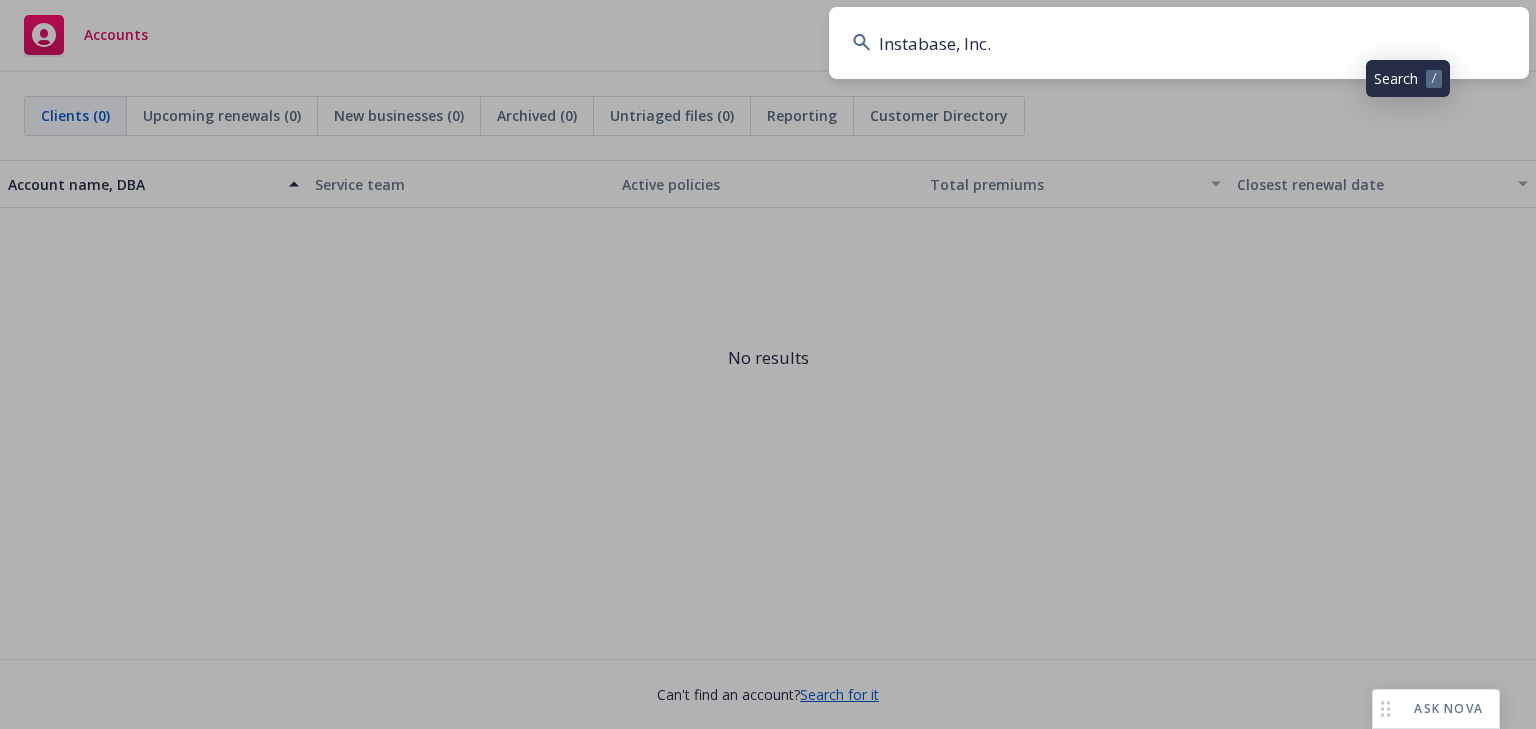 scroll, scrollTop: 0, scrollLeft: 0, axis: both 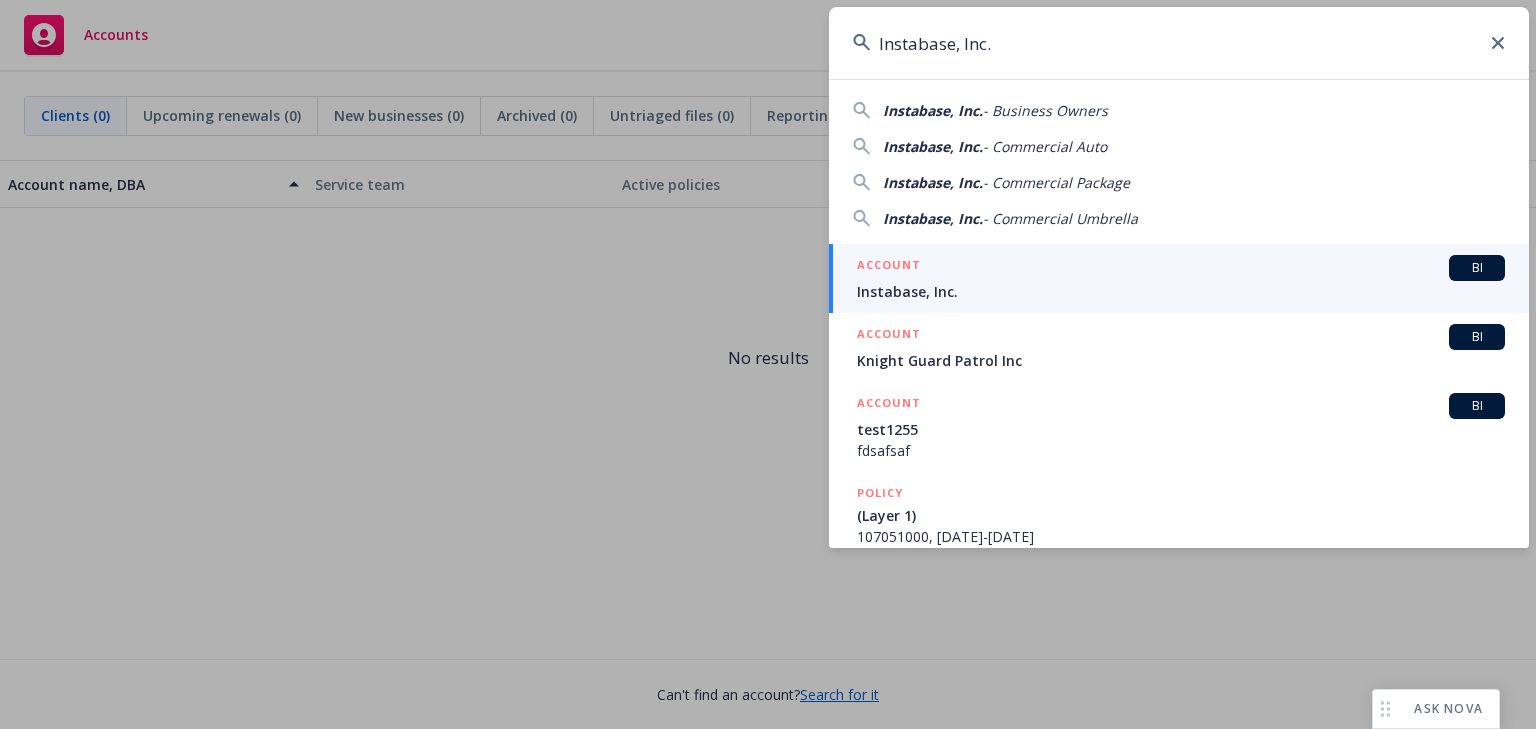 type on "Instabase, Inc." 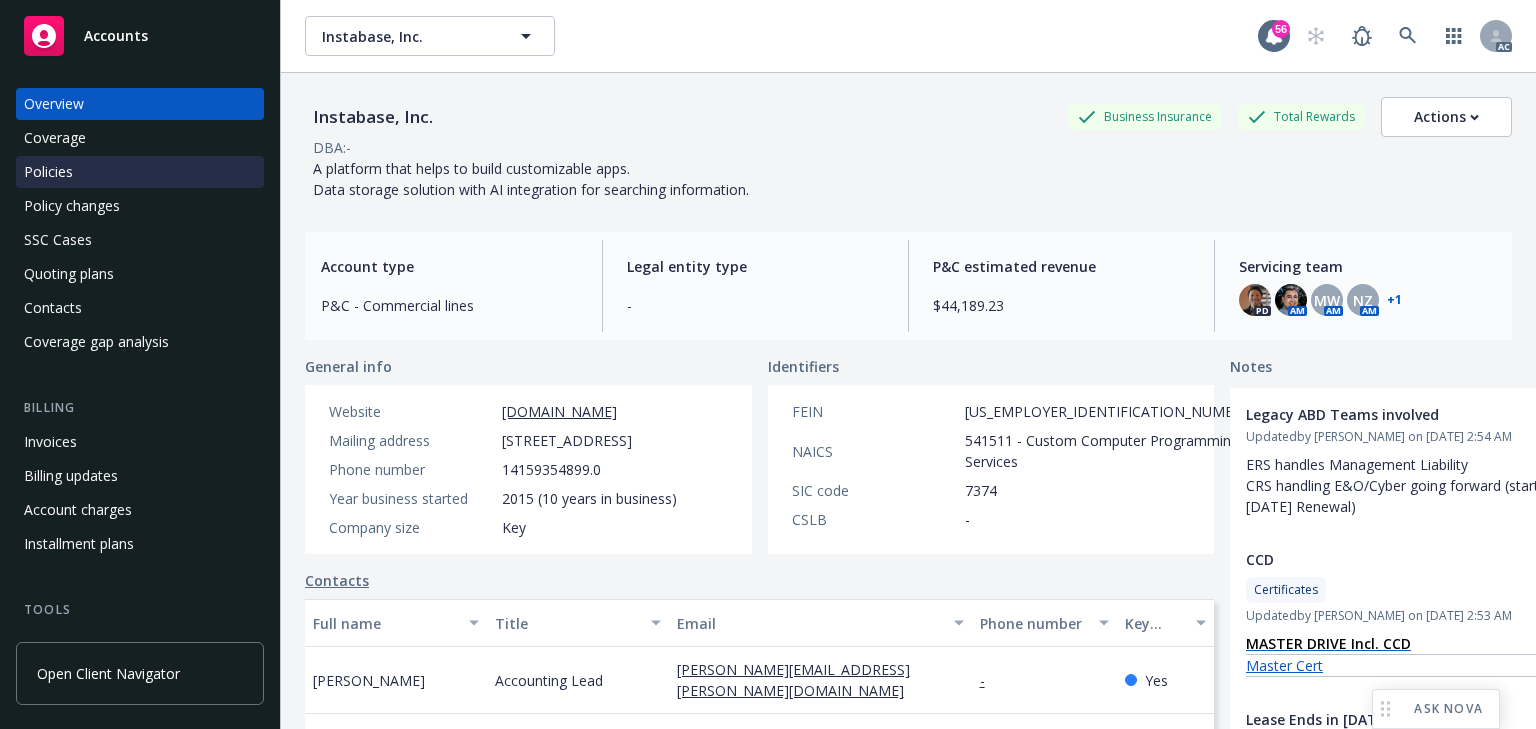 click on "Policies" at bounding box center (140, 172) 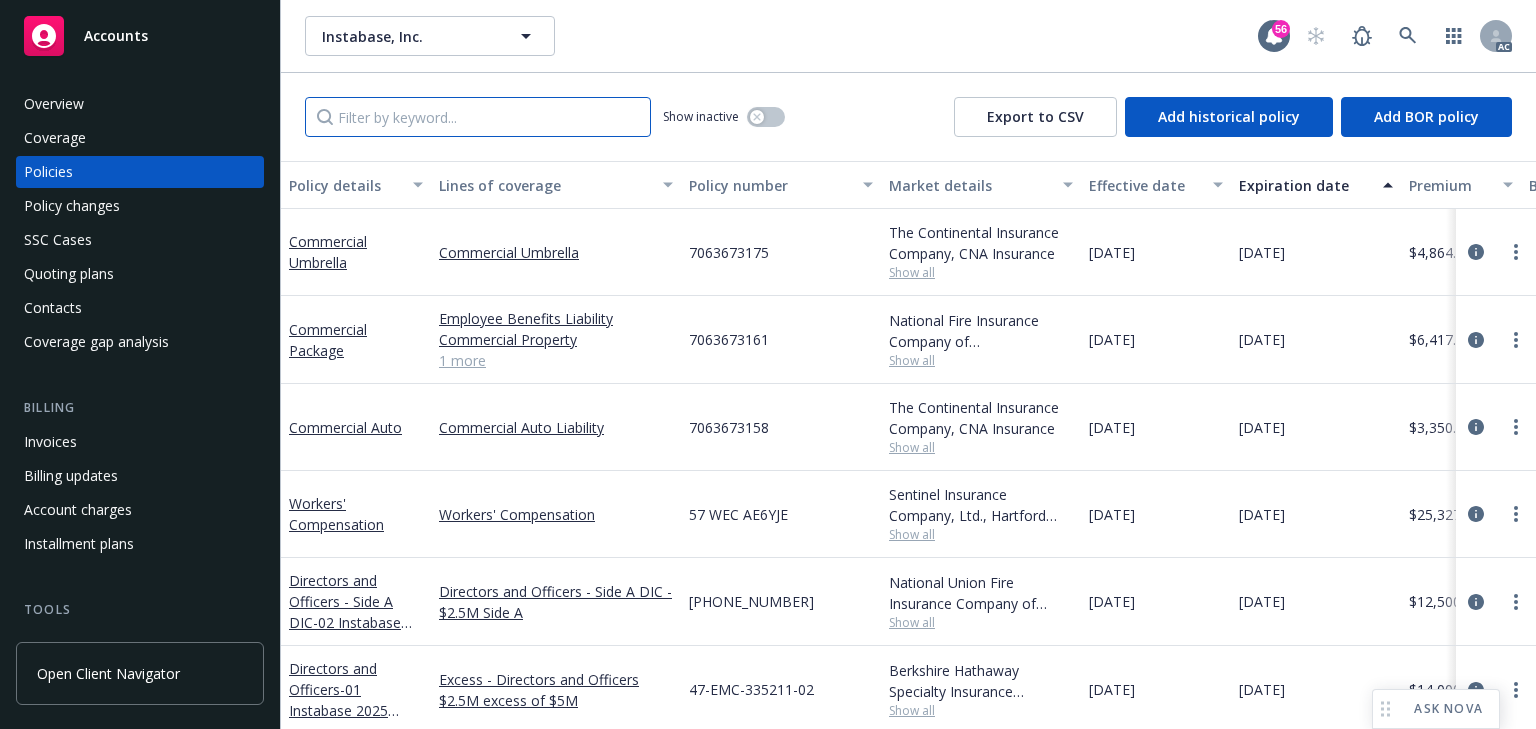 click at bounding box center [478, 117] 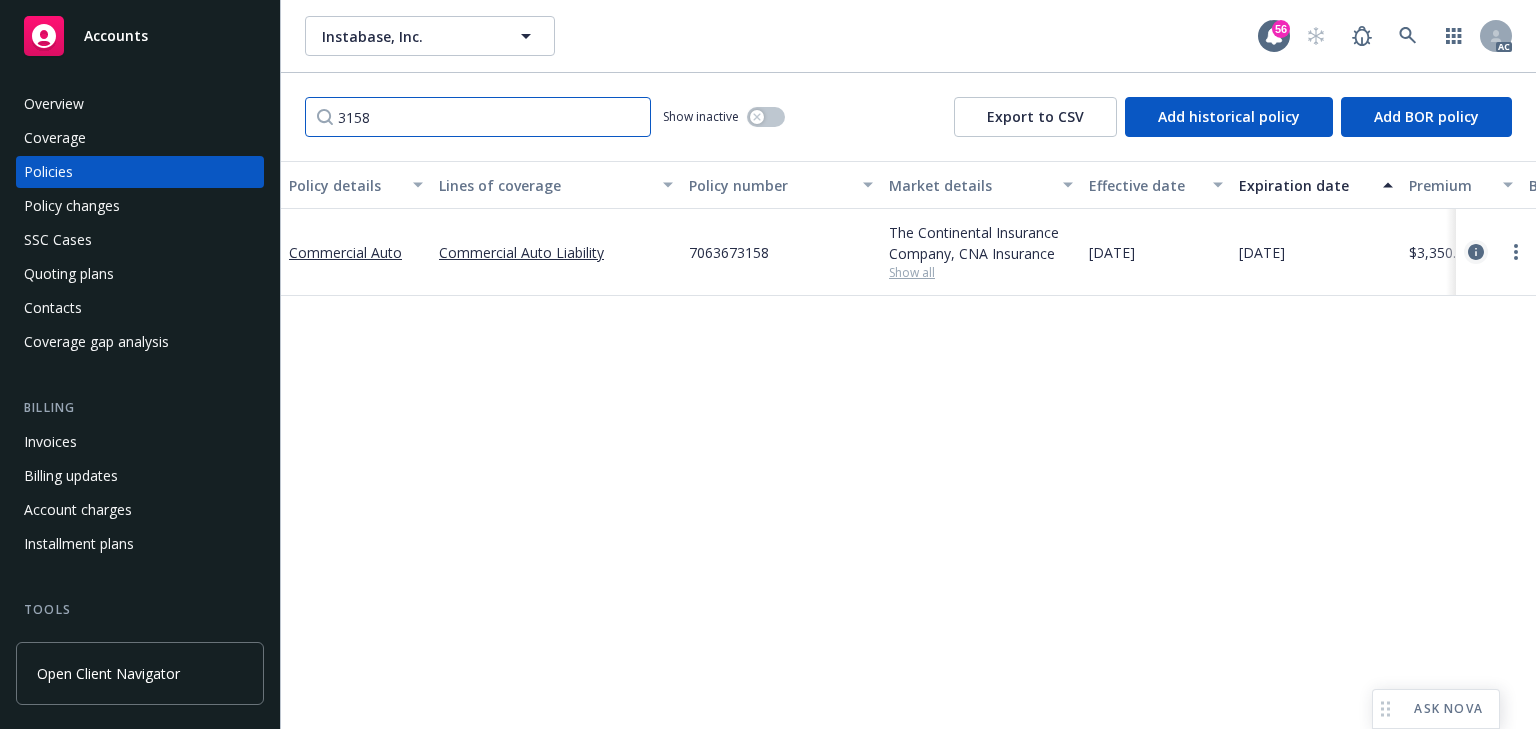 type on "3158" 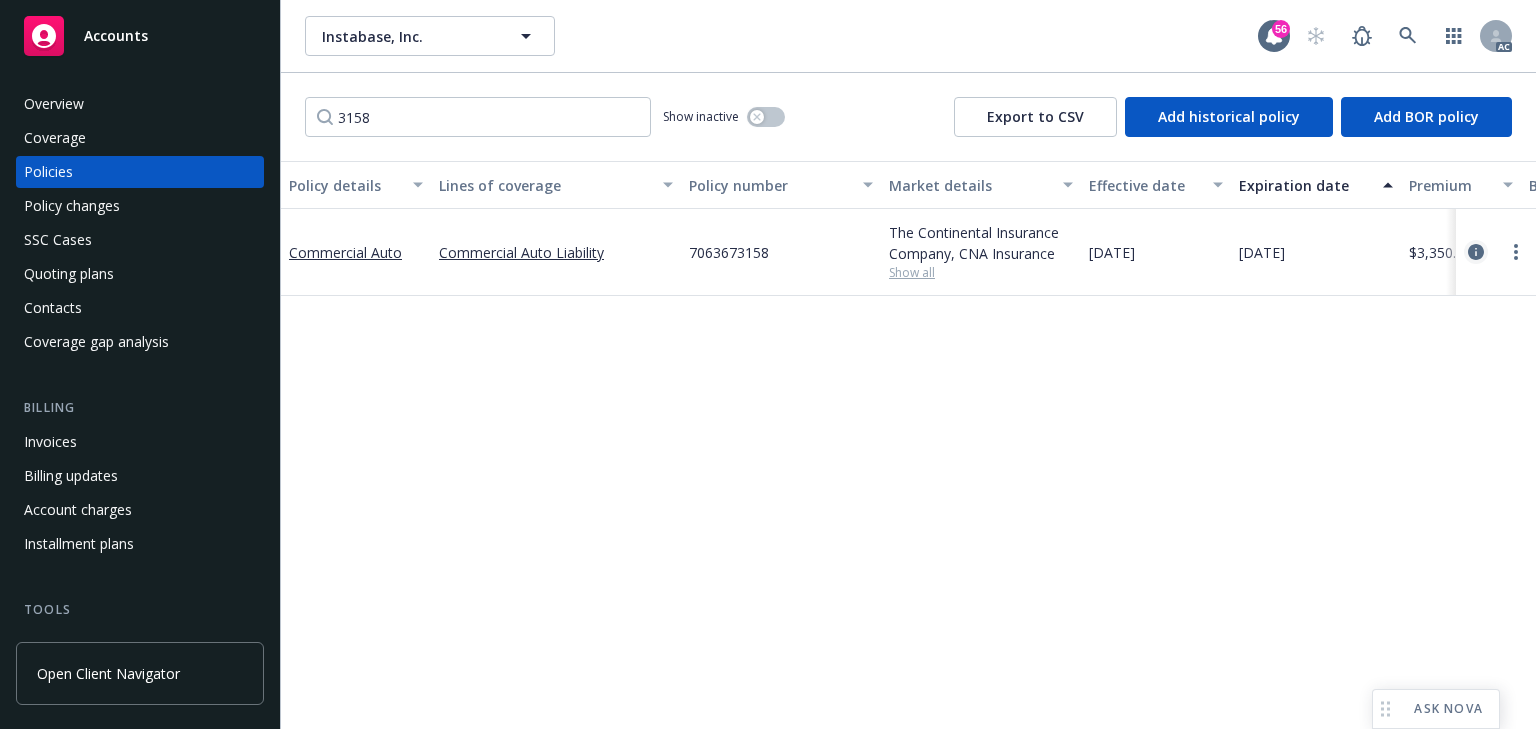 click 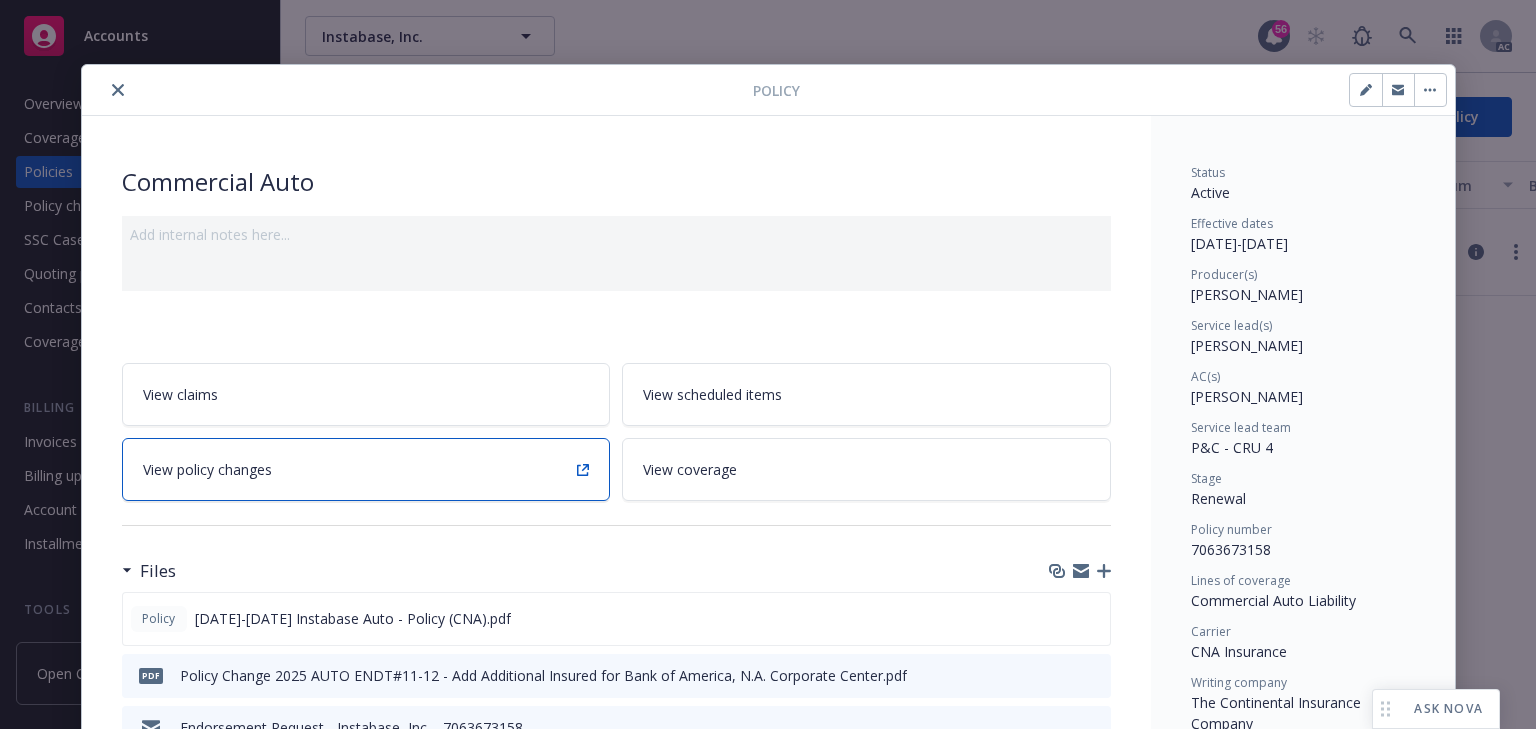 click on "View policy changes" at bounding box center [366, 469] 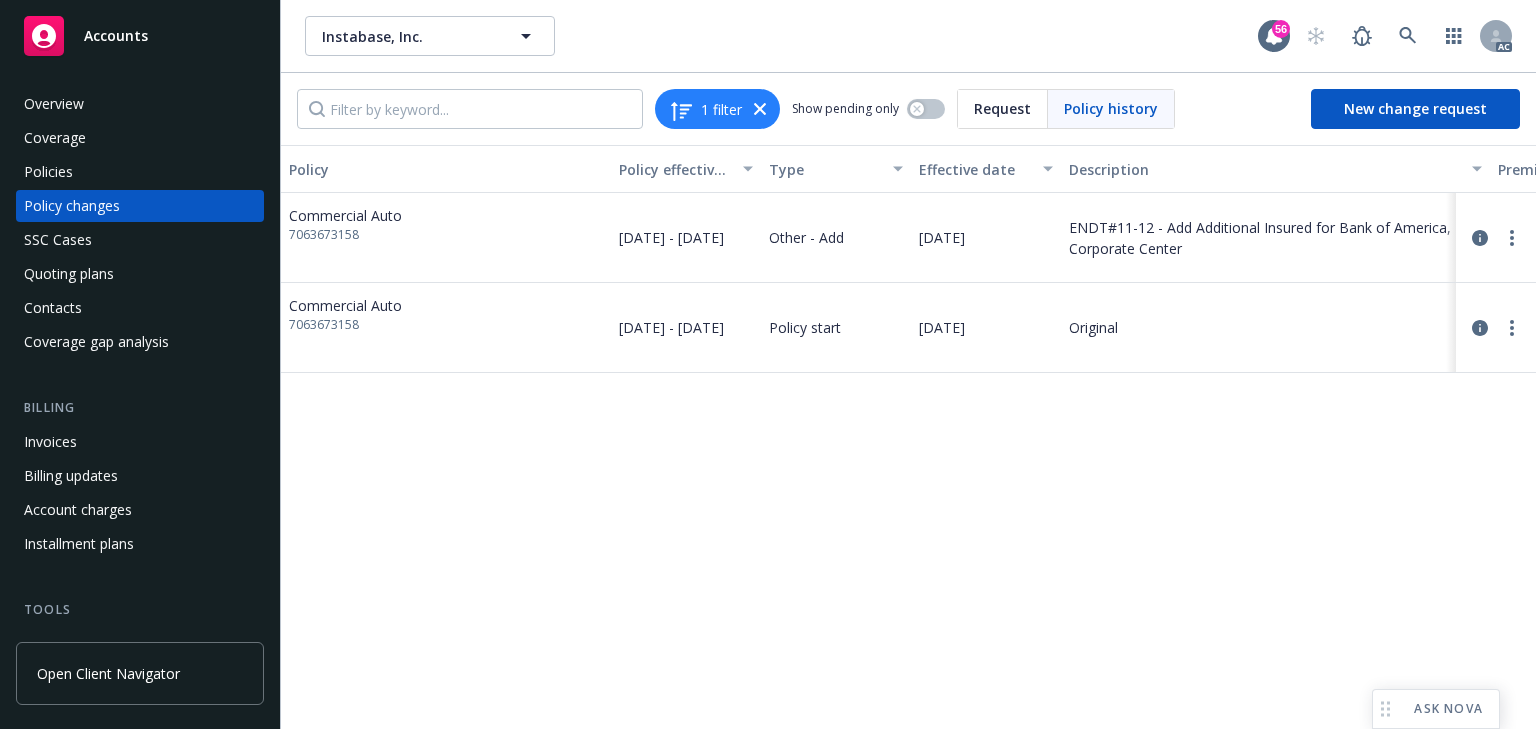 click on "Policy Policy effective dates Type Effective date Description Premium change Annualized total premium change Total premium Status Commercial Auto 7063673158 [DATE]   -   [DATE] Other - Add [DATE] ENDT#11-12 - Add Additional Insured for Bank of America, N.A. Corporate Center - - $3,350.00 Endorsed Commercial Auto 7063673158 [DATE]   -   [DATE] Policy start [DATE] Original $3,350.00 $3,313.69 $3,350.00 Confirmed" at bounding box center (908, 437) 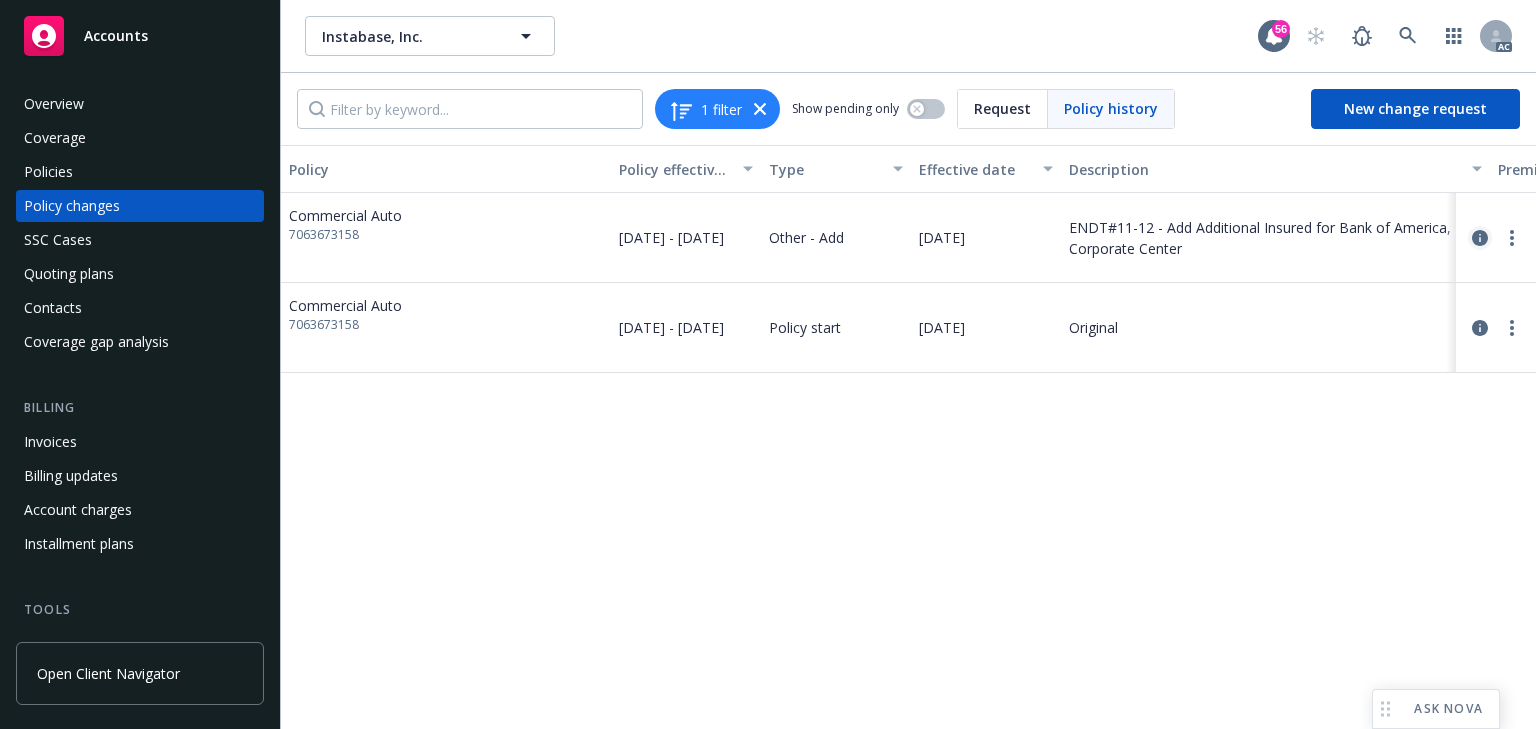 click 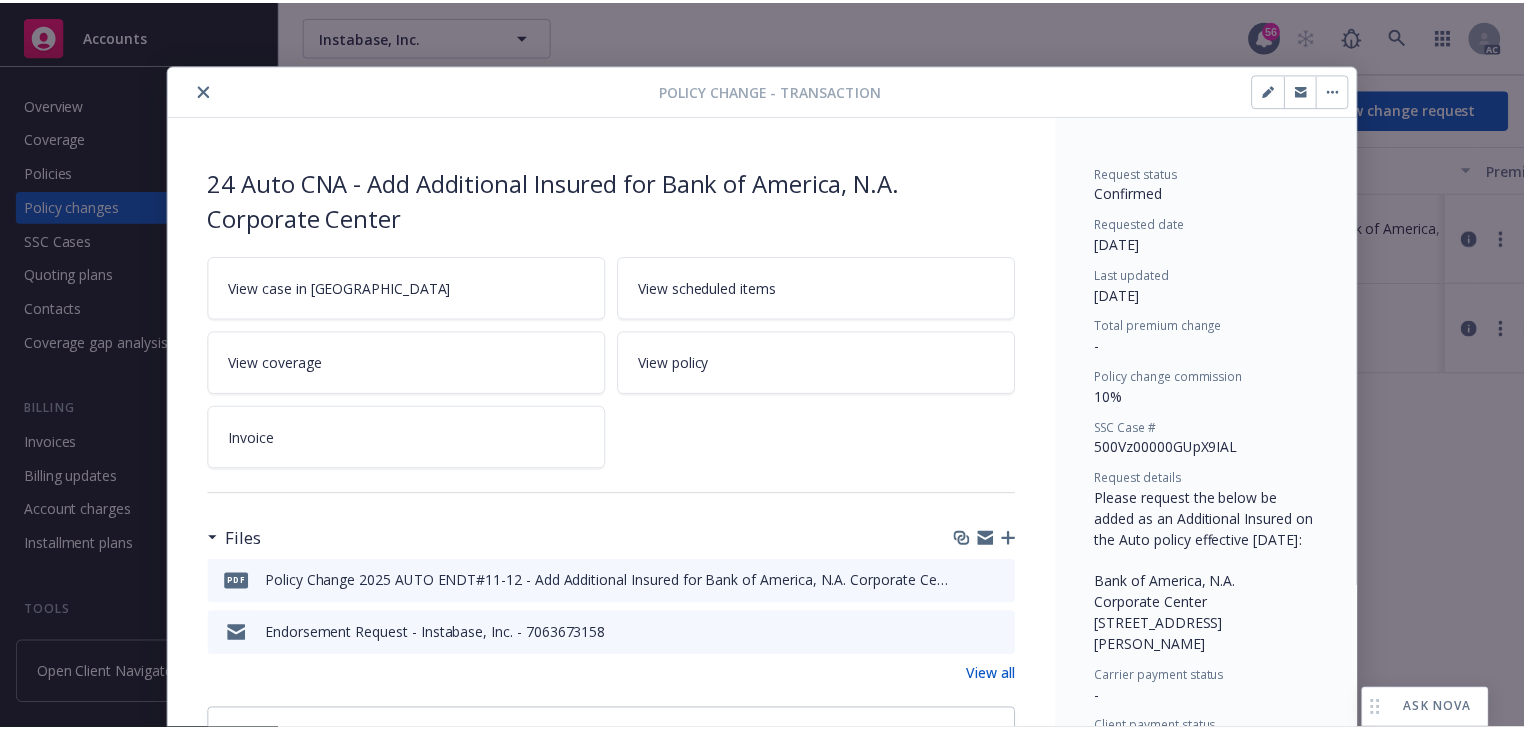 scroll, scrollTop: 60, scrollLeft: 0, axis: vertical 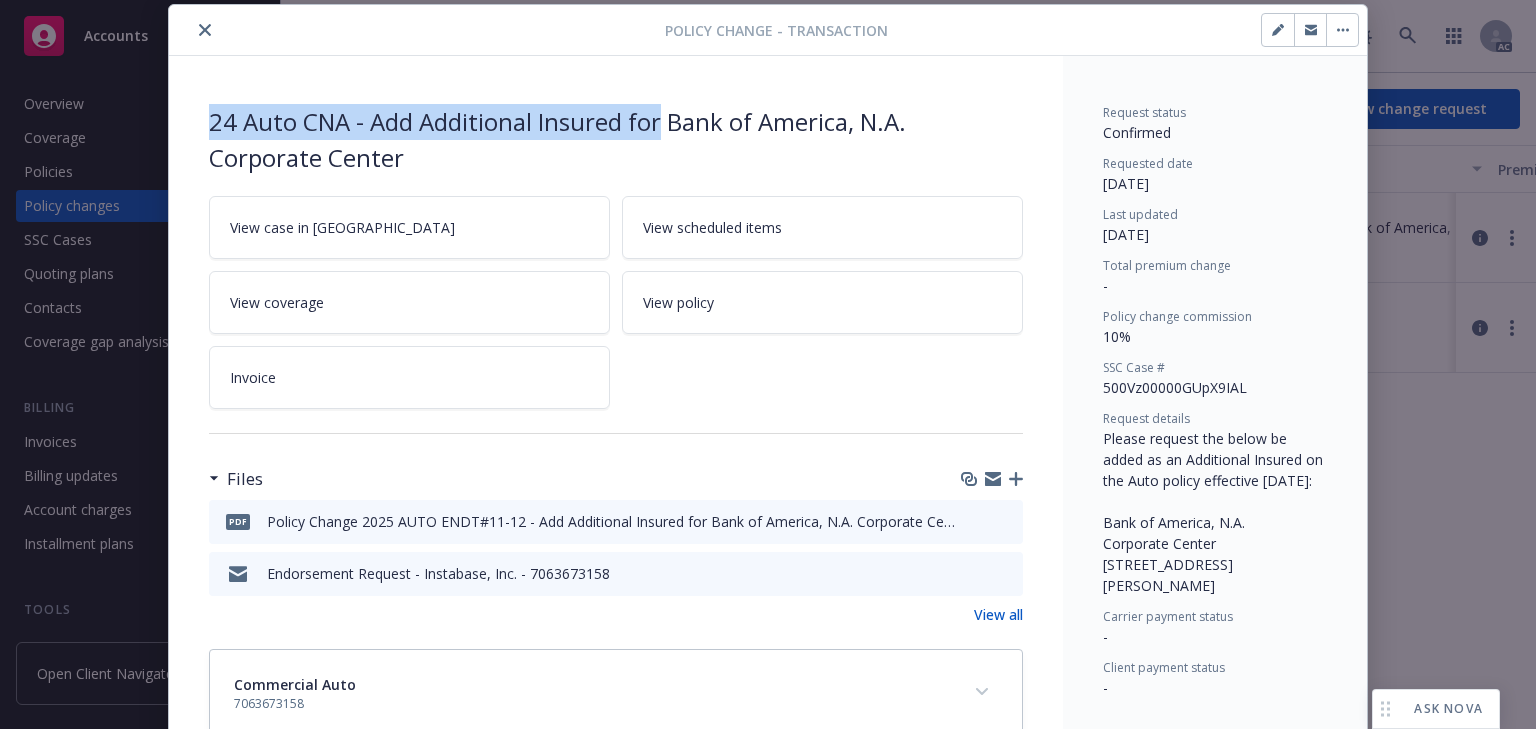 drag, startPoint x: 205, startPoint y: 112, endPoint x: 659, endPoint y: 110, distance: 454.0044 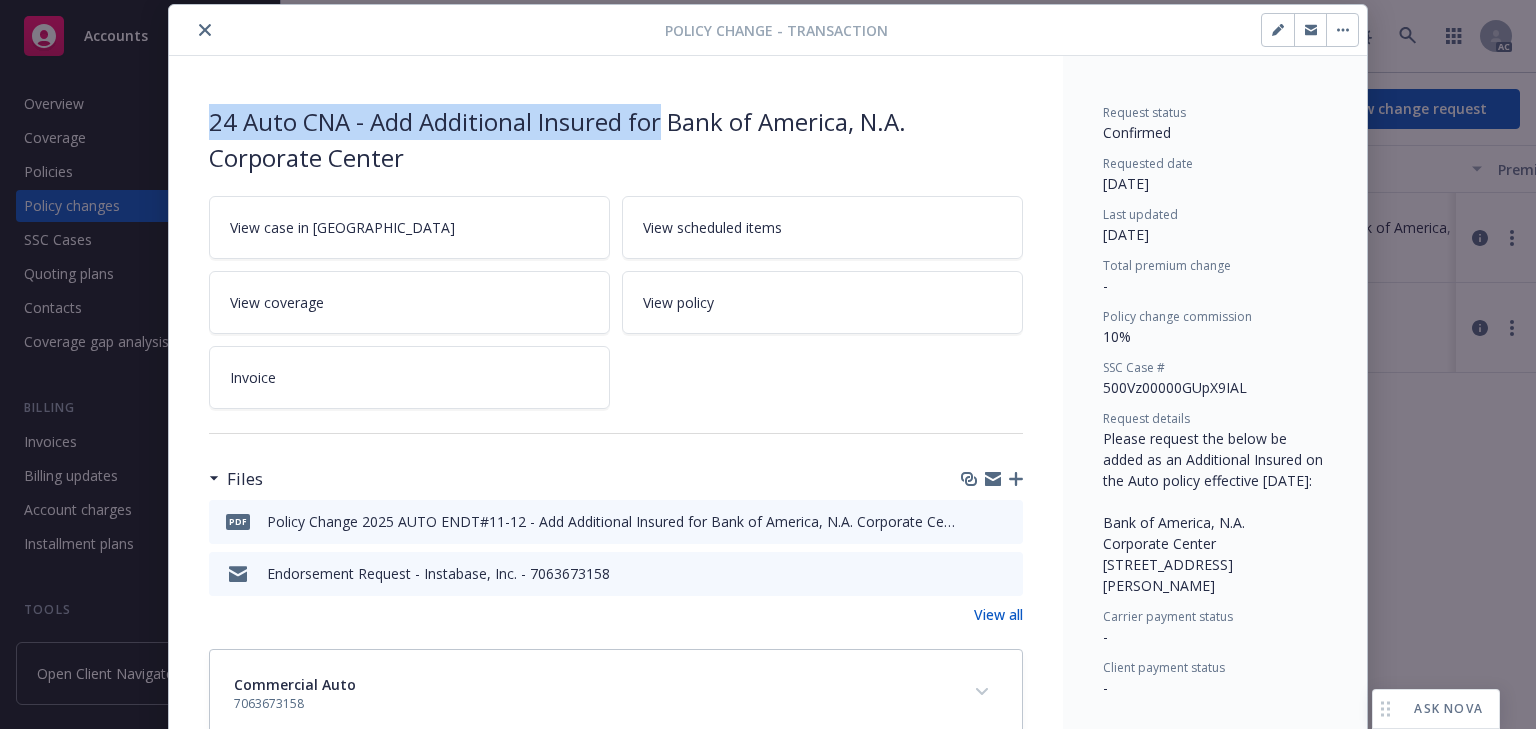 click on "24 Auto CNA - Add Additional Insured for Bank of America, N.A. Corporate Center" at bounding box center [616, 140] 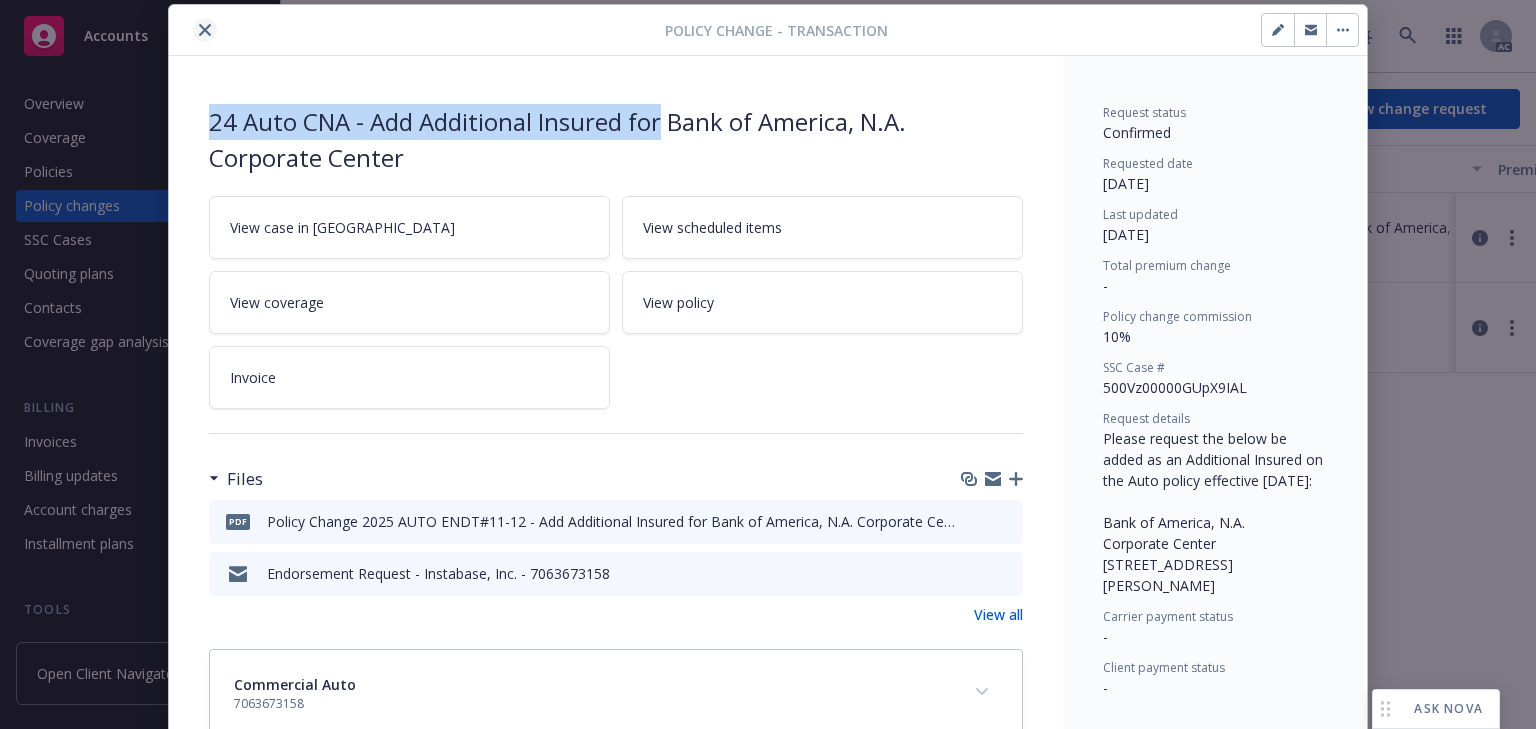 click 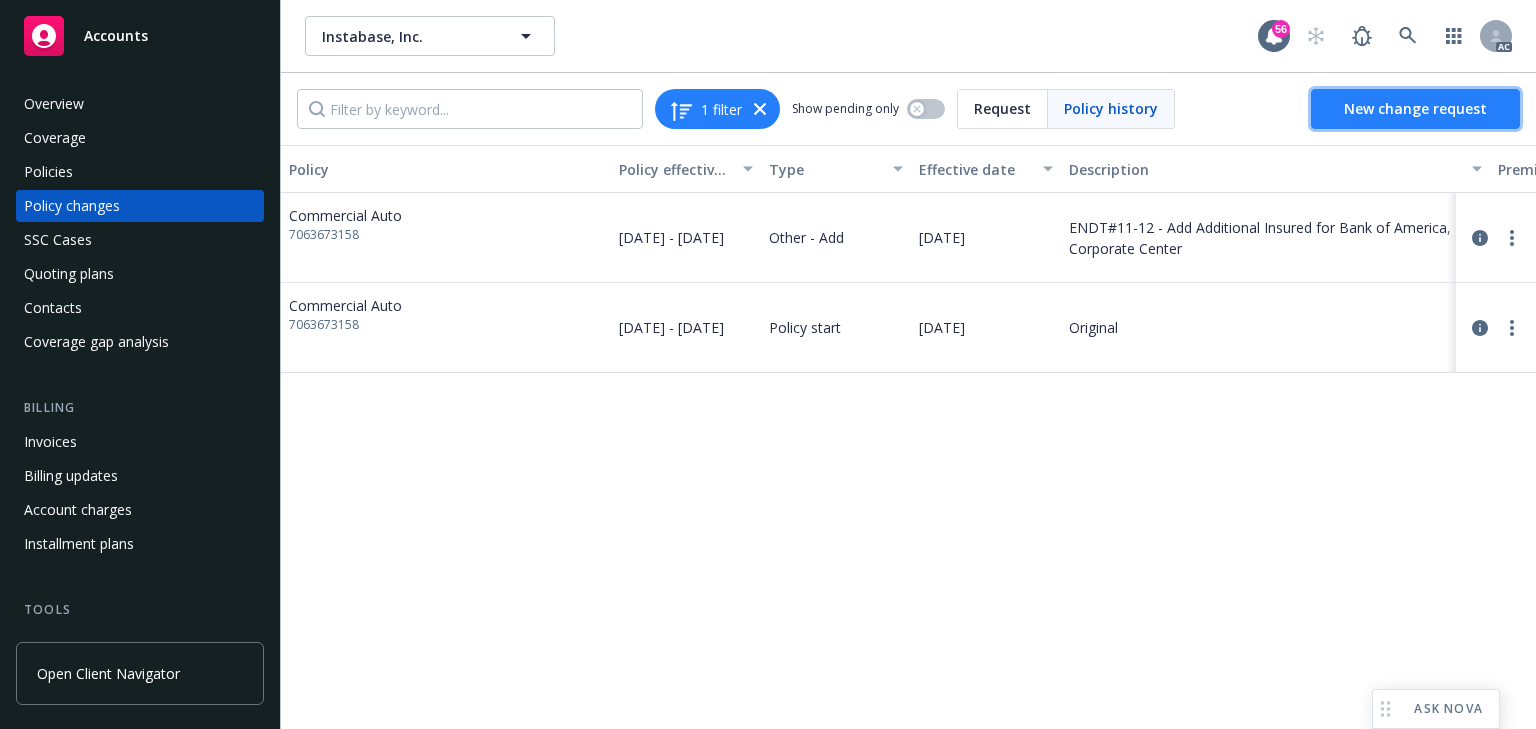 click on "New change request" at bounding box center [1415, 109] 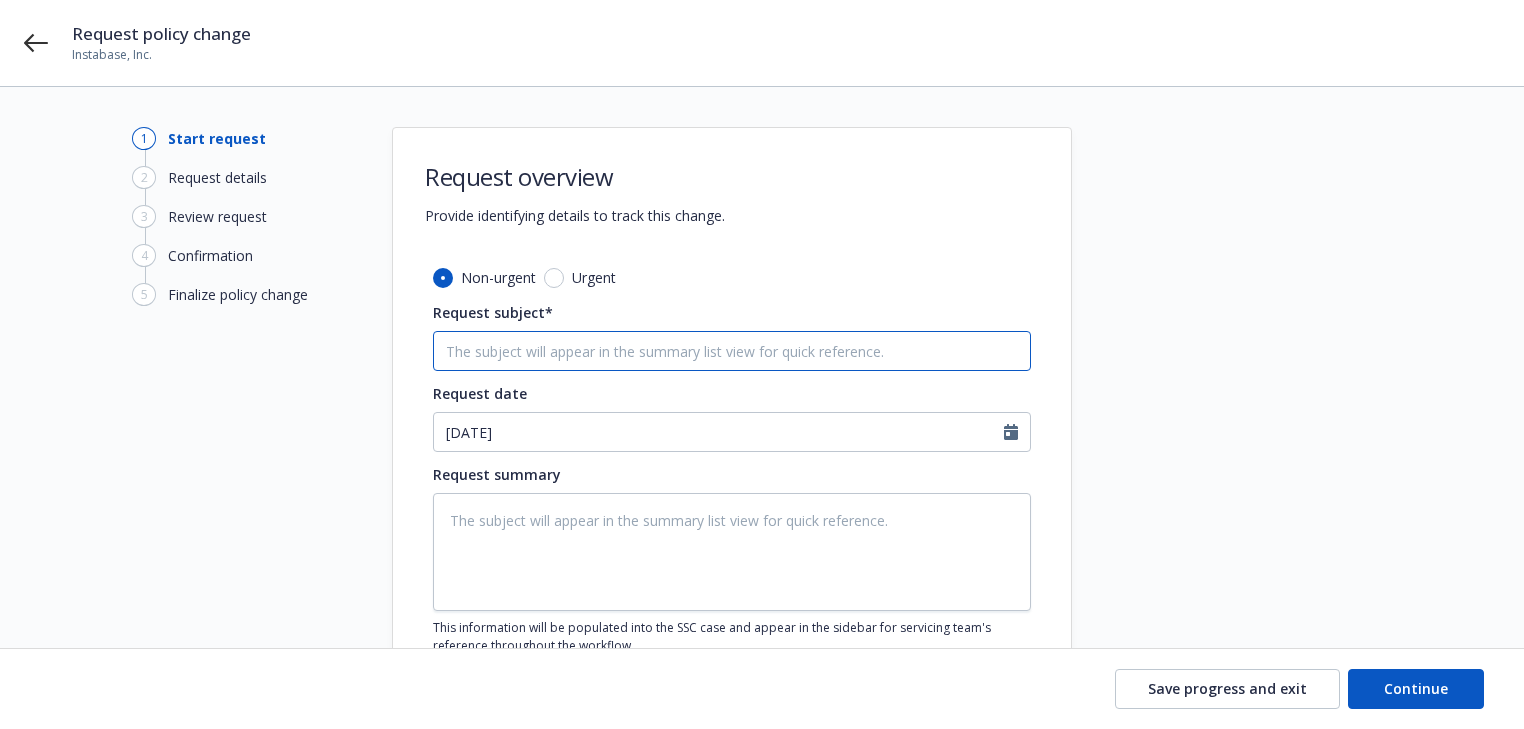 click on "Request subject*" at bounding box center [732, 351] 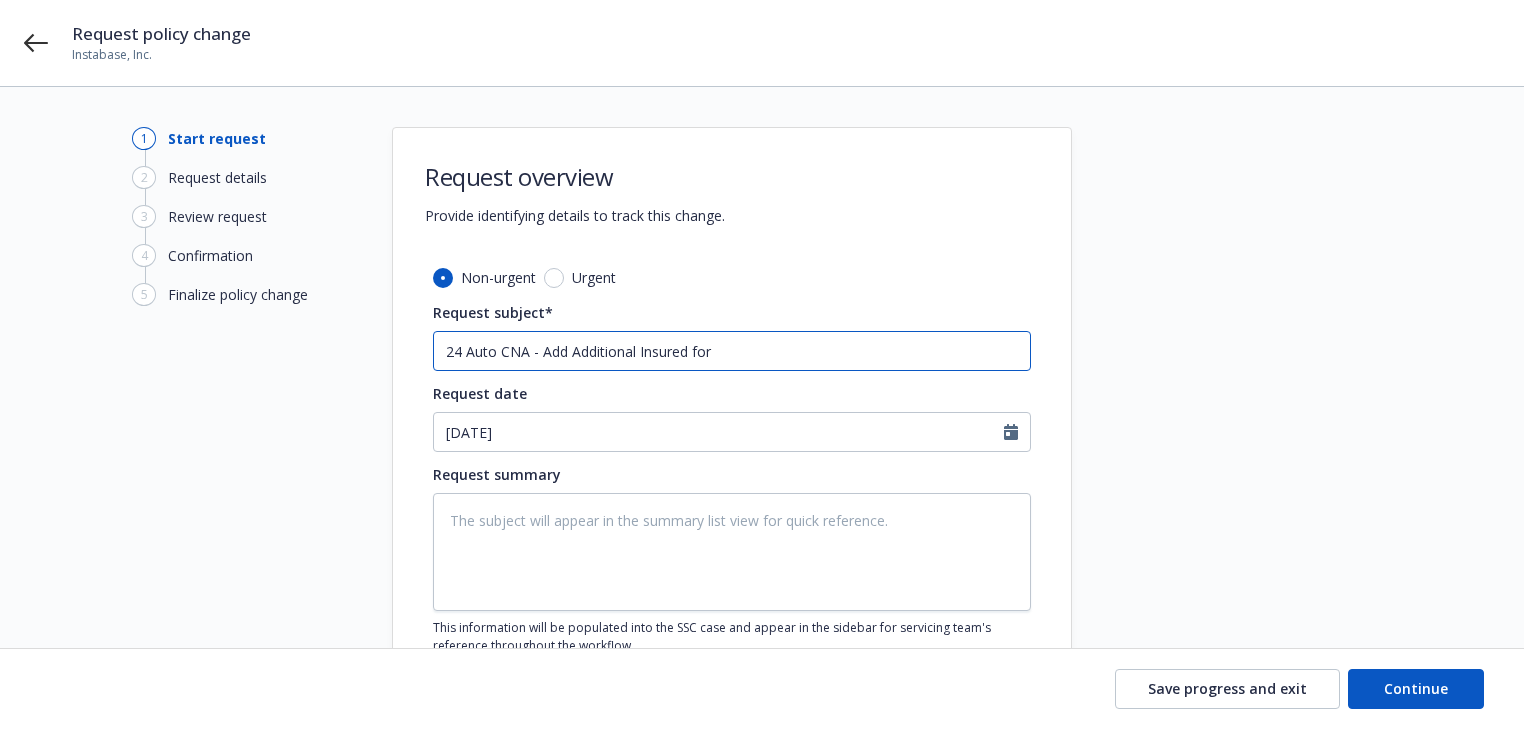 type on "x" 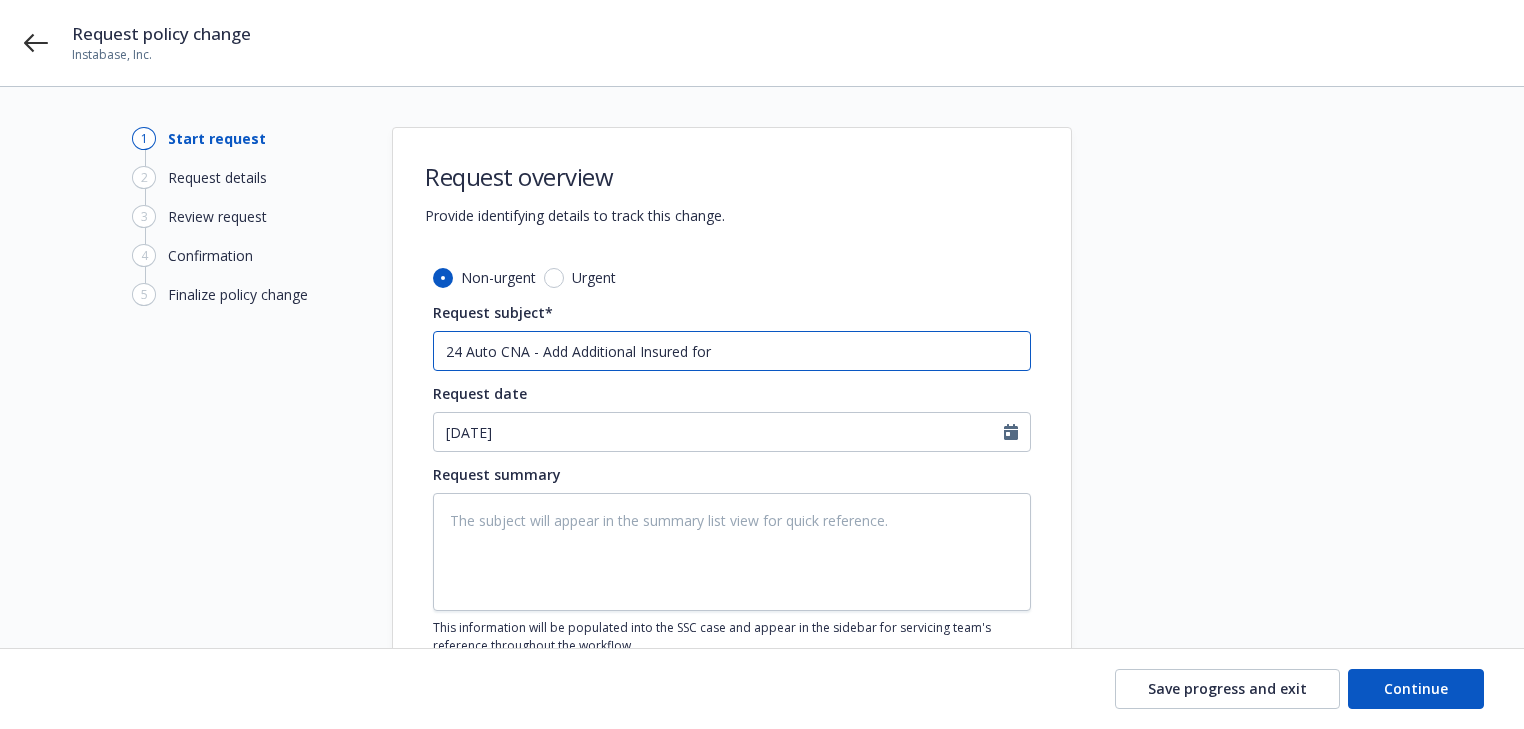 click on "24 Auto CNA - Add Additional Insured for" at bounding box center [732, 351] 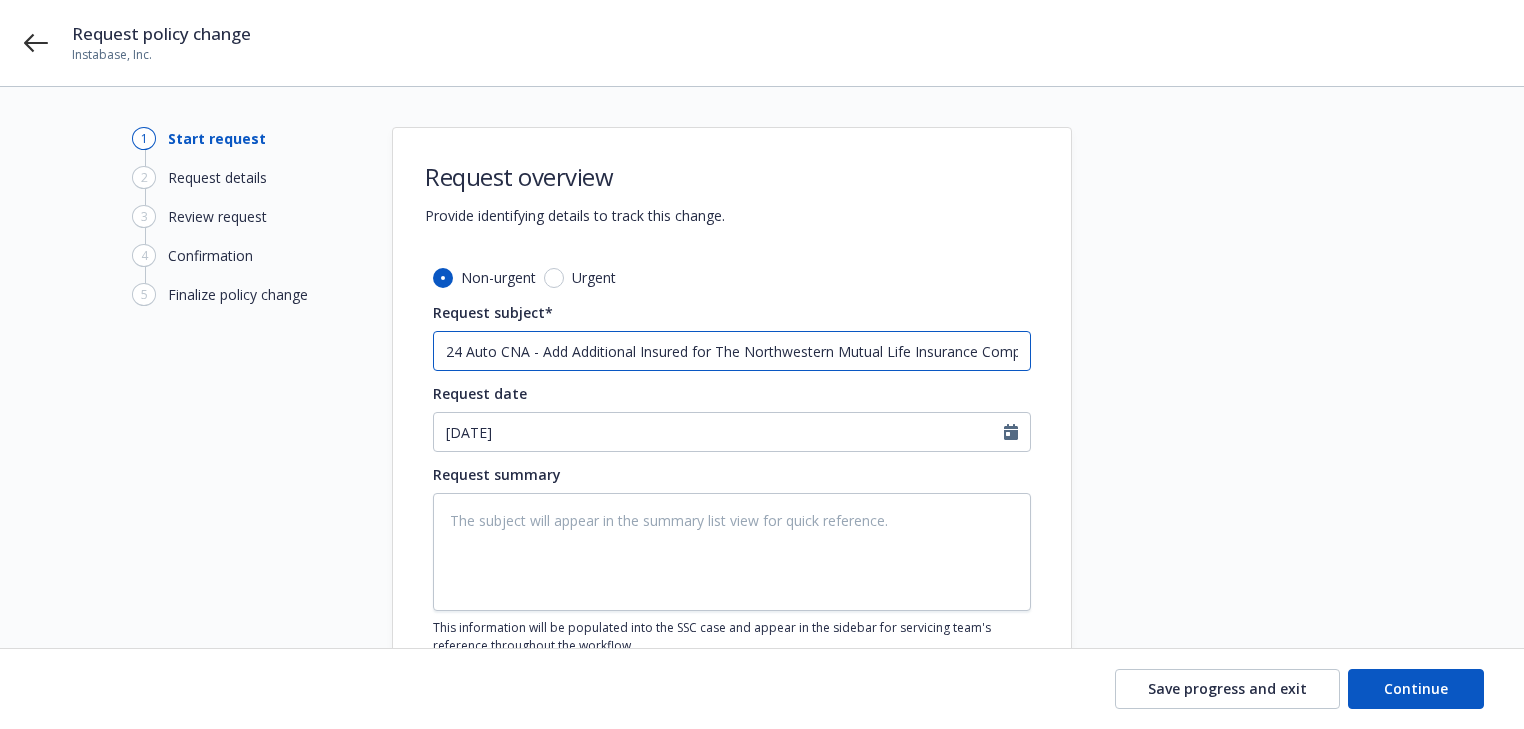 scroll, scrollTop: 0, scrollLeft: 25, axis: horizontal 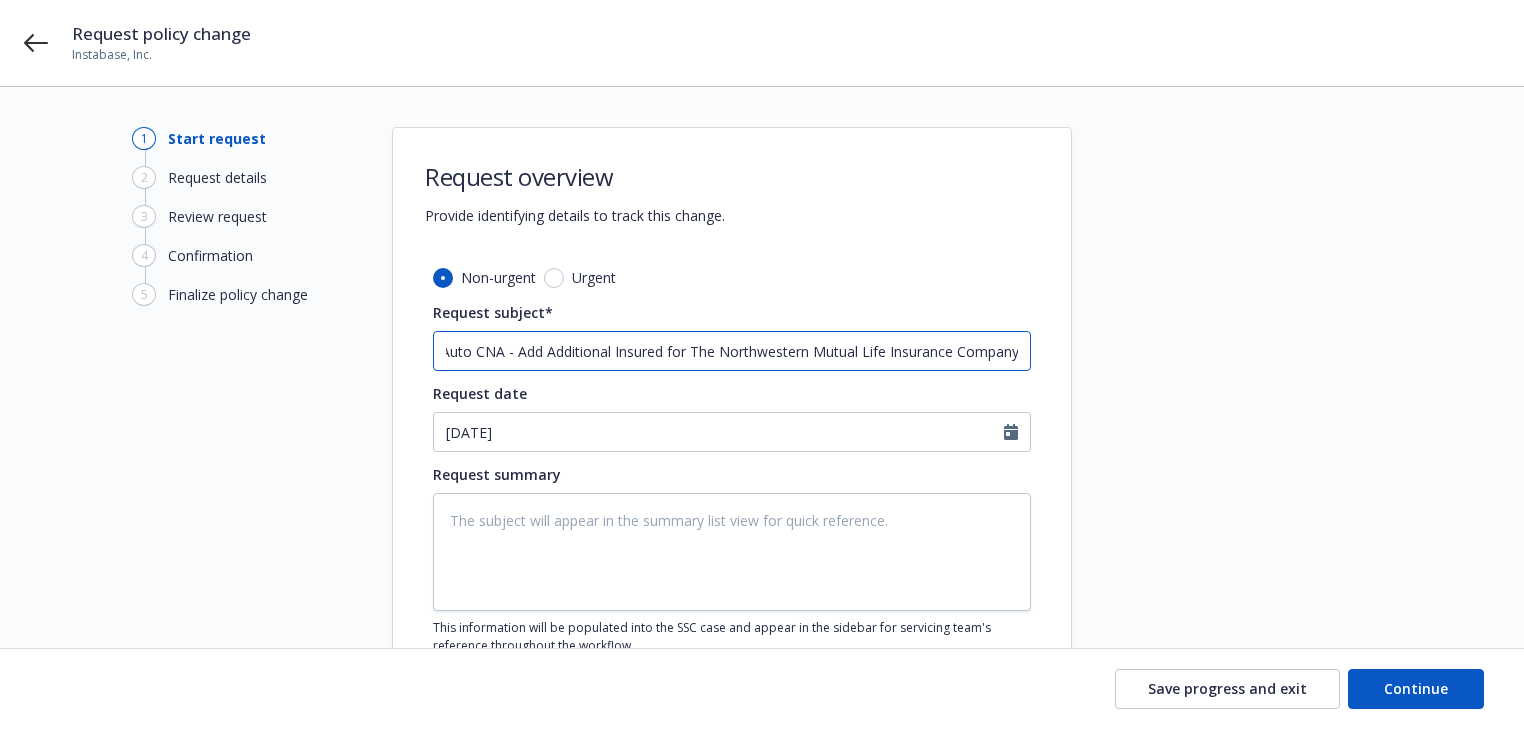type on "24 Auto CNA - Add Additional Insured for The Northwestern Mutual Life Insurance Company" 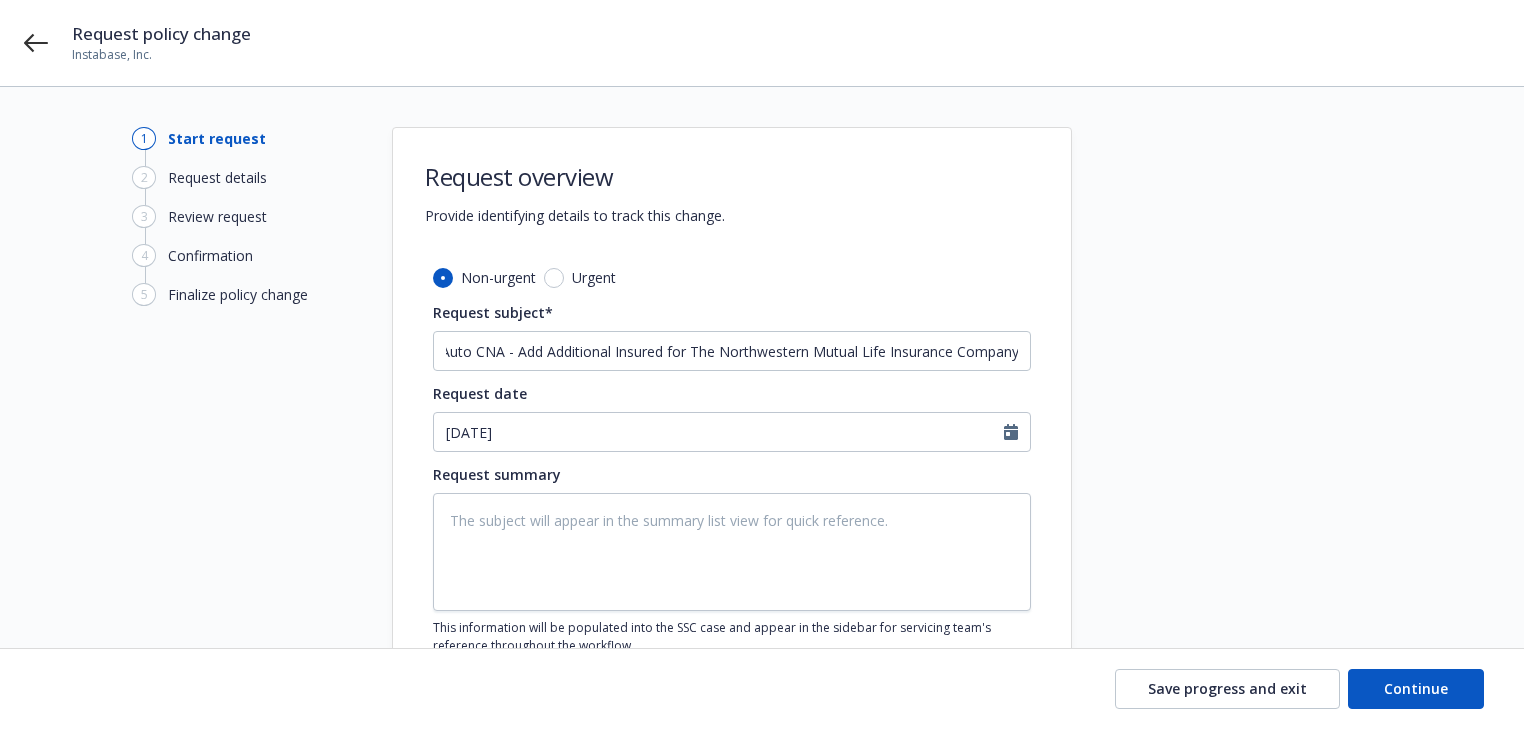 scroll, scrollTop: 0, scrollLeft: 0, axis: both 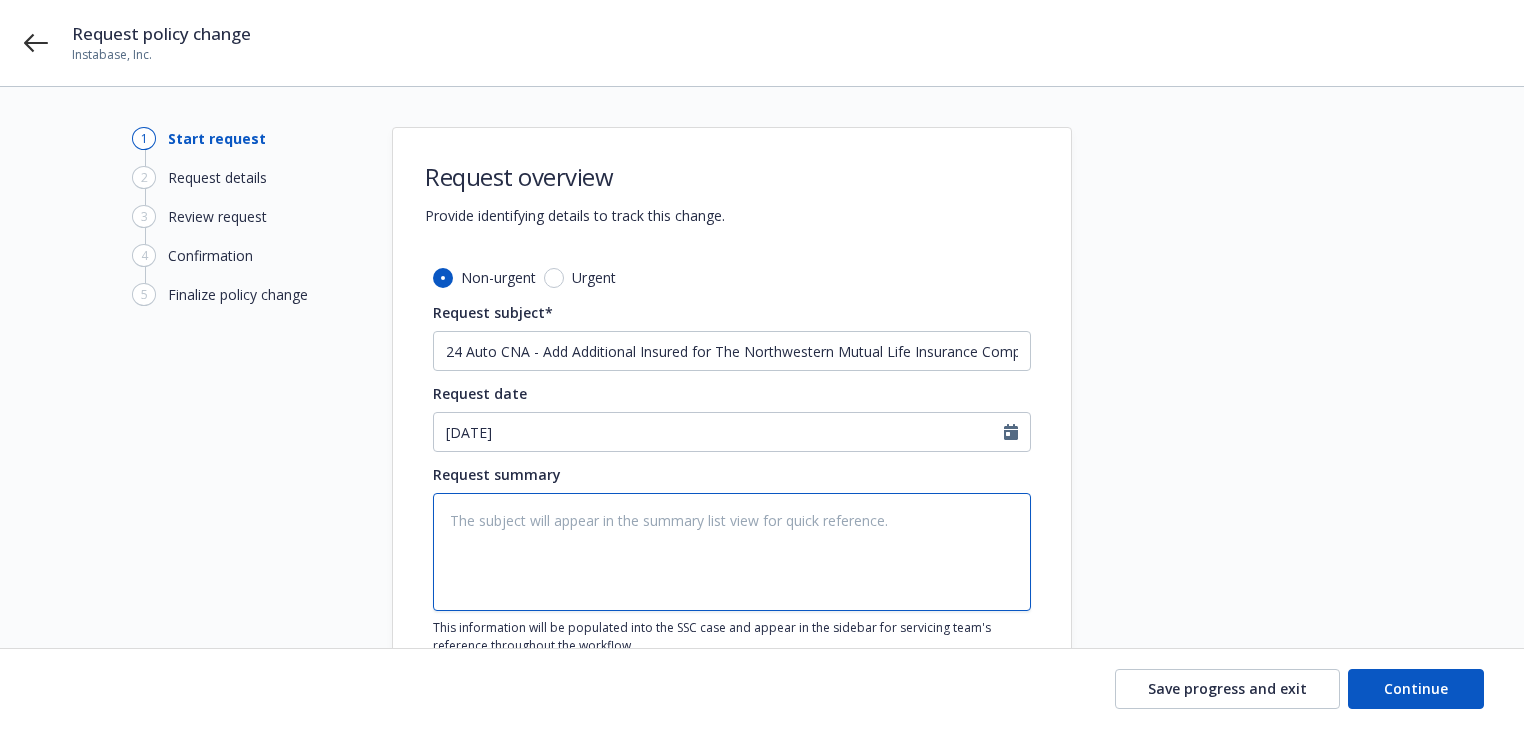 click at bounding box center [732, 552] 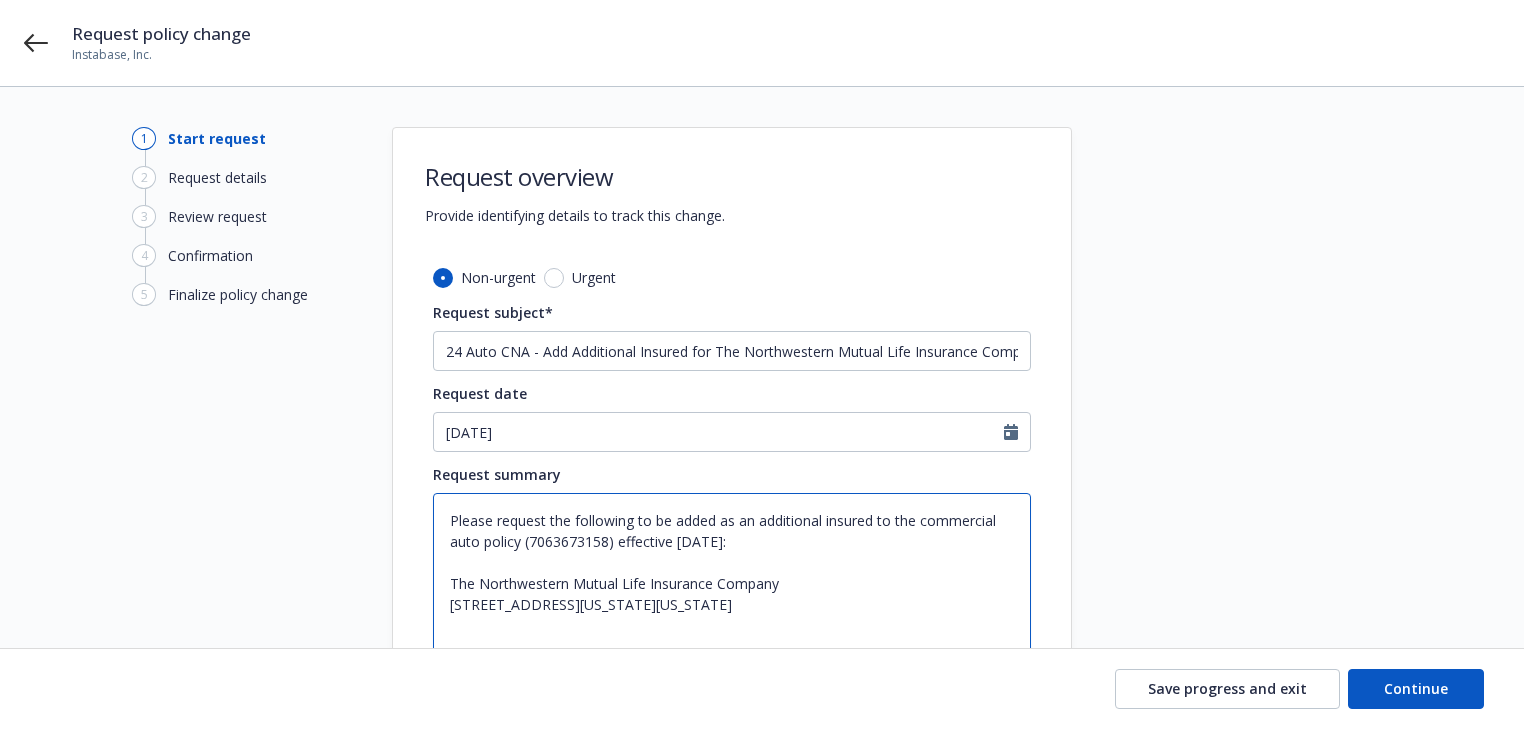 scroll, scrollTop: 160, scrollLeft: 0, axis: vertical 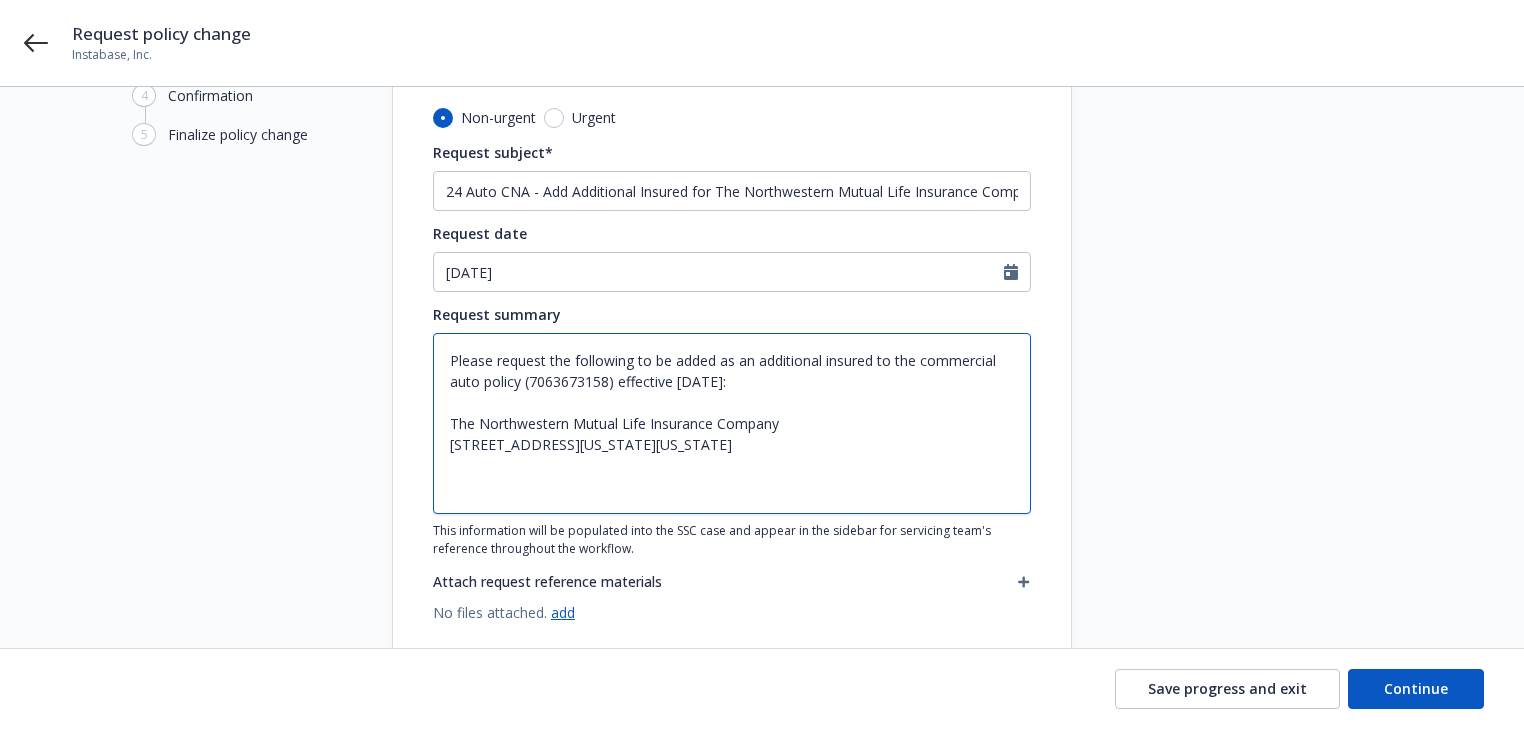 type on "Please request the following to be added as an additional insured to the commercial auto policy (7063673158) effective [DATE]:
The Northwestern Mutual Life Insurance Company
[STREET_ADDRESS][US_STATE][US_STATE]" 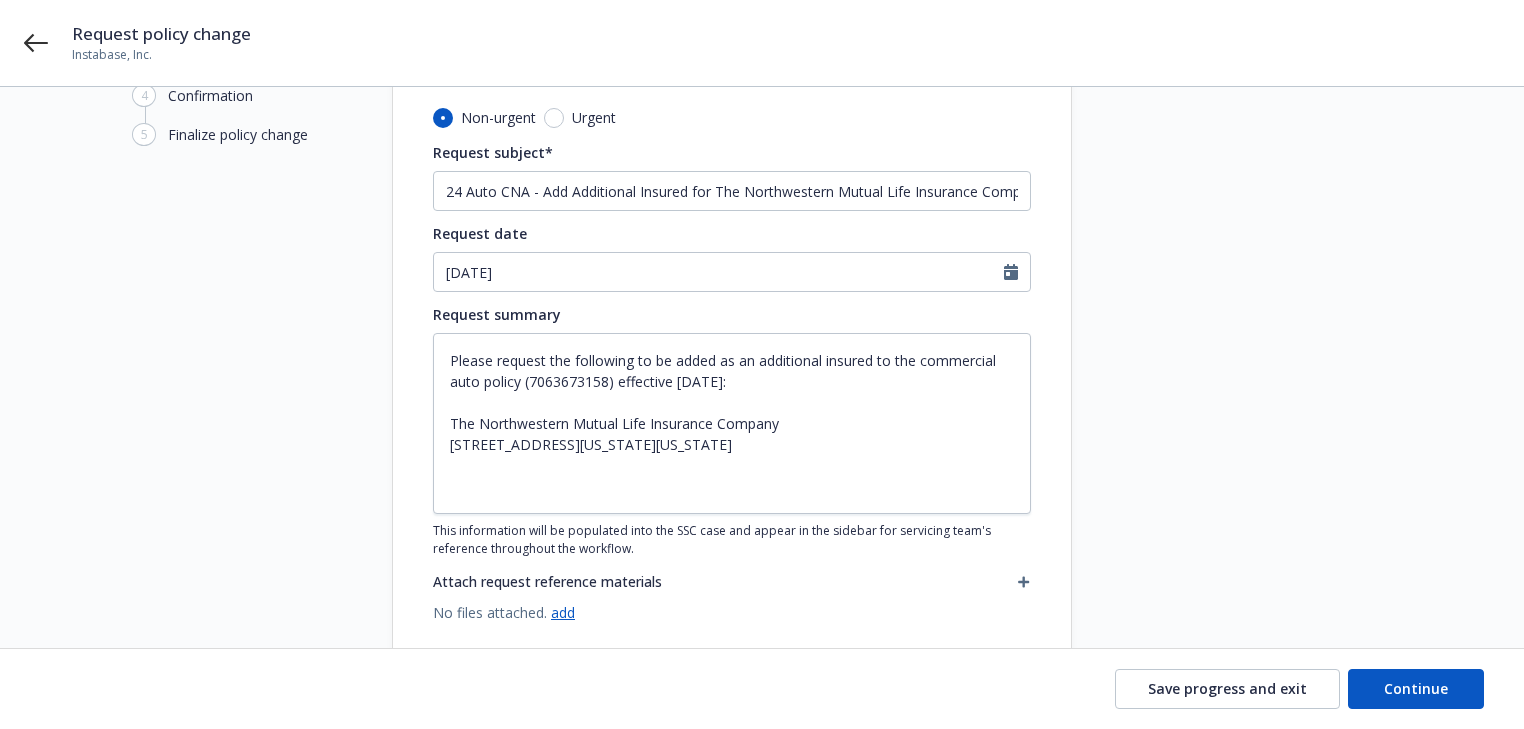 click on "Save progress and exit Continue" at bounding box center [762, 689] 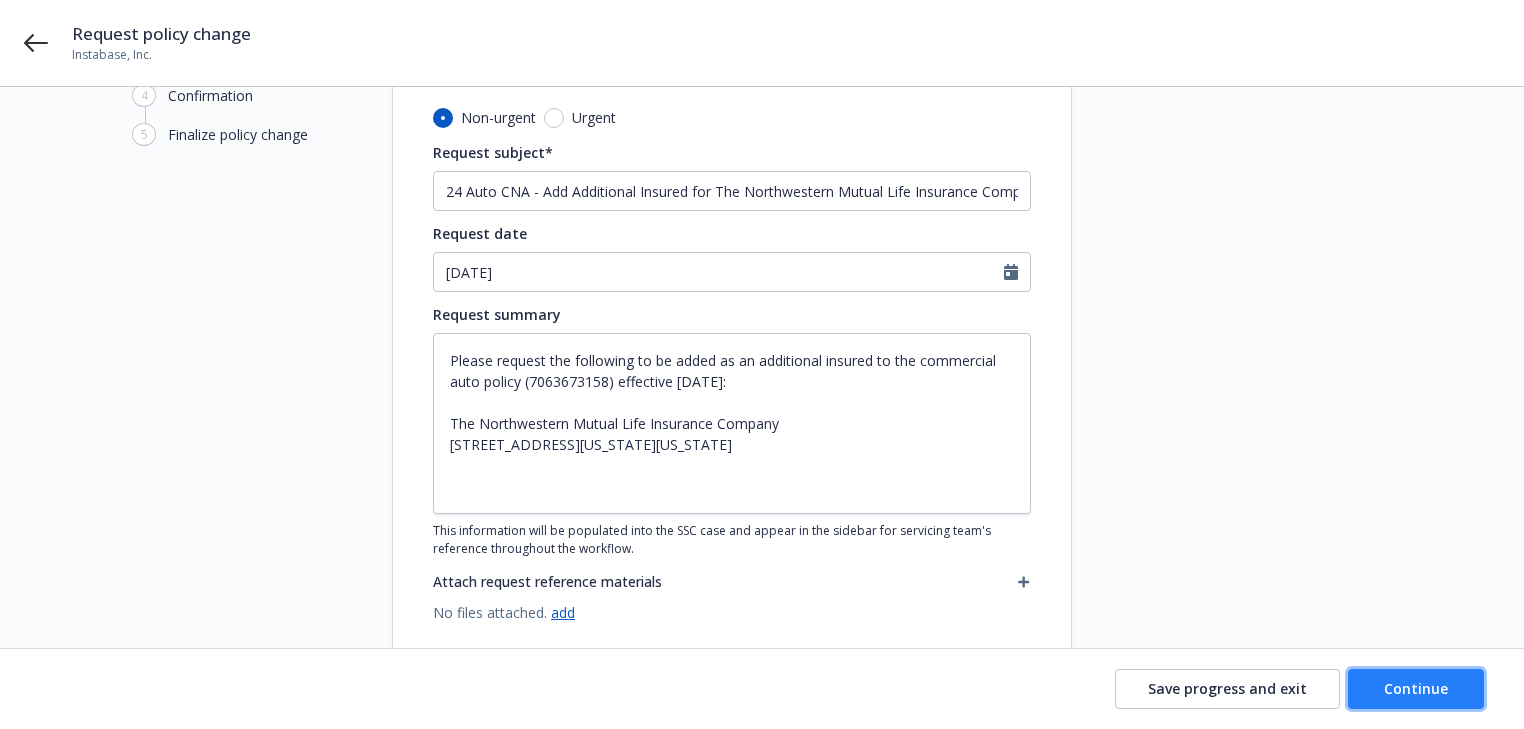 click on "Continue" at bounding box center (1416, 688) 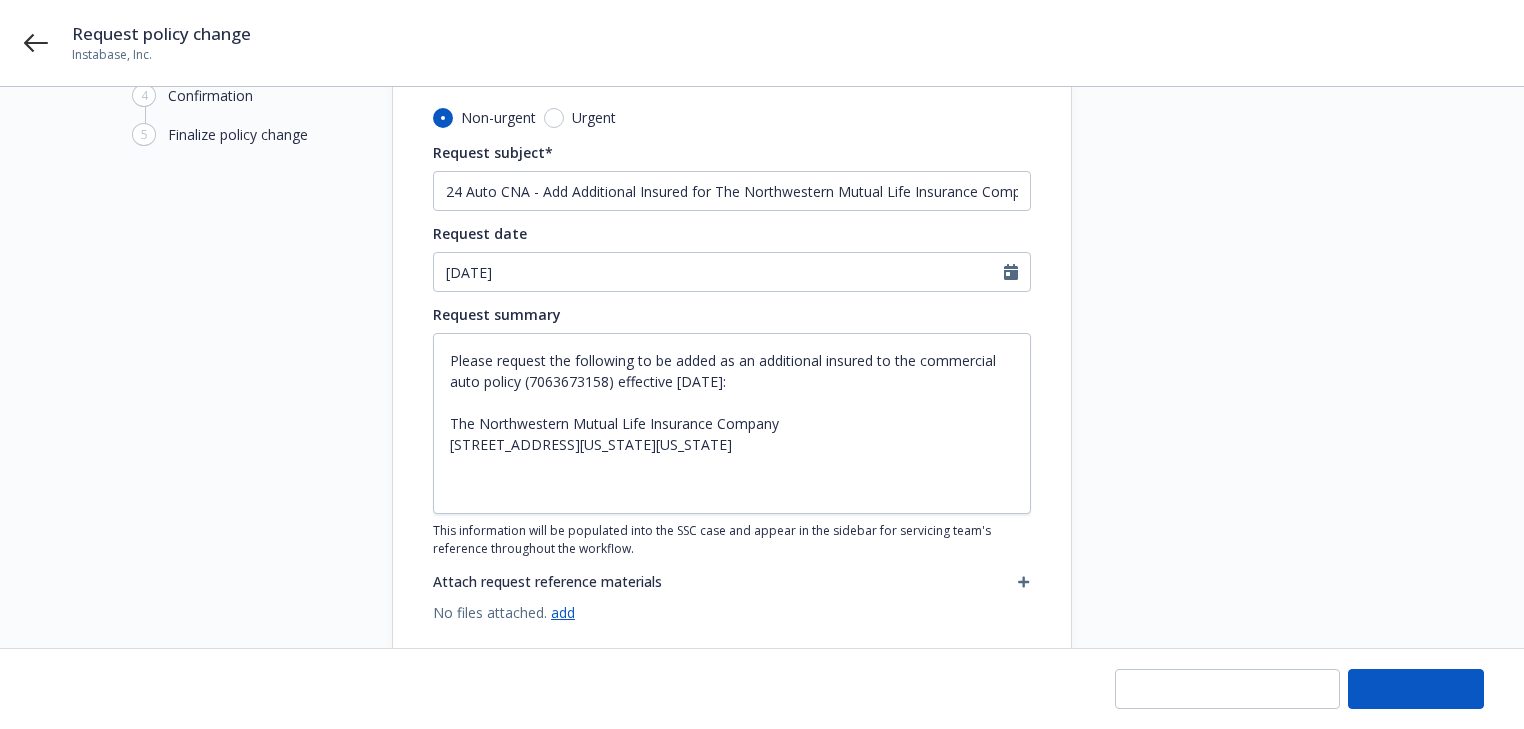 type on "x" 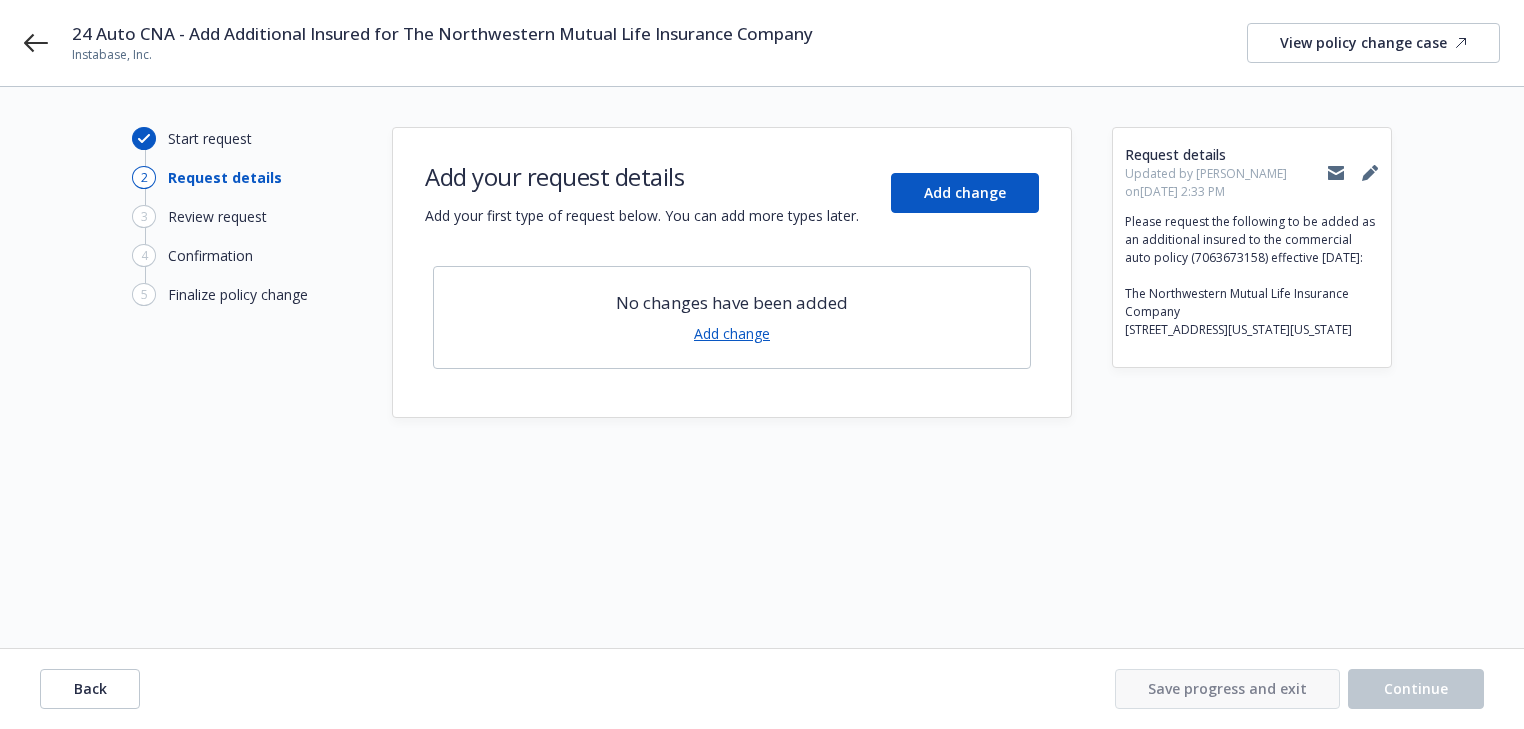 scroll, scrollTop: 0, scrollLeft: 0, axis: both 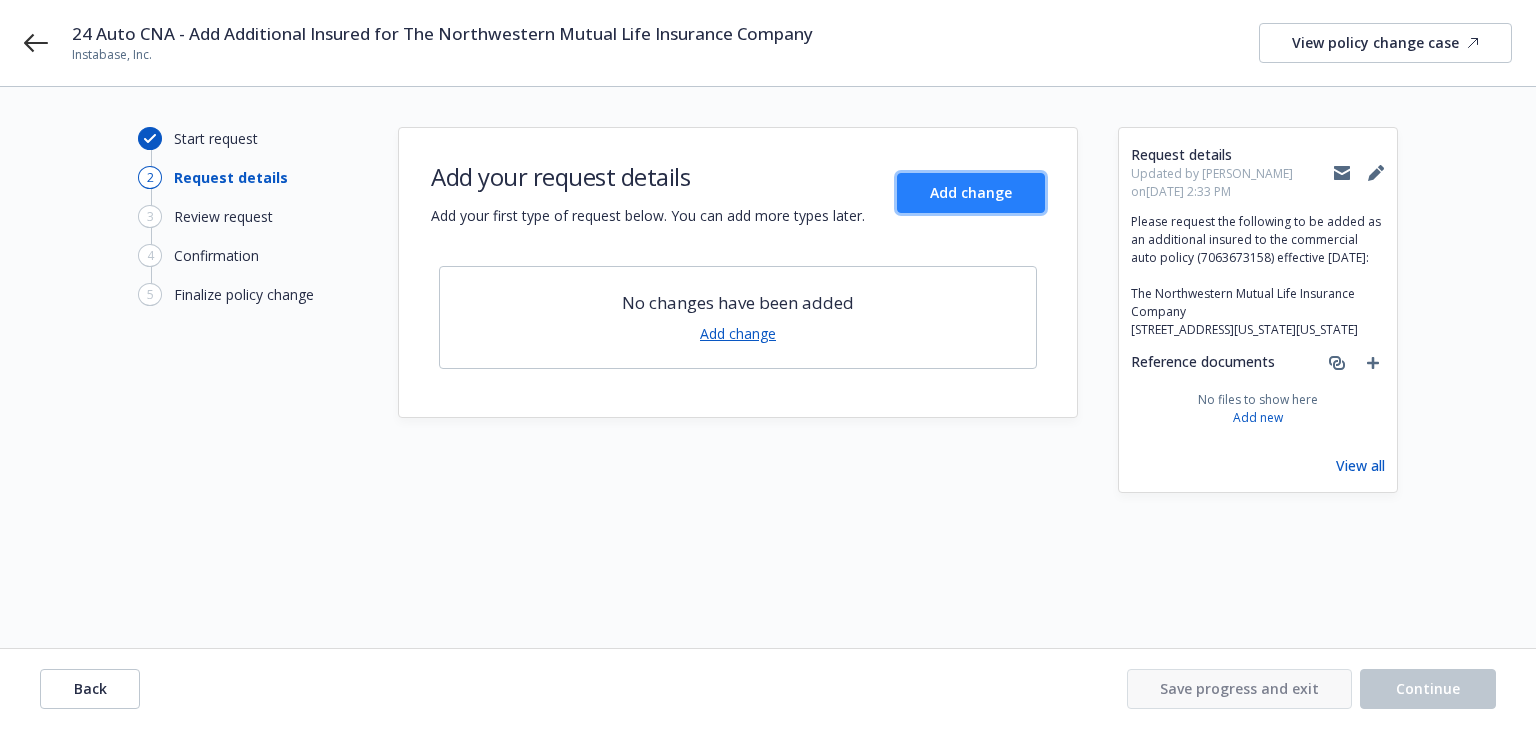 click on "Add change" at bounding box center (971, 192) 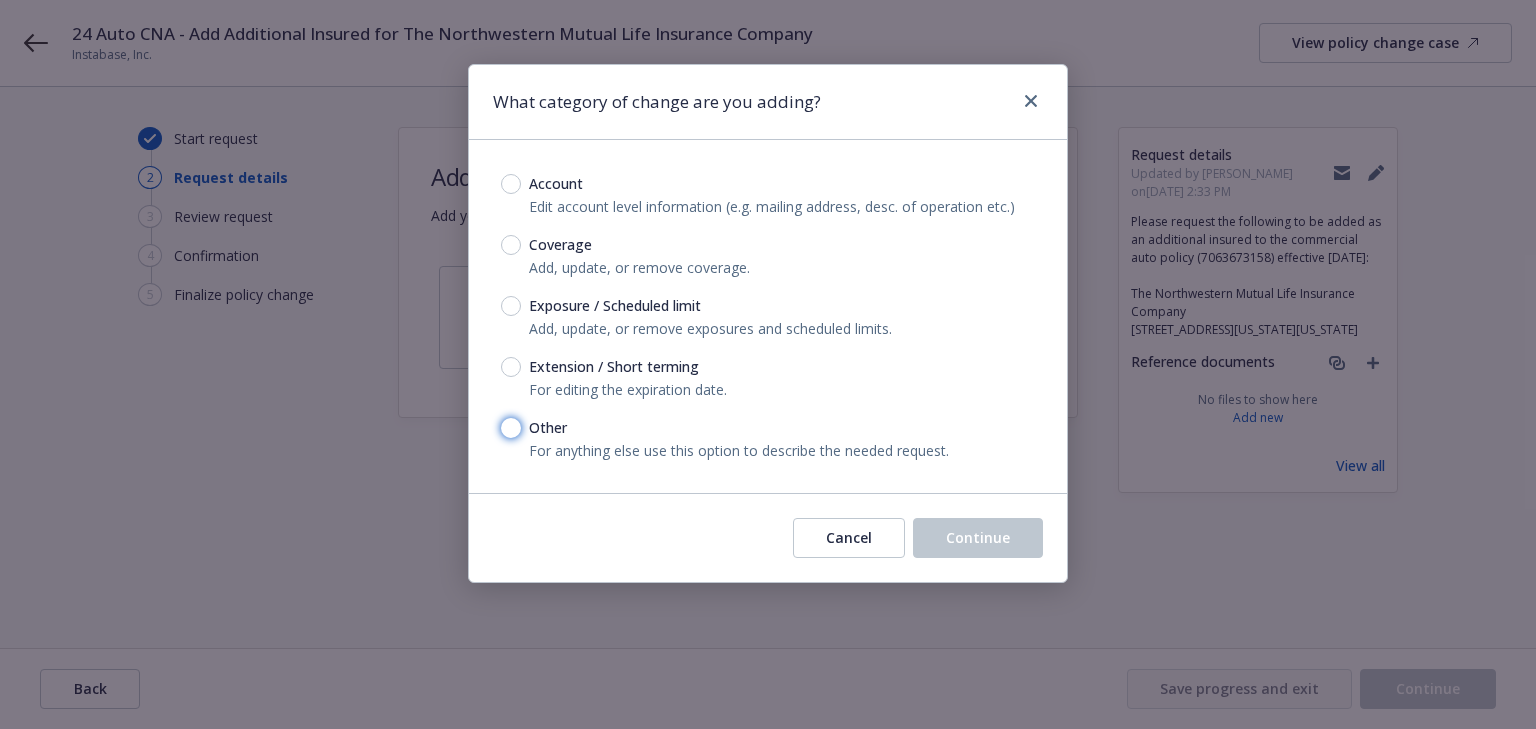click on "Other" at bounding box center [511, 428] 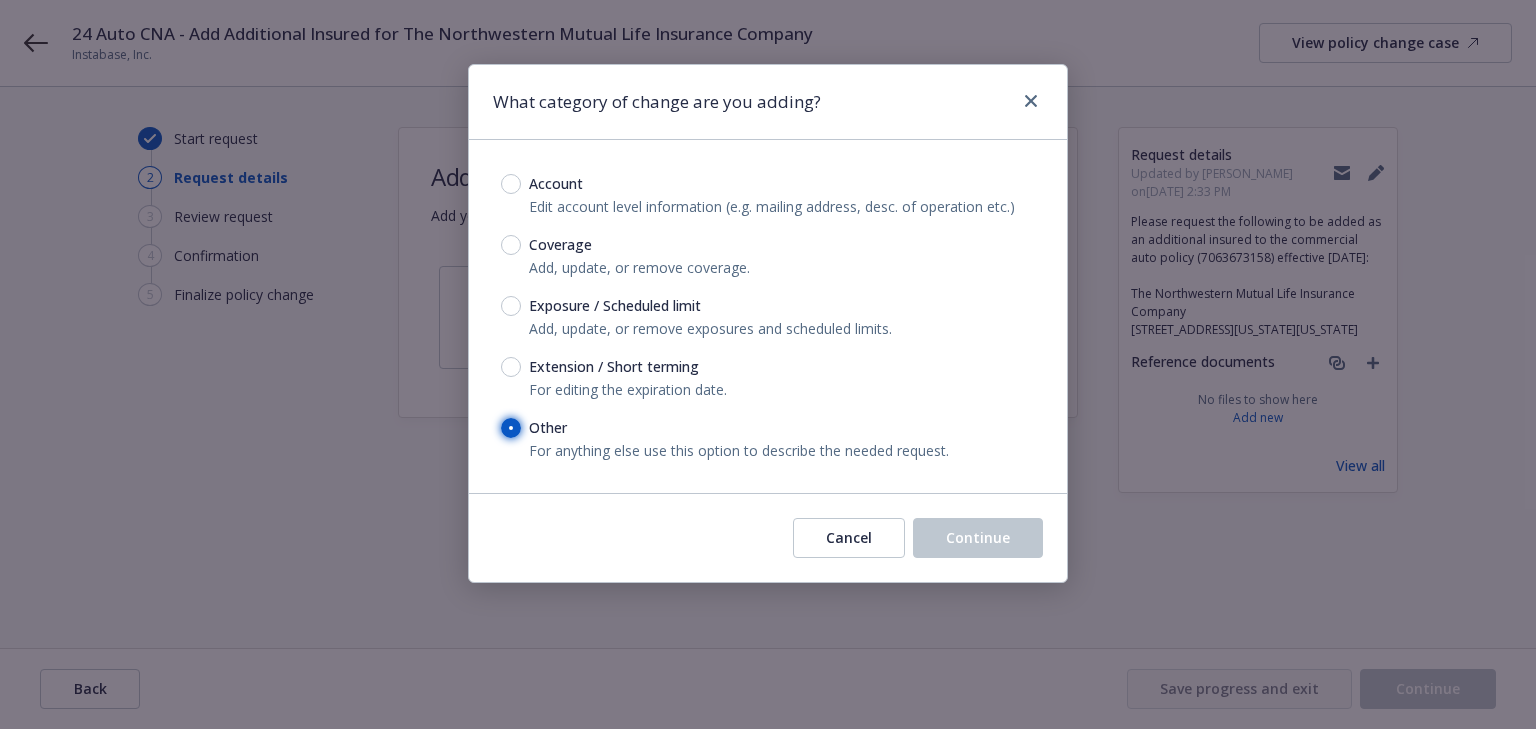 radio on "true" 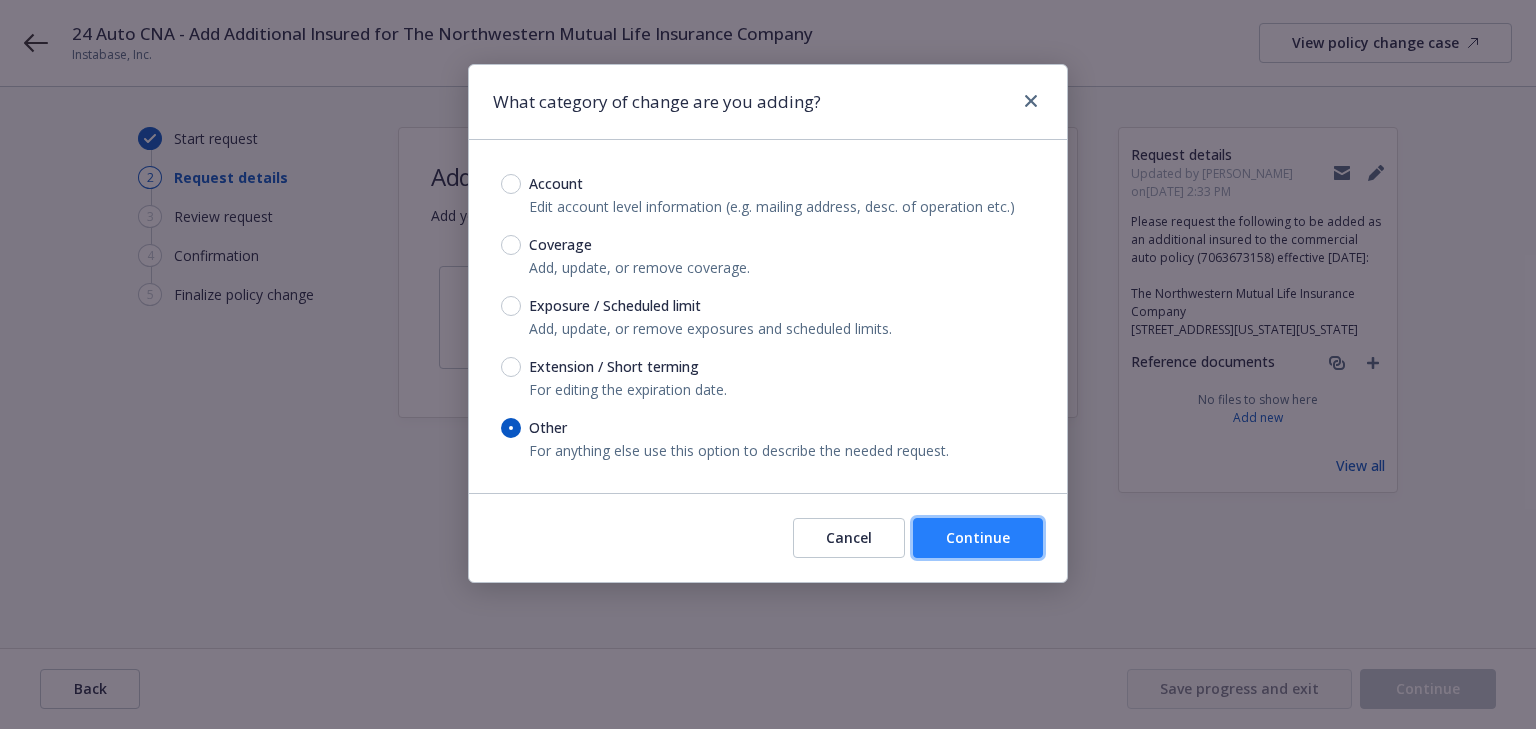 click on "Continue" at bounding box center (978, 538) 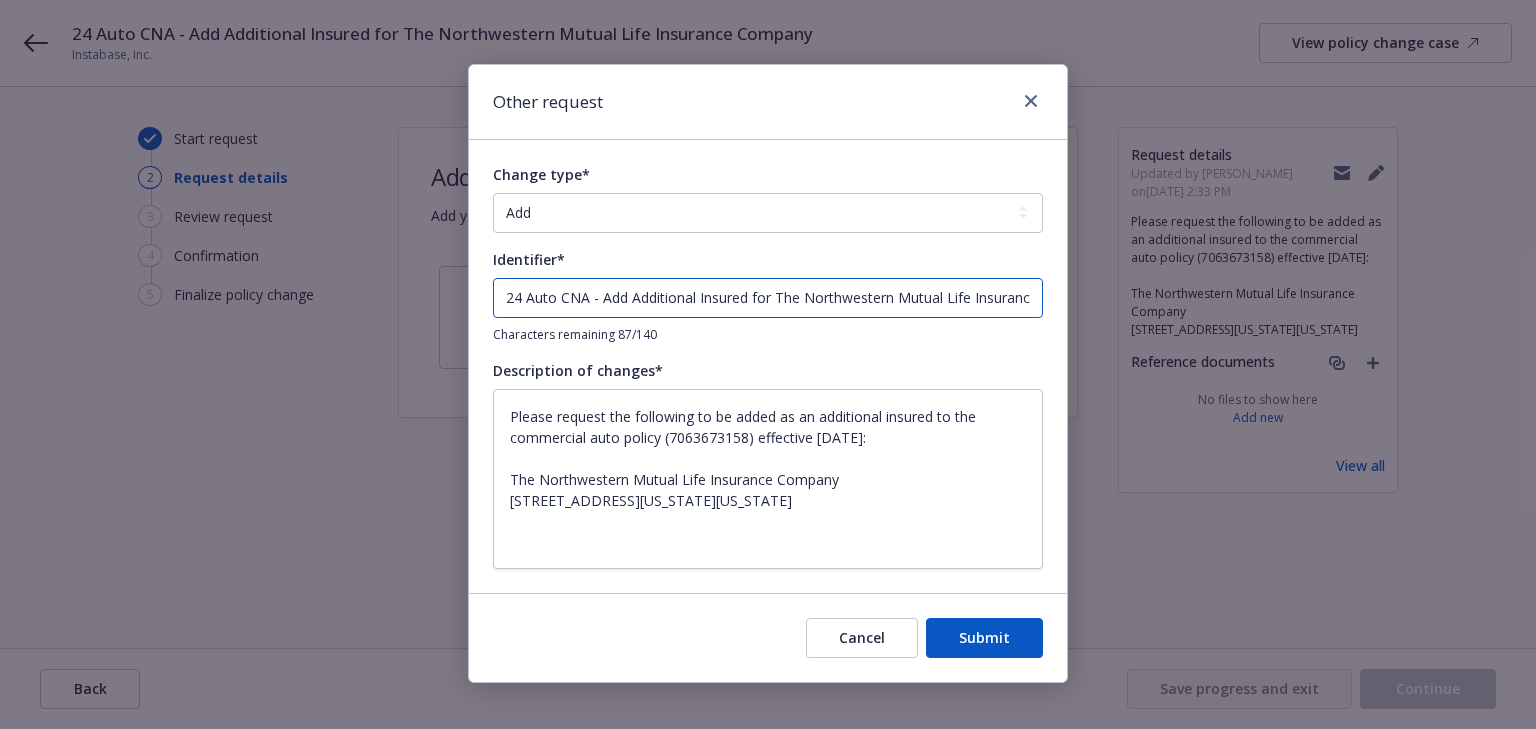 drag, startPoint x: 594, startPoint y: 293, endPoint x: 119, endPoint y: 289, distance: 475.01685 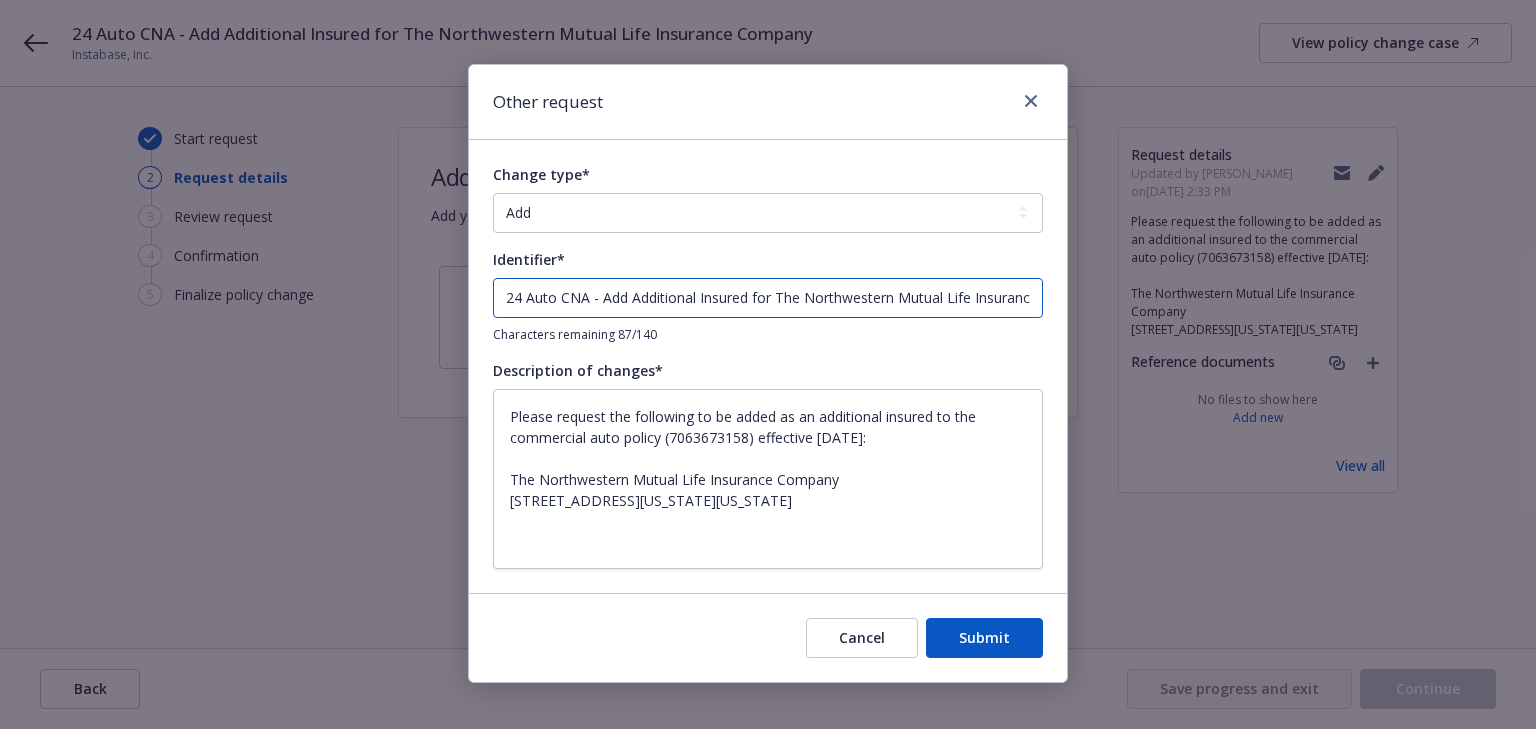 type on "x" 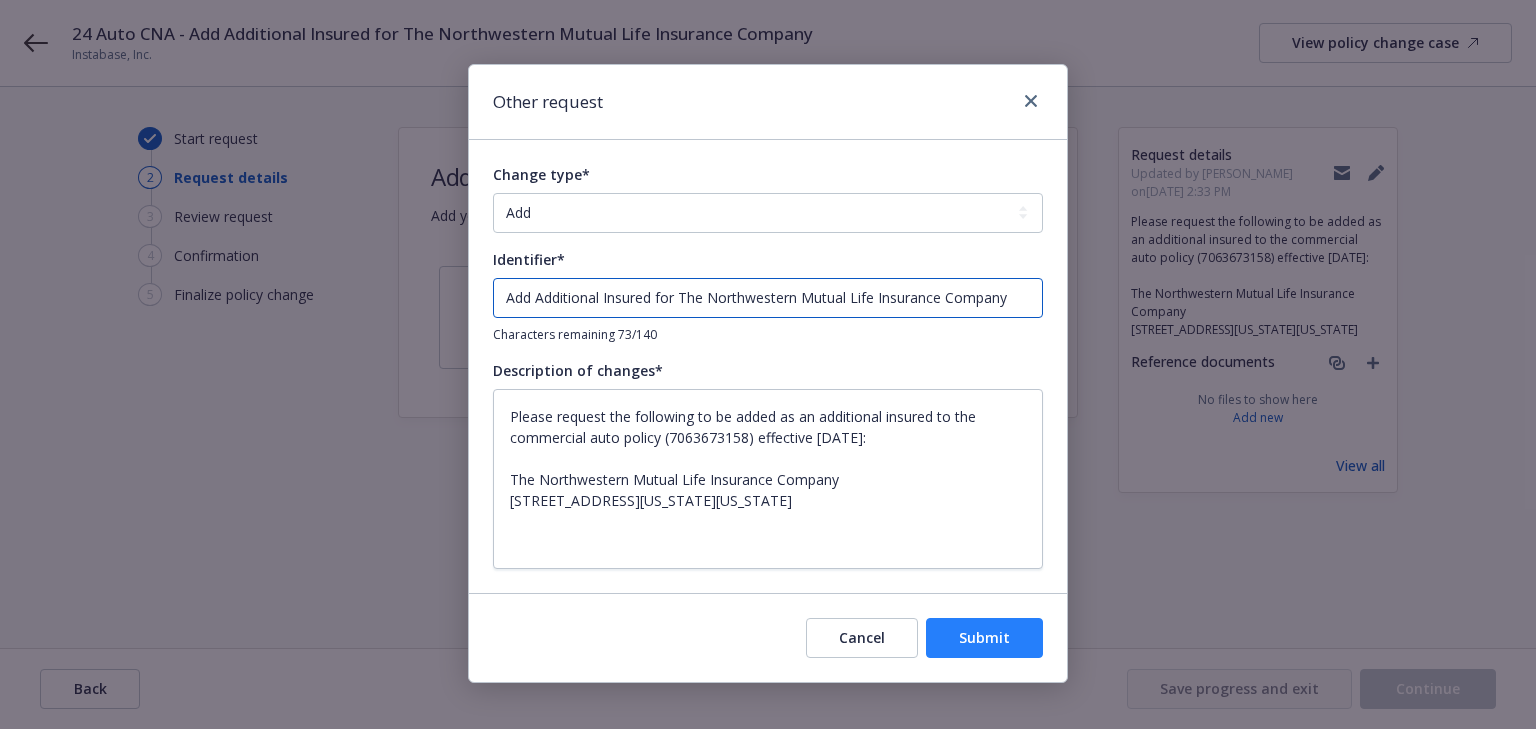 type on "Add Additional Insured for The Northwestern Mutual Life Insurance Company" 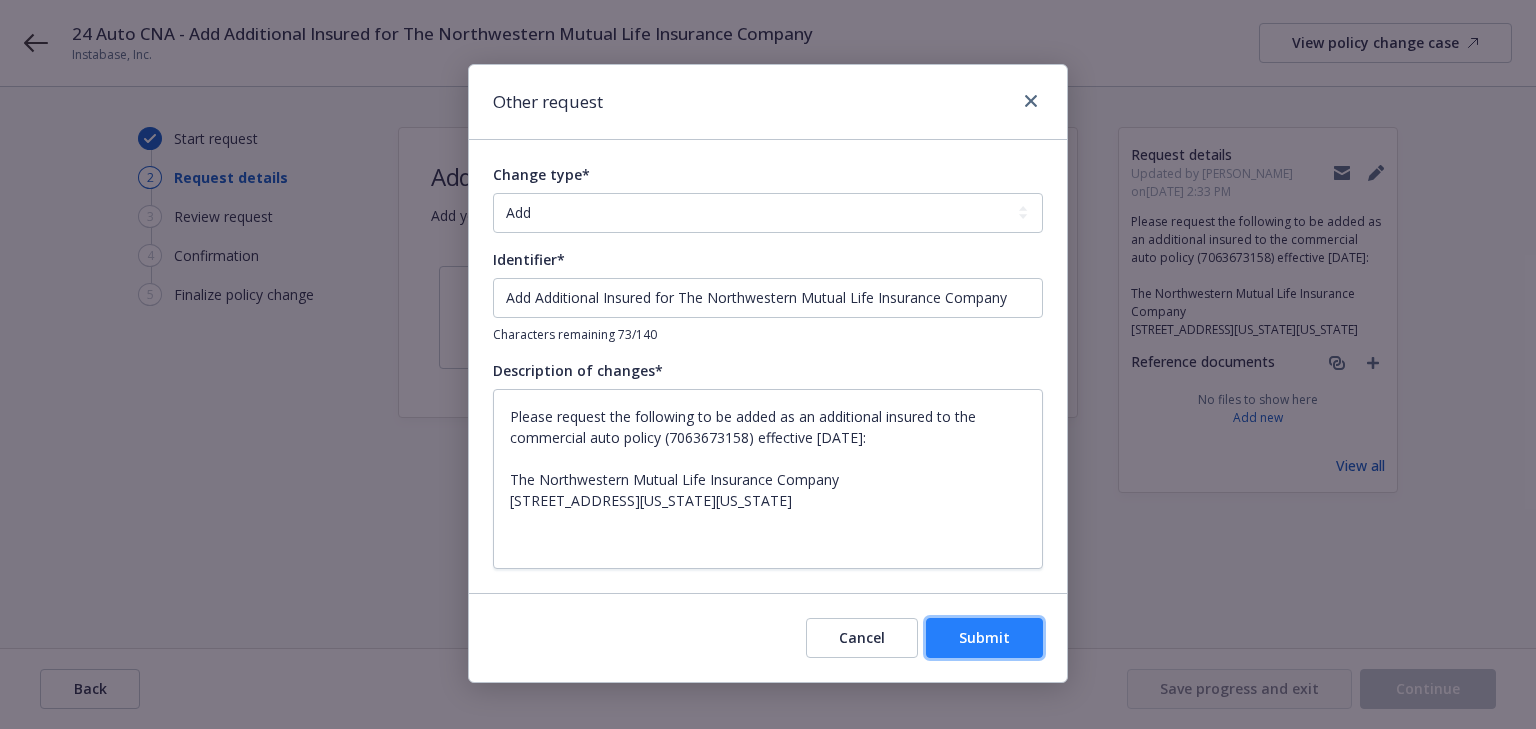 click on "Submit" at bounding box center (984, 638) 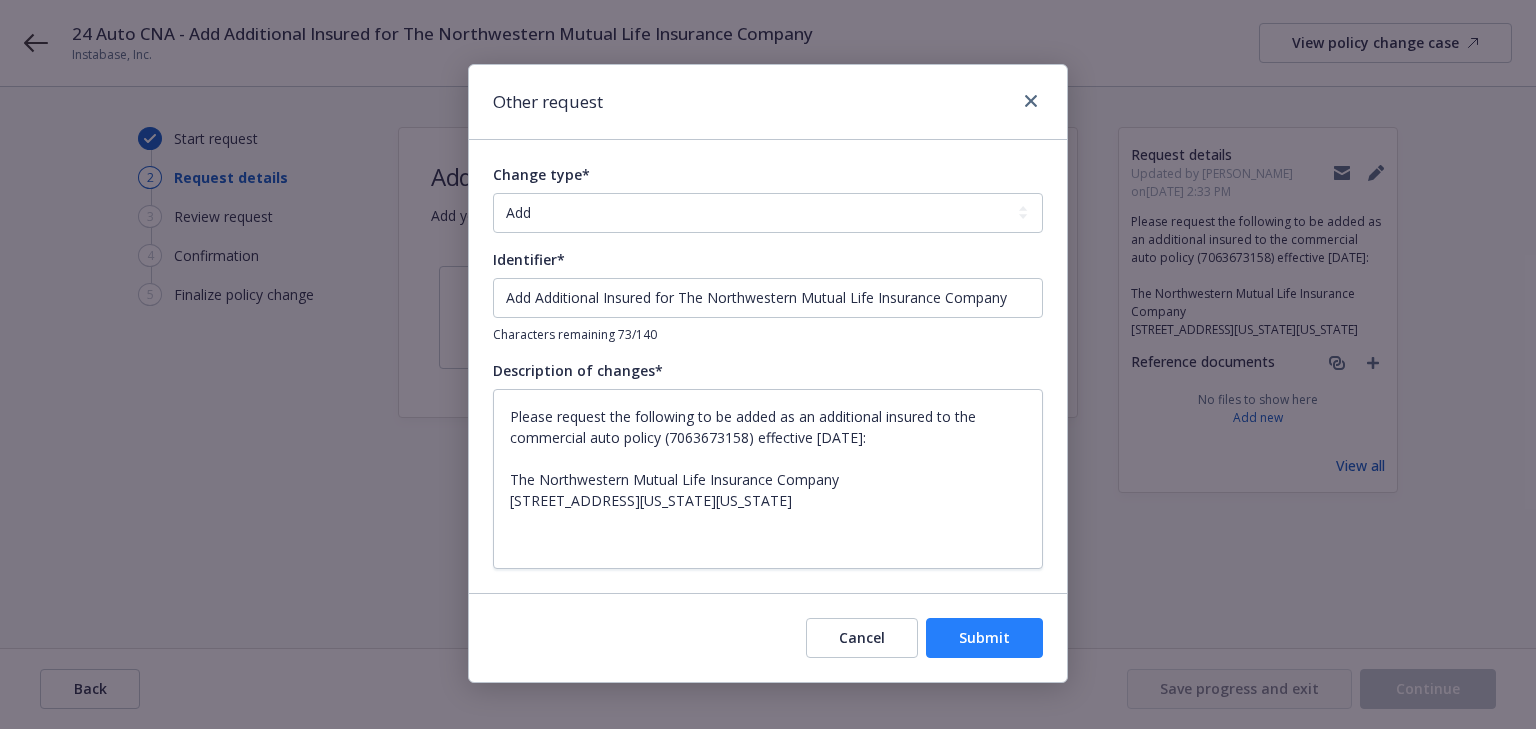 type on "x" 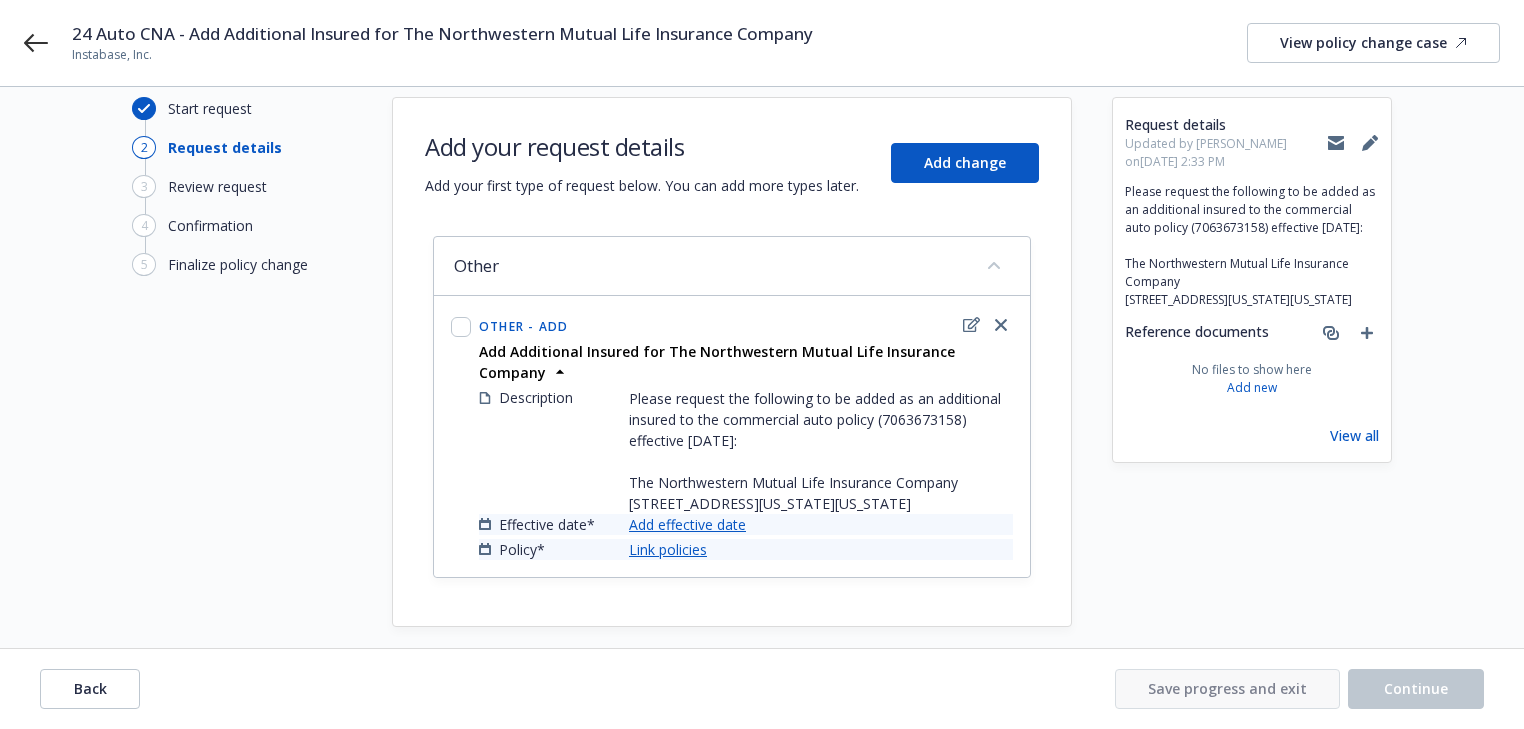 scroll, scrollTop: 47, scrollLeft: 0, axis: vertical 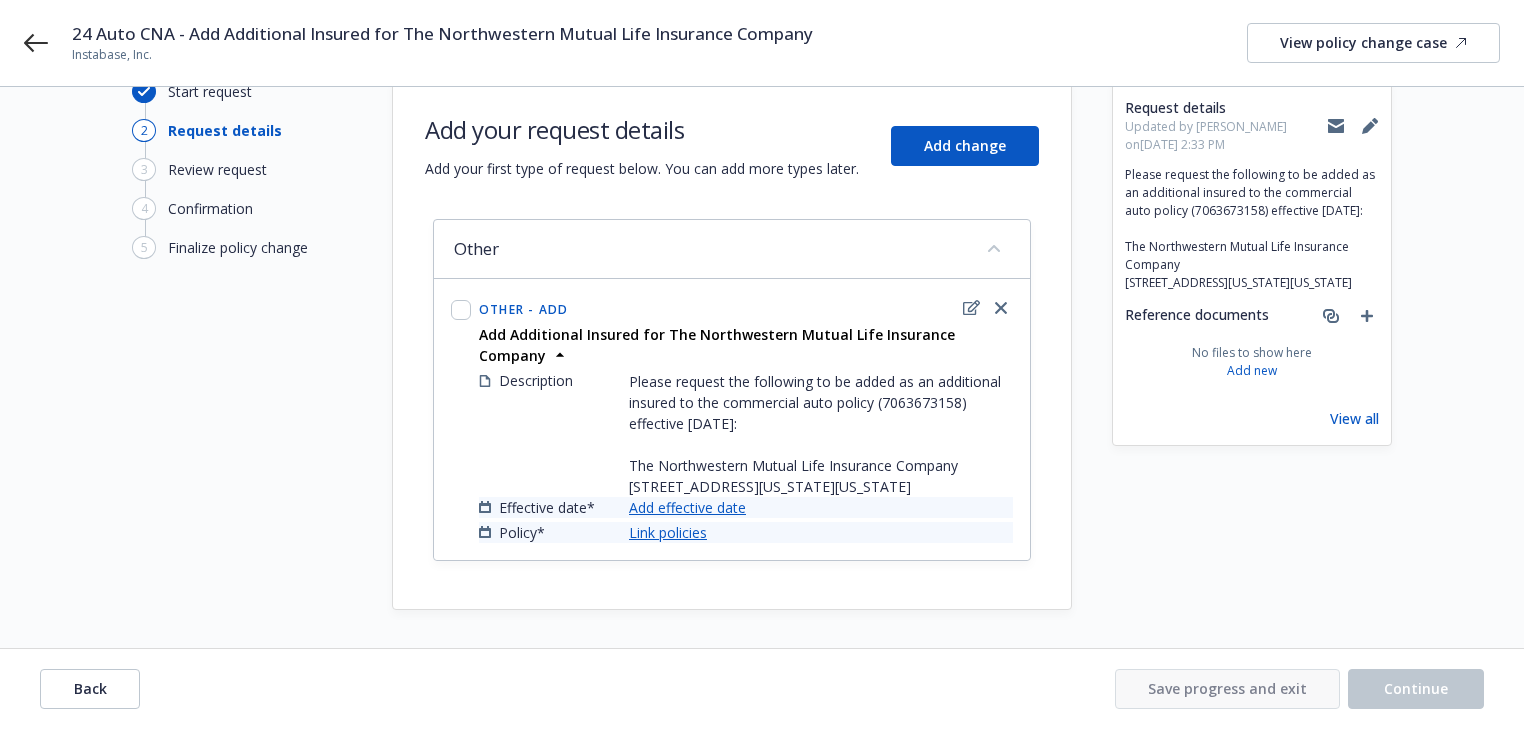 click on "Add effective date" at bounding box center (687, 507) 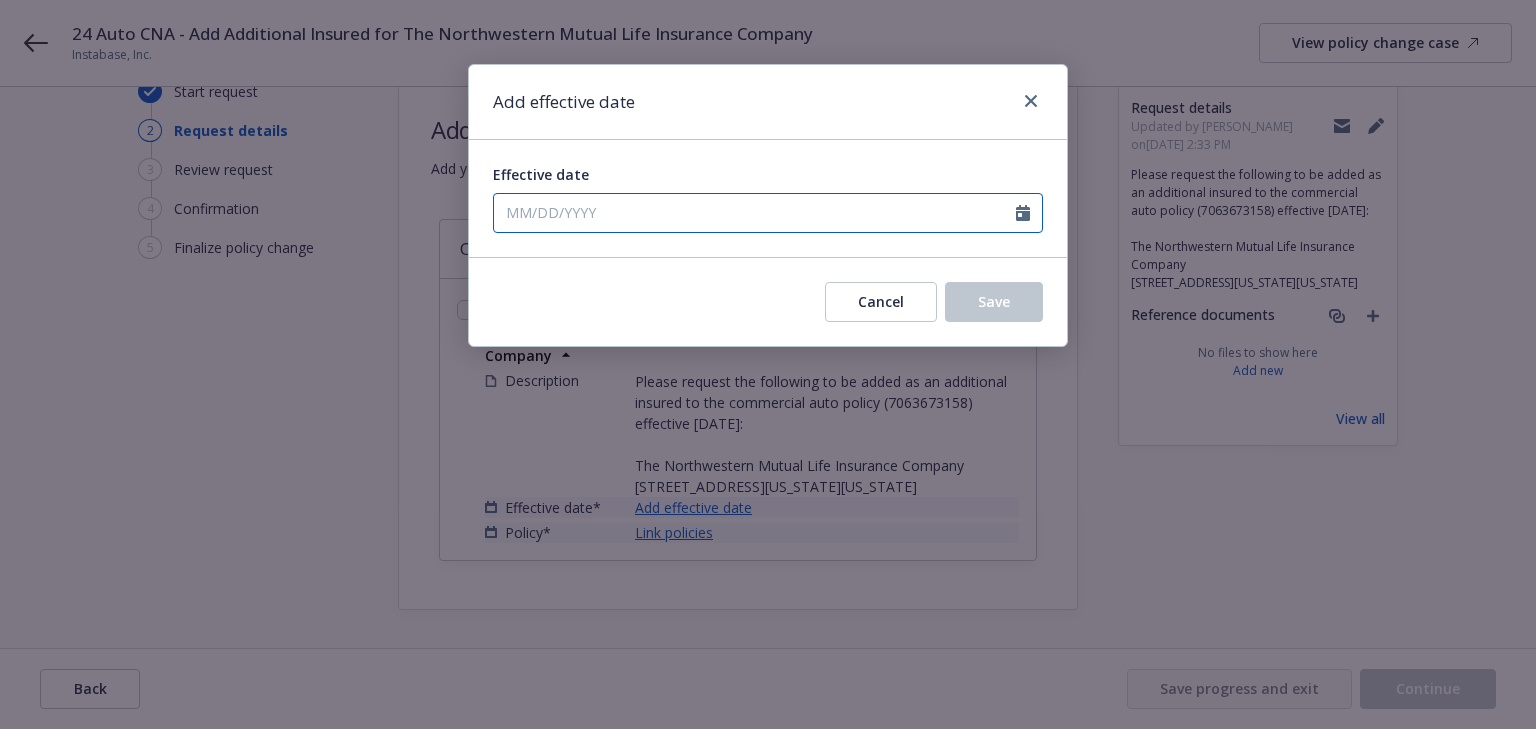 click on "Effective date" at bounding box center [755, 213] 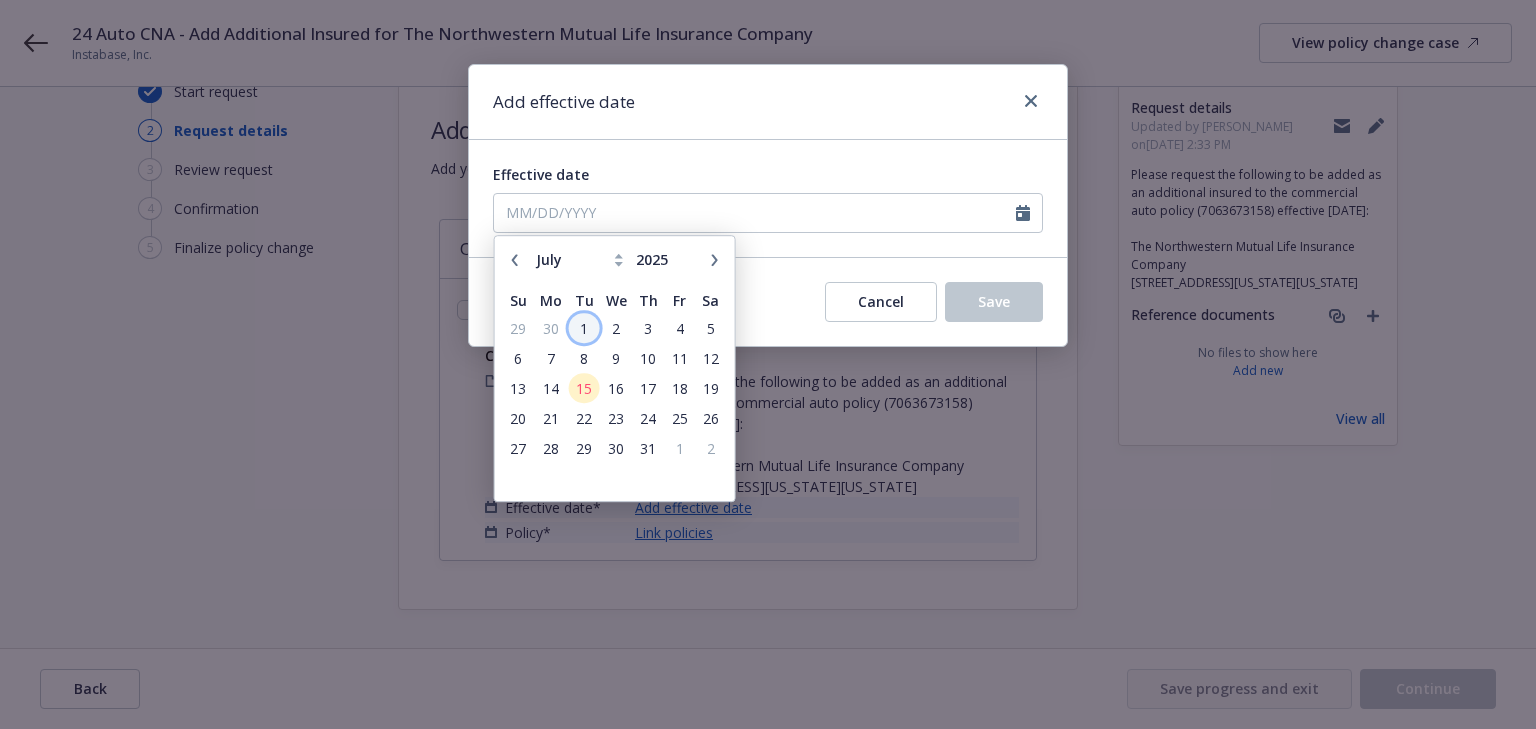 click on "1" at bounding box center (583, 328) 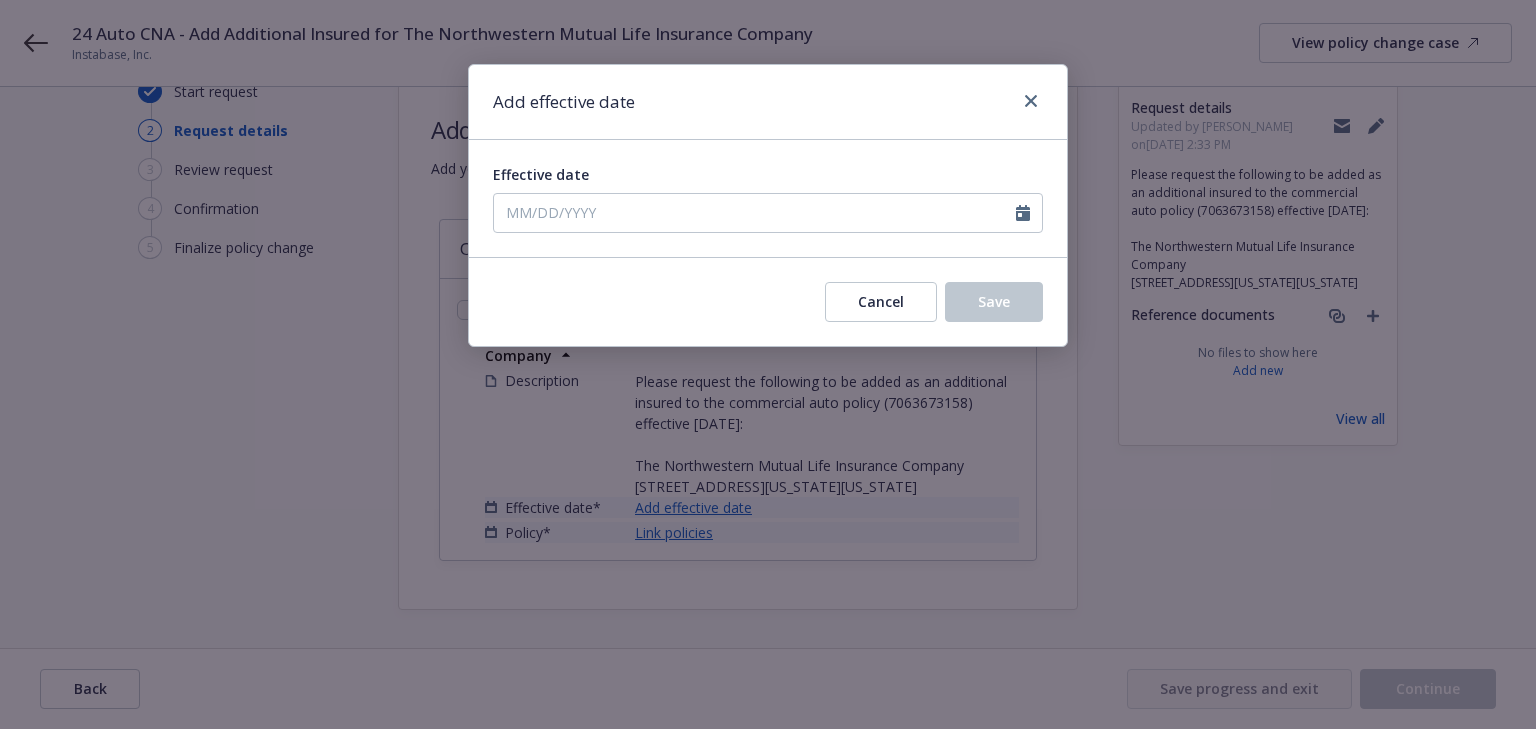 type on "[DATE]" 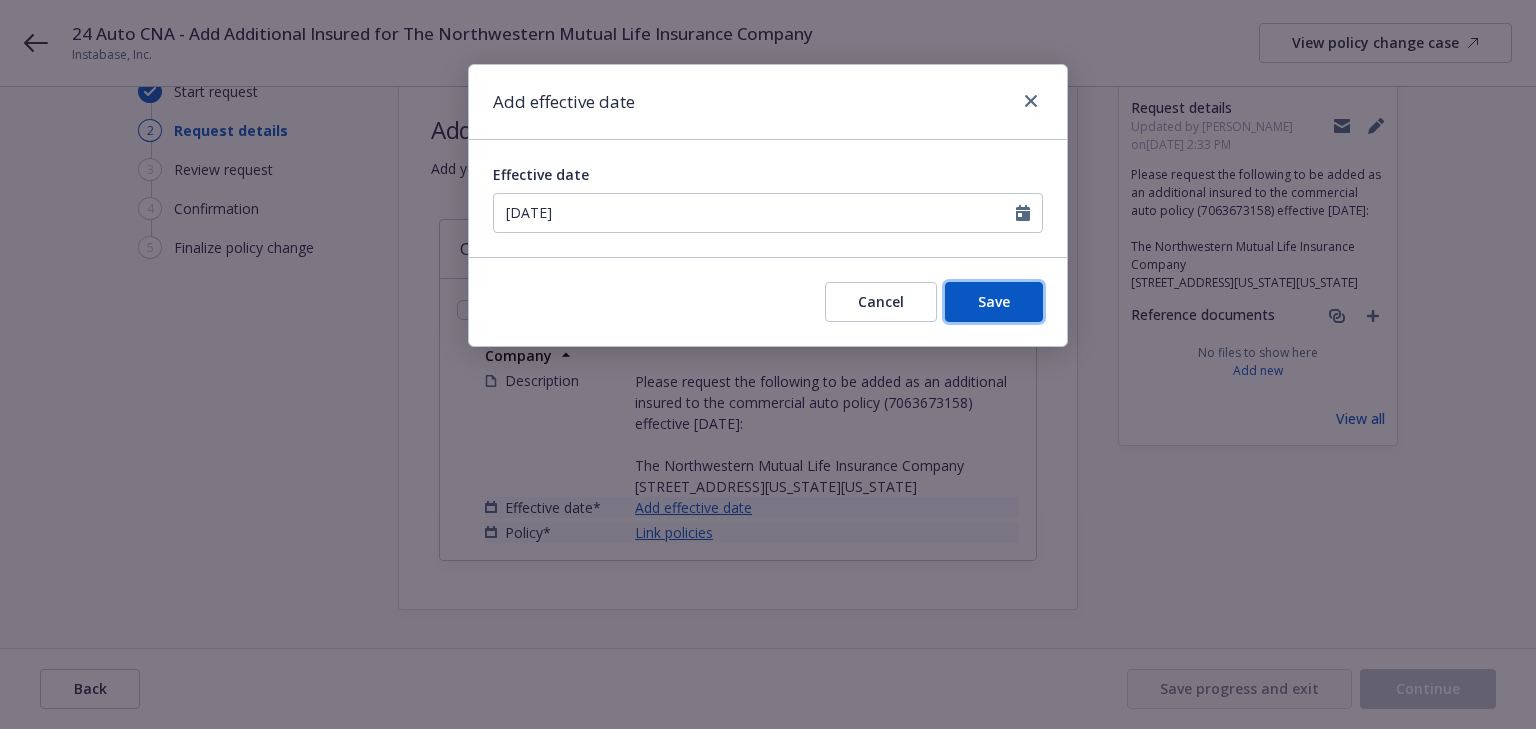 click on "Save" at bounding box center [994, 302] 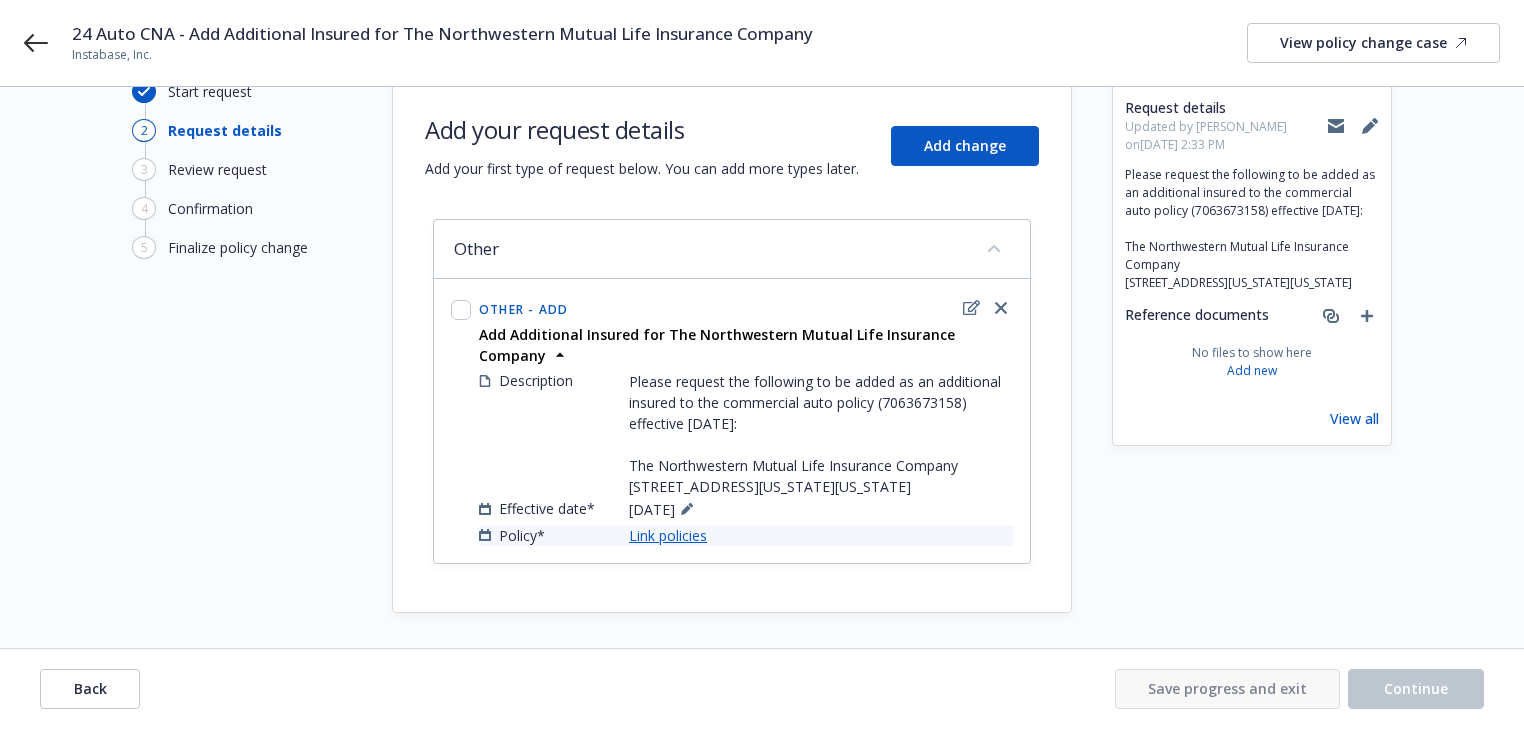 click on "Link policies" at bounding box center (668, 535) 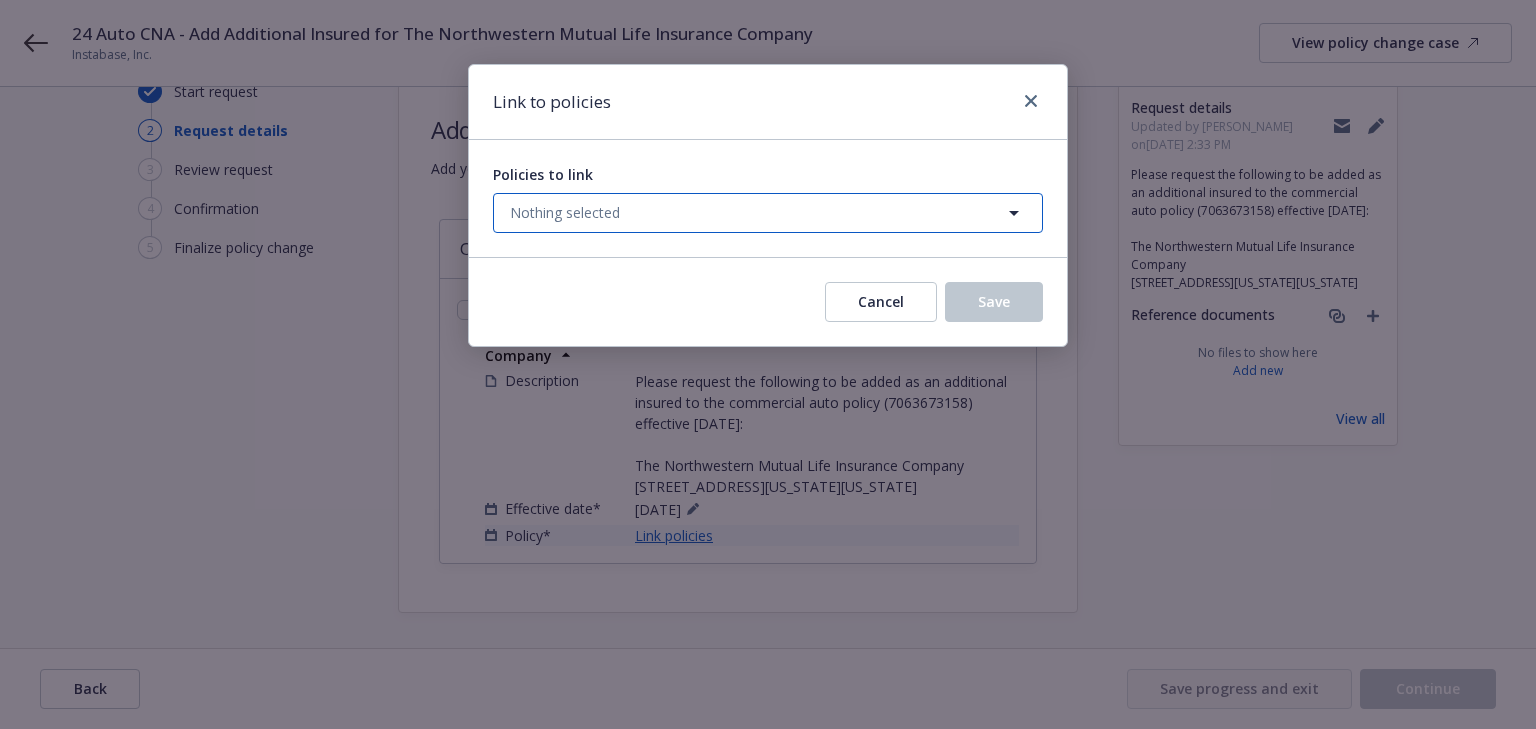 click on "Nothing selected" at bounding box center (565, 212) 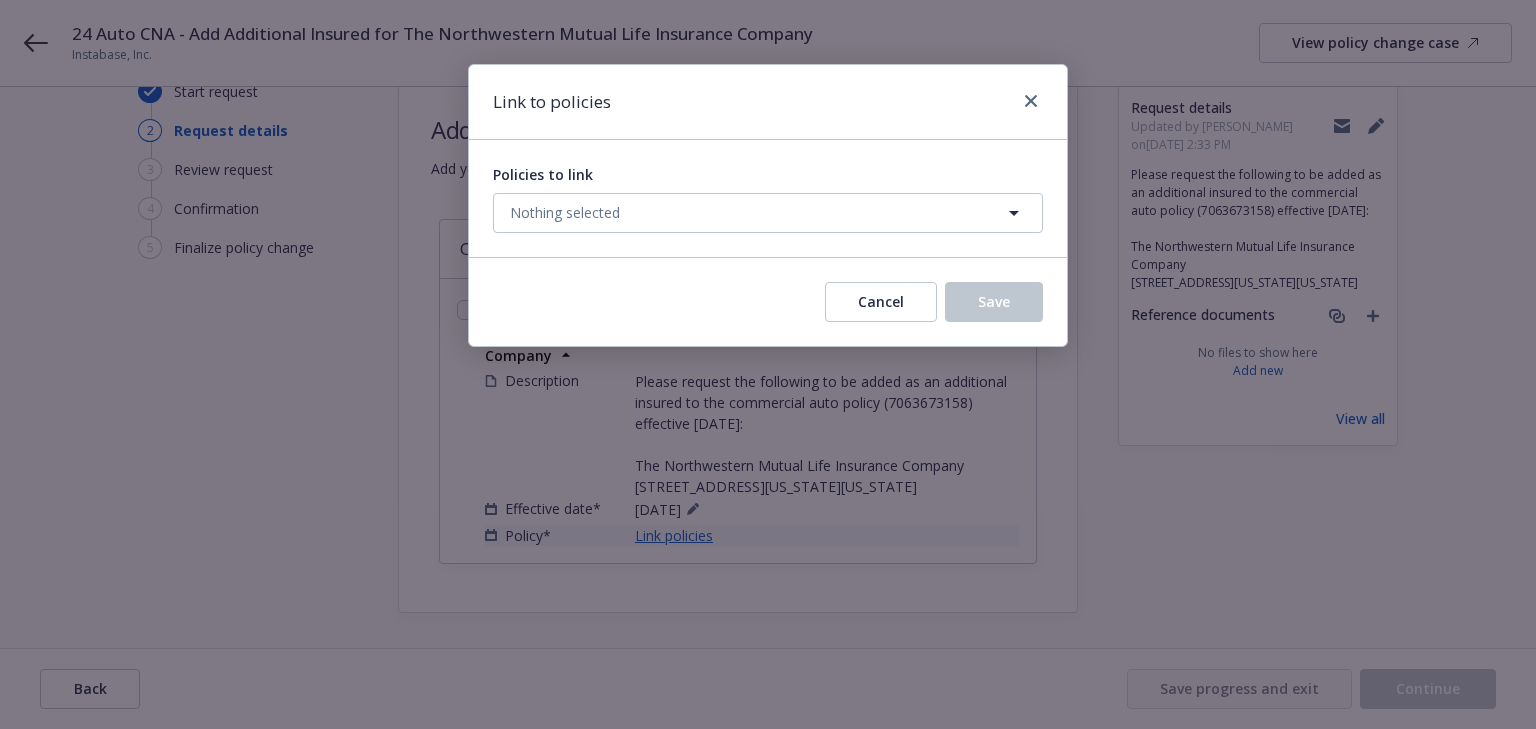 select on "ACTIVE" 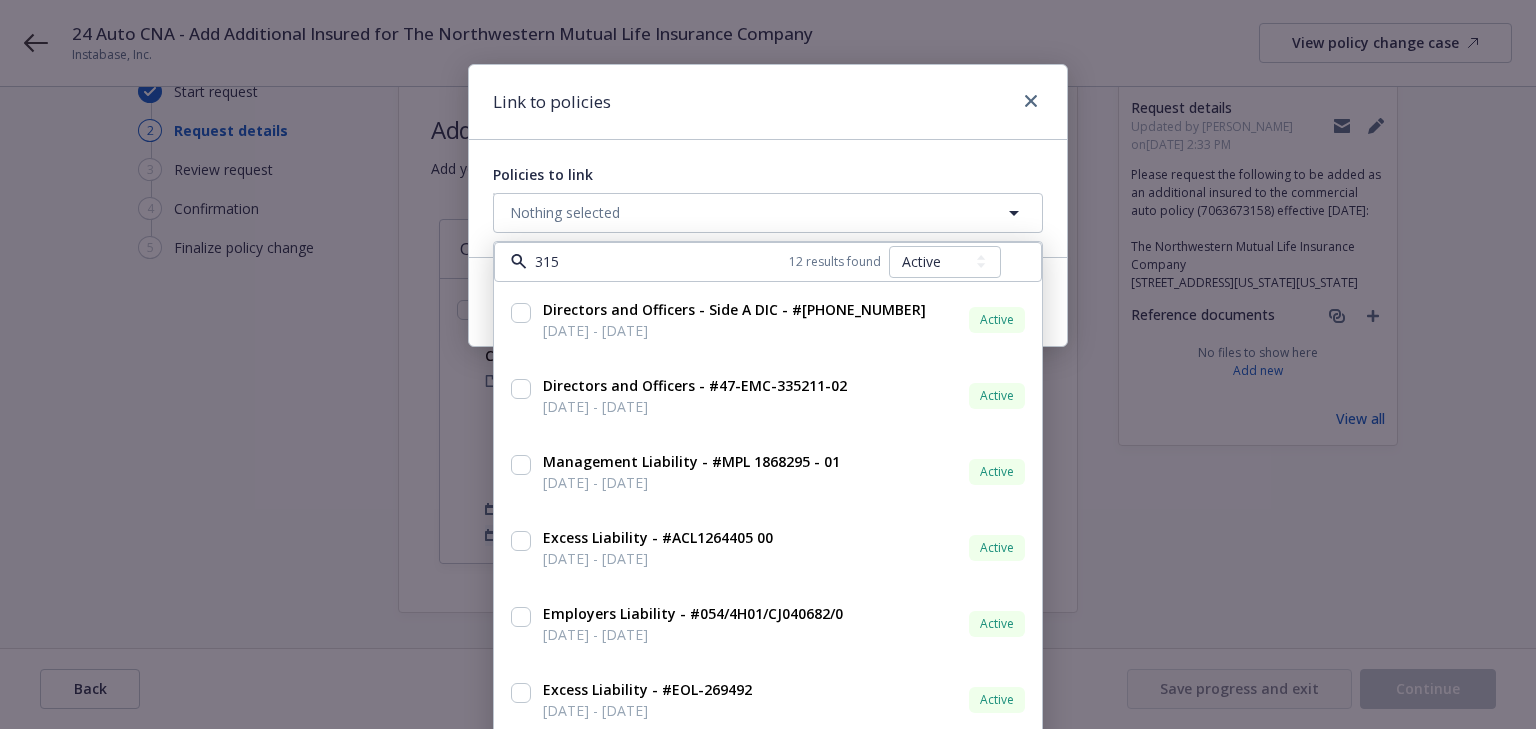 type on "3158" 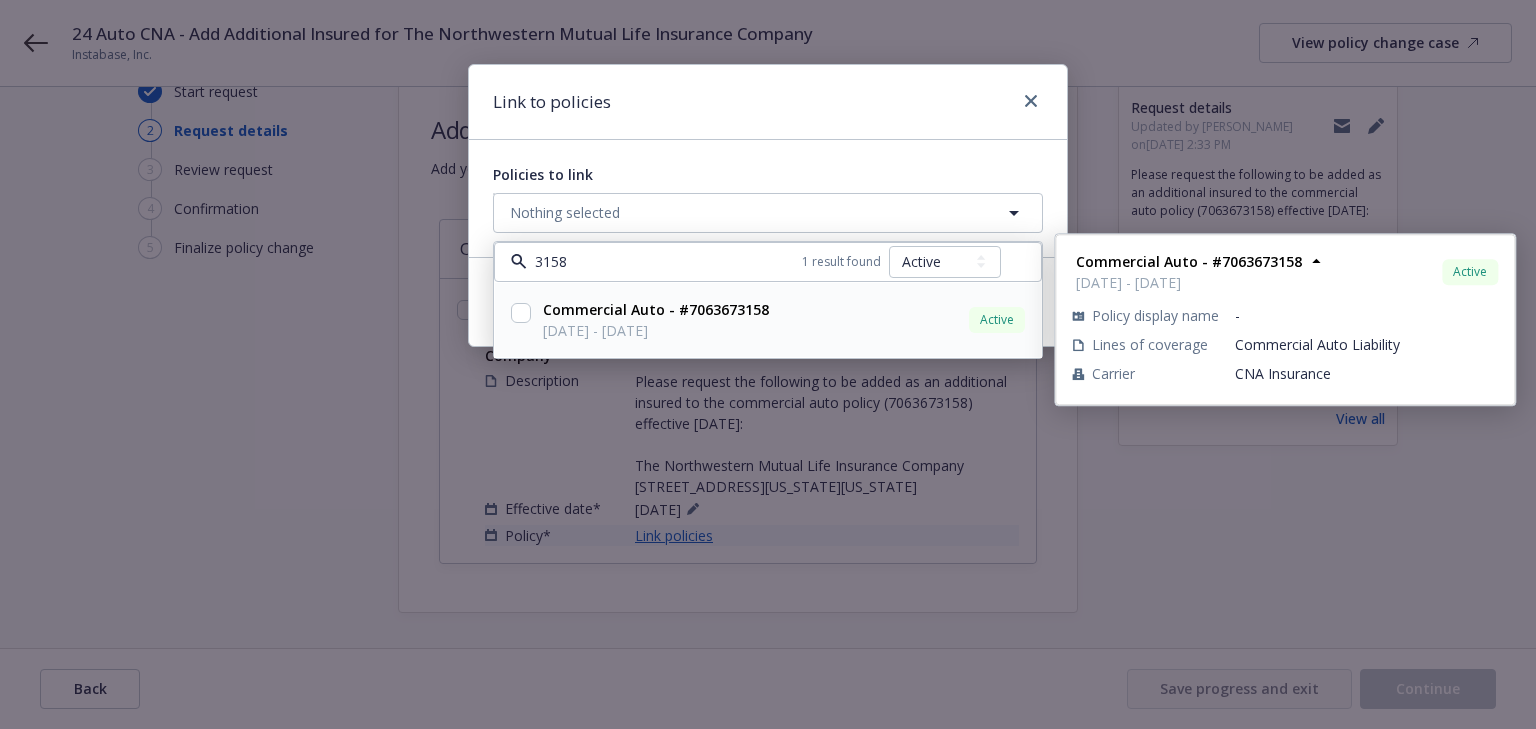 click at bounding box center (521, 313) 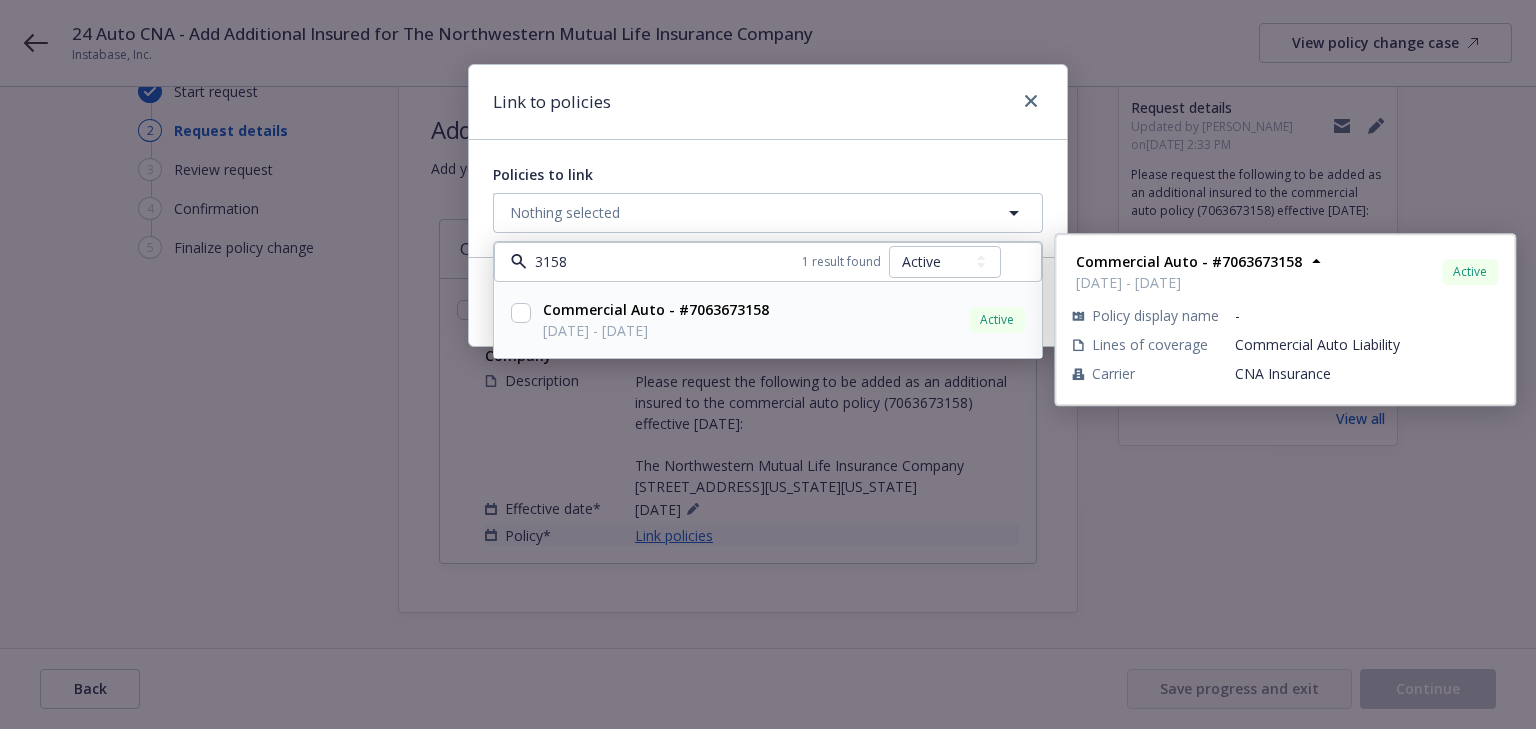 checkbox on "true" 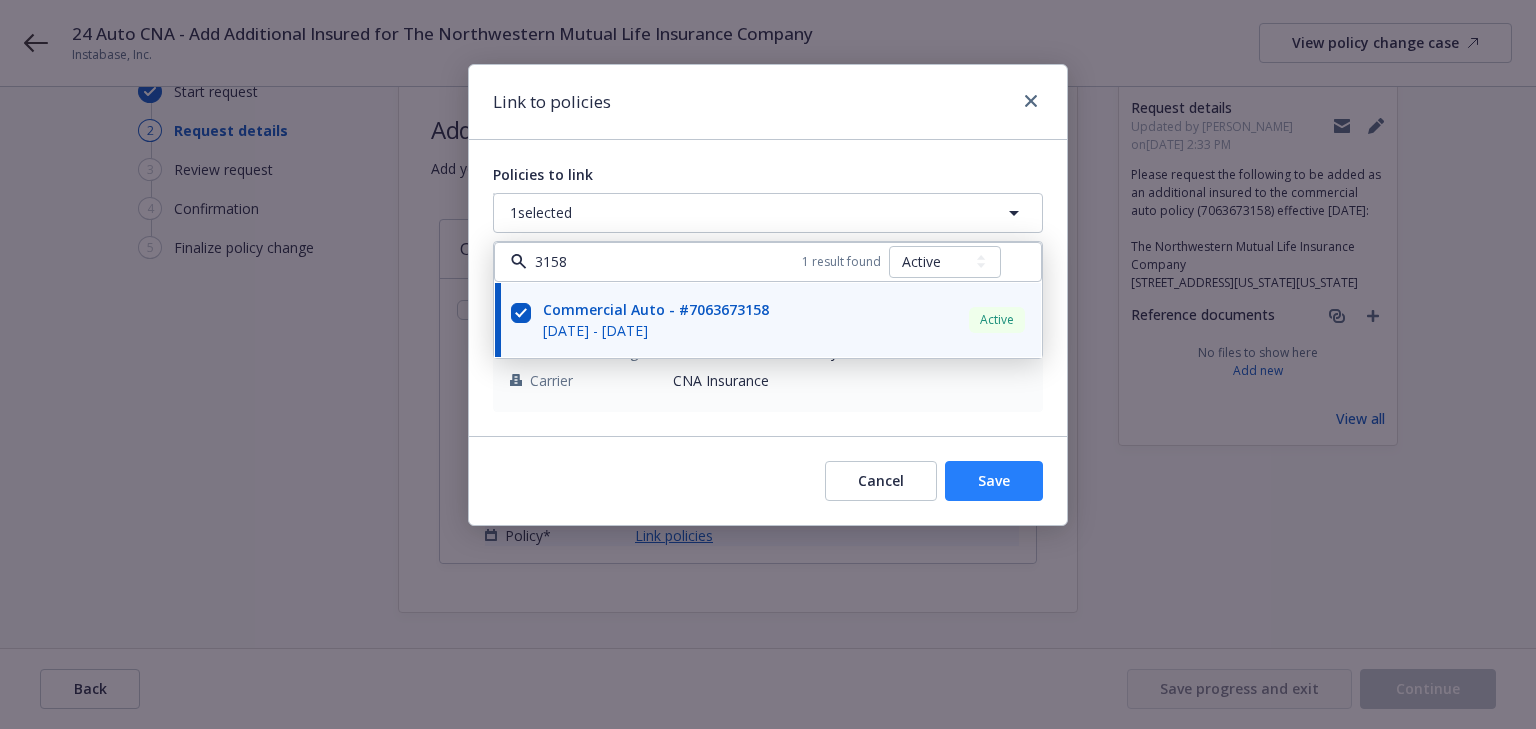 type on "3158" 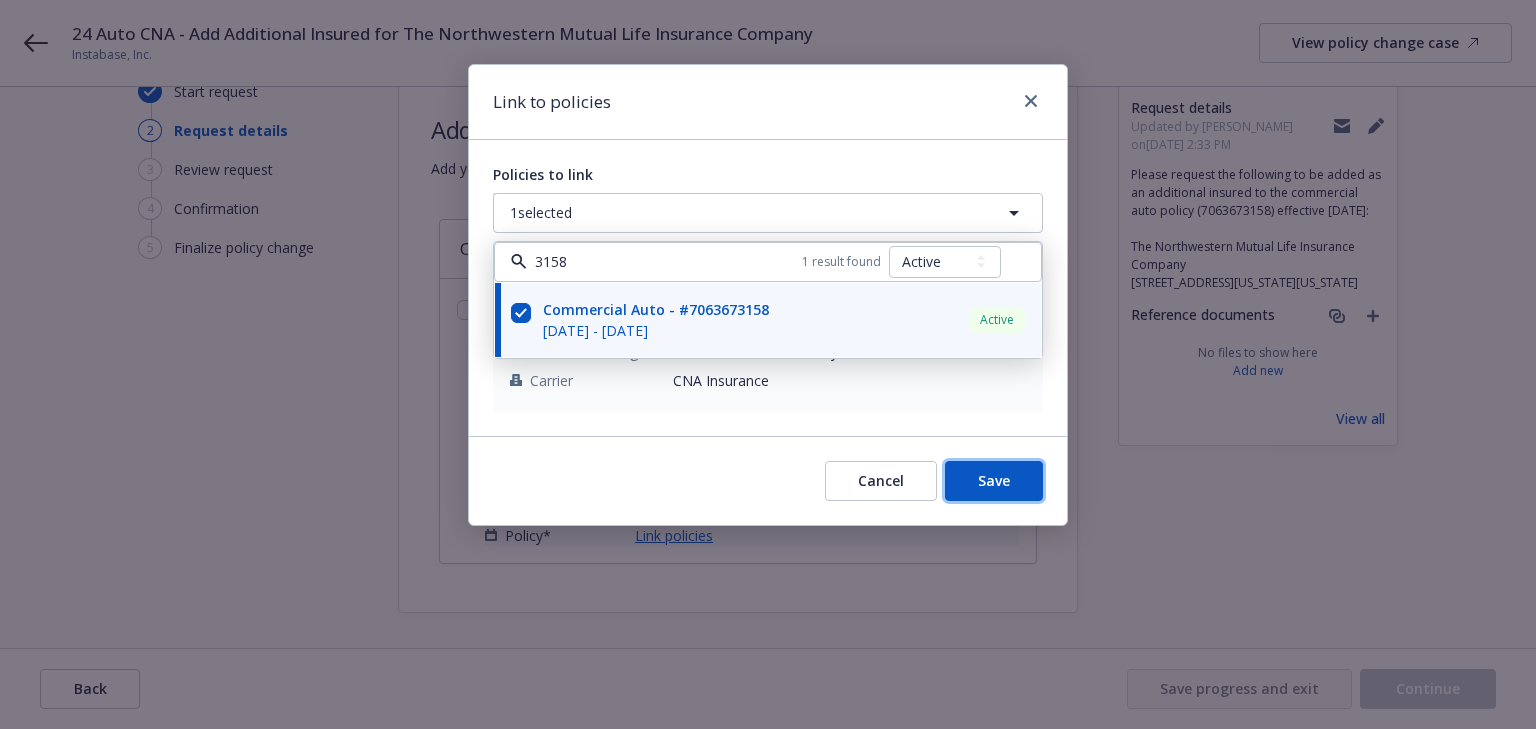 click on "Save" at bounding box center (994, 481) 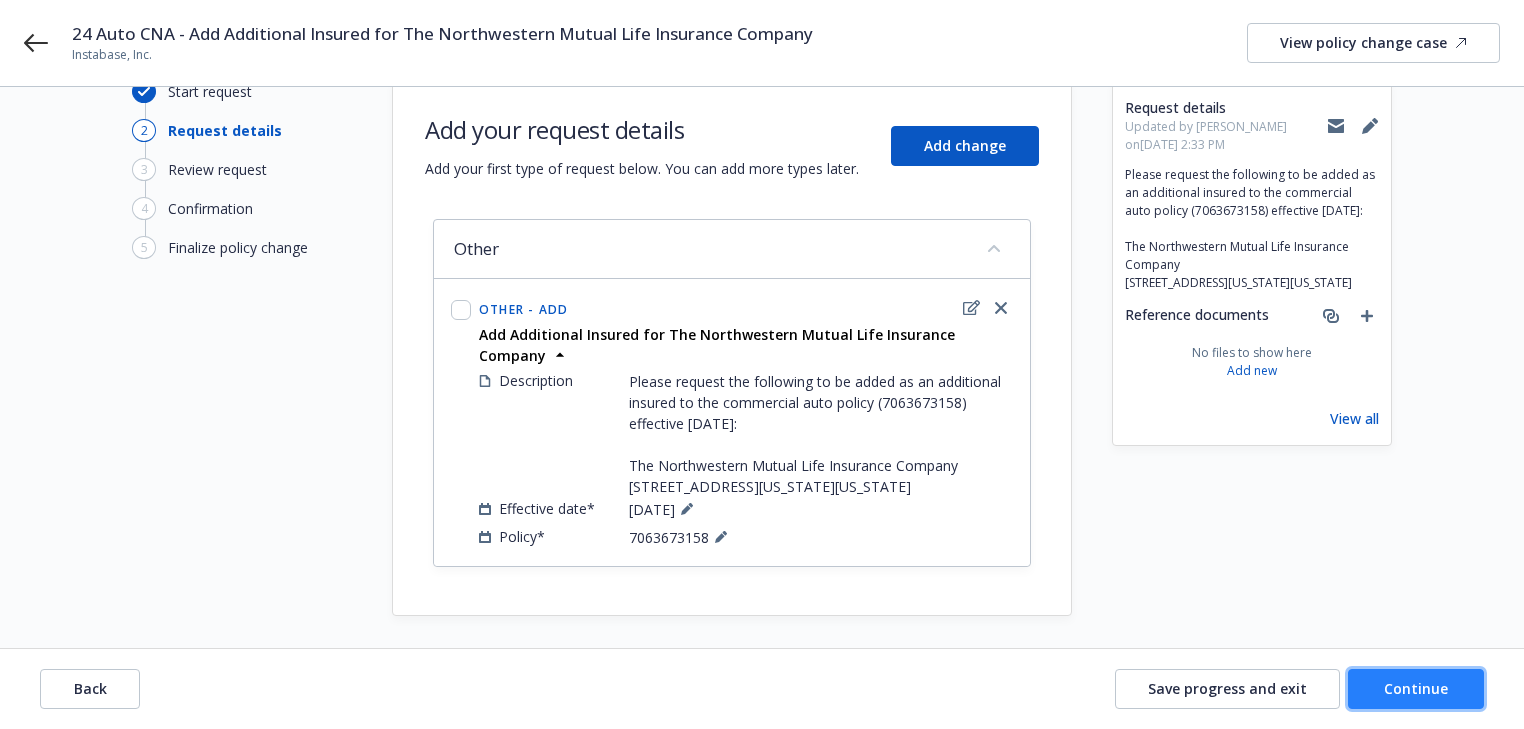 click on "Continue" at bounding box center [1416, 688] 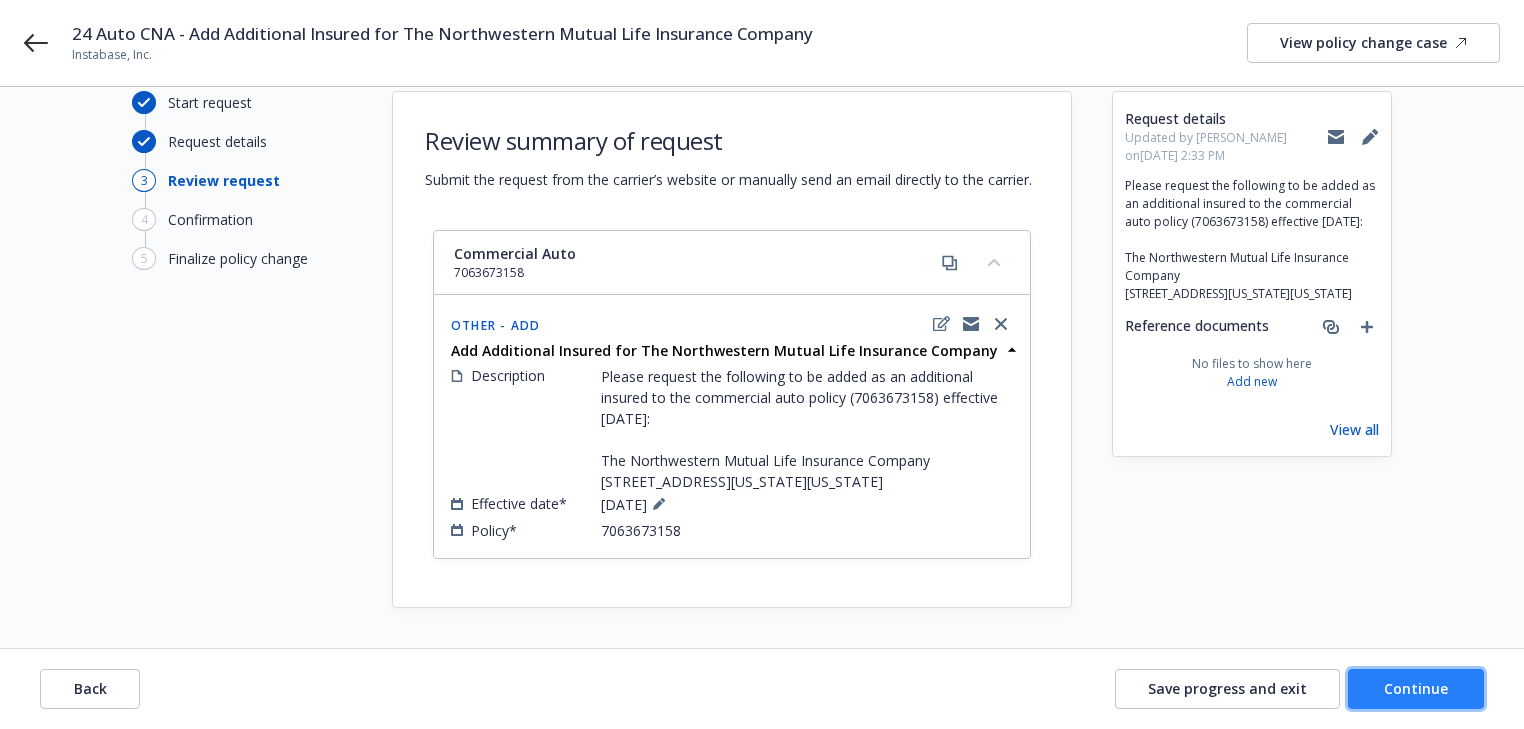 click on "Continue" at bounding box center [1416, 688] 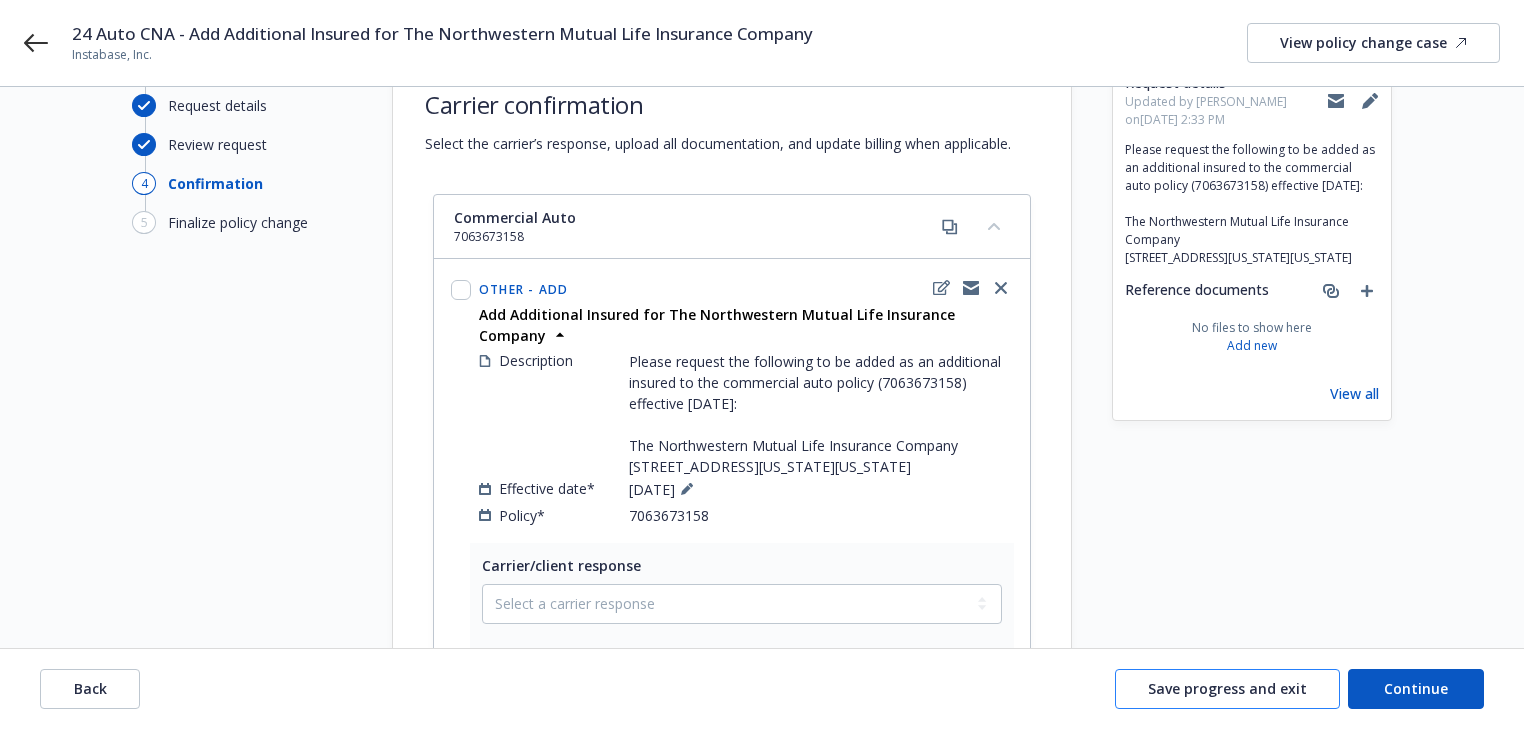 scroll, scrollTop: 76, scrollLeft: 0, axis: vertical 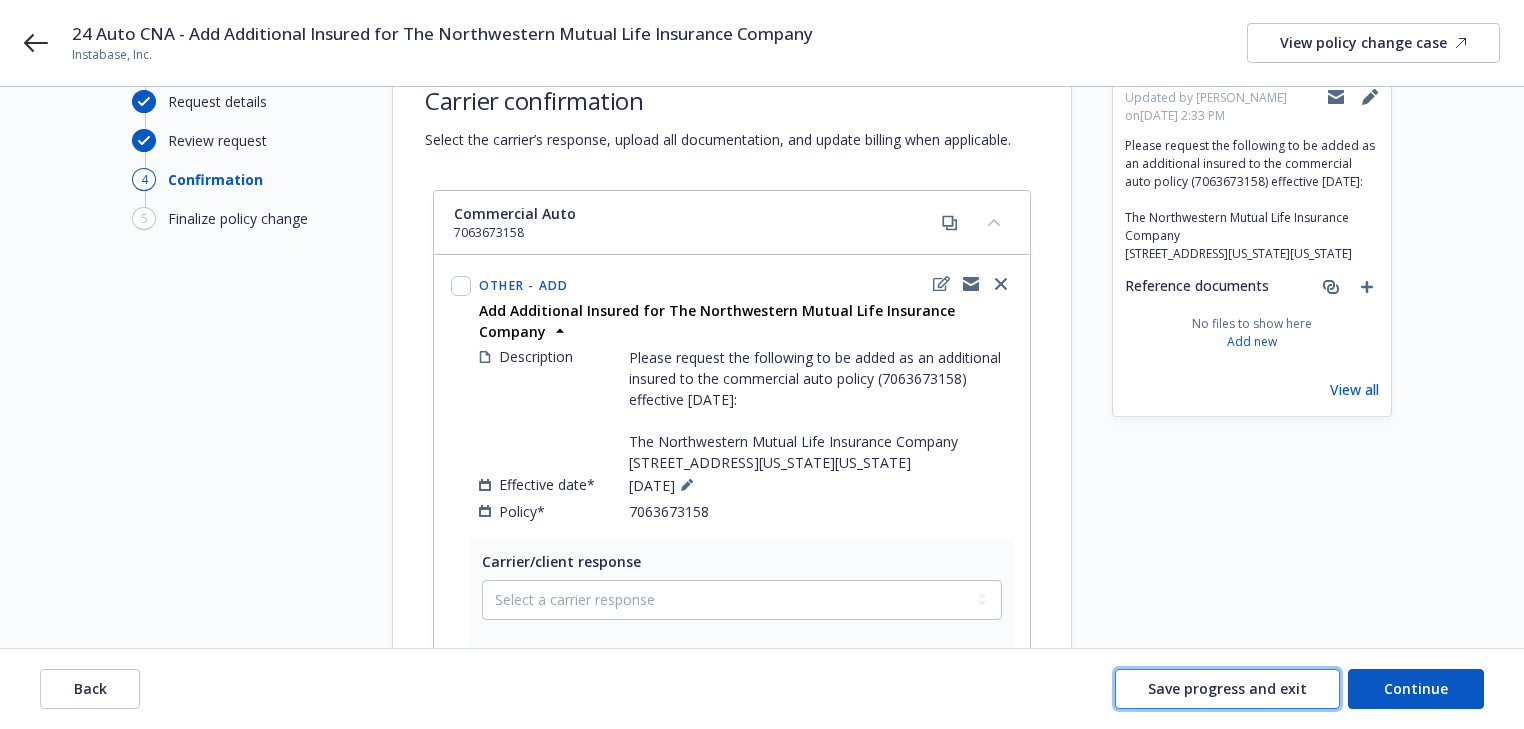 click on "Save progress and exit" at bounding box center [1227, 688] 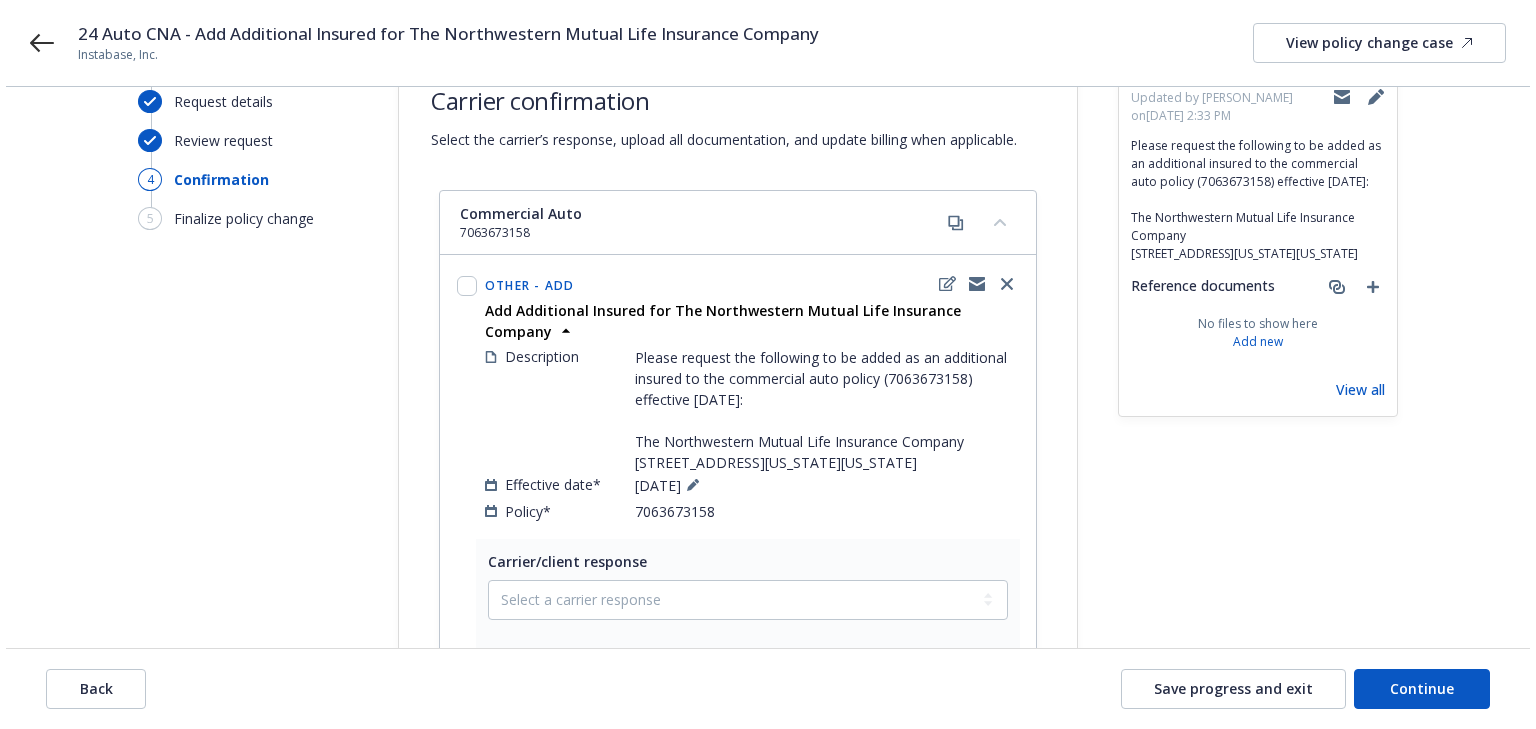 scroll, scrollTop: 0, scrollLeft: 0, axis: both 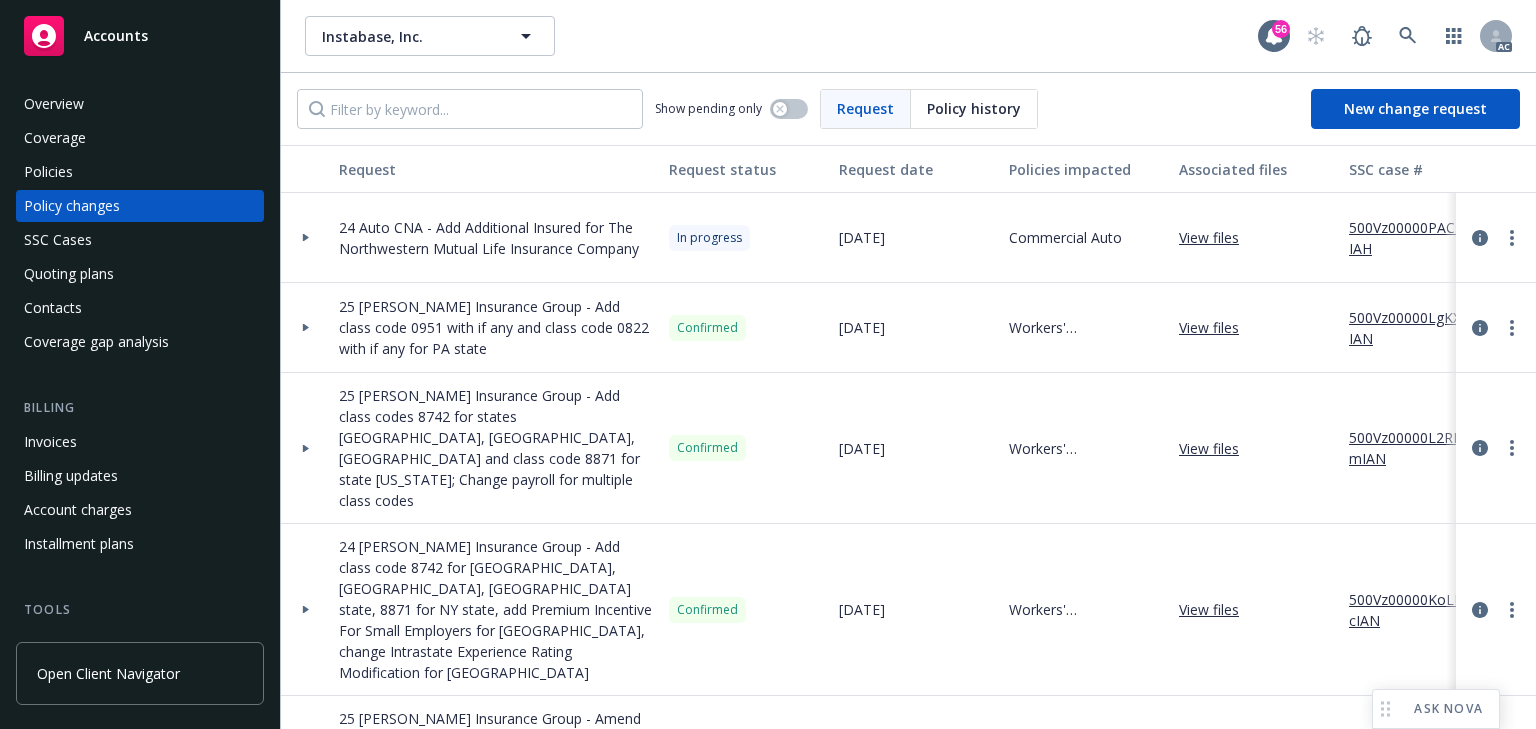 click on "500Vz00000PACsjIAH" at bounding box center (1416, 238) 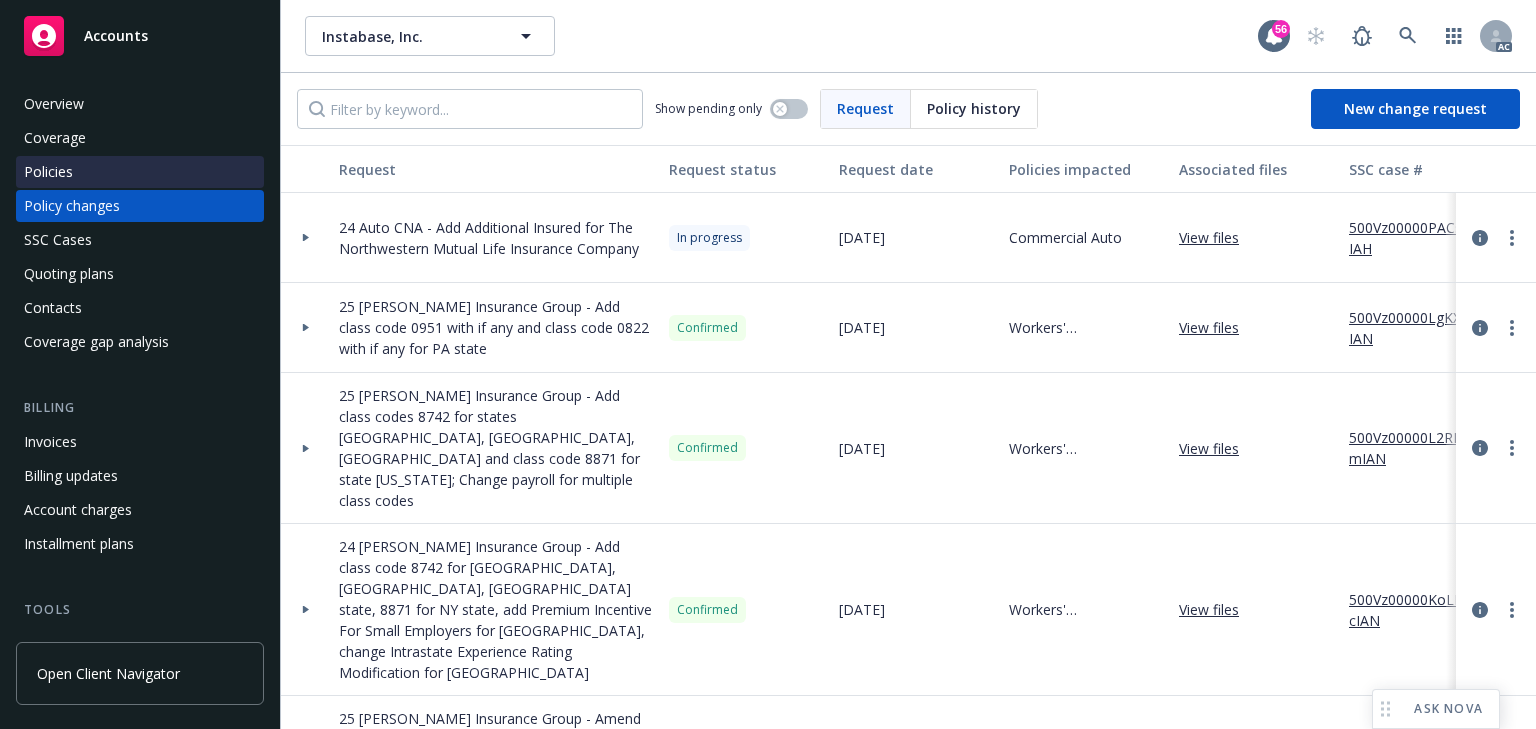click on "Policies" at bounding box center [140, 172] 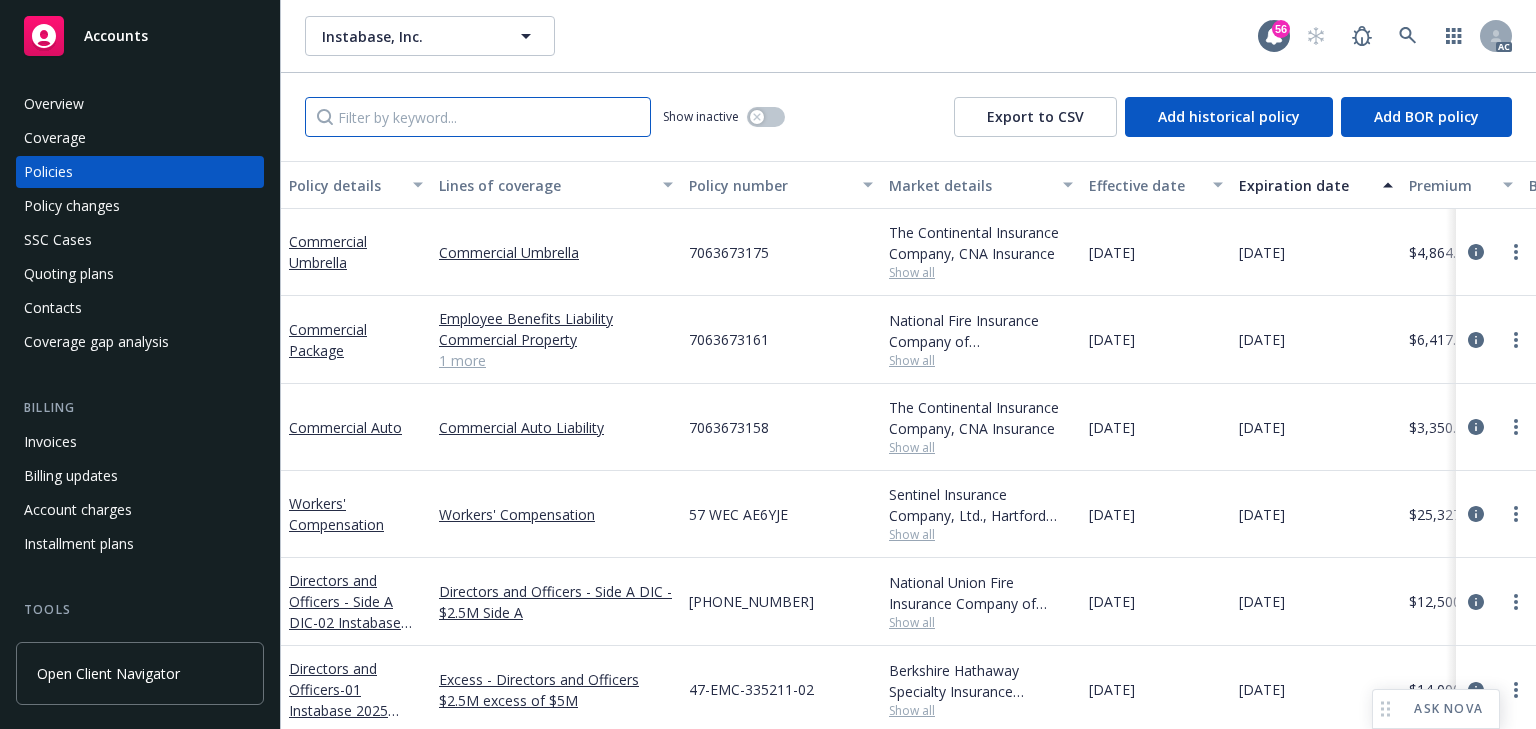 click at bounding box center (478, 117) 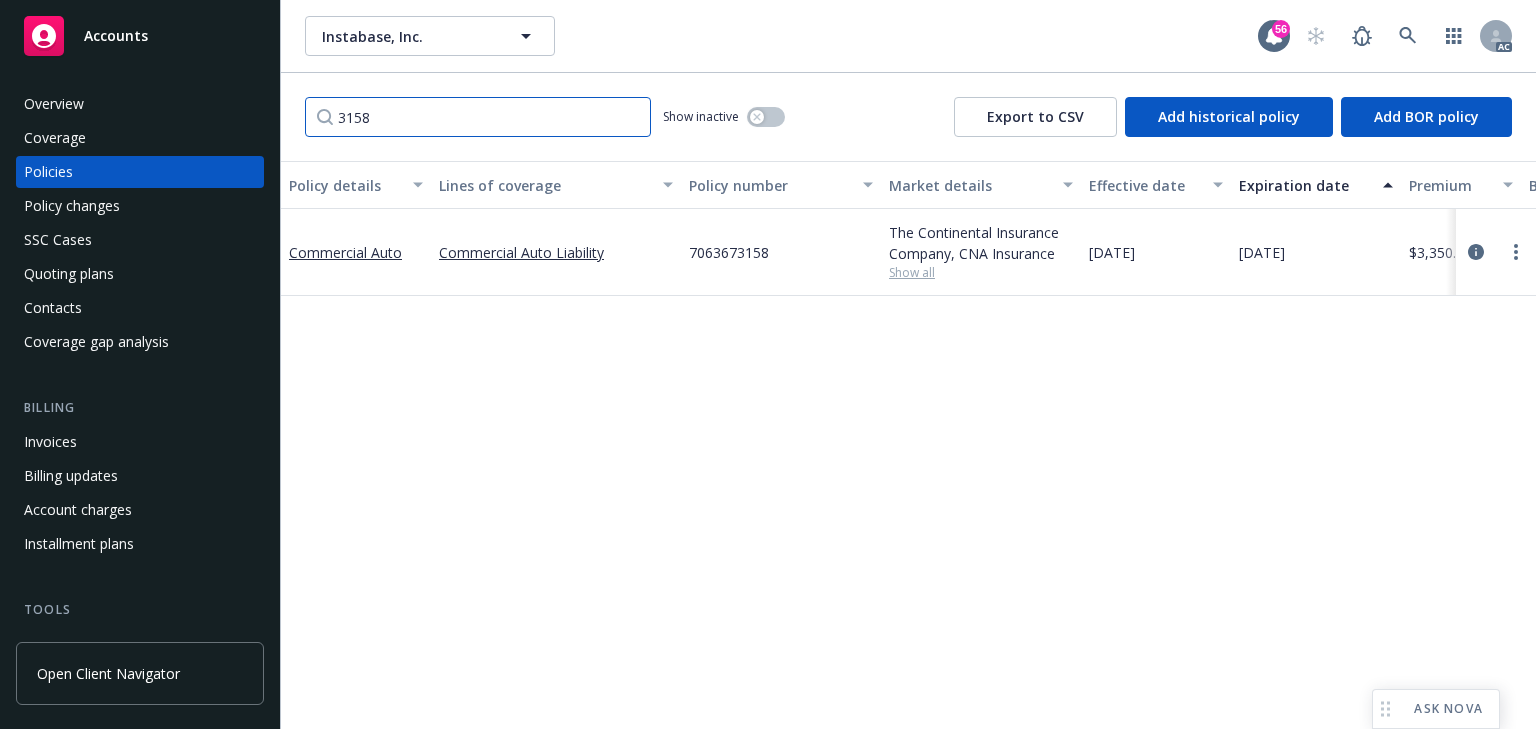 type on "3158" 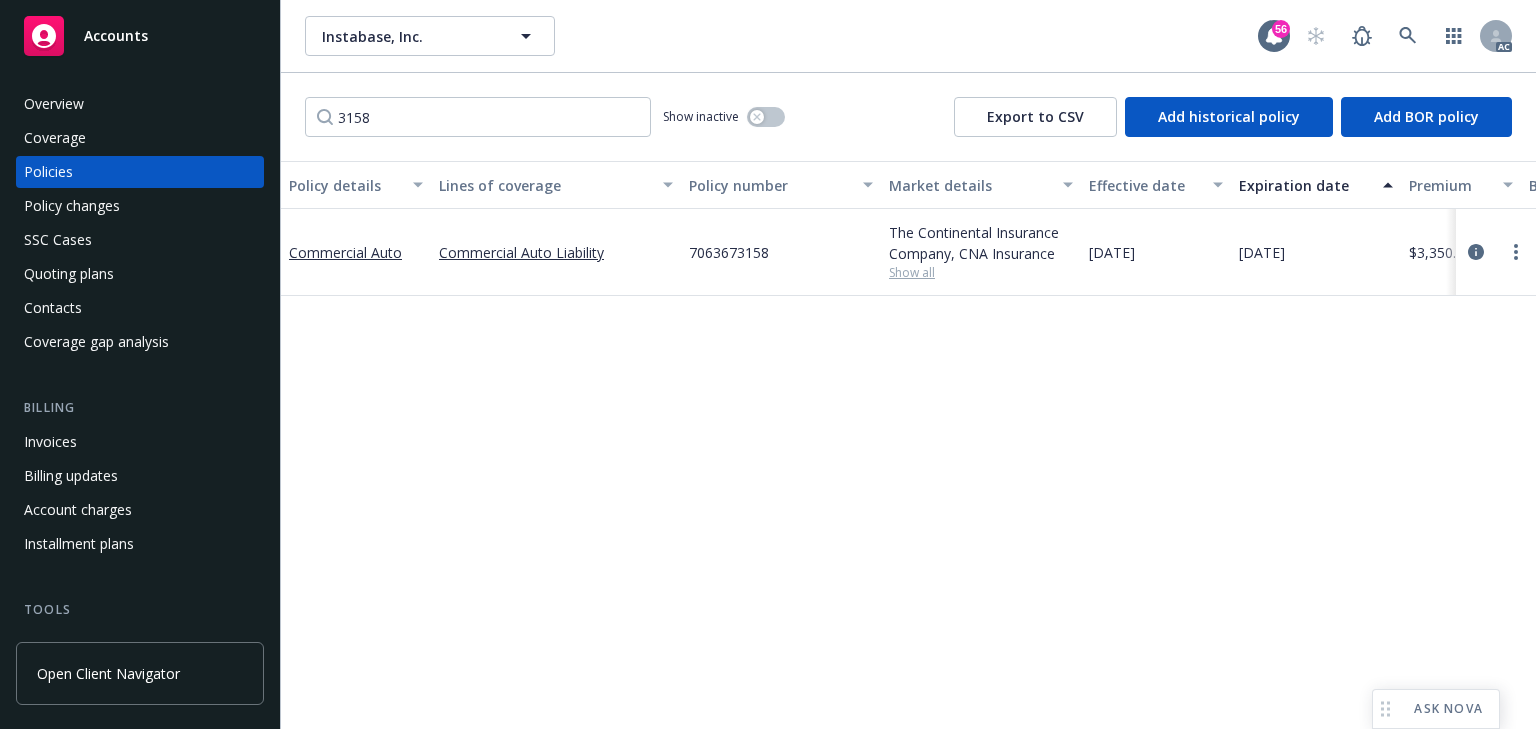 click on "Policy details Lines of coverage Policy number Market details Effective date Expiration date Premium Billing method Stage Status Service team leaders Commercial Auto Commercial Auto Liability 7063673158 The Continental Insurance Company, CNA Insurance Show all [DATE] [DATE] $3,350.00 Direct Renewal Active [PERSON_NAME] AC [PERSON_NAME] AM 1 more" at bounding box center (908, 445) 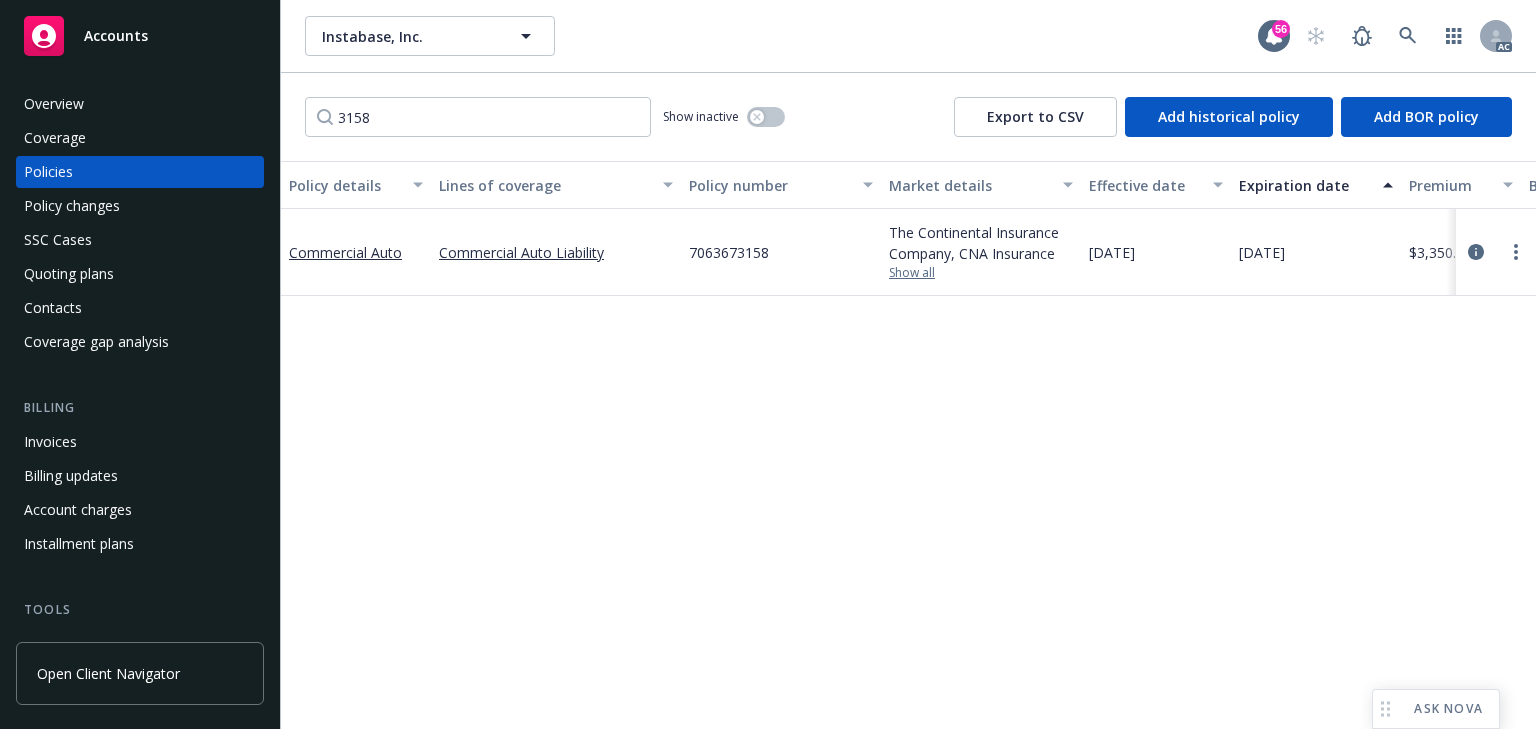 click on "Show all" at bounding box center [981, 273] 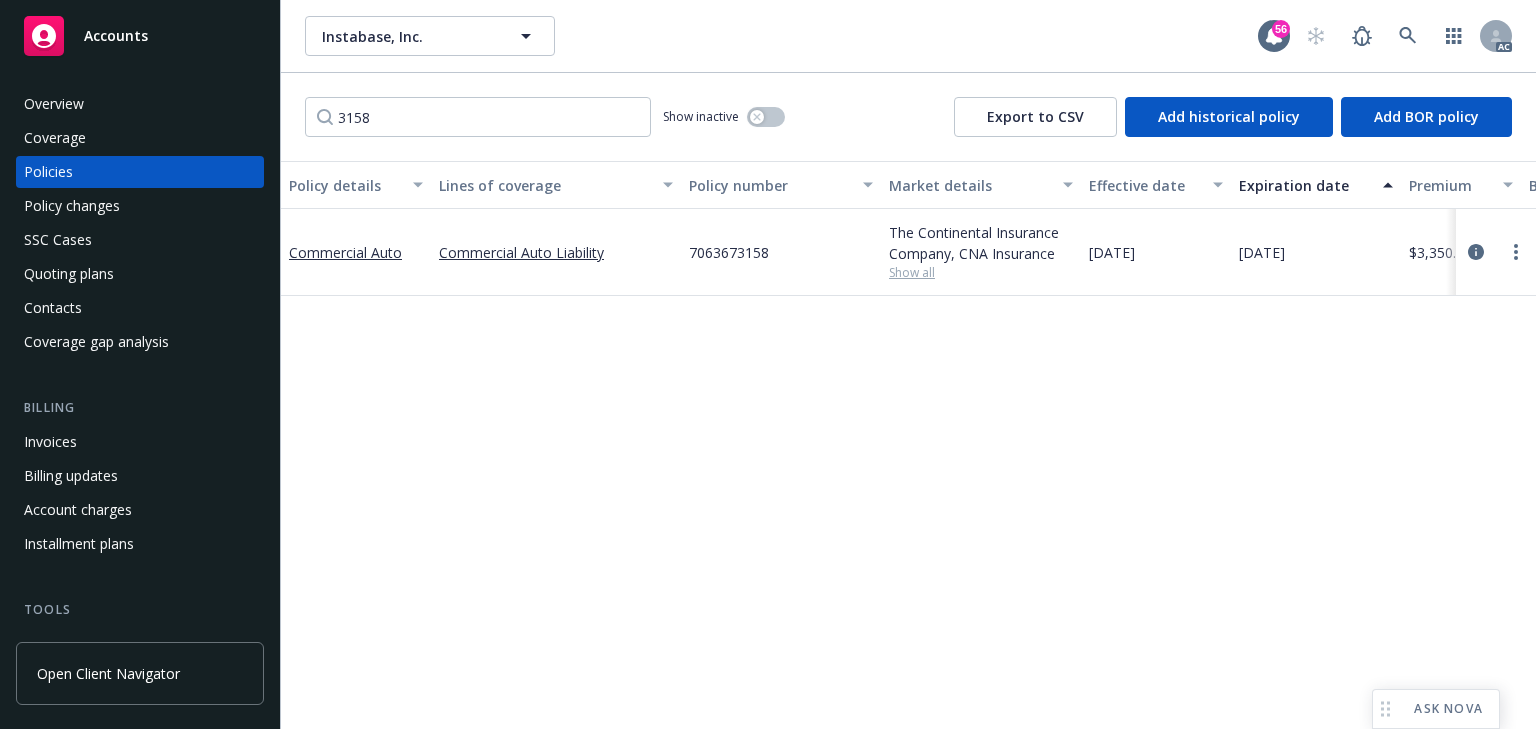 click on "Policy details Lines of coverage Policy number Market details Effective date Expiration date Premium Billing method Stage Status Service team leaders Commercial Auto Commercial Auto Liability 7063673158 The Continental Insurance Company, CNA Insurance Show all [DATE] [DATE] $3,350.00 Direct Renewal Active [PERSON_NAME] AC [PERSON_NAME] AM 1 more" at bounding box center [908, 445] 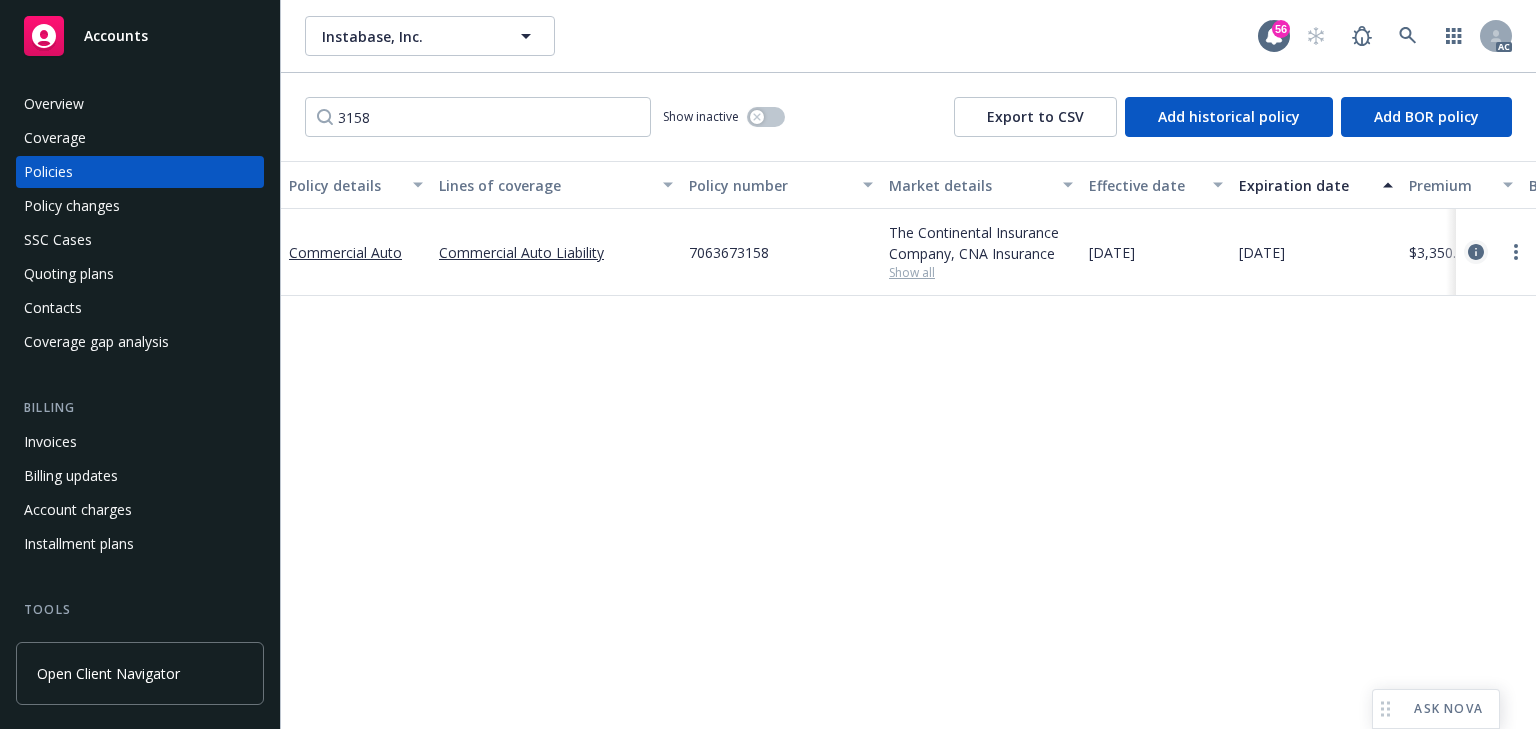 click 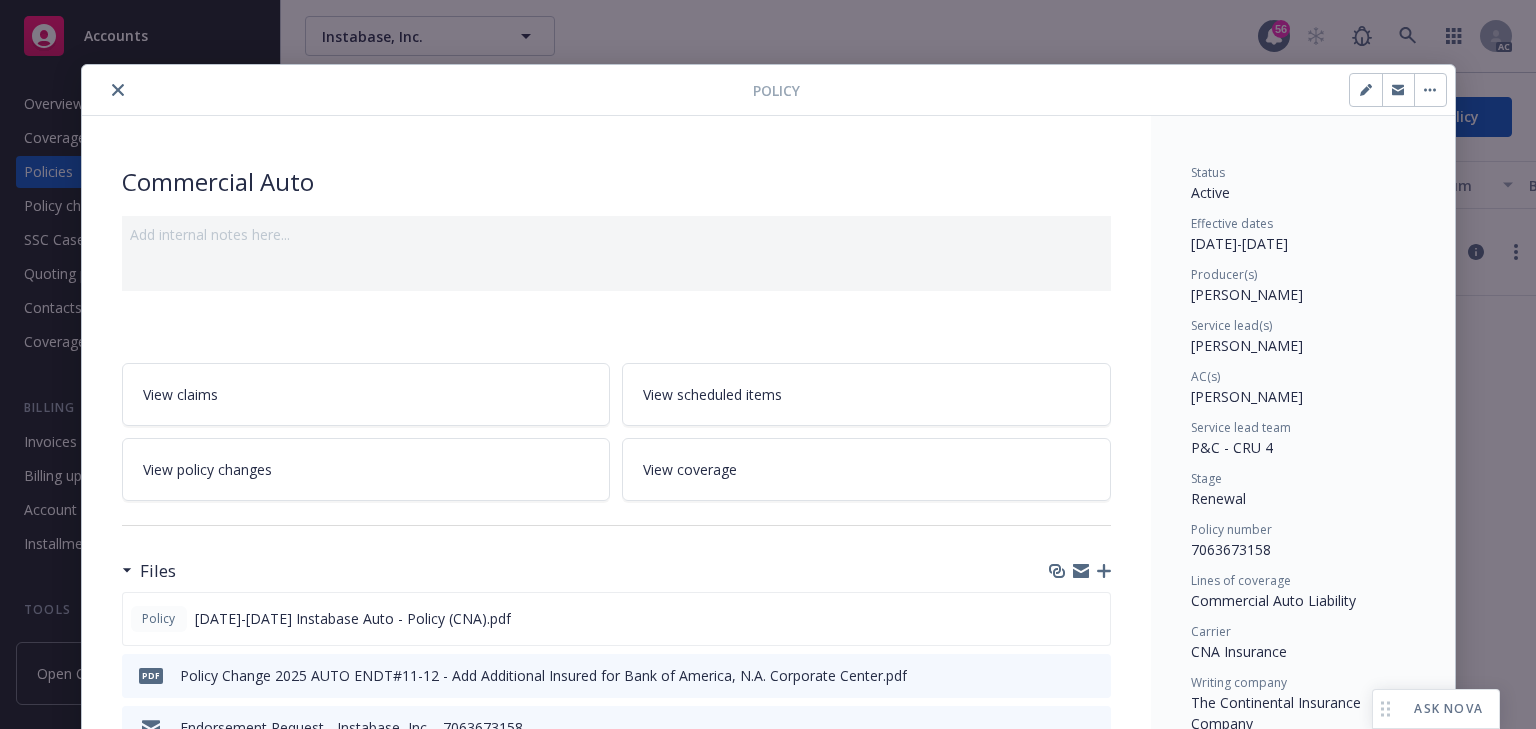 scroll, scrollTop: 60, scrollLeft: 0, axis: vertical 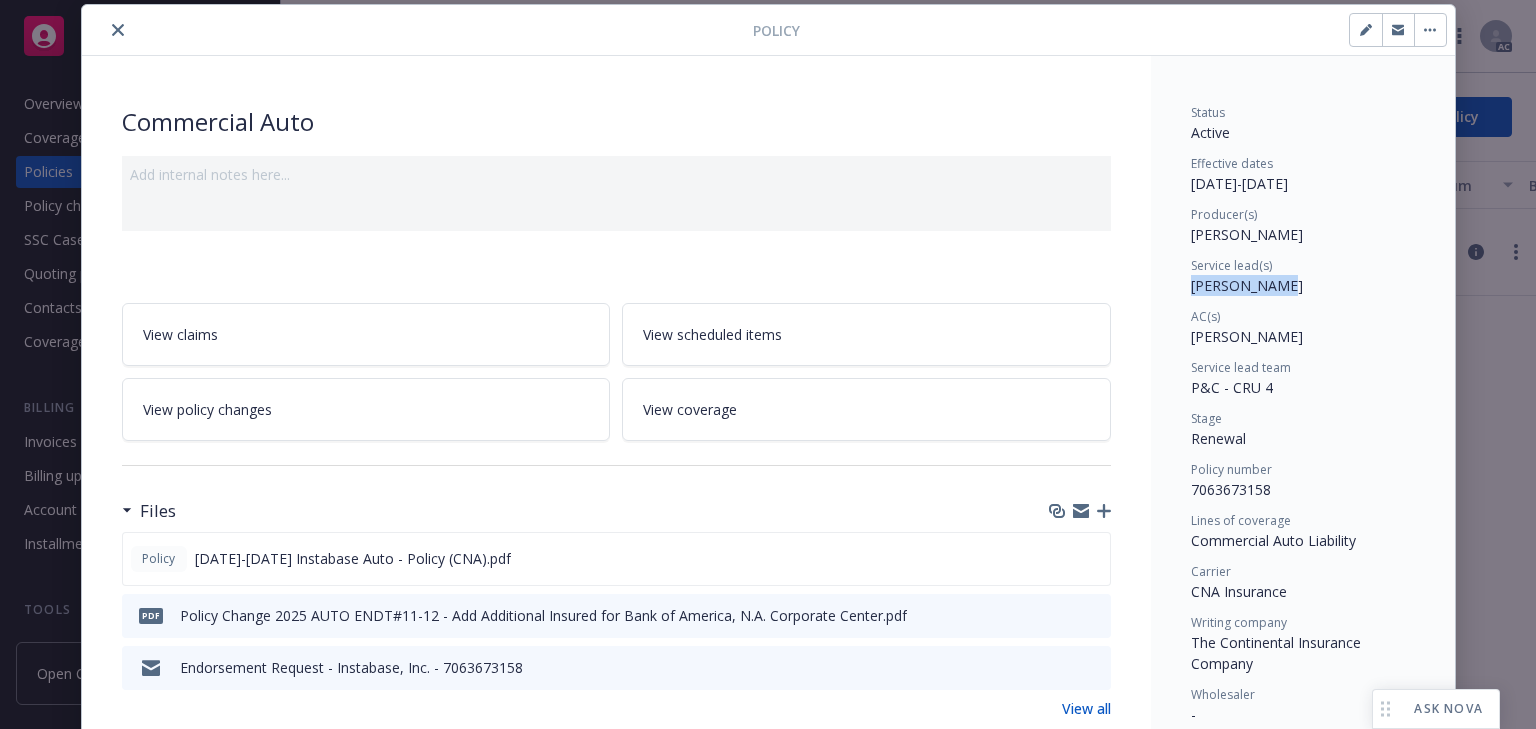 drag, startPoint x: 1190, startPoint y: 286, endPoint x: 1312, endPoint y: 284, distance: 122.016396 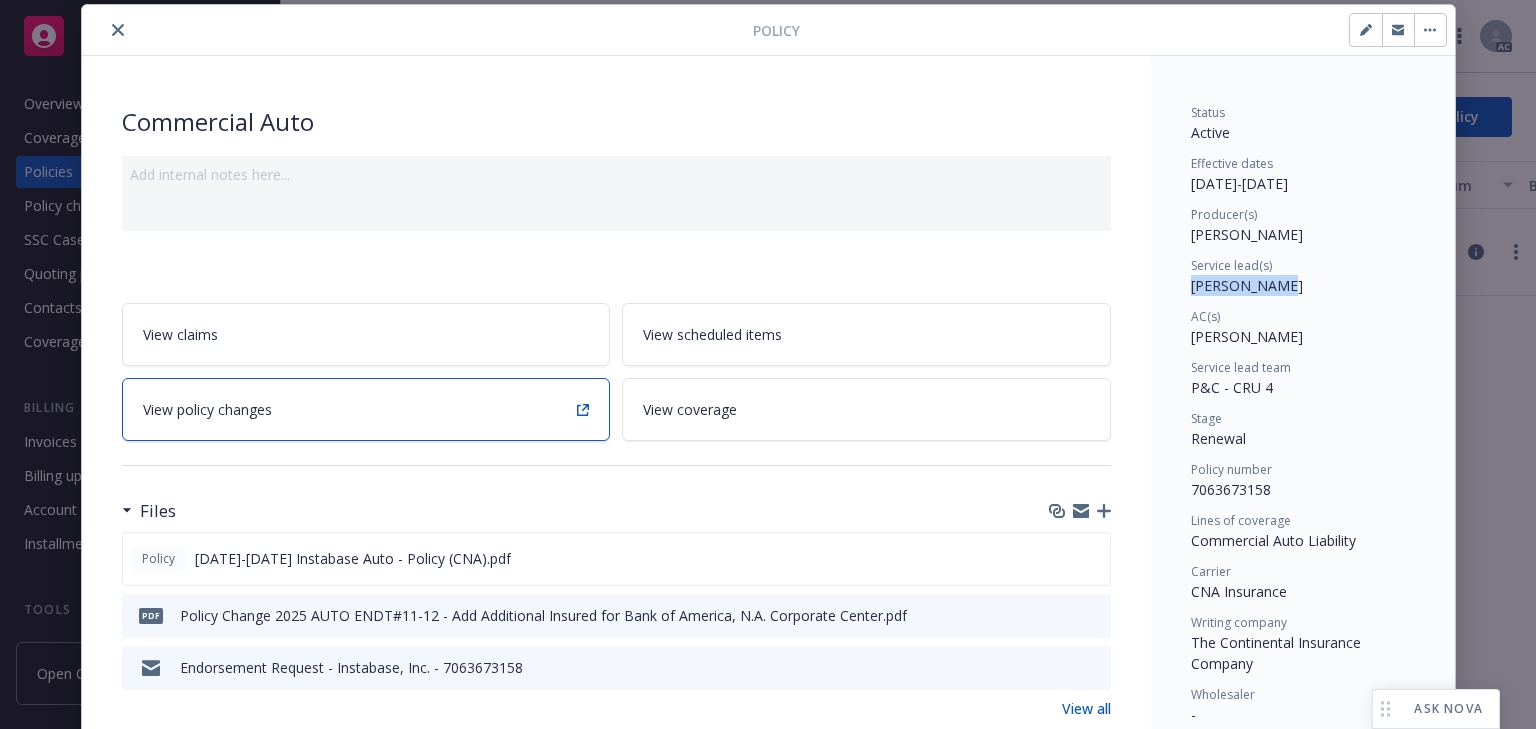 click on "View policy changes" at bounding box center (366, 409) 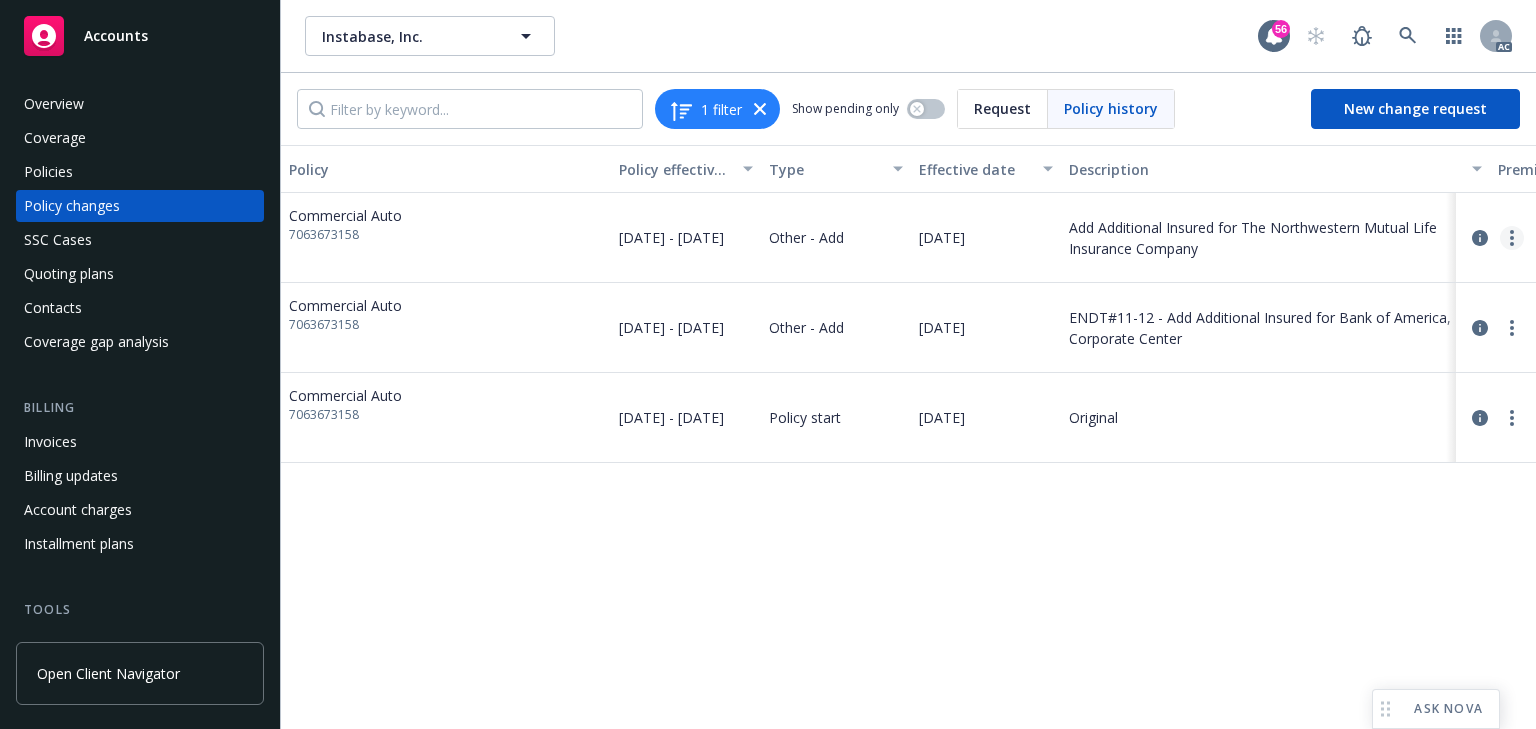 click 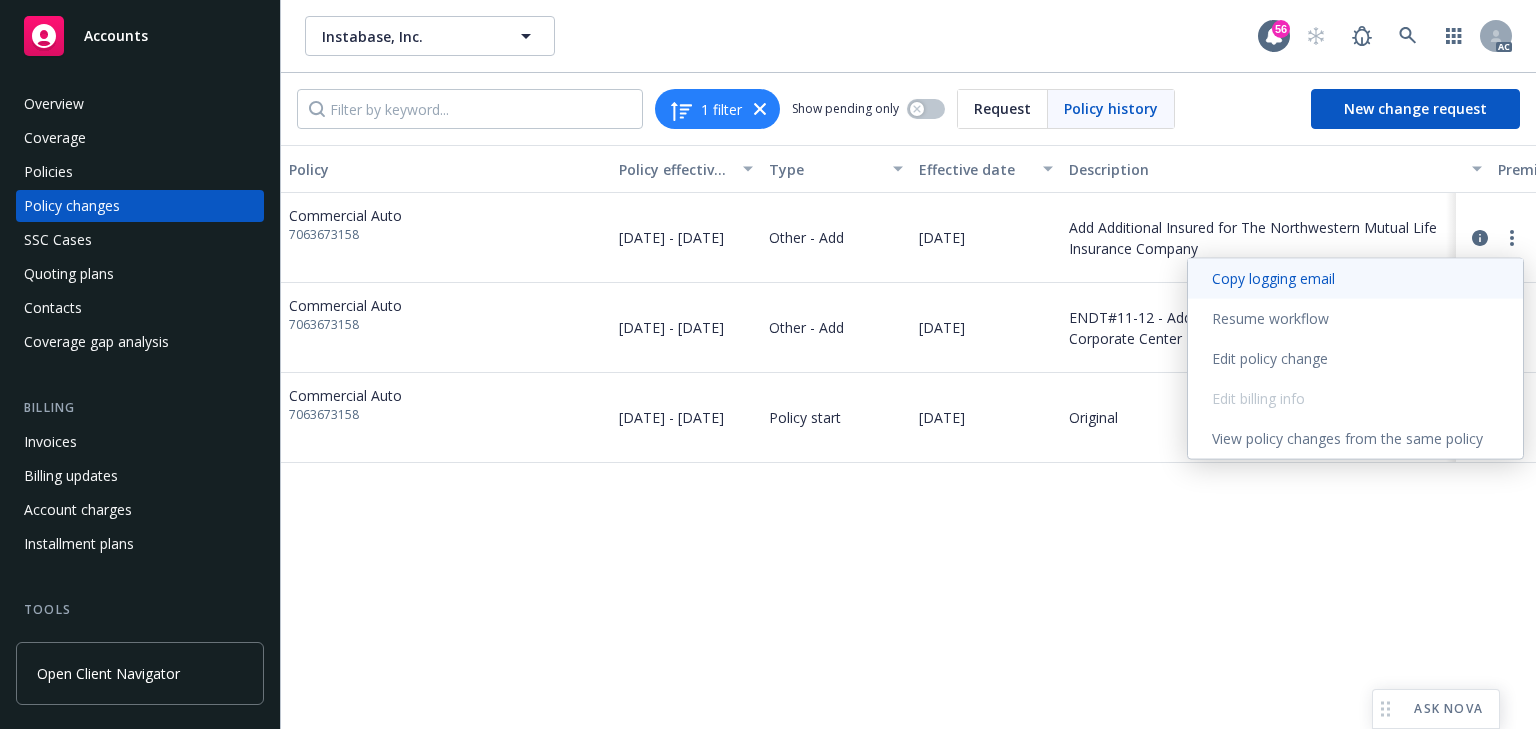 click on "Copy logging email" at bounding box center [1355, 279] 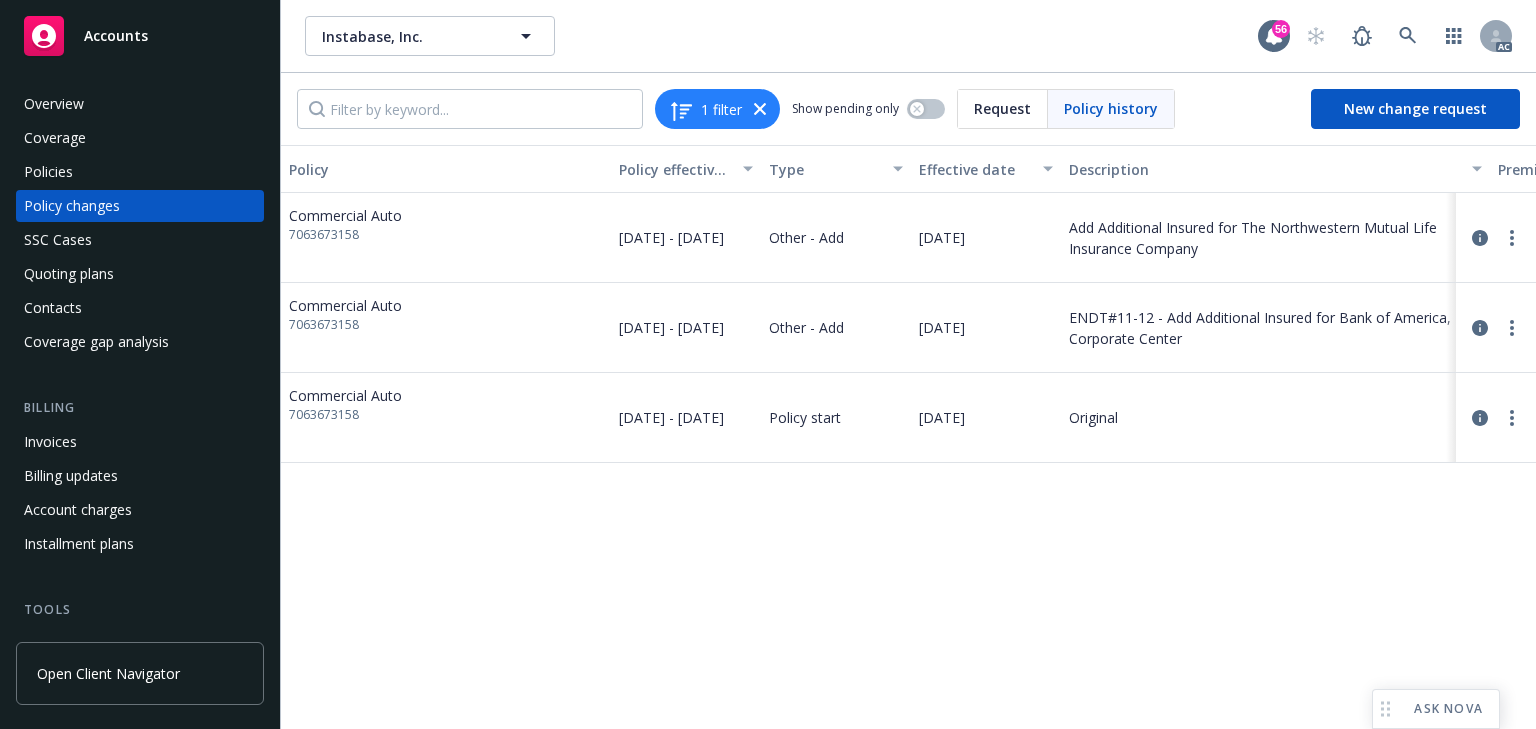 click on "Policy Policy effective dates Type Effective date Description Premium change Annualized total premium change Total premium Status Commercial Auto 7063673158 [DATE]   -   [DATE] Other - Add [DATE] Add Additional Insured for The Northwestern Mutual Life Insurance Company - - $3,350.00 Initiated Commercial Auto 7063673158 [DATE]   -   [DATE] Other - Add [DATE] ENDT#11-12 - Add Additional Insured for Bank of America, N.A. Corporate Center - - $3,350.00 Endorsed Commercial Auto 7063673158 [DATE]   -   [DATE] Policy start [DATE] Original $3,350.00 $3,313.69 $3,350.00 Confirmed" at bounding box center (908, 437) 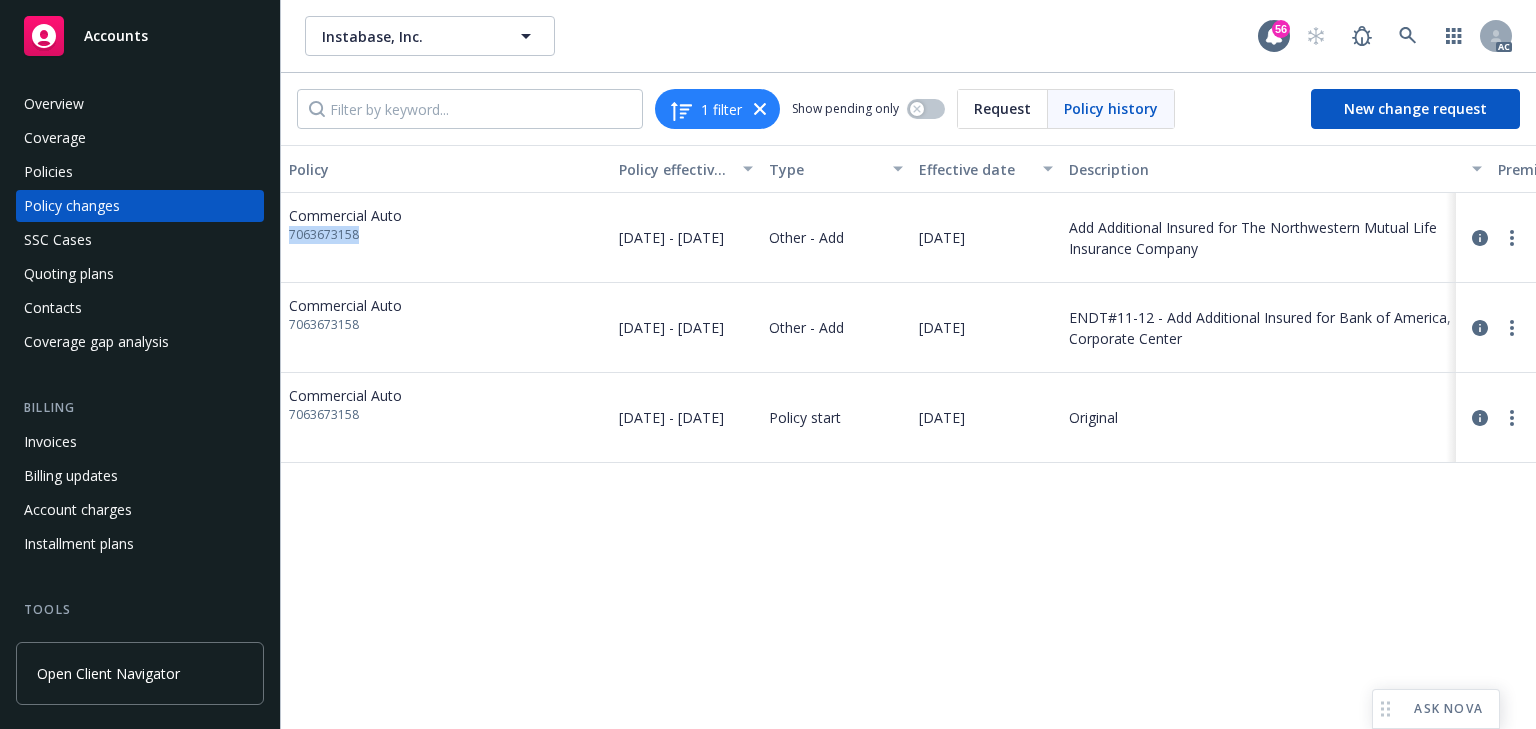 copy on "7063673158" 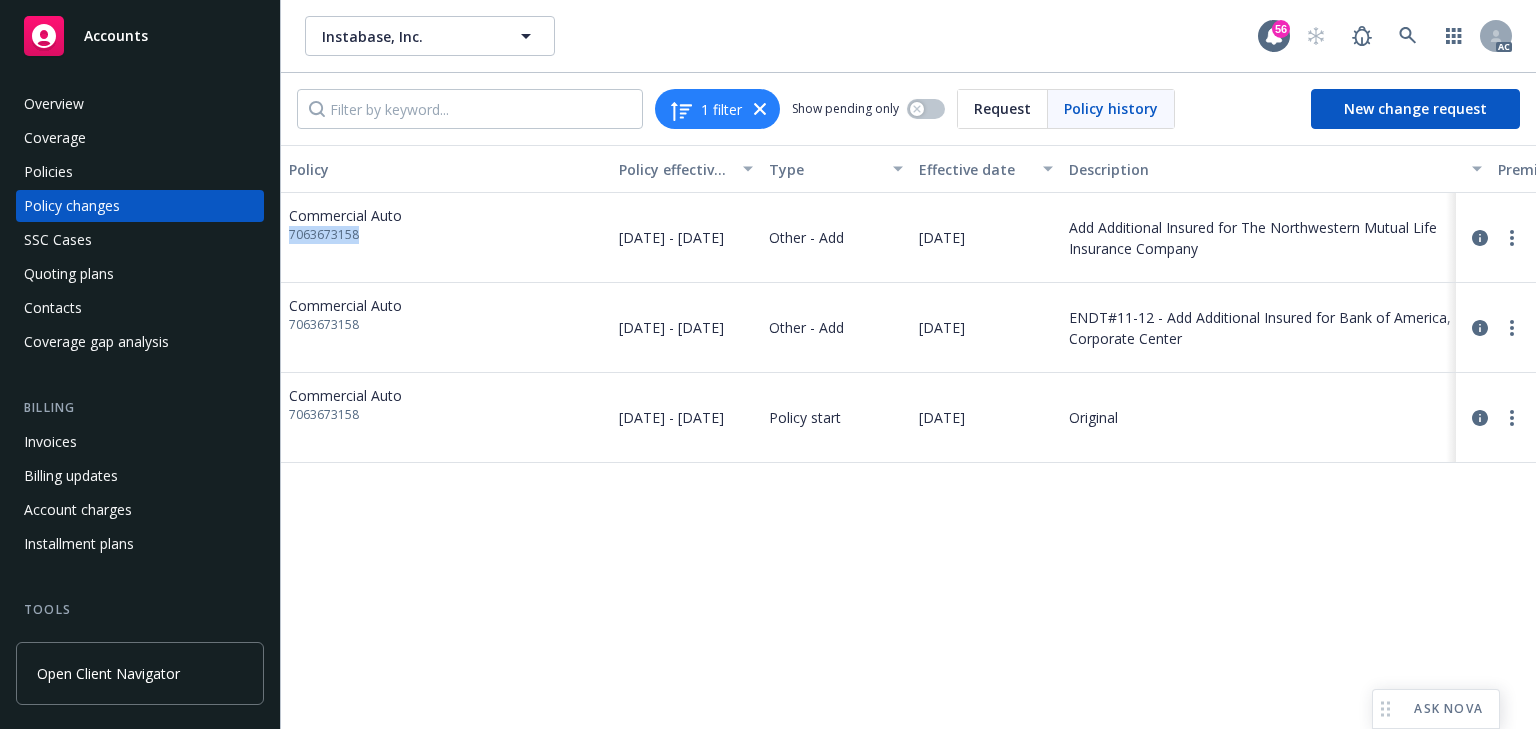 drag, startPoint x: 400, startPoint y: 236, endPoint x: 285, endPoint y: 236, distance: 115 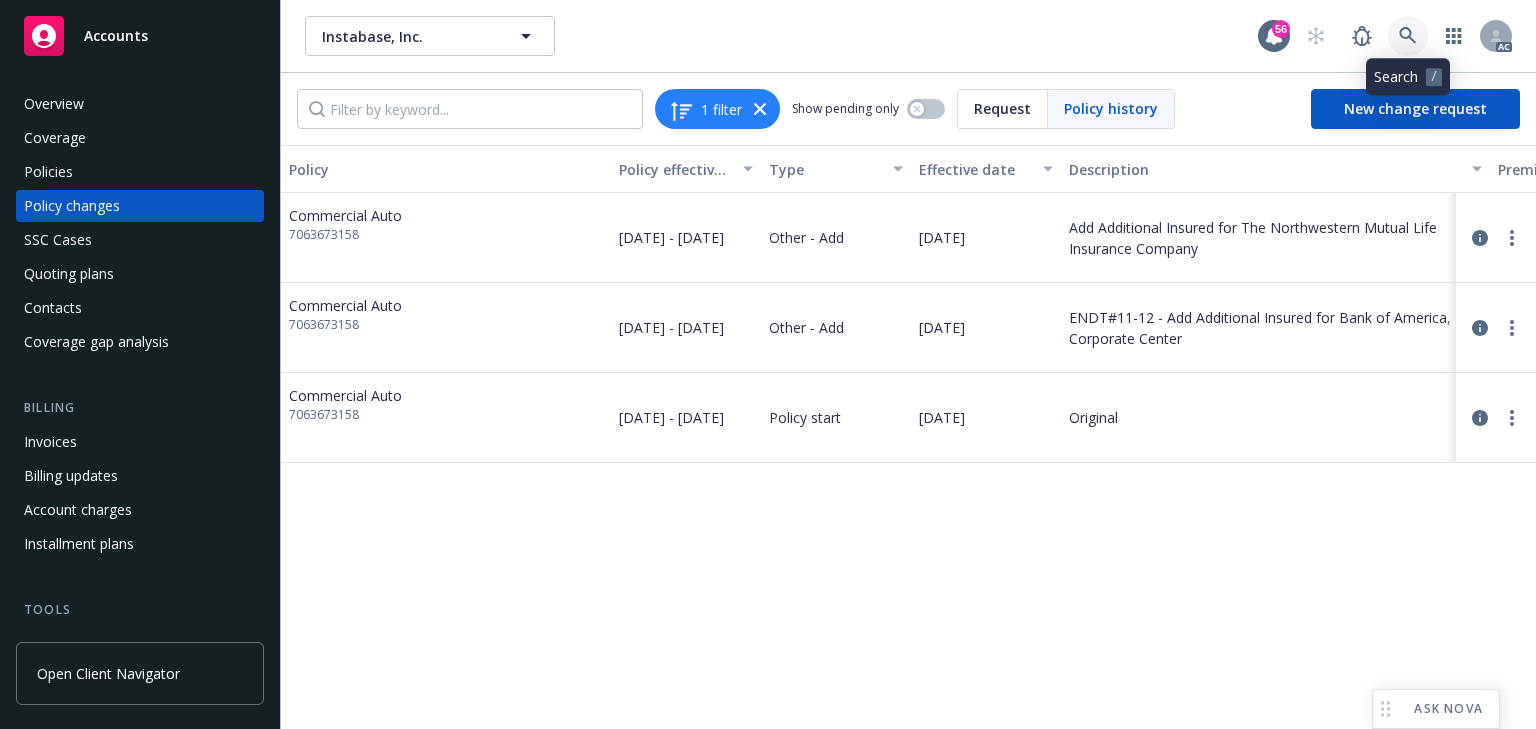 click at bounding box center [1408, 36] 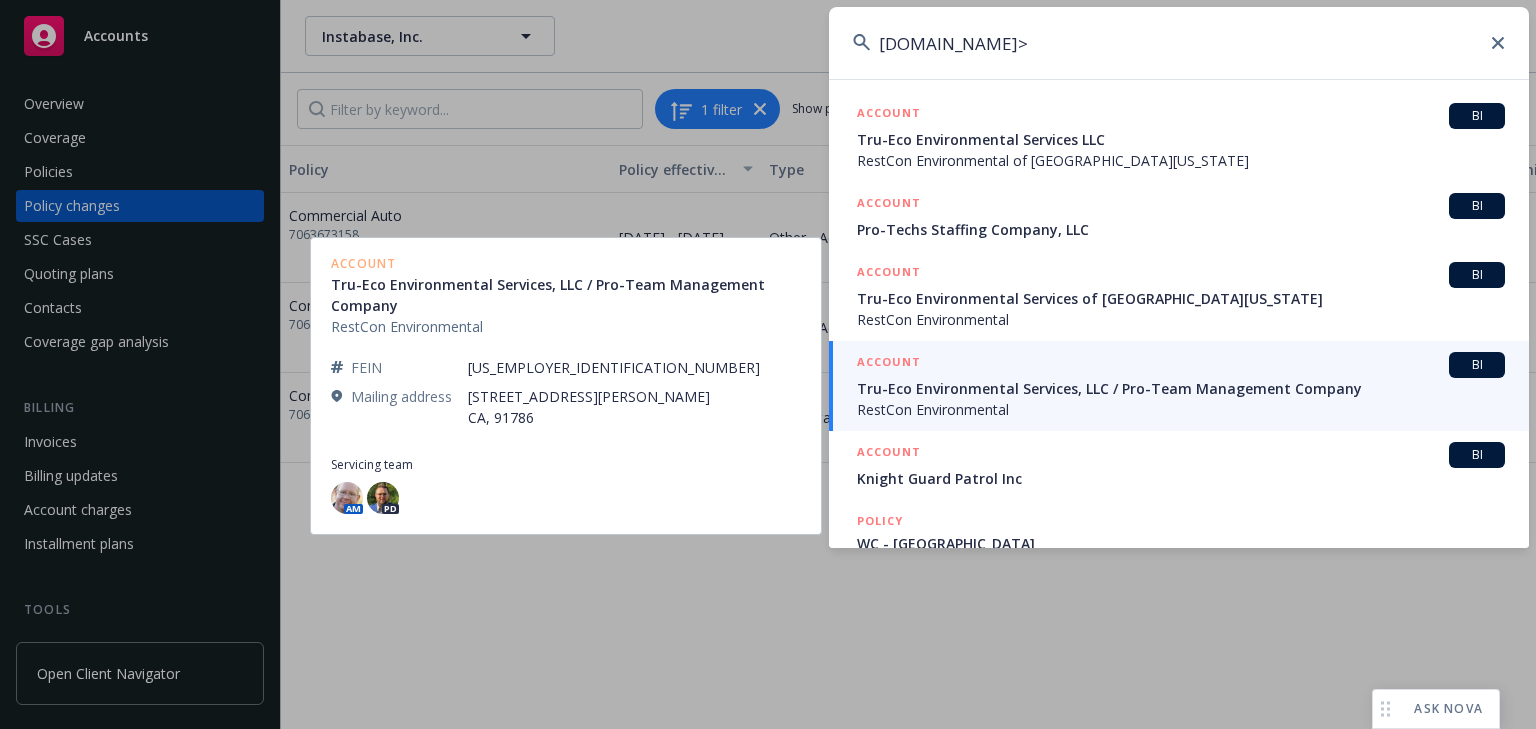 type on "[DOMAIN_NAME]>" 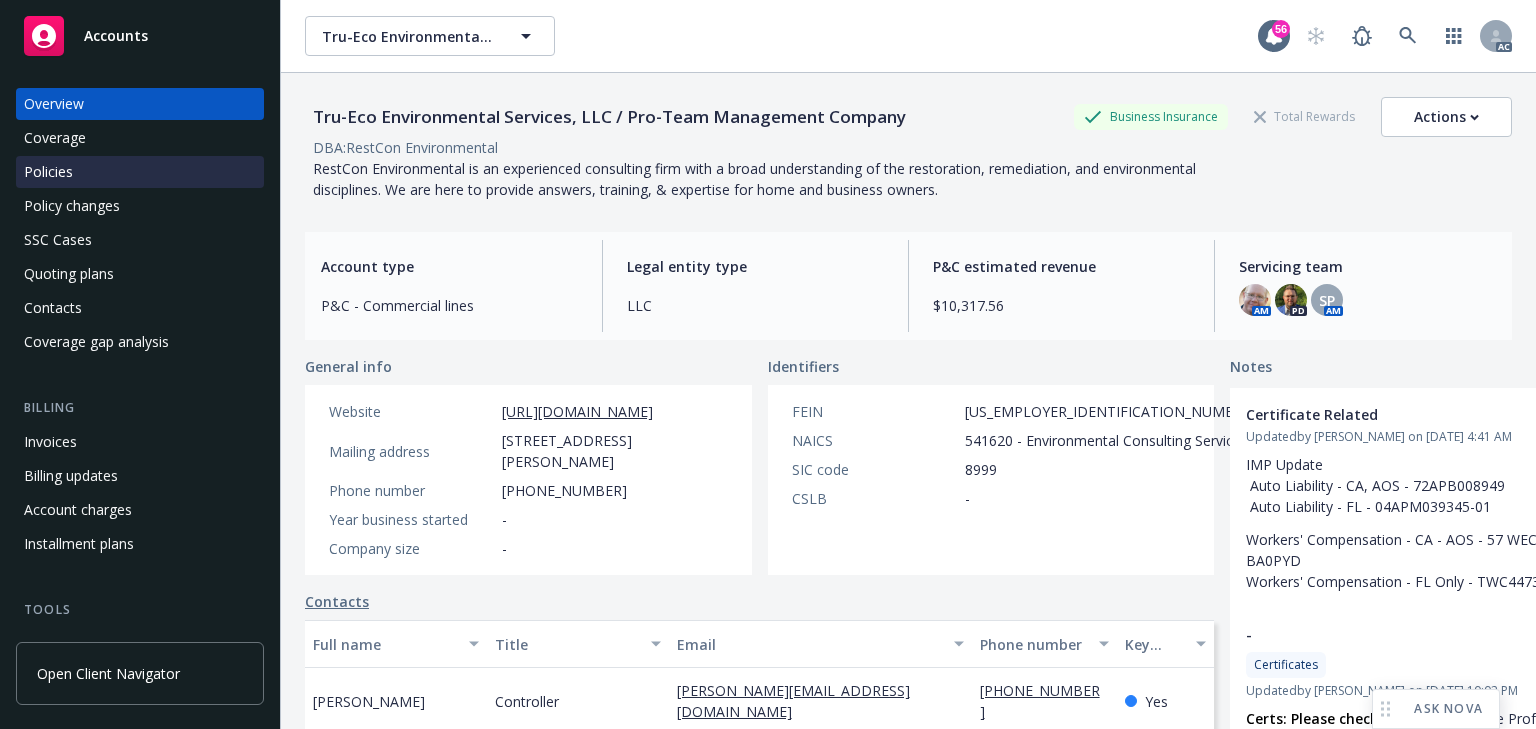 click on "Policies" at bounding box center [140, 172] 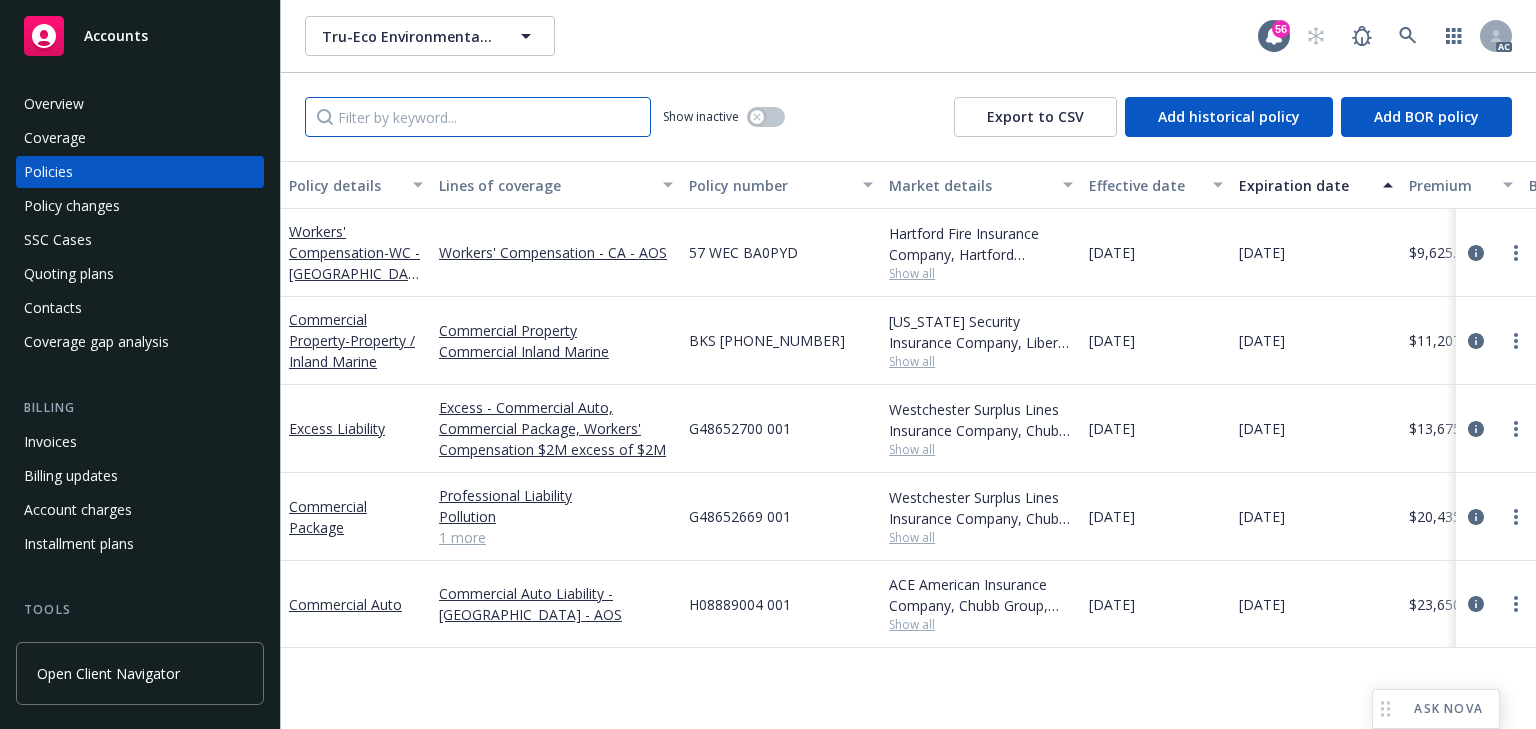 click at bounding box center [478, 117] 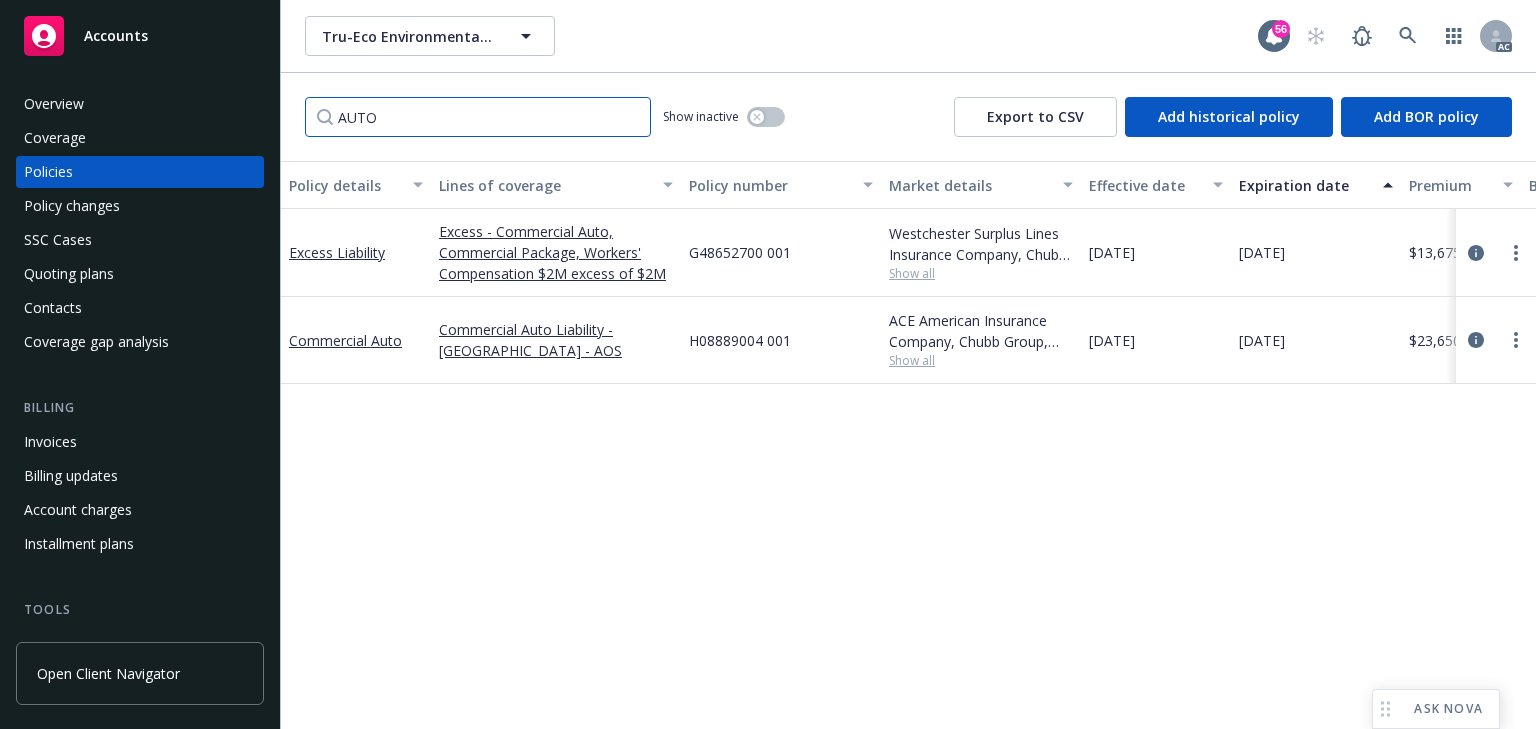 type on "AUTO" 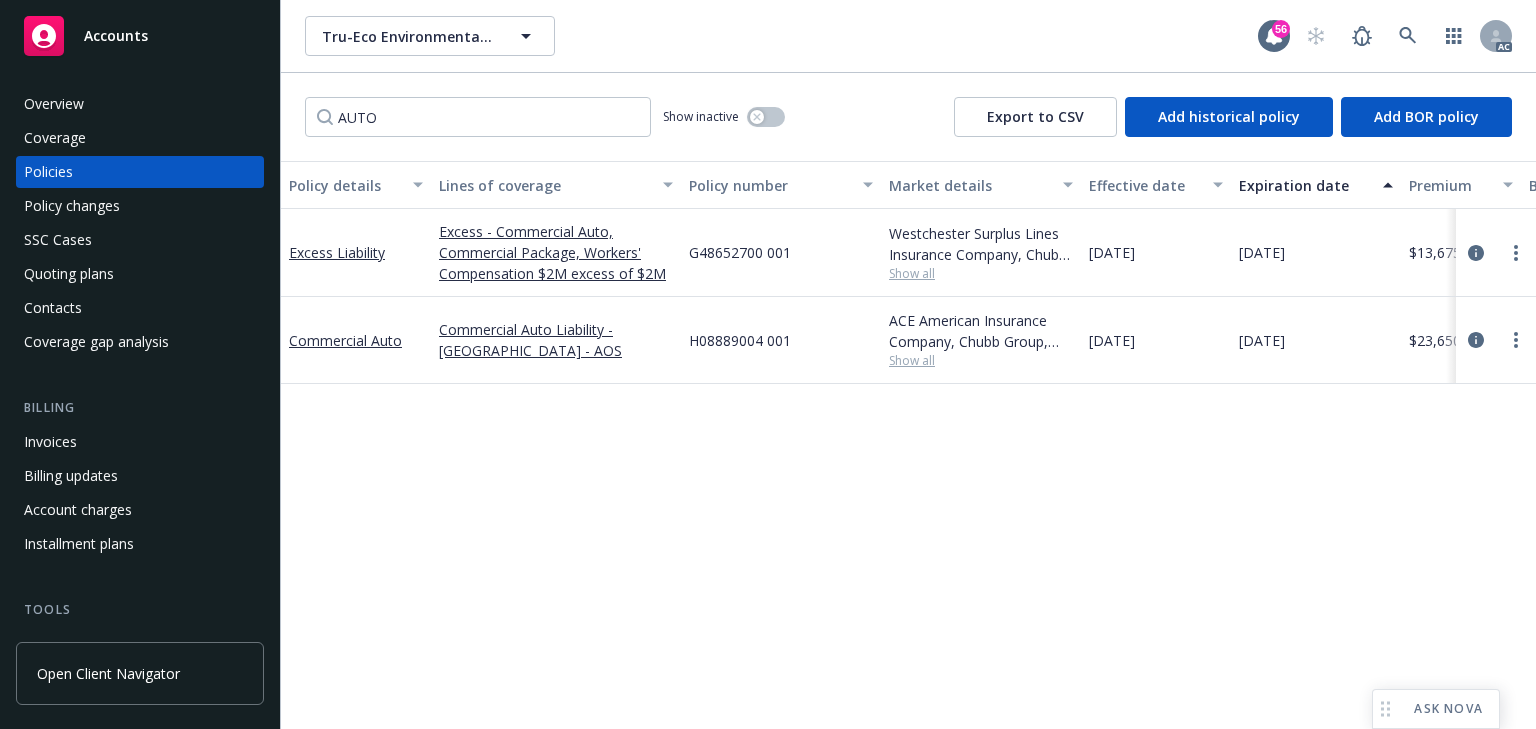 click on "Policy details Lines of coverage Policy number Market details Effective date Expiration date Premium Billing method Stage Status Service team leaders Excess Liability Excess - Commercial Auto, Commercial Package, Workers' Compensation $2M excess of $2M G48652700 001 Westchester Surplus Lines Insurance Company, Chubb Group, Amwins Show all [DATE] [DATE] $13,675.00 Agency - Pay in full Renewal Active [PERSON_NAME] AC [PERSON_NAME] AM 1 more Commercial Auto Commercial Auto Liability - CA - AOS H08889004 001 ACE American Insurance Company, Chubb Group, Amwins Show all [DATE] [DATE] $23,650.08 Agency - Pay in full Renewal Active [PERSON_NAME] AC [PERSON_NAME] AM 1 more" at bounding box center [908, 445] 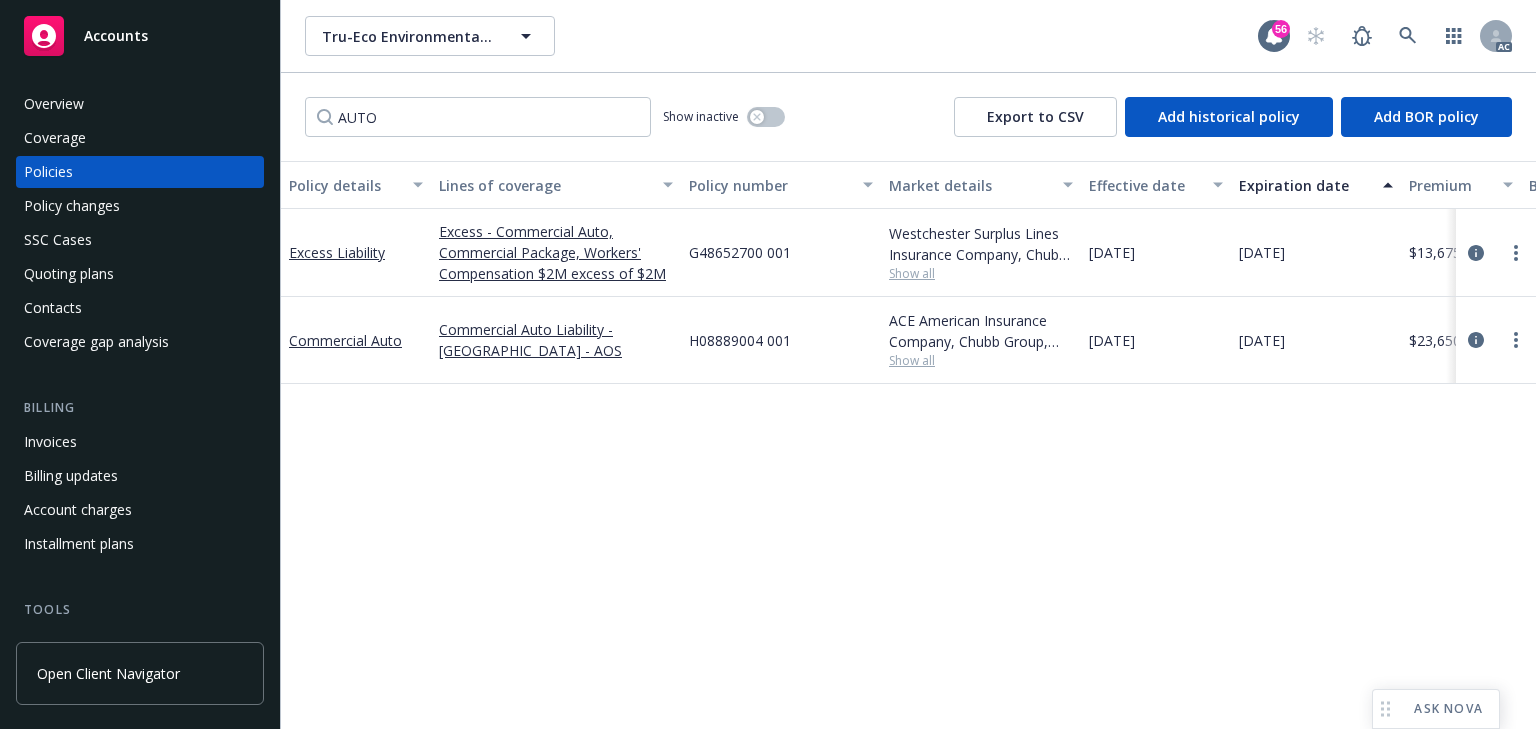 click on "Policy details Lines of coverage Policy number Market details Effective date Expiration date Premium Billing method Stage Status Service team leaders Excess Liability Excess - Commercial Auto, Commercial Package, Workers' Compensation $2M excess of $2M G48652700 001 Westchester Surplus Lines Insurance Company, Chubb Group, Amwins Show all [DATE] [DATE] $13,675.00 Agency - Pay in full Renewal Active [PERSON_NAME] AC [PERSON_NAME] AM 1 more Commercial Auto Commercial Auto Liability - CA - AOS H08889004 001 ACE American Insurance Company, Chubb Group, Amwins Show all [DATE] [DATE] $23,650.08 Agency - Pay in full Renewal Active [PERSON_NAME] AC [PERSON_NAME] AM 1 more" at bounding box center [908, 445] 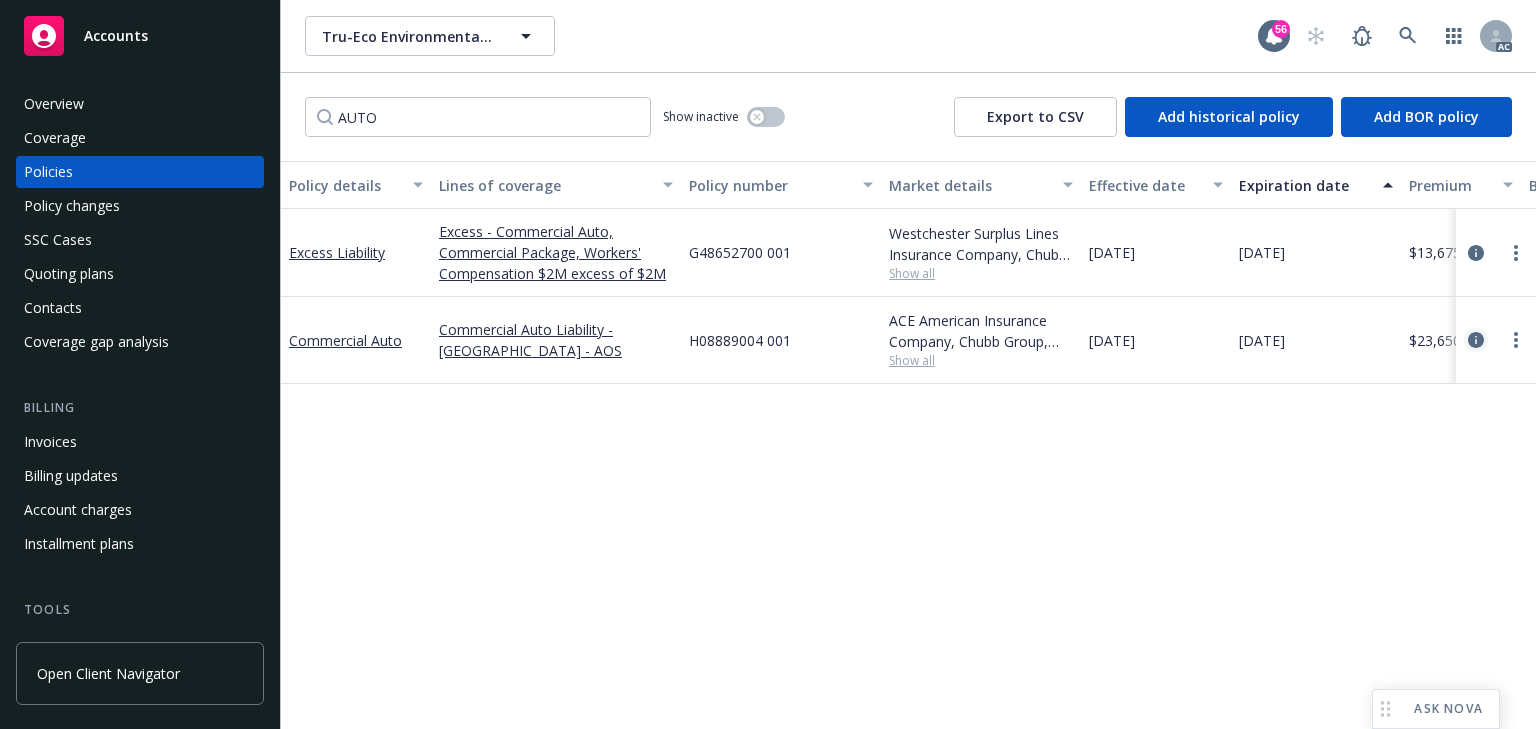 click 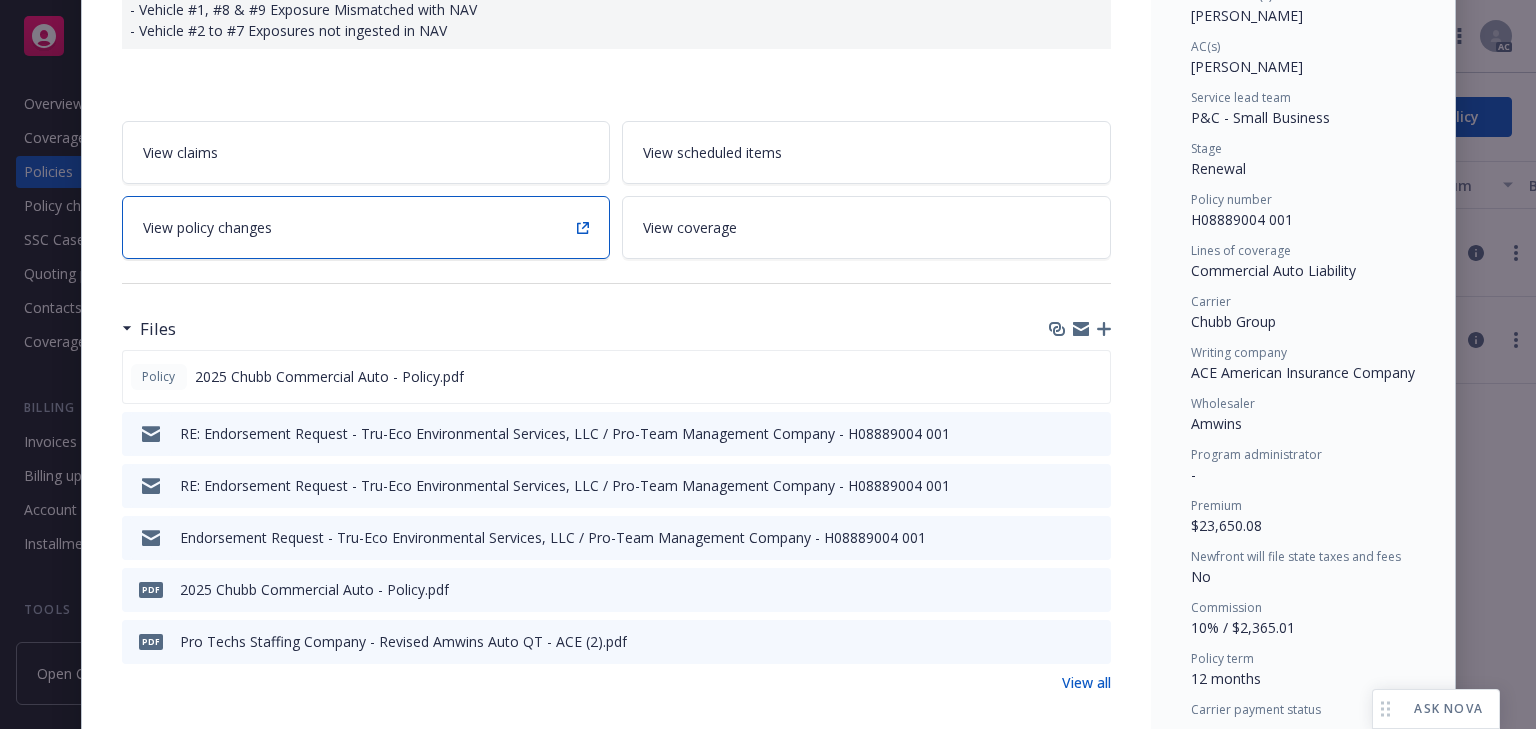 scroll, scrollTop: 400, scrollLeft: 0, axis: vertical 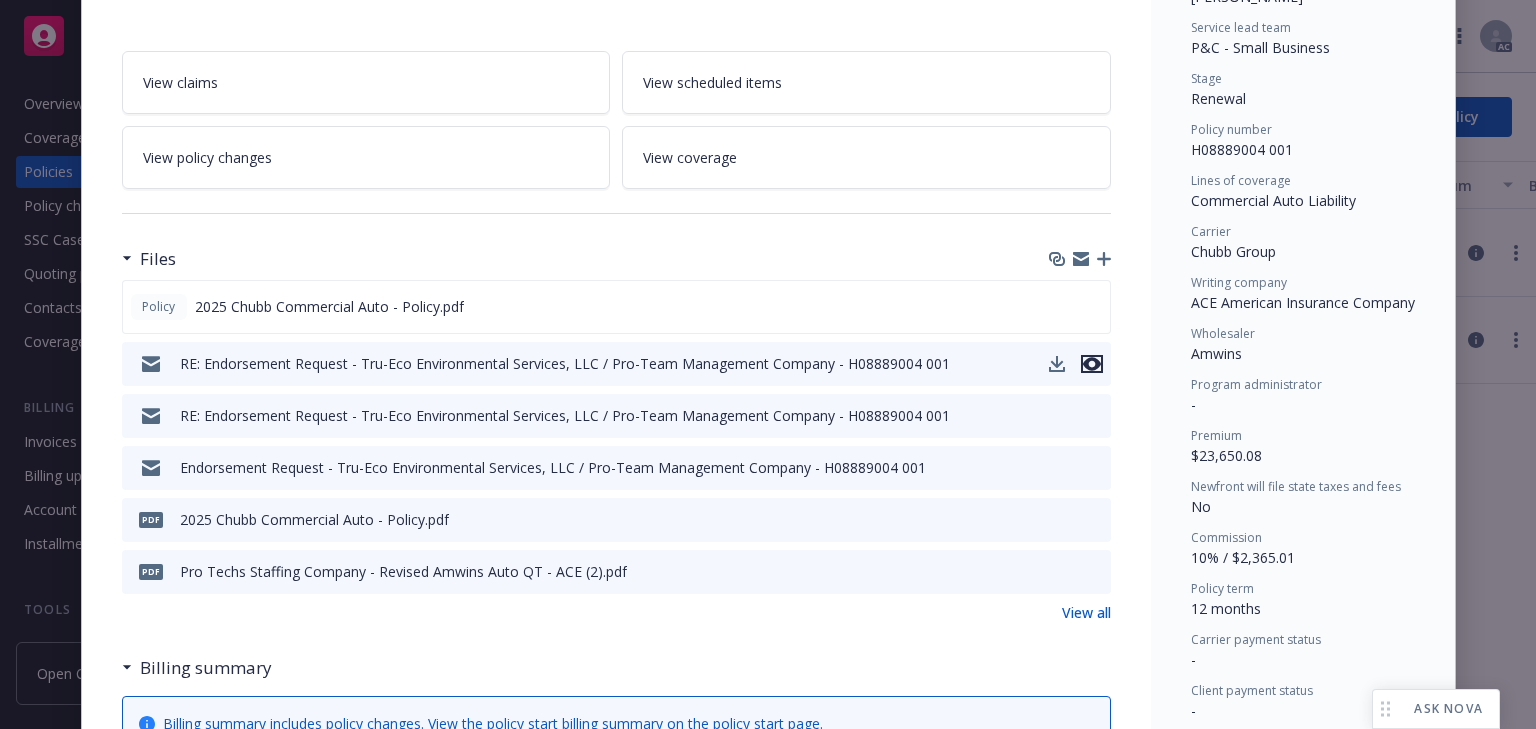click 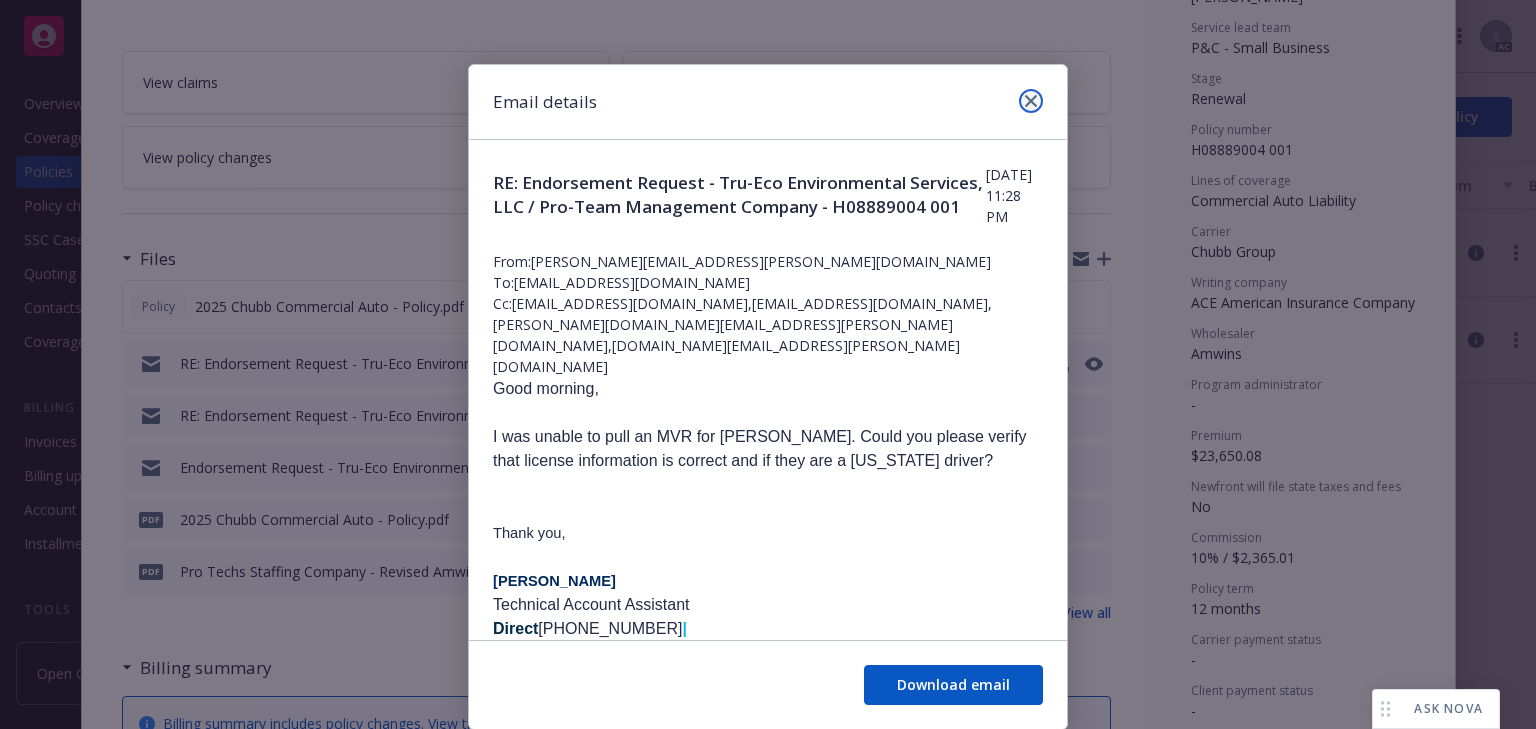 click 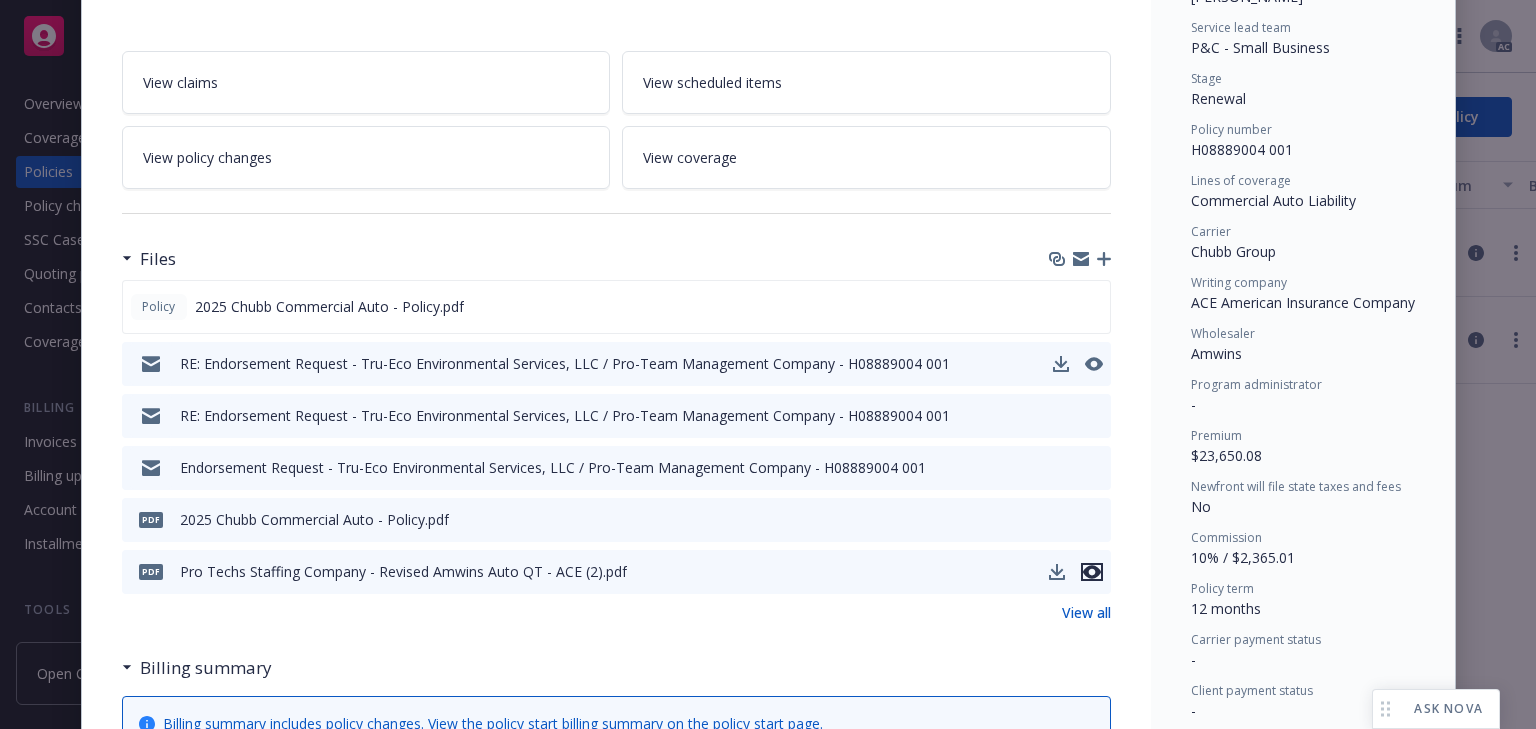 click 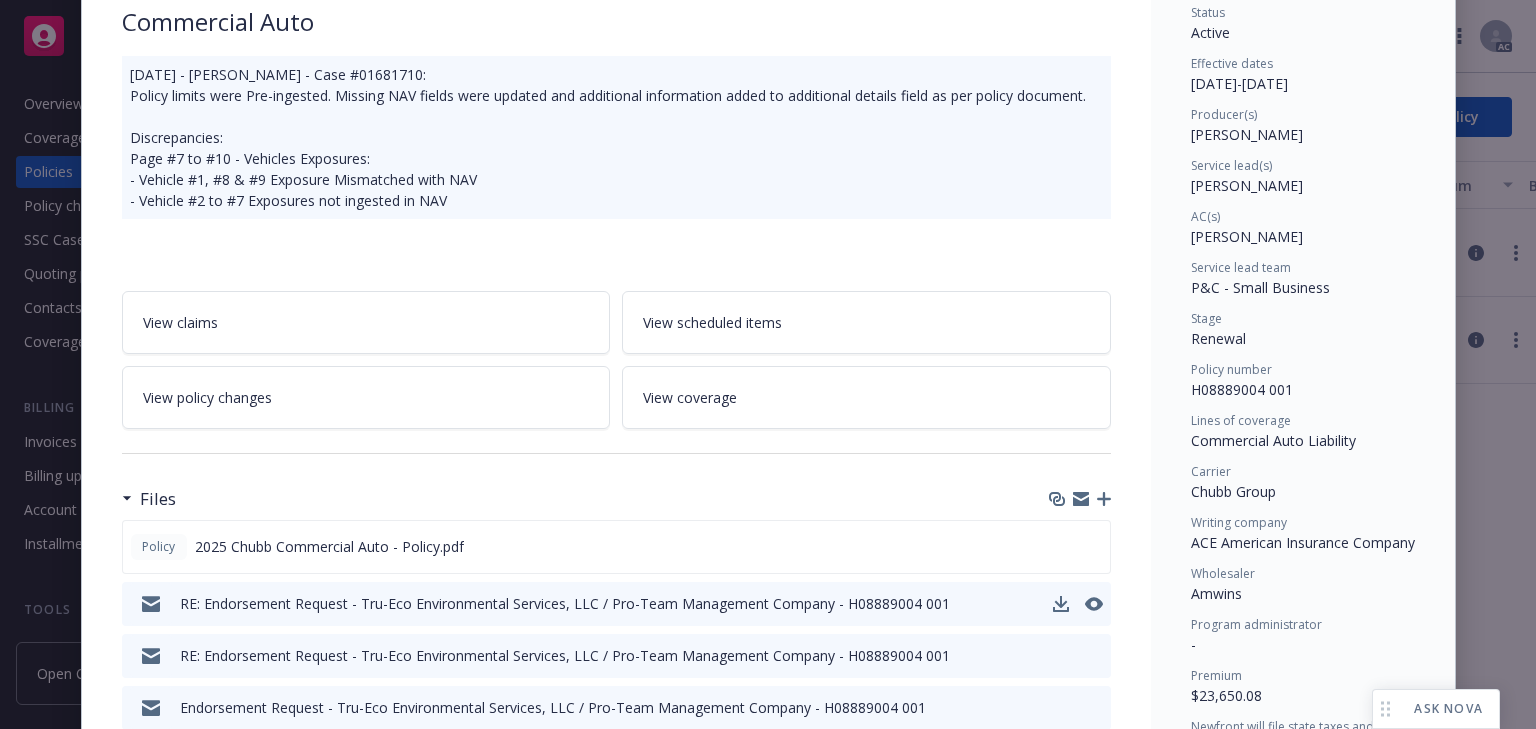 scroll, scrollTop: 0, scrollLeft: 0, axis: both 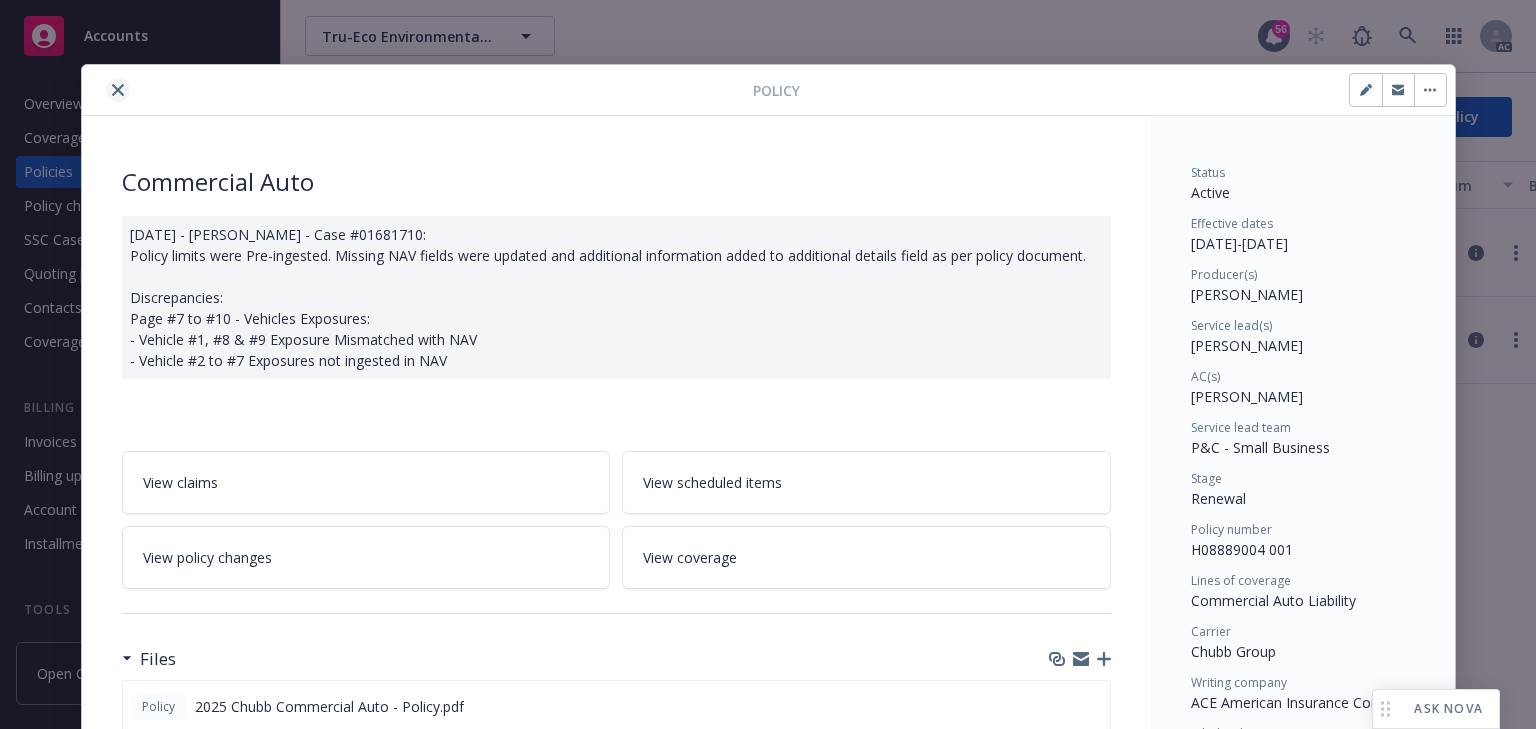 click 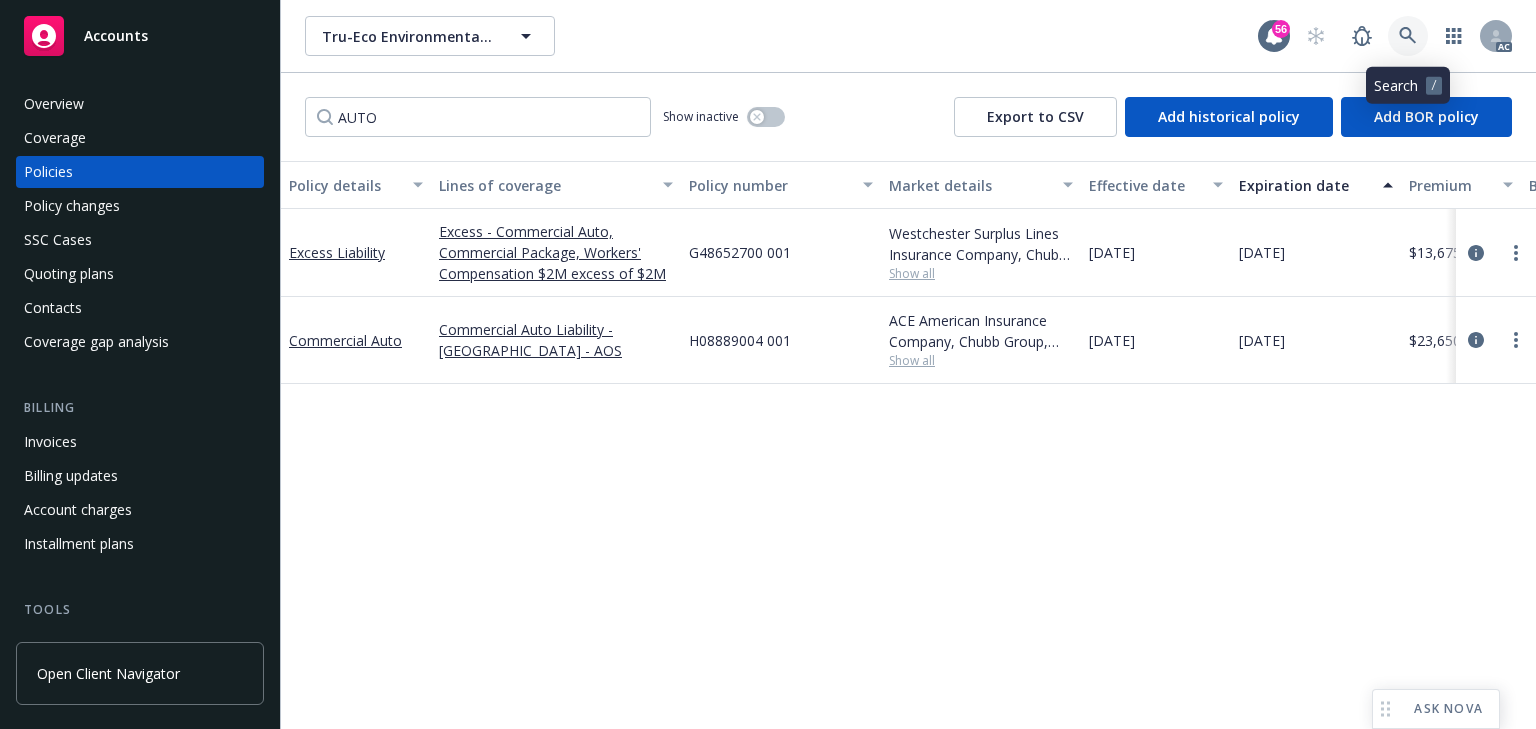 click at bounding box center [1408, 36] 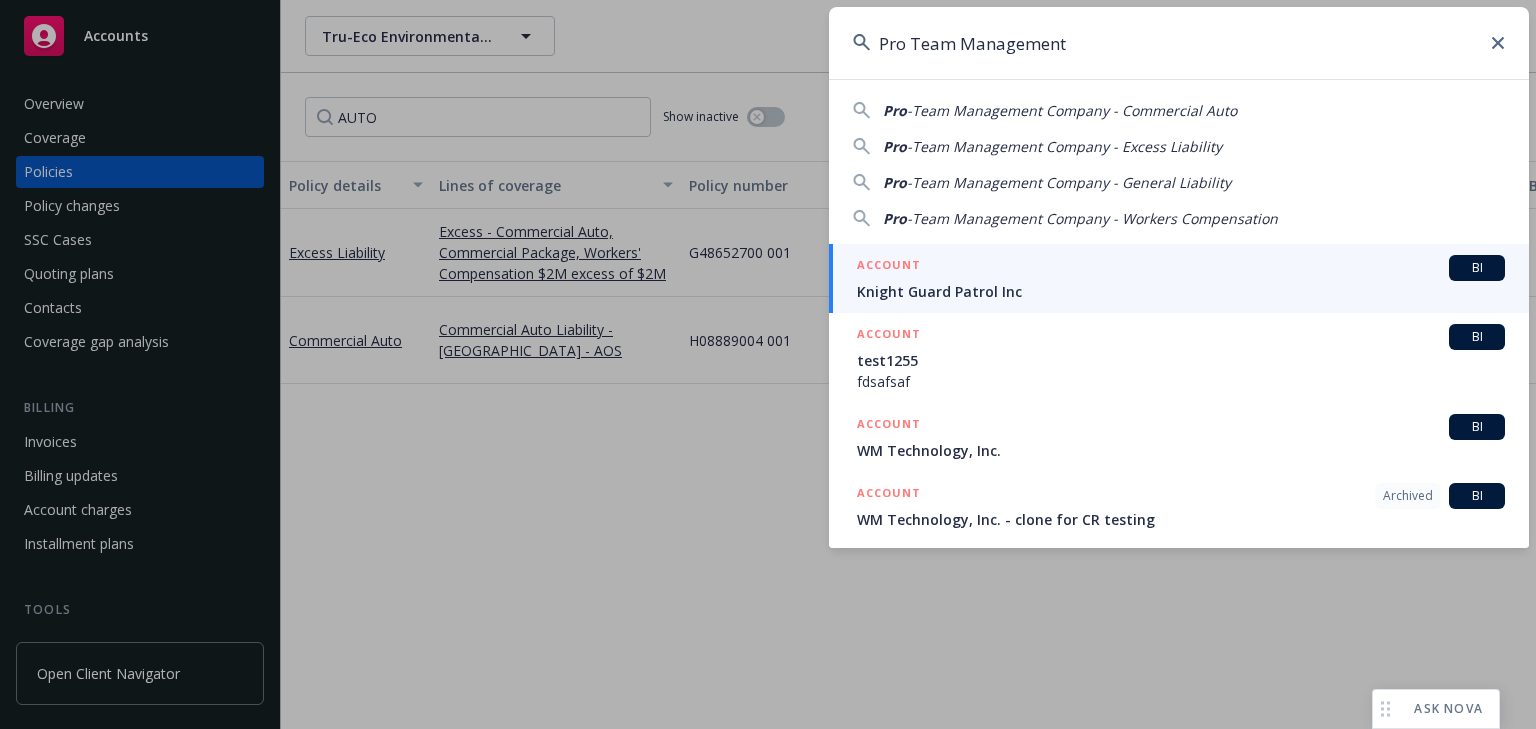 click on "Pro Team Management" at bounding box center [1179, 43] 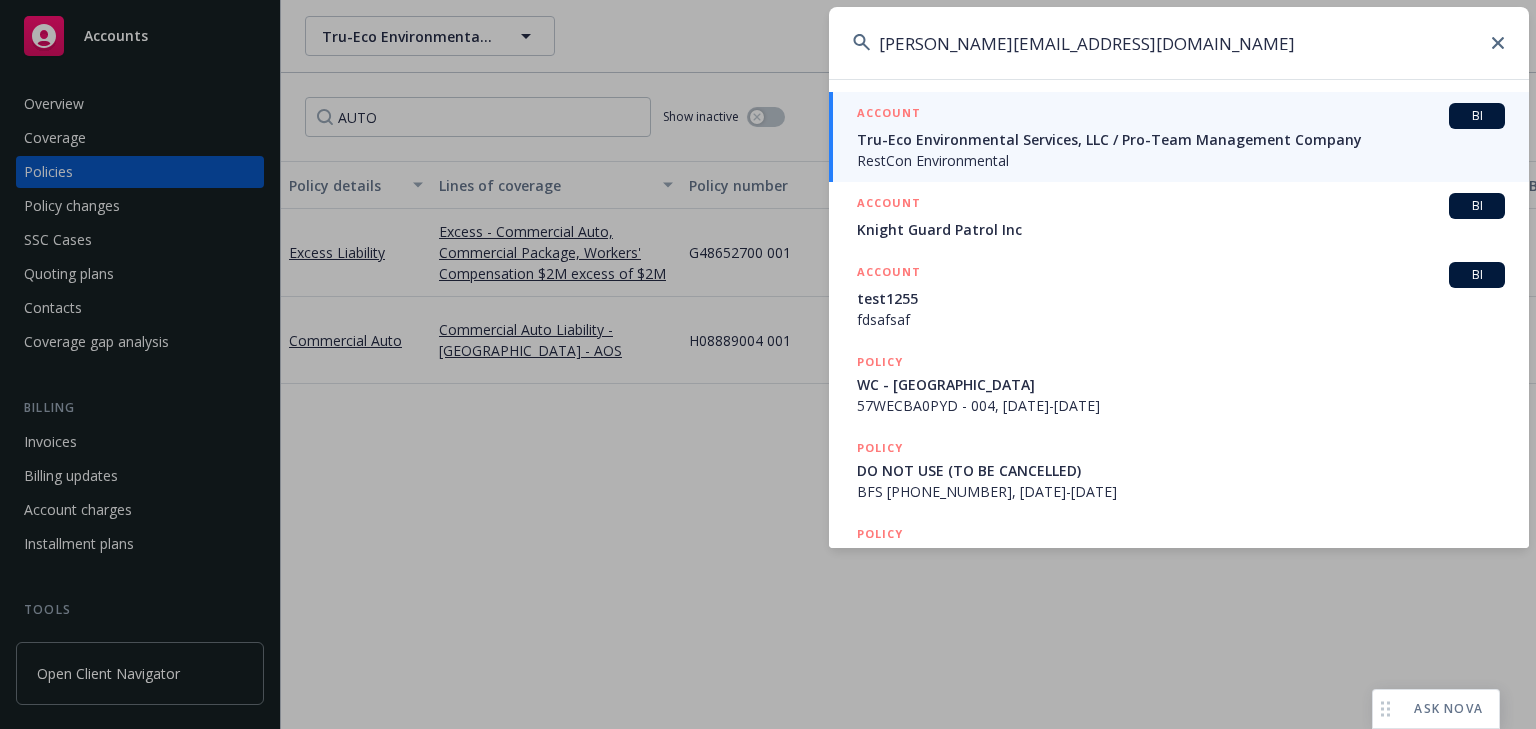 type on "[PERSON_NAME][EMAIL_ADDRESS][DOMAIN_NAME]" 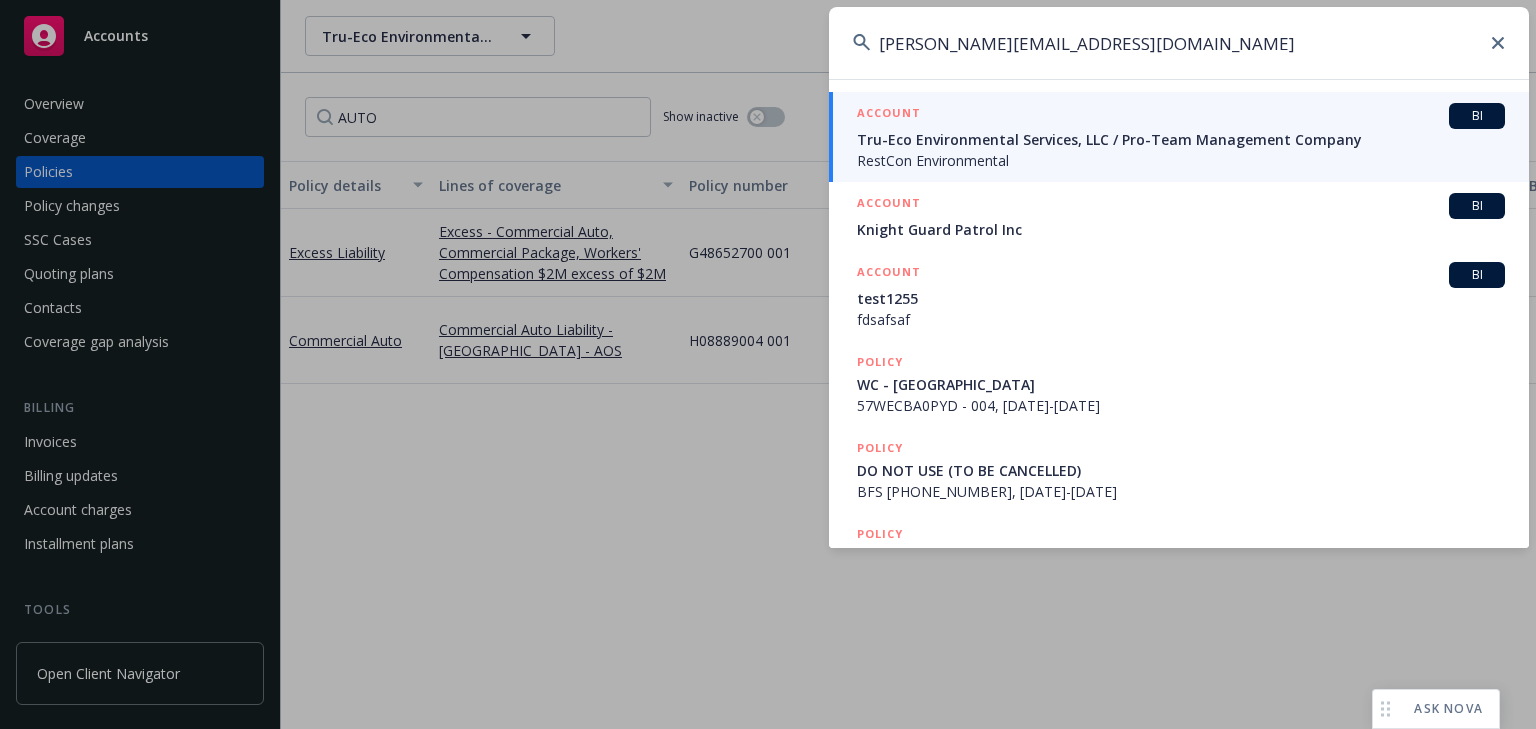 click on "RestCon Environmental" at bounding box center (1181, 160) 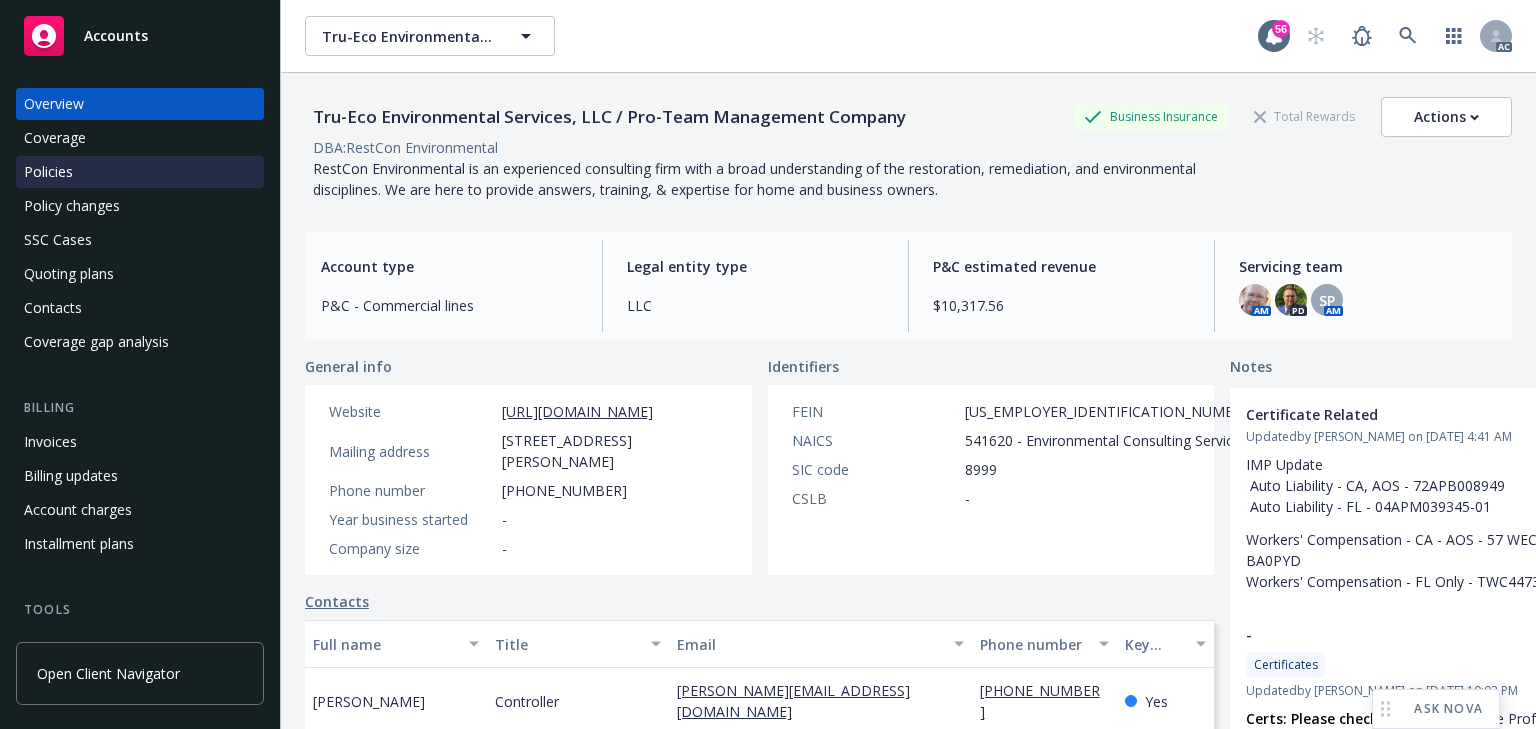 click on "Policies" at bounding box center [48, 172] 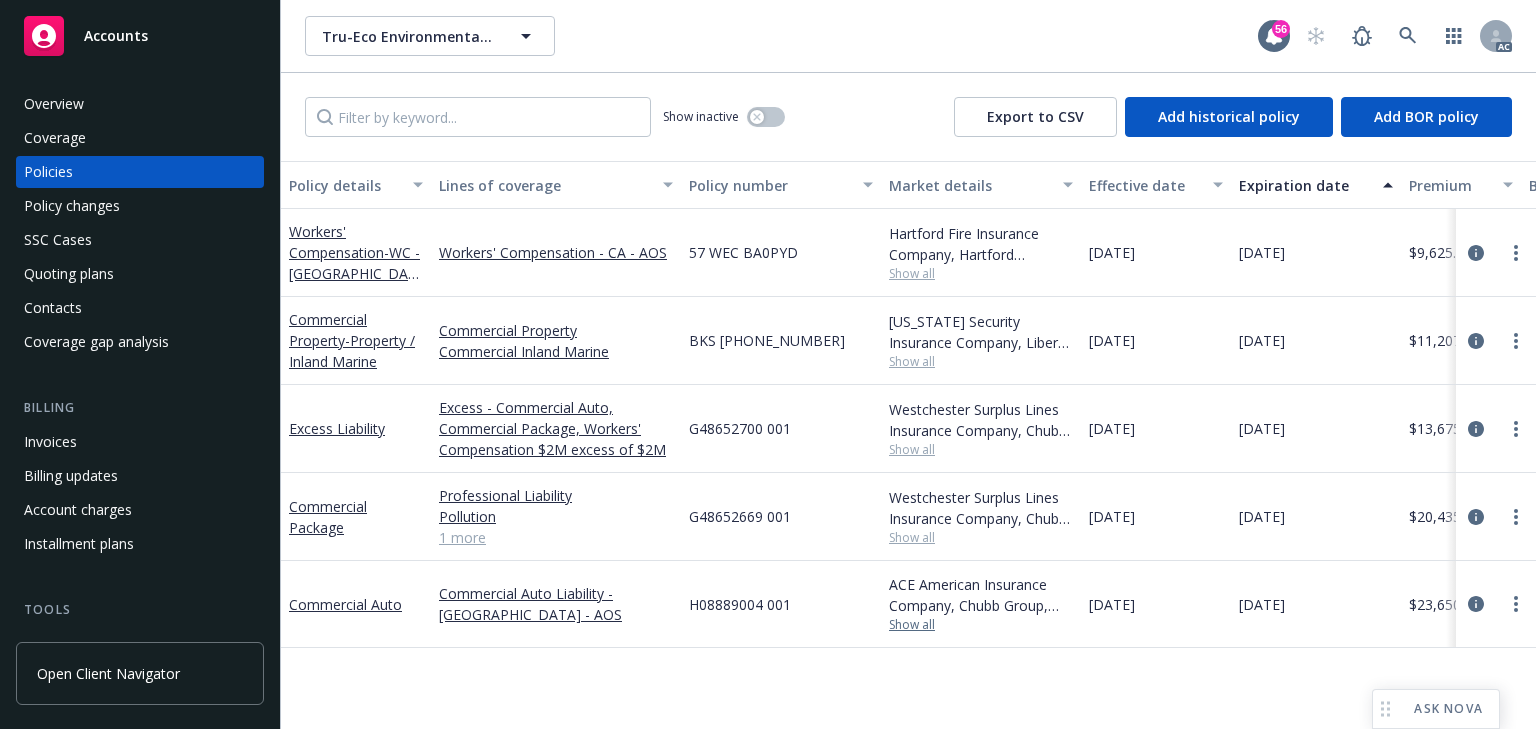 click on "Show all" at bounding box center [981, 625] 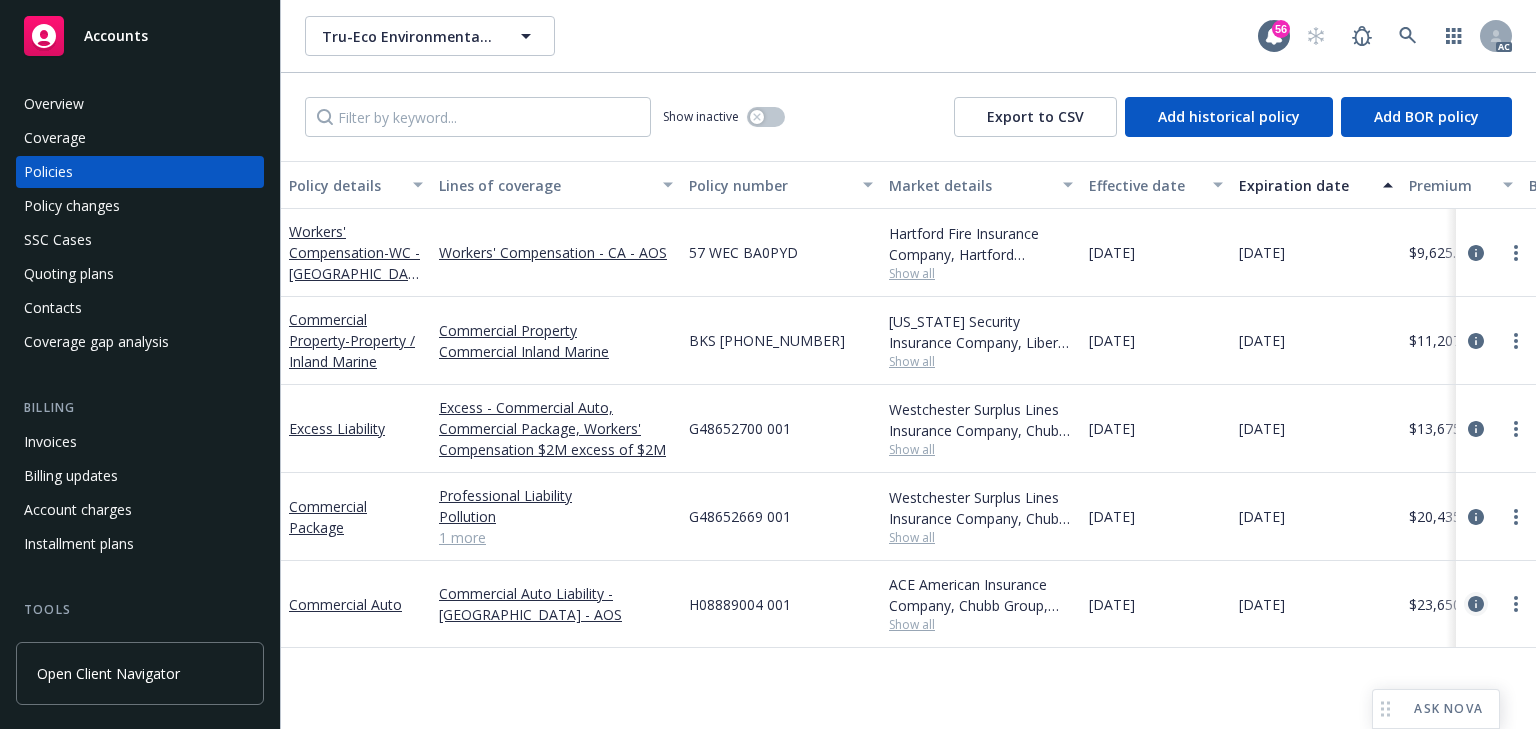 click 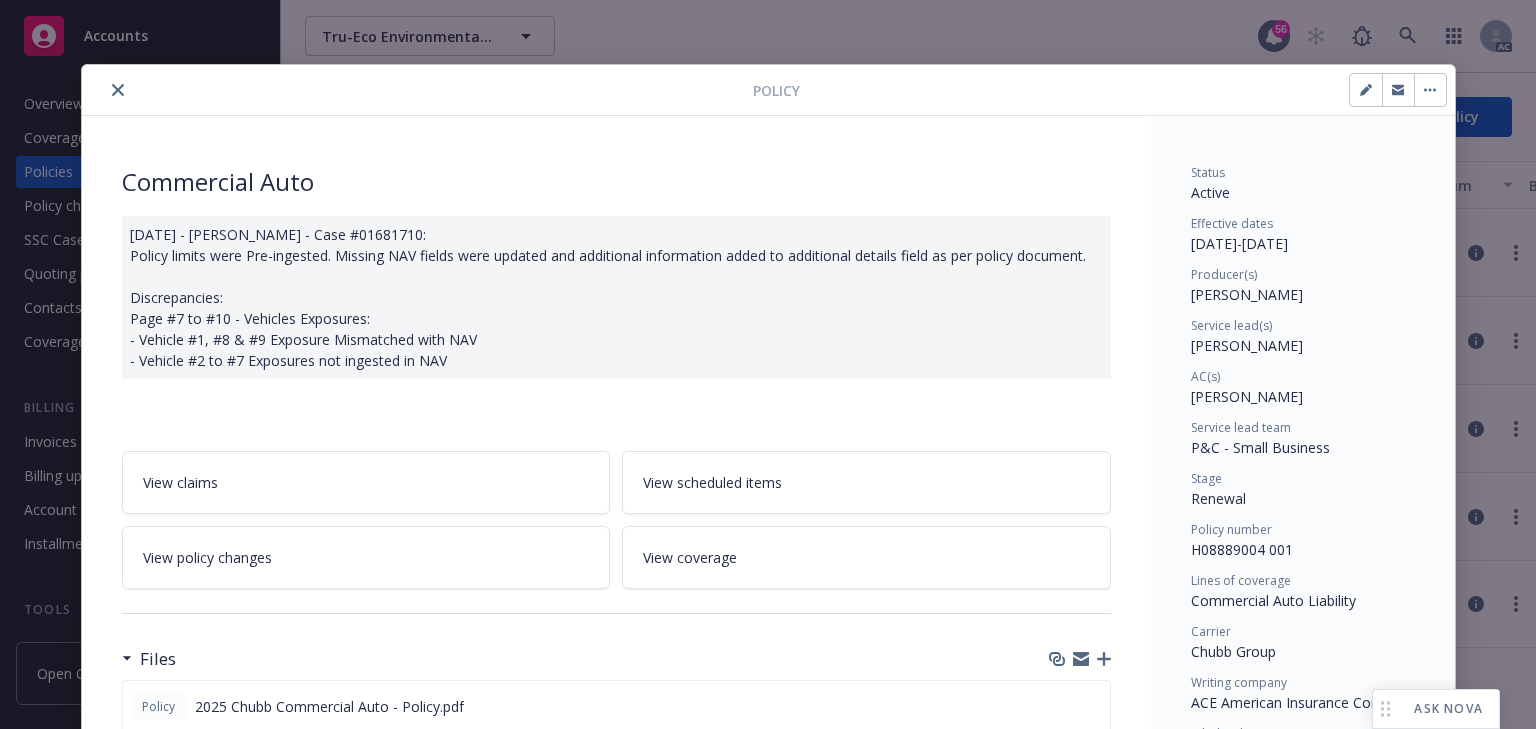 scroll, scrollTop: 60, scrollLeft: 0, axis: vertical 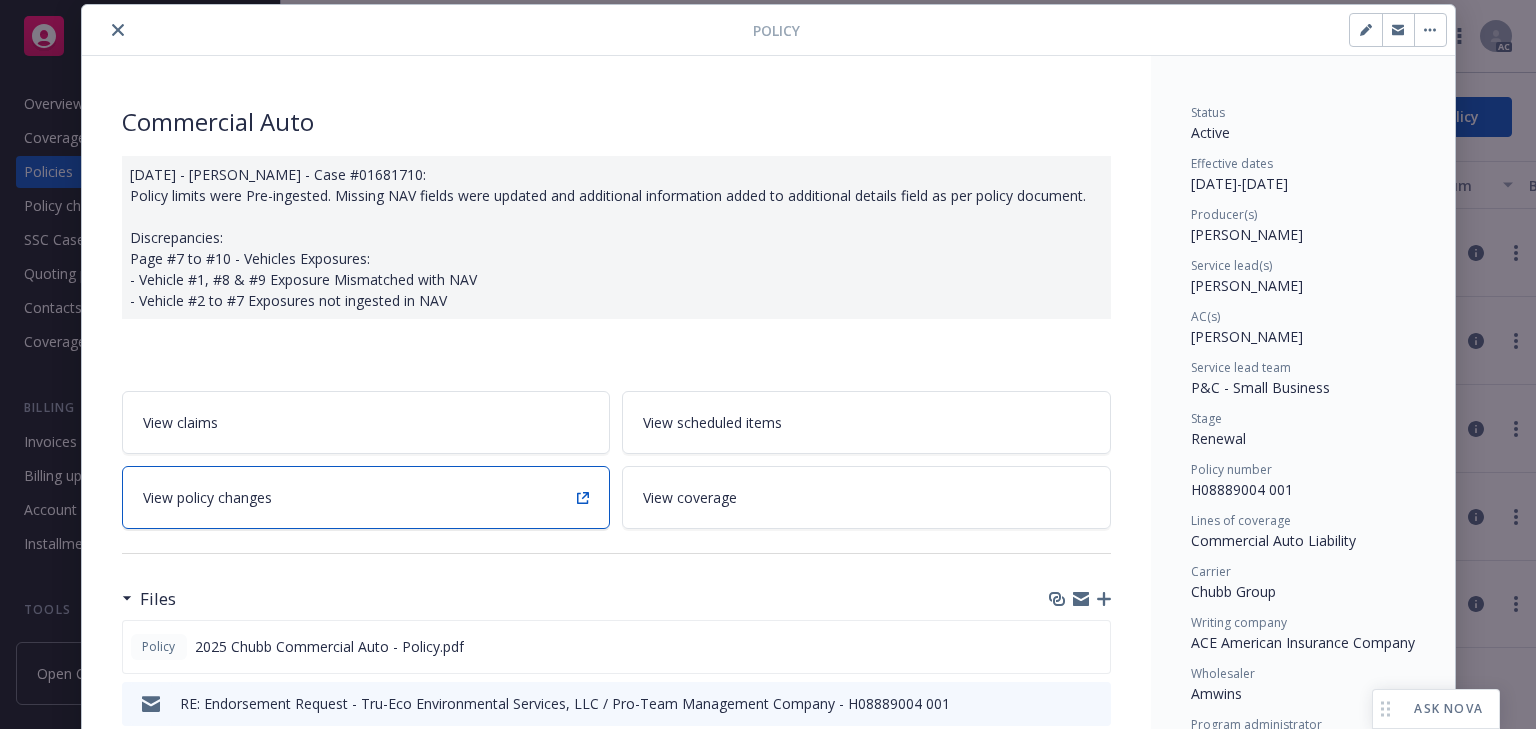 click on "View policy changes" at bounding box center [366, 497] 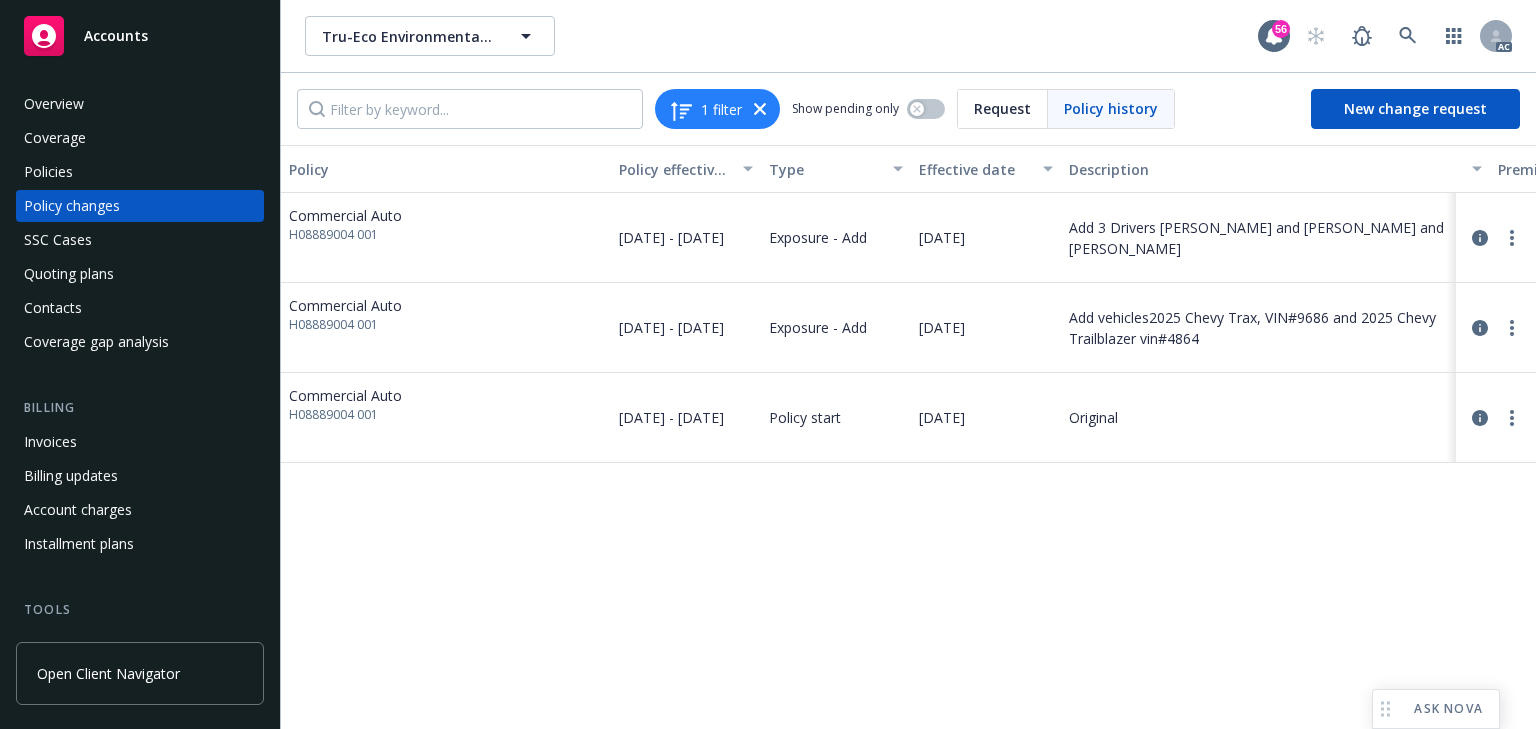 click on "Policy Policy effective dates Type Effective date Description Premium change Annualized total premium change Total premium Status Commercial Auto H08889004 001 [DATE]   -   [DATE] Exposure - Add [DATE] Add 3 Drivers [PERSON_NAME] and [PERSON_NAME] and [PERSON_NAME] - - $23,650.08 Initiated Commercial Auto H08889004 001 [DATE]   -   [DATE] Exposure - Add [DATE] Add vehicles2025 Chevy Trax, VIN#9686 and  2025 Chevy Trailblazer vin#4864 - - $23,650.08 Initiated Commercial Auto H08889004 001 [DATE]   -   [DATE] Policy start [DATE] Original $23,650.08 $23,650.08 $23,650.08 Confirmed" at bounding box center (908, 437) 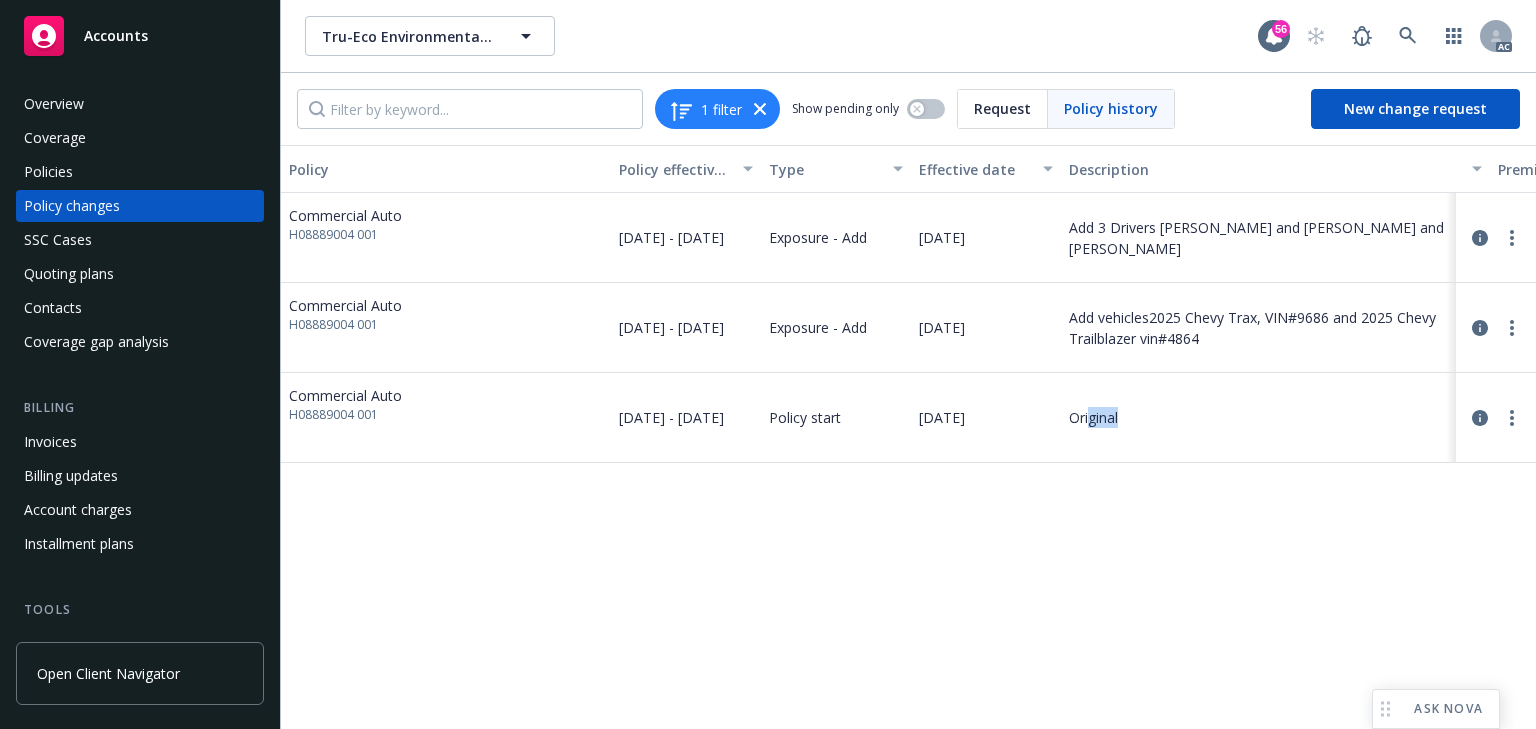 drag, startPoint x: 1088, startPoint y: 715, endPoint x: 1266, endPoint y: 719, distance: 178.04494 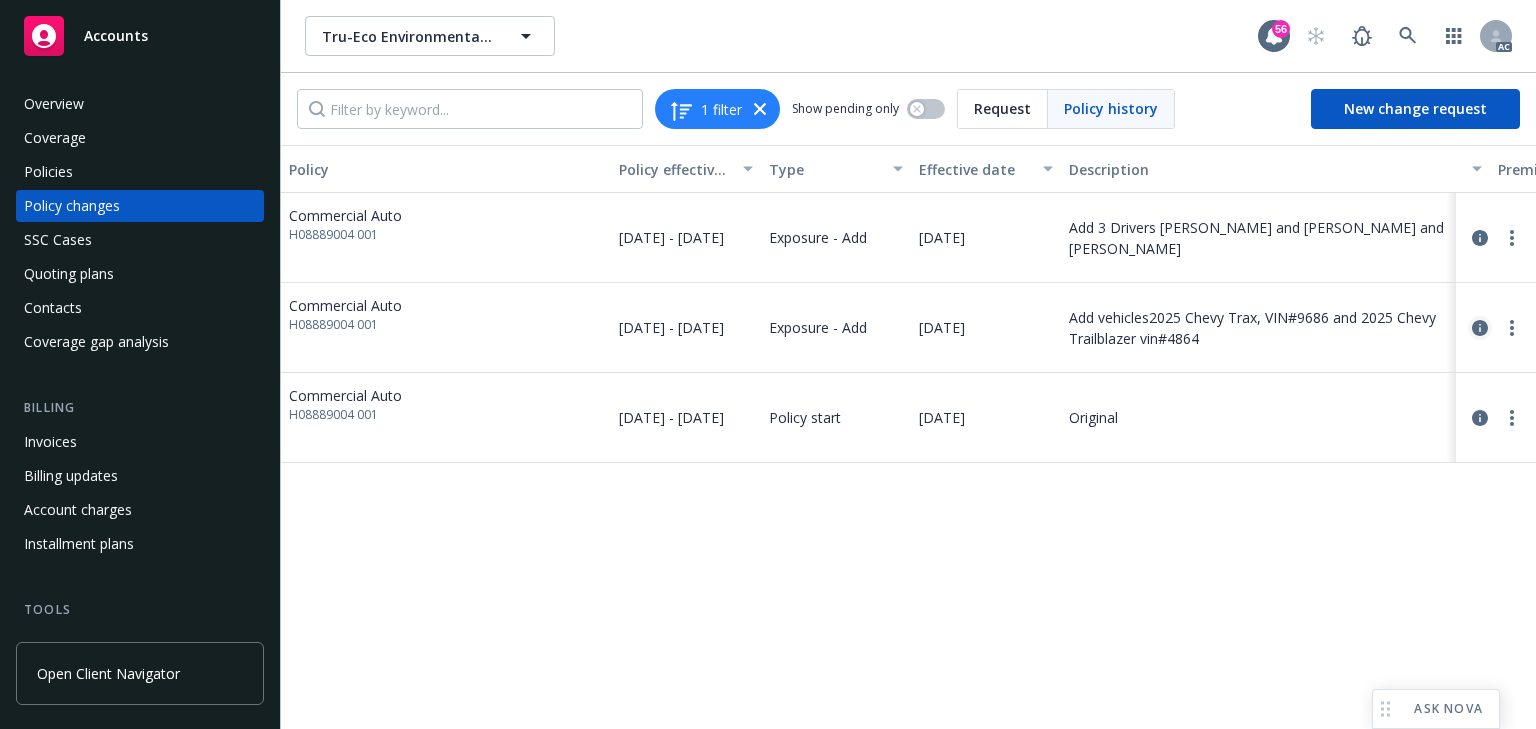 click 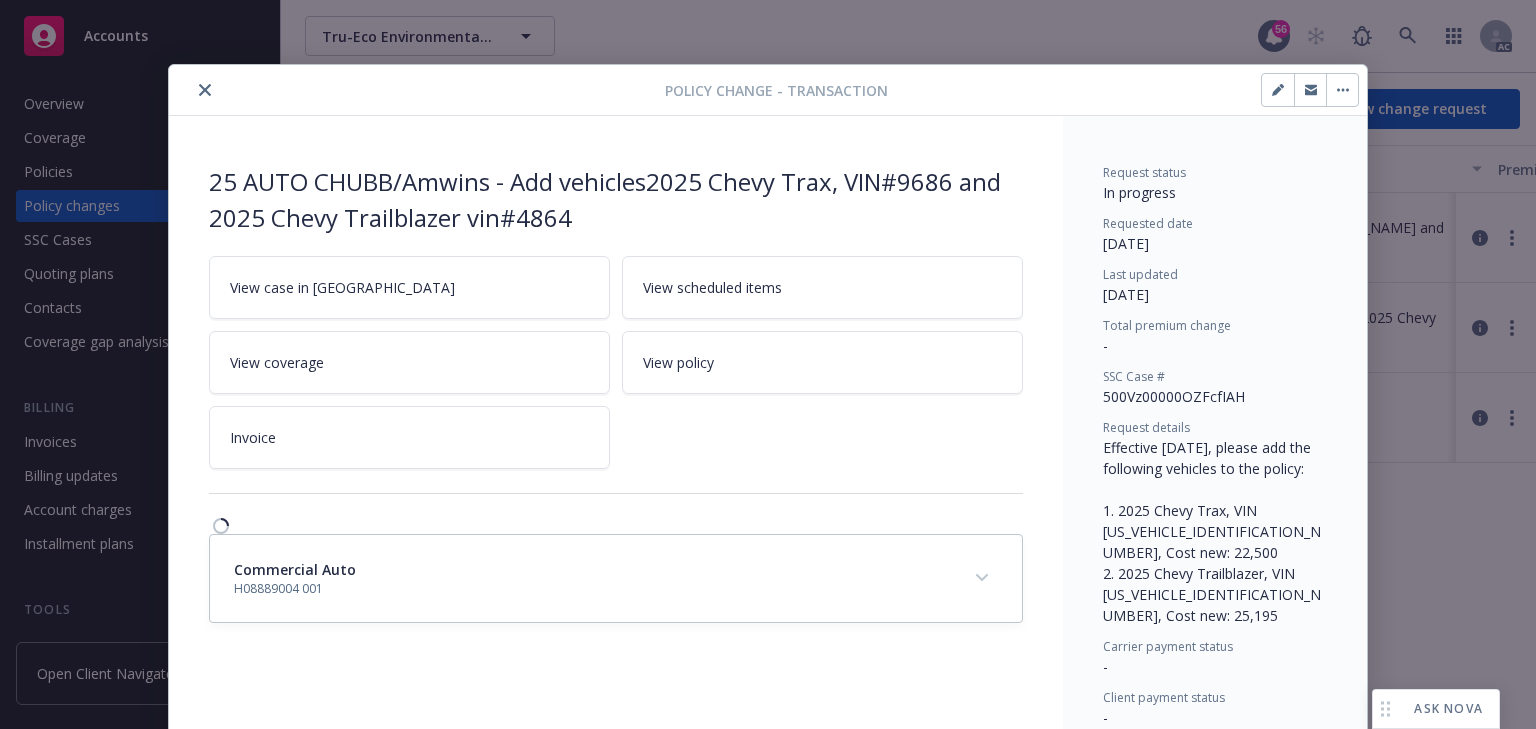 scroll, scrollTop: 60, scrollLeft: 0, axis: vertical 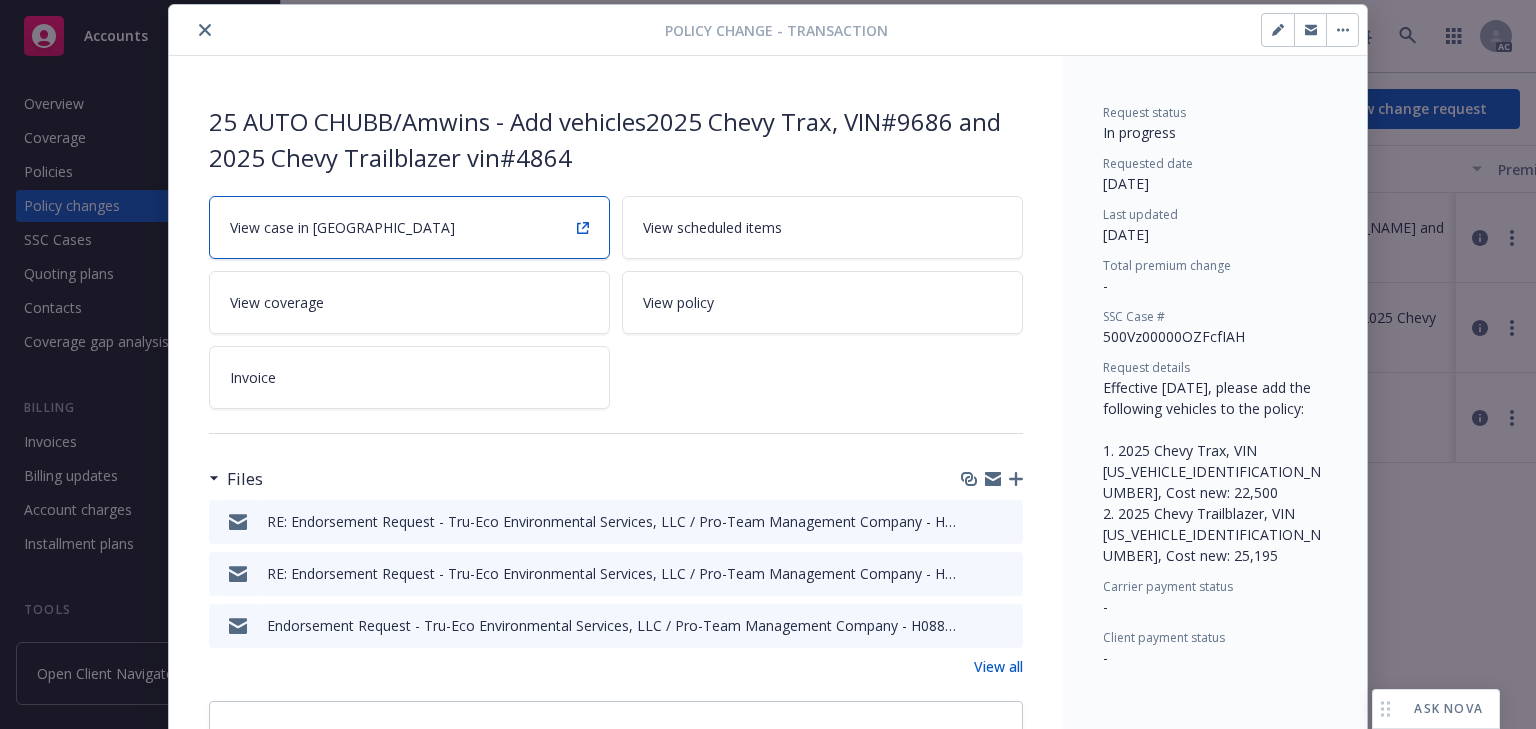 click on "View case in [GEOGRAPHIC_DATA]" at bounding box center (409, 227) 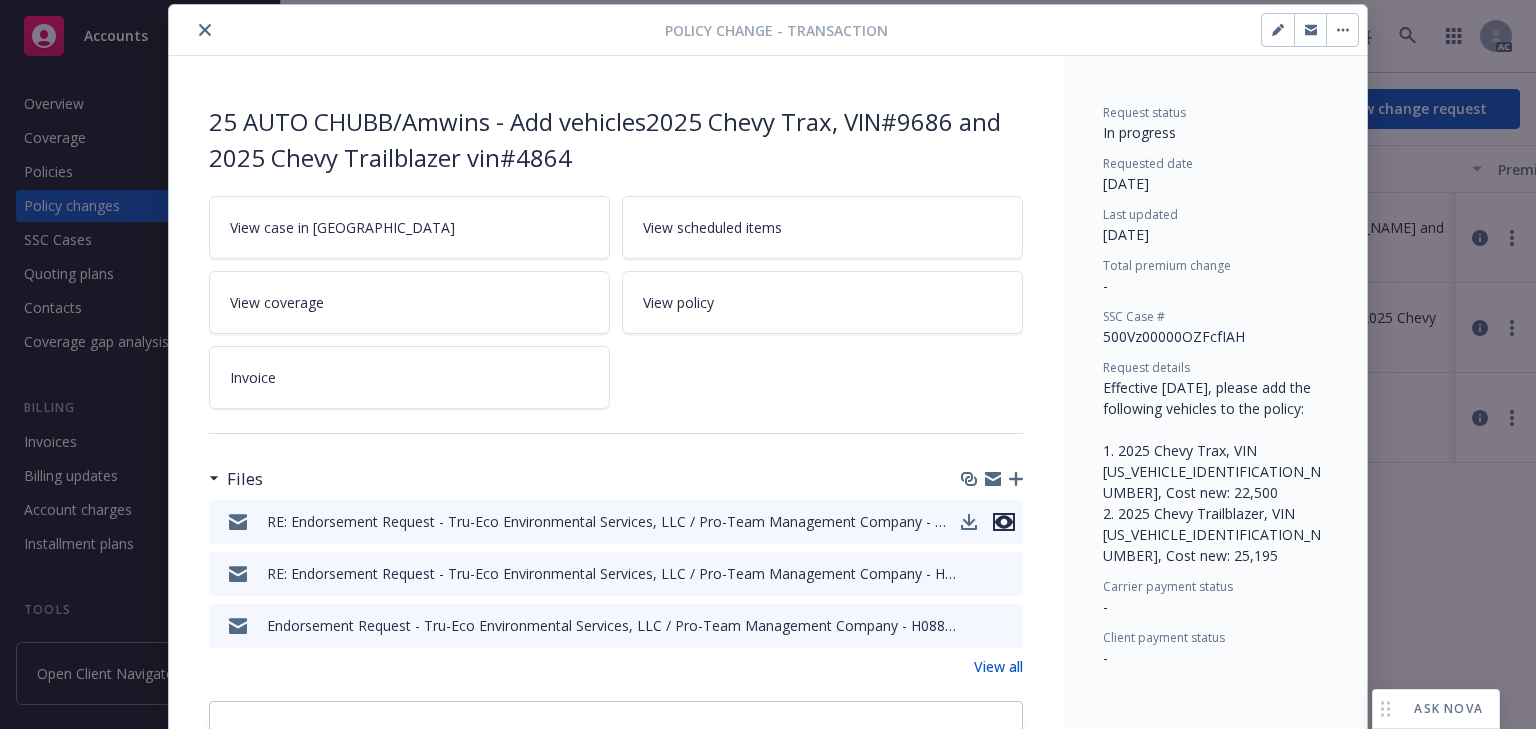 click 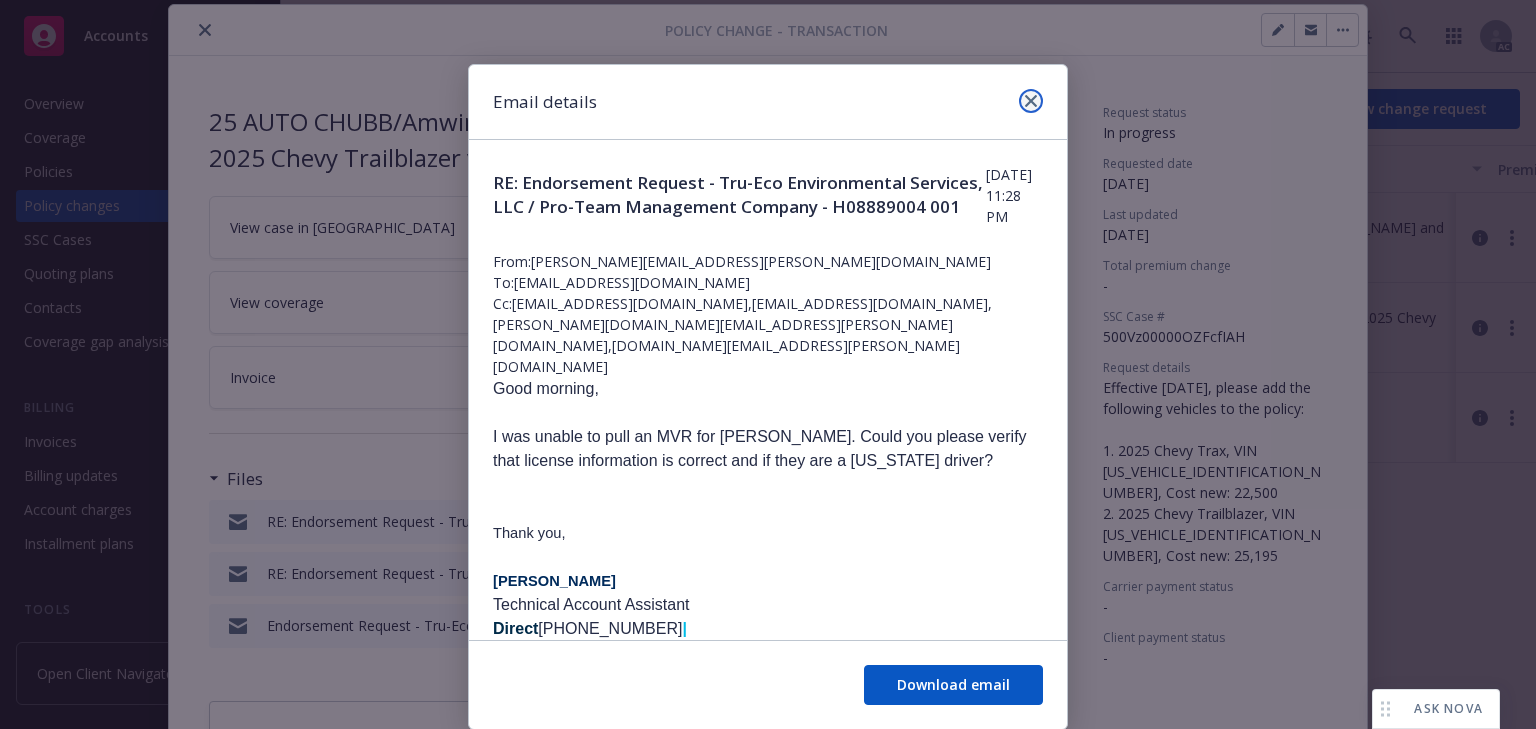 click at bounding box center [1031, 101] 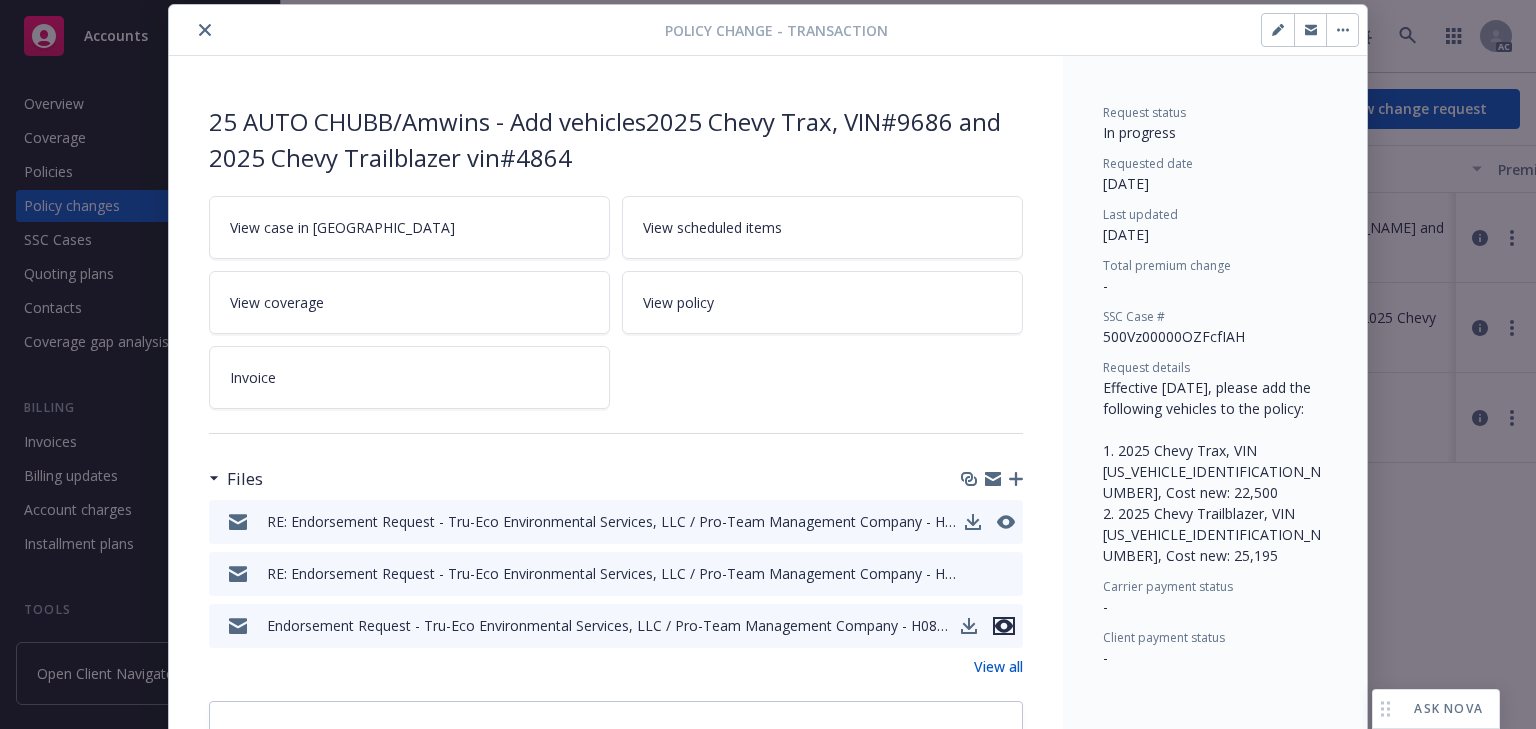 click 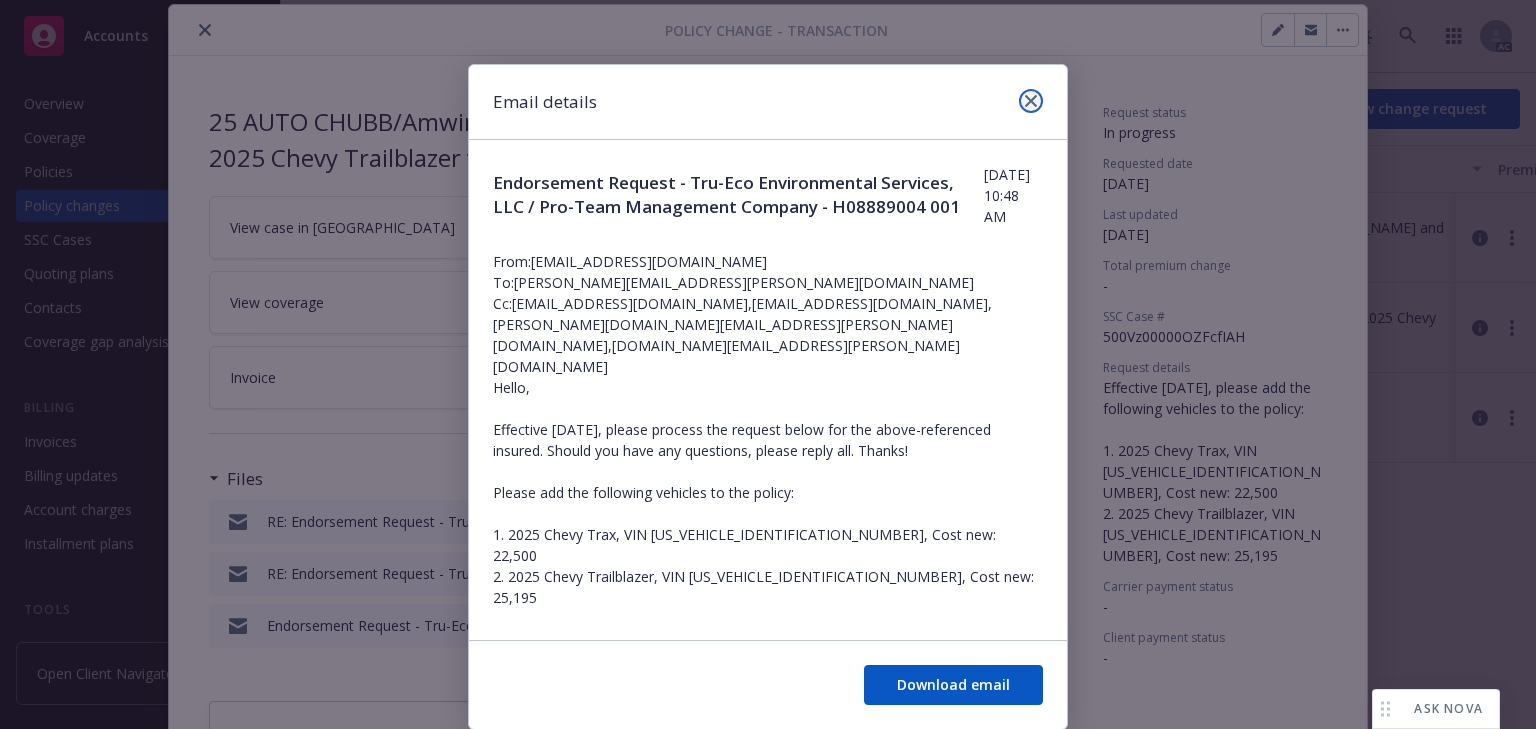 click 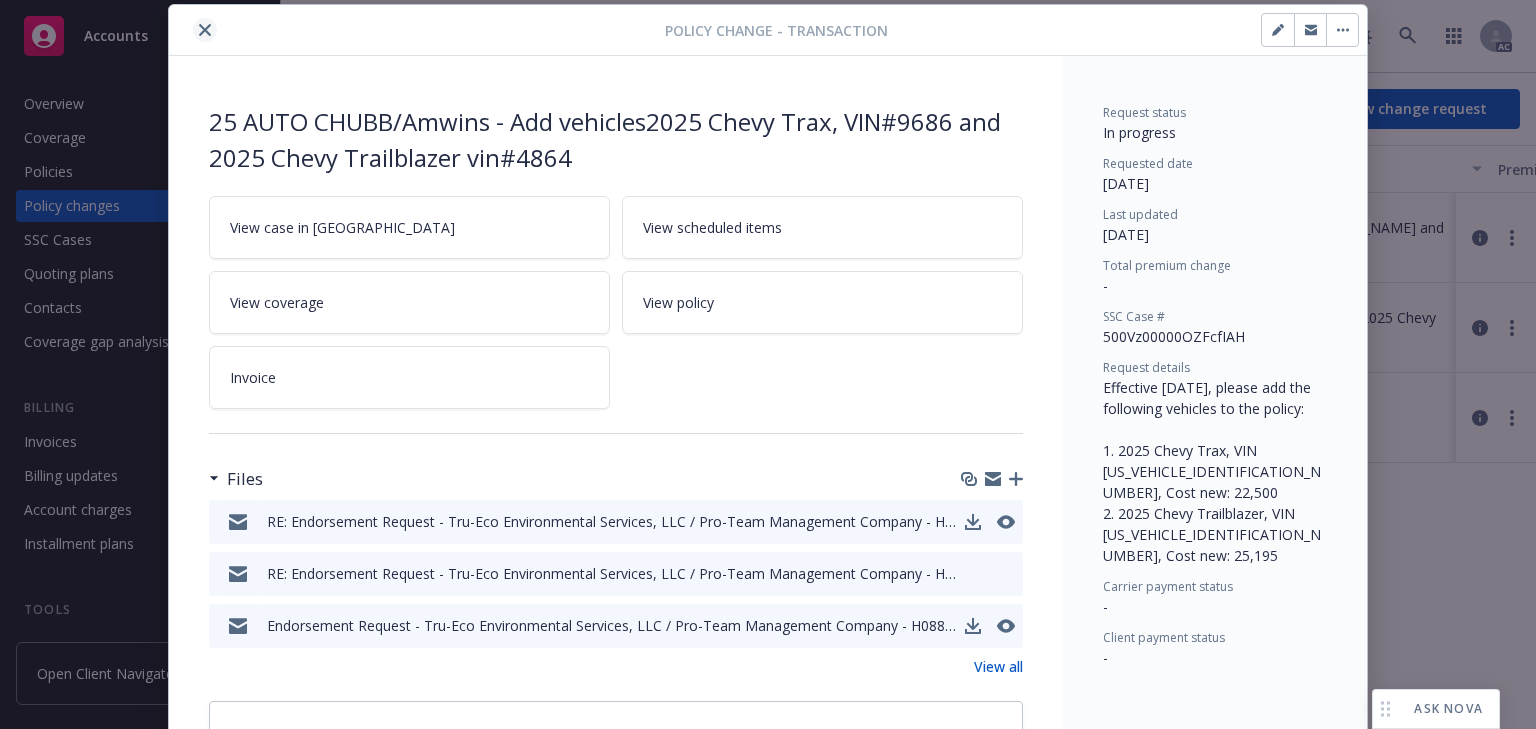 click at bounding box center (205, 30) 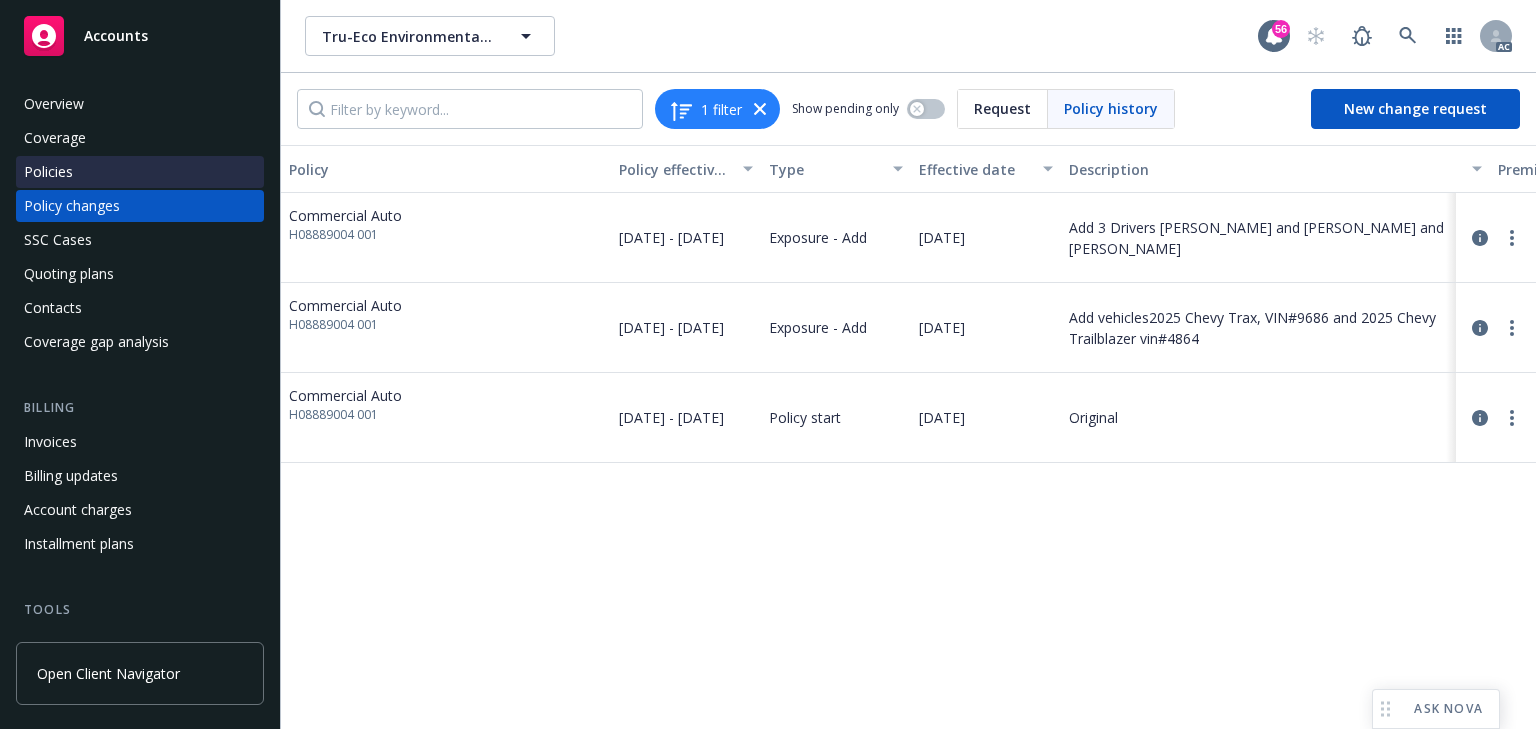 click on "Policies" at bounding box center (140, 172) 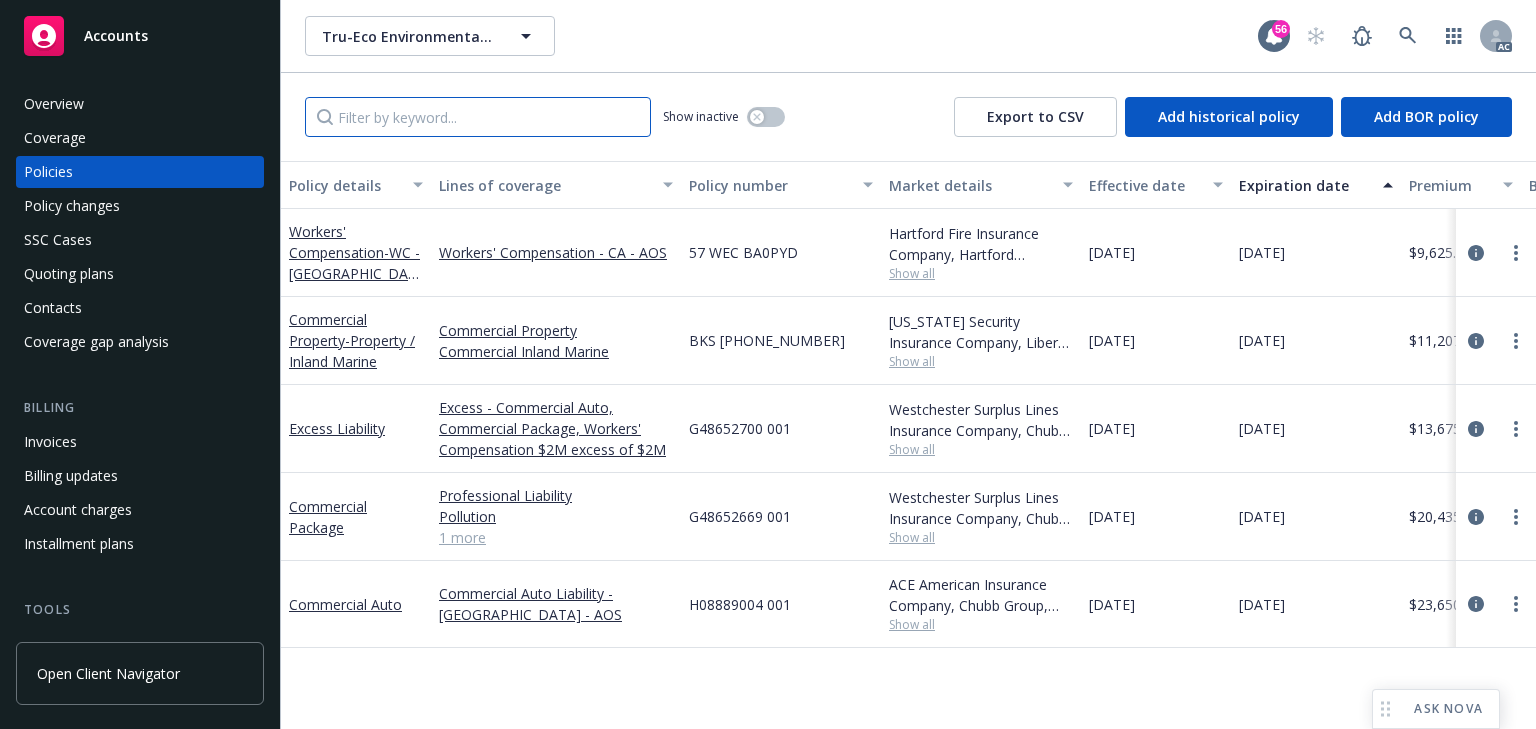 click at bounding box center (478, 117) 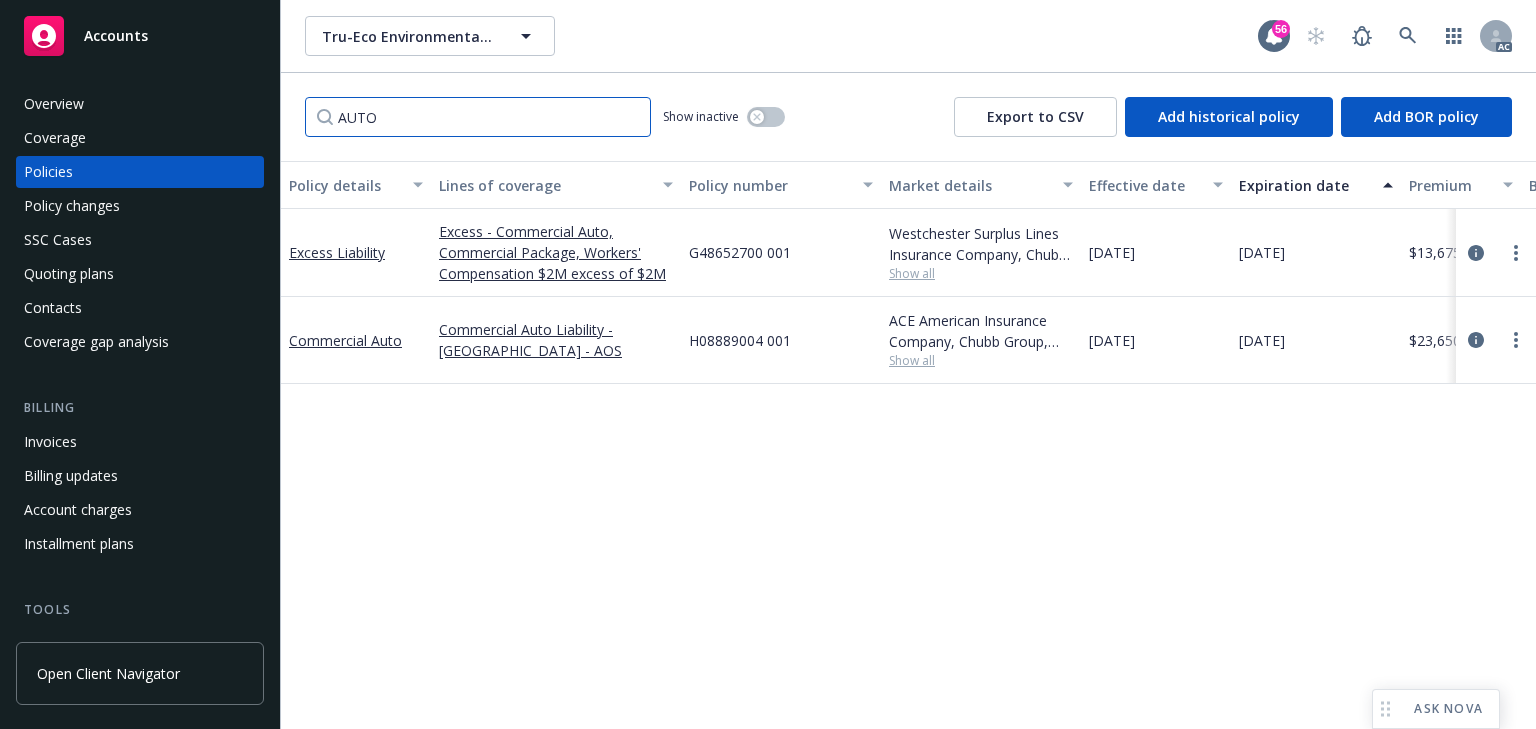 click on "AUTO" at bounding box center [478, 117] 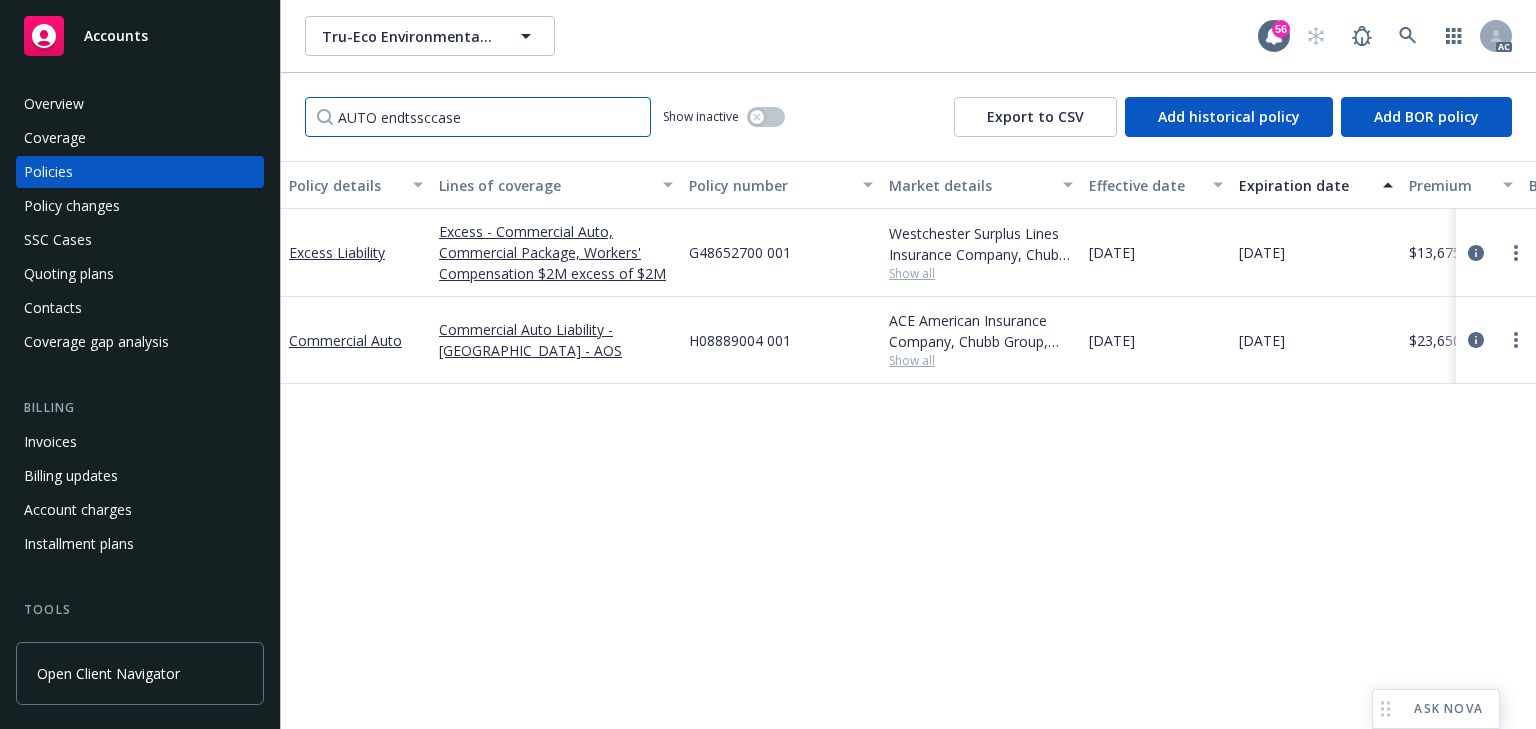 type on "AUTO" 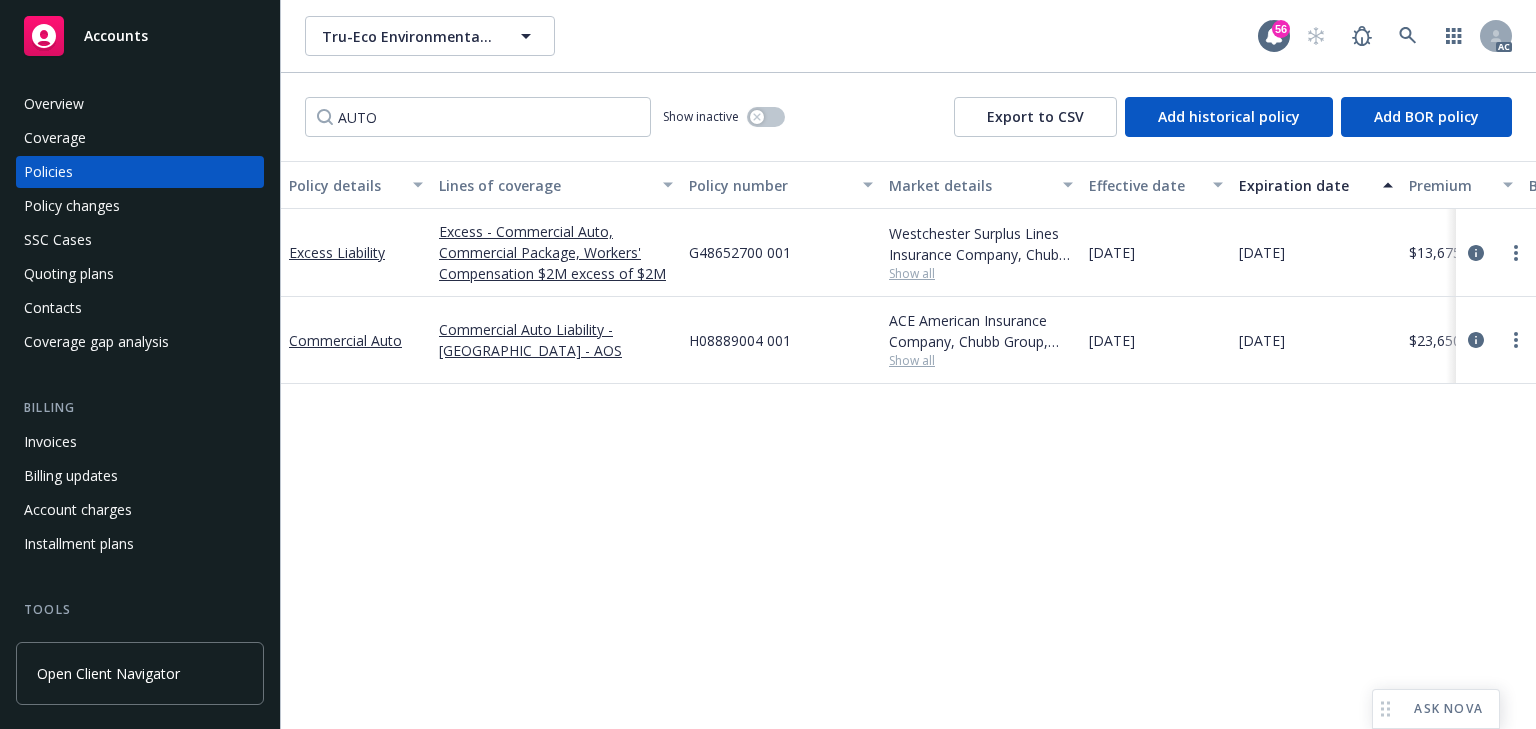 drag, startPoint x: 920, startPoint y: 373, endPoint x: 930, endPoint y: 385, distance: 15.6205 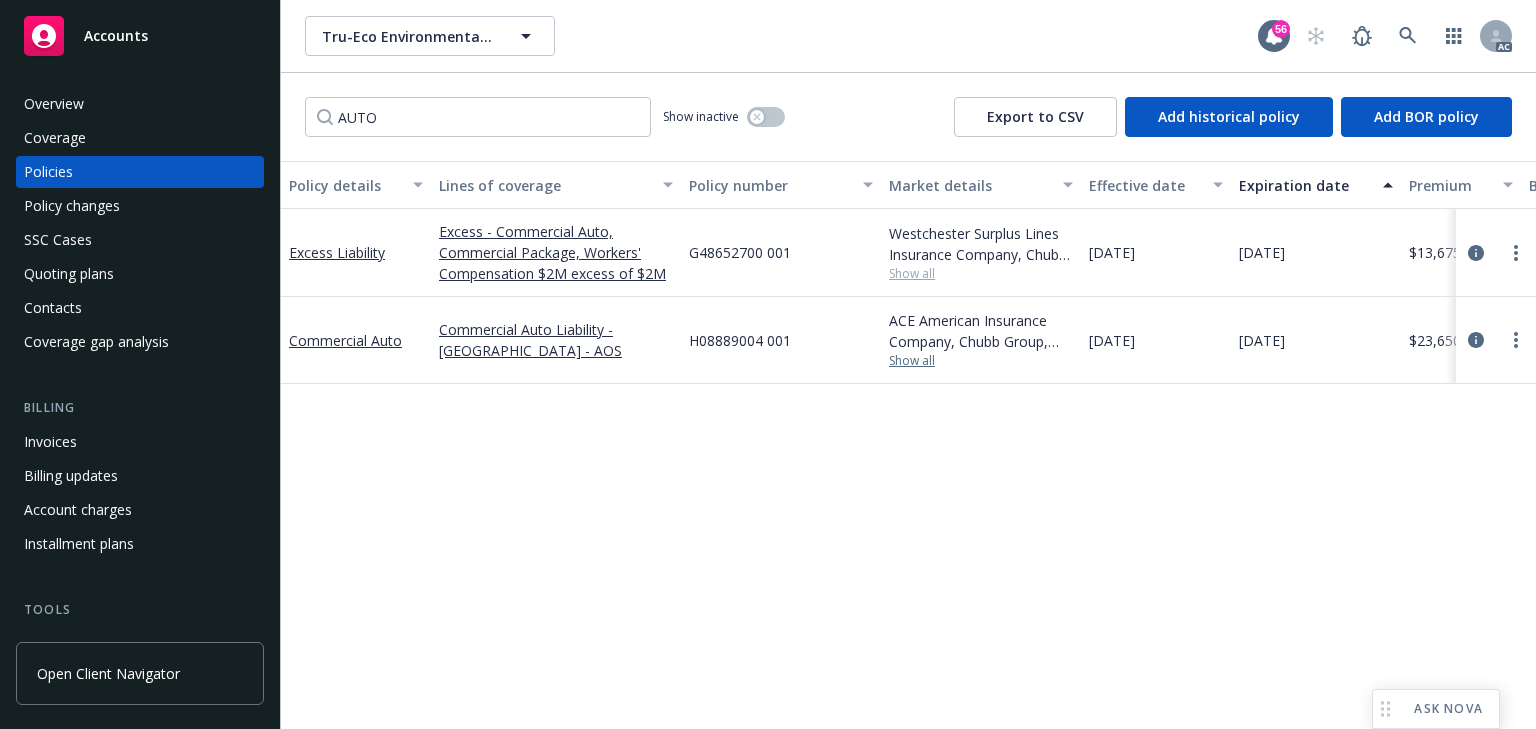 click on "Show all" at bounding box center (981, 361) 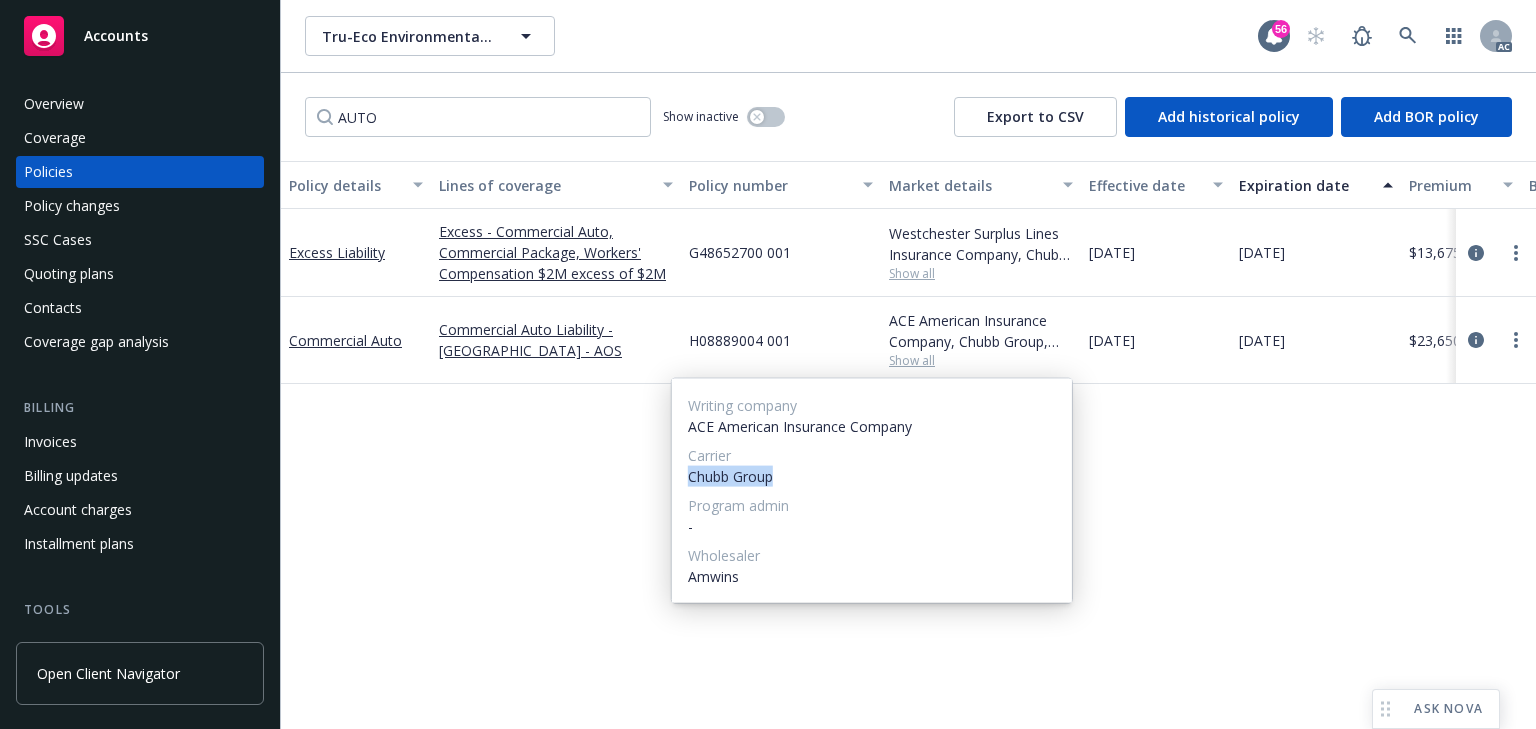 copy on "Chubb Group" 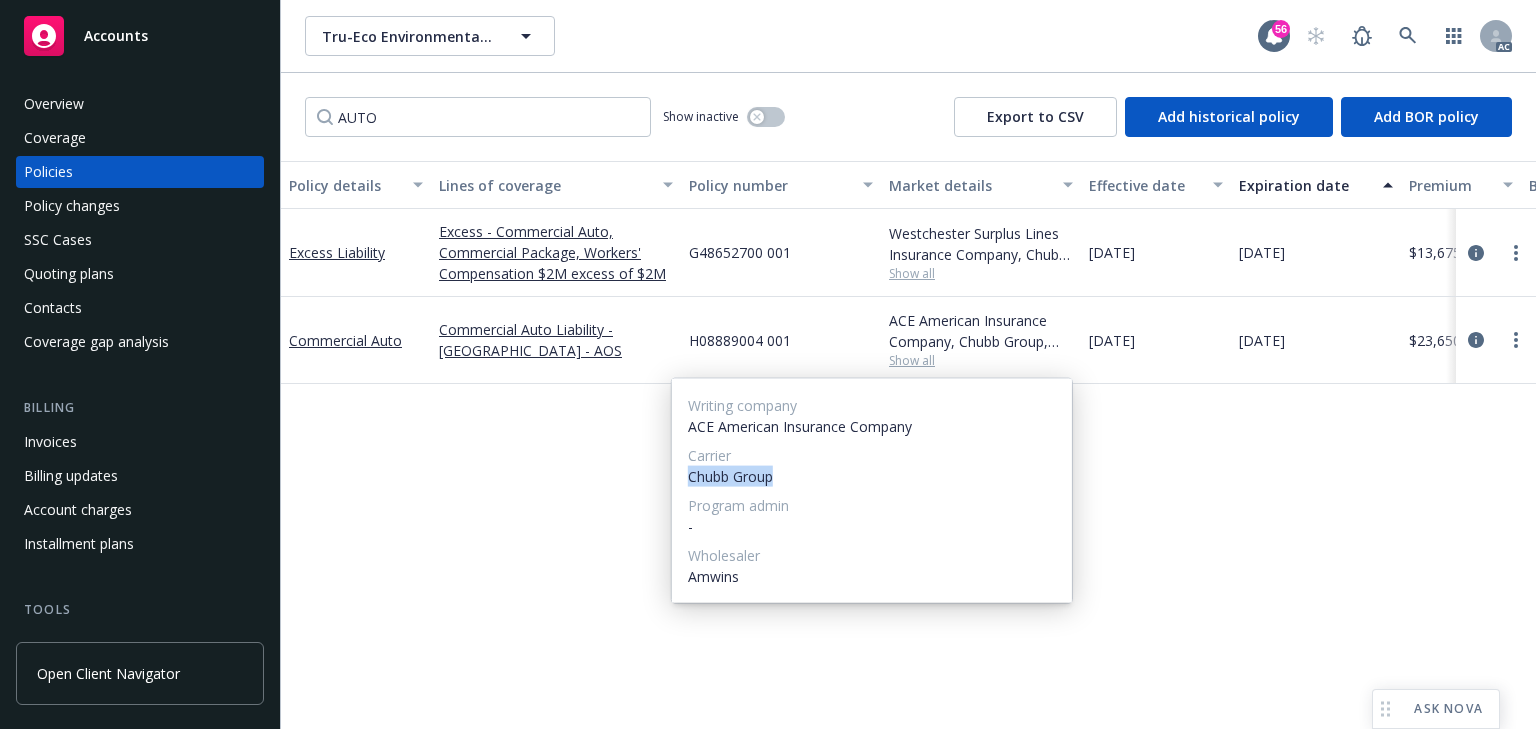 drag, startPoint x: 792, startPoint y: 472, endPoint x: 687, endPoint y: 476, distance: 105.076164 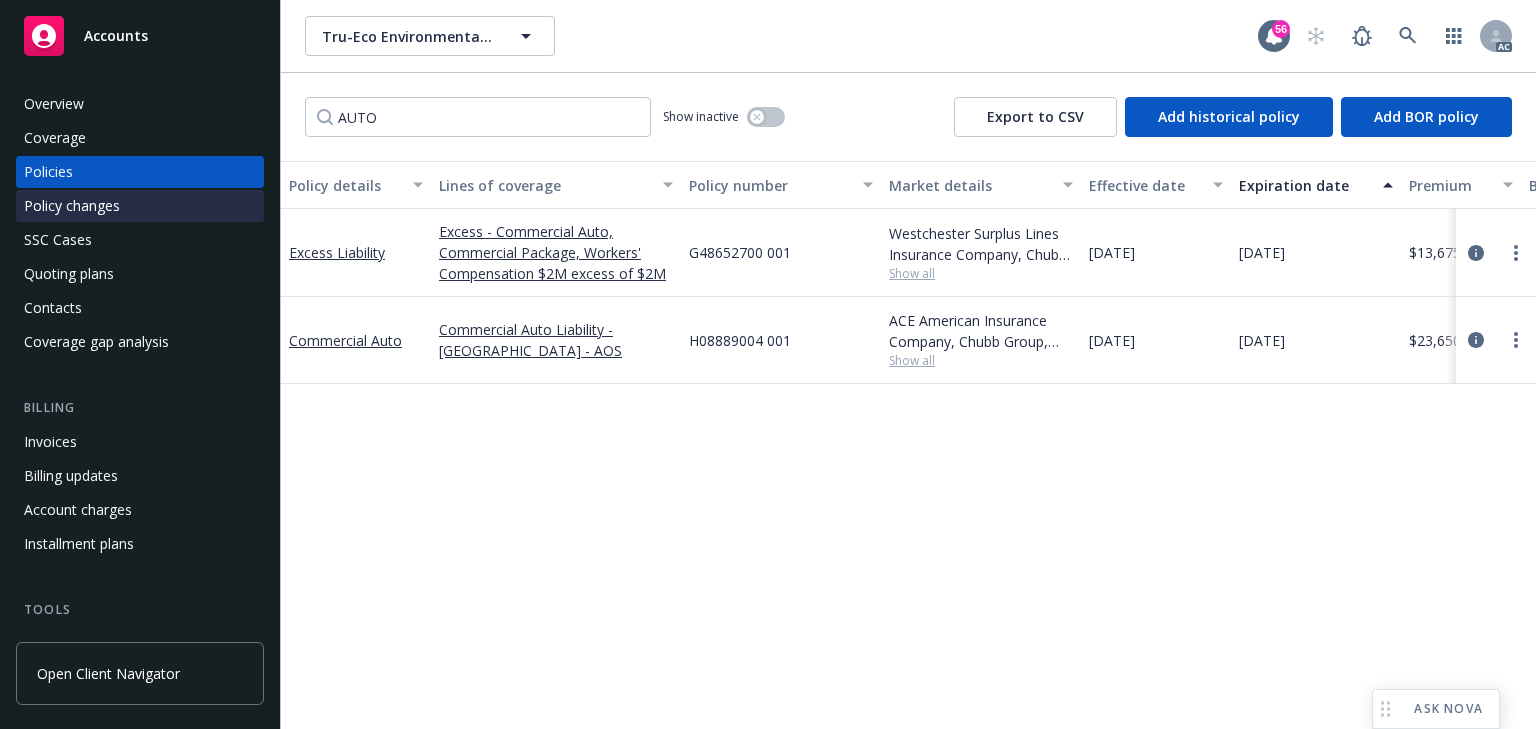 click on "Policy changes" at bounding box center [140, 206] 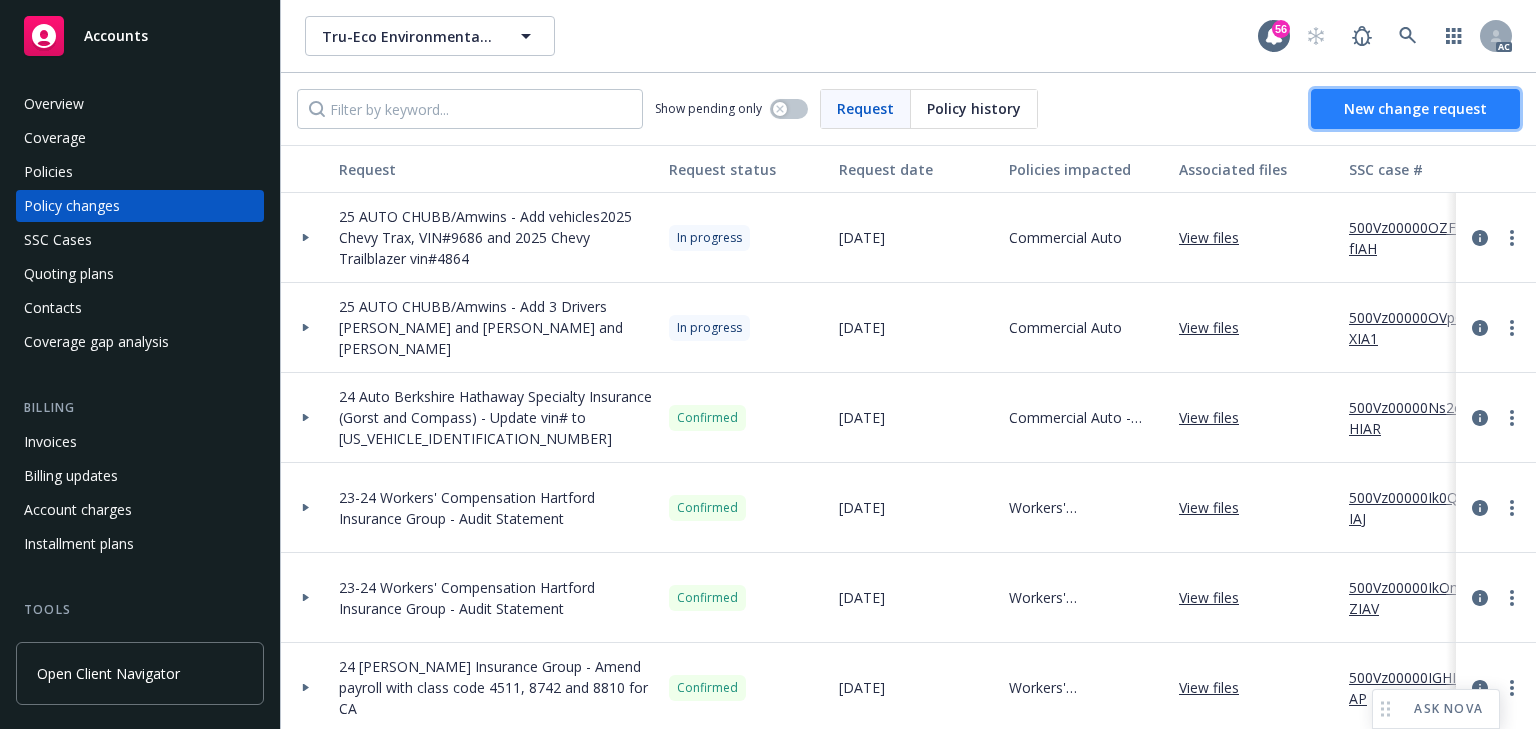 click on "New change request" at bounding box center (1415, 109) 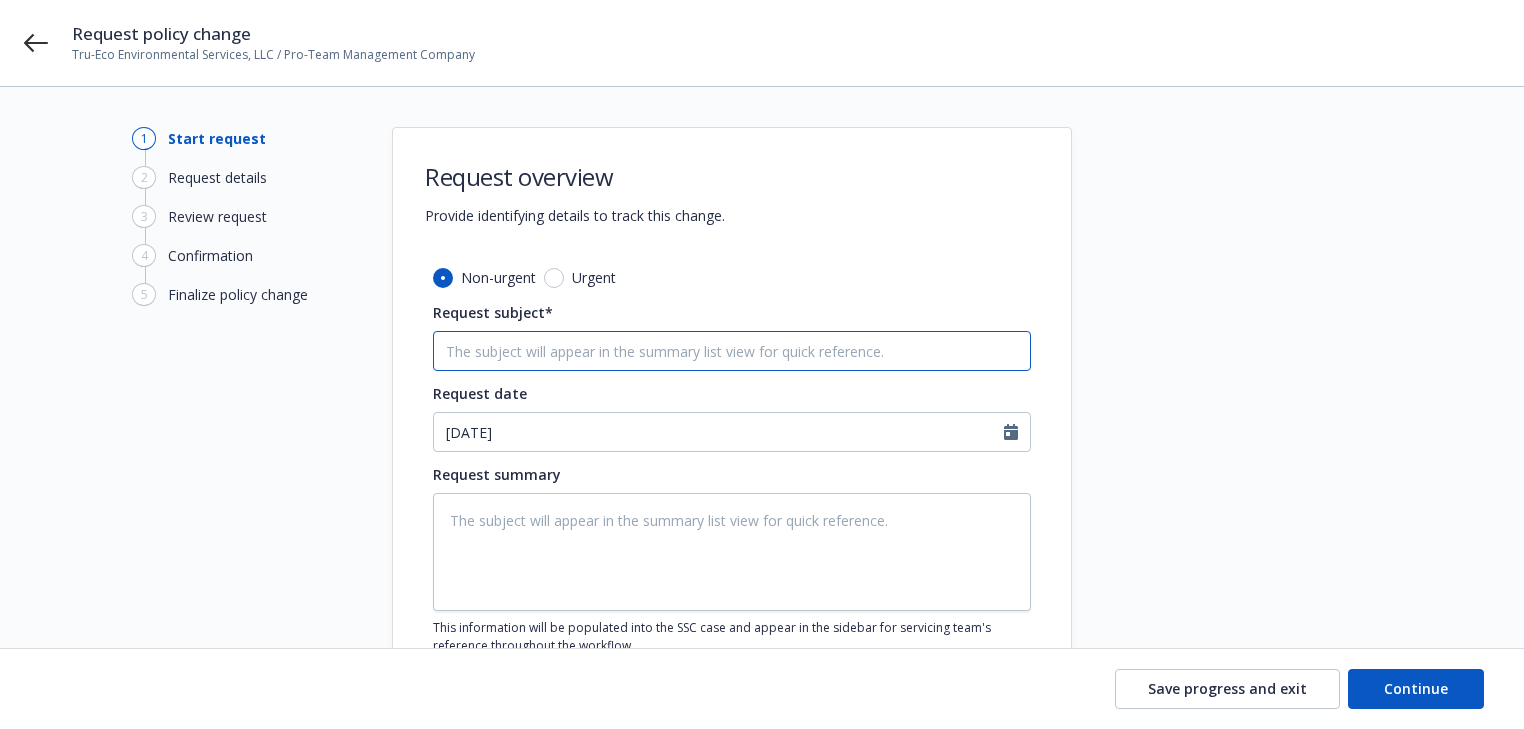 click on "Request subject*" at bounding box center [732, 351] 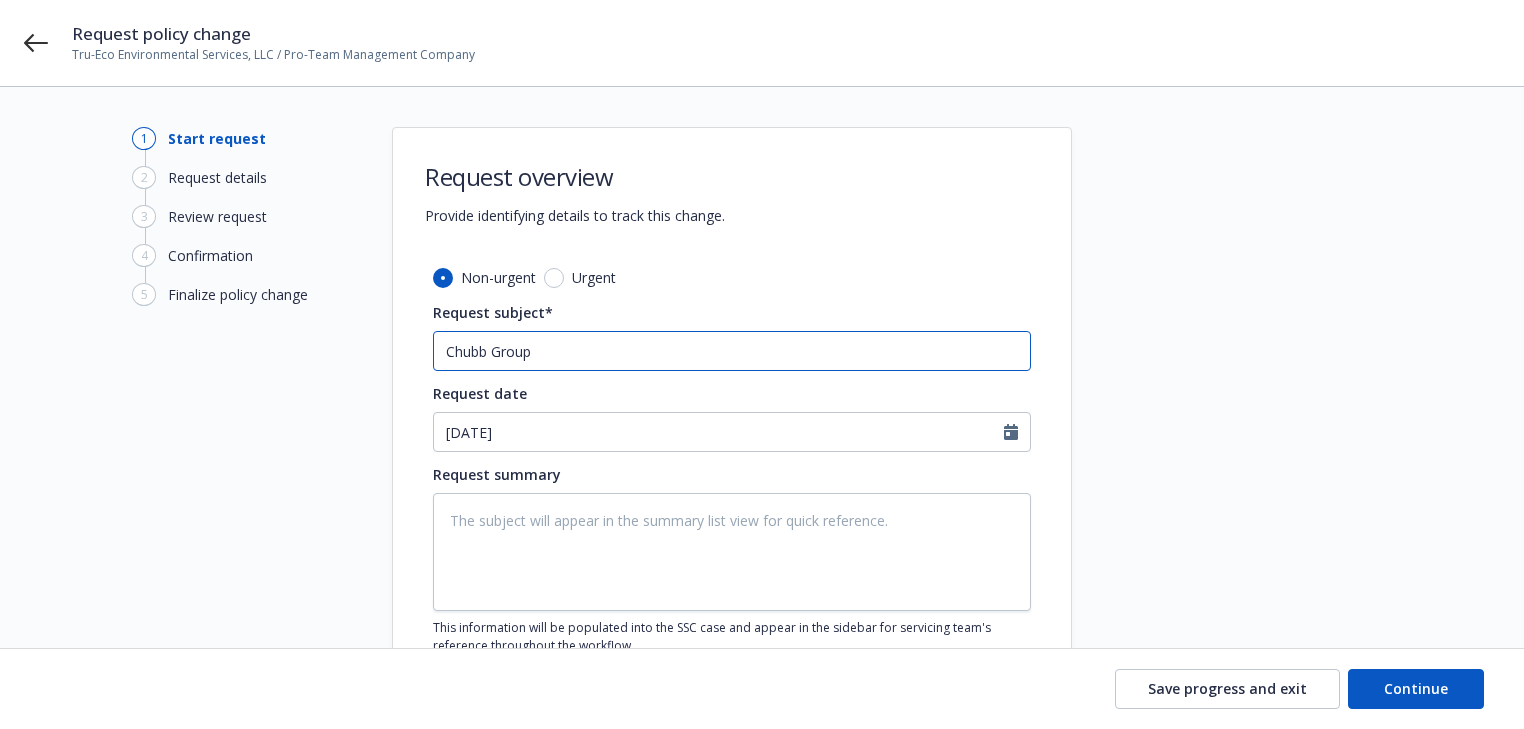 drag, startPoint x: 565, startPoint y: 348, endPoint x: 116, endPoint y: 329, distance: 449.40182 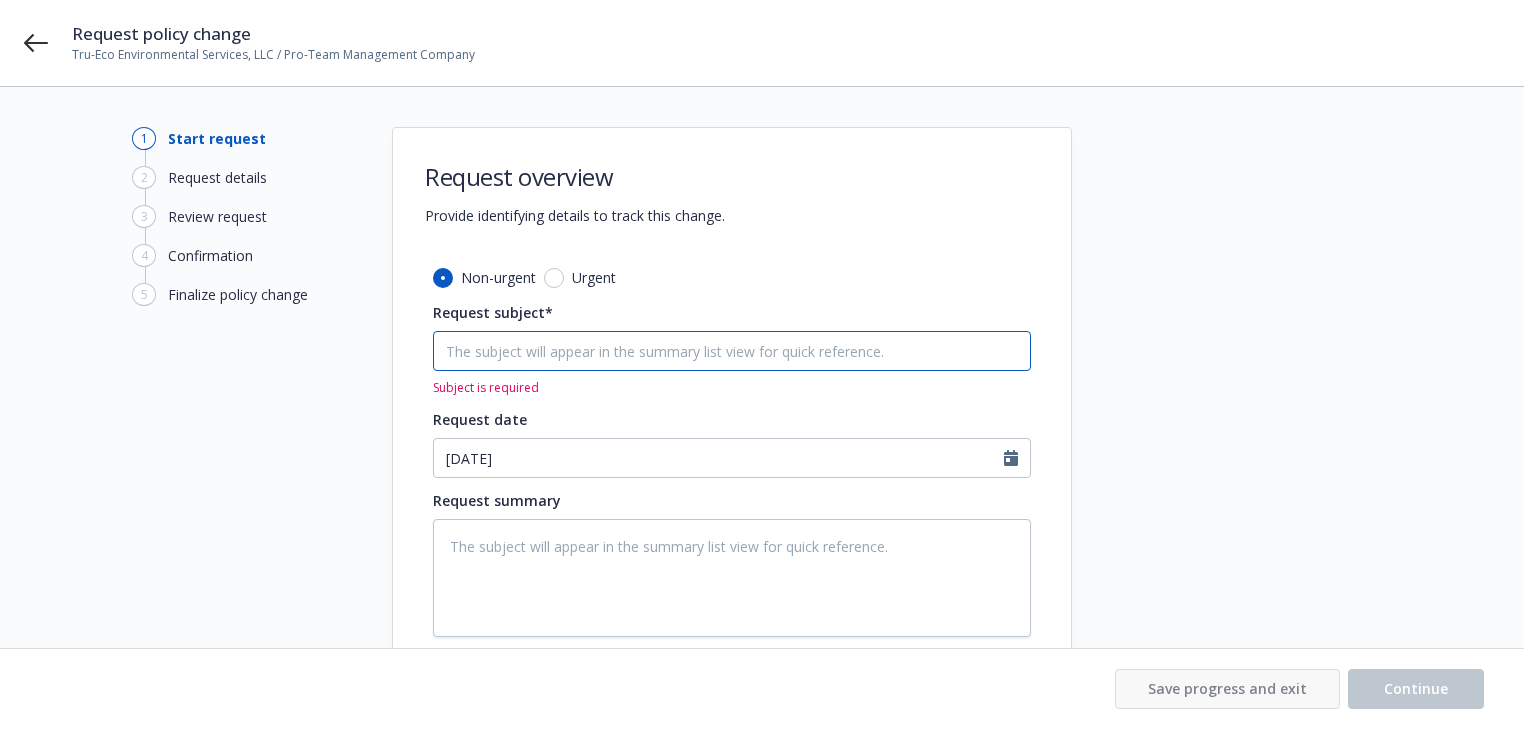 paste on "25 Commercial Auto Chubb Group -" 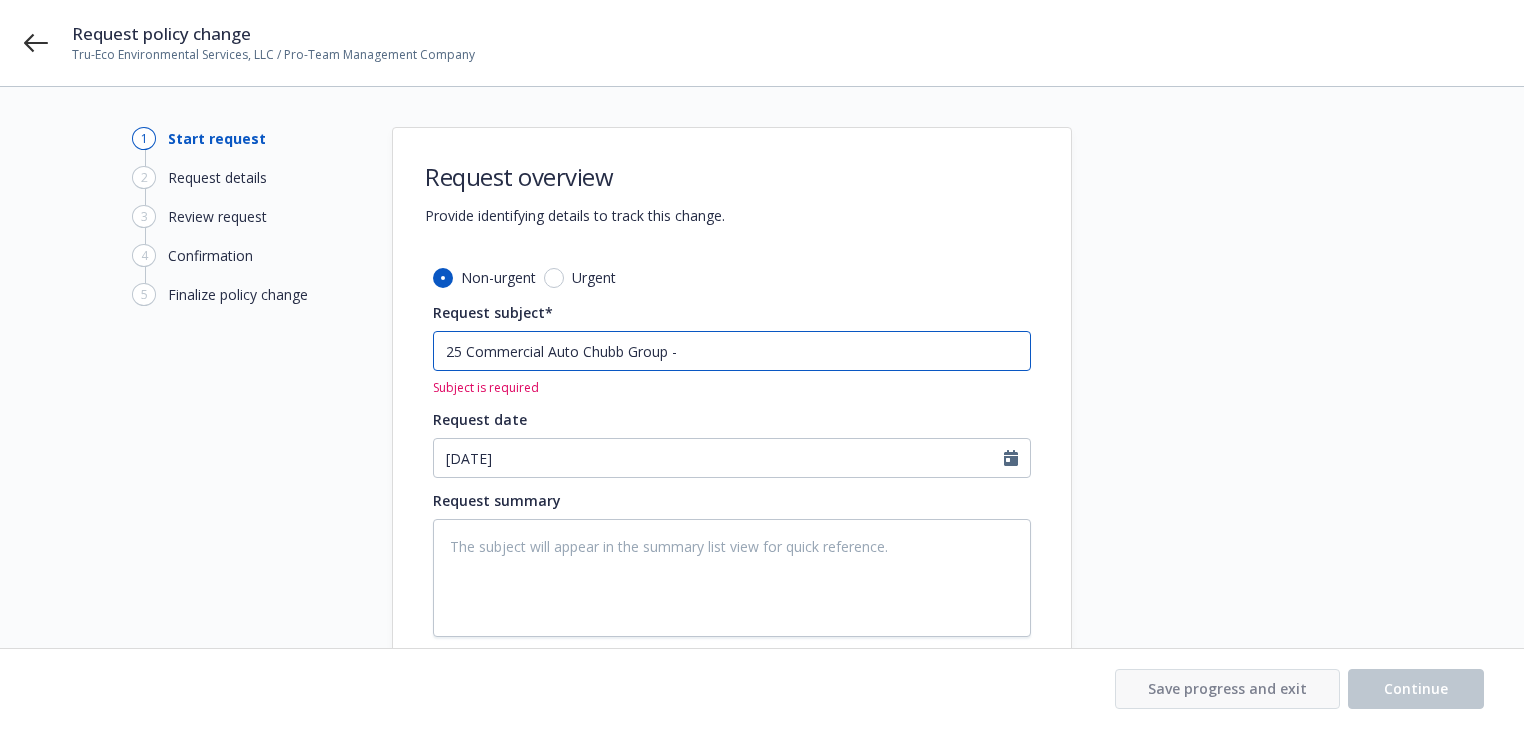 type on "x" 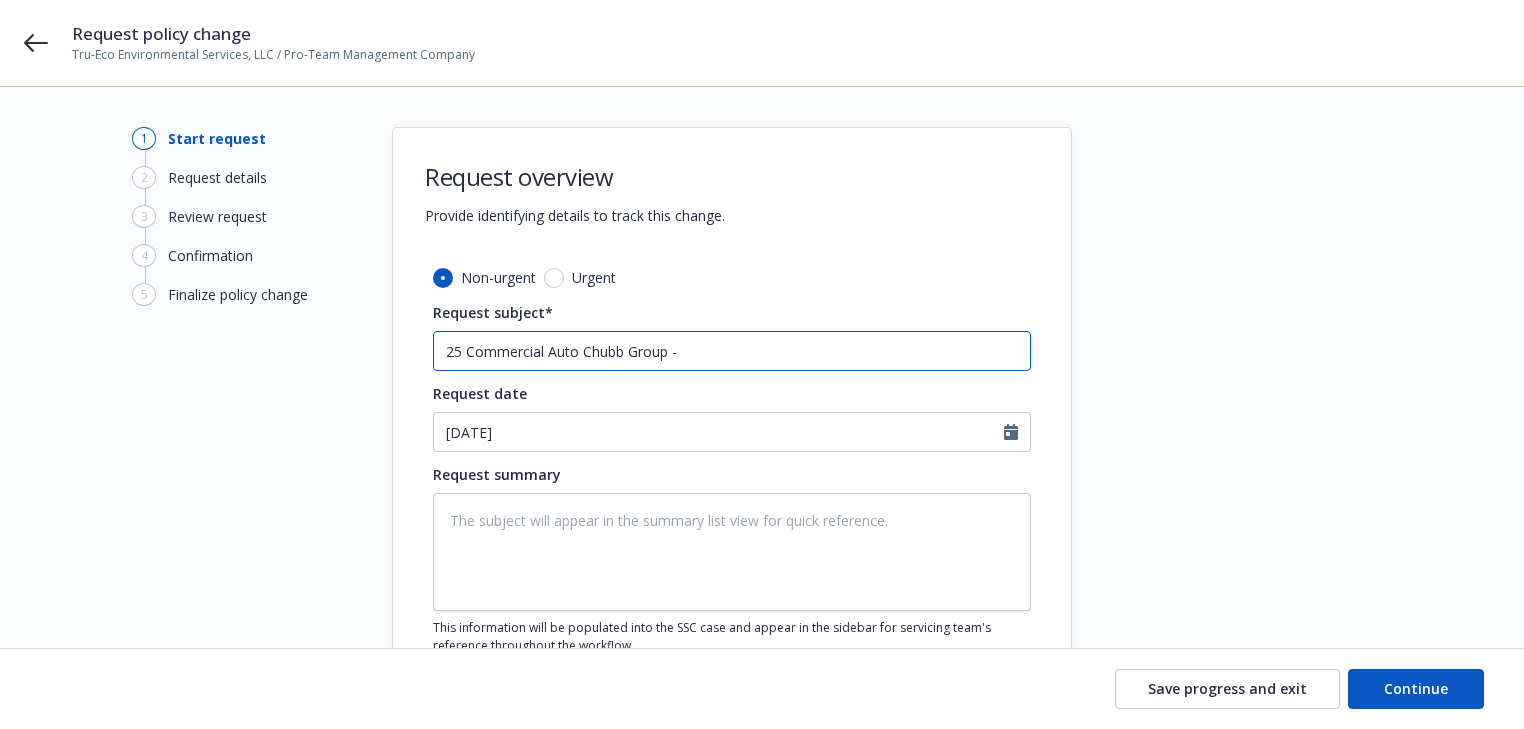 type on "25 Commercial Auto Chubb Group -" 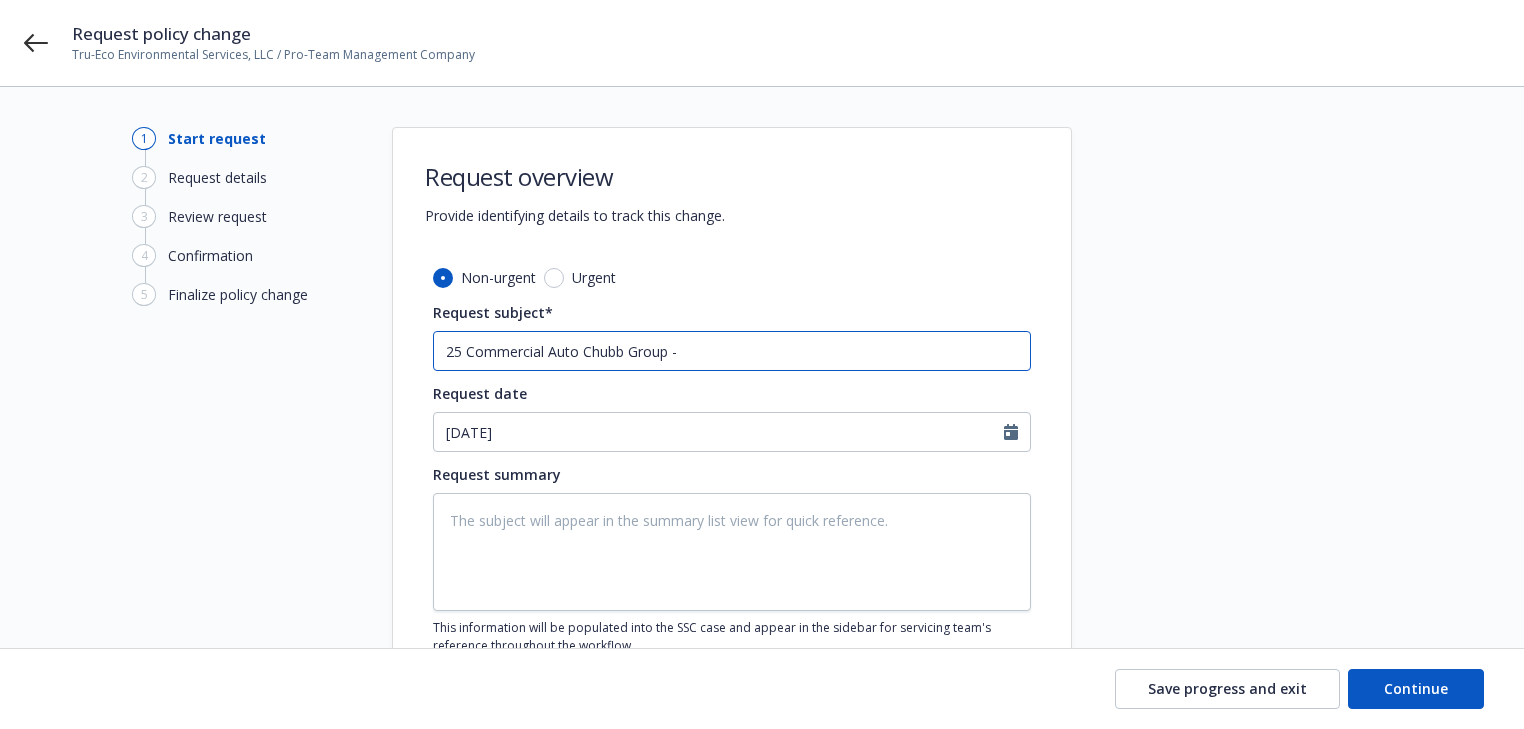 click on "25 Commercial Auto Chubb Group -" at bounding box center [732, 351] 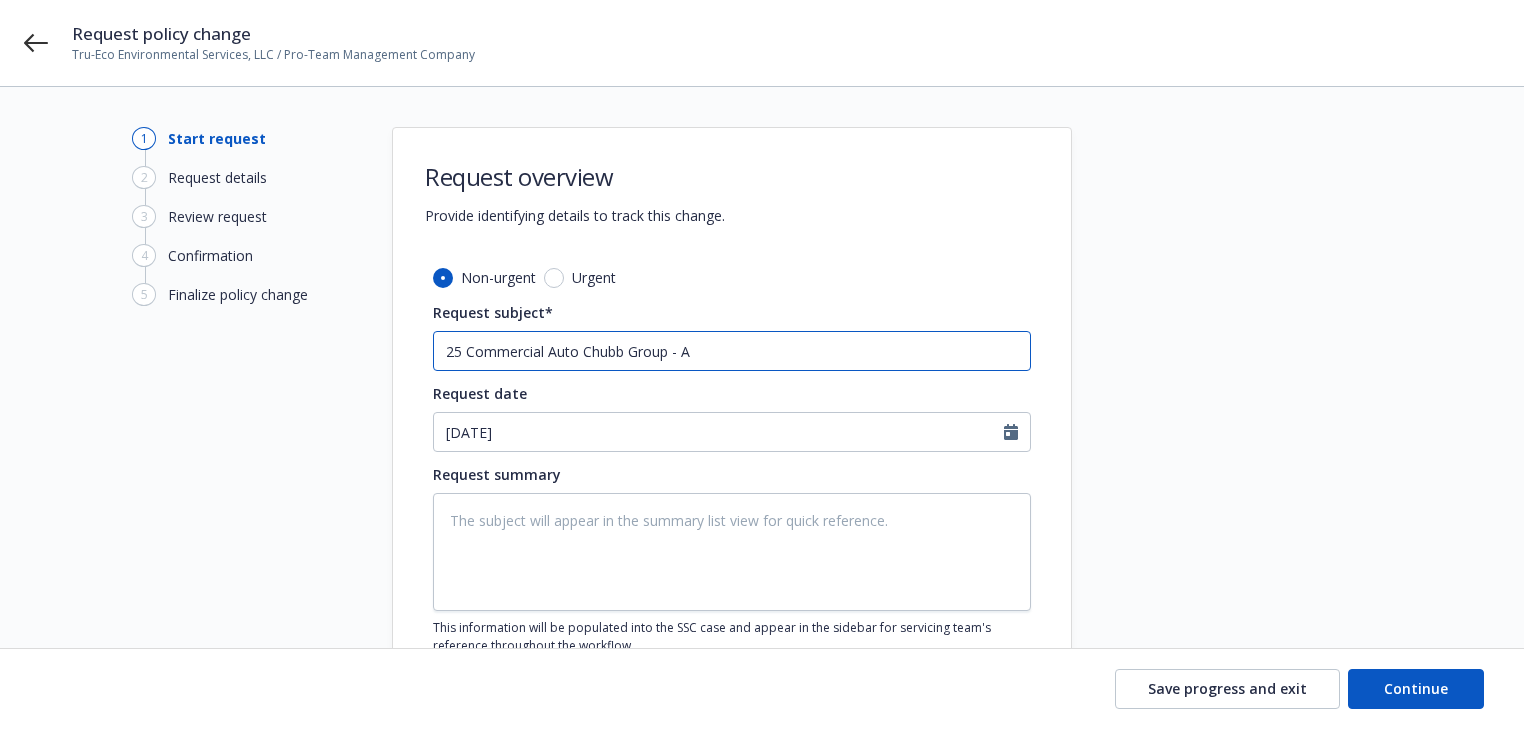type on "x" 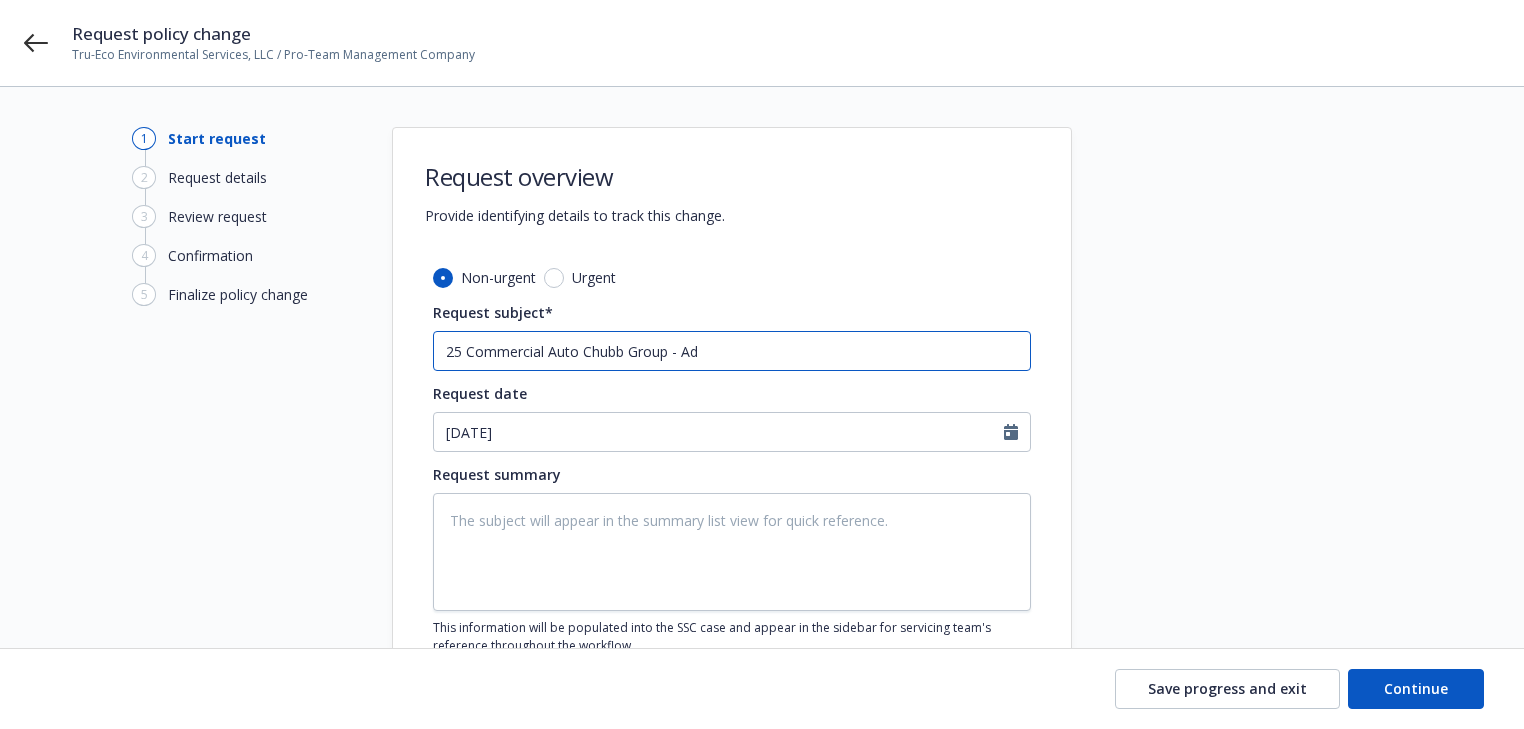 type on "x" 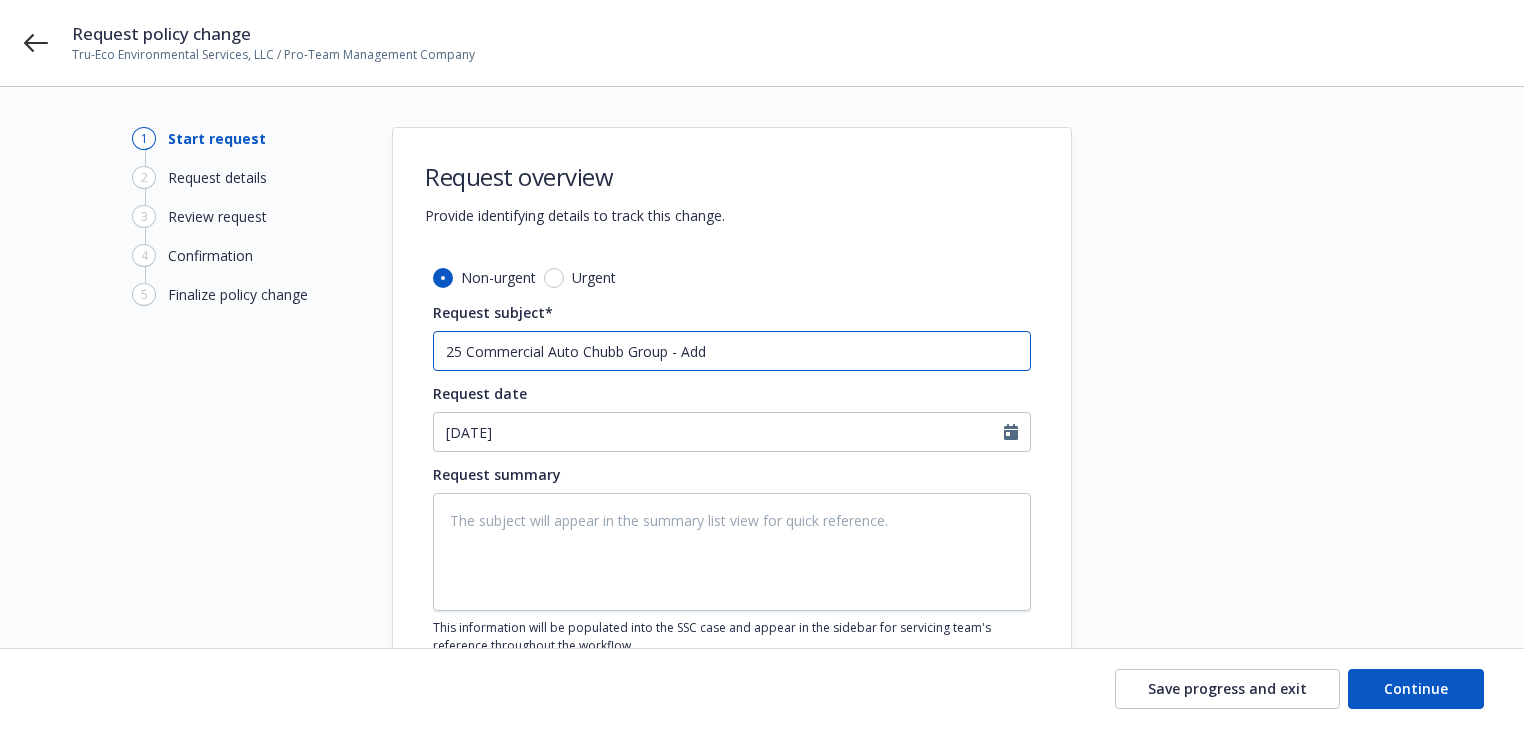 type on "x" 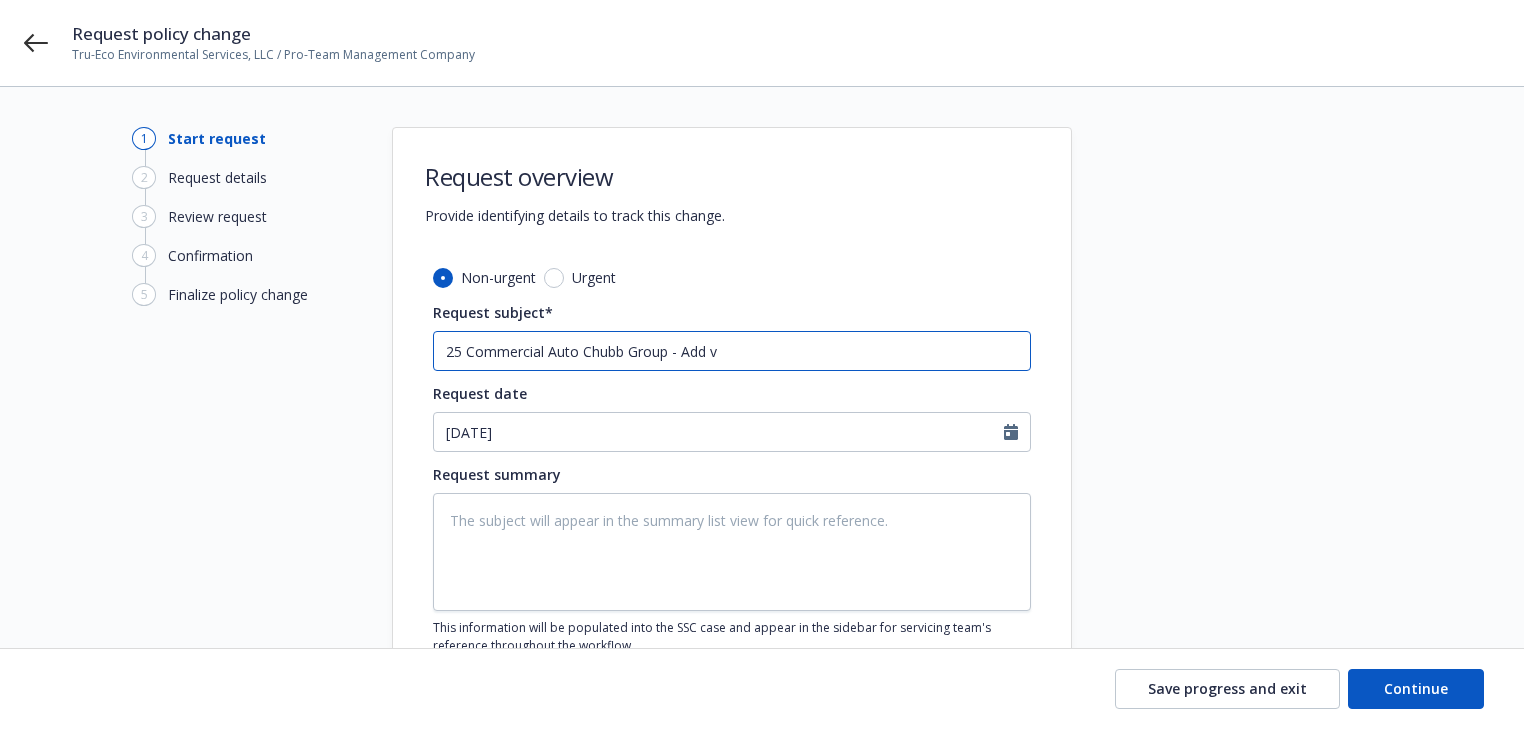 type on "x" 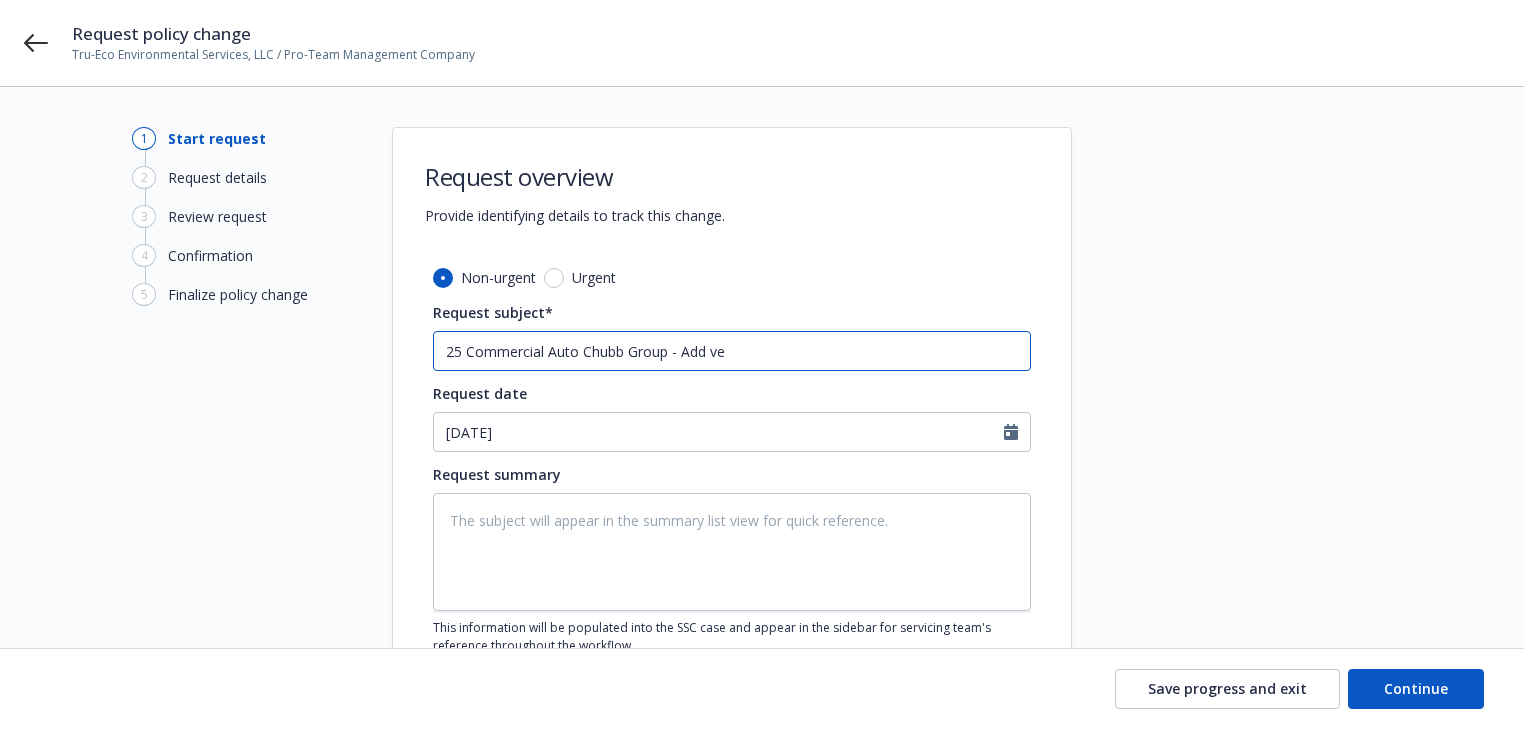 type on "x" 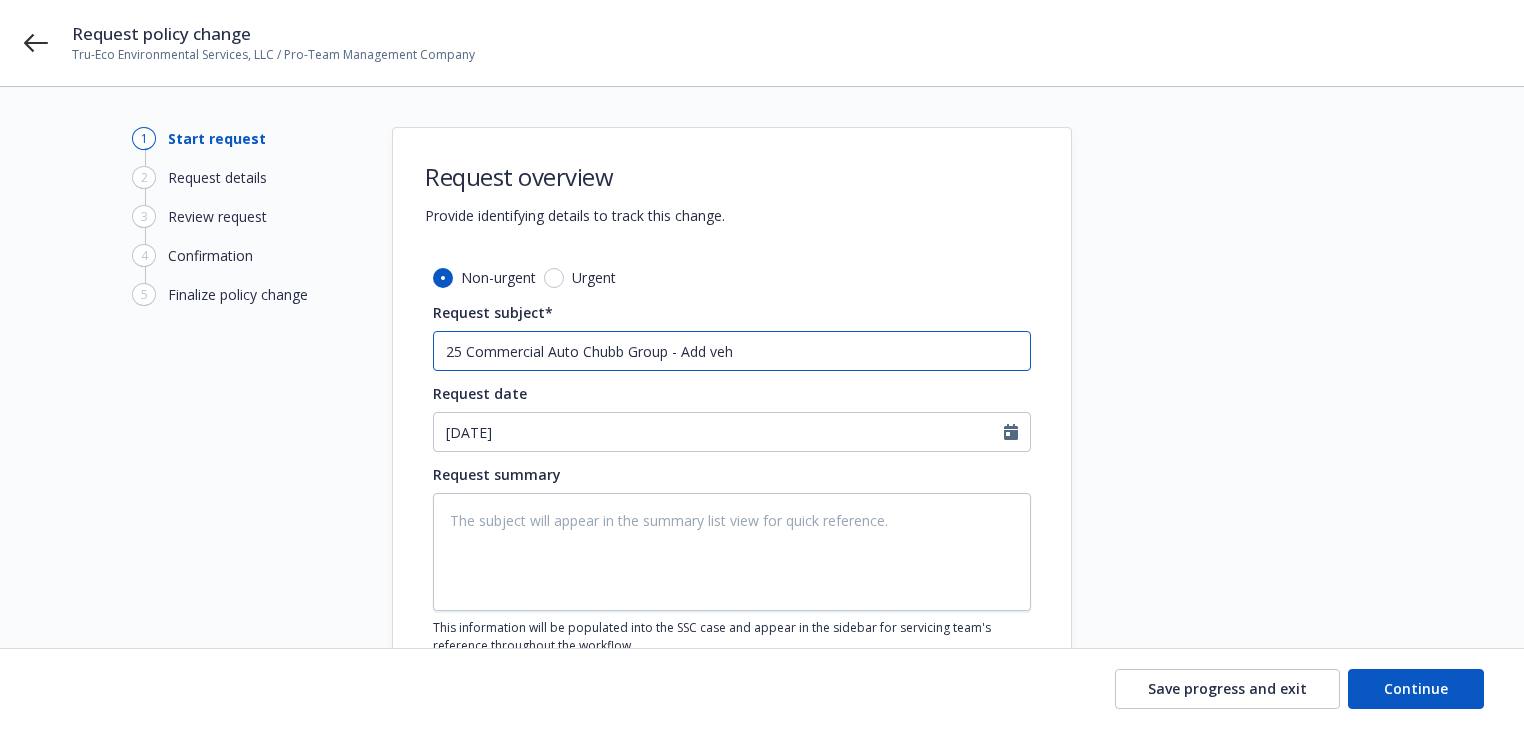 type on "x" 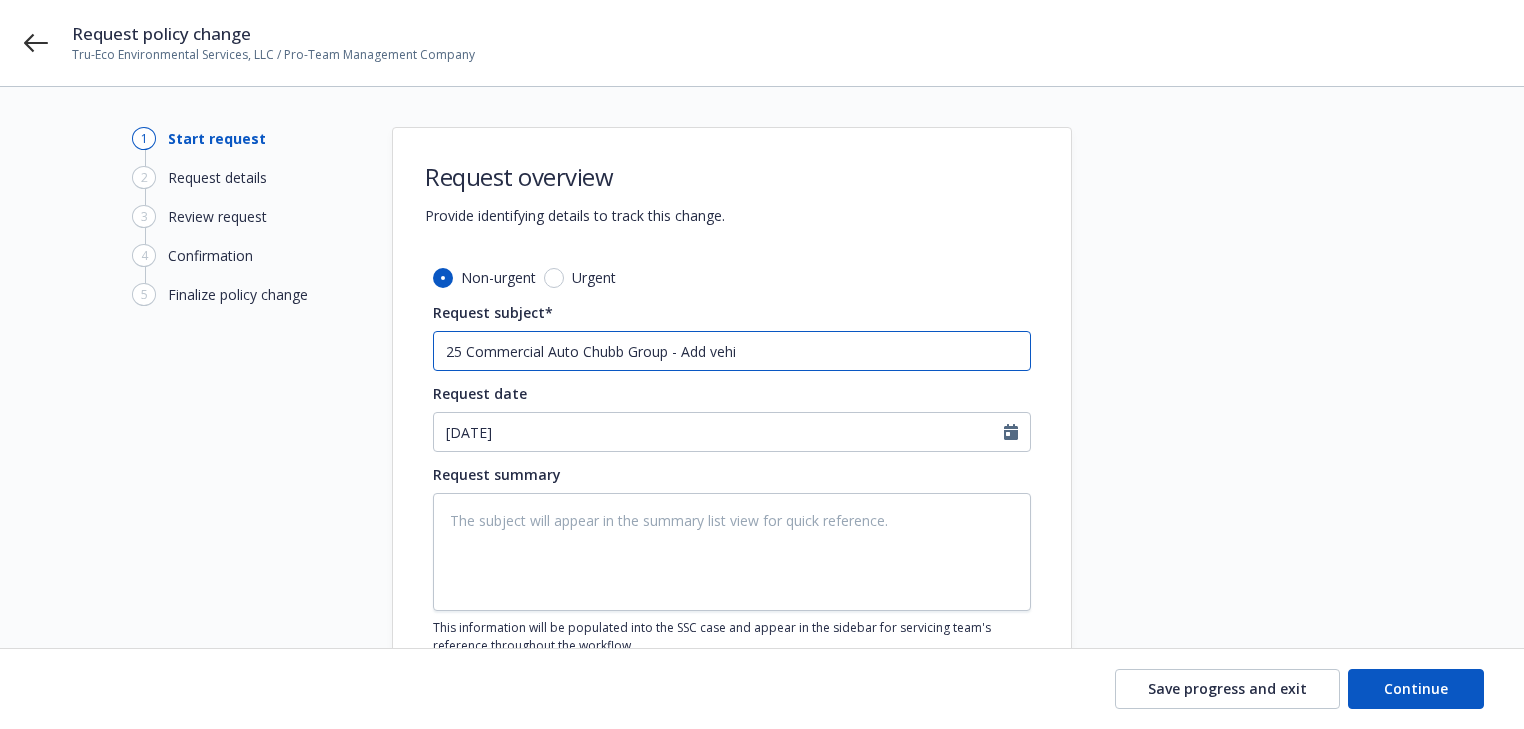 type on "x" 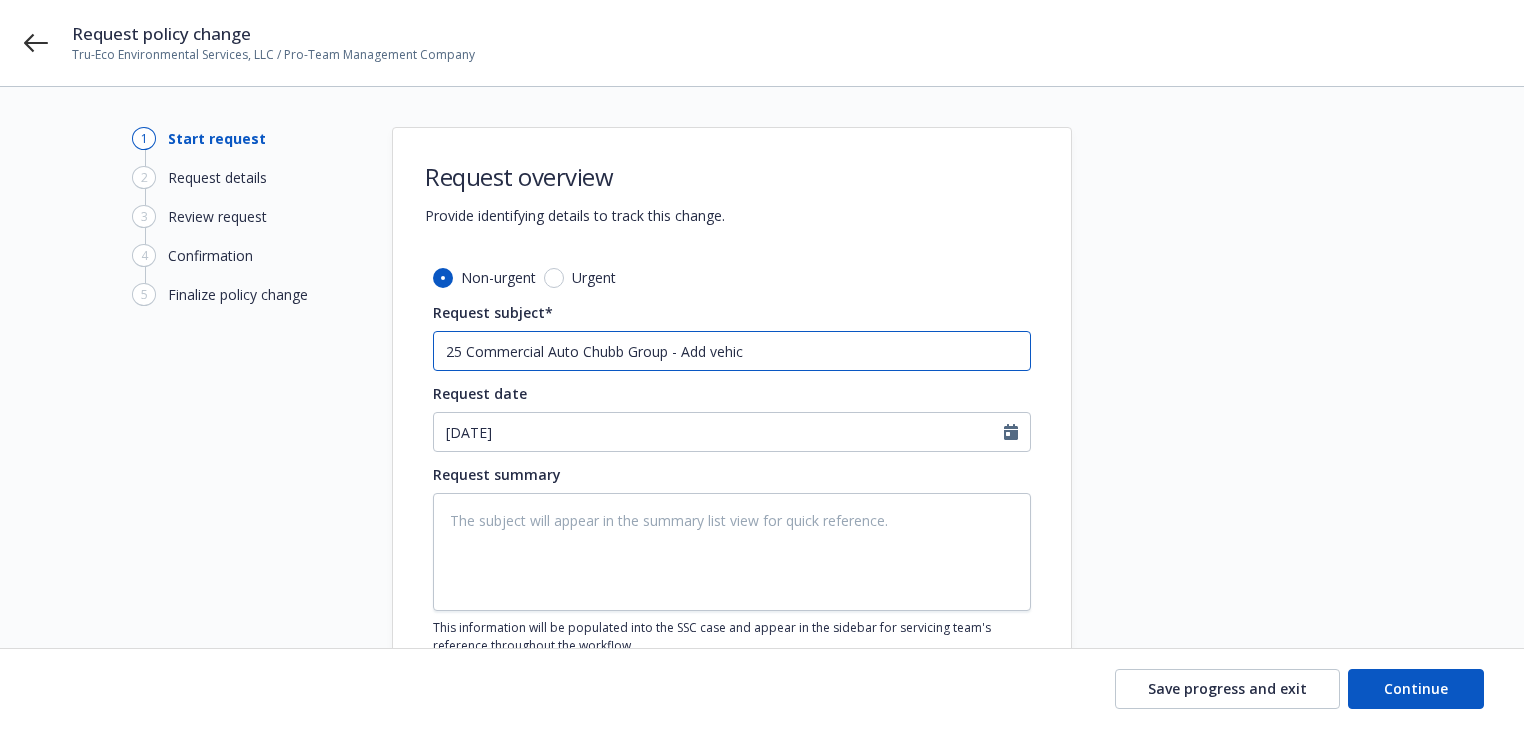 type on "x" 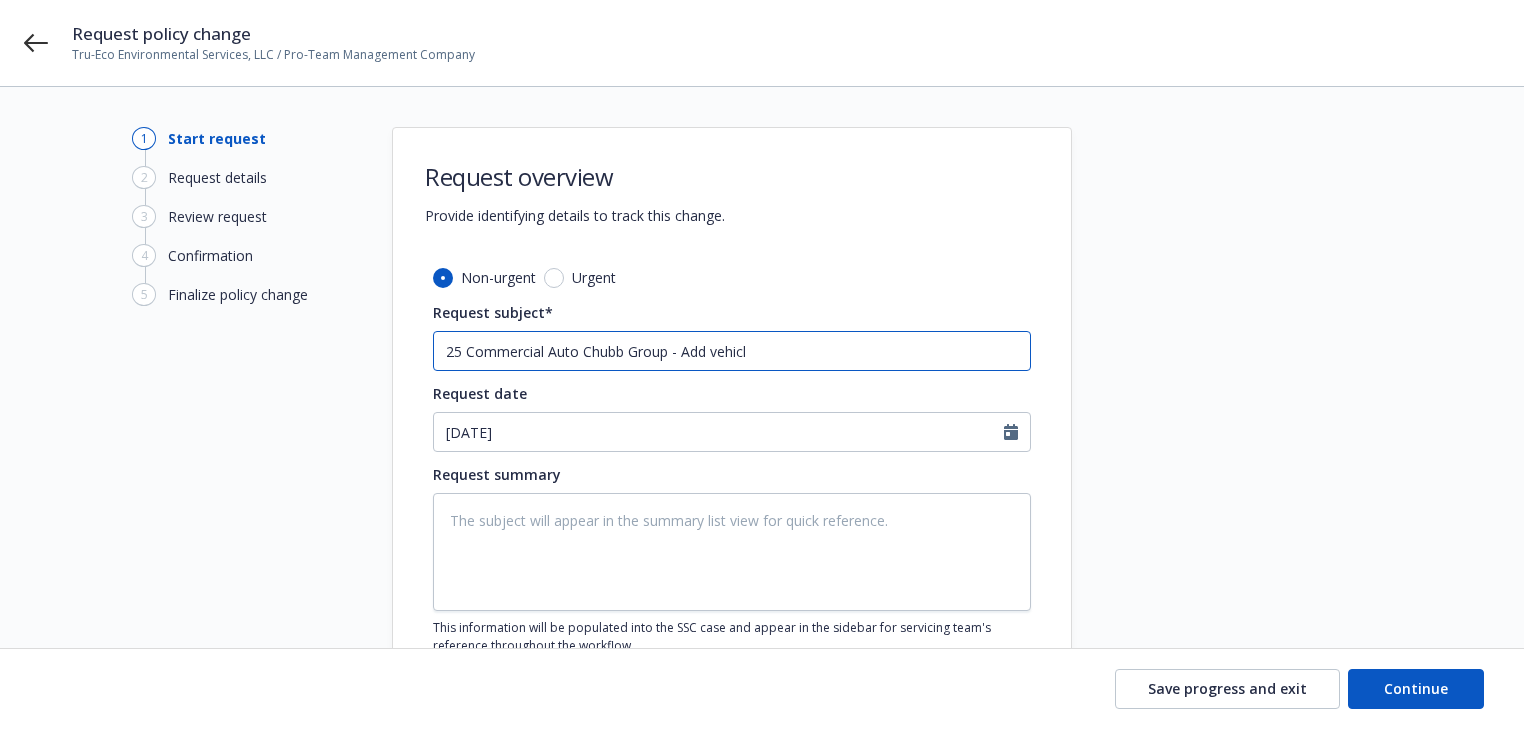 type on "x" 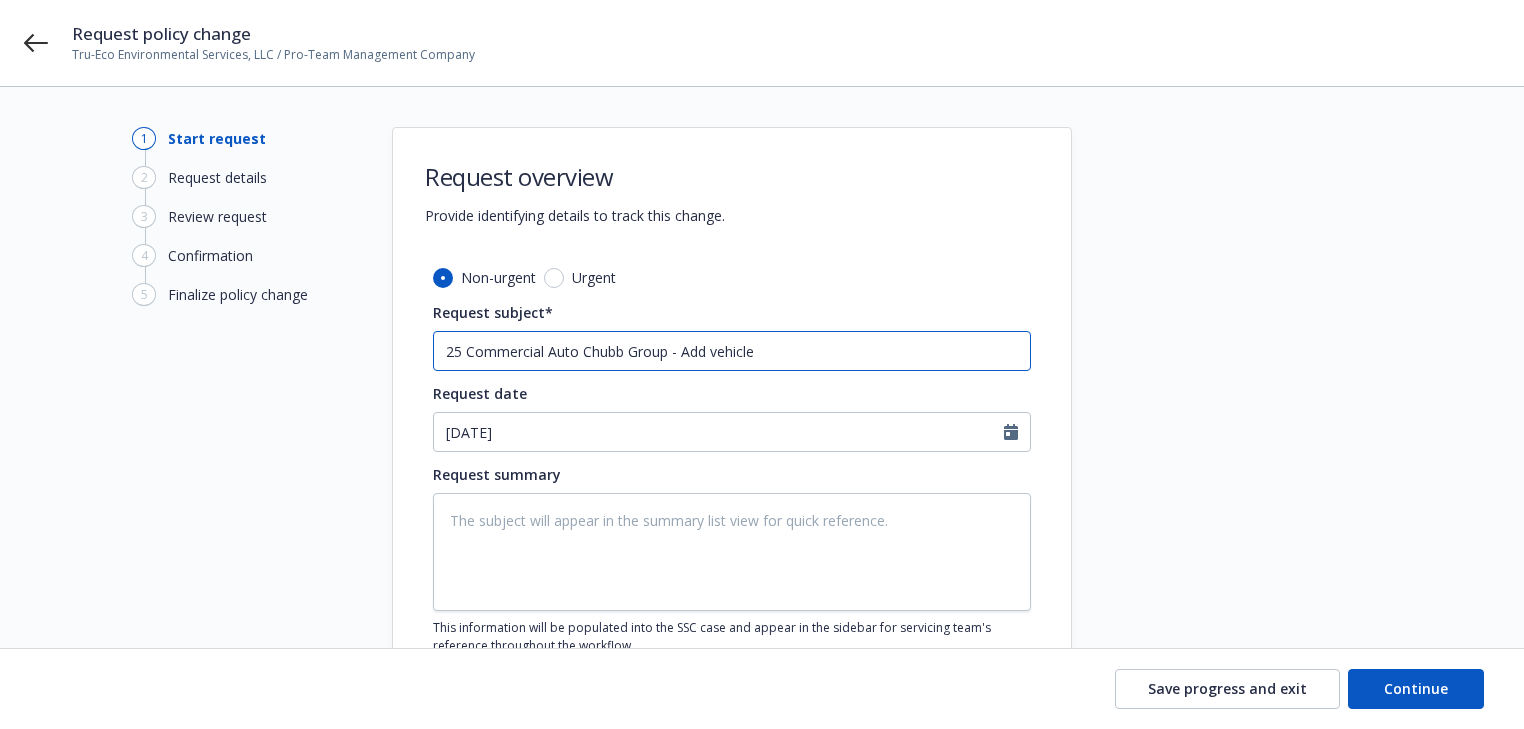 type on "x" 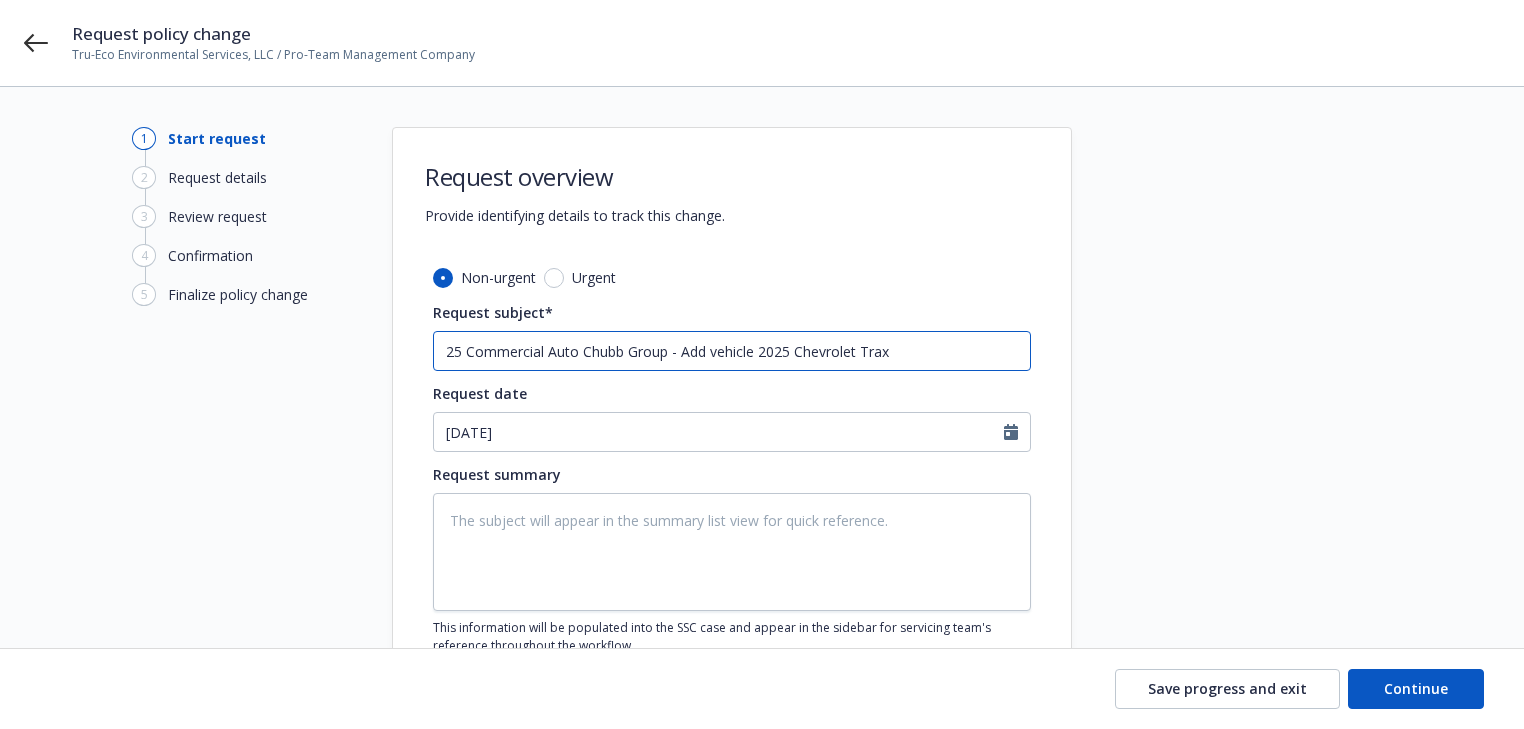 type on "x" 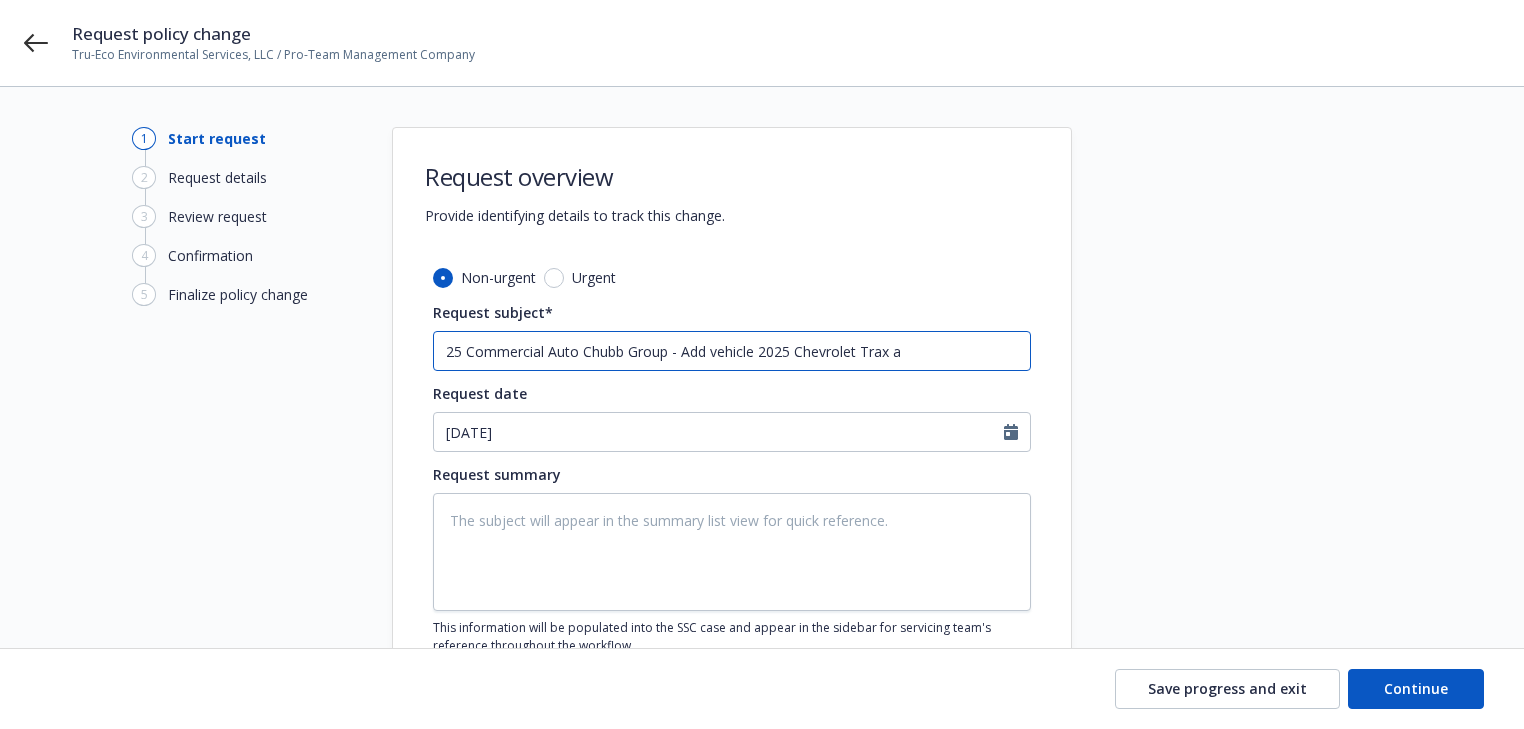 type on "25 Commercial Auto Chubb Group - Add vehicle 2025 Chevrolet Trax an" 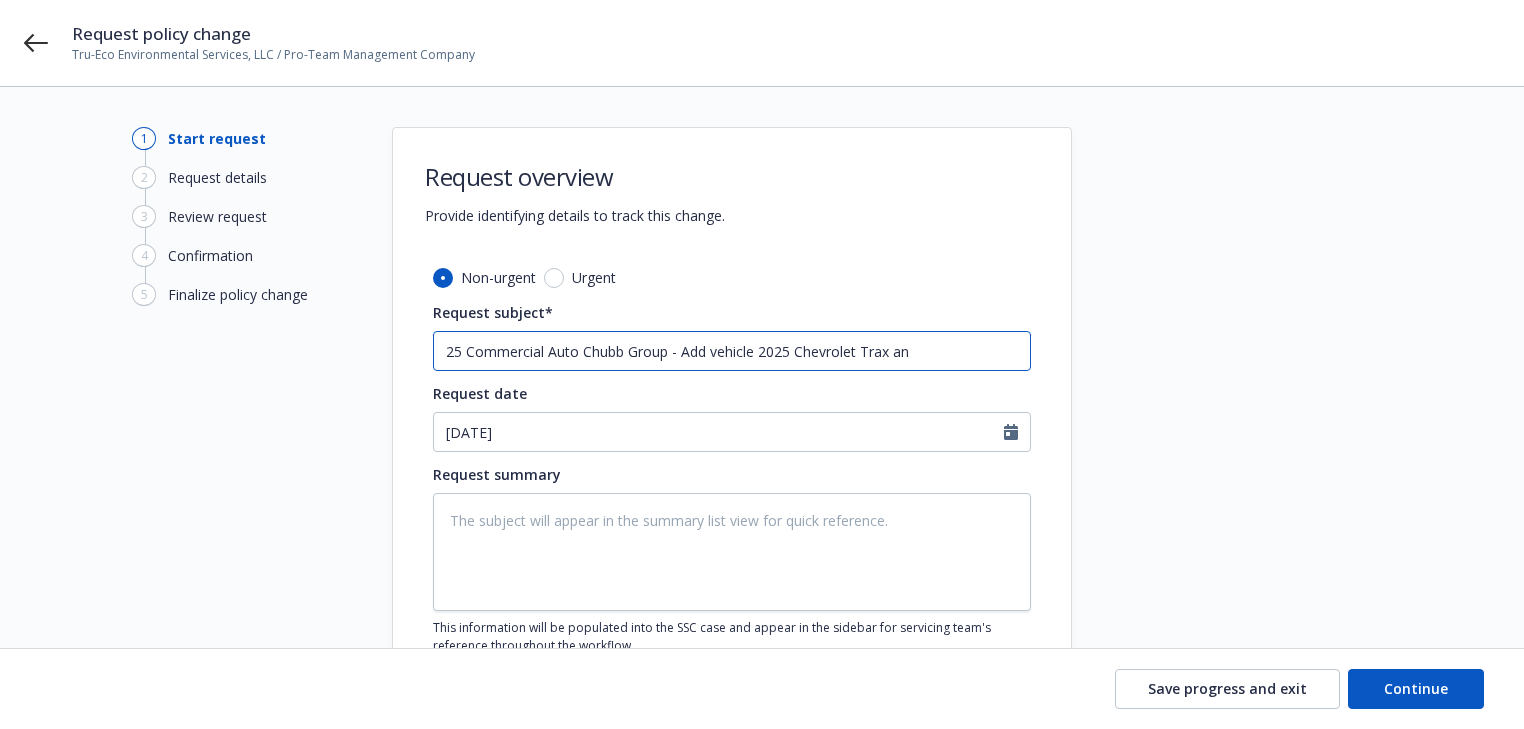 type on "x" 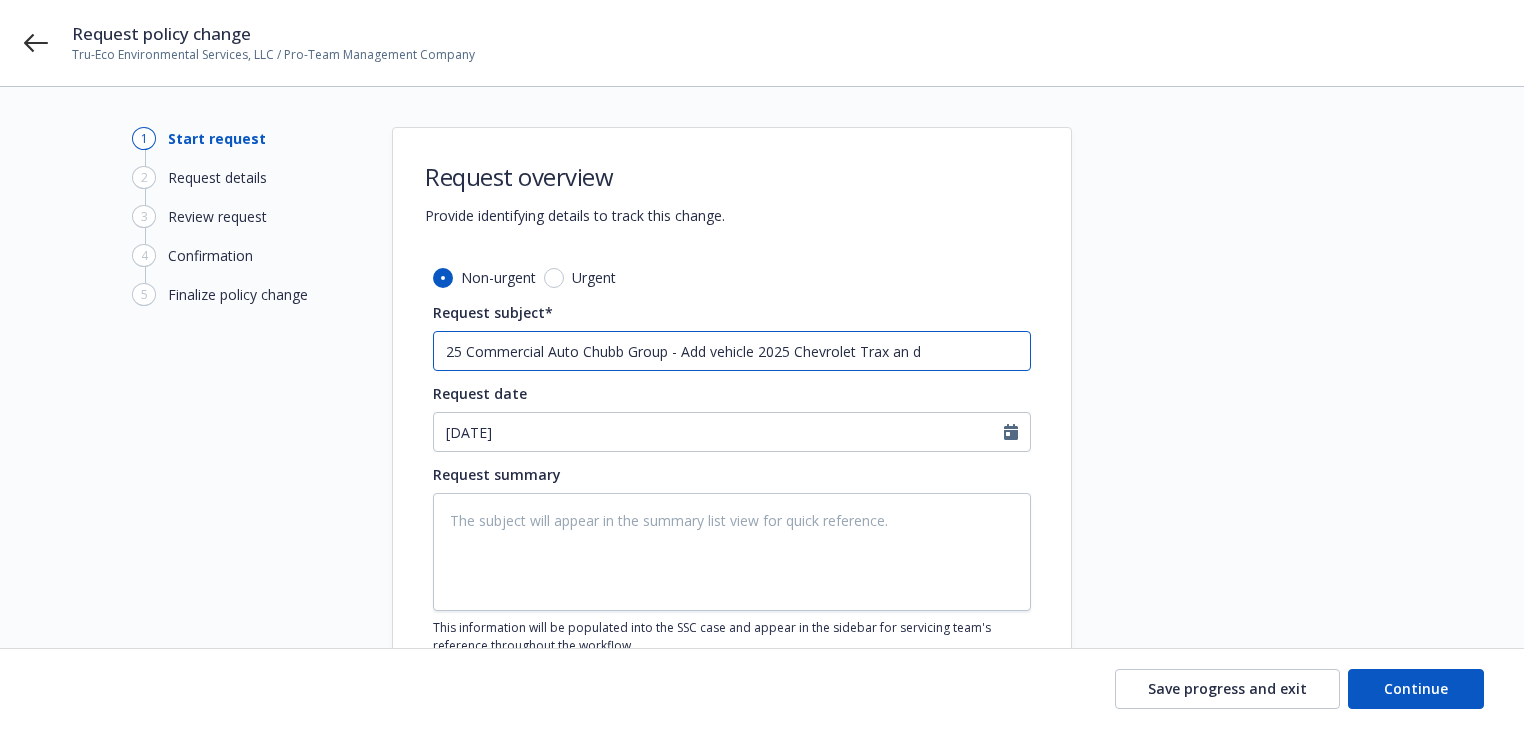 type on "x" 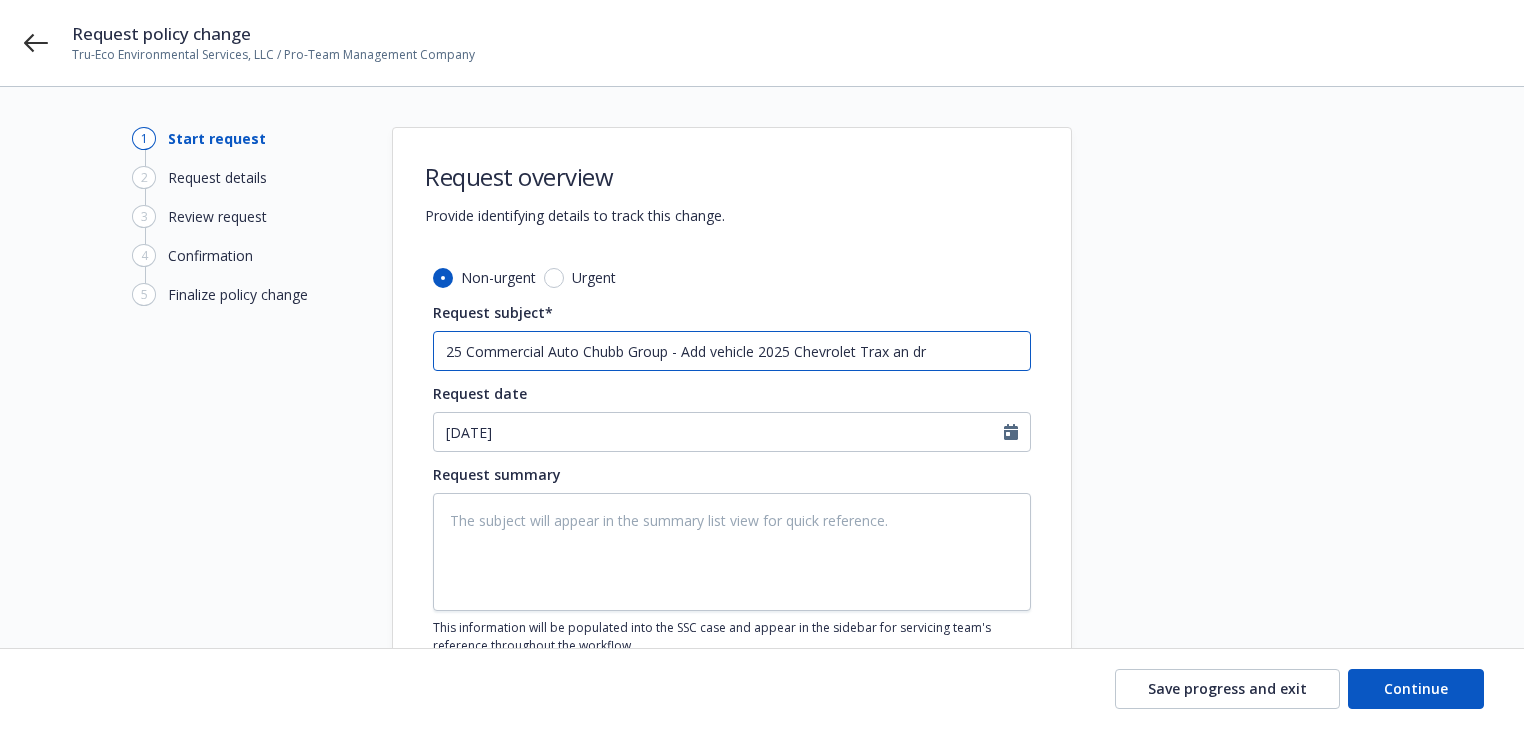 type on "x" 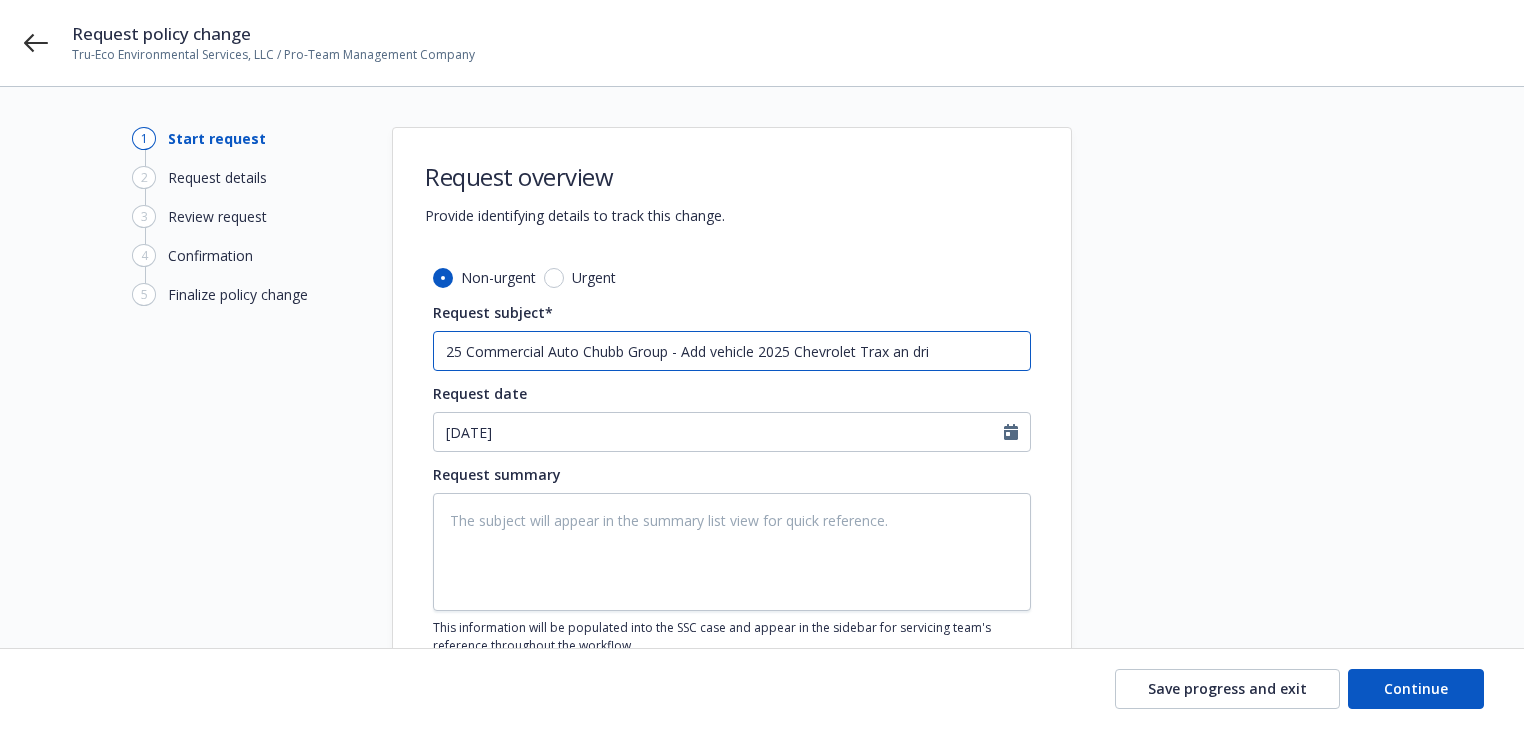 type on "x" 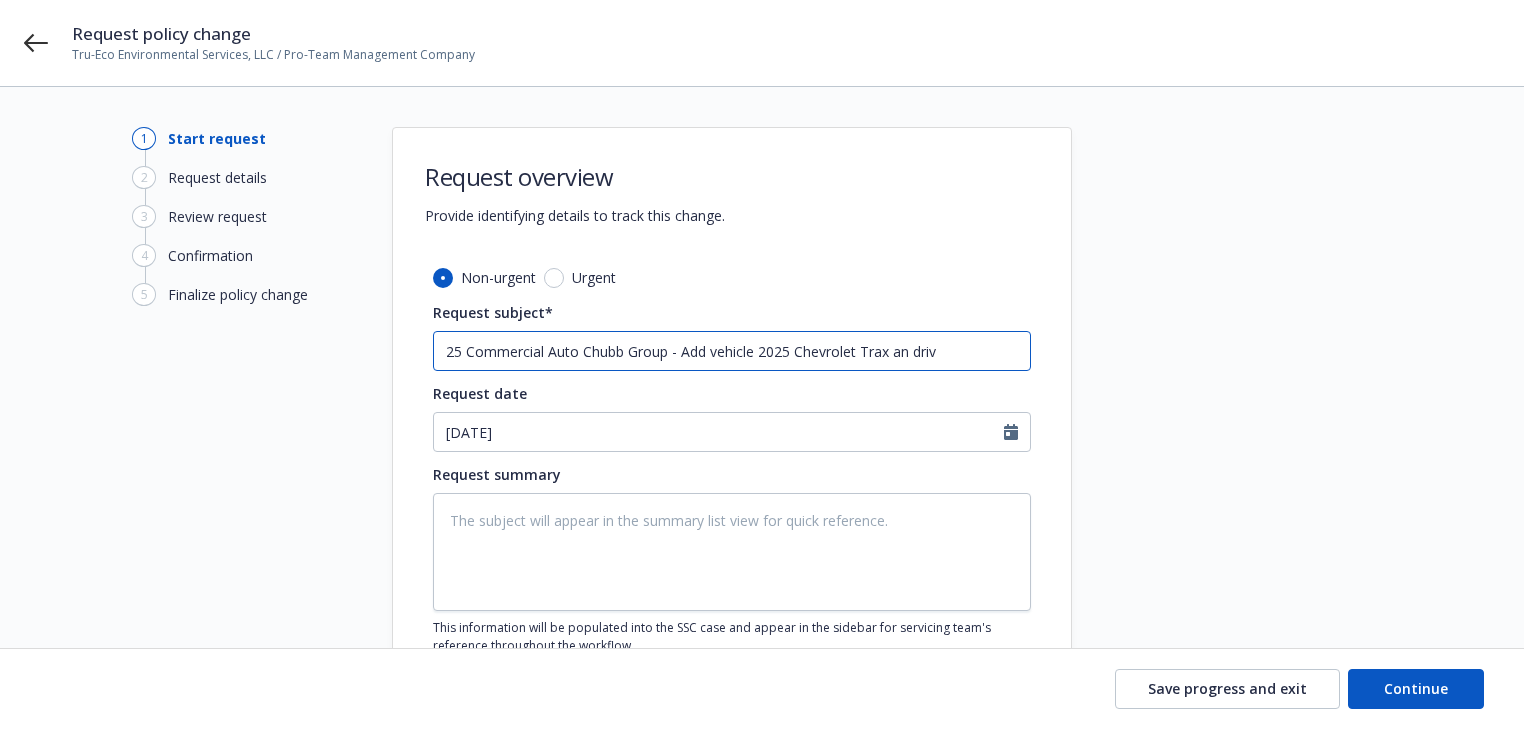 type on "x" 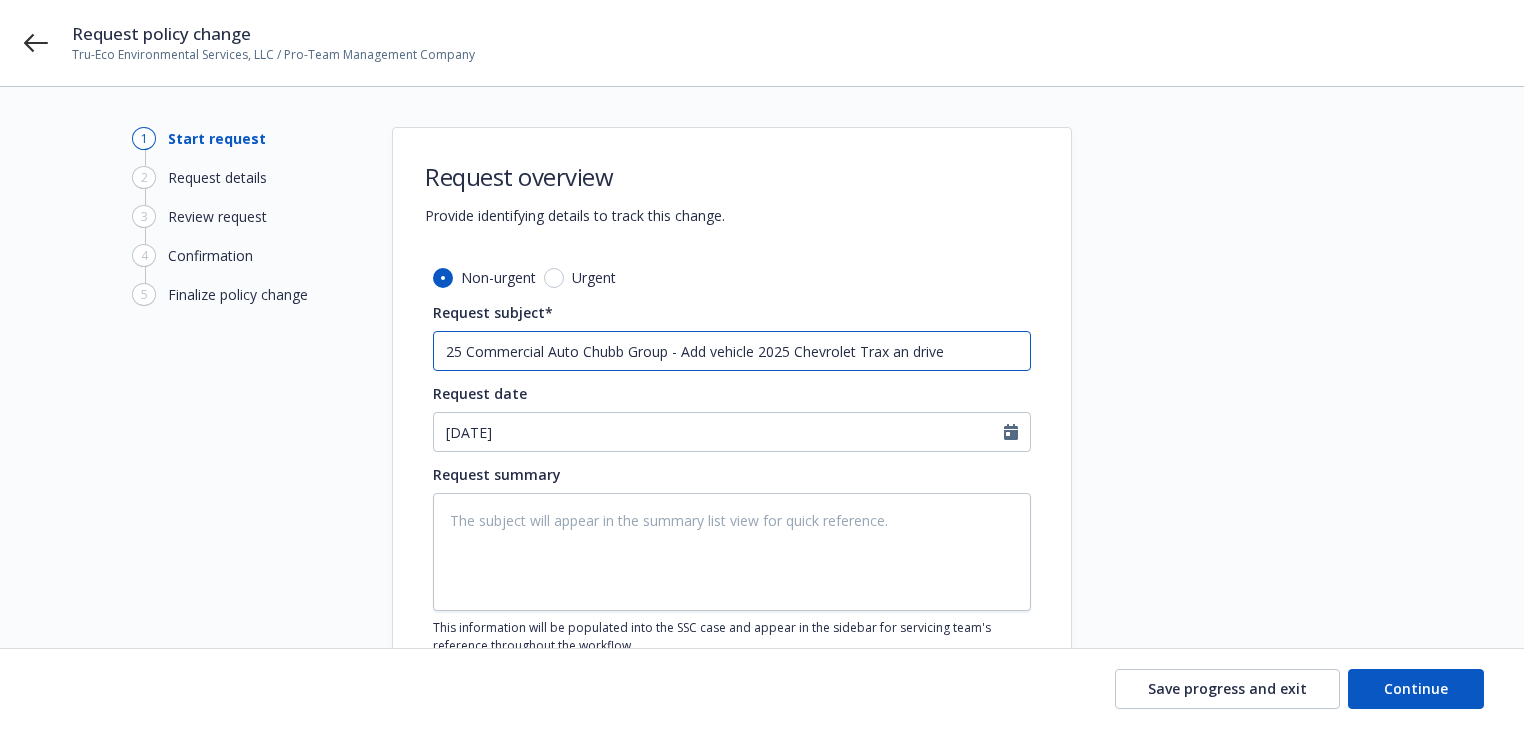 type on "x" 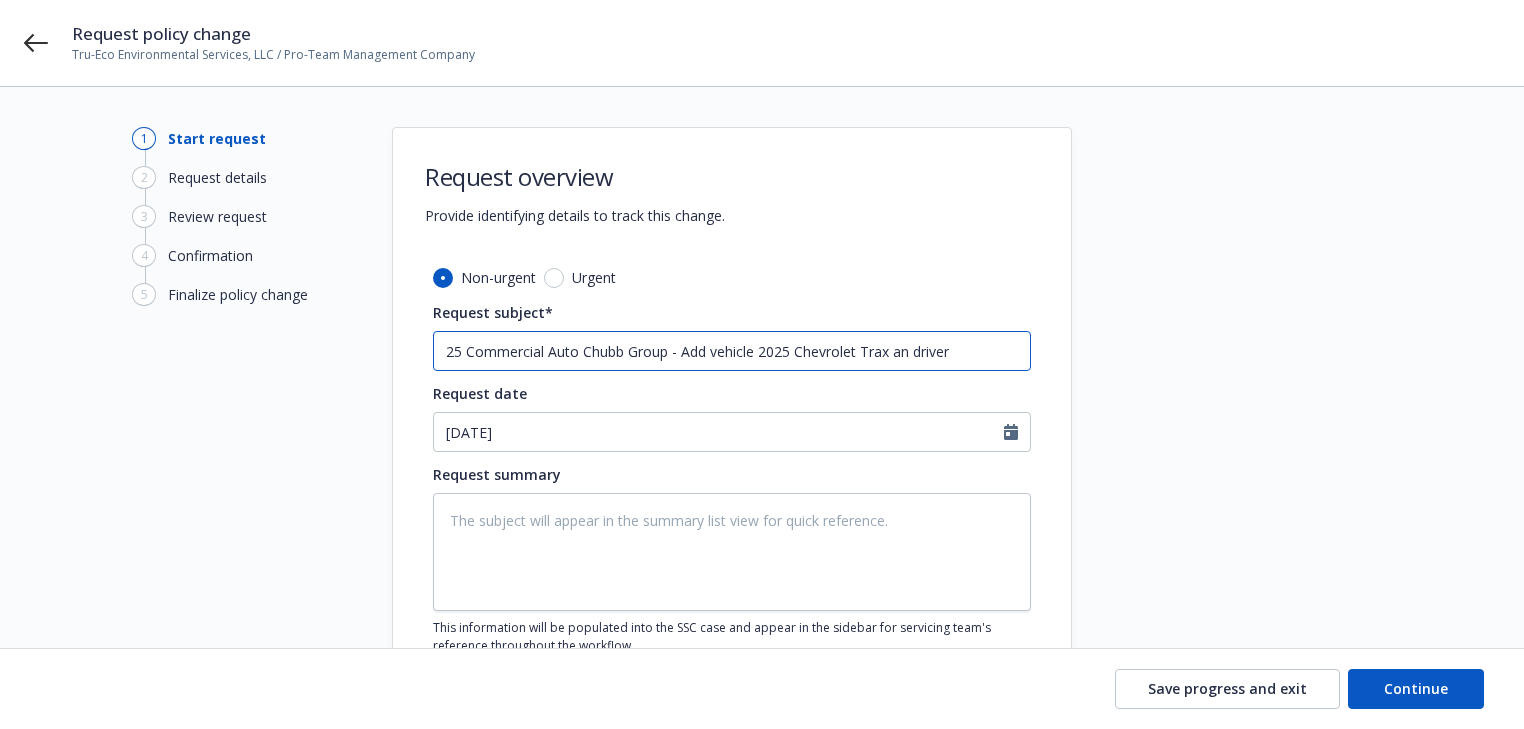type on "x" 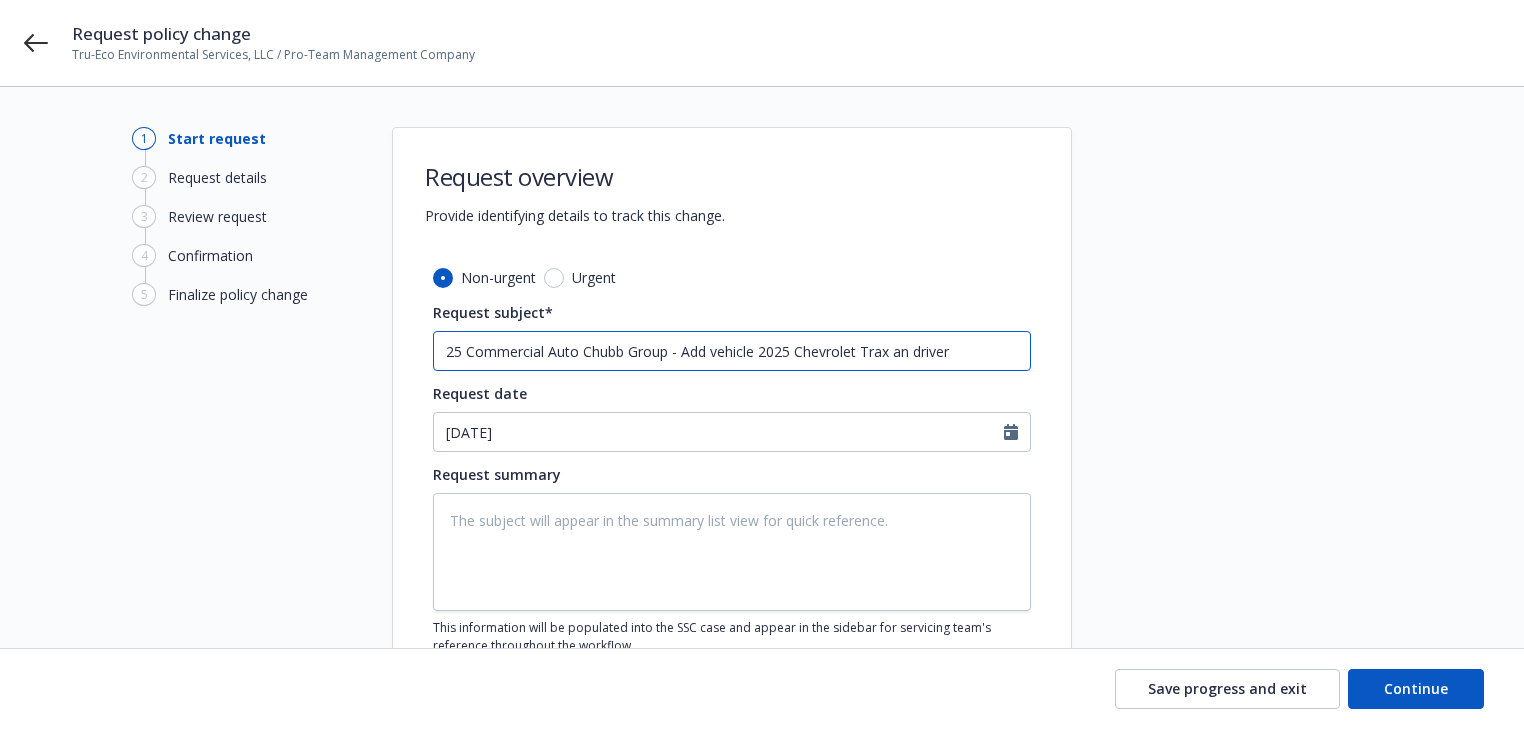 click on "25 Commercial Auto Chubb Group - Add vehicle 2025 Chevrolet Trax an driver" at bounding box center [732, 351] 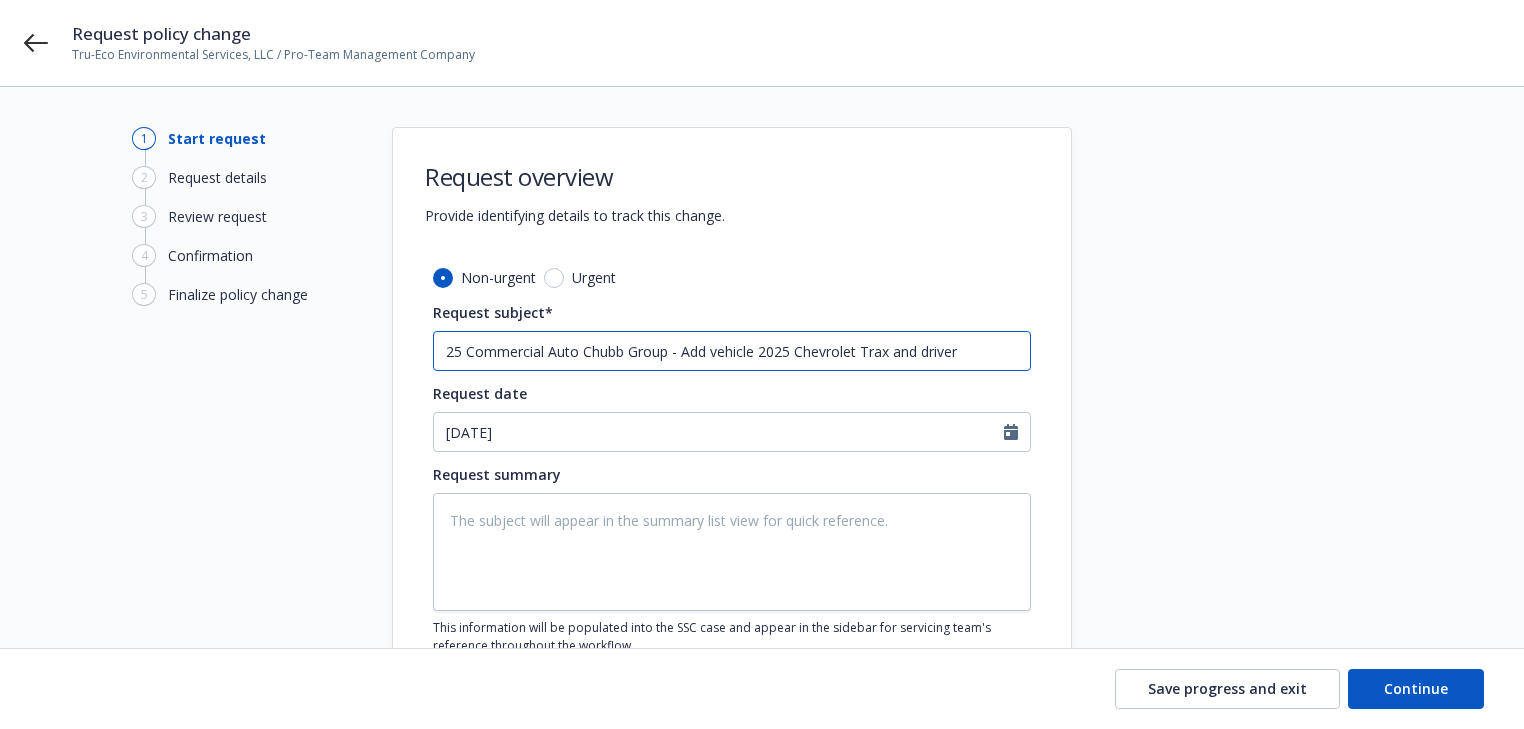 type on "x" 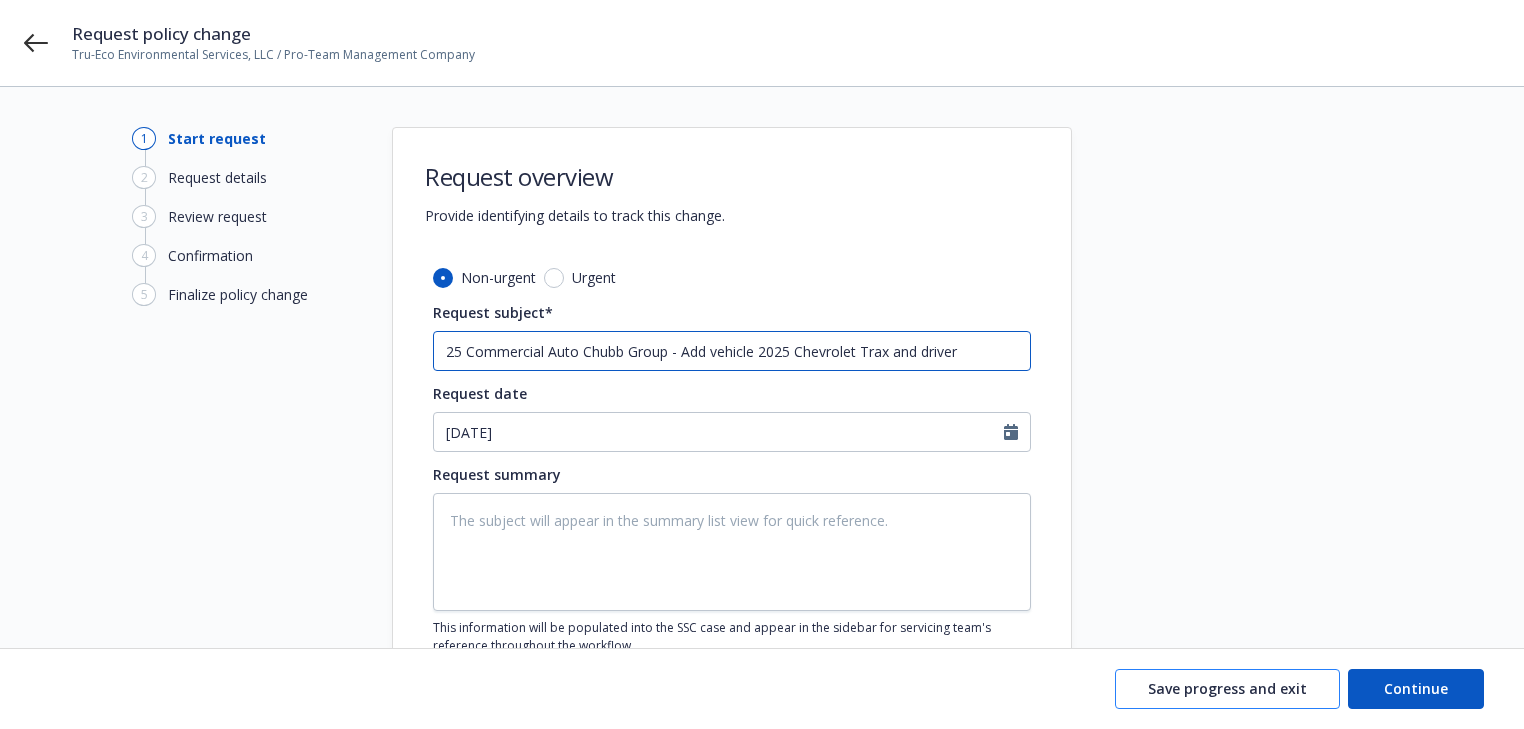 type on "25 Commercial Auto Chubb Group - Add vehicle 2025 Chevrolet Trax and driver" 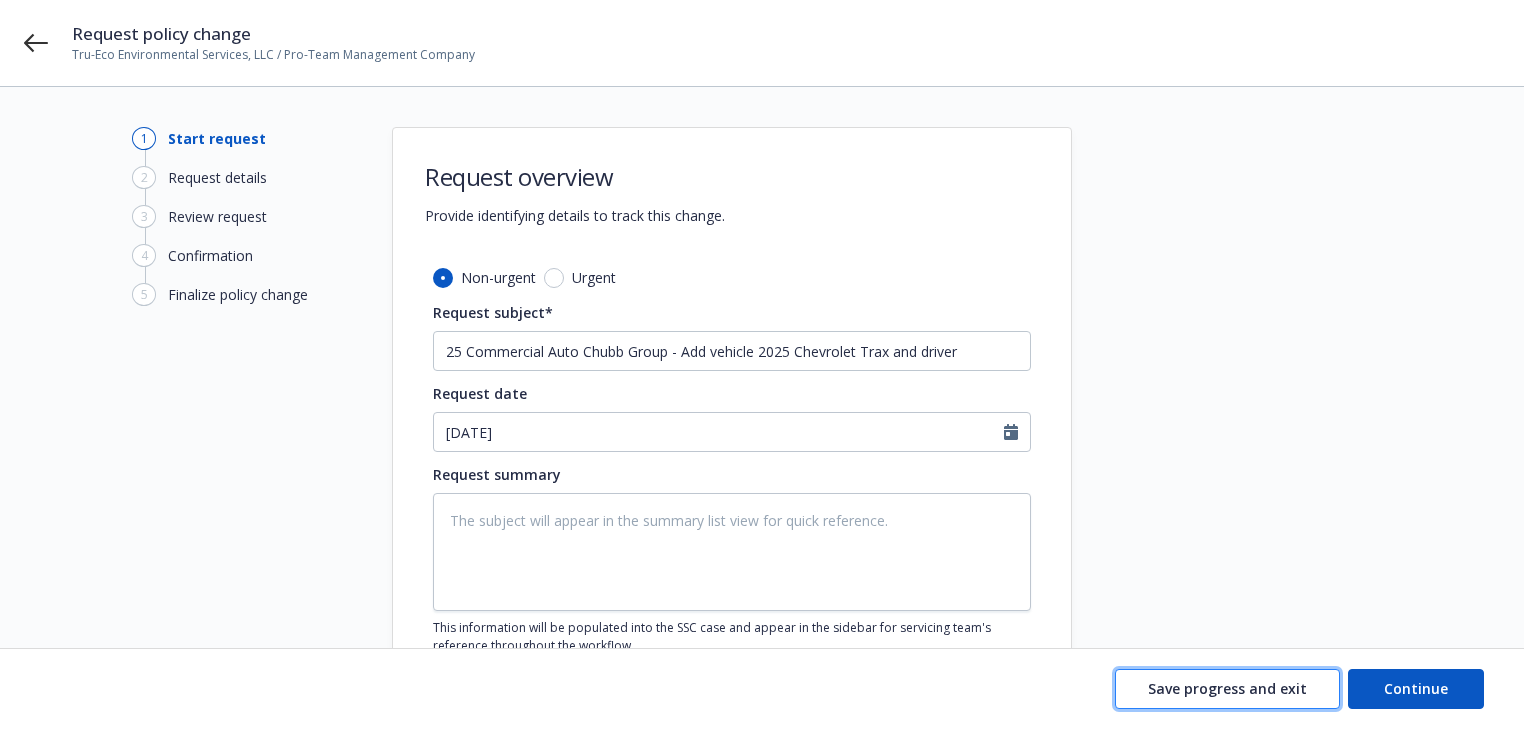 click on "Save progress and exit" at bounding box center (1227, 688) 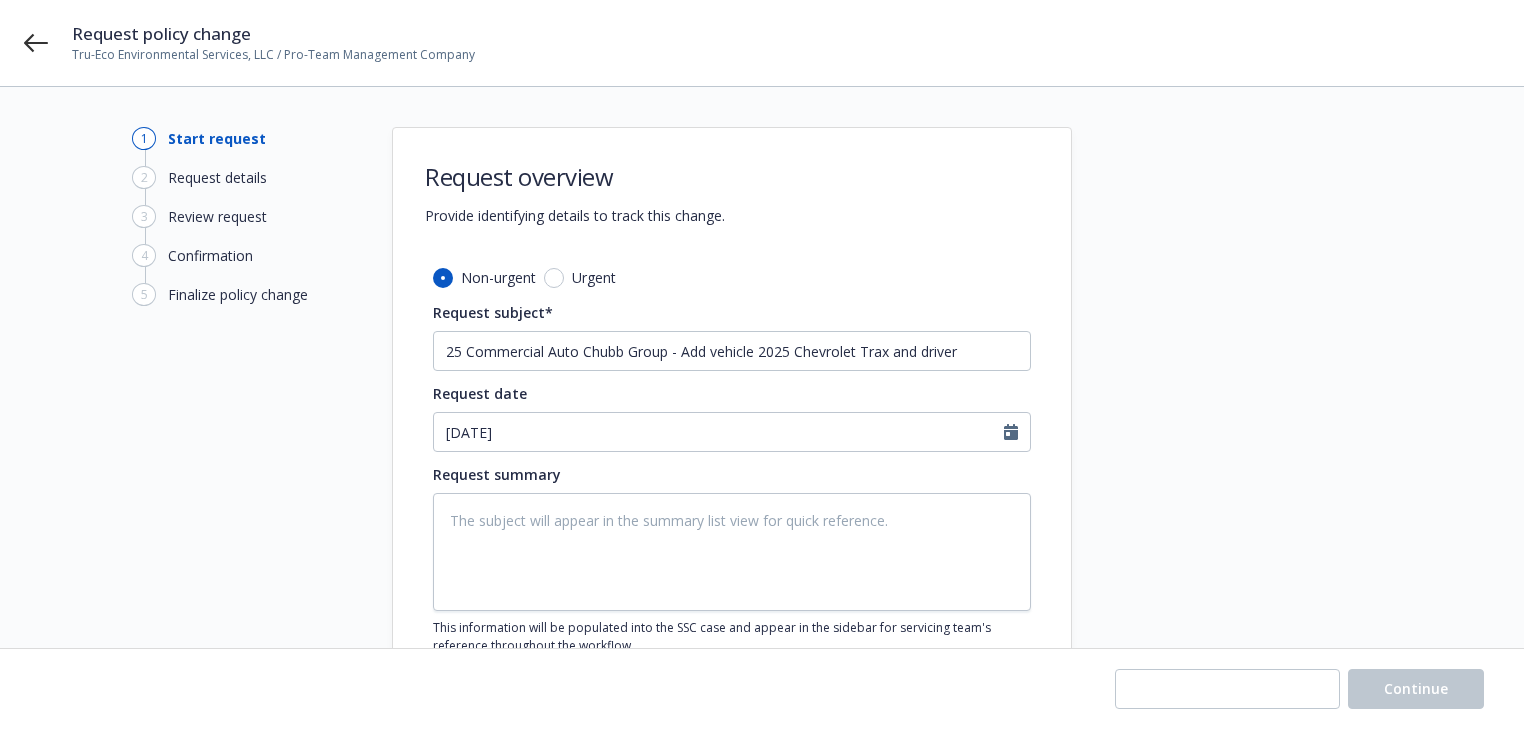 type on "x" 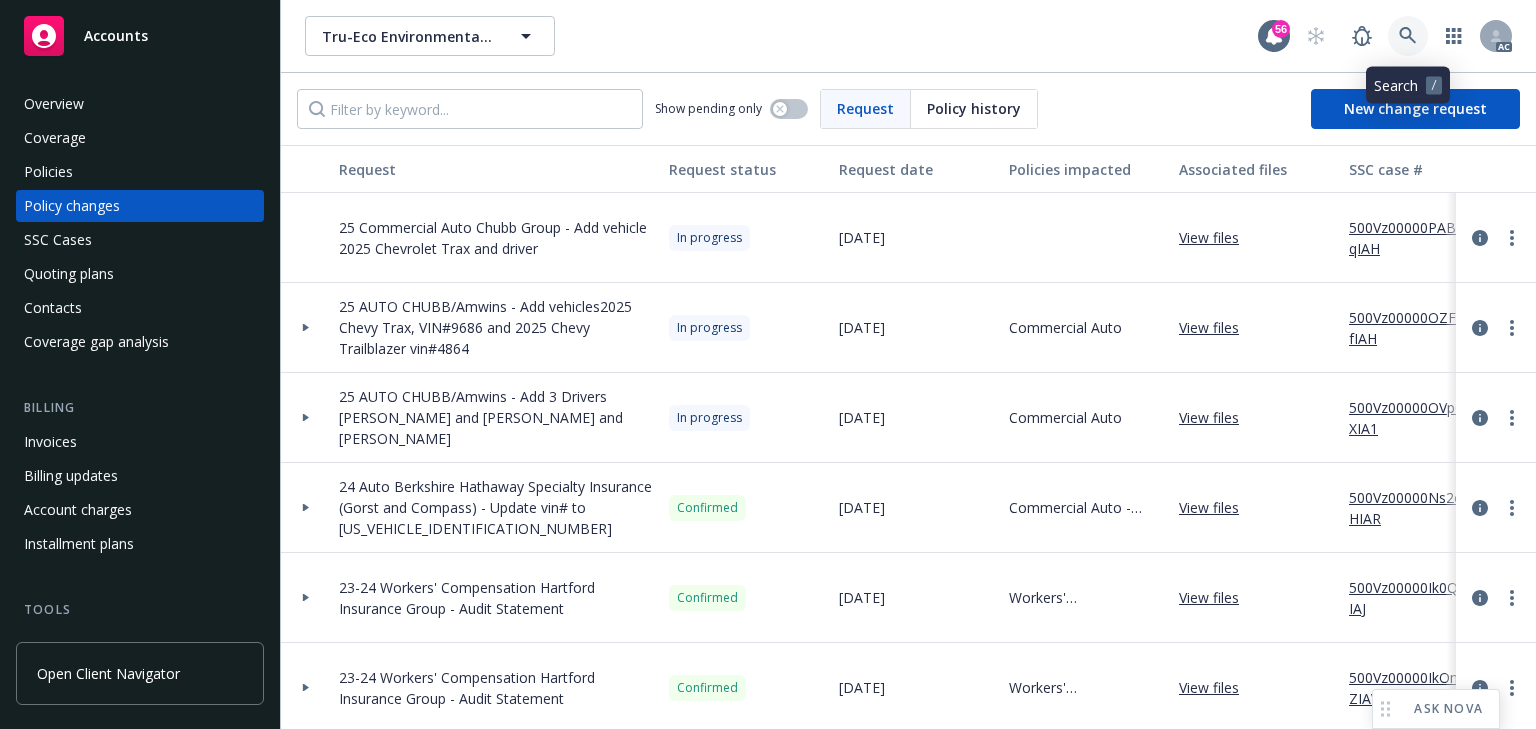 click 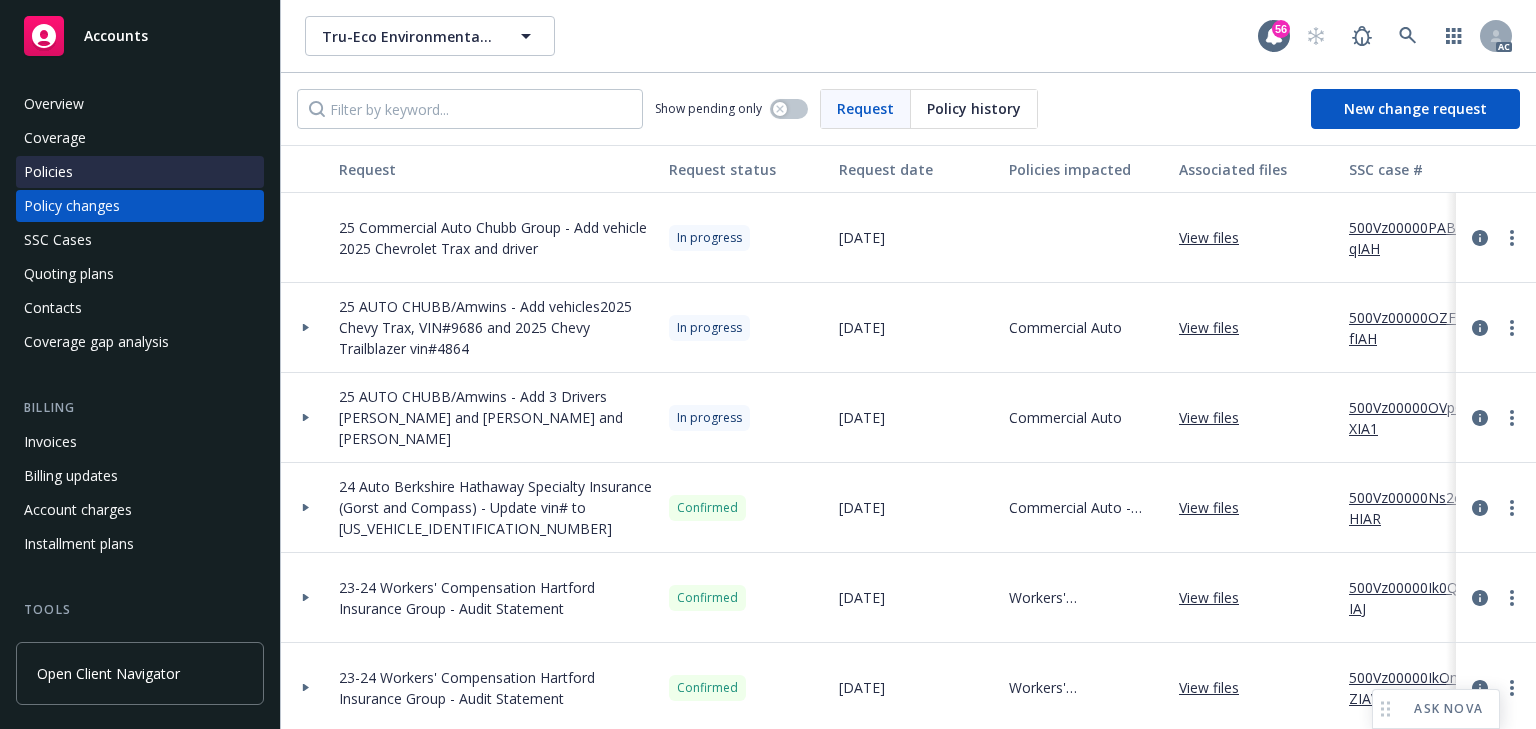 click on "Policies" at bounding box center (140, 172) 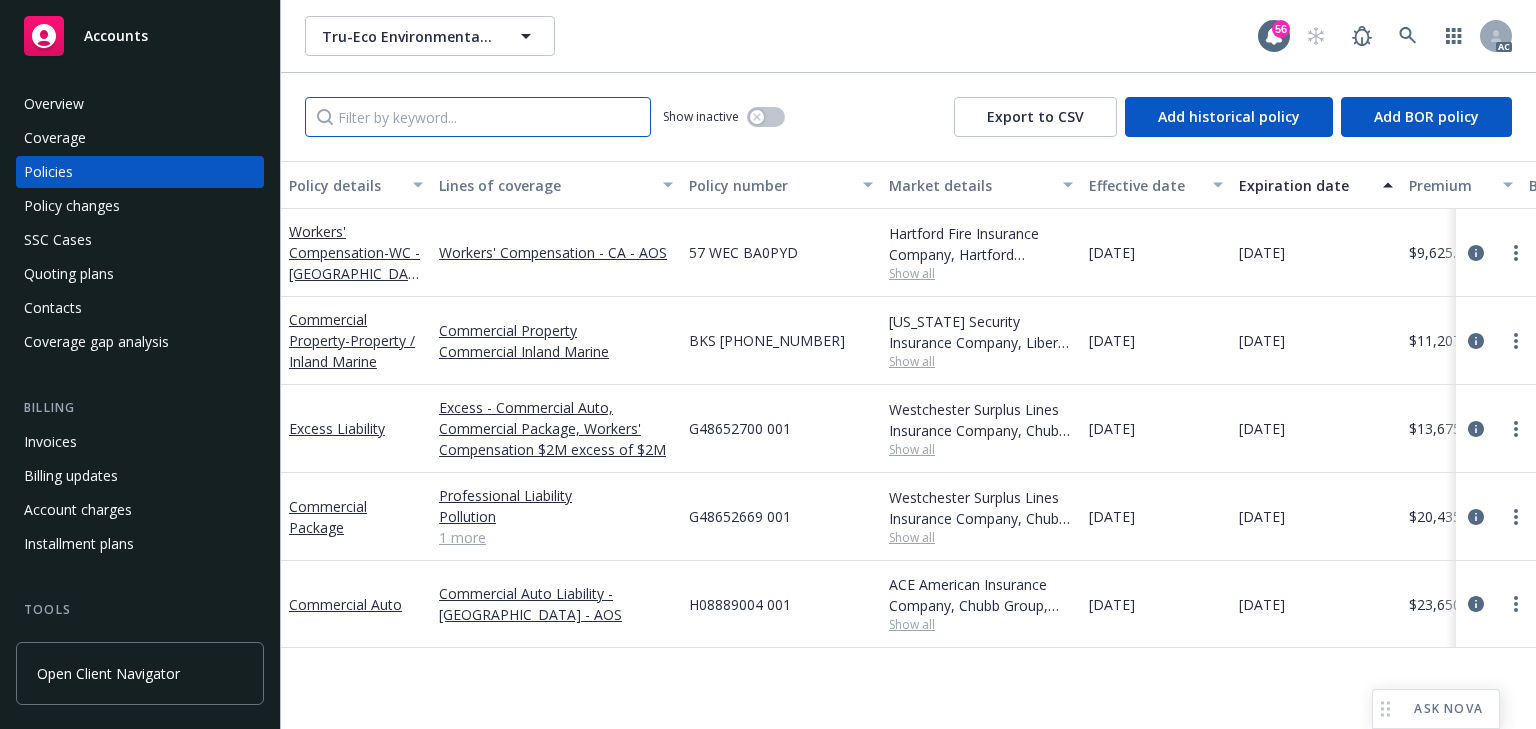 click at bounding box center [478, 117] 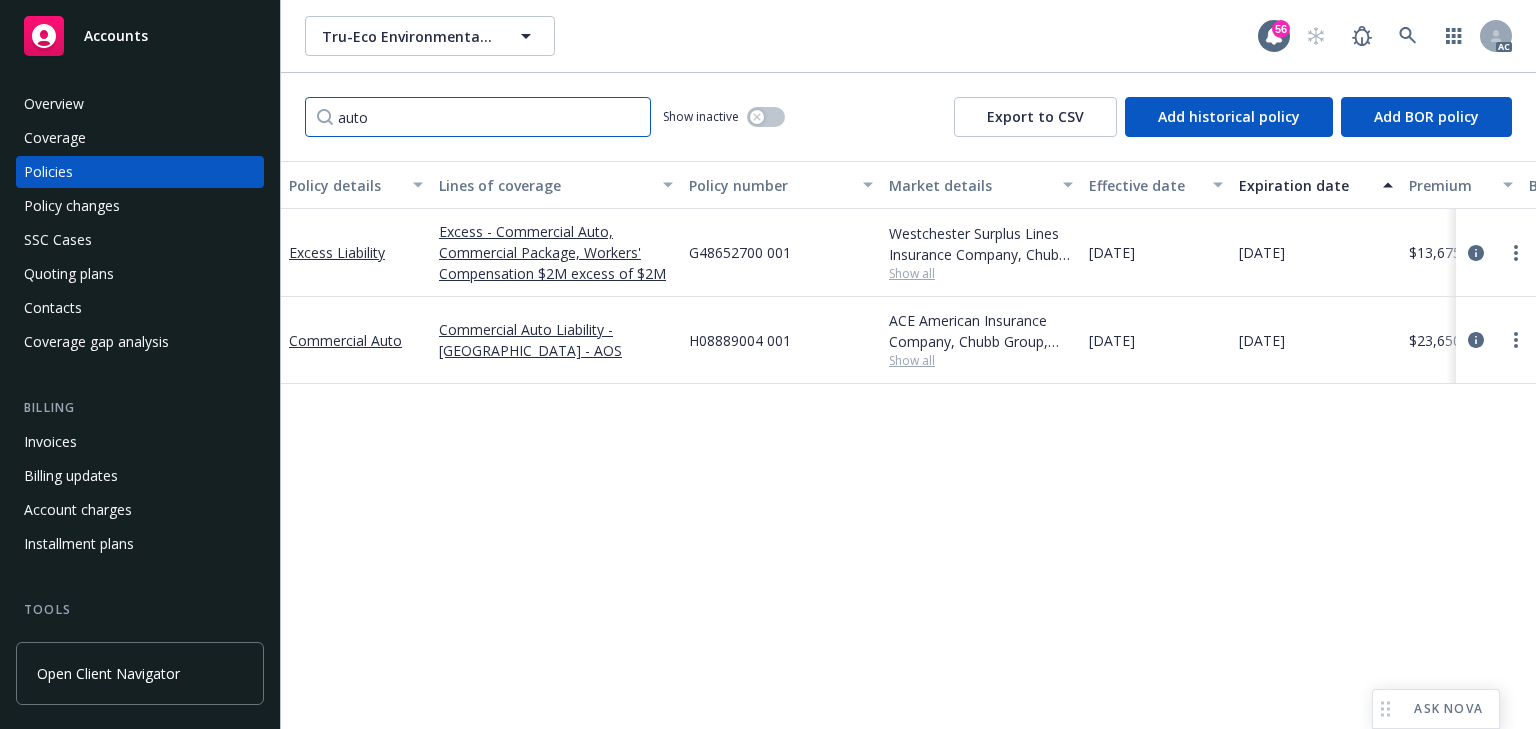 type on "auto" 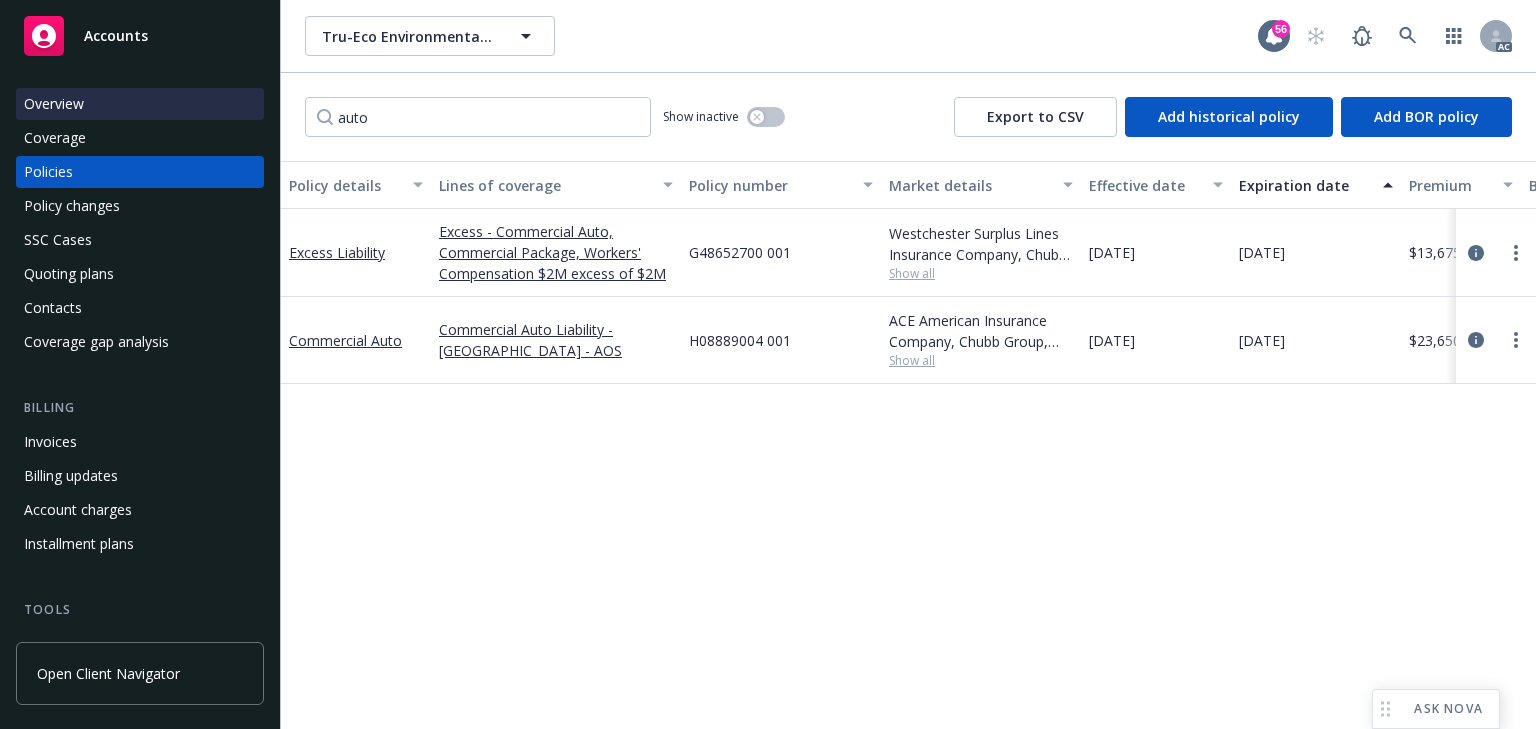 click on "Overview" at bounding box center [54, 104] 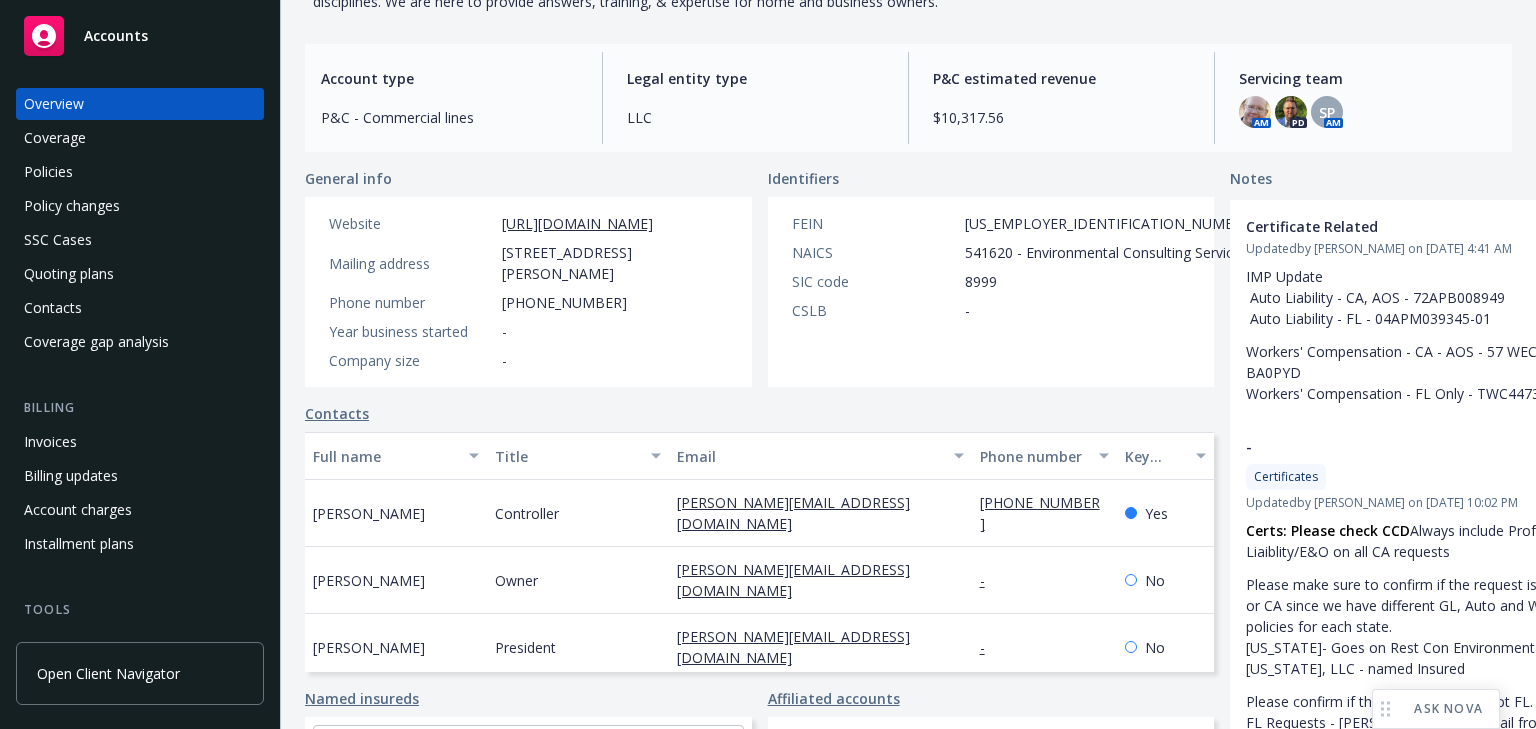 scroll, scrollTop: 240, scrollLeft: 0, axis: vertical 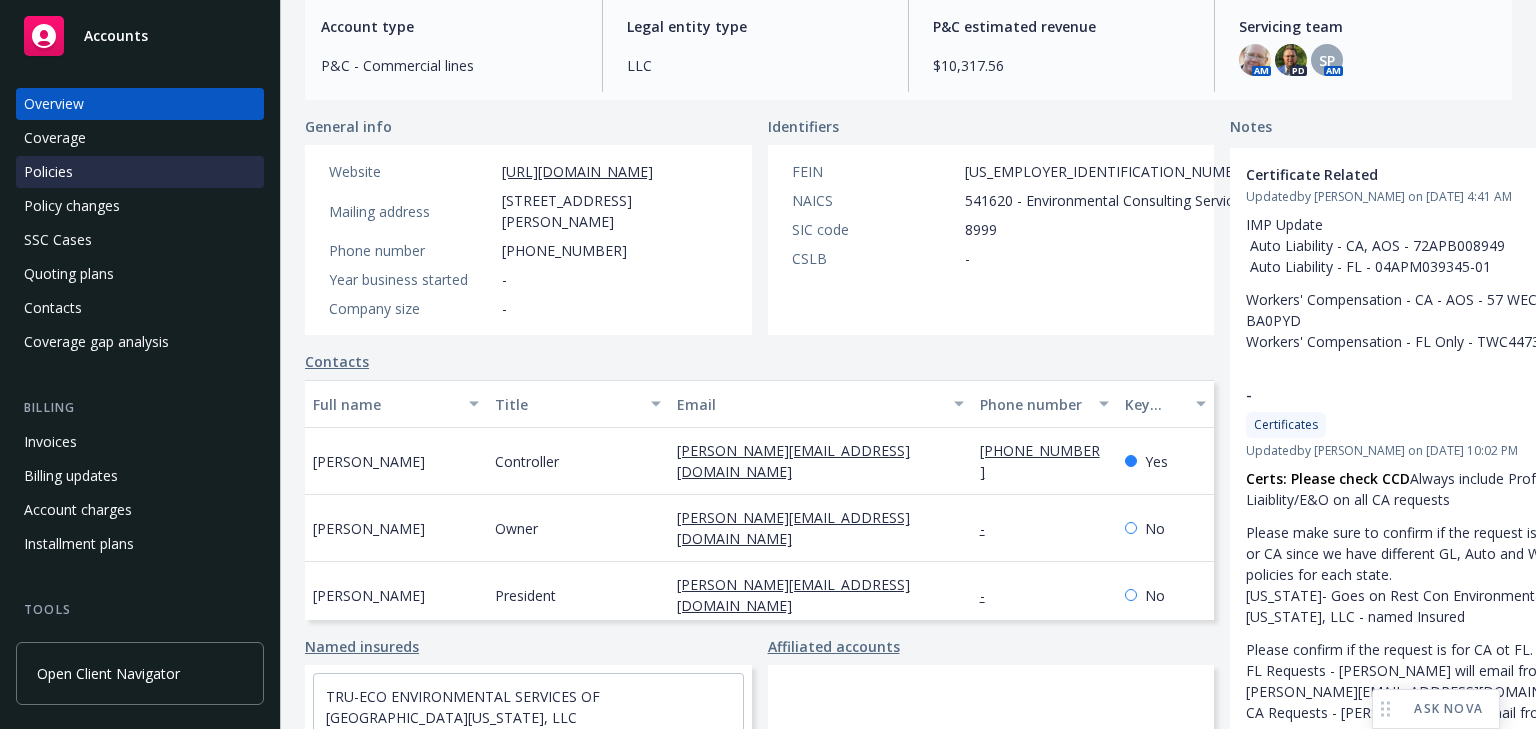 click on "Policies" at bounding box center [140, 172] 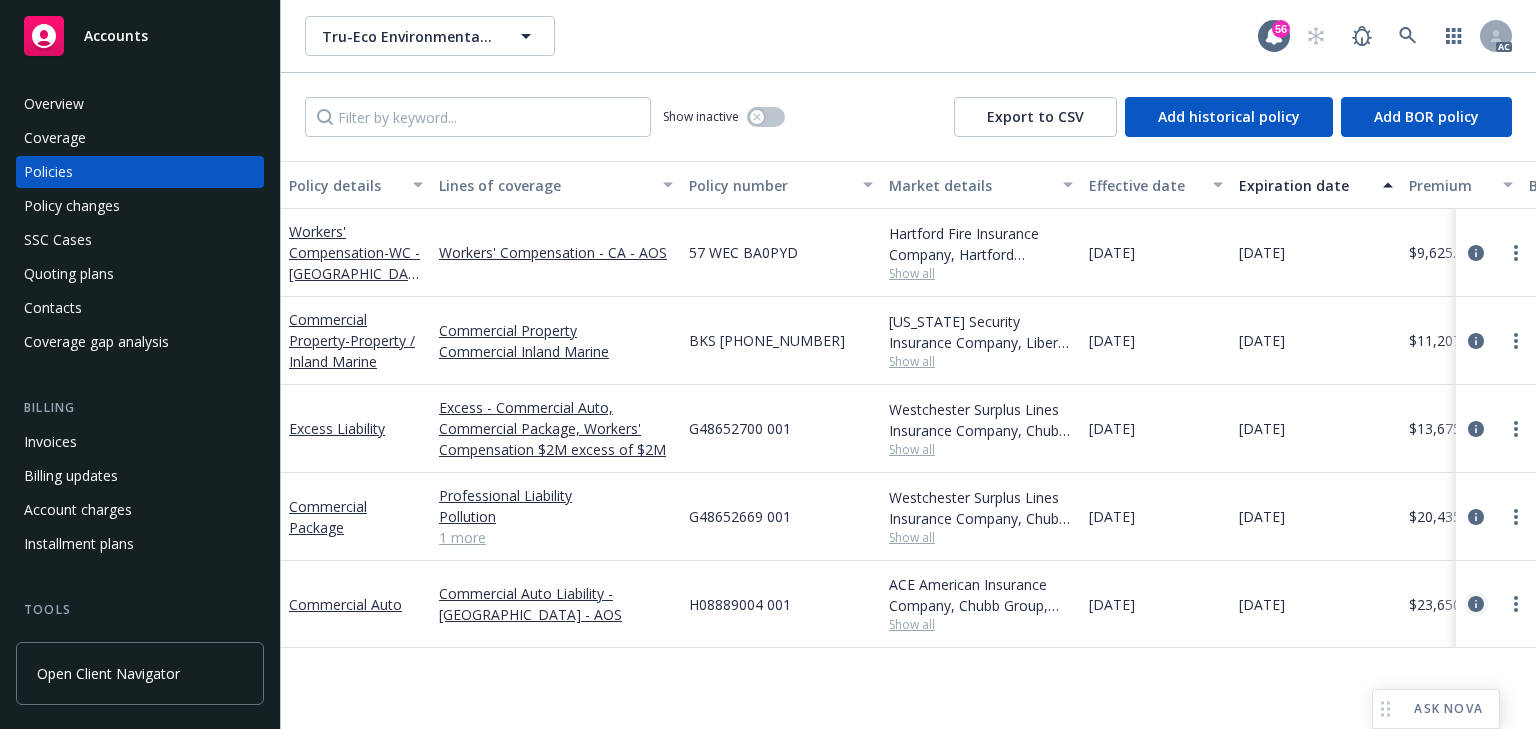 click 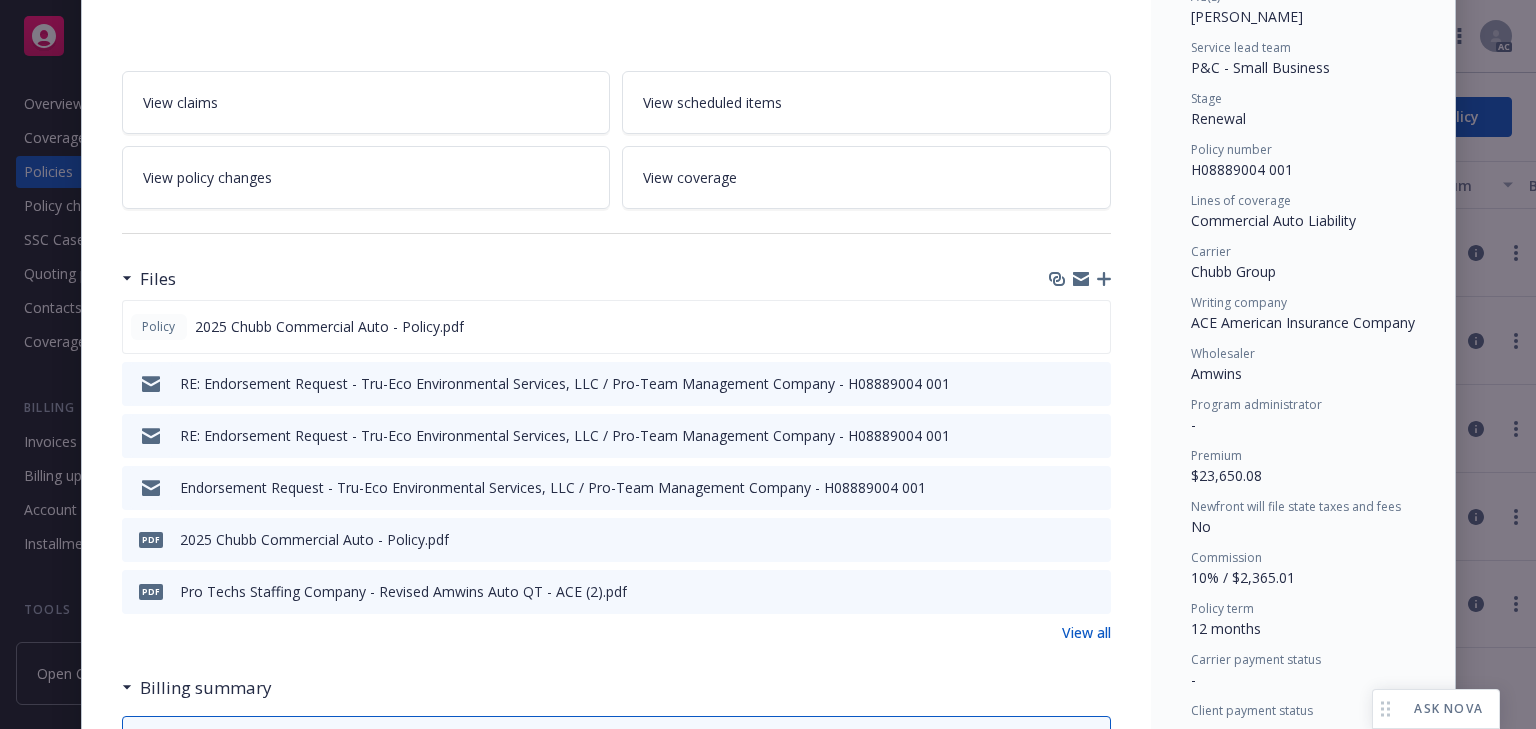 scroll, scrollTop: 0, scrollLeft: 0, axis: both 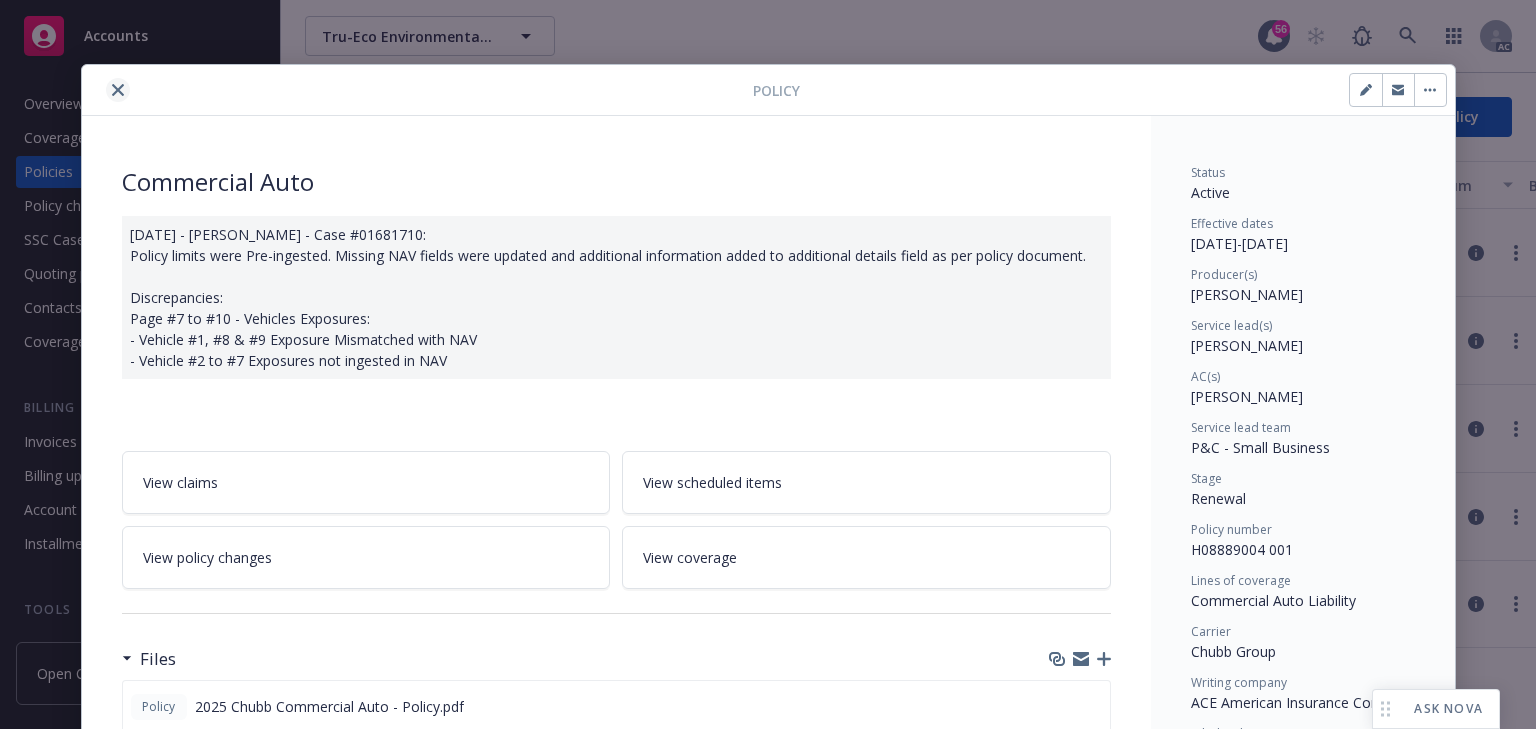 click 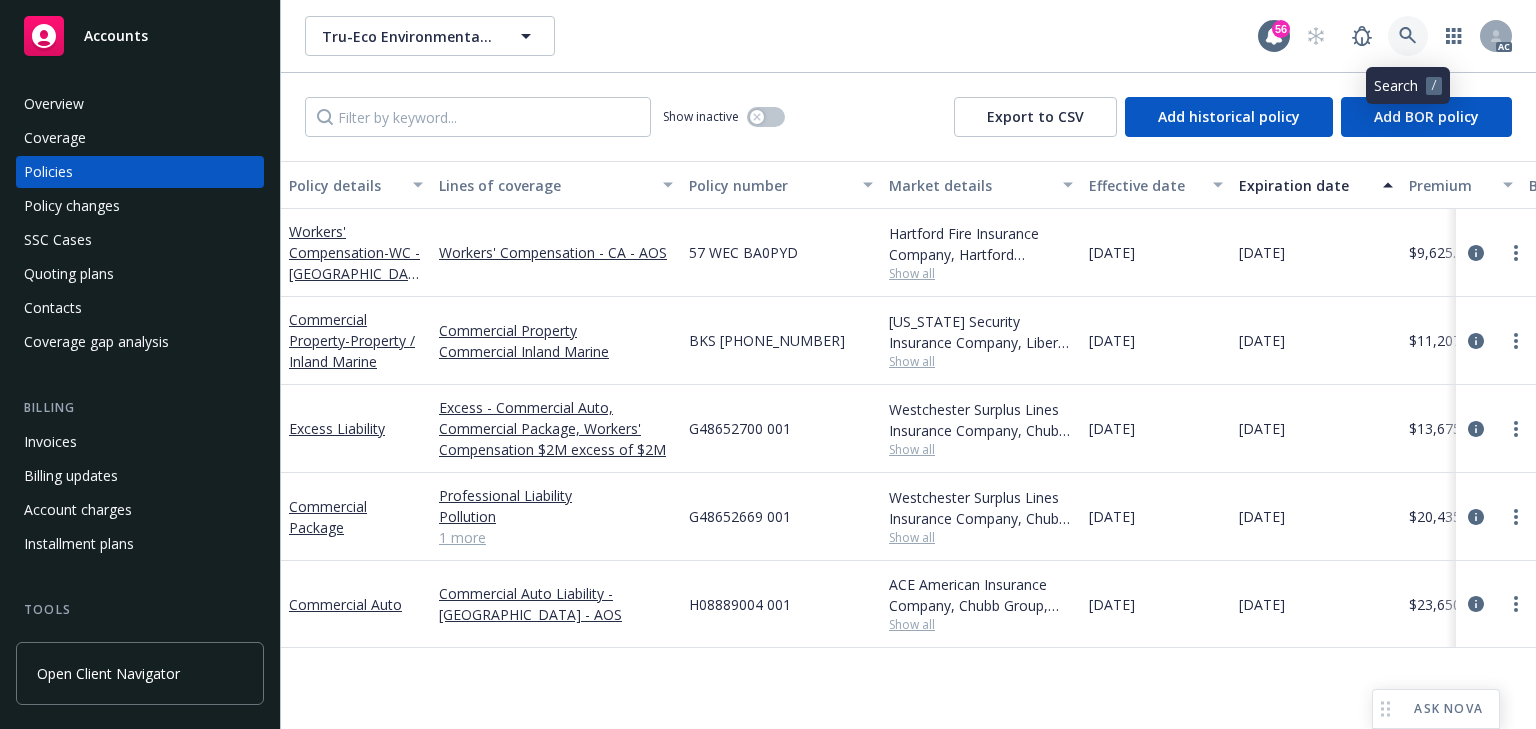 click 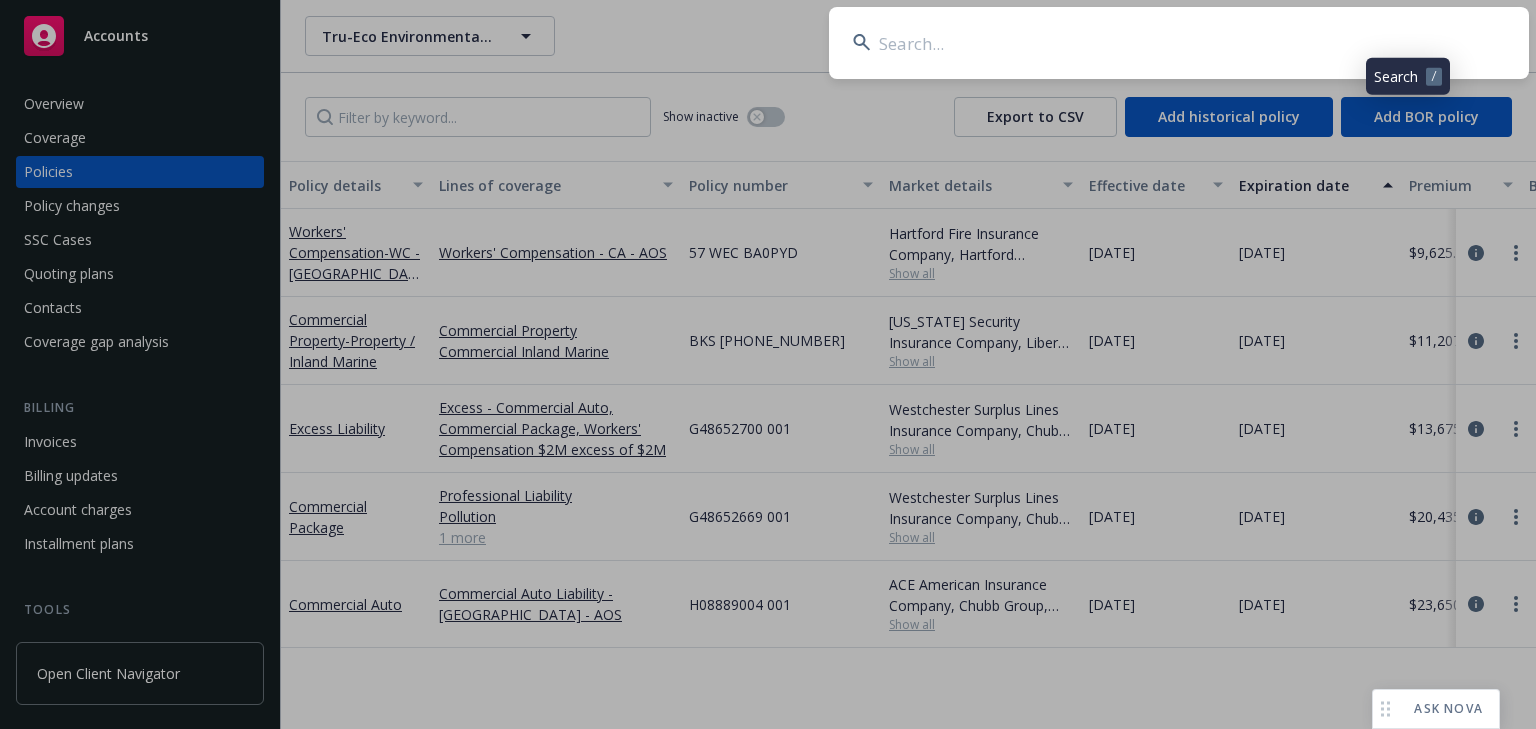 type on "[PERSON_NAME][EMAIL_ADDRESS][DOMAIN_NAME]" 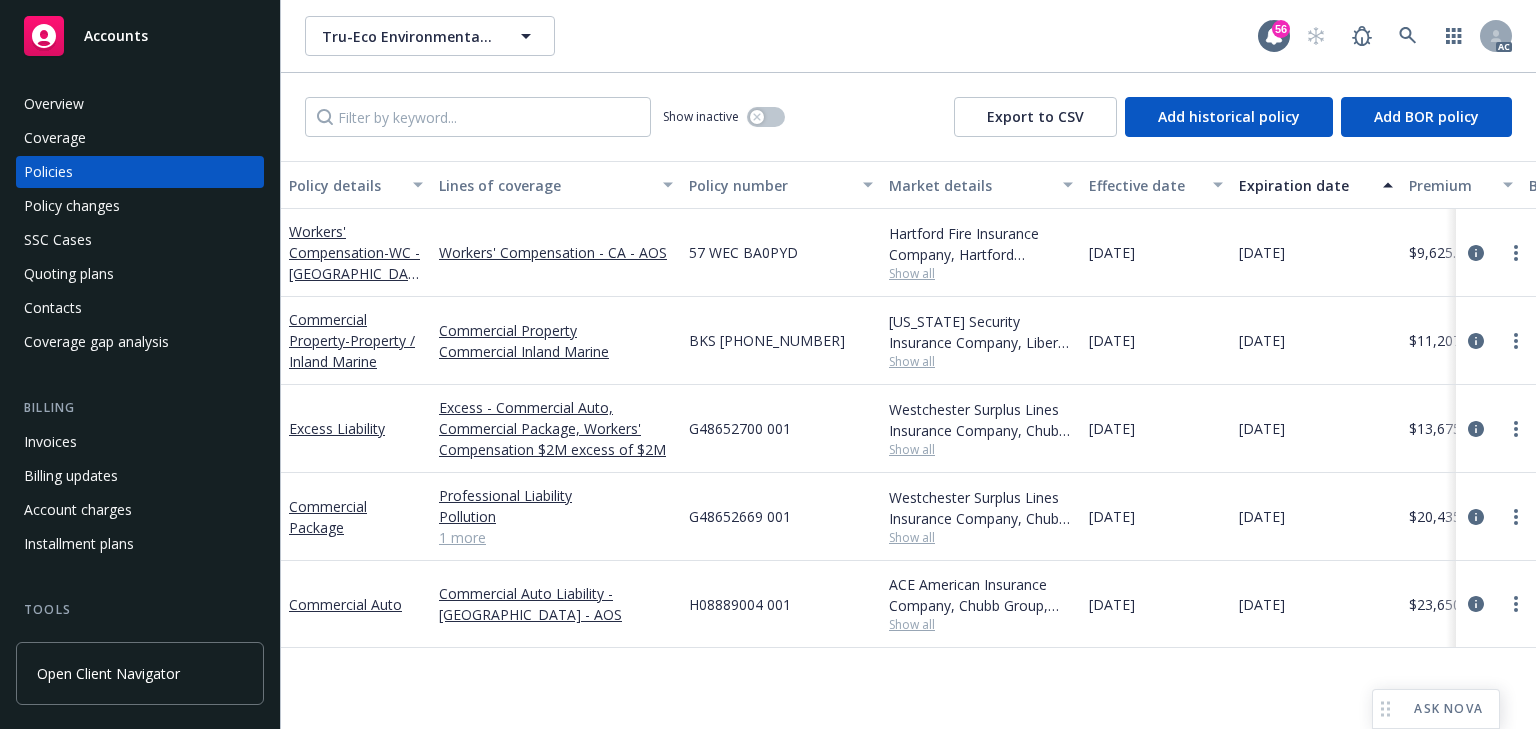 click on "Policies" at bounding box center (140, 172) 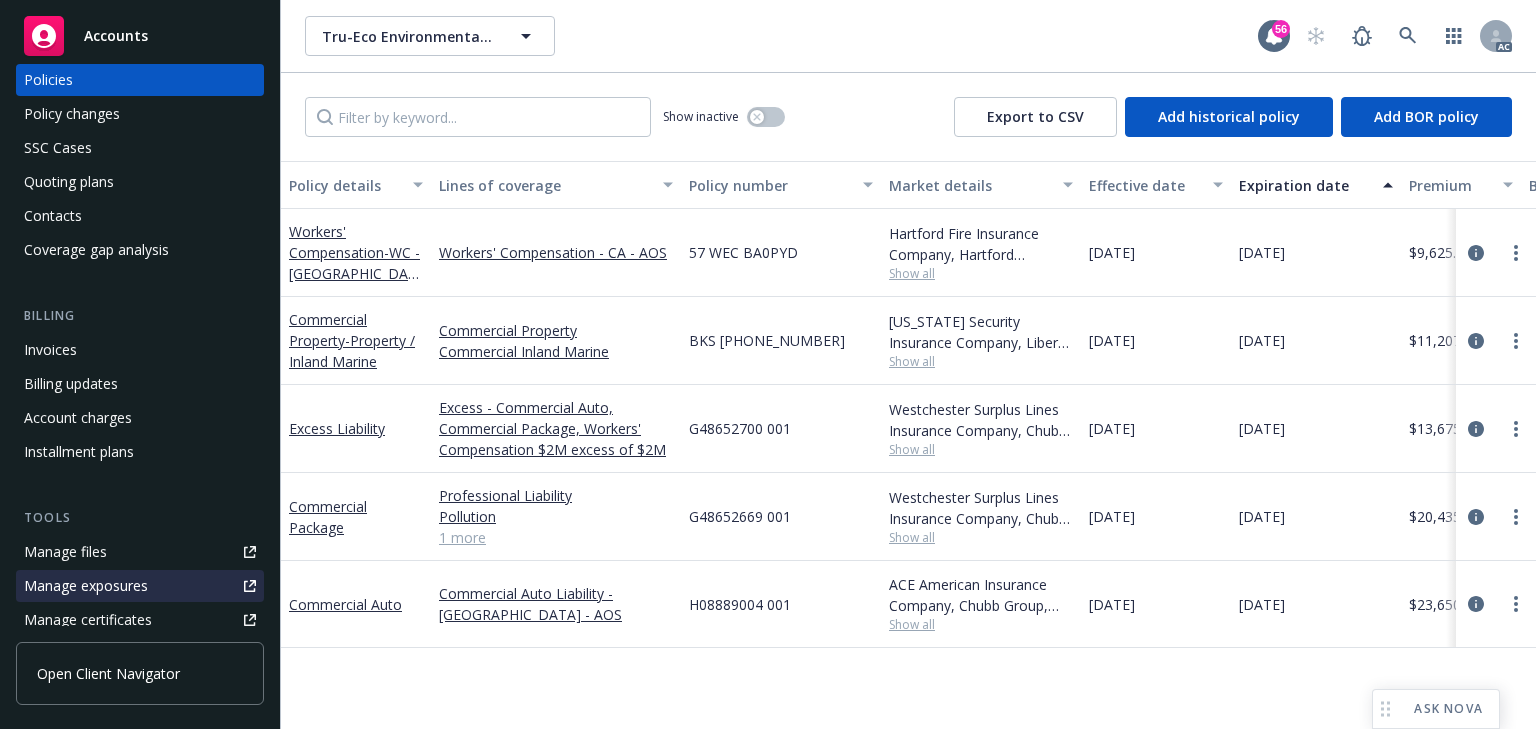scroll, scrollTop: 240, scrollLeft: 0, axis: vertical 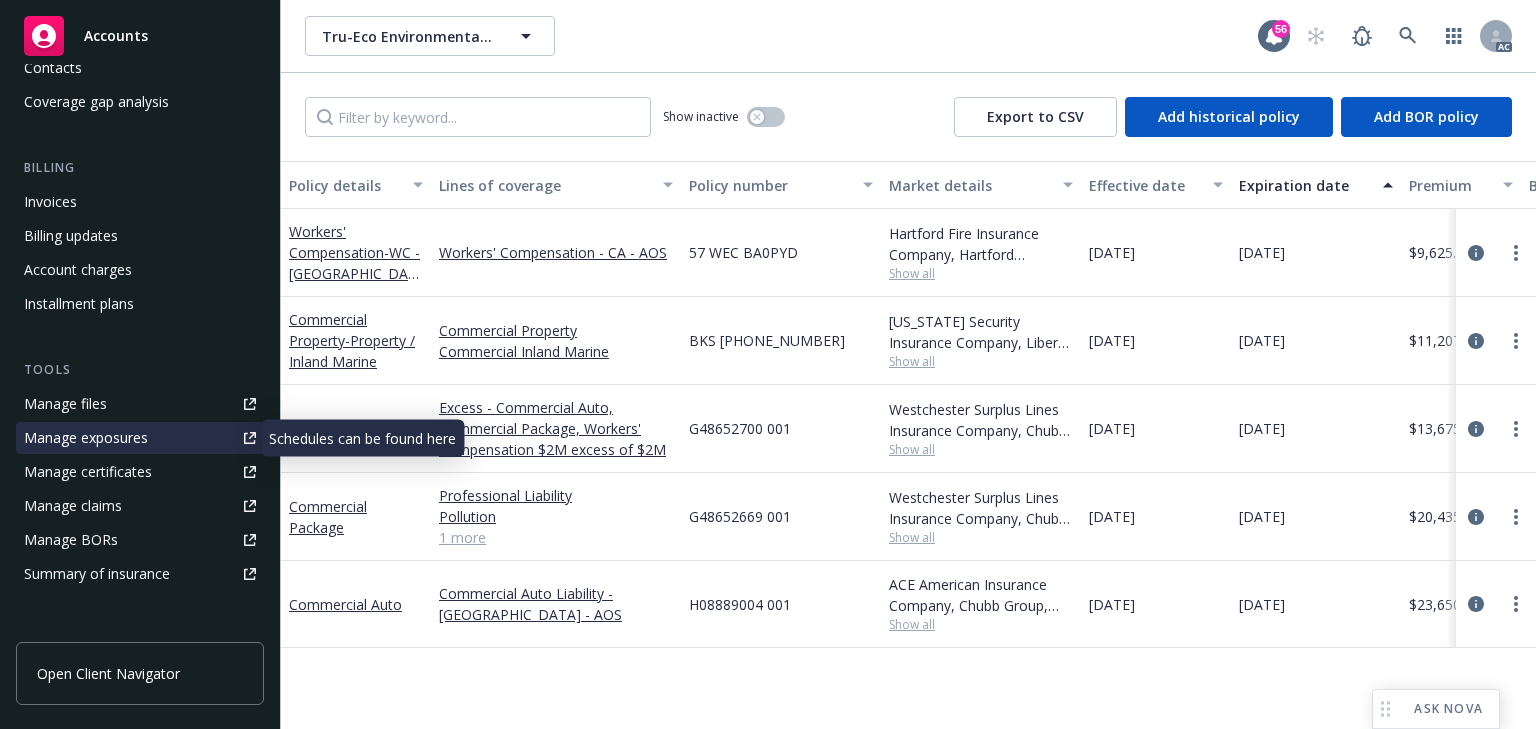 click on "Manage exposures" at bounding box center (86, 438) 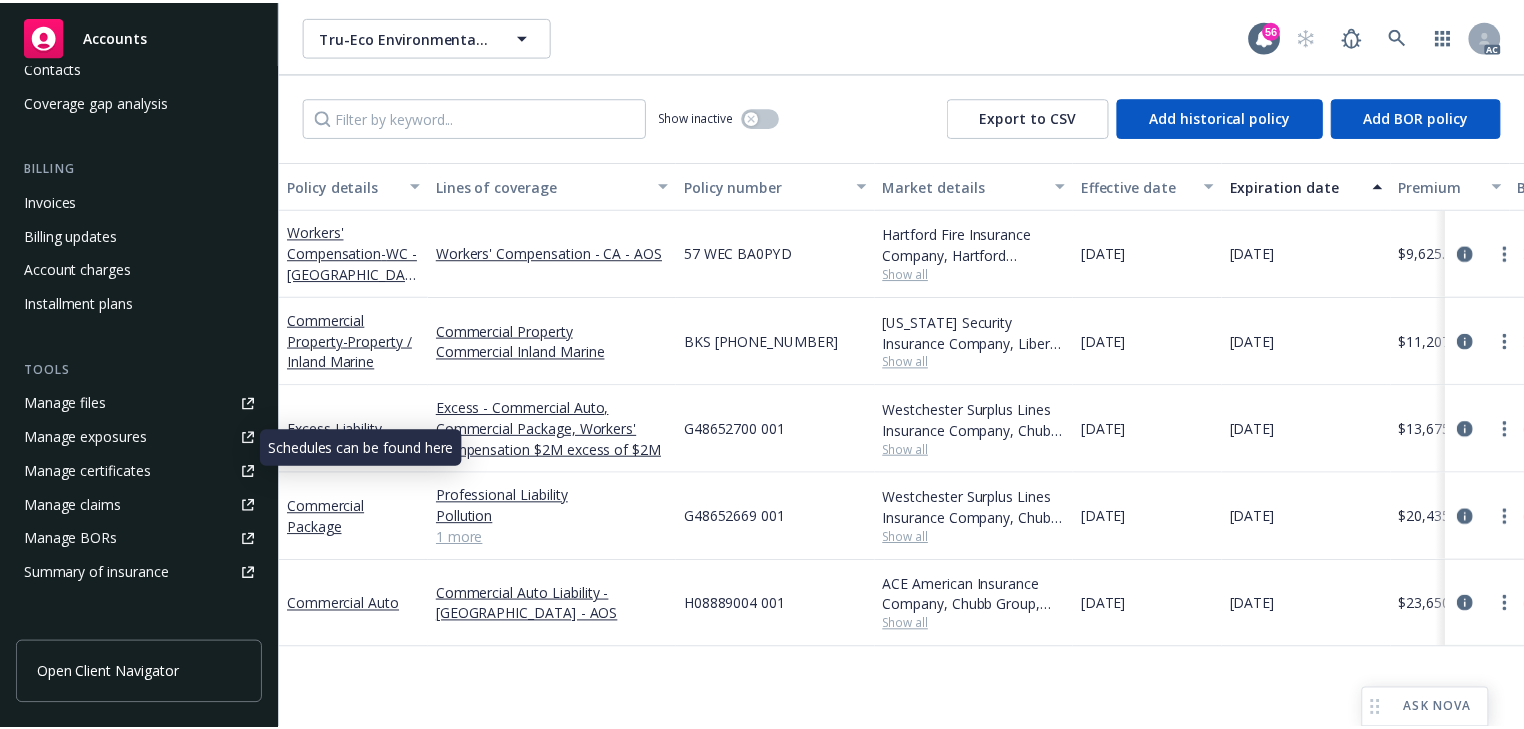 scroll, scrollTop: 0, scrollLeft: 0, axis: both 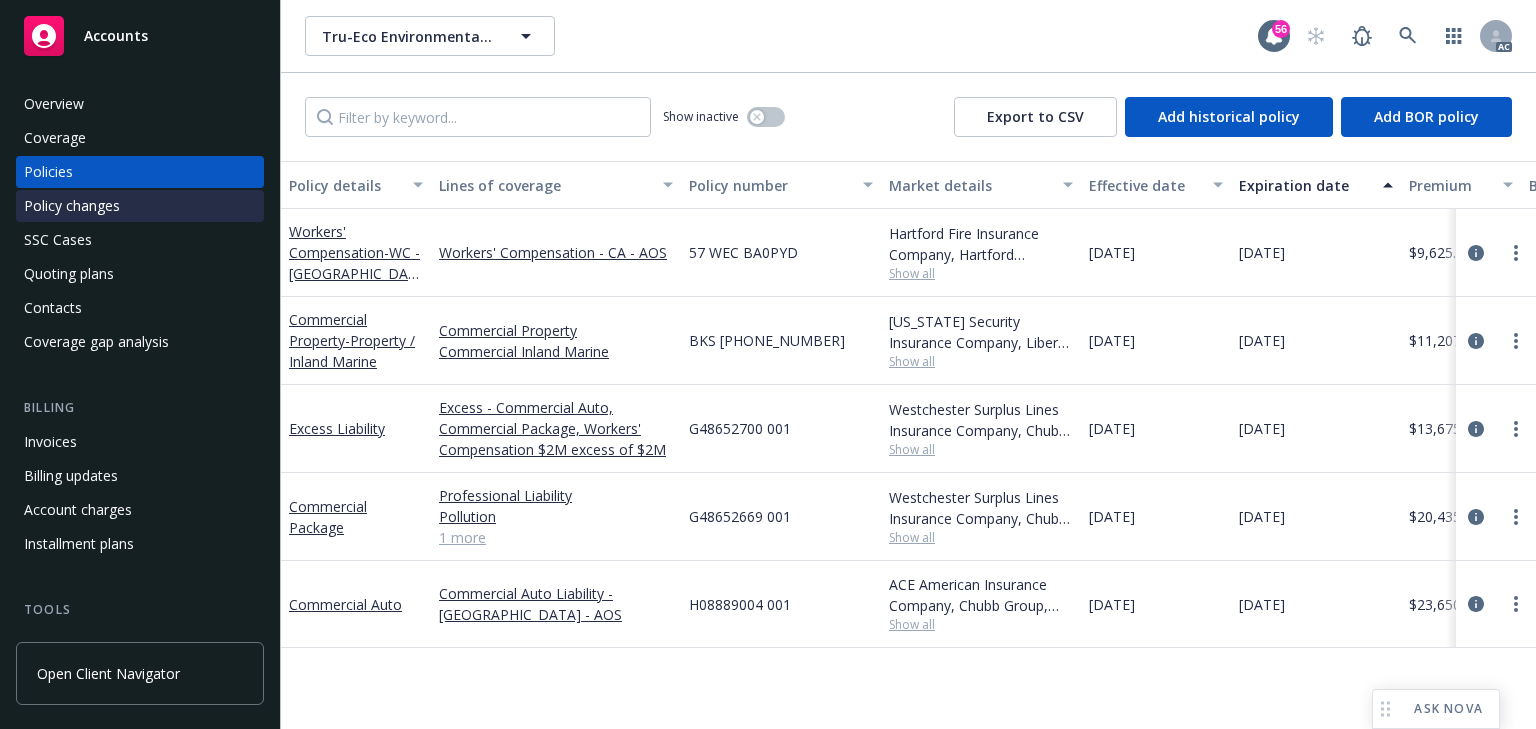 click on "Policy changes" at bounding box center [72, 206] 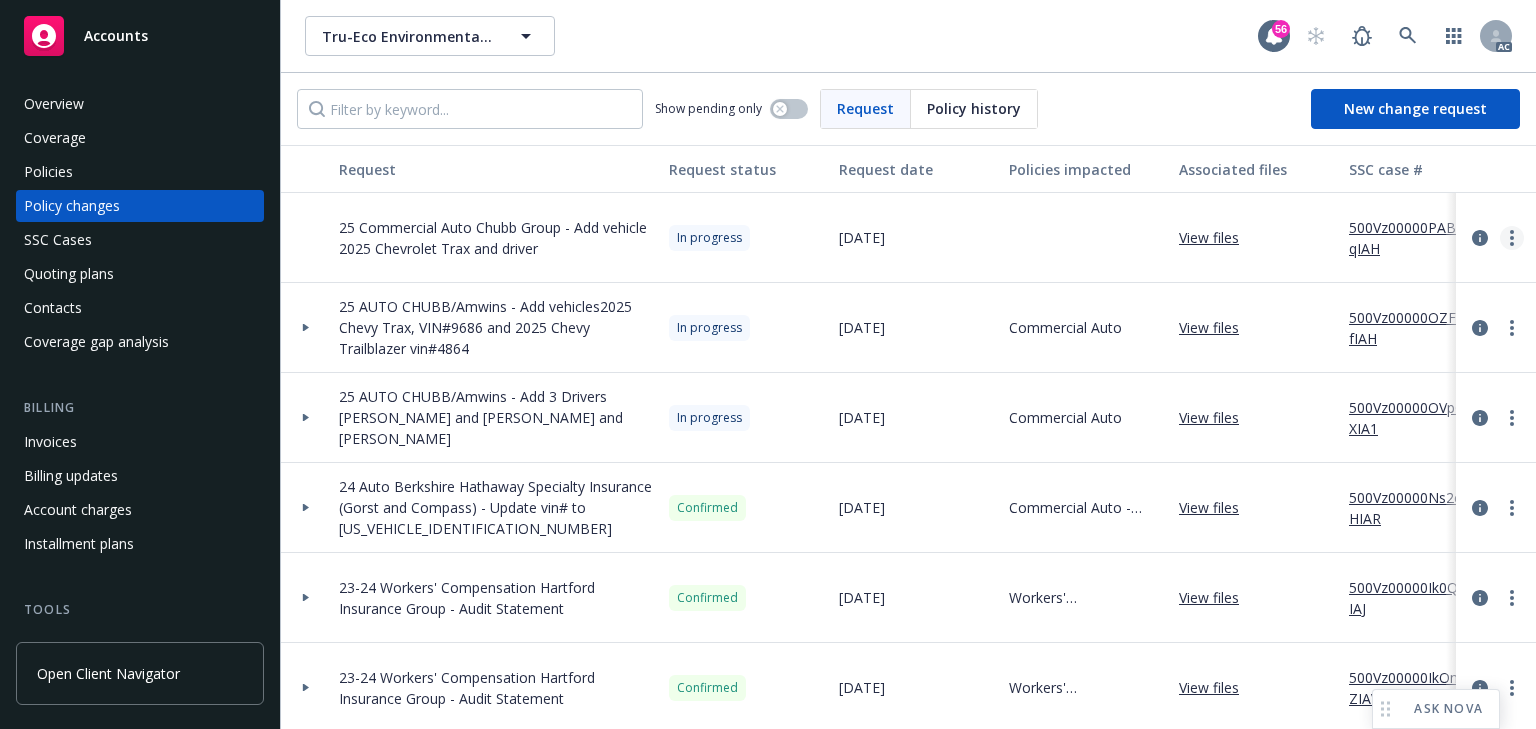 click 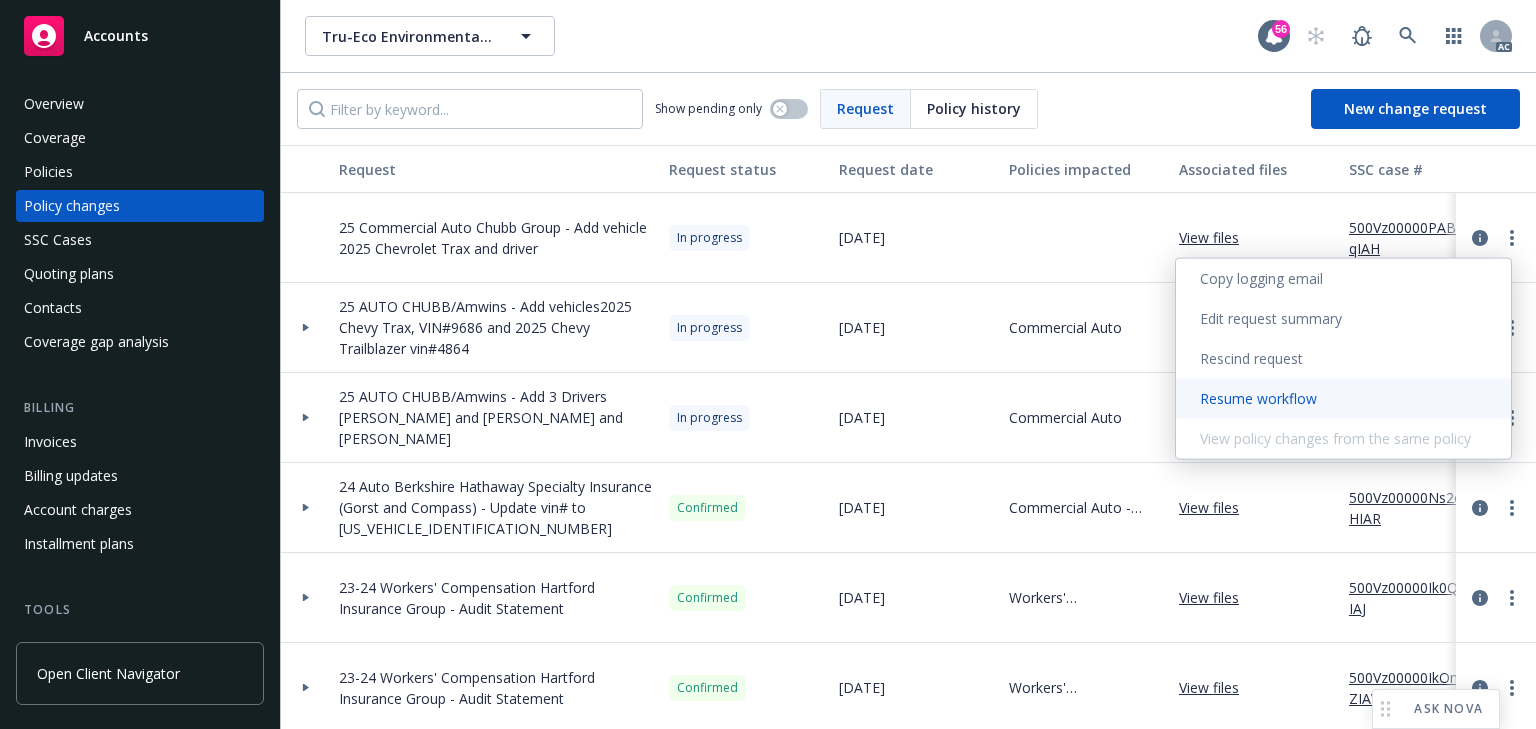 click on "Resume workflow" at bounding box center (1343, 399) 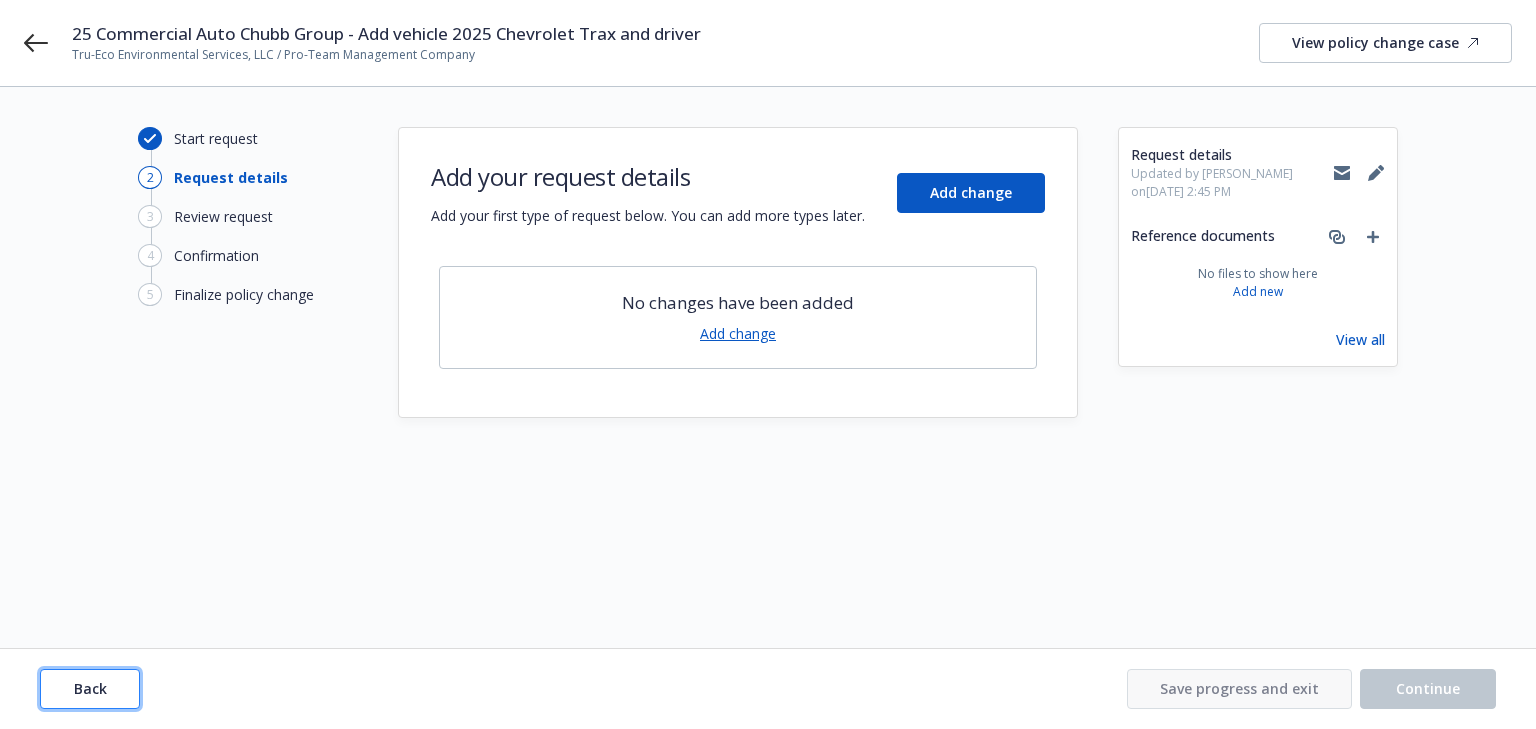 click on "Back" at bounding box center (90, 688) 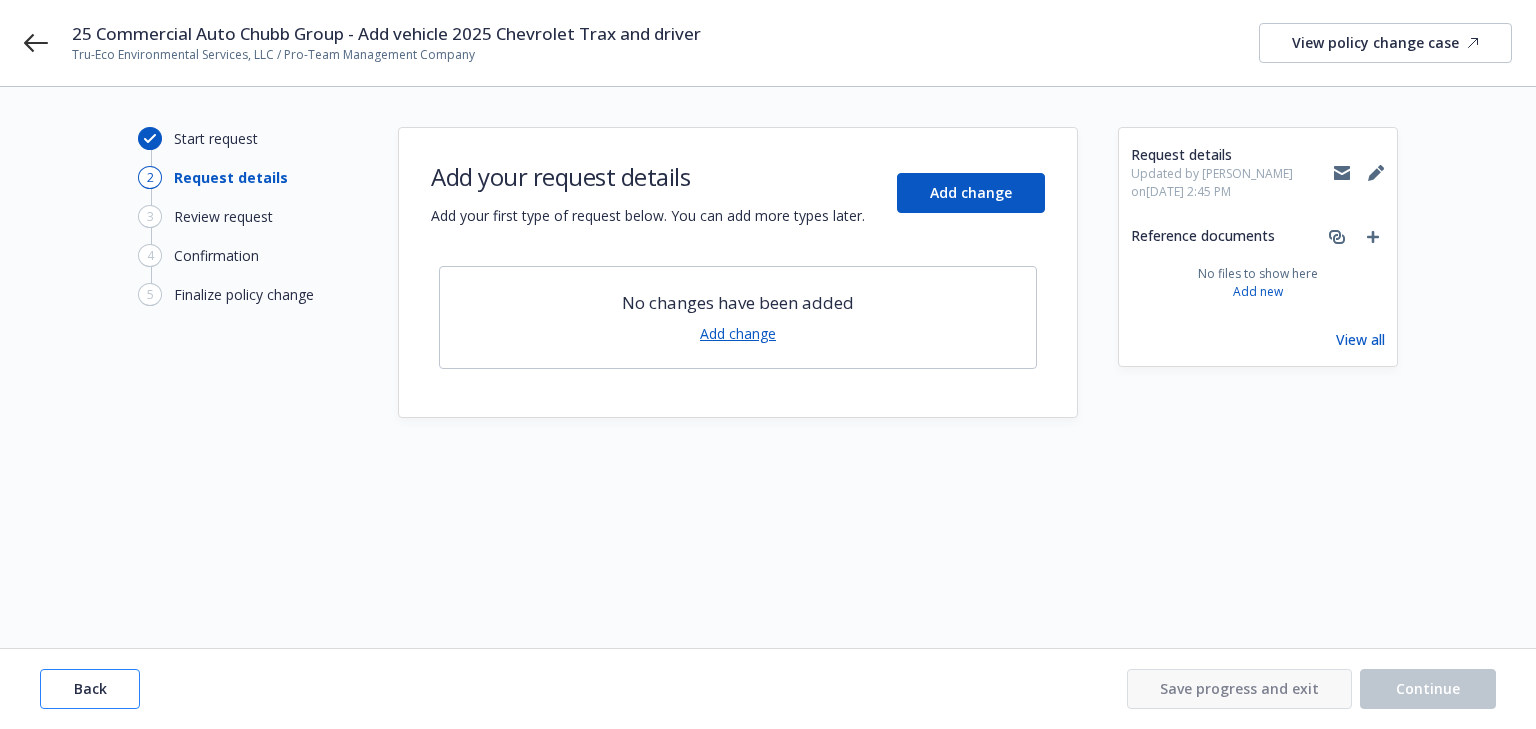 type on "x" 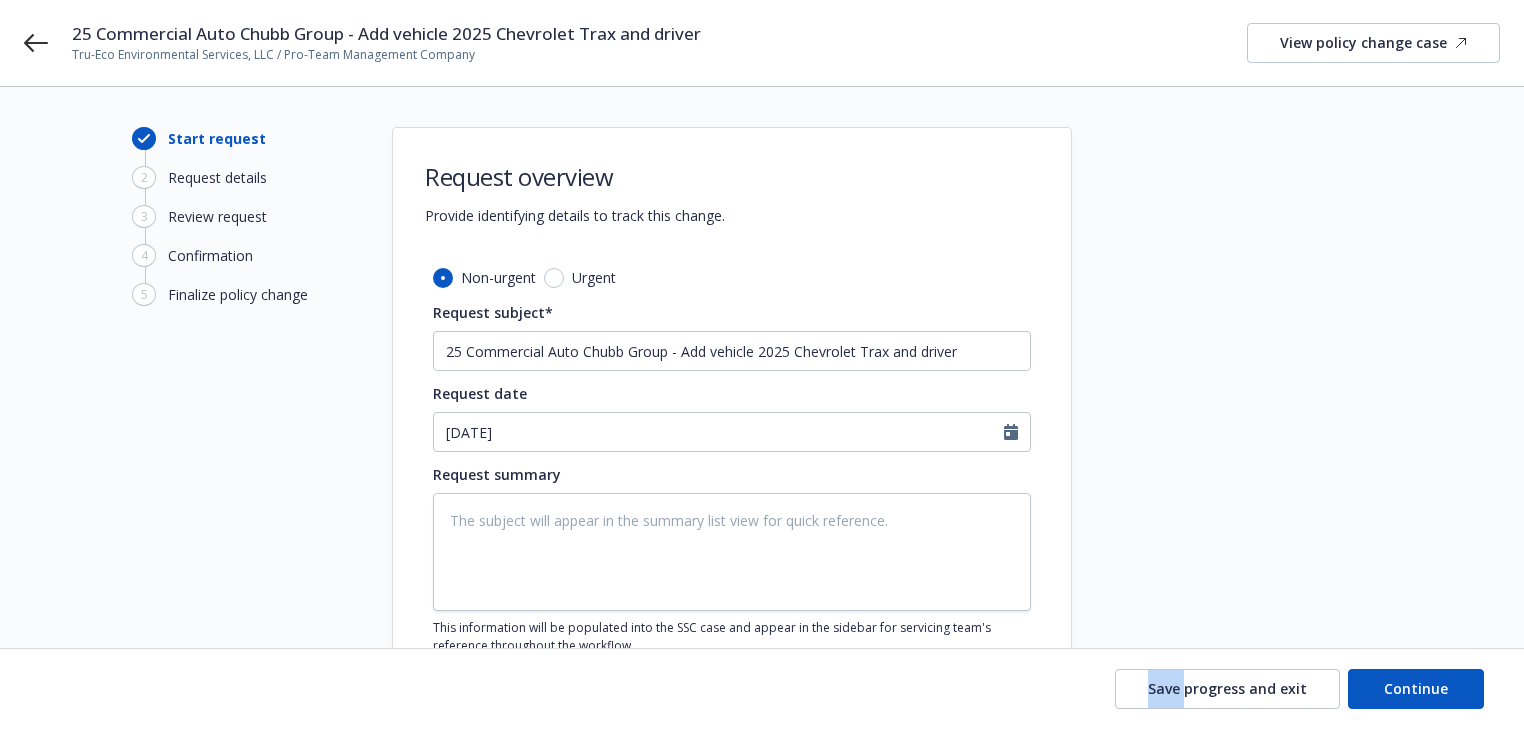 click on "Save progress and exit Continue" at bounding box center (762, 689) 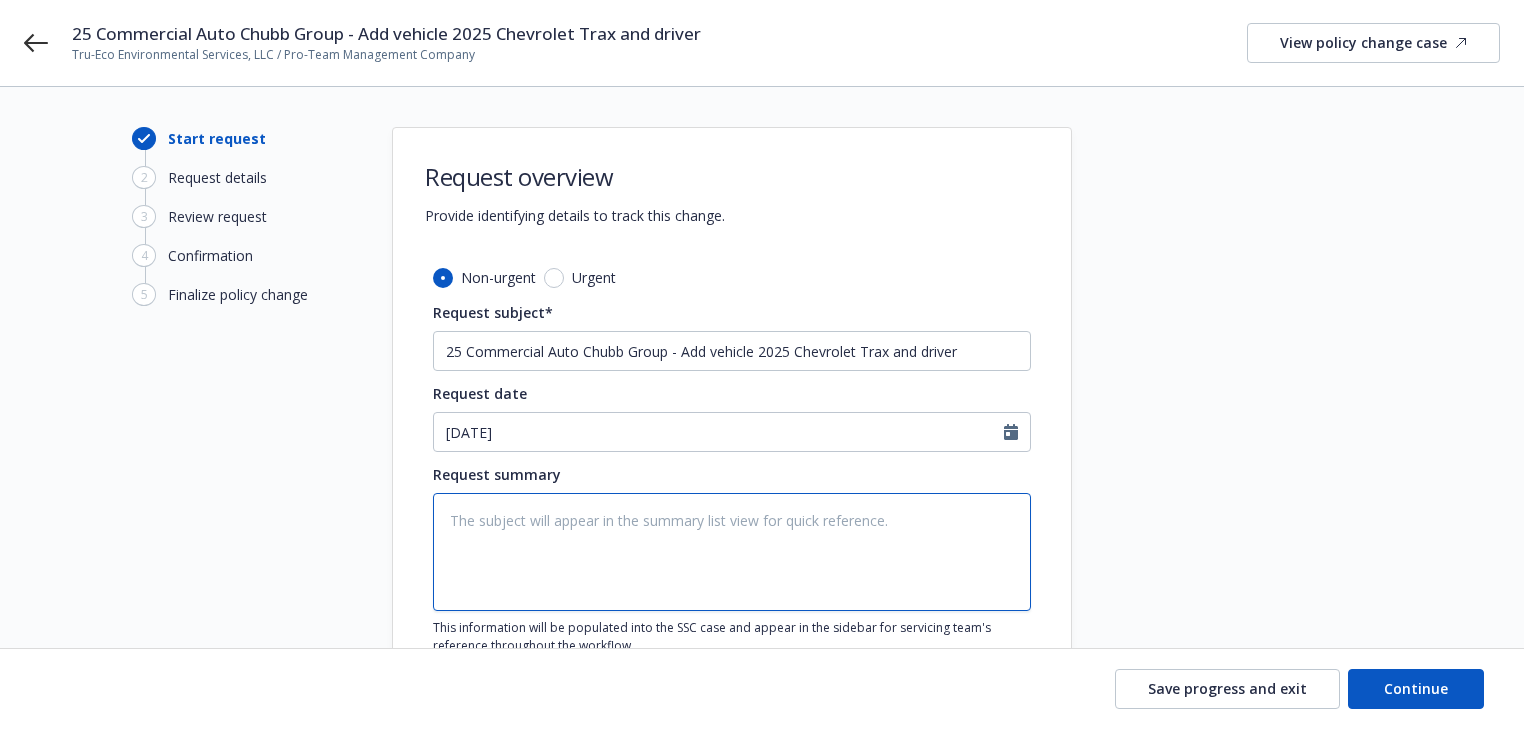click at bounding box center (732, 552) 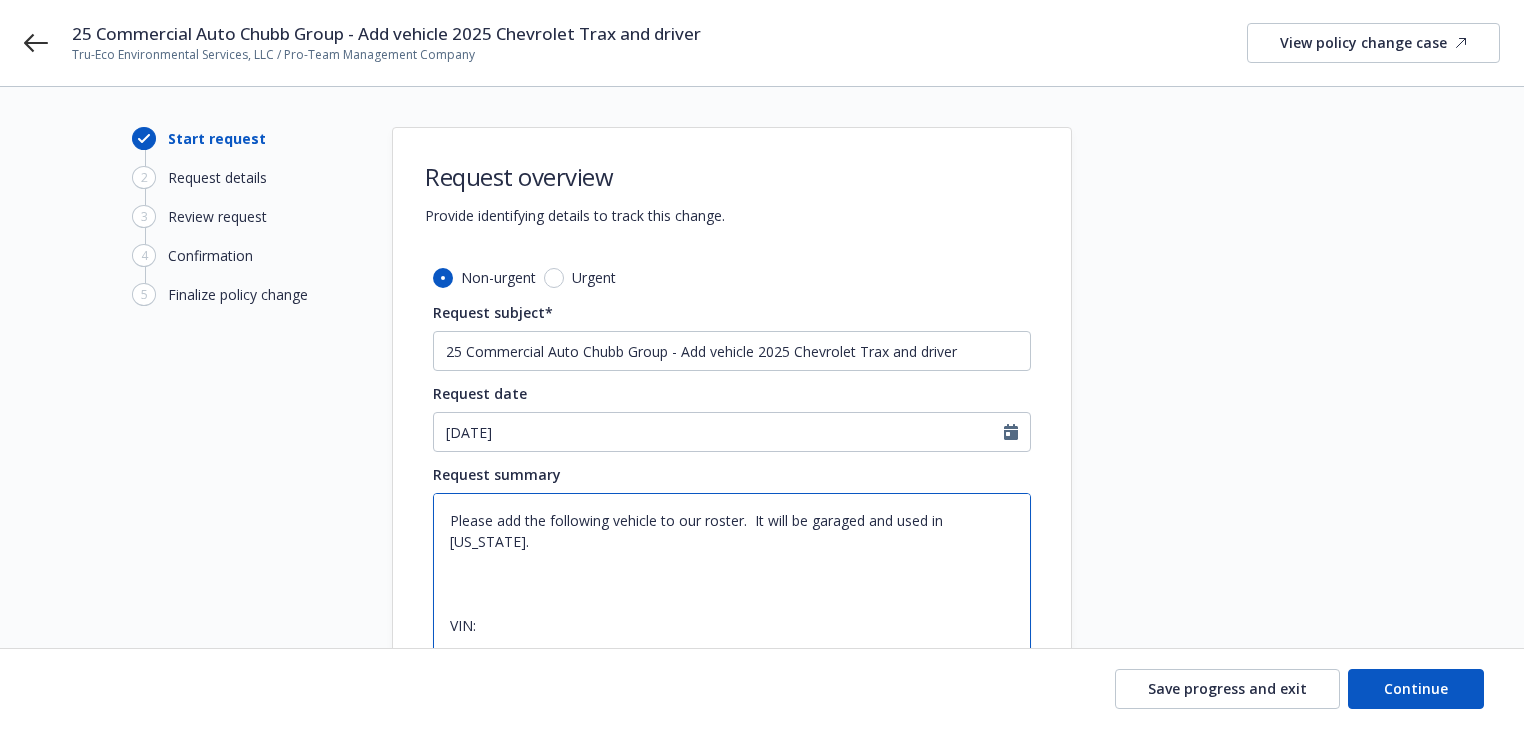 scroll, scrollTop: 304, scrollLeft: 0, axis: vertical 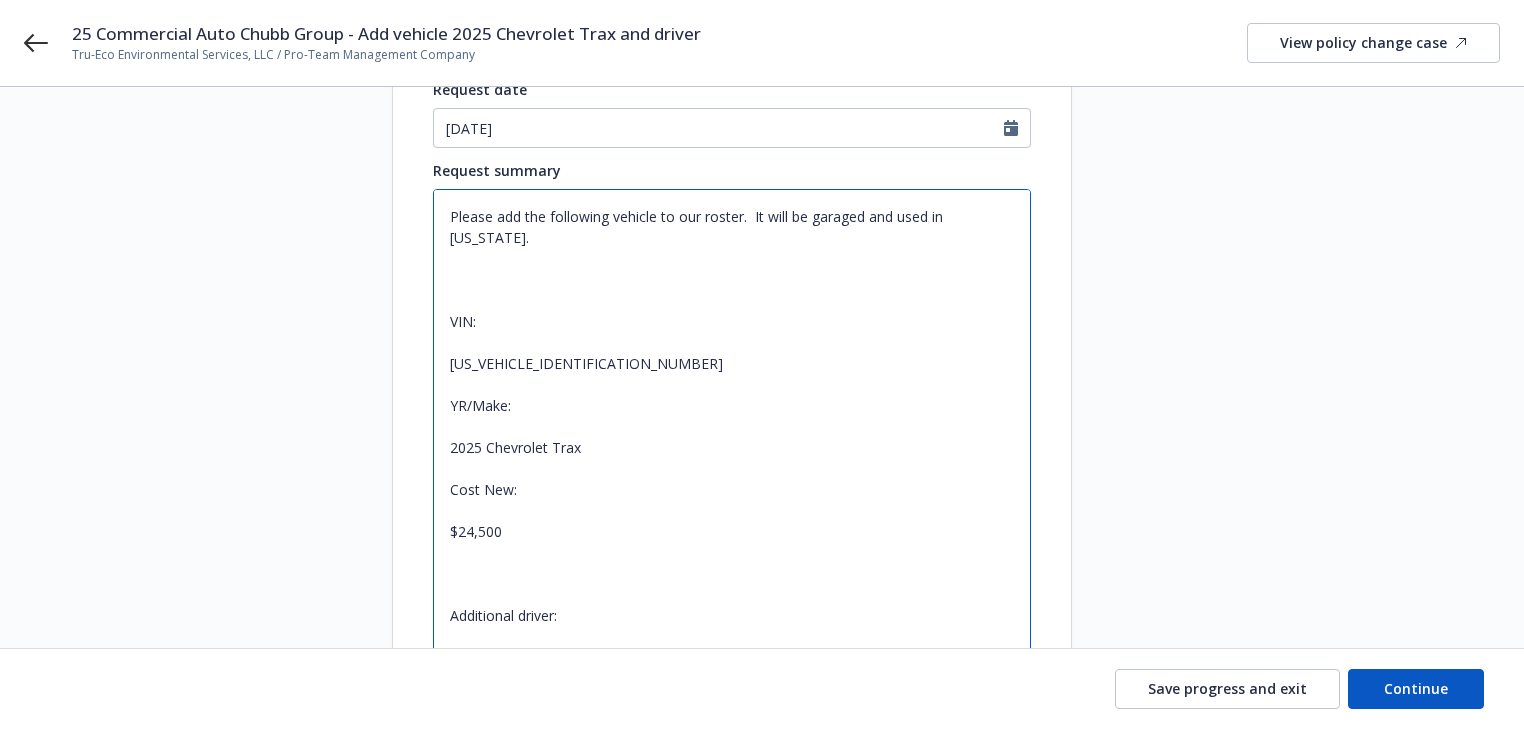 click on "Please add the following vehicle to our roster.  It will be garaged and used in [US_STATE].
VIN:
[US_VEHICLE_IDENTIFICATION_NUMBER]
YR/Make:
2025 Chevrolet Trax
Cost New:
$24,500
Additional driver:
[PERSON_NAME]
[US_STATE] DL#- D04709999
DOB:  [DEMOGRAPHIC_DATA]" at bounding box center (732, 468) 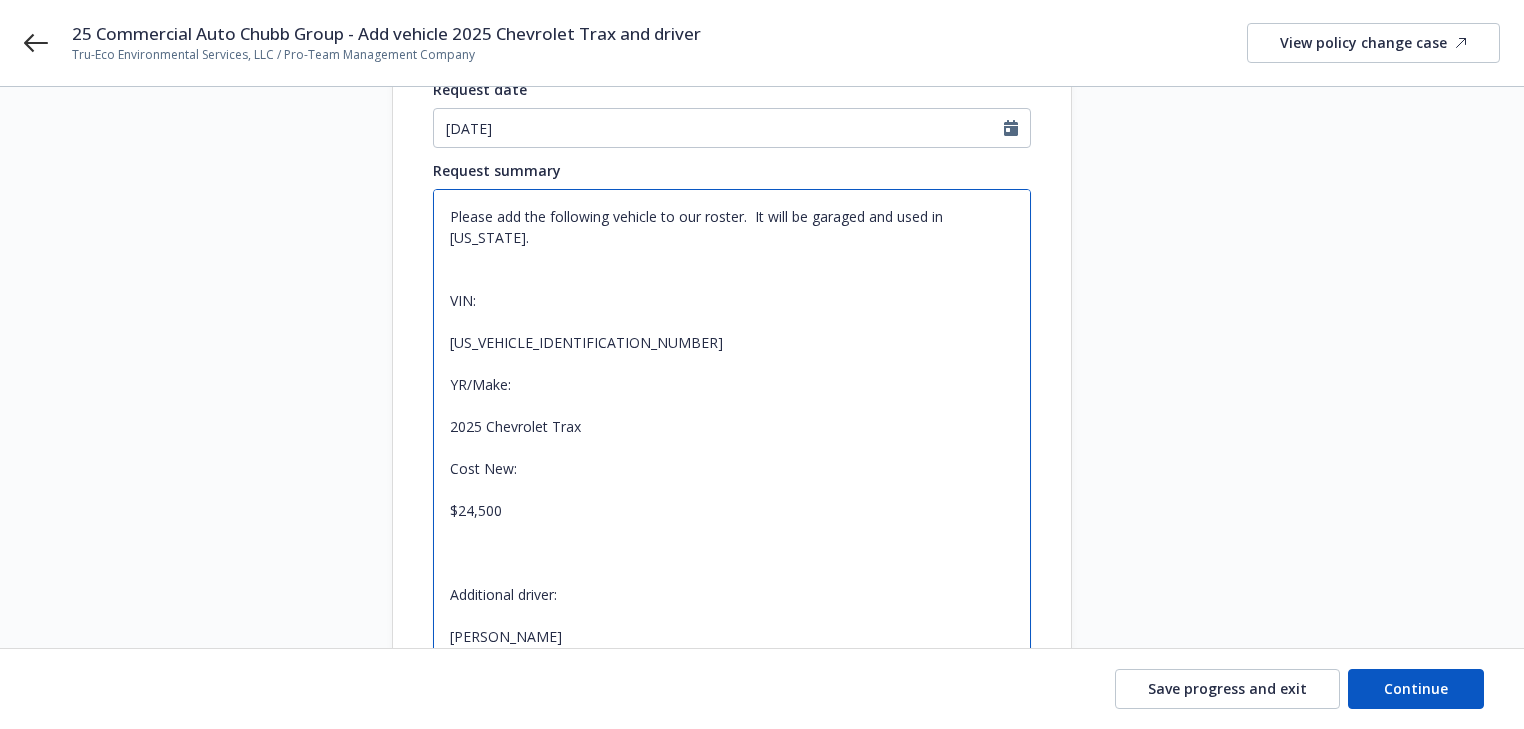 type on "x" 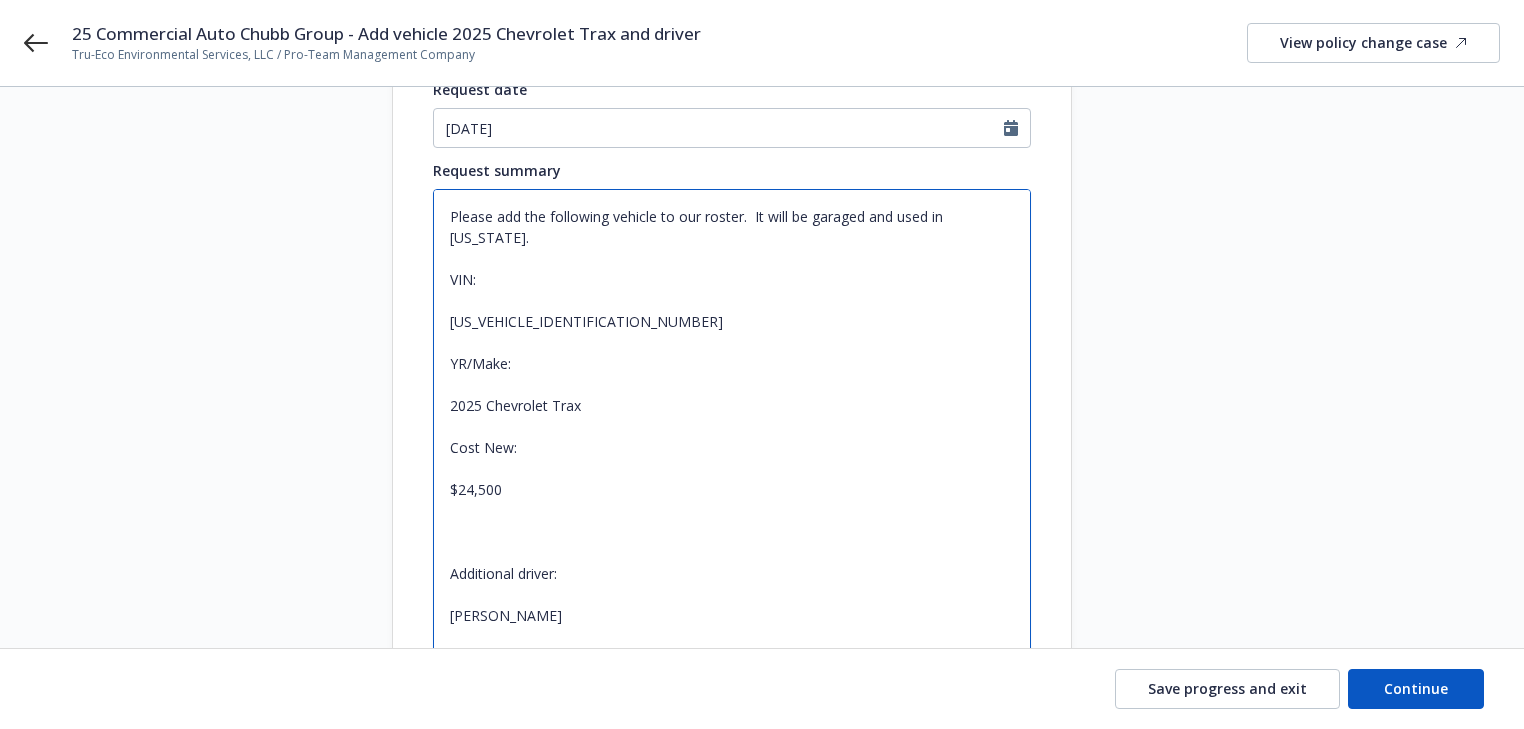 type on "x" 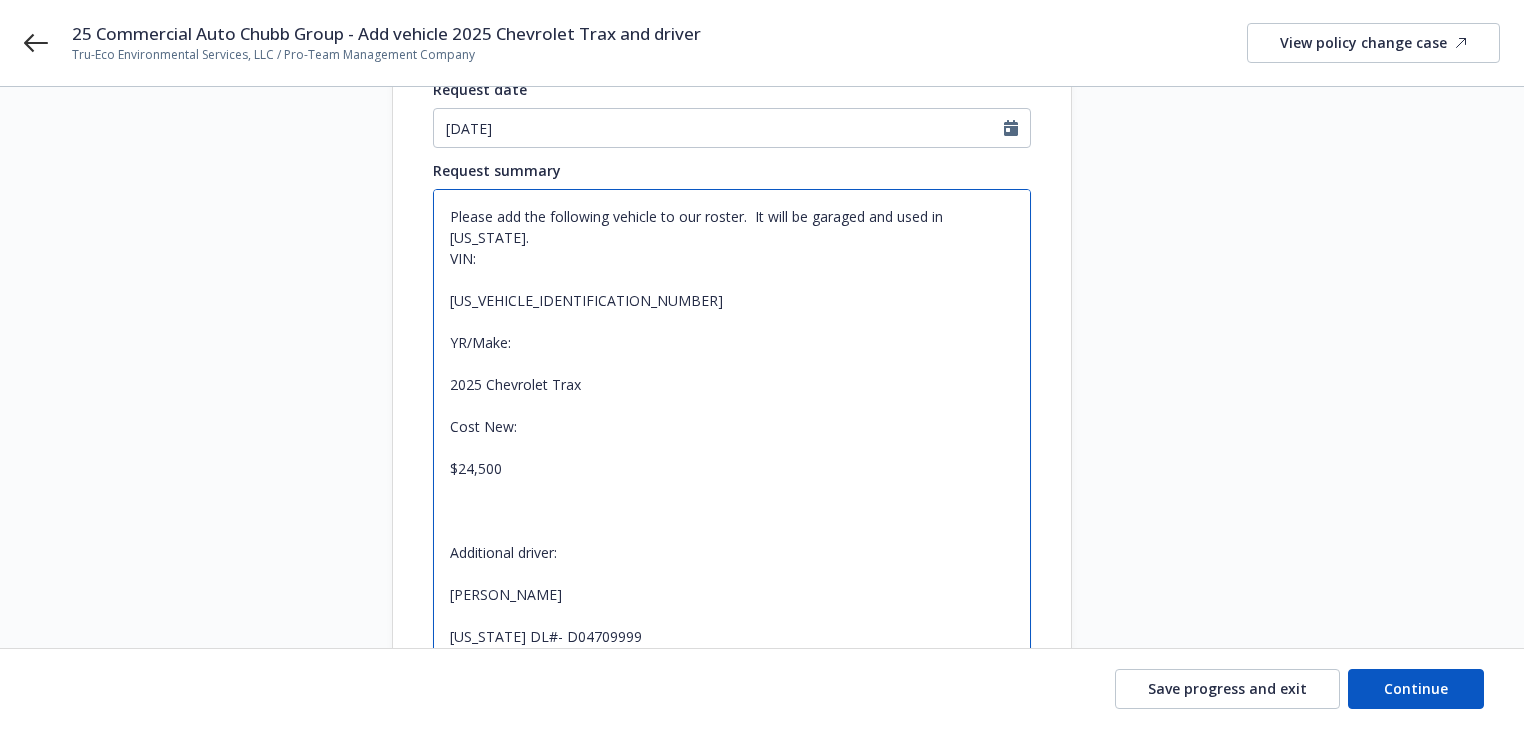 click on "Please add the following vehicle to our roster.  It will be garaged and used in [US_STATE].
VIN:
[US_VEHICLE_IDENTIFICATION_NUMBER]
YR/Make:
2025 Chevrolet Trax
Cost New:
$24,500
Additional driver:
[PERSON_NAME]
[US_STATE] DL#- D04709999
DOB:  [DEMOGRAPHIC_DATA]" at bounding box center [732, 437] 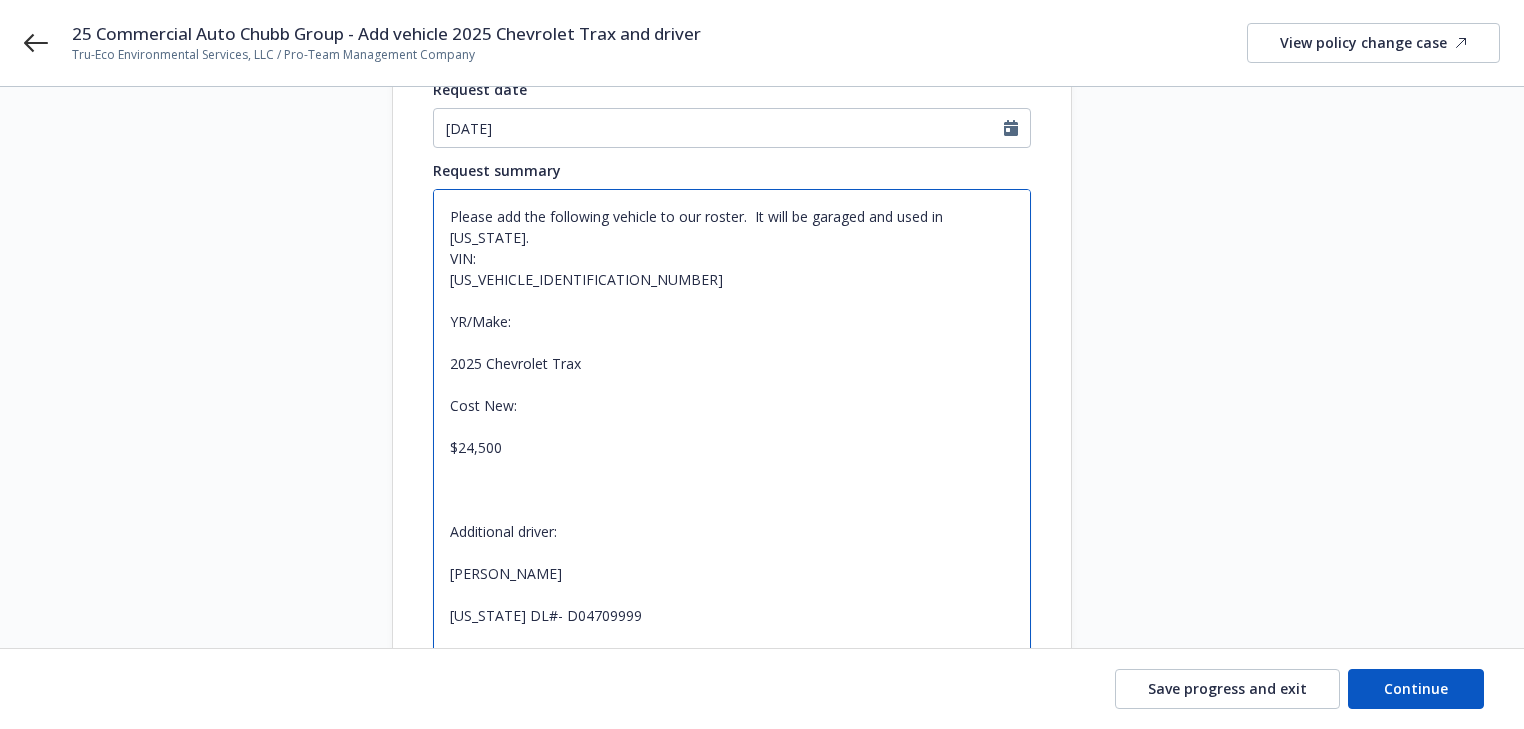 type on "x" 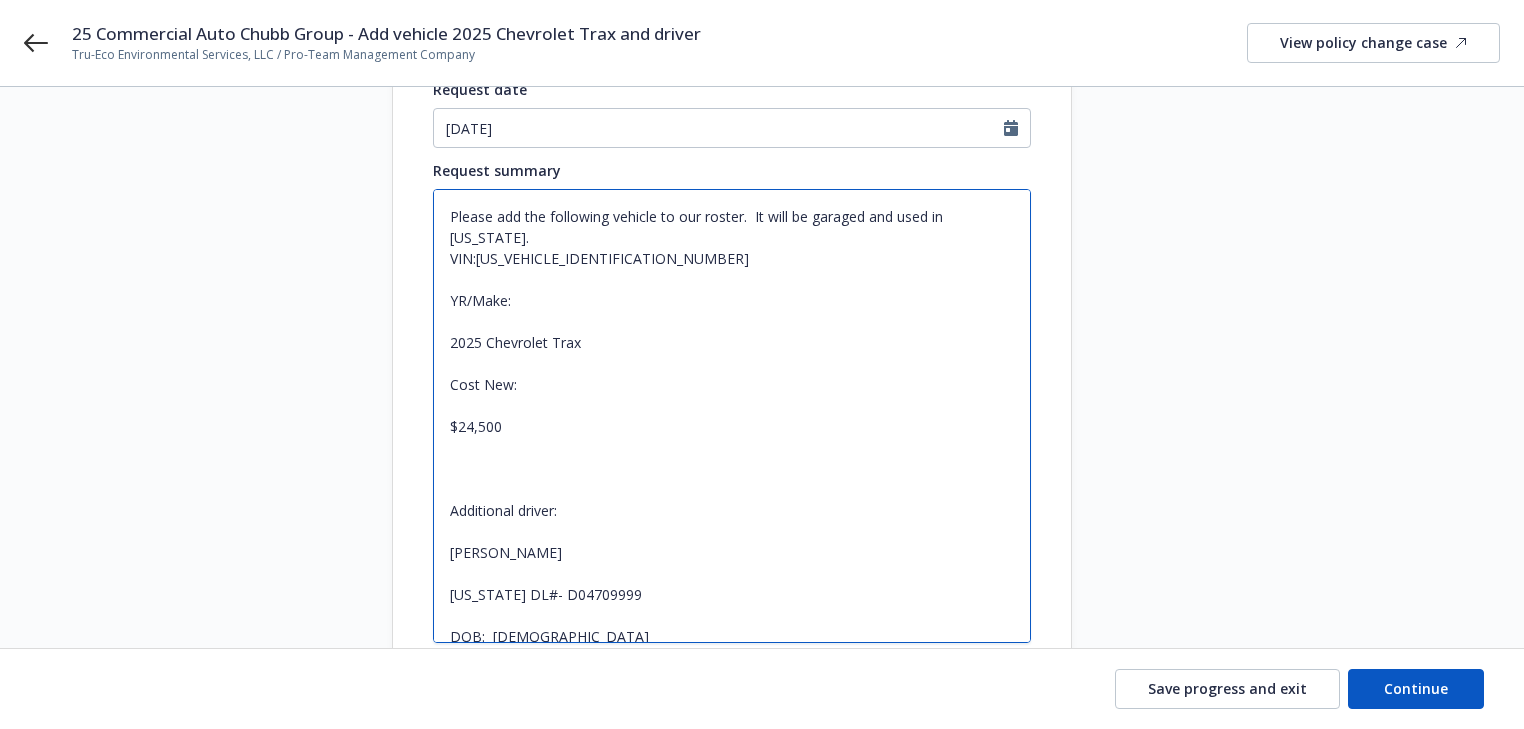 click on "Please add the following vehicle to our roster.  It will be garaged and used in [US_STATE].
VIN:[US_VEHICLE_IDENTIFICATION_NUMBER]
YR/Make:
2025 Chevrolet Trax
Cost New:
$24,500
Additional driver:
[PERSON_NAME]
[US_STATE] DL#- D04709999
DOB:  [DEMOGRAPHIC_DATA]" at bounding box center [732, 416] 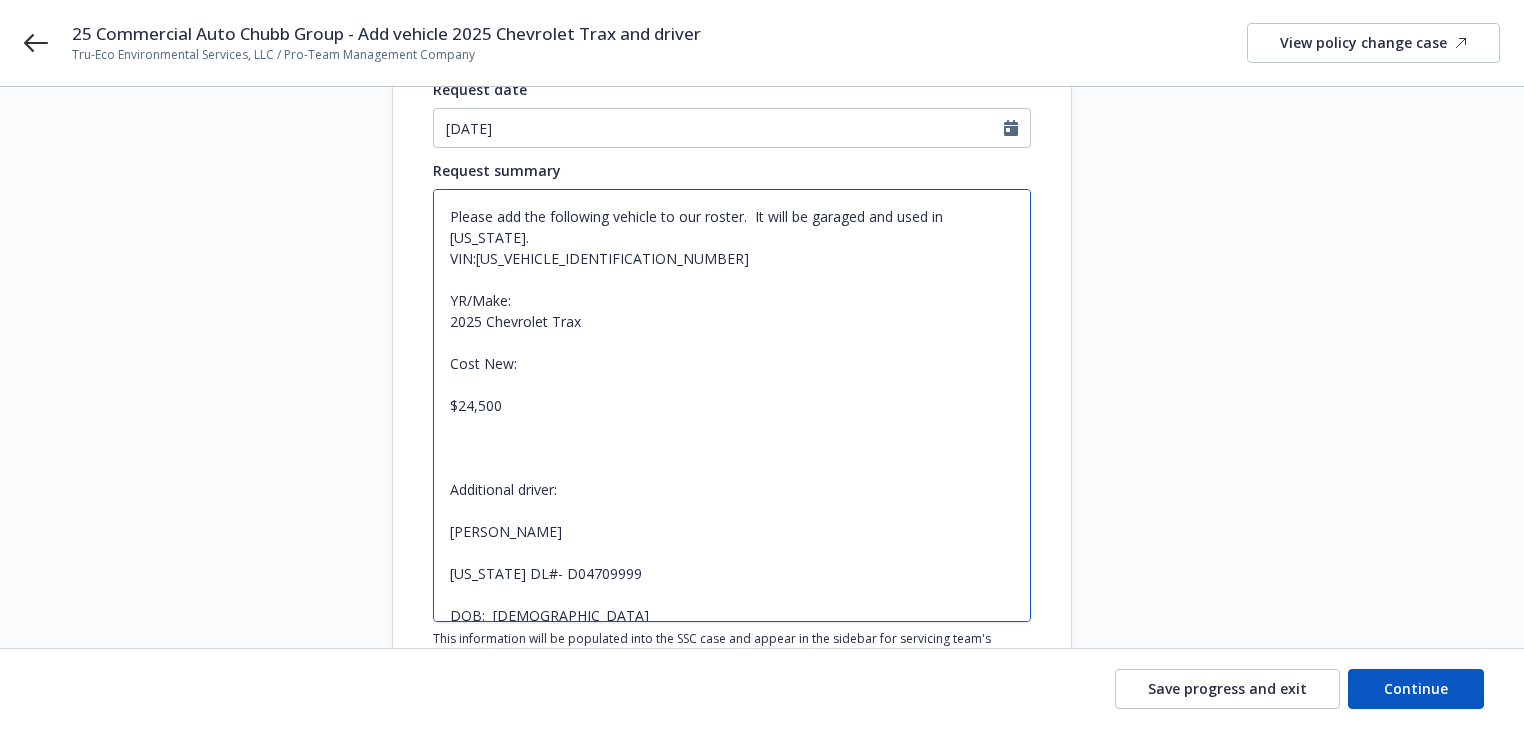 click on "Please add the following vehicle to our roster.  It will be garaged and used in [US_STATE].
VIN:[US_VEHICLE_IDENTIFICATION_NUMBER]
YR/Make:
2025 Chevrolet Trax
Cost New:
$24,500
Additional driver:
[PERSON_NAME]
[US_STATE] DL#- D04709999
DOB:  [DEMOGRAPHIC_DATA]" at bounding box center [732, 405] 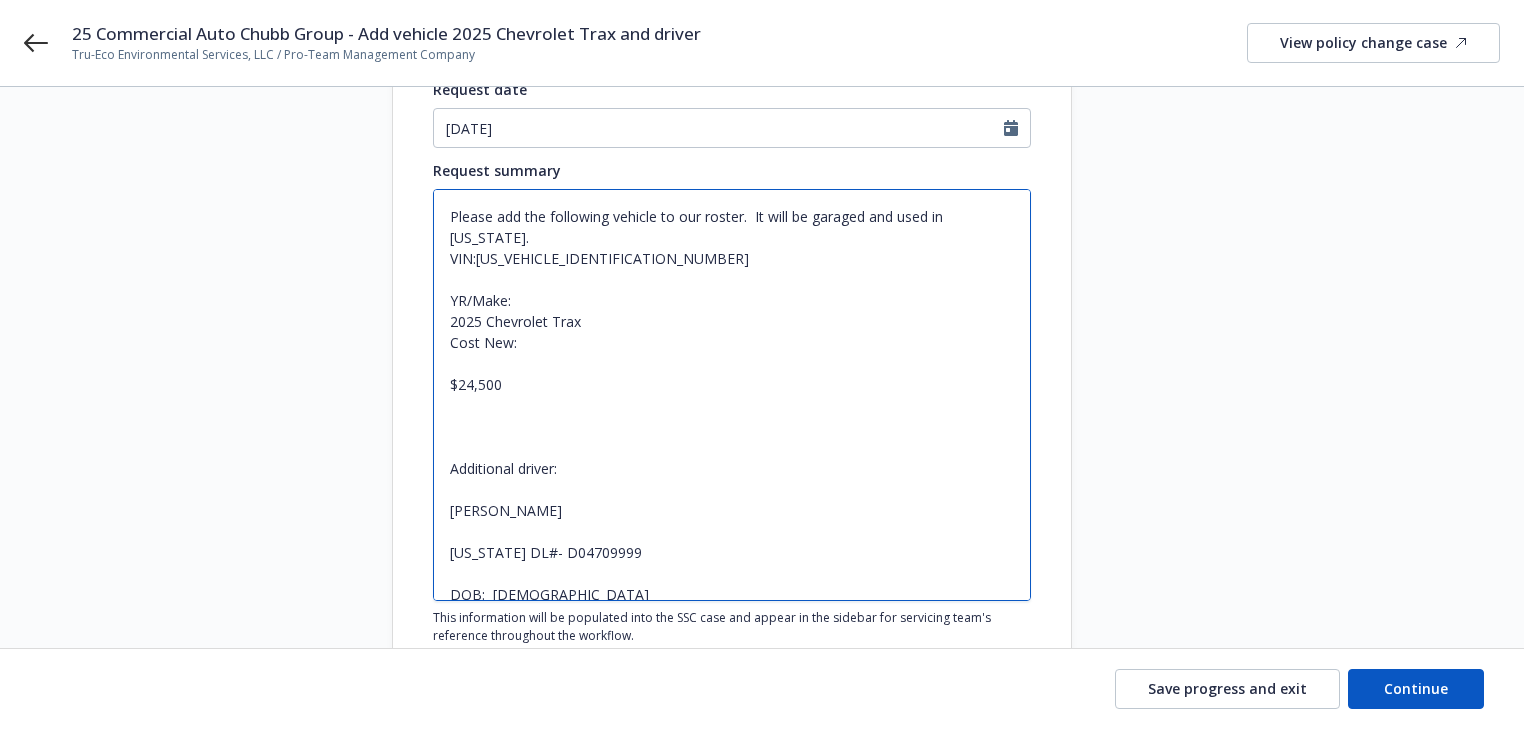 click on "Please add the following vehicle to our roster.  It will be garaged and used in [US_STATE].
VIN:[US_VEHICLE_IDENTIFICATION_NUMBER]
YR/Make:
2025 Chevrolet Trax
Cost New:
$24,500
Additional driver:
[PERSON_NAME]
[US_STATE] DL#- D04709999
DOB:  [DEMOGRAPHIC_DATA]" at bounding box center (732, 395) 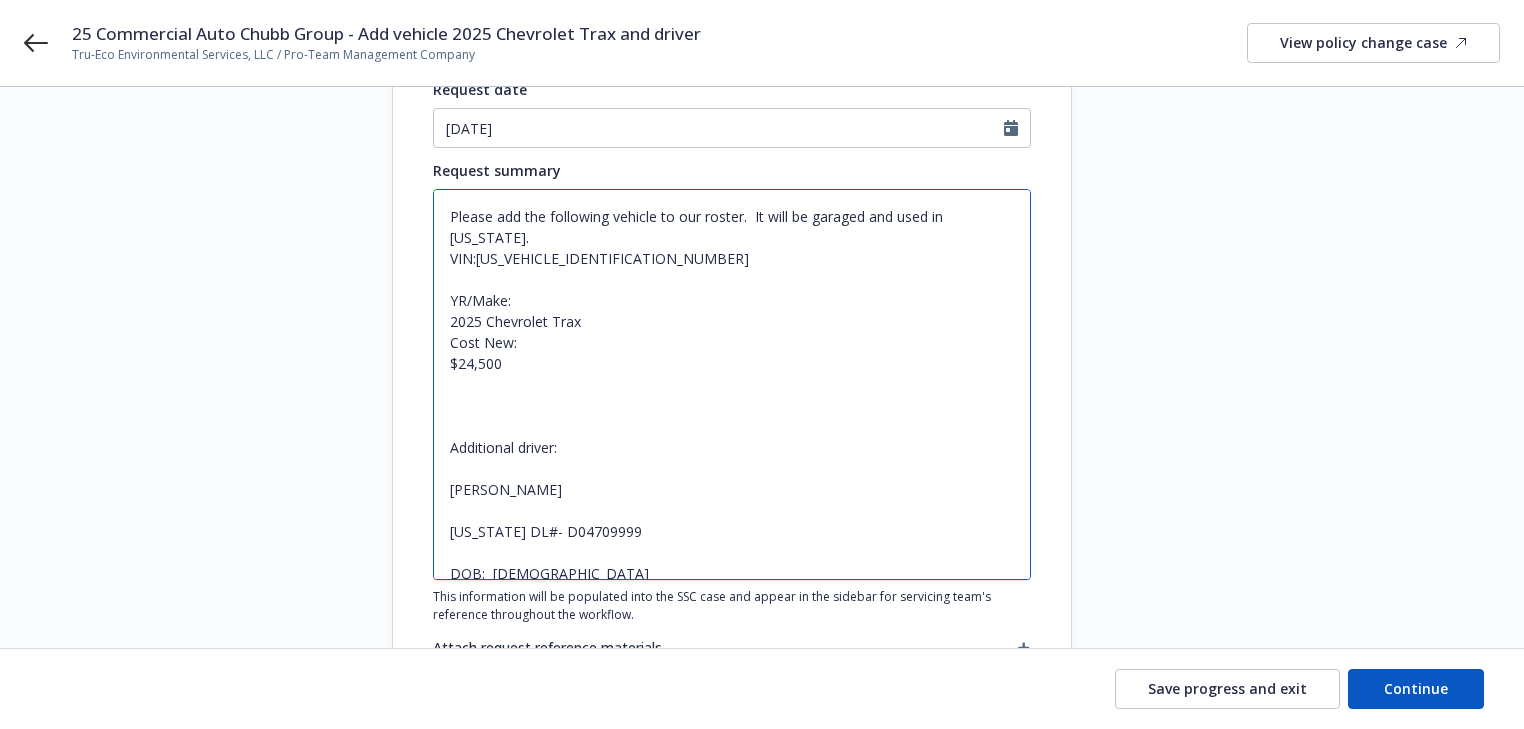 type on "x" 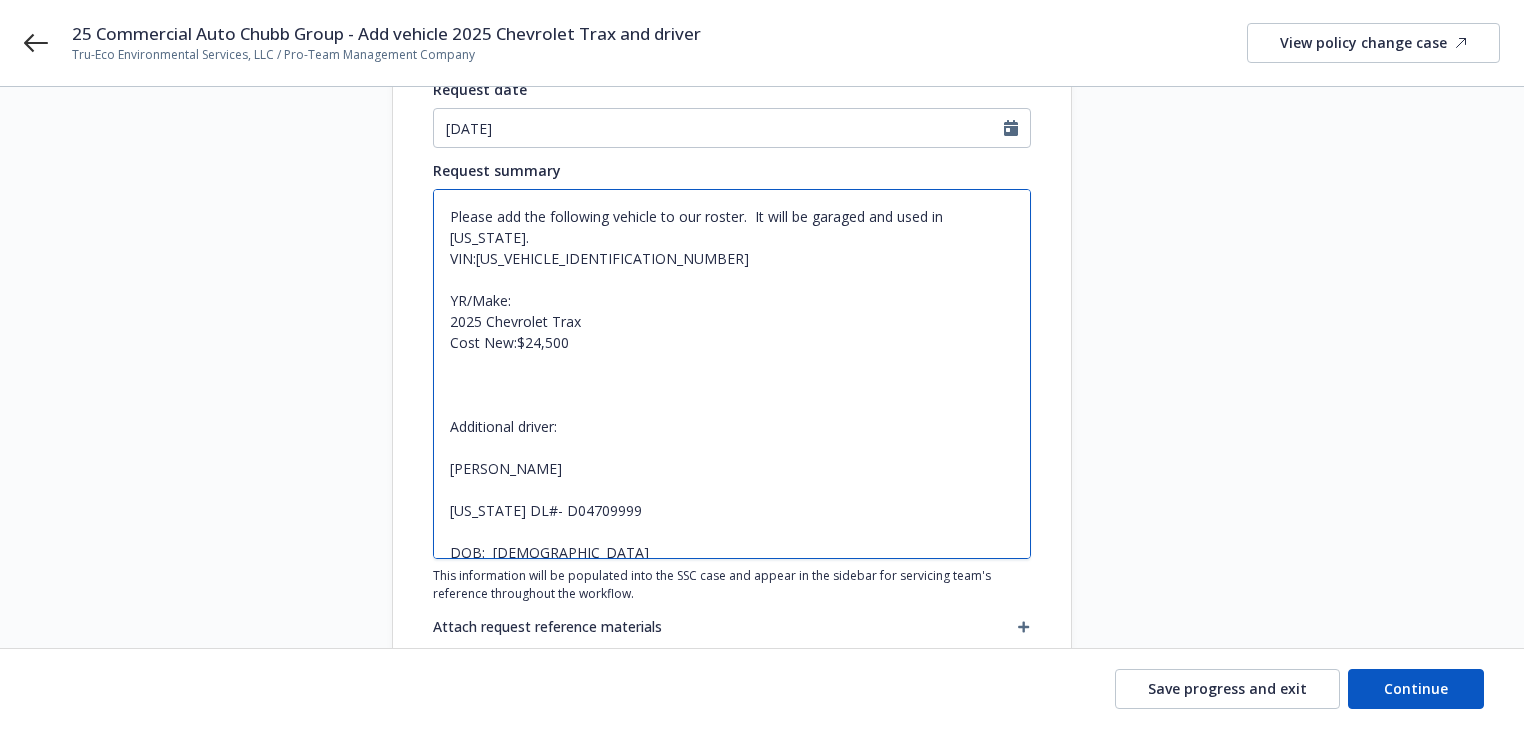click on "Please add the following vehicle to our roster.  It will be garaged and used in [US_STATE].
VIN:[US_VEHICLE_IDENTIFICATION_NUMBER]
YR/Make:
2025 Chevrolet Trax
Cost New:$24,500
Additional driver:
[PERSON_NAME]
[US_STATE] DL#- D04709999
DOB:  [DEMOGRAPHIC_DATA]" at bounding box center (732, 374) 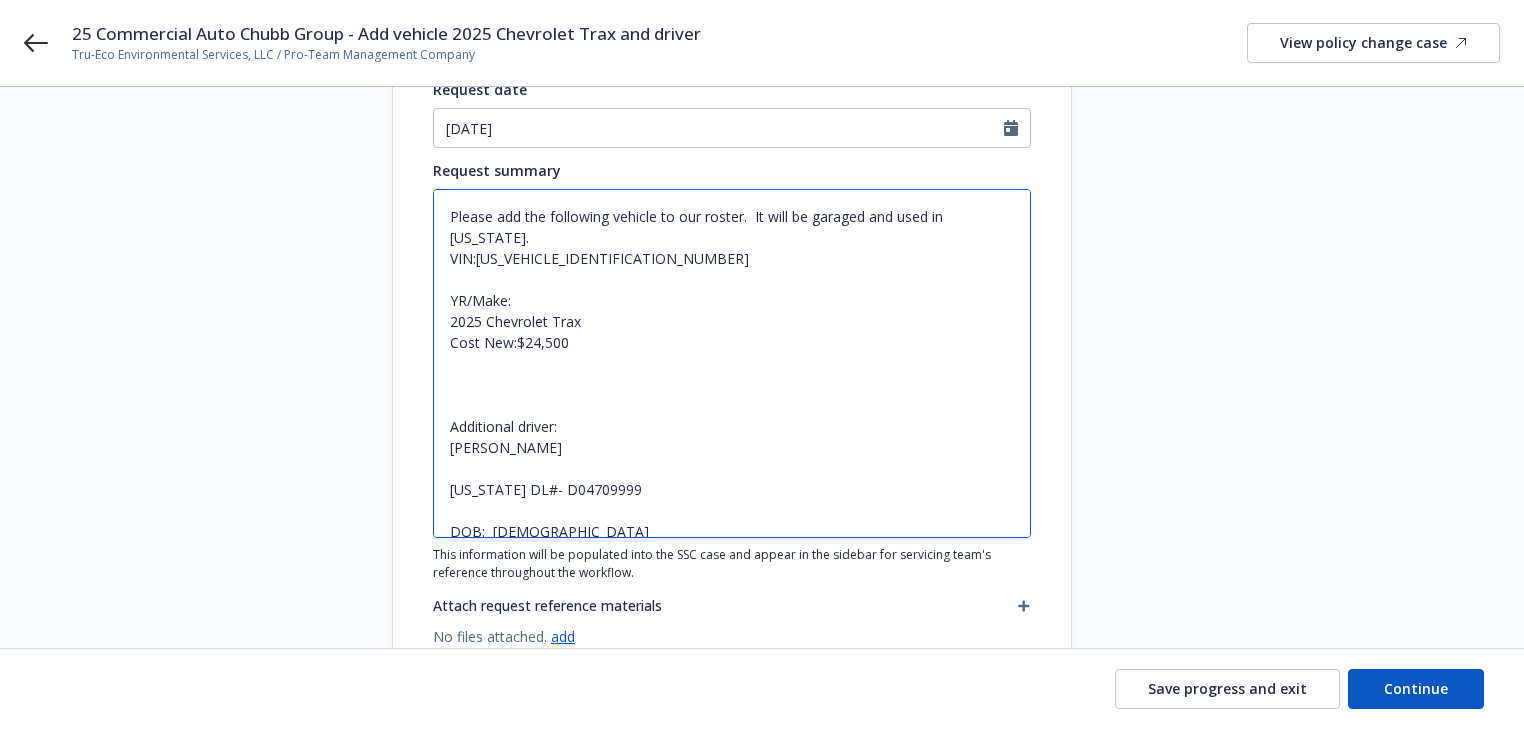 click on "Please add the following vehicle to our roster.  It will be garaged and used in [US_STATE].
VIN:[US_VEHICLE_IDENTIFICATION_NUMBER]
YR/Make:
2025 Chevrolet Trax
Cost New:$24,500
Additional driver:
[PERSON_NAME]
[US_STATE] DL#- D04709999
DOB:  [DEMOGRAPHIC_DATA]" at bounding box center [732, 363] 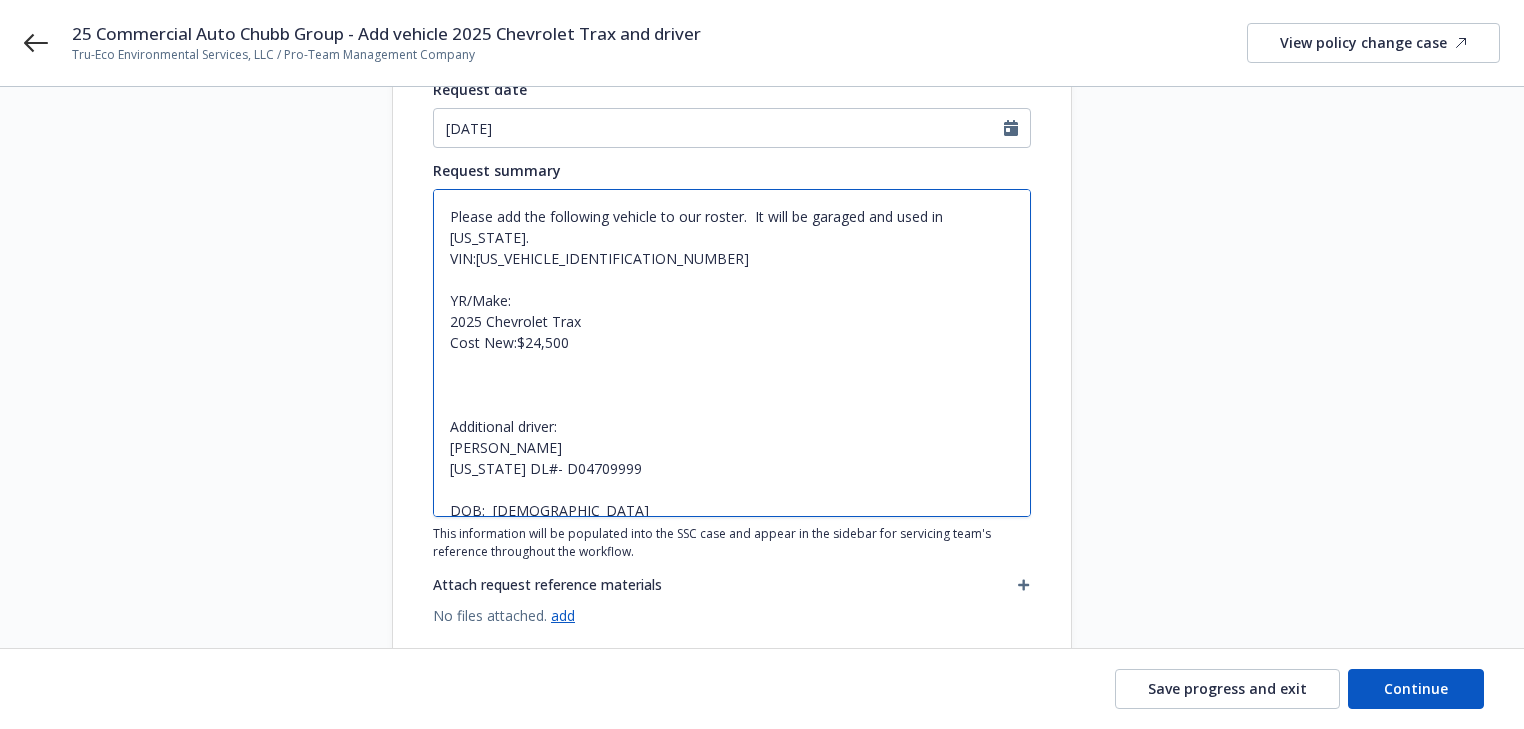 click on "Please add the following vehicle to our roster.  It will be garaged and used in [US_STATE].
VIN:[US_VEHICLE_IDENTIFICATION_NUMBER]
YR/Make:
2025 Chevrolet Trax
Cost New:$24,500
Additional driver:
[PERSON_NAME]
[US_STATE] DL#- D04709999
DOB:  [DEMOGRAPHIC_DATA]" at bounding box center [732, 353] 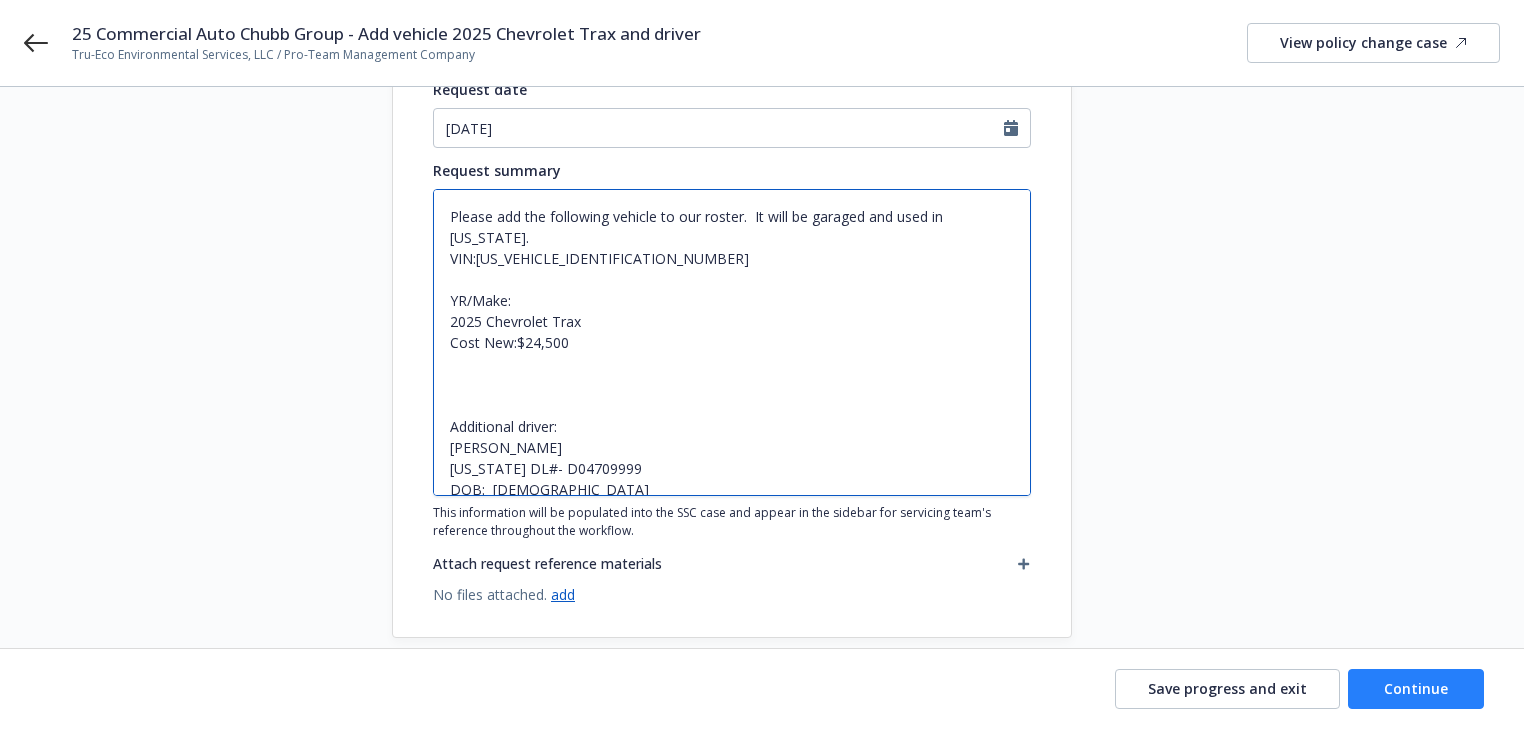 type on "Please add the following vehicle to our roster.  It will be garaged and used in [US_STATE].
VIN:[US_VEHICLE_IDENTIFICATION_NUMBER]
YR/Make:
2025 Chevrolet Trax
Cost New:$24,500
Additional driver:
[PERSON_NAME]
[US_STATE] DL#- D04709999
DOB:  [DEMOGRAPHIC_DATA]" 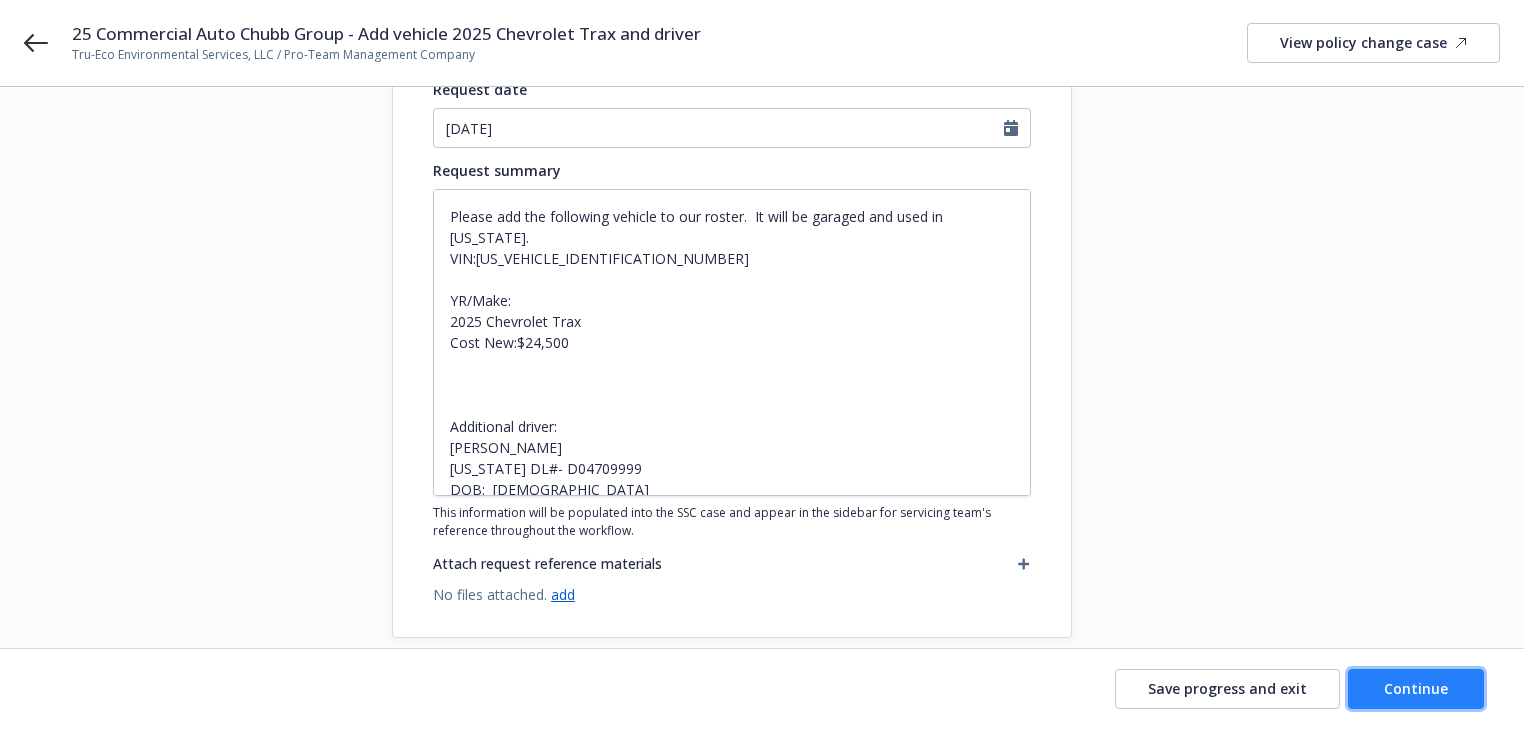 click on "Continue" at bounding box center (1416, 688) 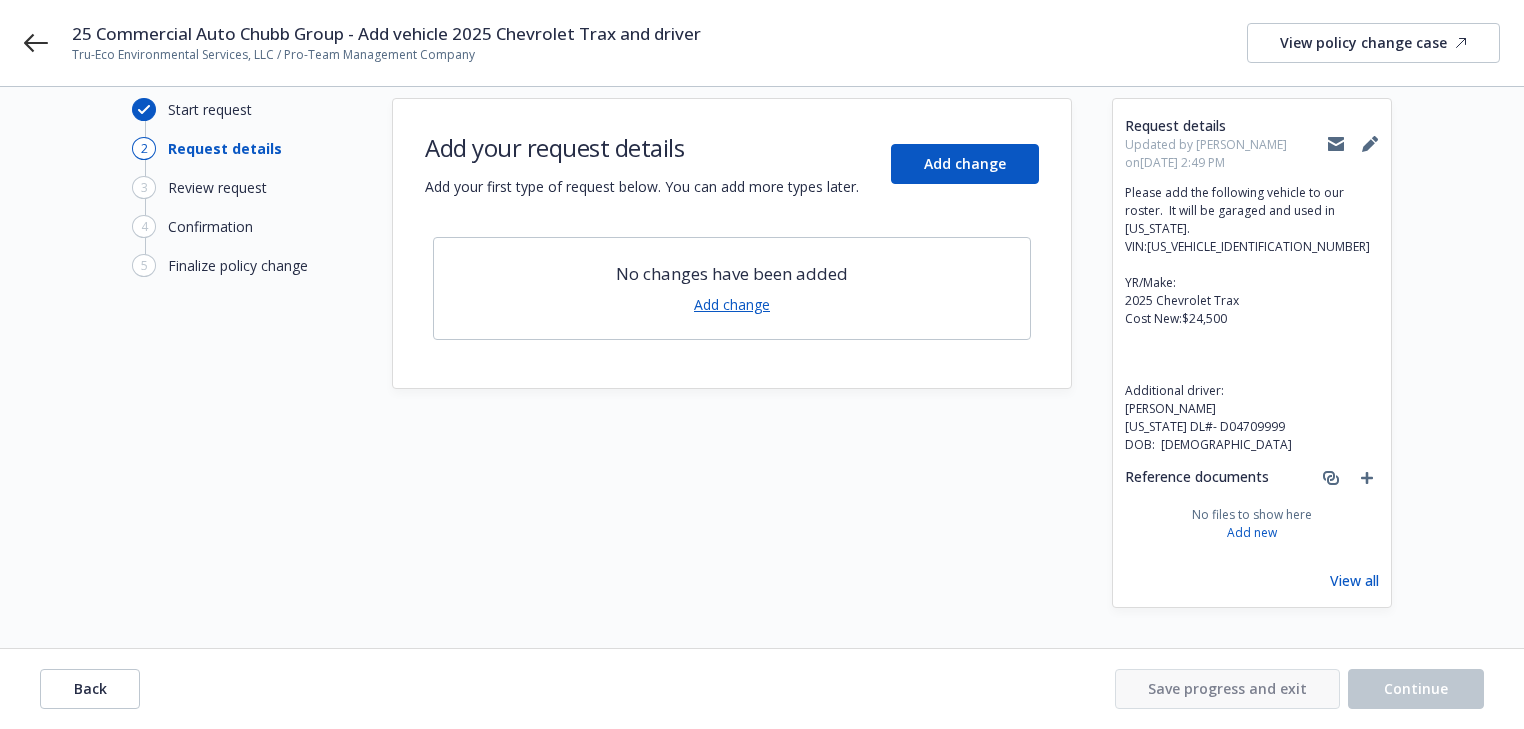 scroll, scrollTop: 0, scrollLeft: 0, axis: both 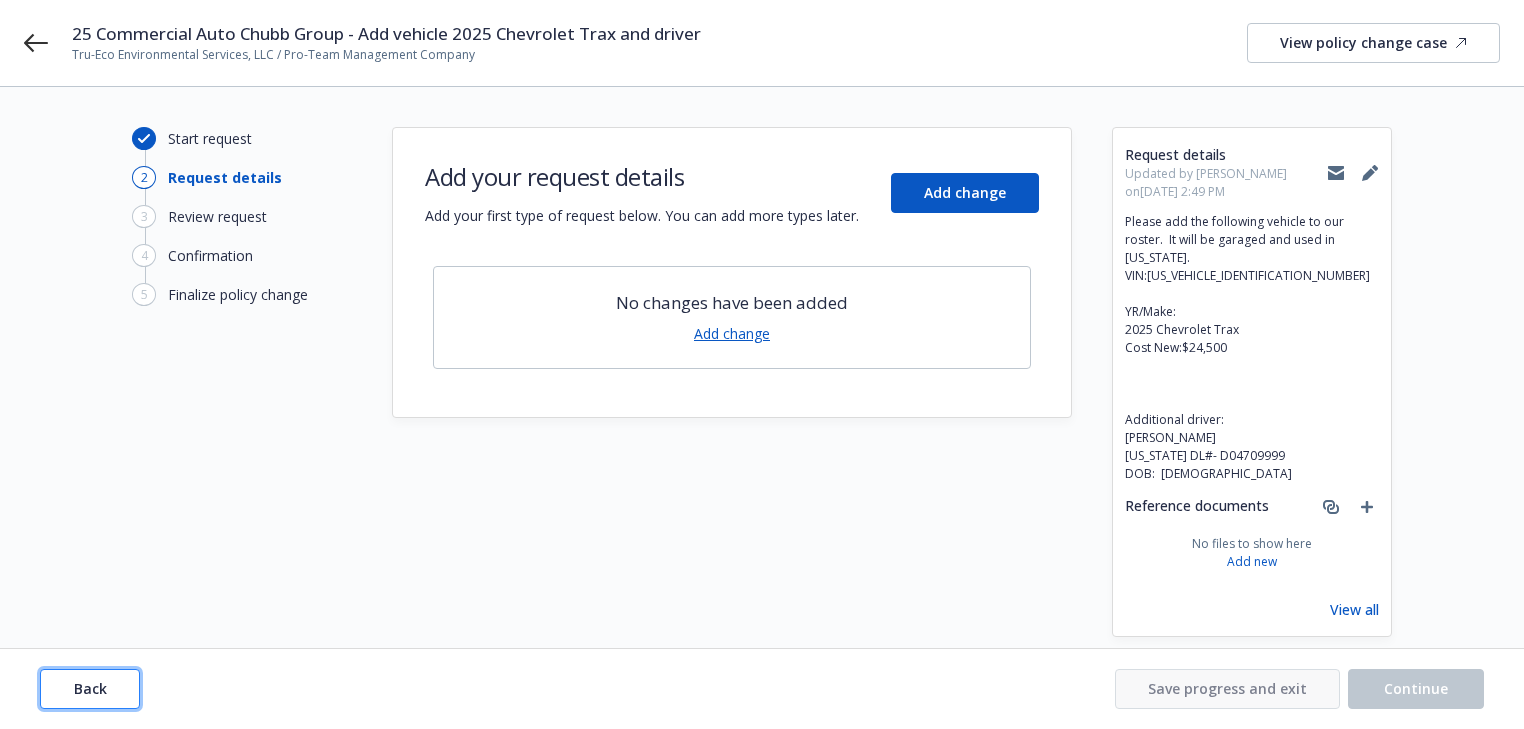 click on "Back" at bounding box center [90, 689] 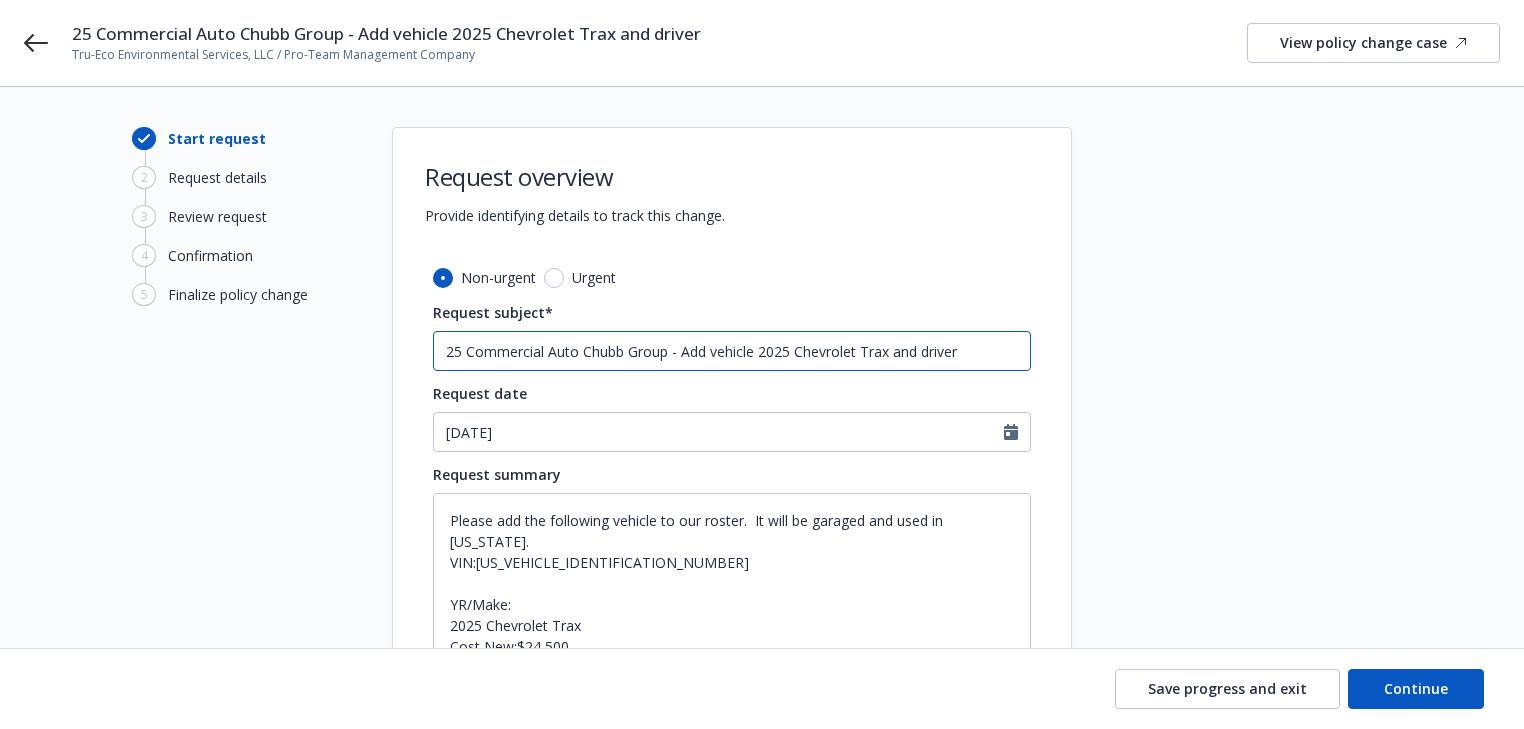 click on "25 Commercial Auto Chubb Group - Add vehicle 2025 Chevrolet Trax and driver" at bounding box center [732, 351] 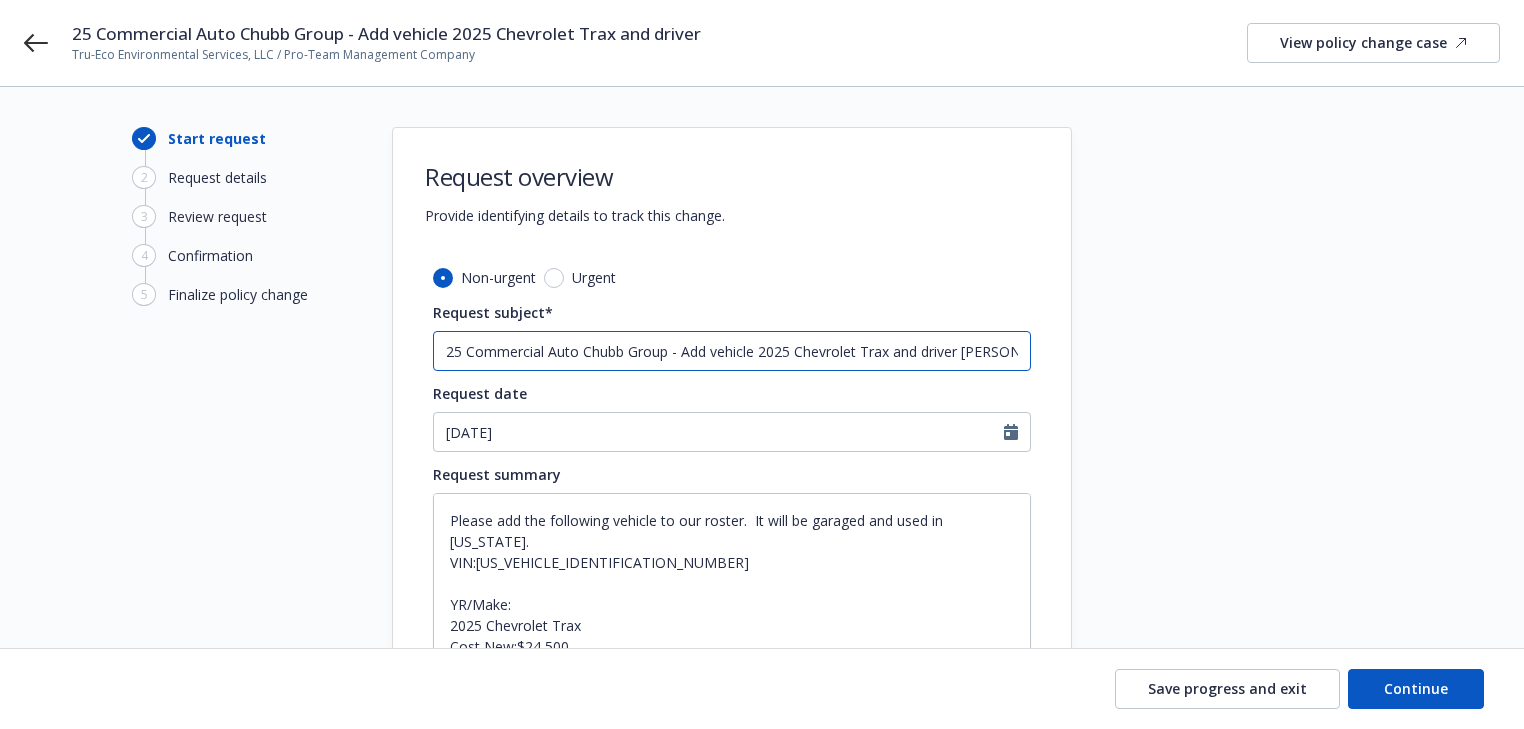 scroll, scrollTop: 0, scrollLeft: 52, axis: horizontal 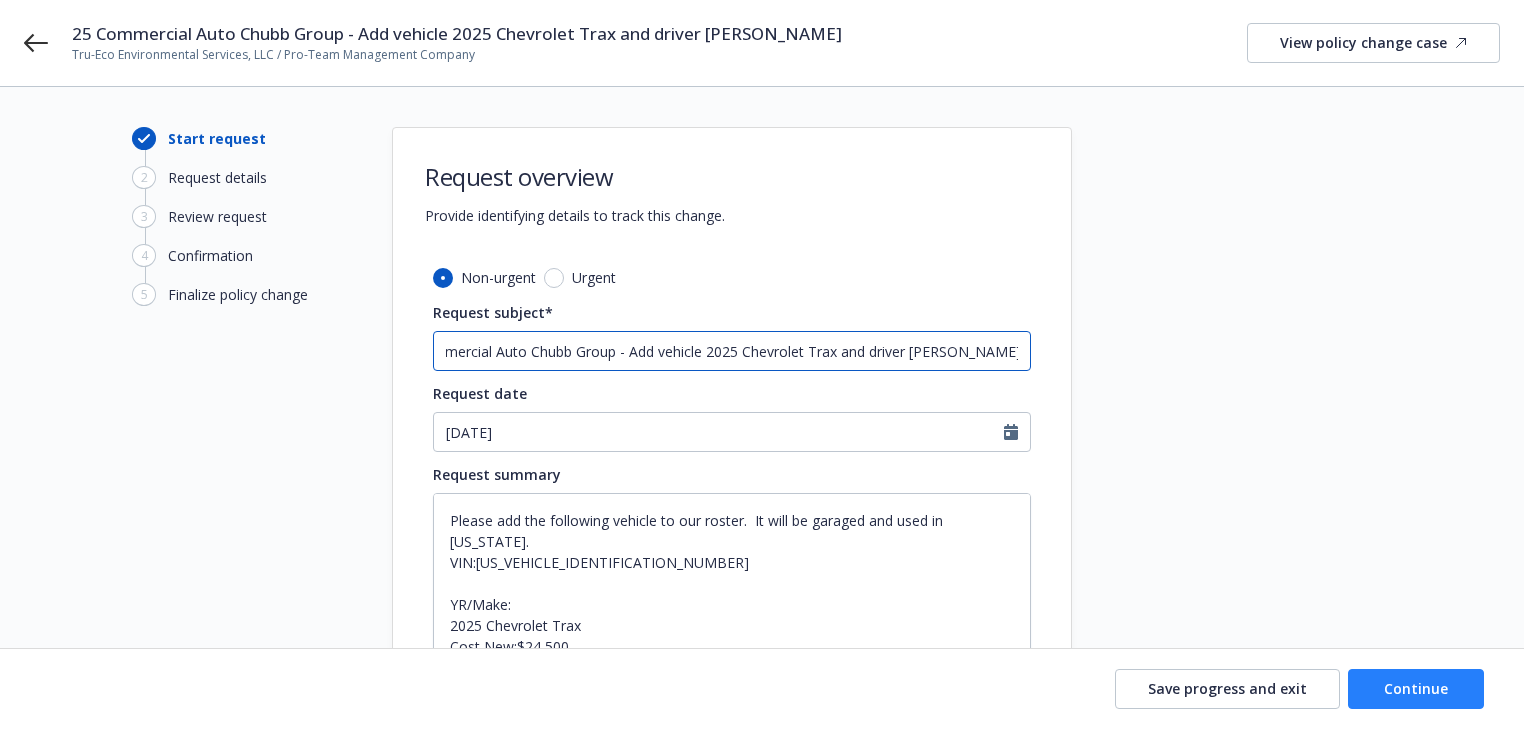 type on "25 Commercial Auto Chubb Group - Add vehicle 2025 Chevrolet Trax and driver [PERSON_NAME]" 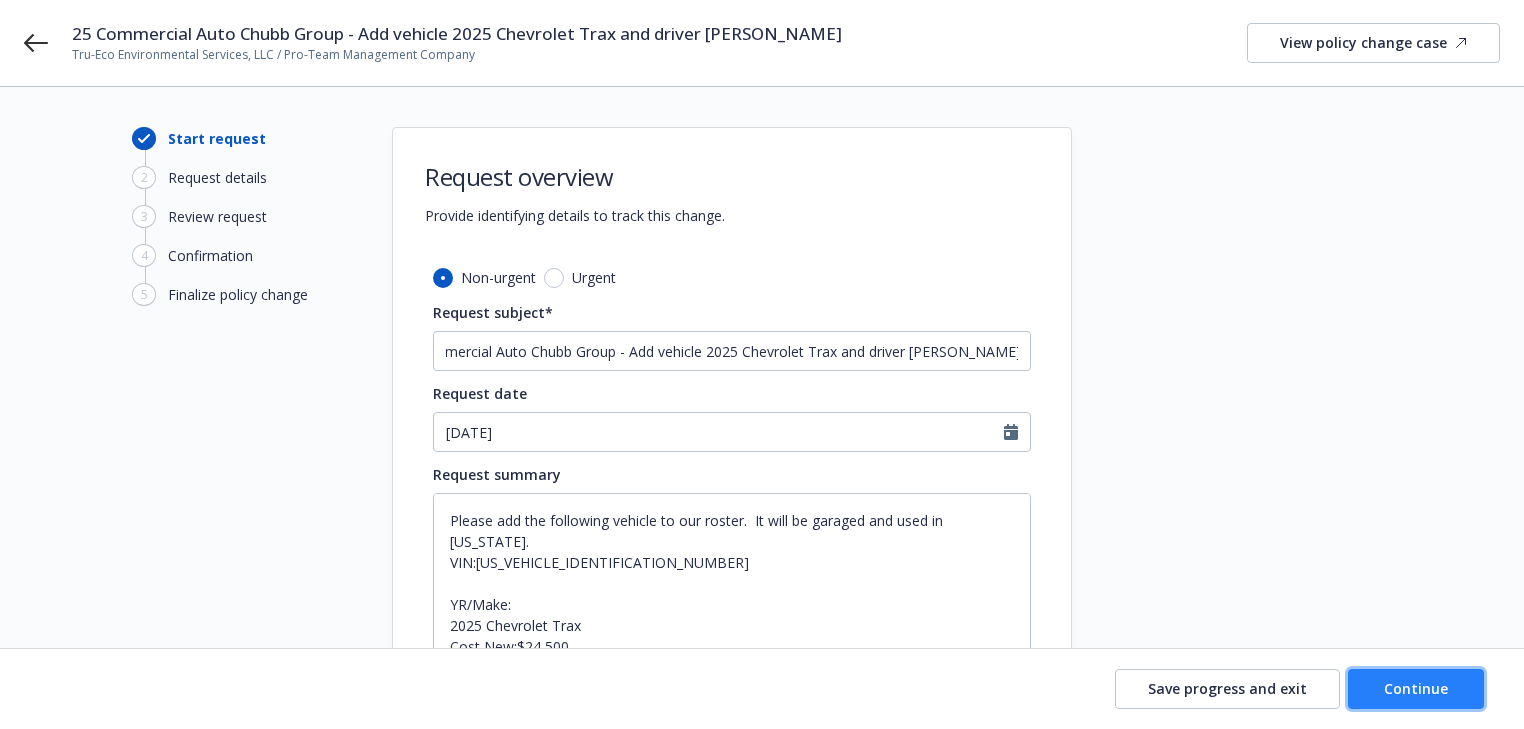 click on "Continue" at bounding box center (1416, 688) 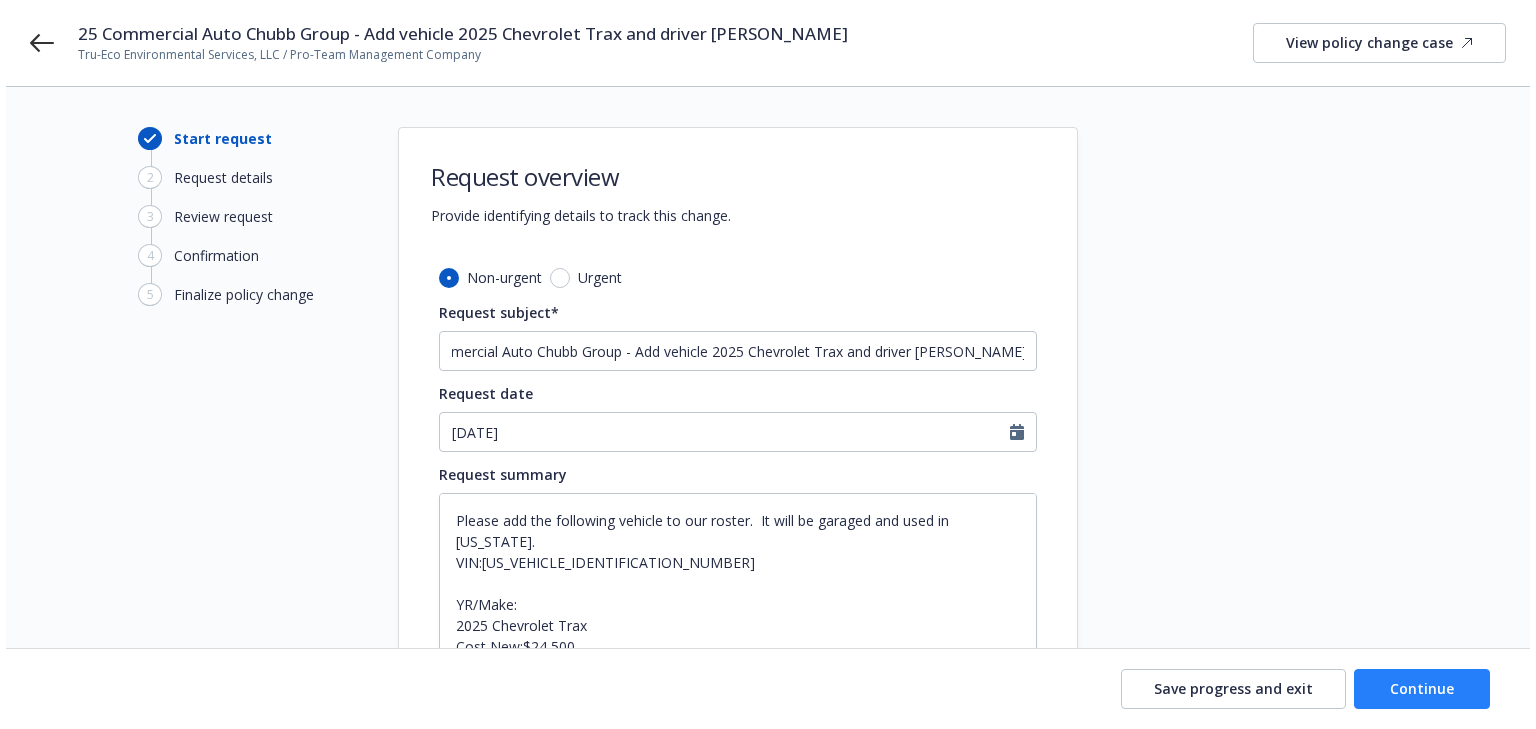 scroll, scrollTop: 0, scrollLeft: 0, axis: both 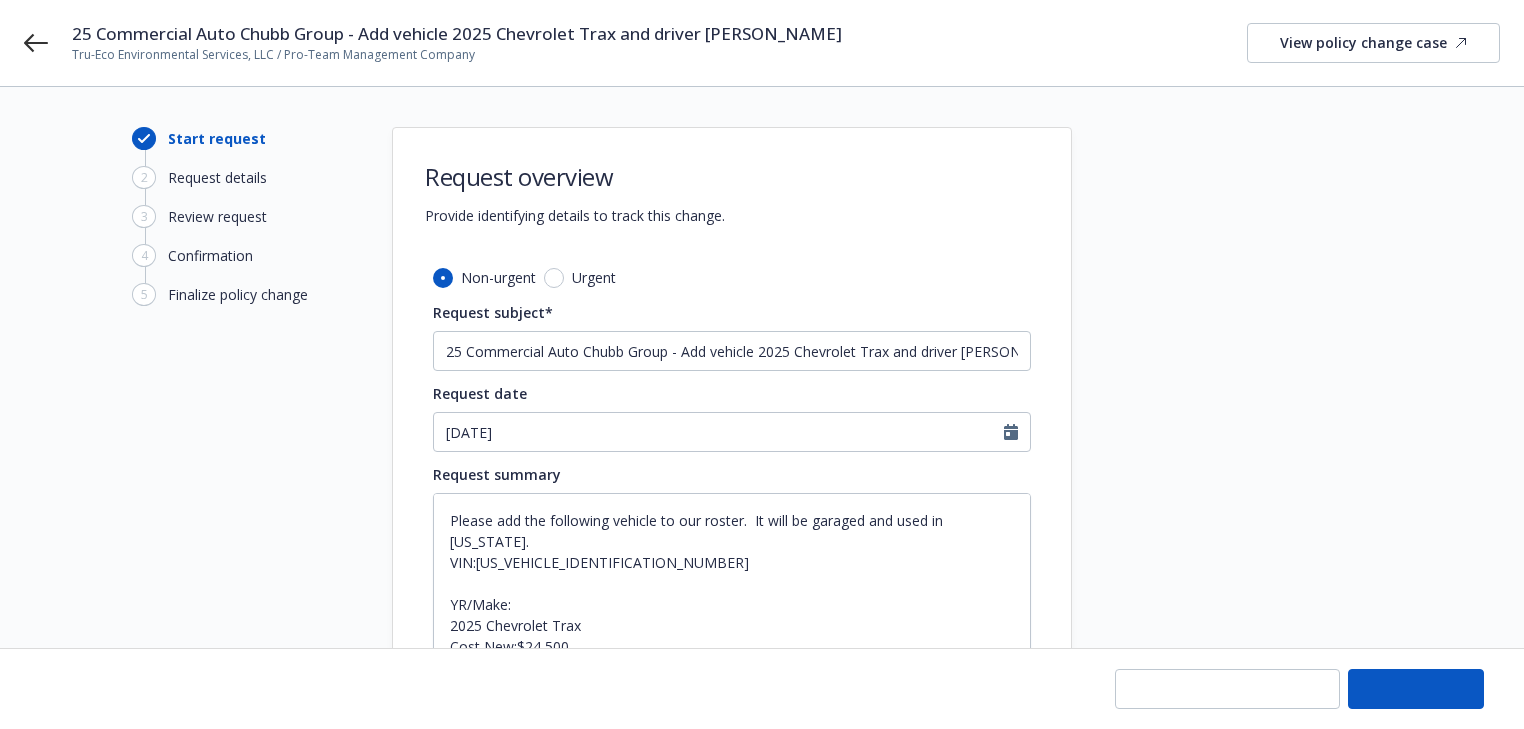 type on "x" 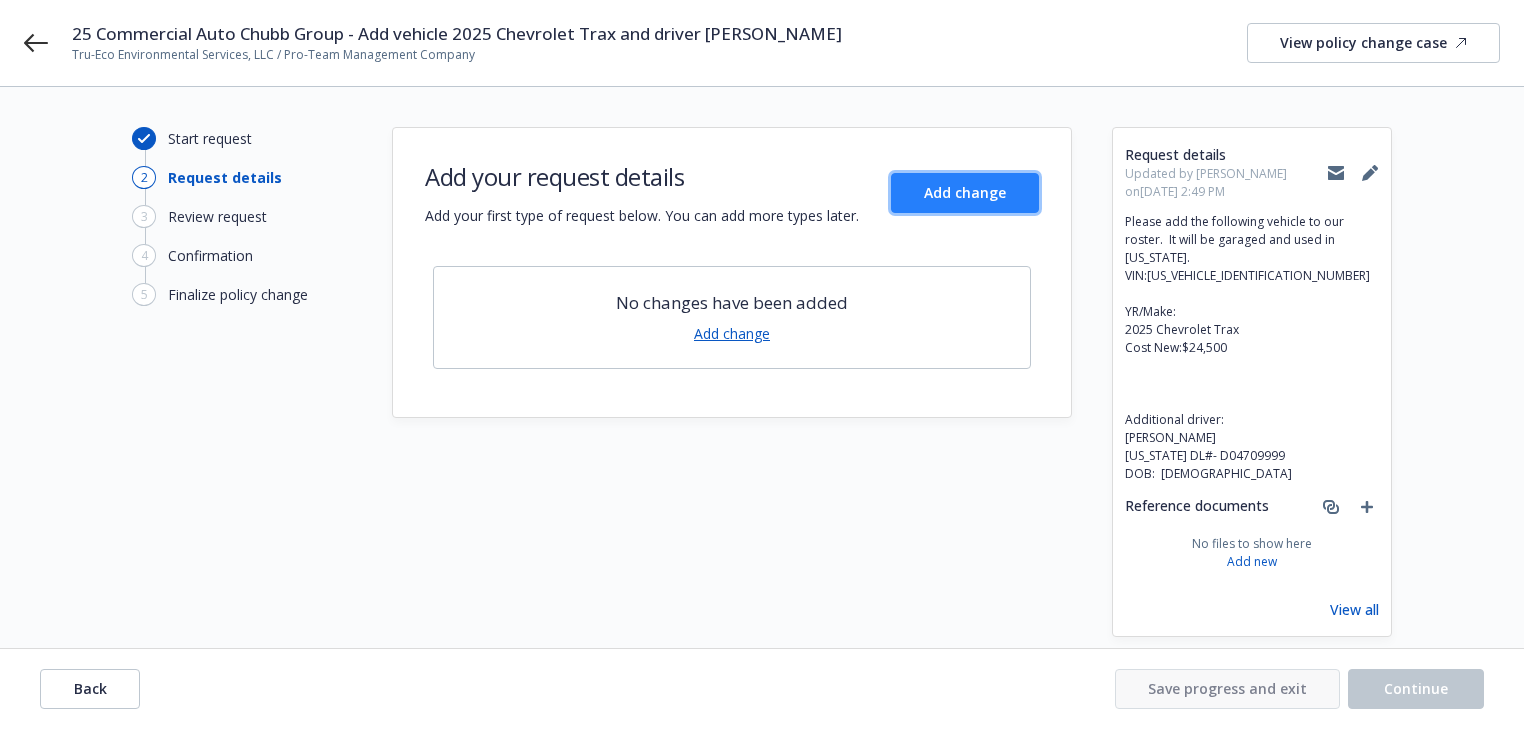 click on "Add change" at bounding box center (965, 193) 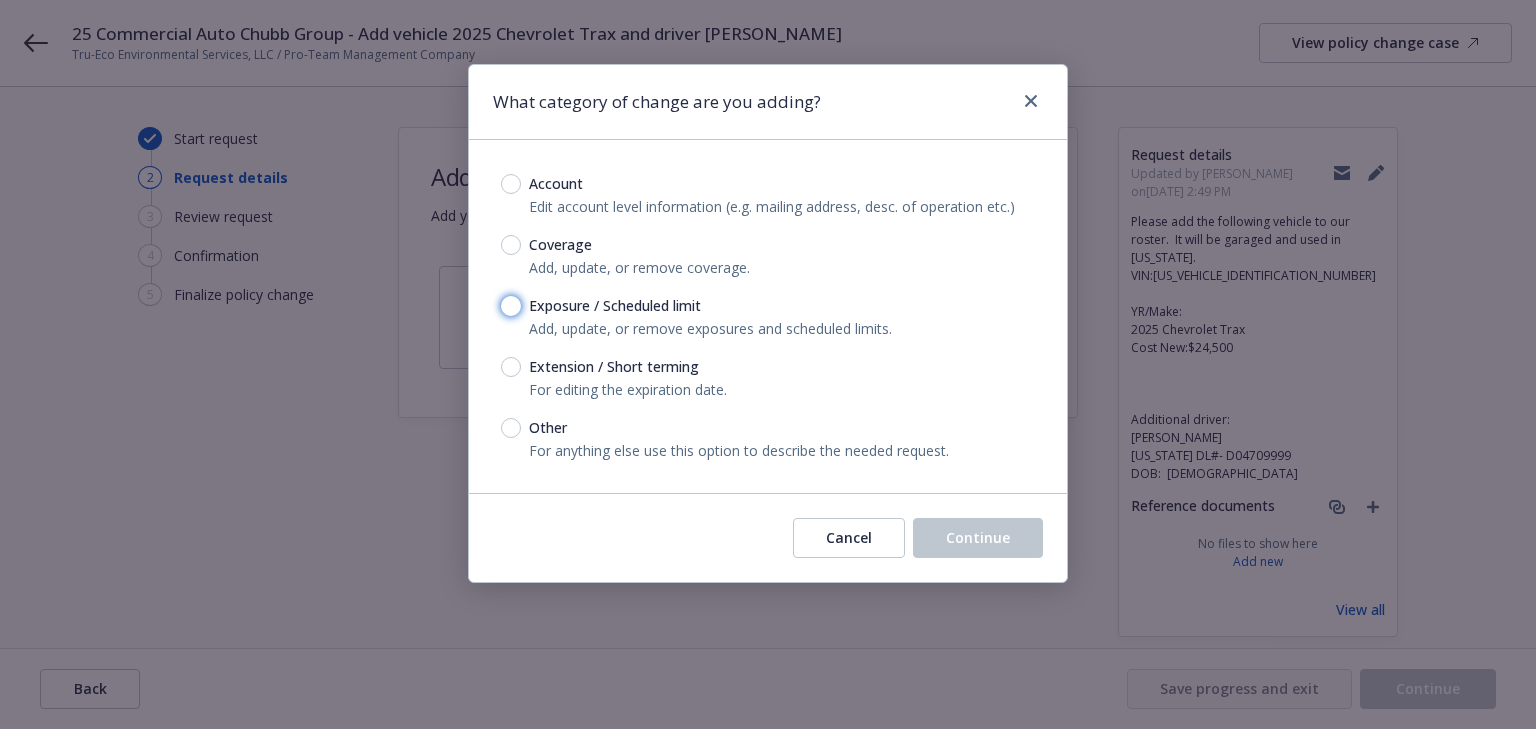 click on "Exposure / Scheduled limit" at bounding box center [511, 306] 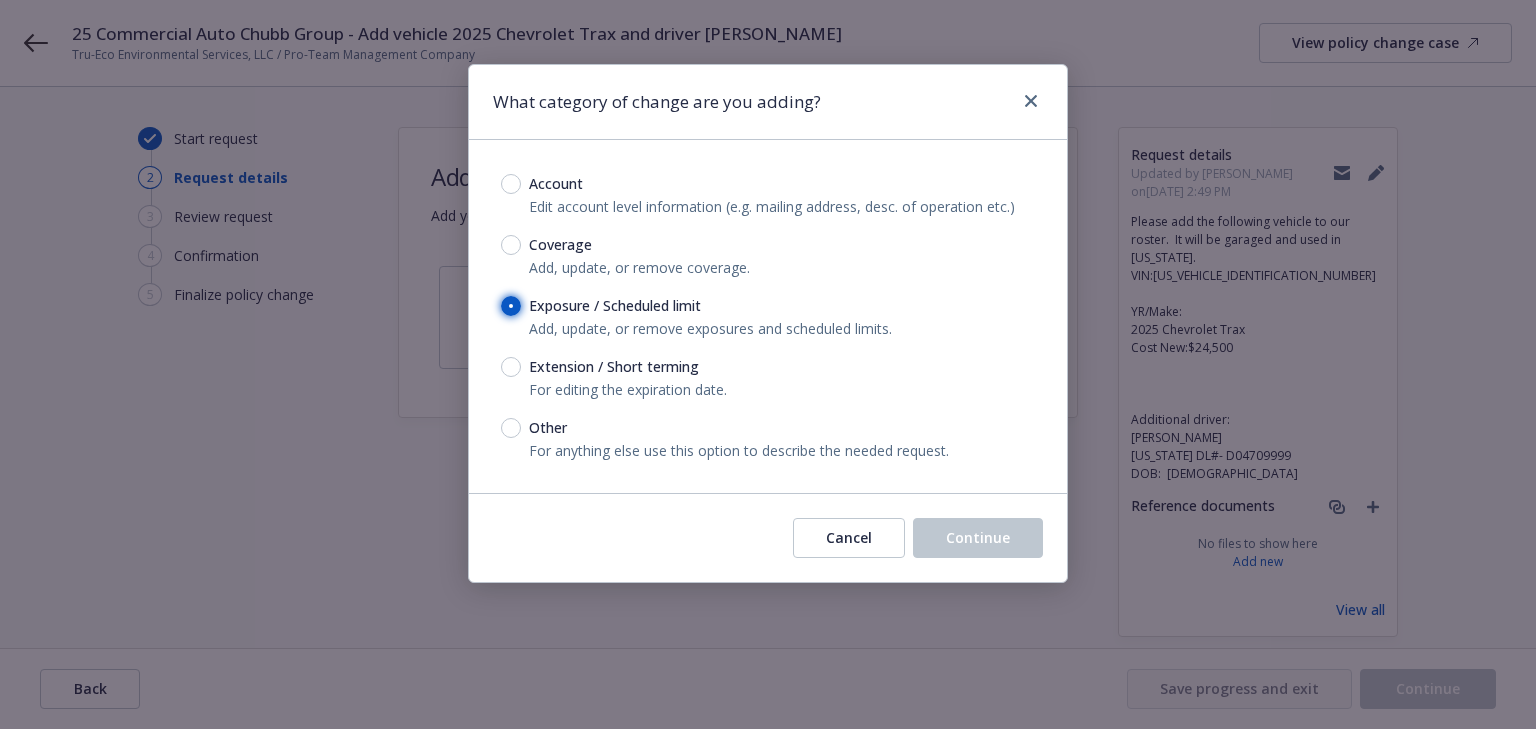 radio on "true" 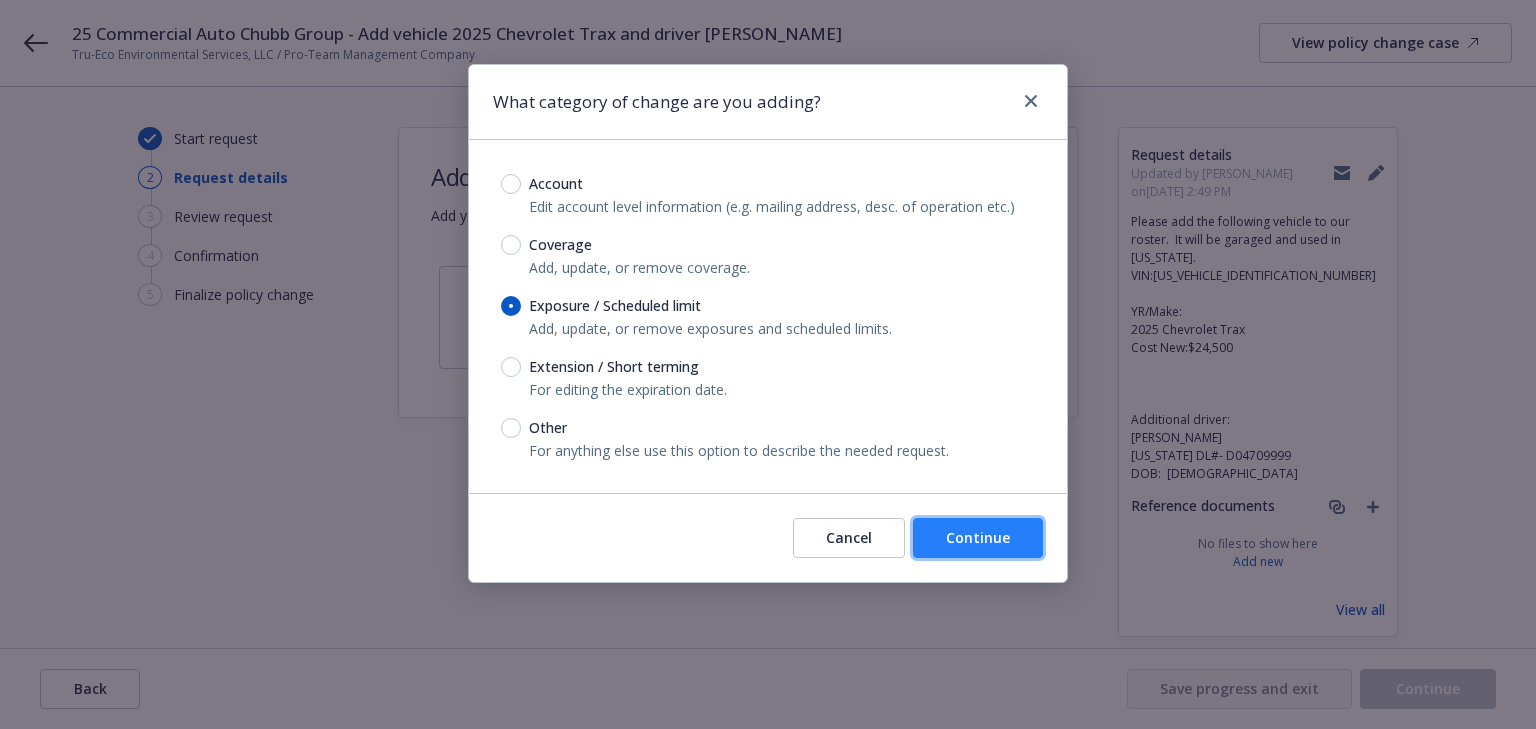 click on "Continue" at bounding box center [978, 538] 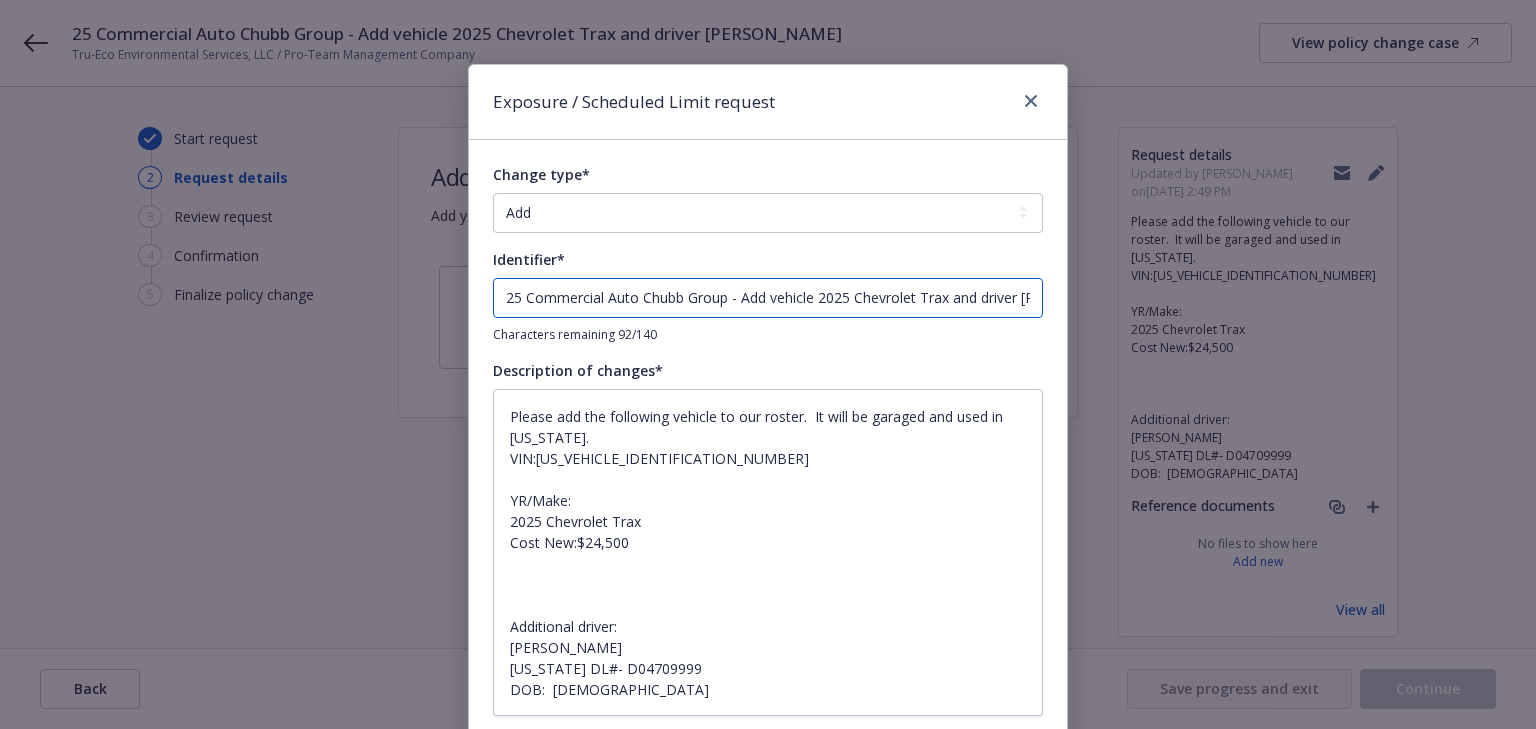 drag, startPoint x: 733, startPoint y: 292, endPoint x: -47, endPoint y: 264, distance: 780.5024 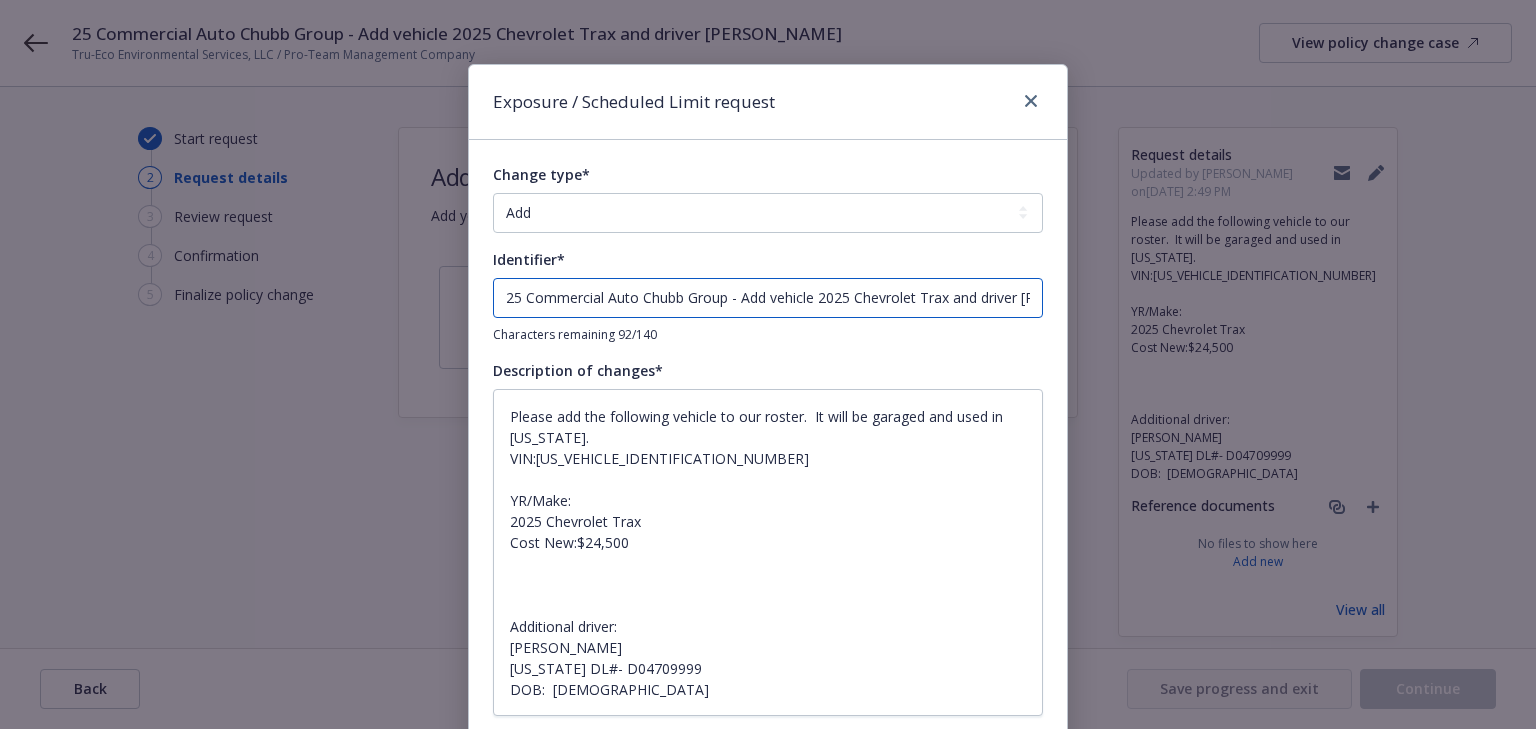 type on "x" 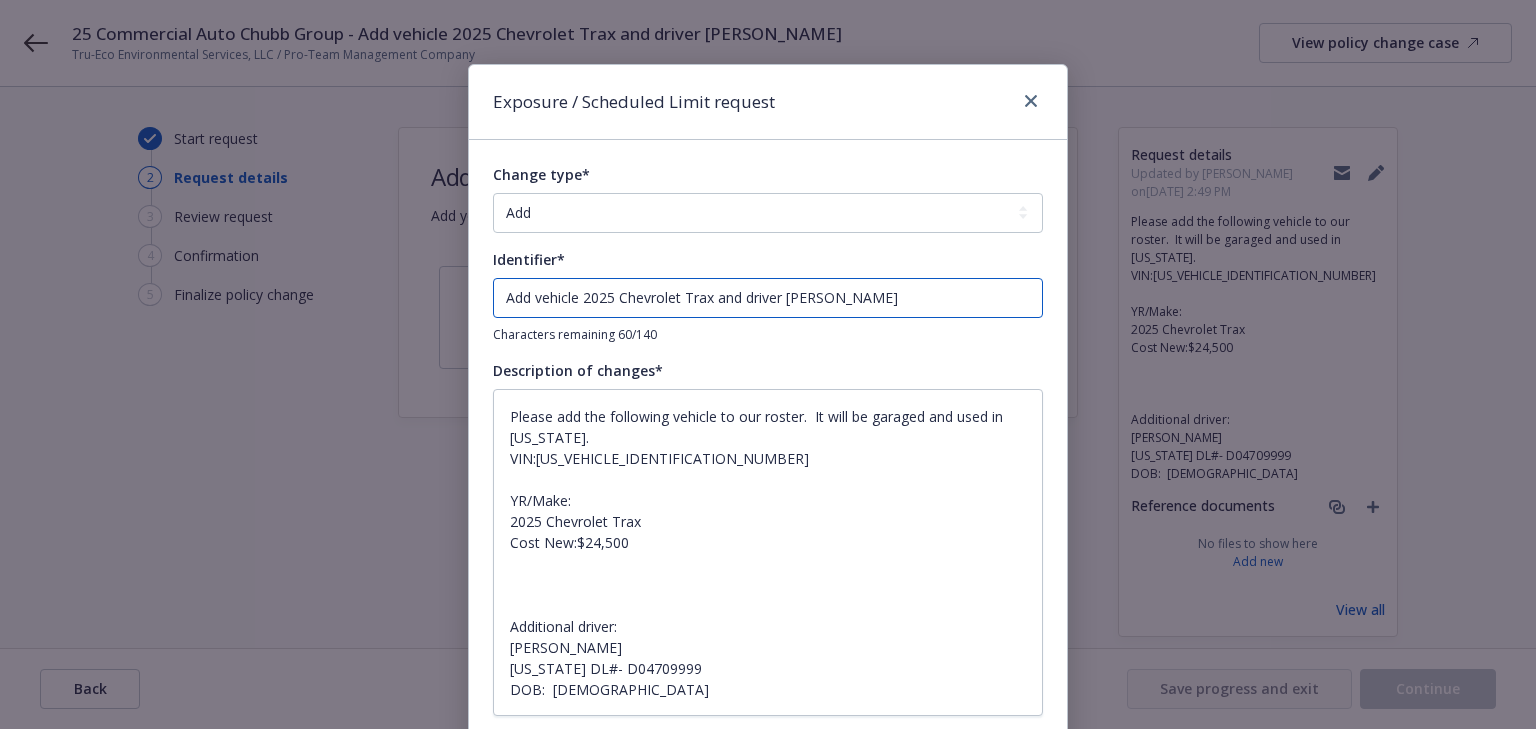 type on "Add vehicle 2025 Chevrolet Trax and driver [PERSON_NAME]" 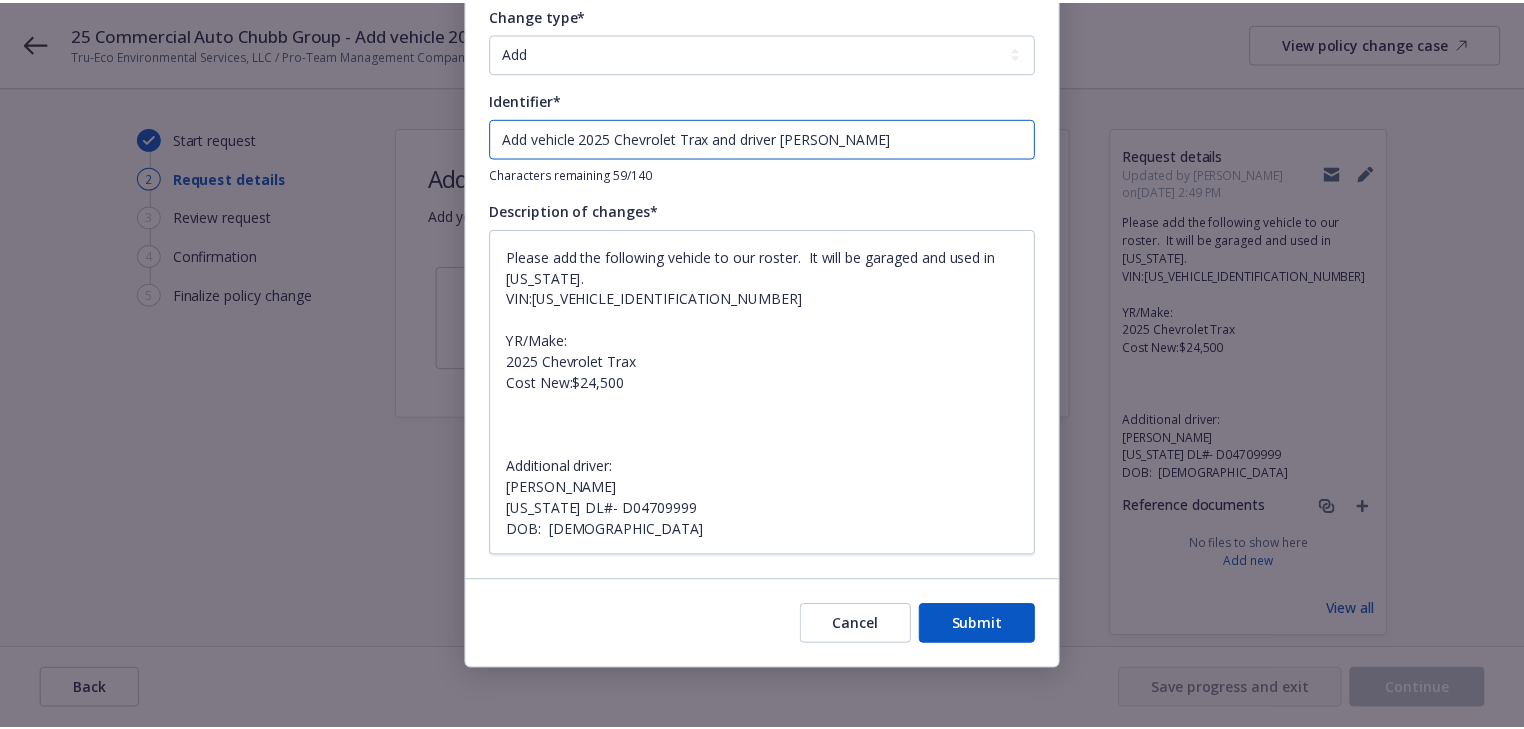 scroll, scrollTop: 164, scrollLeft: 0, axis: vertical 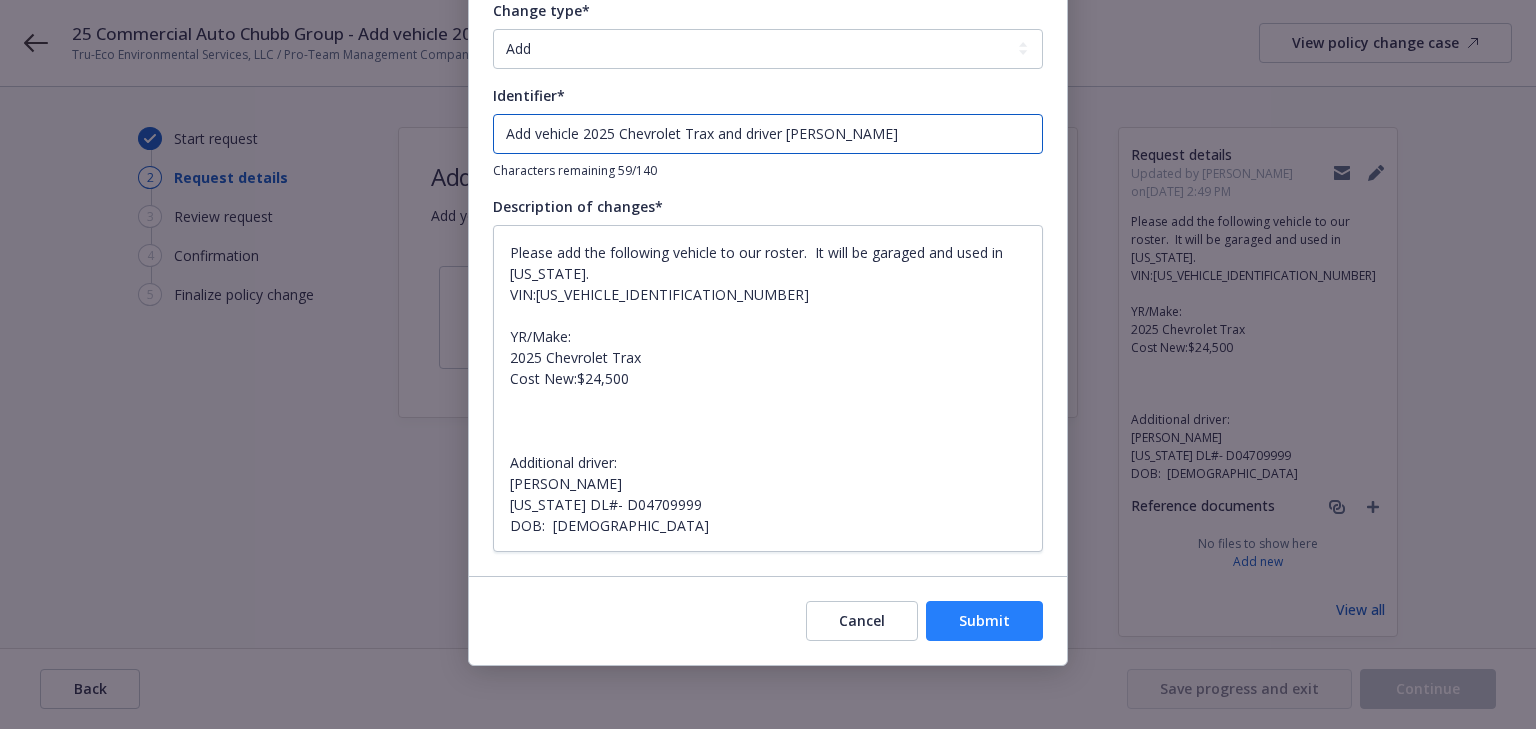 type on "Add vehicle 2025 Chevrolet Trax and driver [PERSON_NAME]" 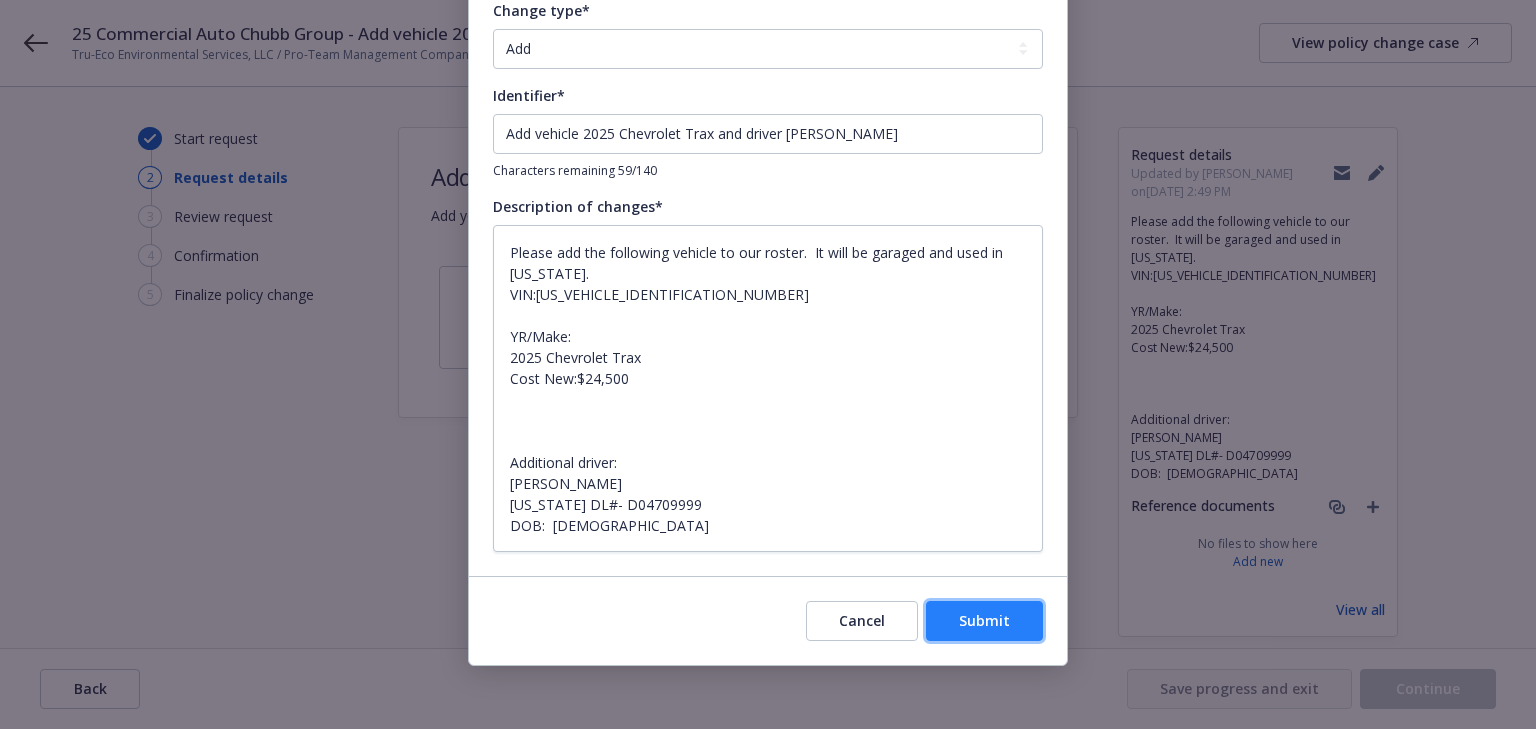 click on "Submit" at bounding box center (984, 620) 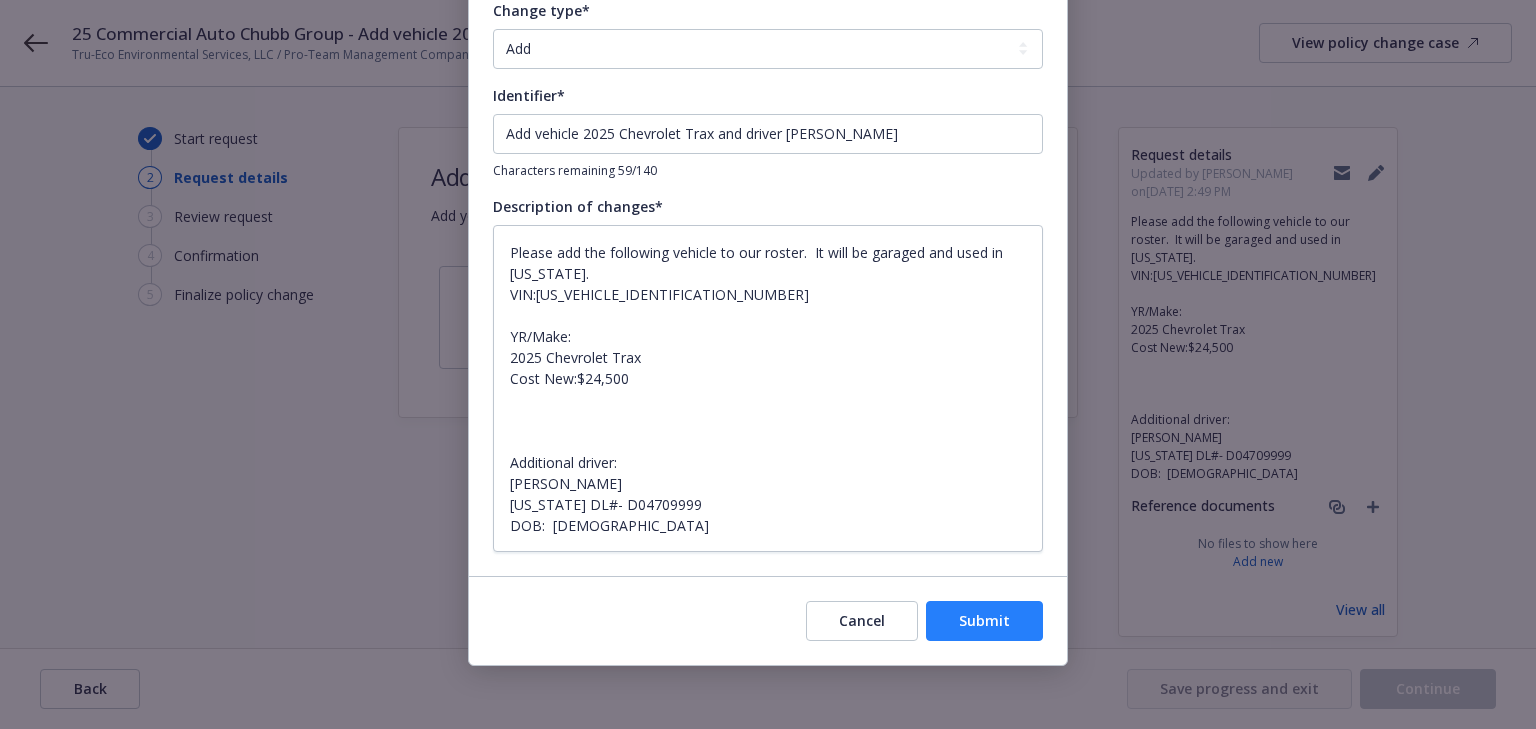 type on "x" 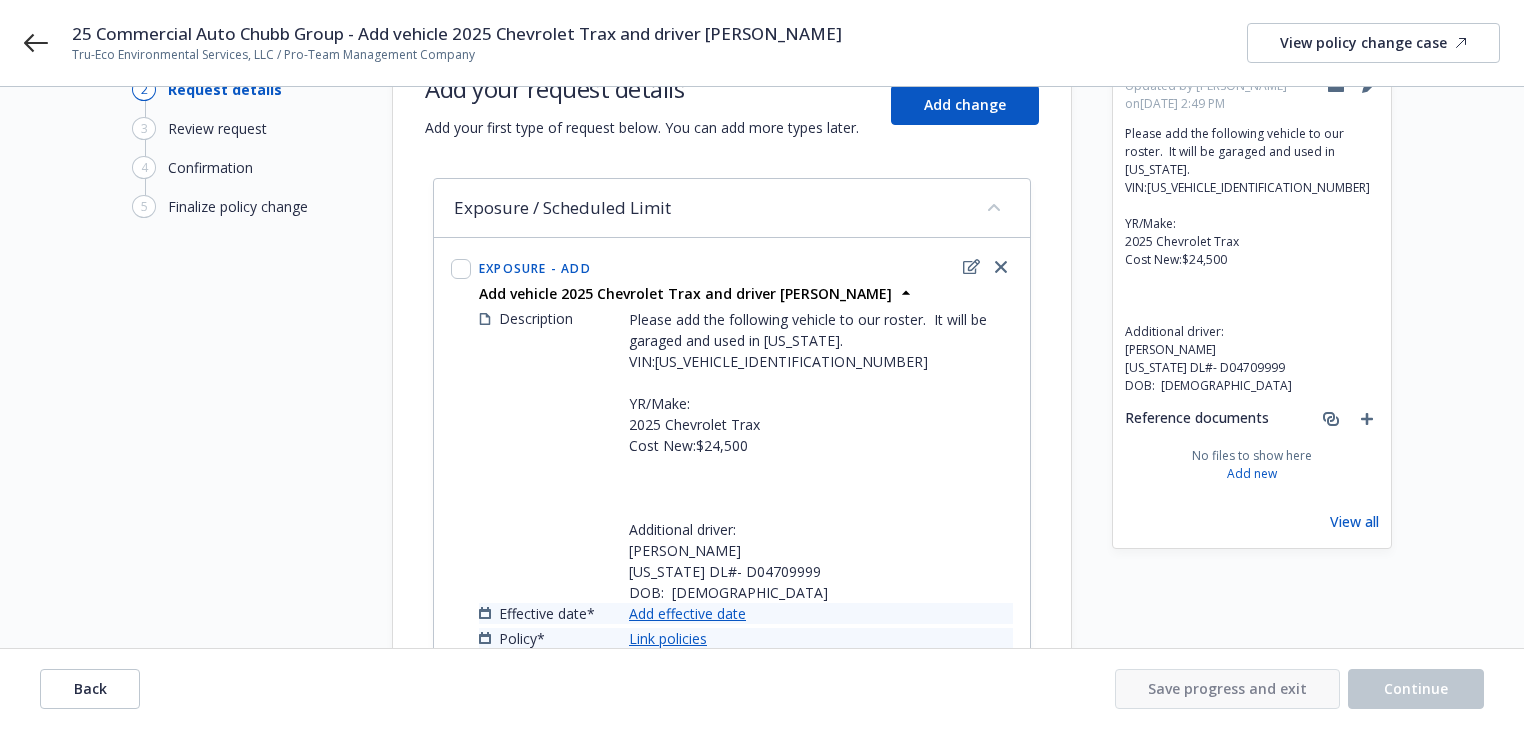 scroll, scrollTop: 193, scrollLeft: 0, axis: vertical 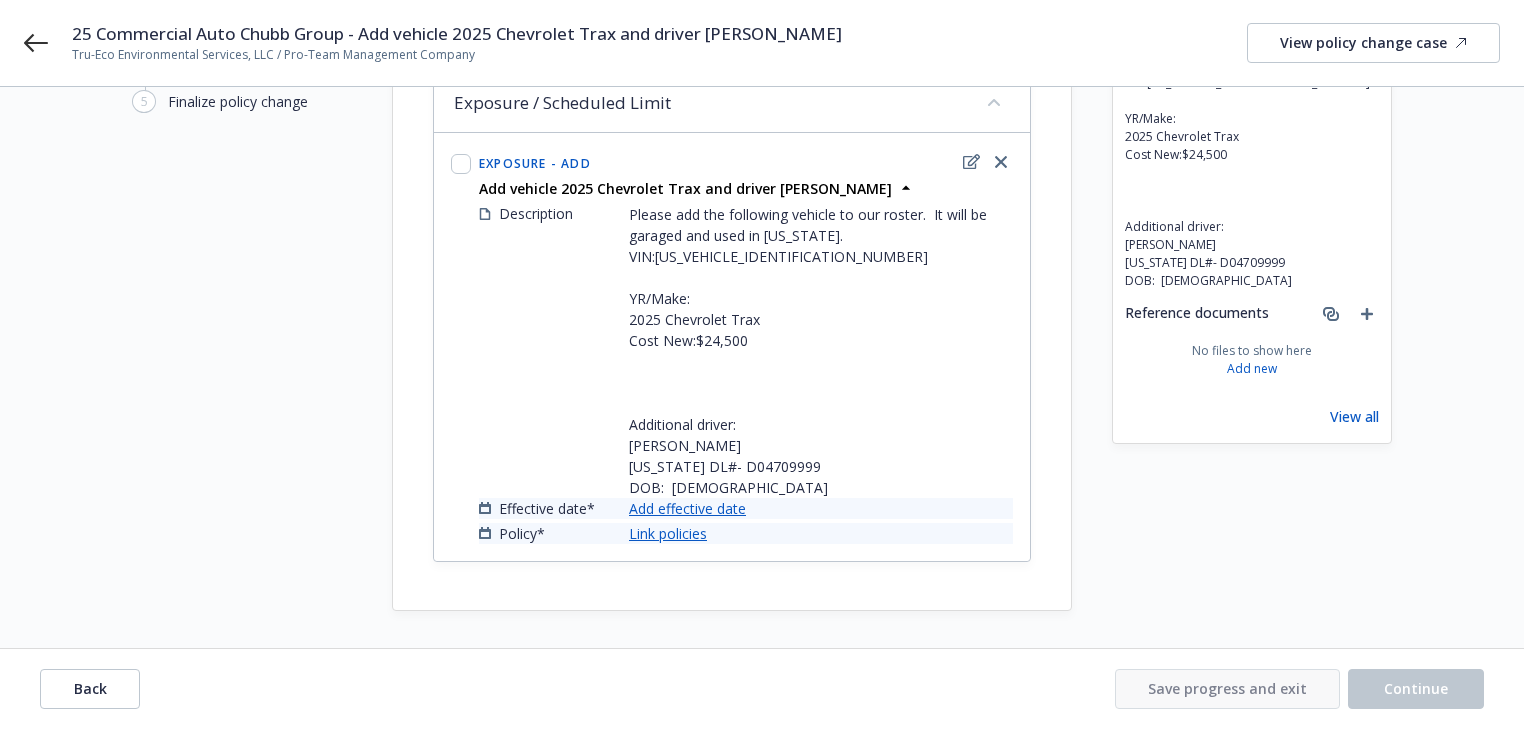 click on "Add effective date" at bounding box center [687, 508] 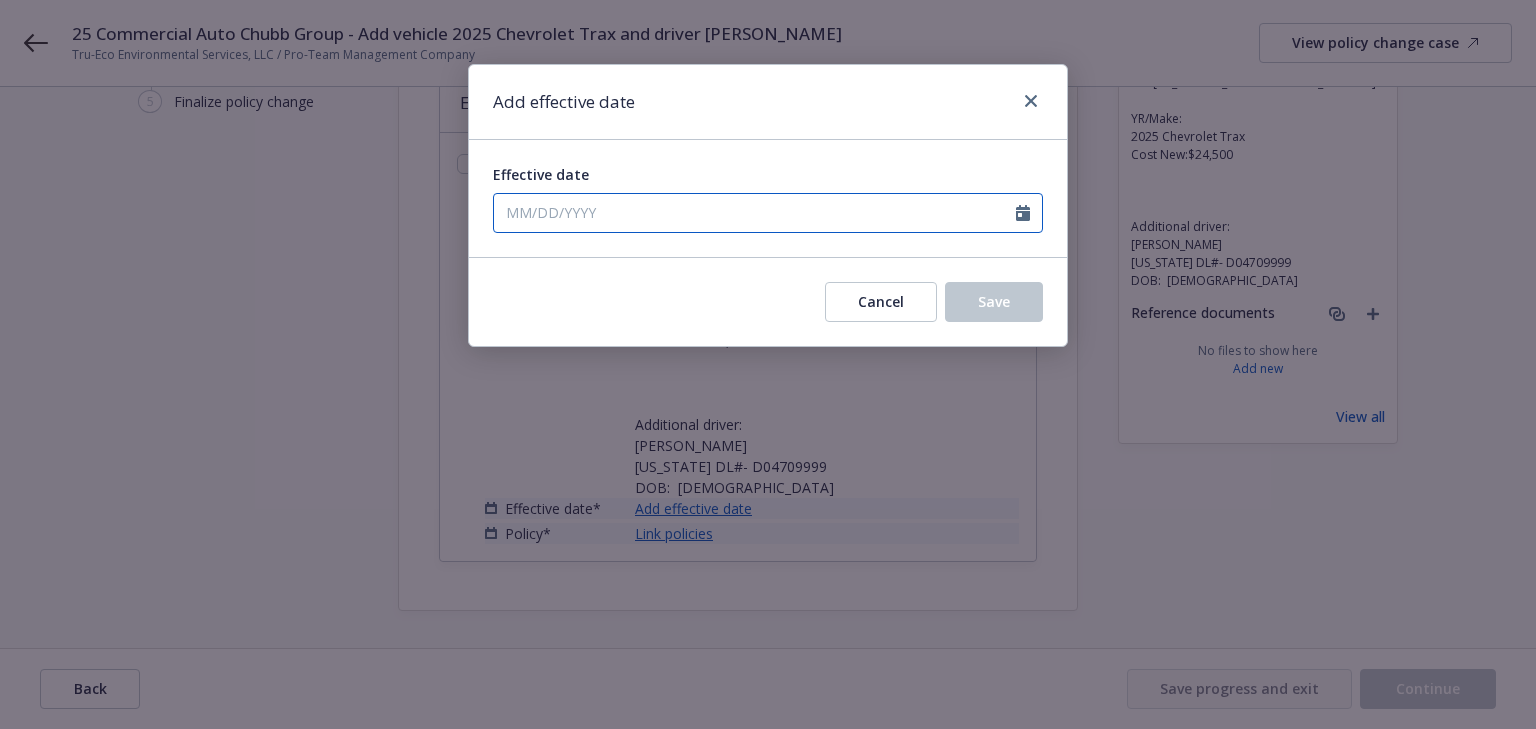 click on "Effective date" at bounding box center [755, 213] 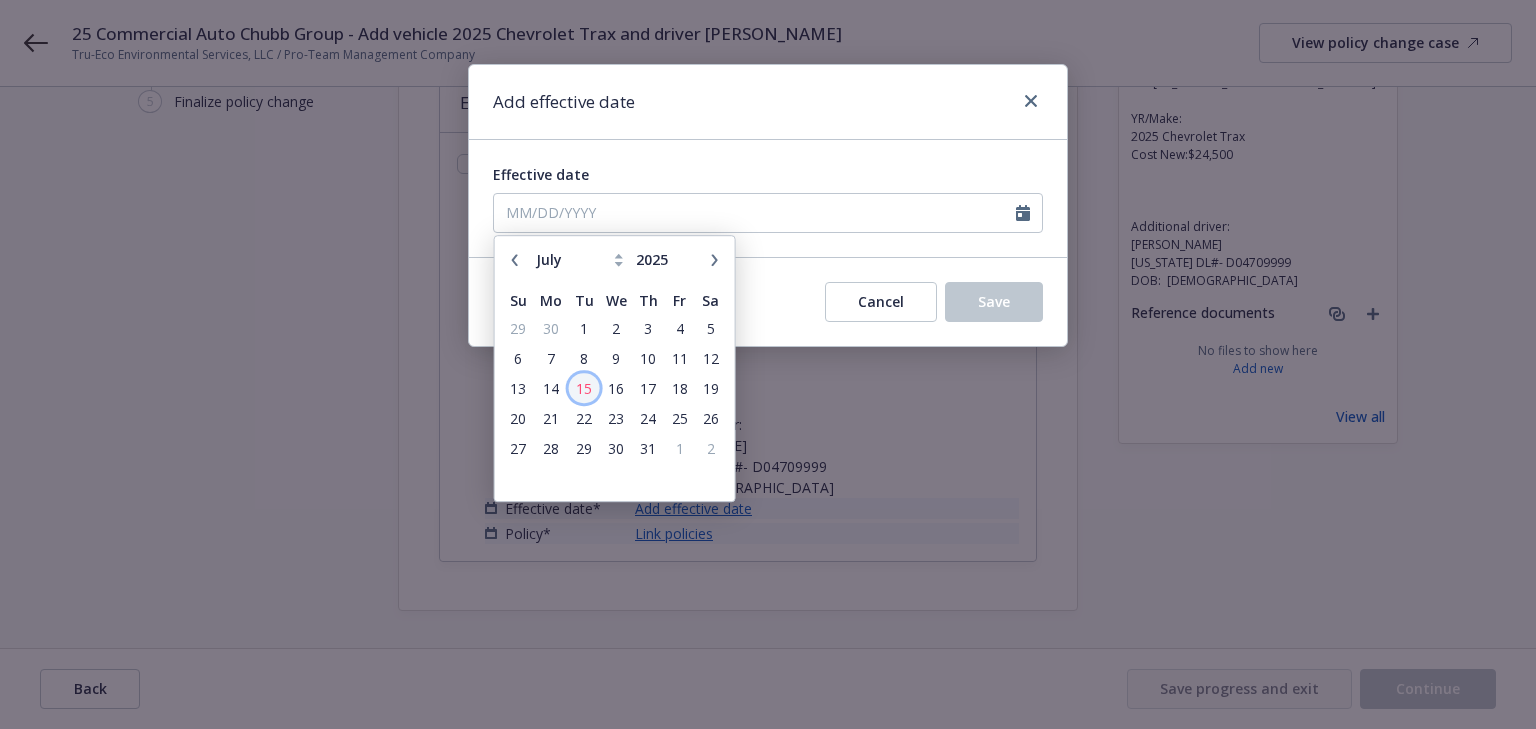 click on "15" at bounding box center (583, 388) 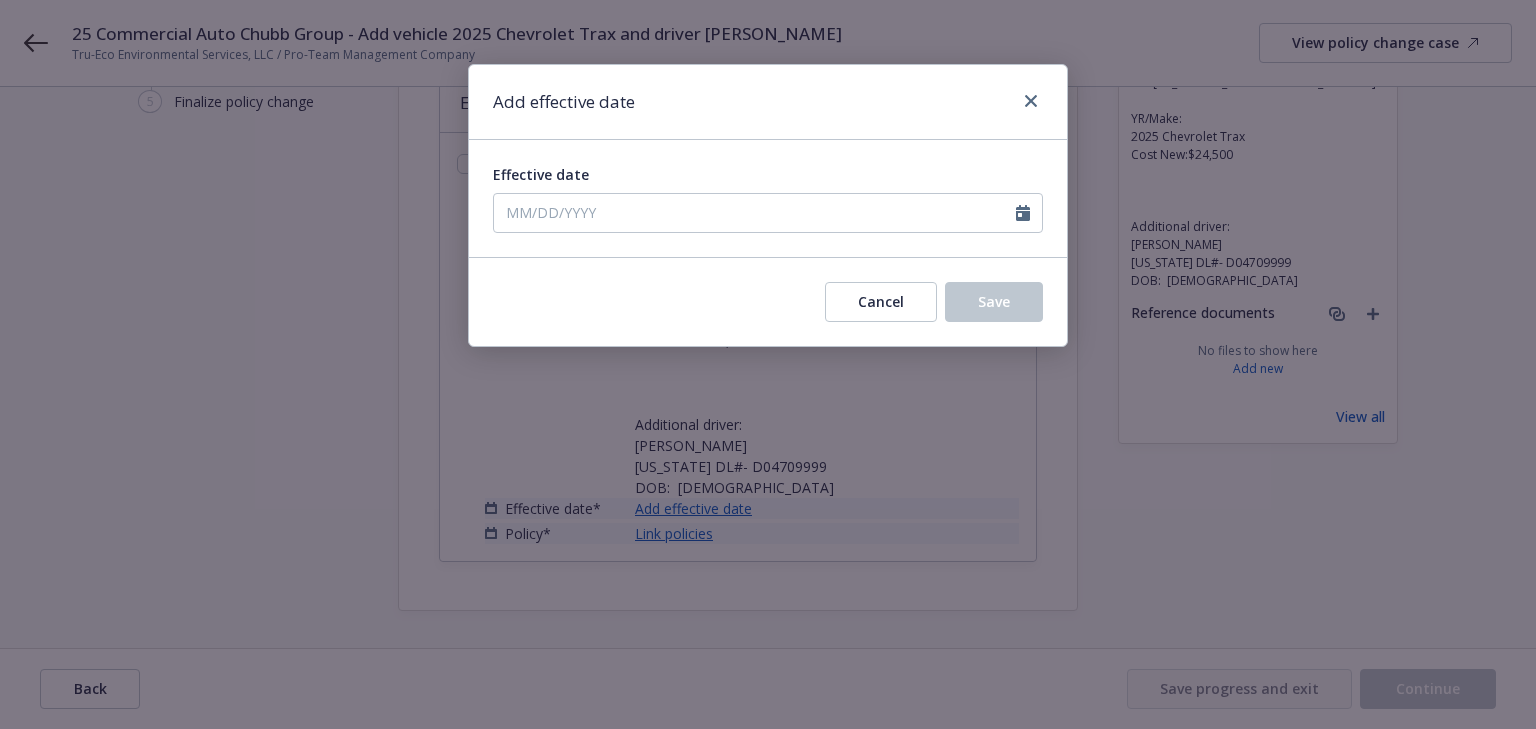 type on "[DATE]" 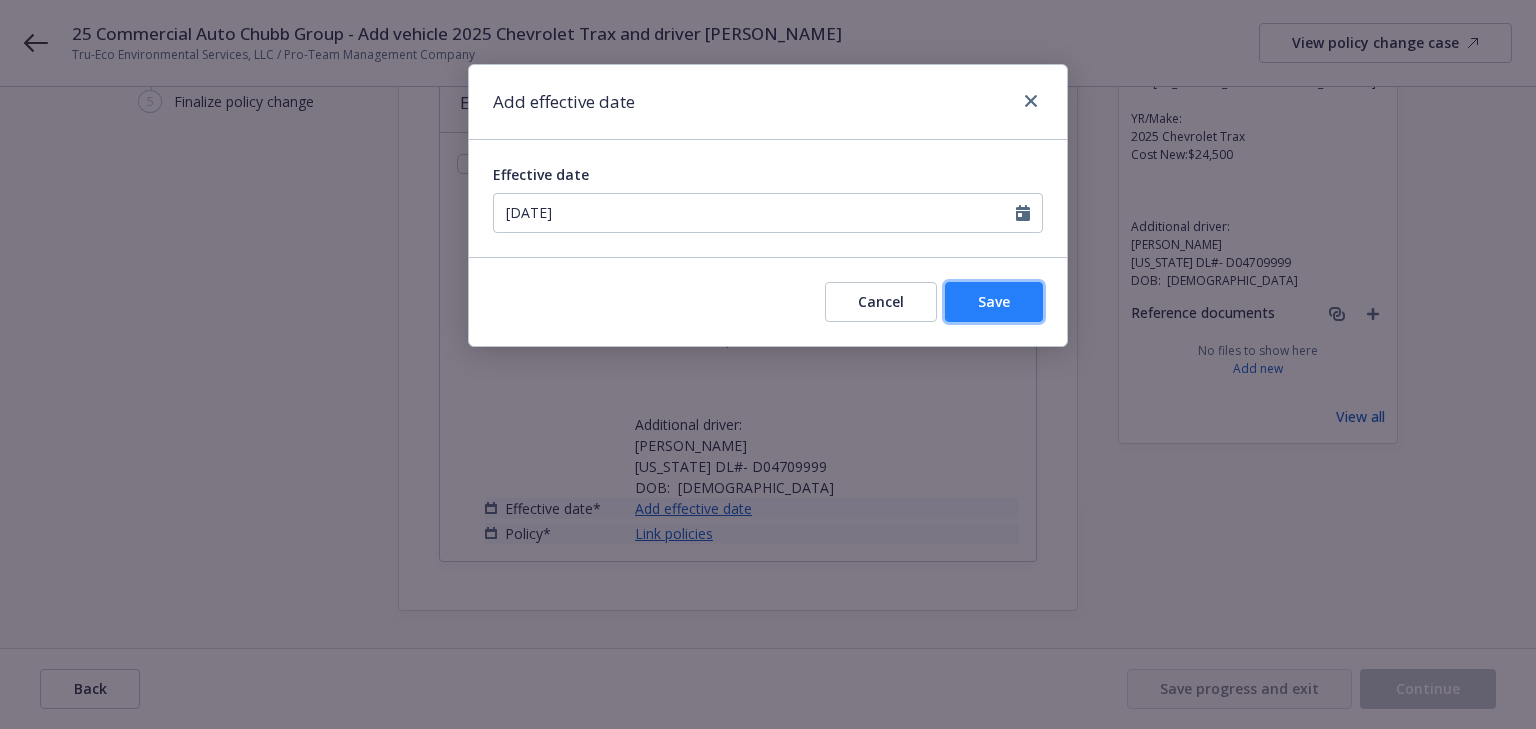 click on "Save" at bounding box center (994, 302) 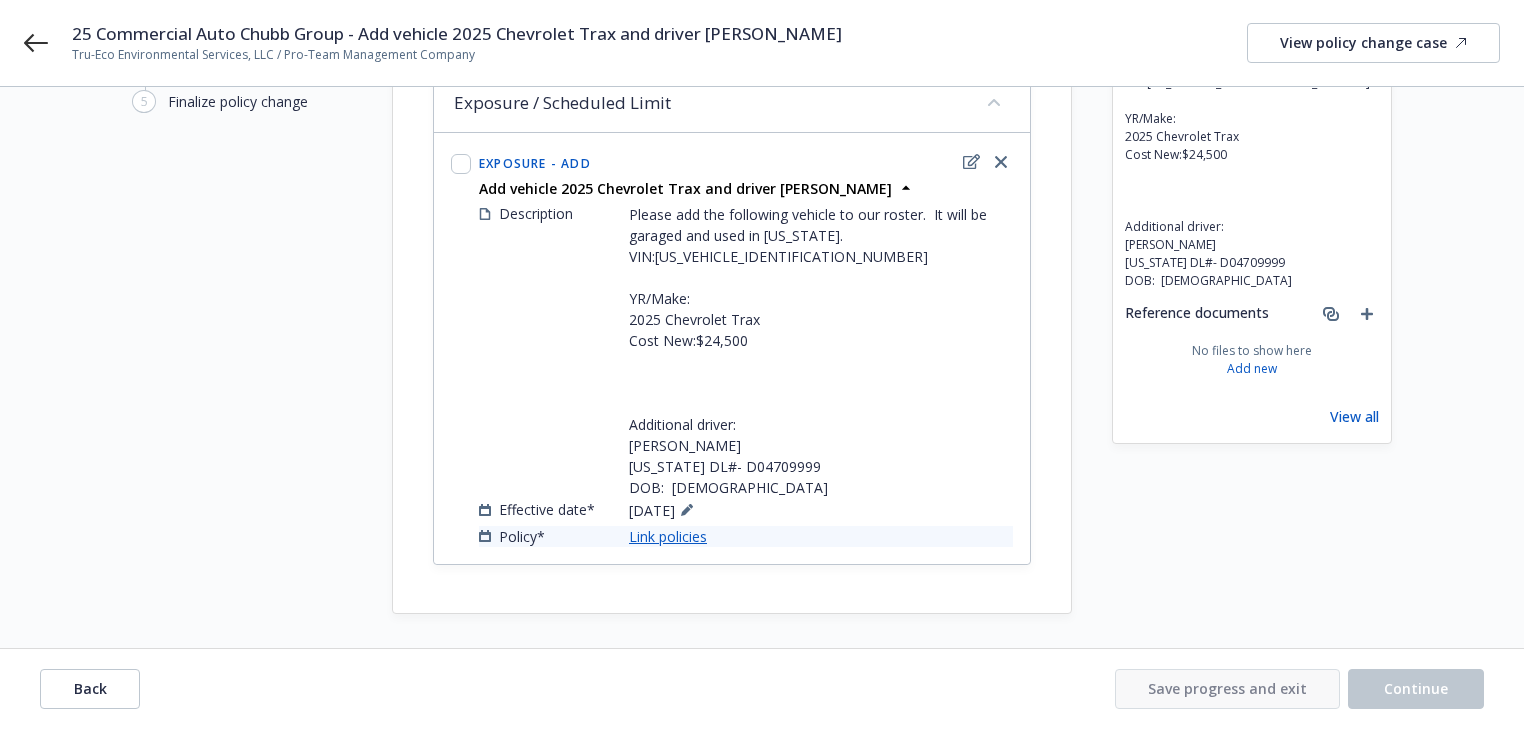 click on "Link policies" at bounding box center (668, 536) 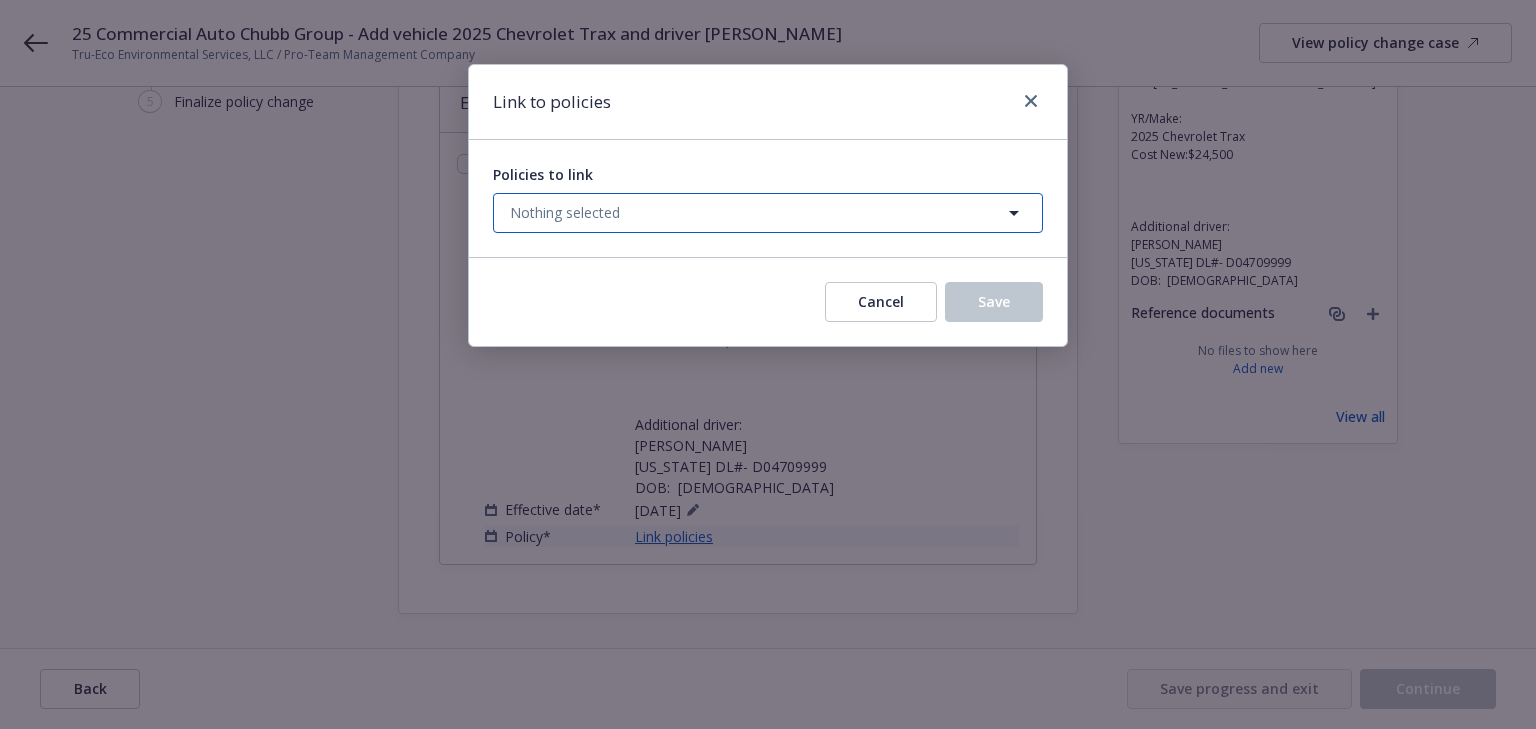 click on "Nothing selected" at bounding box center (565, 212) 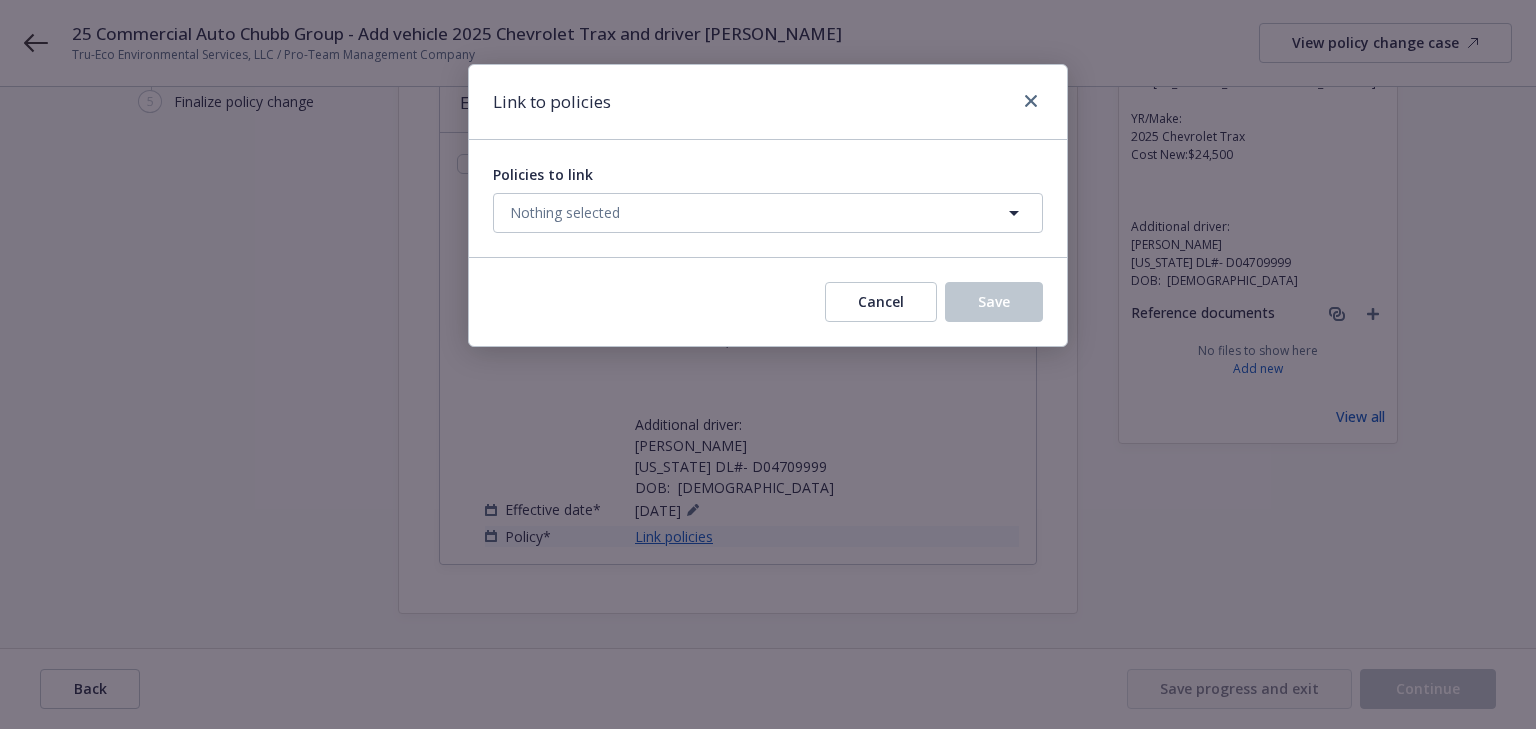 select on "ACTIVE" 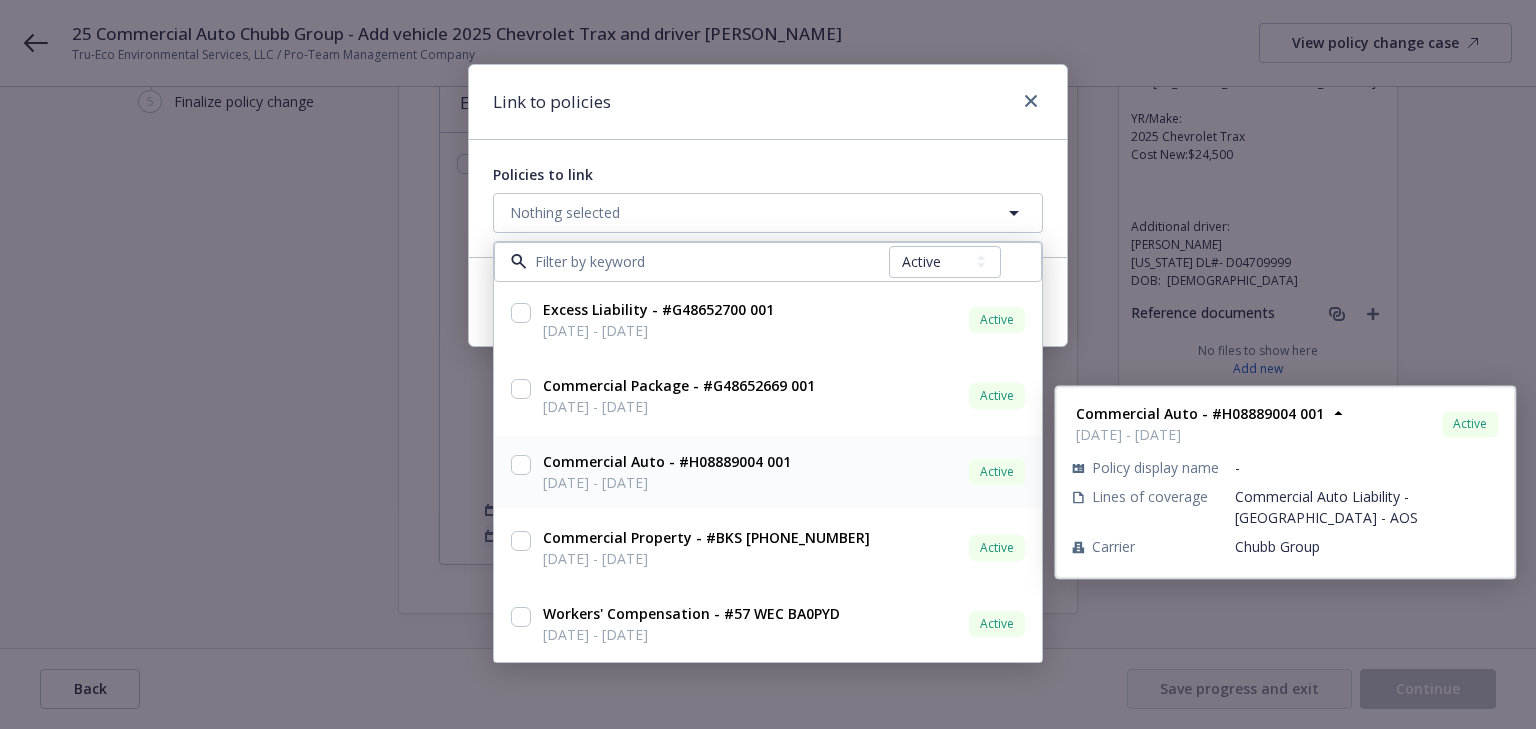 click at bounding box center (521, 465) 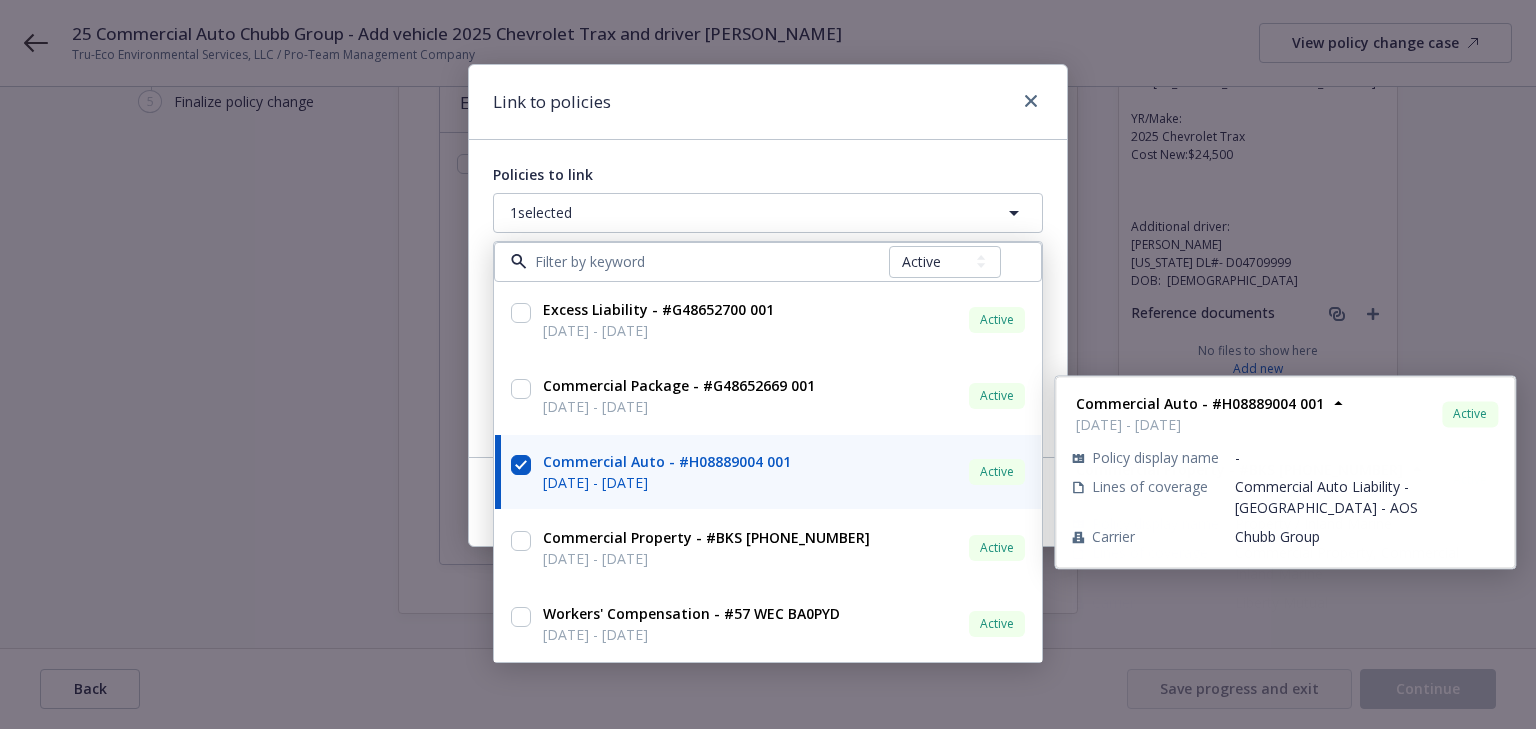 click on "Link to policies Policies to link 1  selected All Active Upcoming Expired Cancelled Excess Liability - #G48652700 001 [DATE] - [DATE] Active Policy display name - Lines of coverage Excess - Commercial Auto, Commercial Package, Workers' Compensation $2M excess of $2M Carrier Chubb Group Commercial Package - #G48652669 001 [DATE] - [DATE] Active Policy display name - Lines of coverage Professional Liability, Pollution, General Liability - CA - AOS Carrier Chubb Group Commercial Auto - #H08889004 001 [DATE] - [DATE] Active Policy display name - Lines of coverage Commercial Auto Liability - CA - AOS Carrier Chubb Group Commercial Property - #BKS (25) 65 53 37 64 [DATE] - [DATE] Active Policy display name Property / Inland Marine Lines of coverage Commercial Property, Commercial Inland Marine Carrier Liberty Mutual Workers' Compensation - #57 WEC BA0PYD [DATE] - [DATE] Active Policy display name WC - CA Lines of coverage Workers' Compensation -   CA - AOS Carrier Active -" at bounding box center [768, 364] 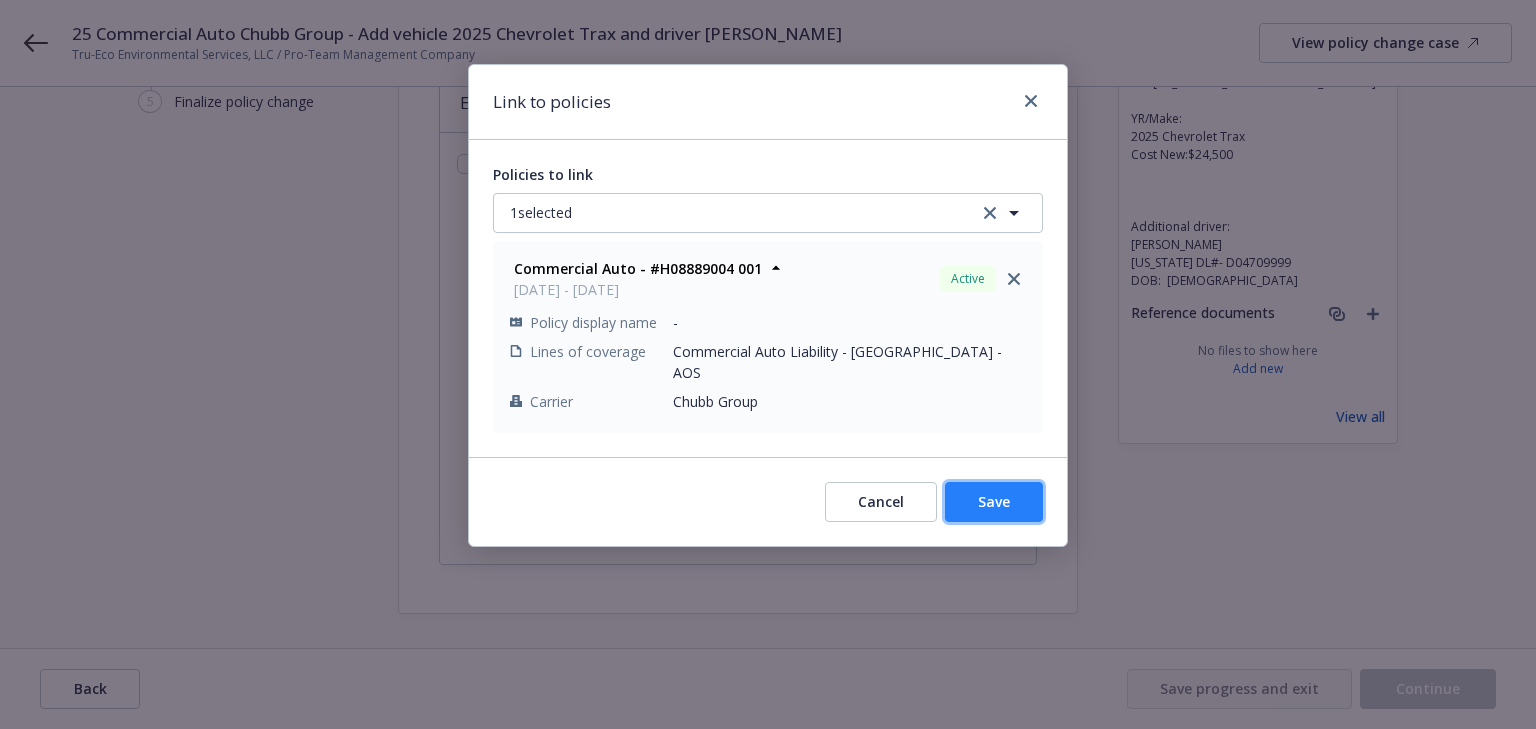 click on "Save" at bounding box center [994, 502] 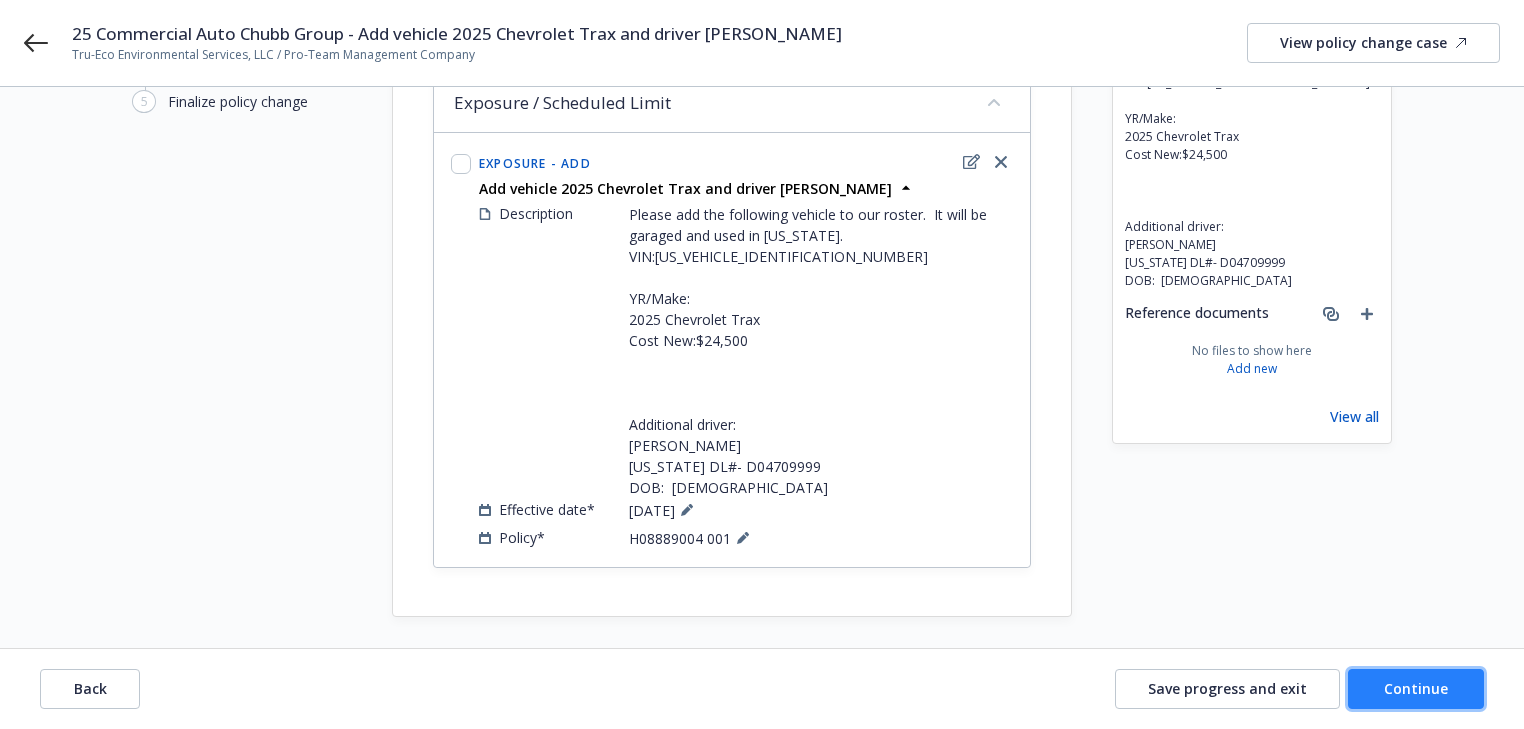 click on "Continue" at bounding box center [1416, 689] 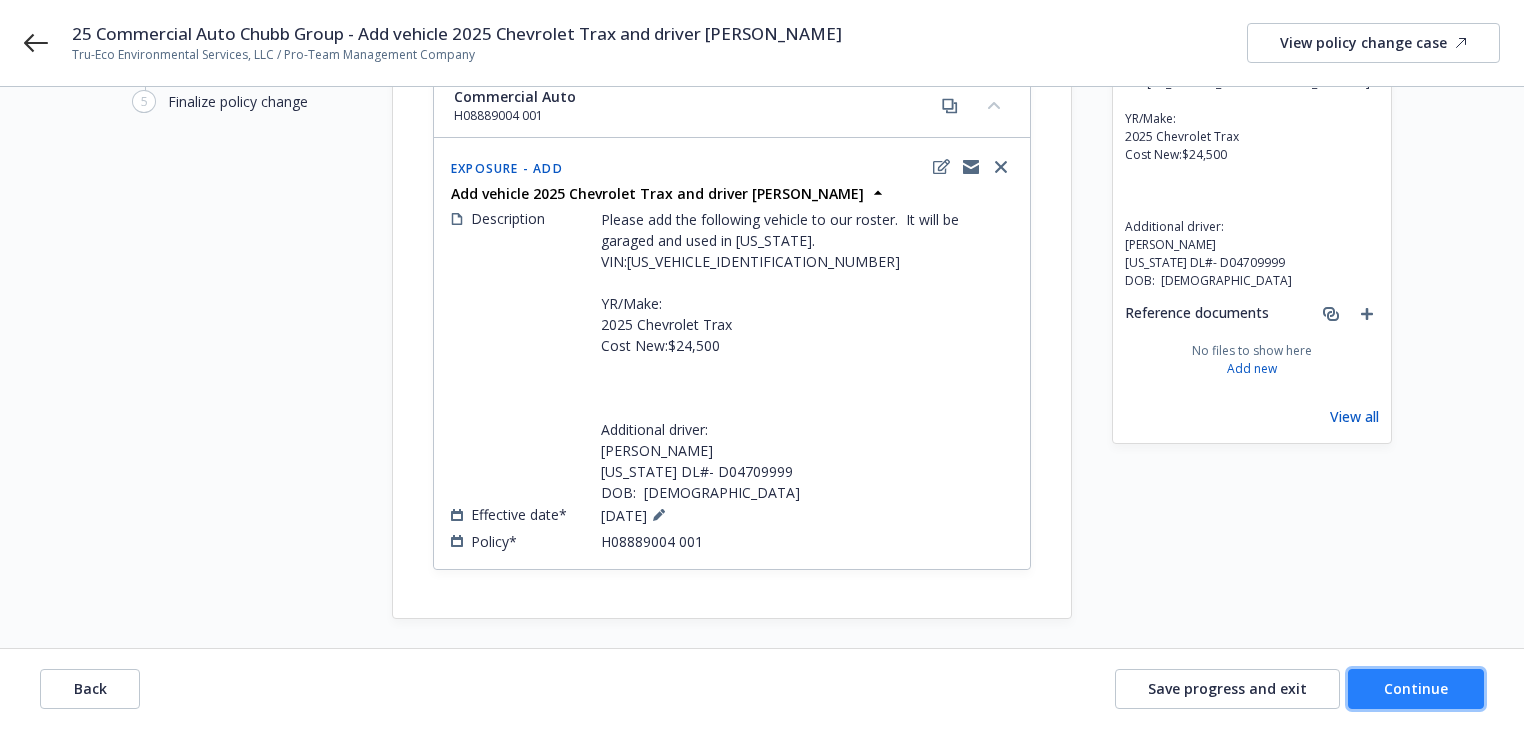 click on "Continue" at bounding box center (1416, 688) 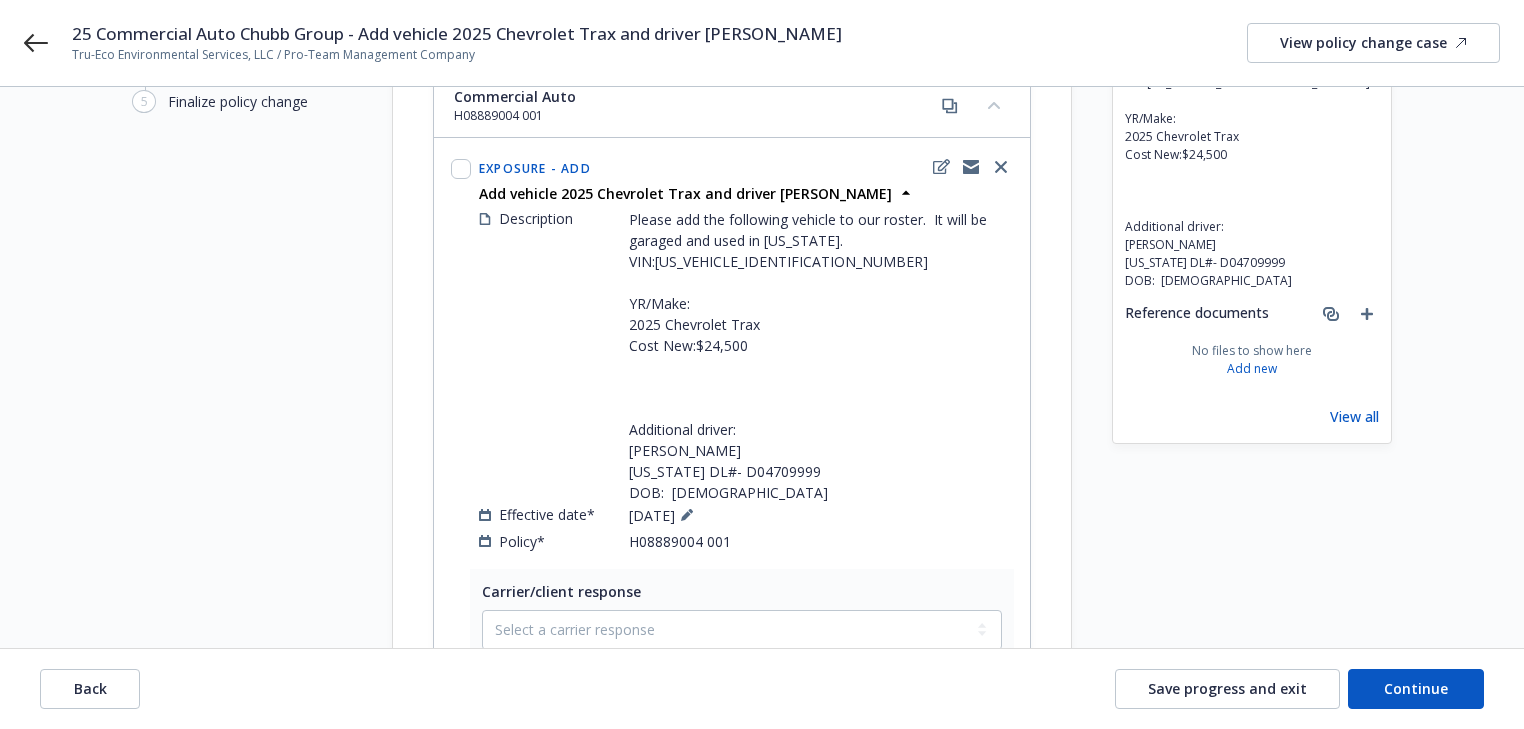 click on "Request details Updated by [PERSON_NAME] on  [DATE] 2:49 PM Please add the following vehicle to our roster.  It will be garaged and used in [US_STATE].
VIN:[US_VEHICLE_IDENTIFICATION_NUMBER]
YR/Make:
2025 Chevrolet Trax
Cost New:$24,500
Additional driver:
[PERSON_NAME]
[US_STATE] DL#- D04709999
DOB:  [DEMOGRAPHIC_DATA] Reference documents No files to show here Add new View all" at bounding box center (1252, 497) 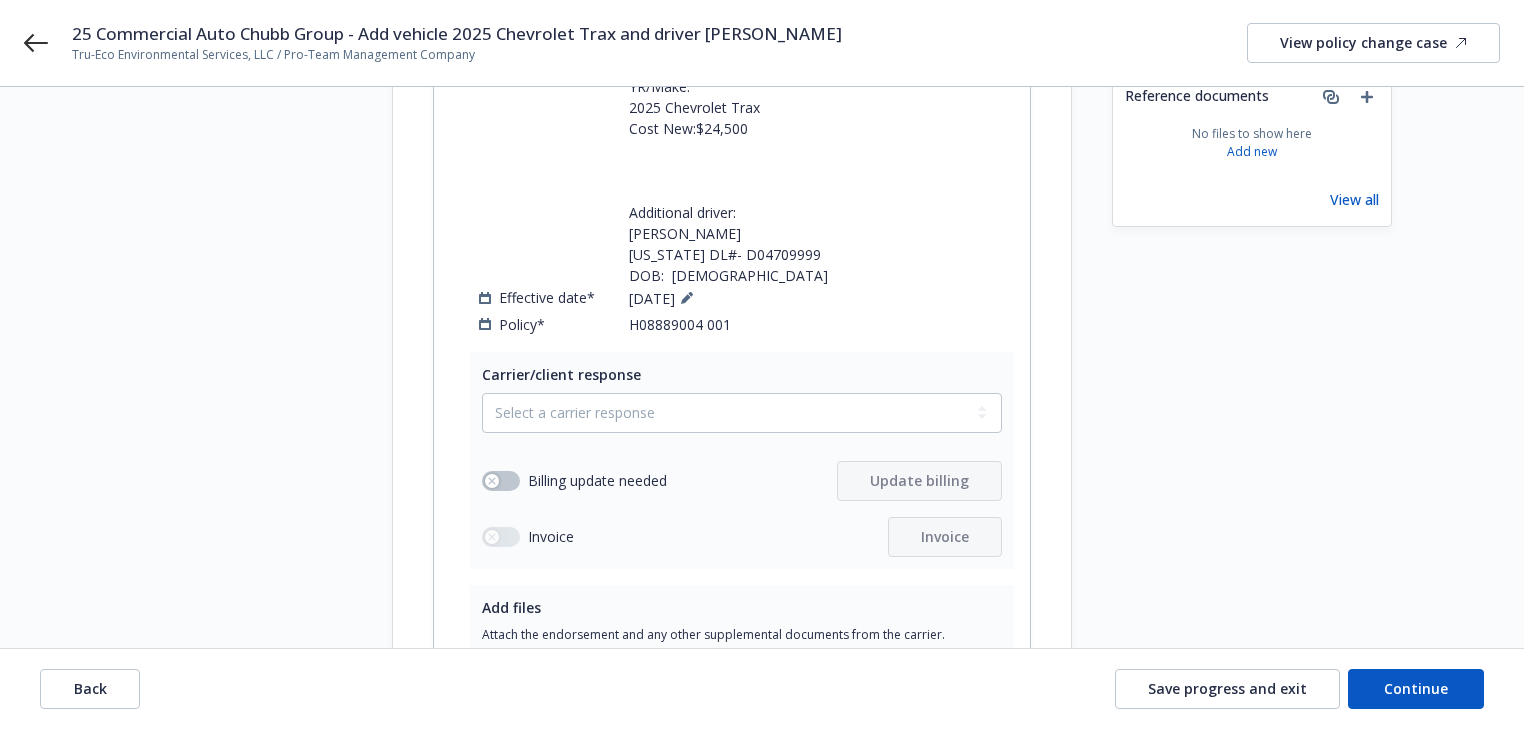 scroll, scrollTop: 433, scrollLeft: 0, axis: vertical 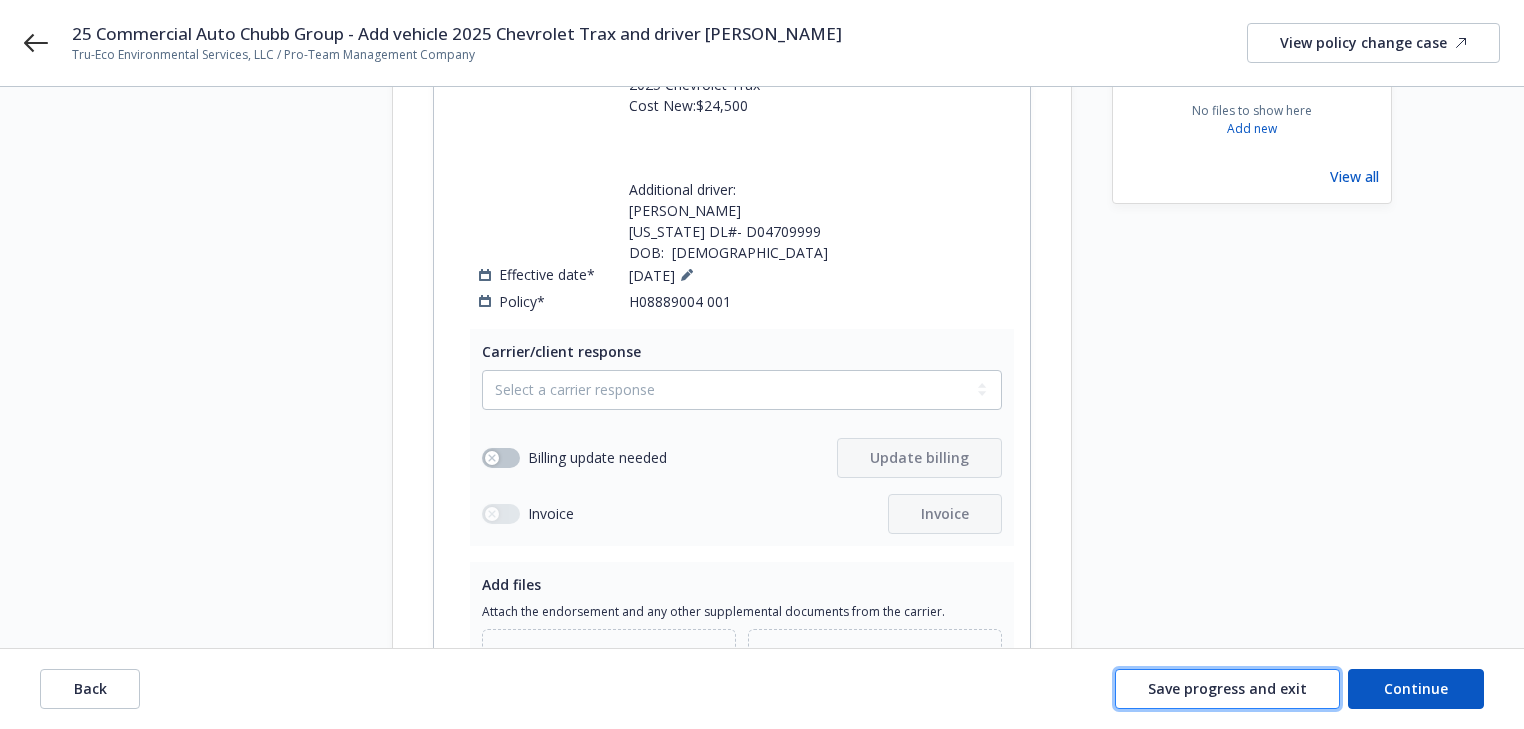 click on "Save progress and exit" at bounding box center [1227, 688] 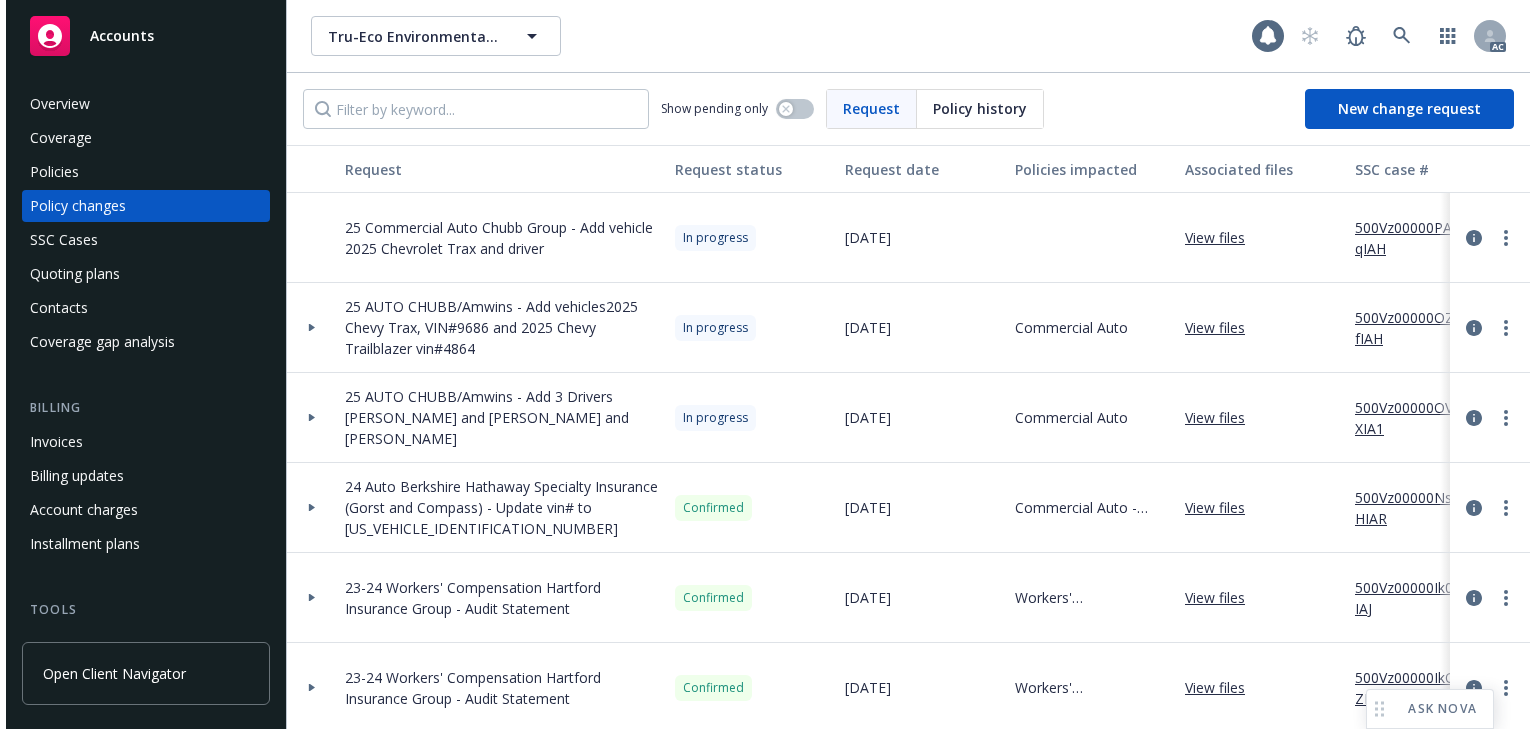 scroll, scrollTop: 0, scrollLeft: 0, axis: both 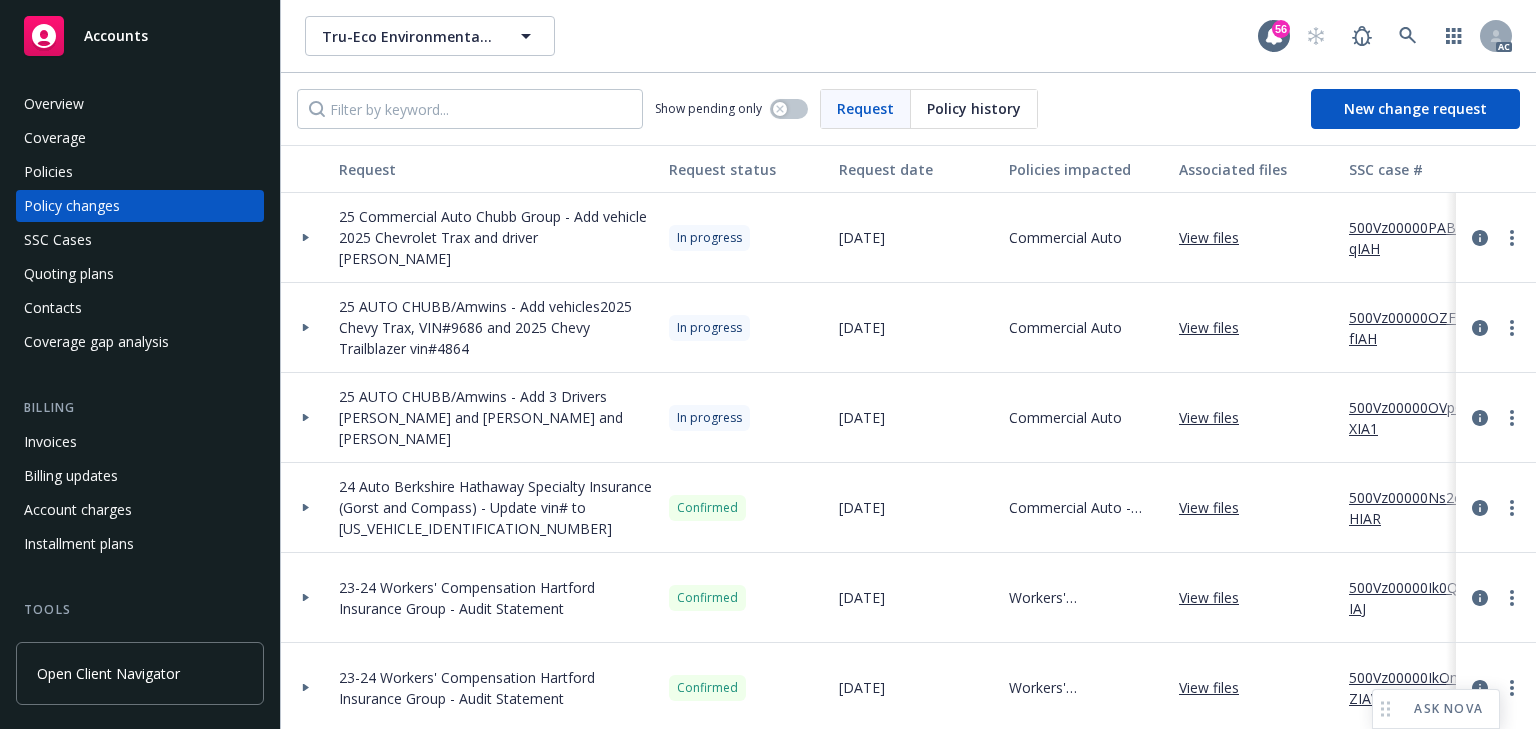 click on "500Vz00000PABrqIAH" at bounding box center [1416, 238] 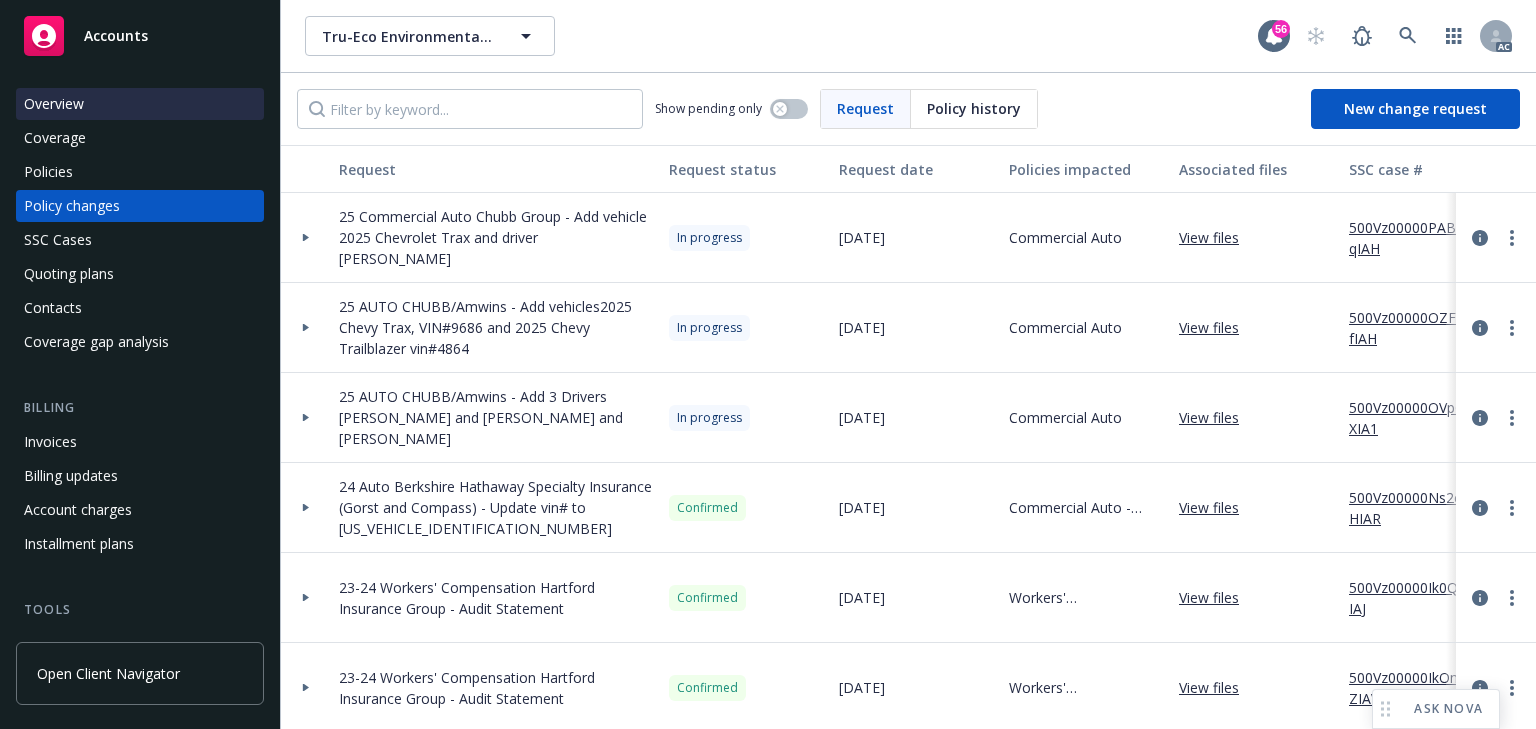 click on "Overview" at bounding box center (140, 104) 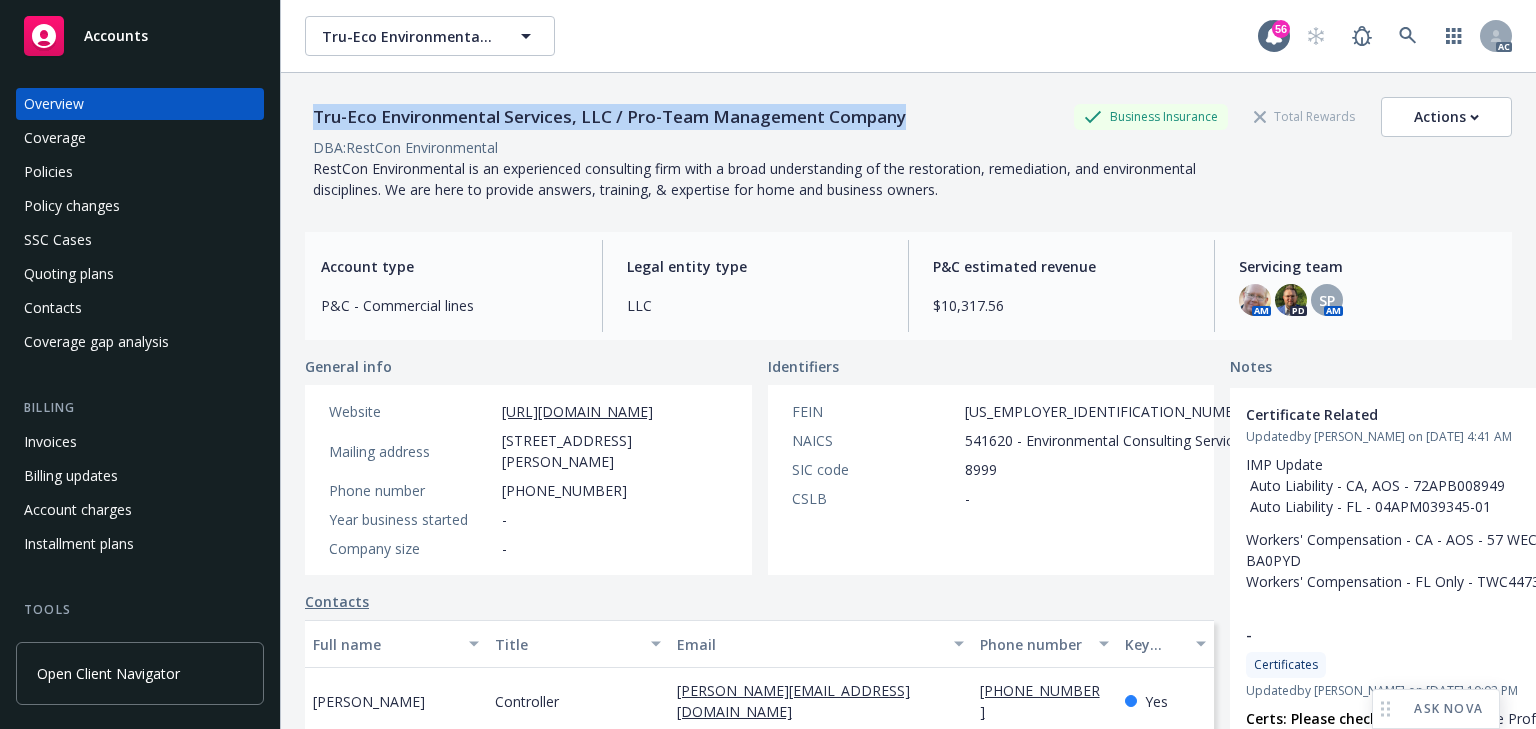 drag, startPoint x: 936, startPoint y: 110, endPoint x: 296, endPoint y: 117, distance: 640.03827 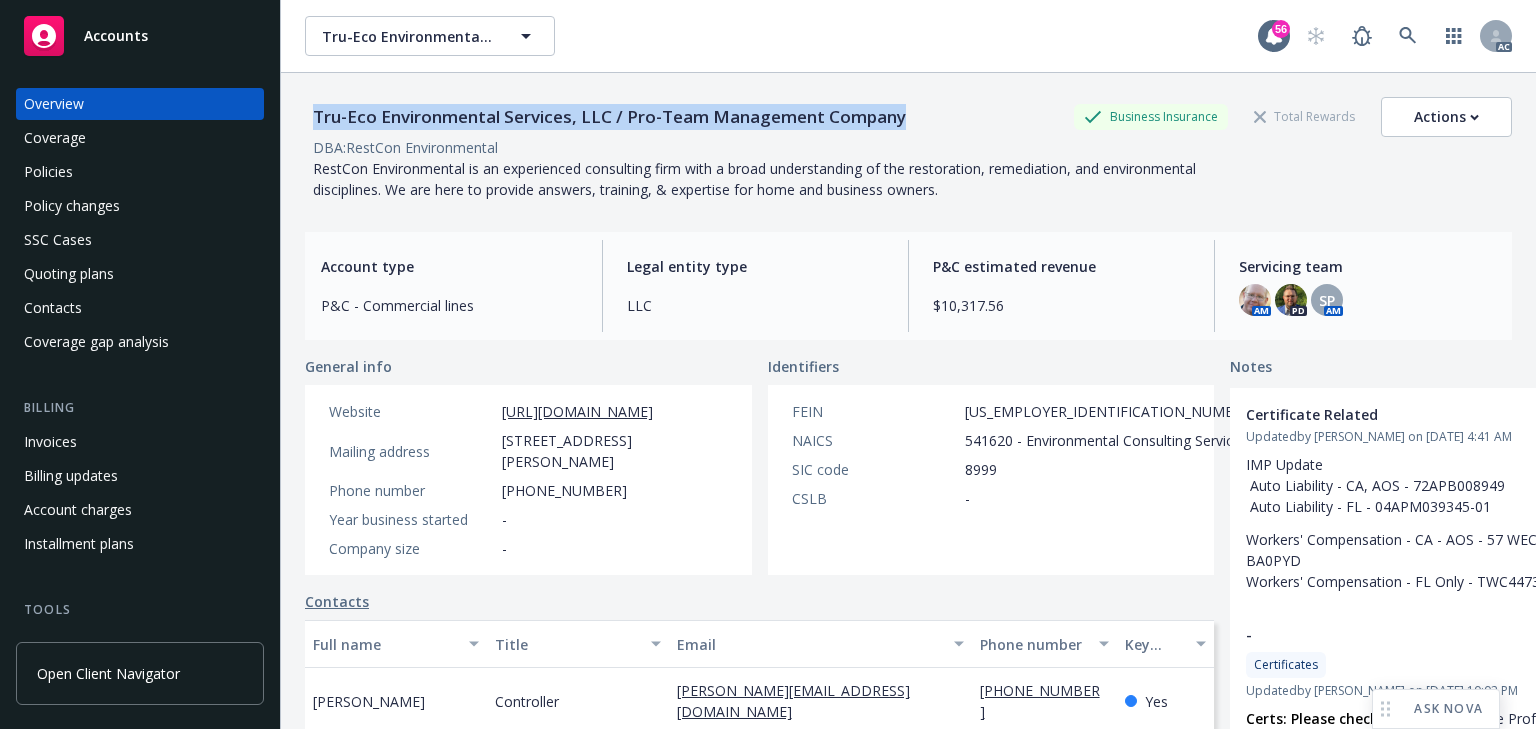 click on "Tru-Eco Environmental Services, LLC / Pro-Team Management Company   Business Insurance   Total Rewards Actions DBA:  RestCon Environmental RestCon Environmental is an experienced consulting firm with a broad understanding of the restoration, remediation, and environmental disciplines. We are here to provide answers, training, & expertise for home and business owners. Account type P&C - Commercial lines Legal entity type LLC P&C estimated revenue $10,317.56 Servicing team AM PD SP AM General info Website [URL][DOMAIN_NAME] Mailing address [STREET_ADDRESS][PERSON_NAME] Phone number [PHONE_NUMBER] Year business started - Company size - Identifiers FEIN [US_EMPLOYER_IDENTIFICATION_NUMBER] NAICS 541620 - Environmental Consulting Services SIC code 8999 CSLB - Contacts Full name Title Email Phone number Key contact [PERSON_NAME] Controller [PERSON_NAME][EMAIL_ADDRESS][DOMAIN_NAME] [PHONE_NUMBER] Yes [PERSON_NAME] Owner [PERSON_NAME][EMAIL_ADDRESS][DOMAIN_NAME] - No [PERSON_NAME] President [PERSON_NAME][EMAIL_ADDRESS][DOMAIN_NAME] - No Named insureds RestCon Environmental Notes" at bounding box center [908, 437] 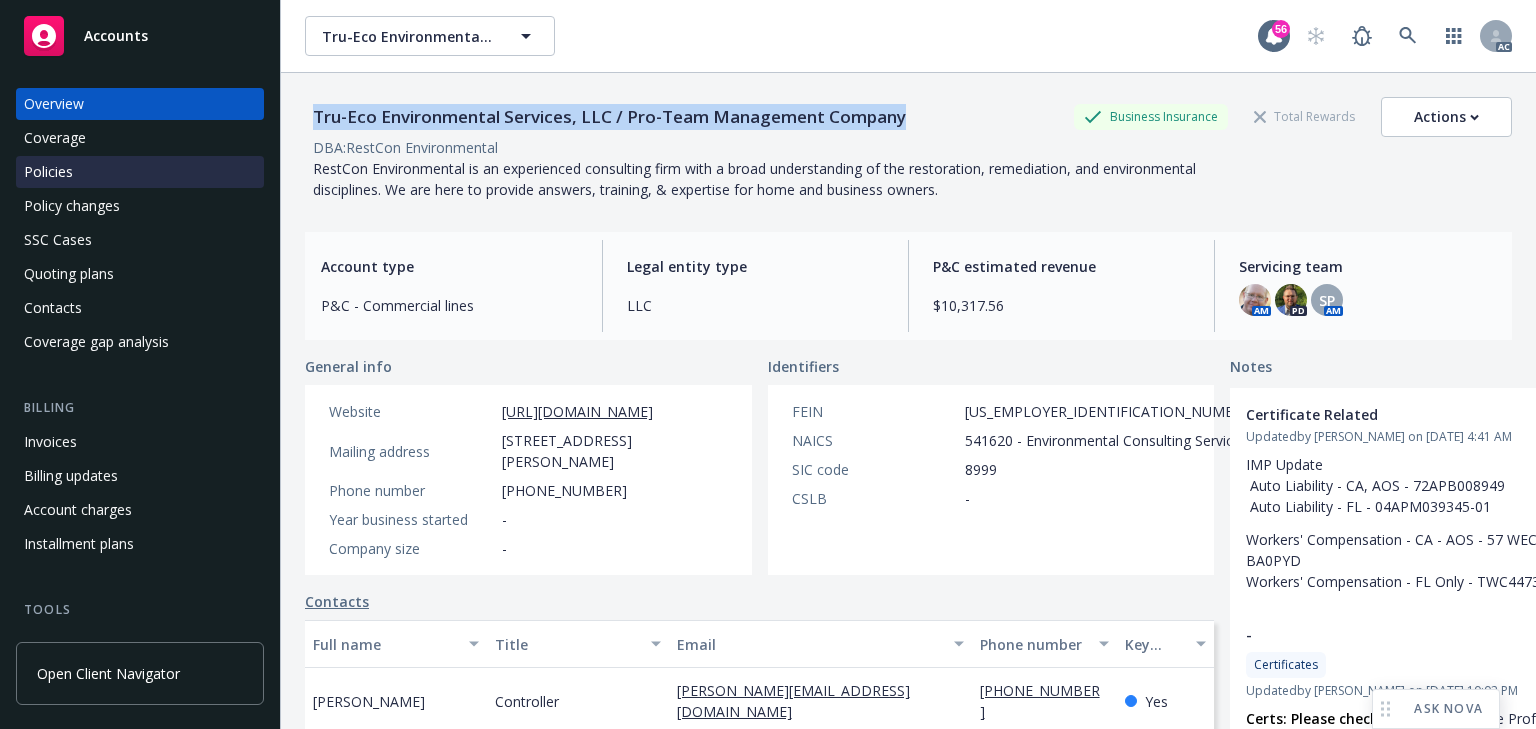 click on "Policies" at bounding box center [140, 172] 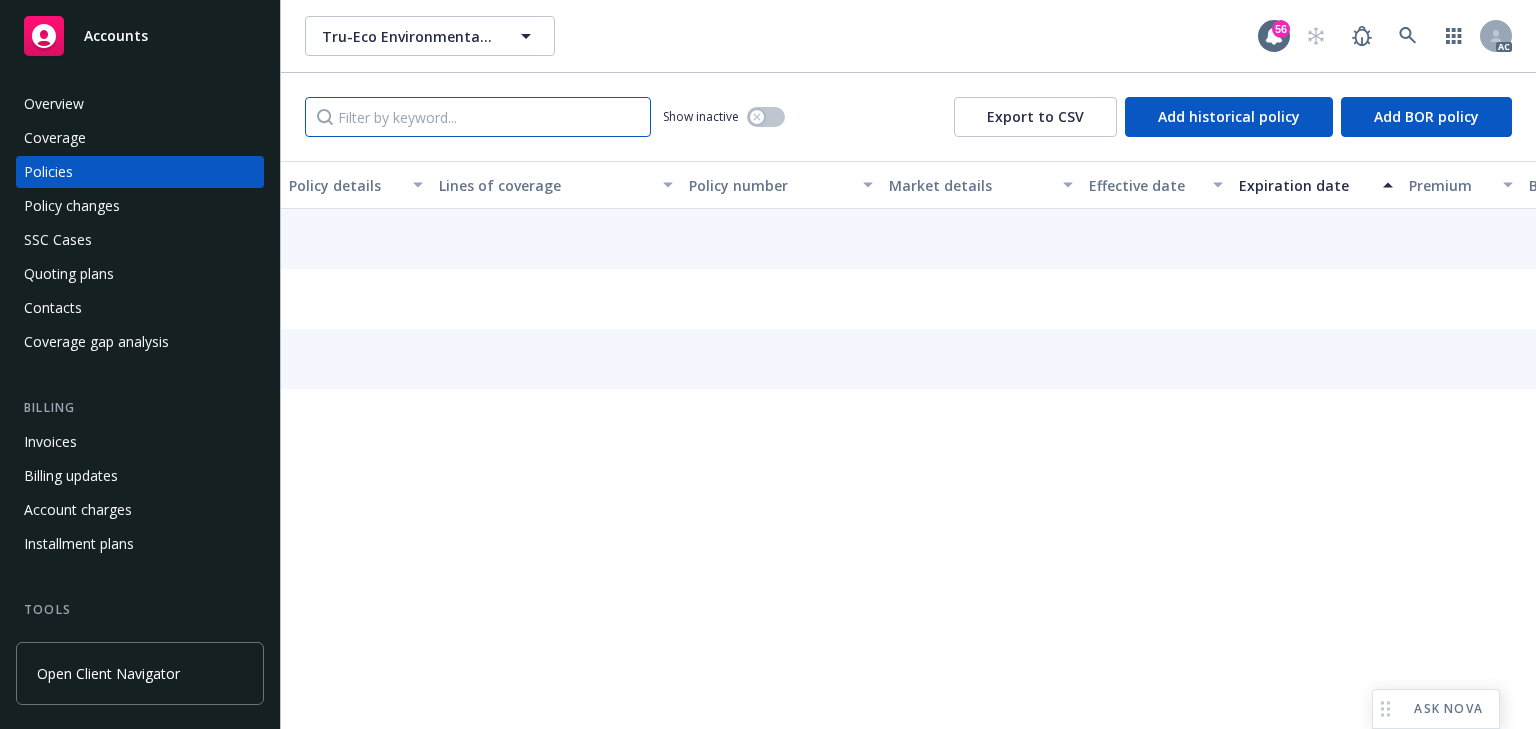 click at bounding box center [478, 117] 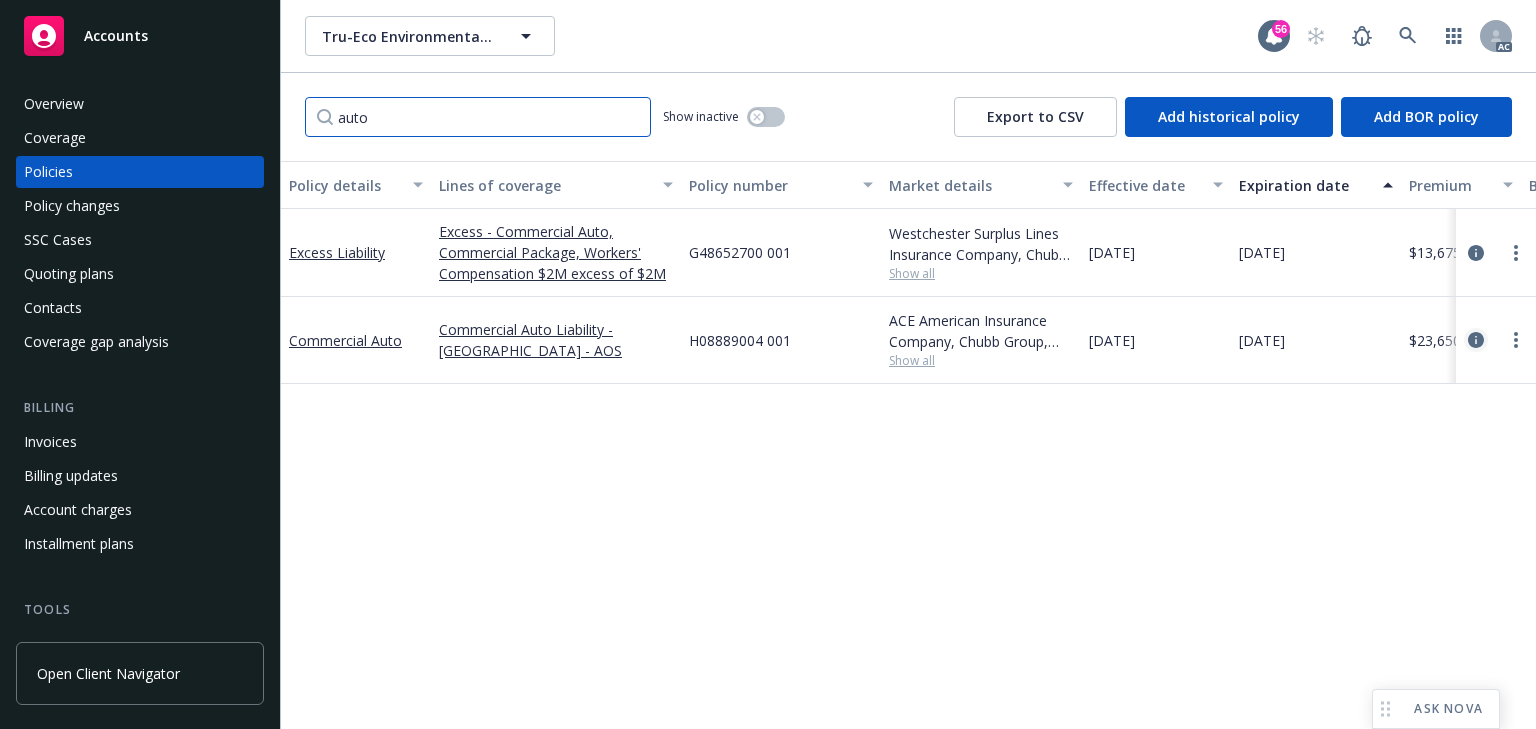 type on "auto" 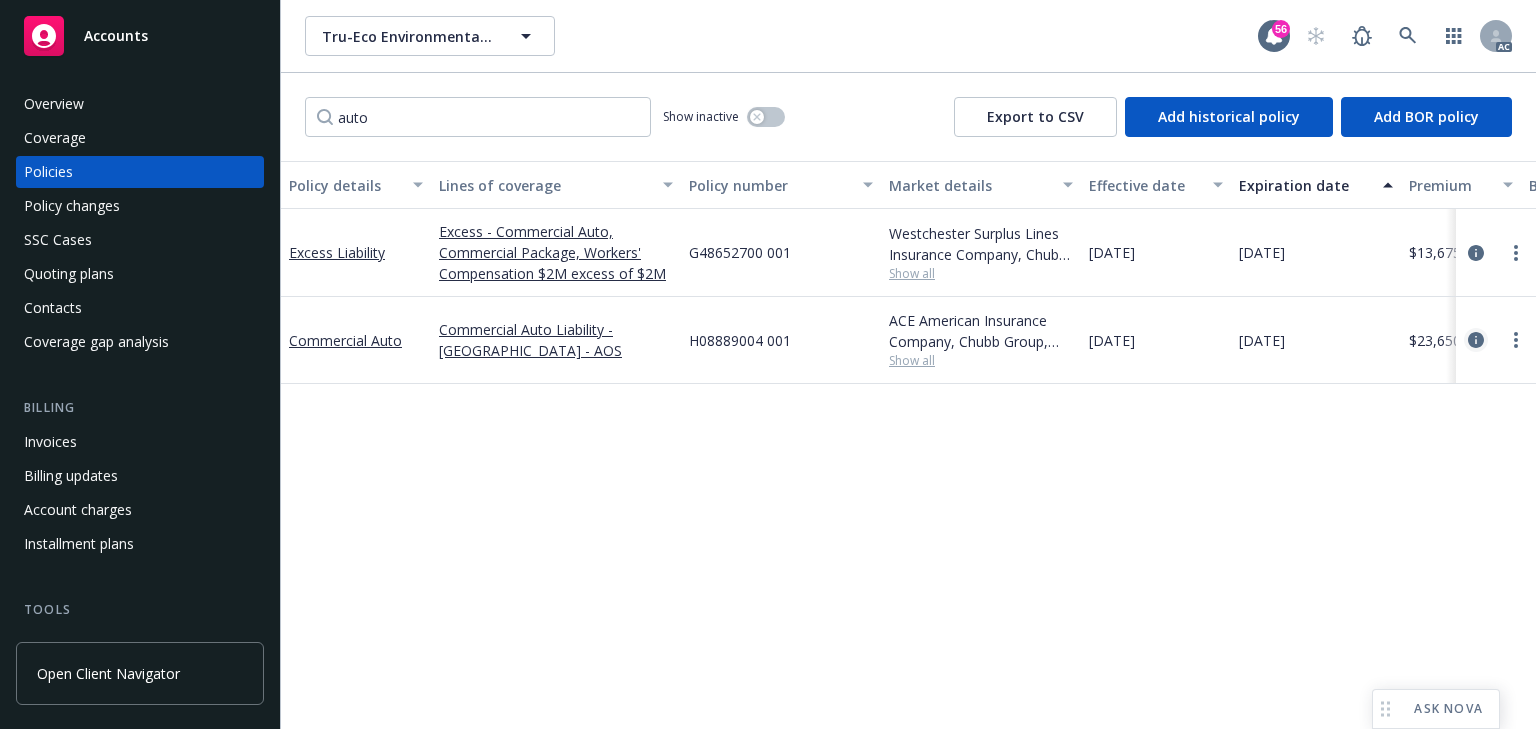 click 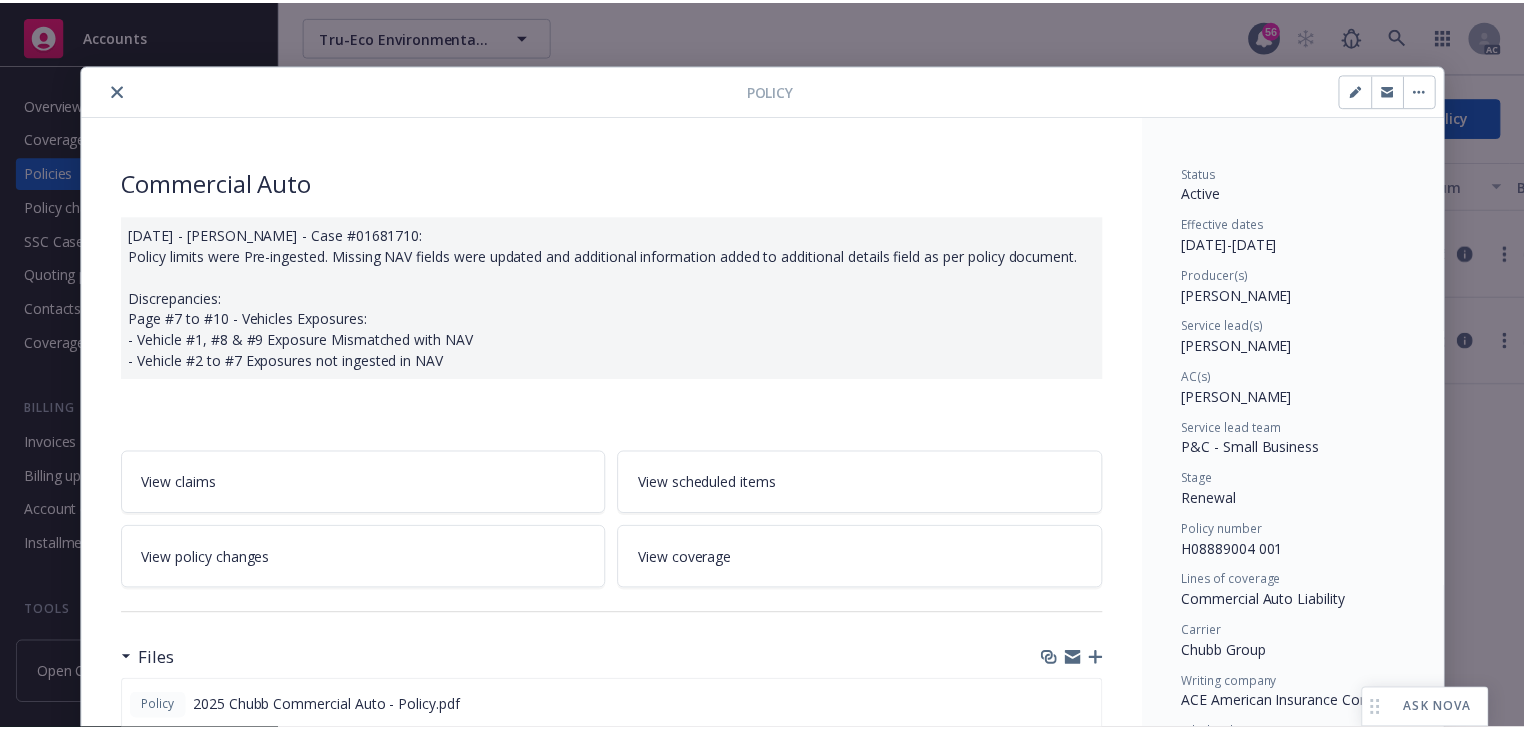 scroll, scrollTop: 60, scrollLeft: 0, axis: vertical 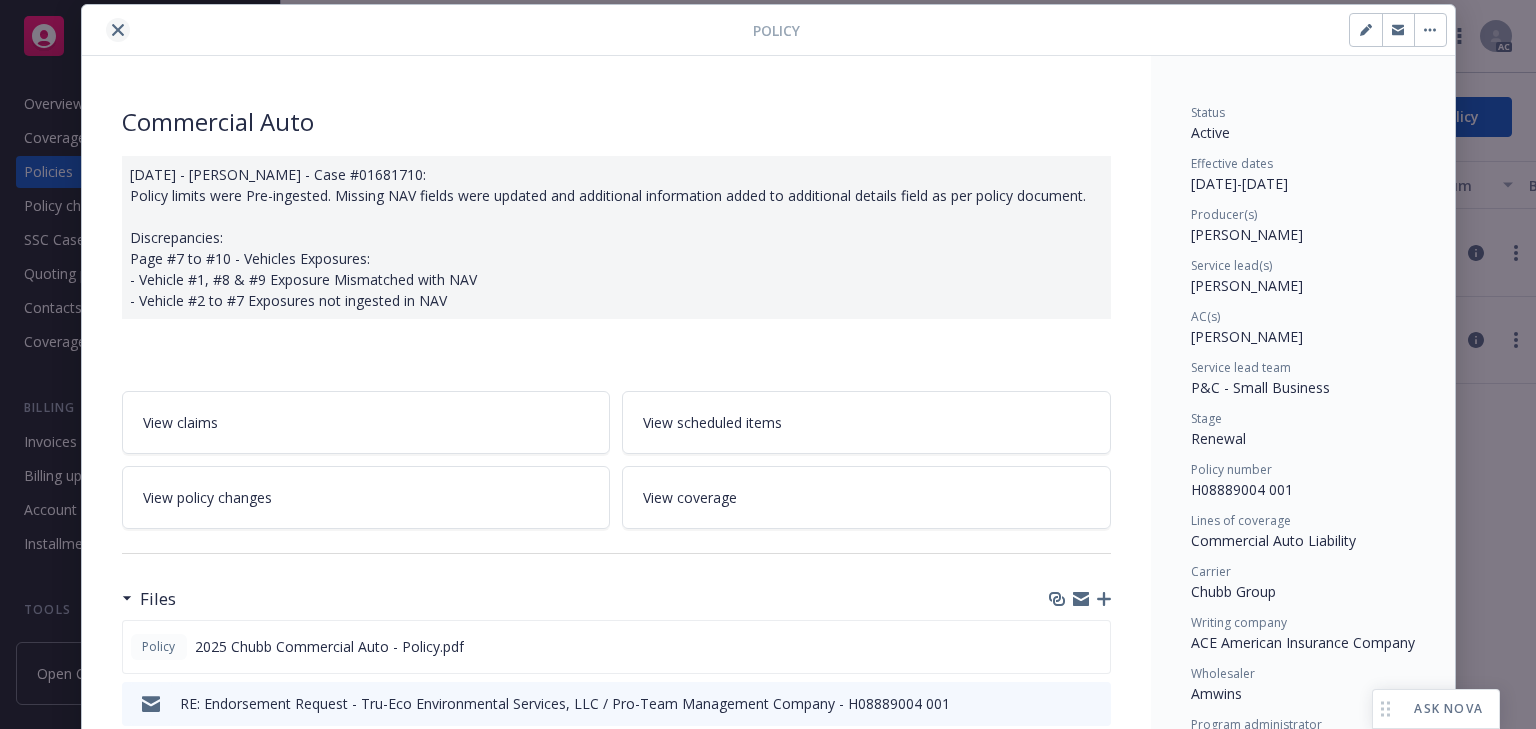 click at bounding box center (118, 30) 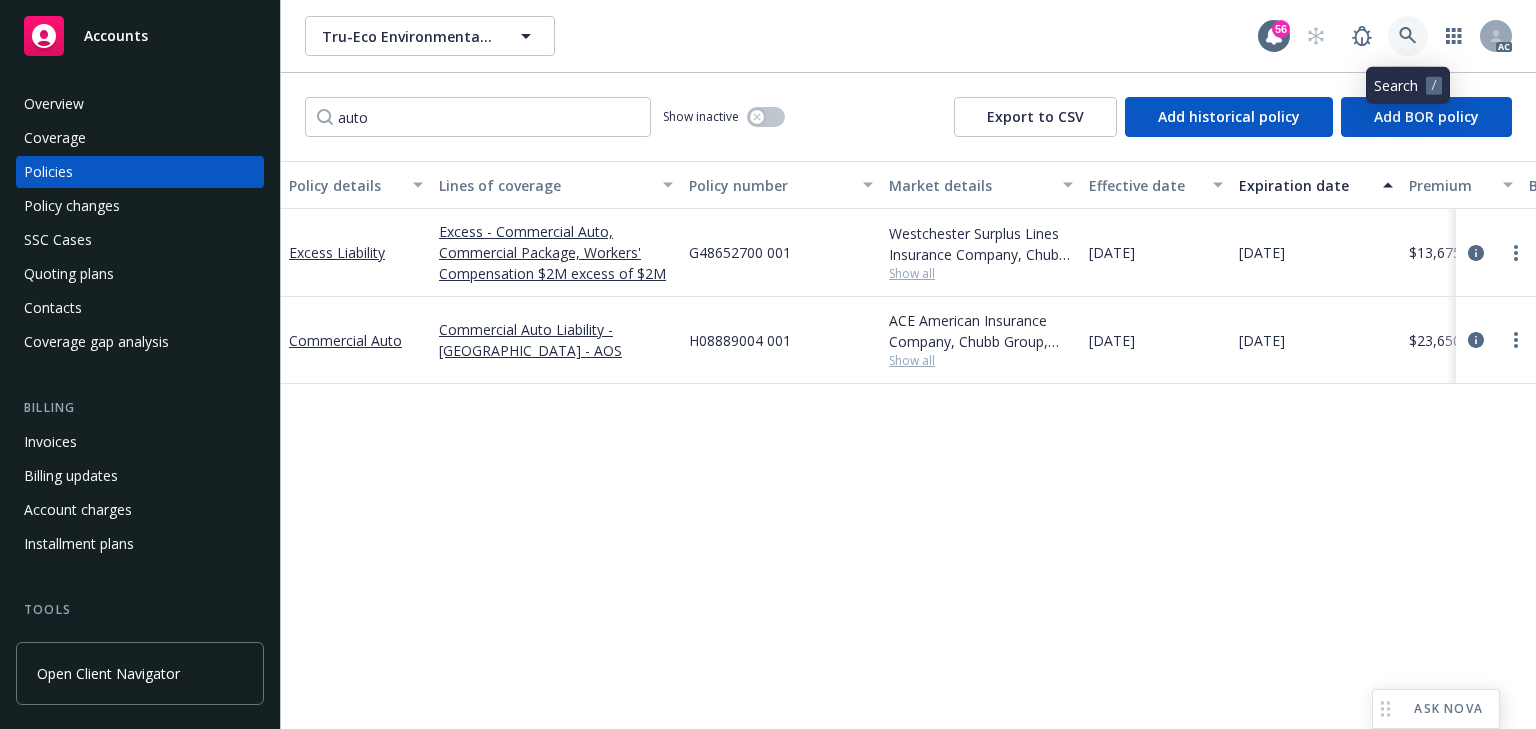 click 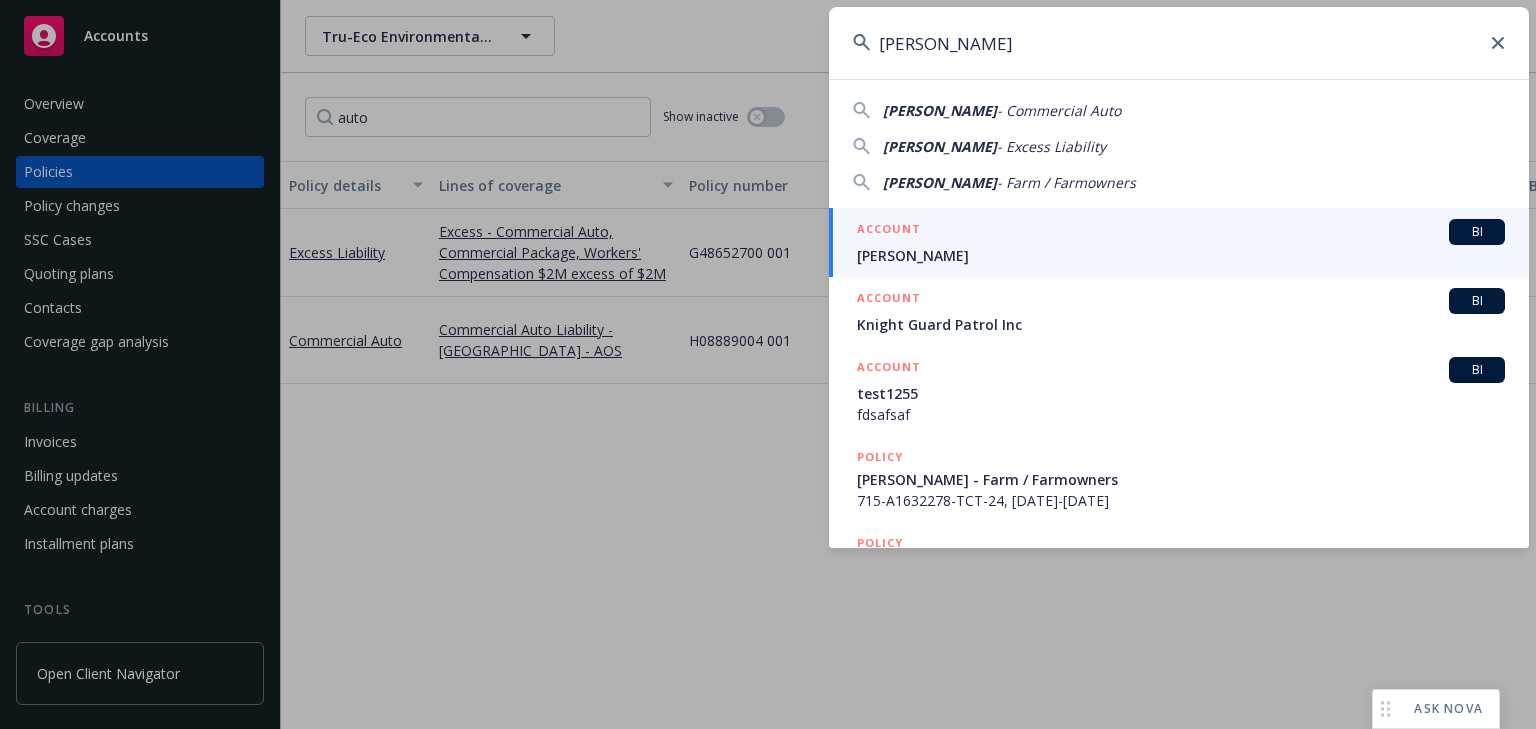 type on "[PERSON_NAME]" 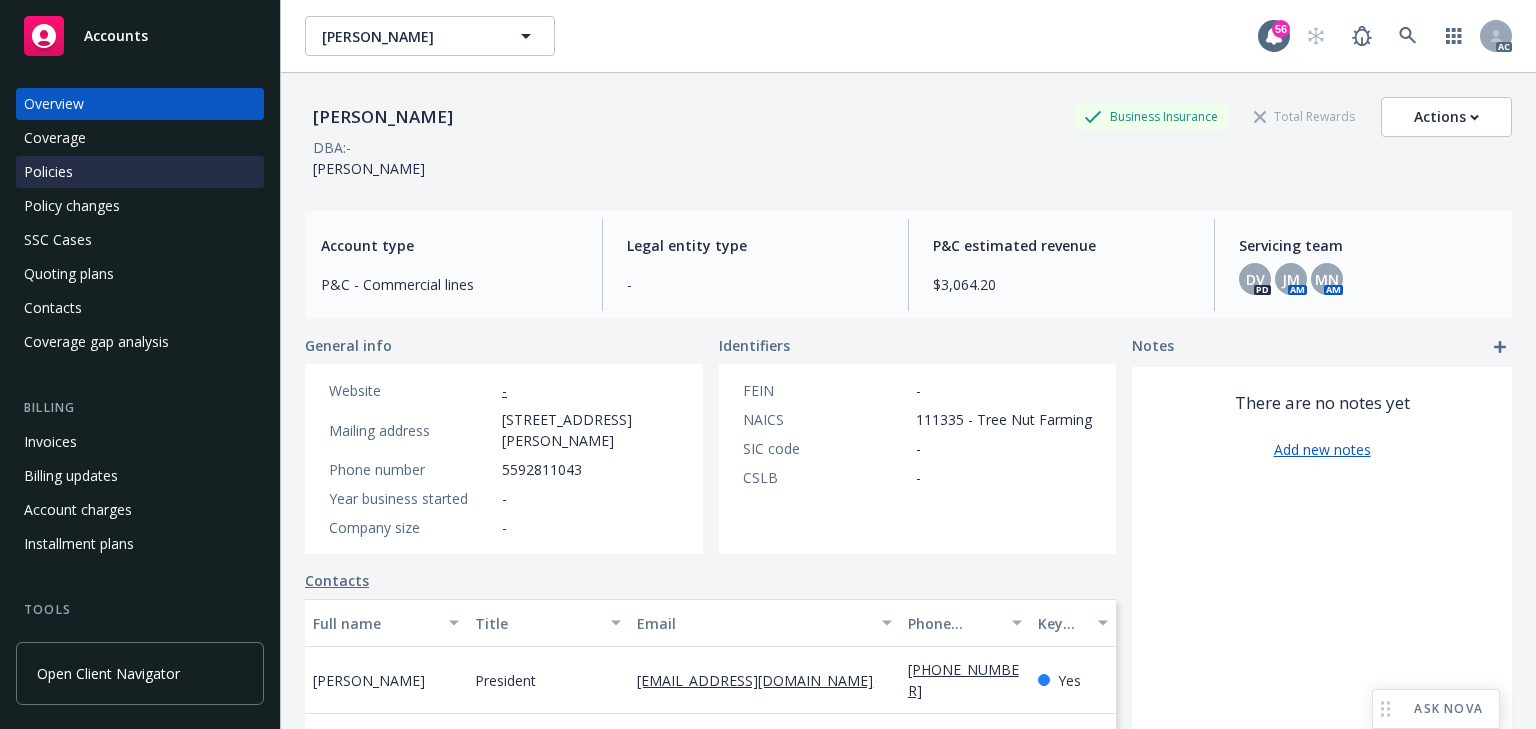 click on "Policies" at bounding box center (140, 172) 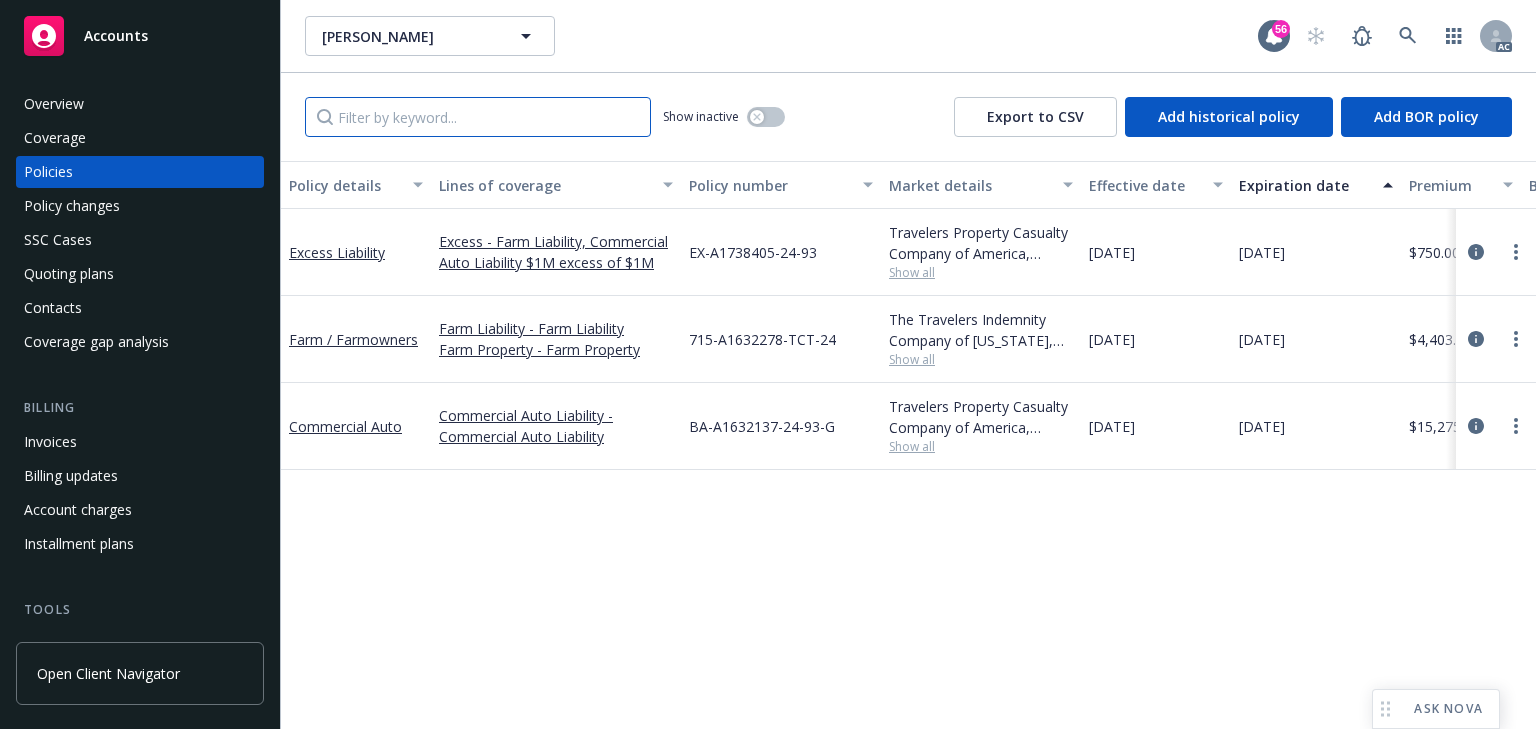 click at bounding box center [478, 117] 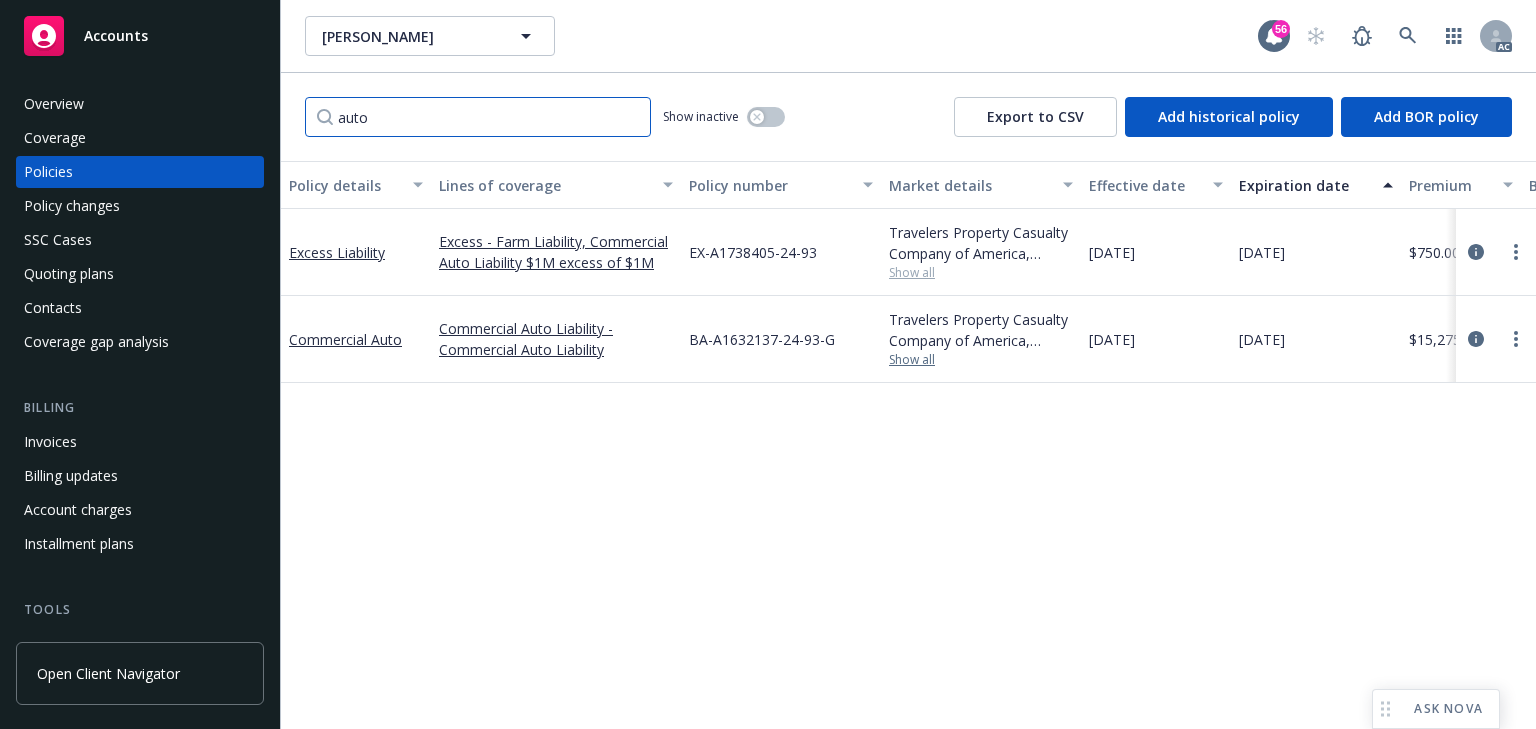 type on "auto" 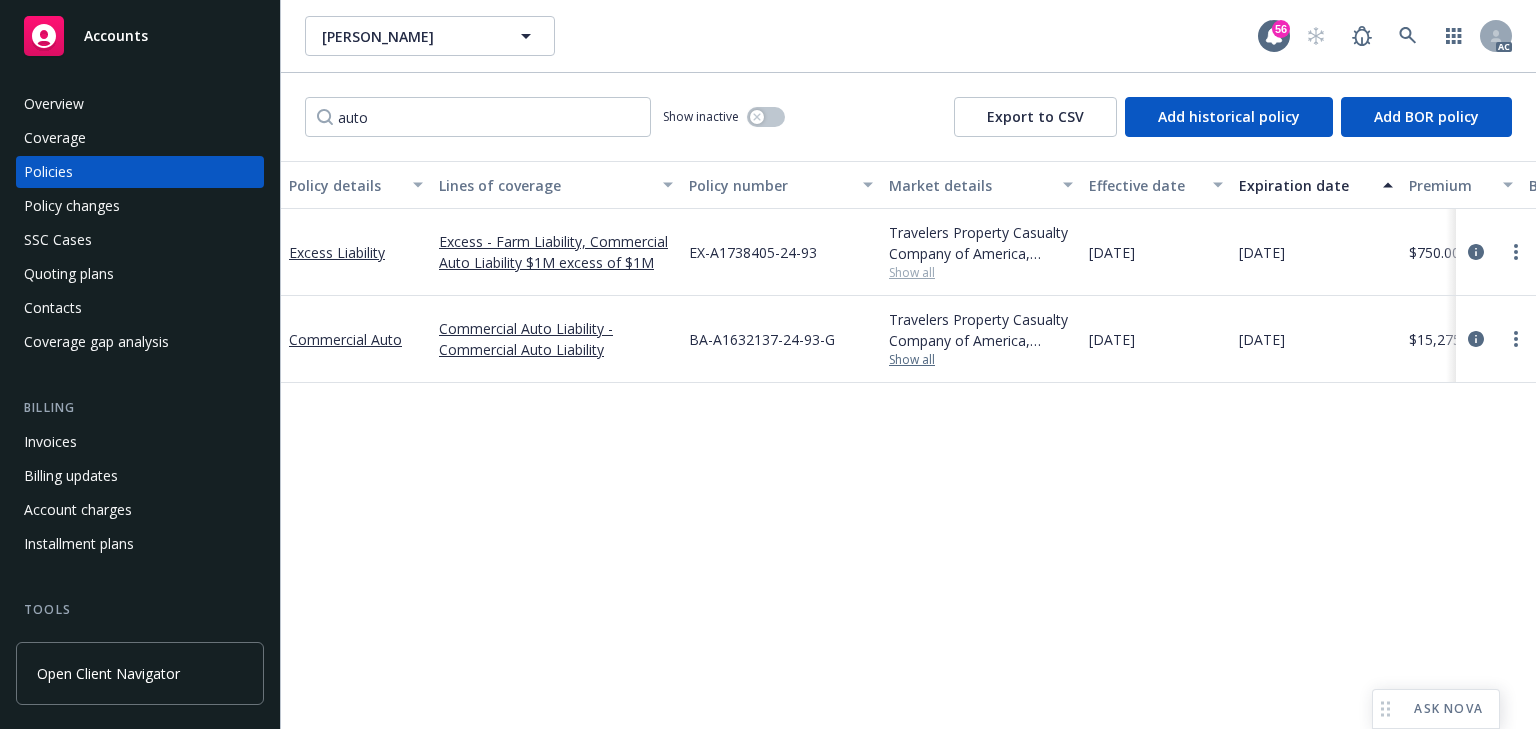 click on "Show all" at bounding box center (981, 360) 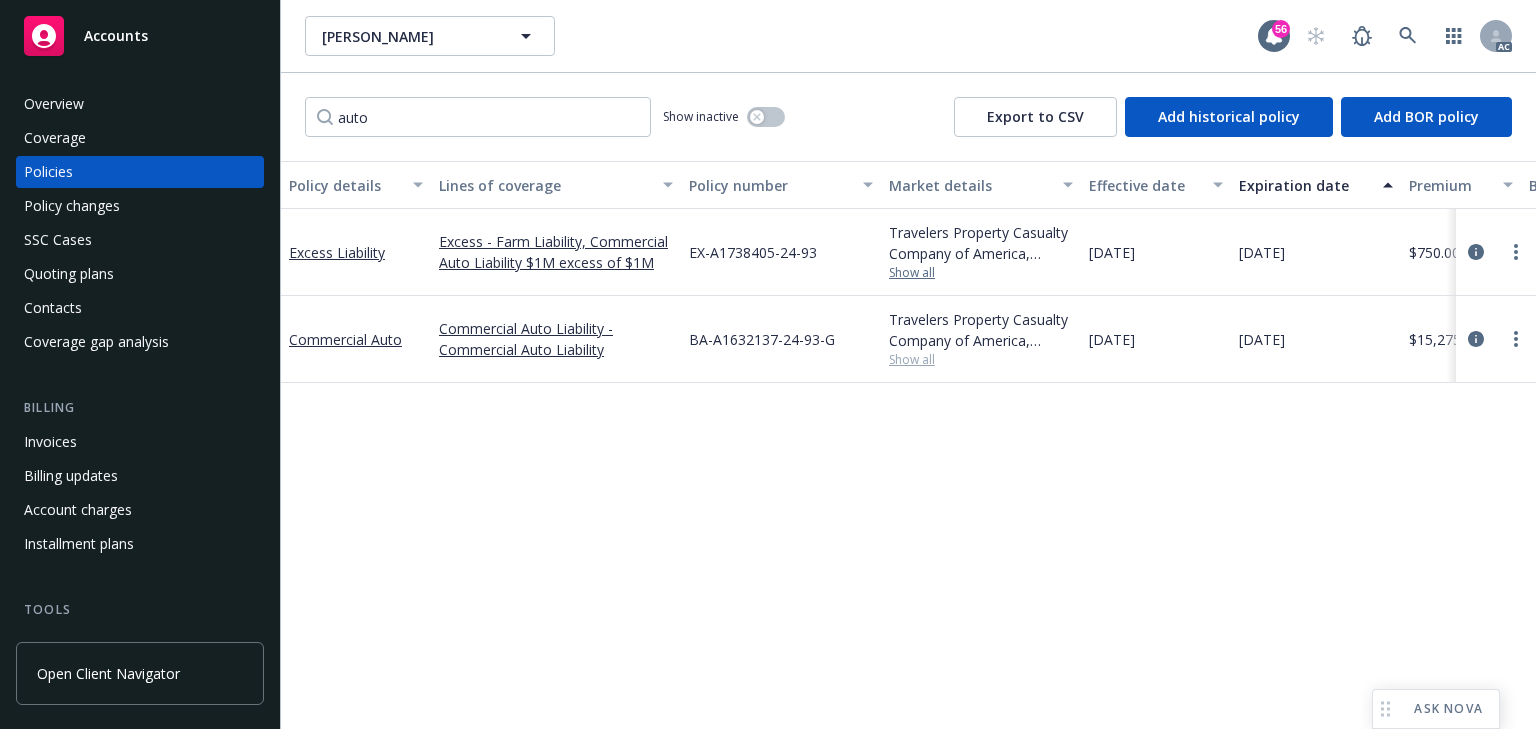 click on "Show all" at bounding box center (981, 273) 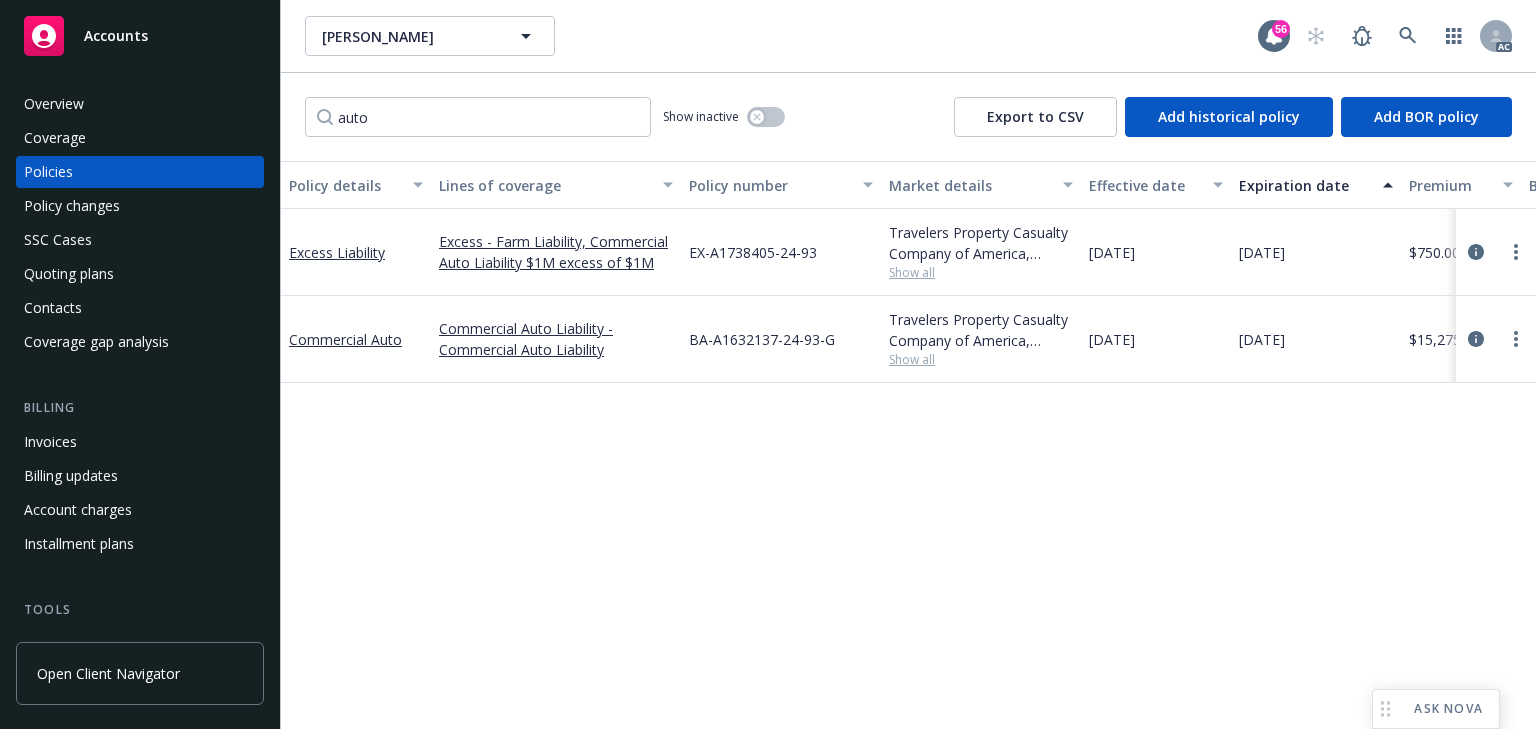 click on "Policy details Lines of coverage Policy number Market details Effective date Expiration date Premium Billing method Stage Status Service team leaders Excess Liability Excess - Farm Liability, Commercial Auto Liability $1M excess of $1M EX-A1738405-24-93 Travelers Property Casualty Company of America, Travelers Insurance Show all [DATE] [DATE] $750.00 Direct BOR Active [PERSON_NAME] AC [PERSON_NAME] AM 1 more Commercial Auto Commercial Auto Liability - Commercial Auto Liability BA-A1632137-24-93-G Travelers Property Casualty Company of America, Travelers Insurance Show all [DATE] [DATE] $15,275.00 Direct BOR Active [PERSON_NAME] AC [PERSON_NAME] AM 1 more" at bounding box center (908, 445) 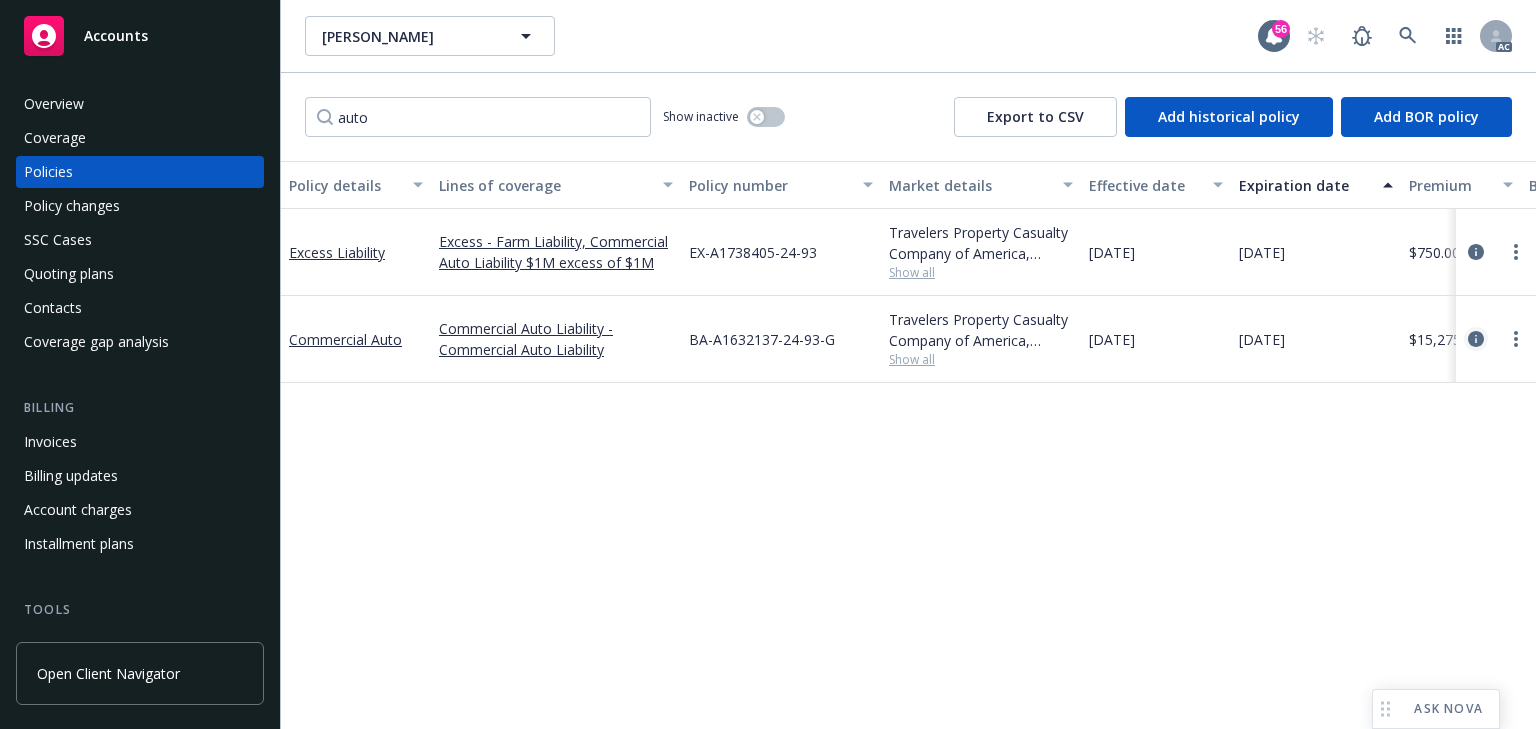 click 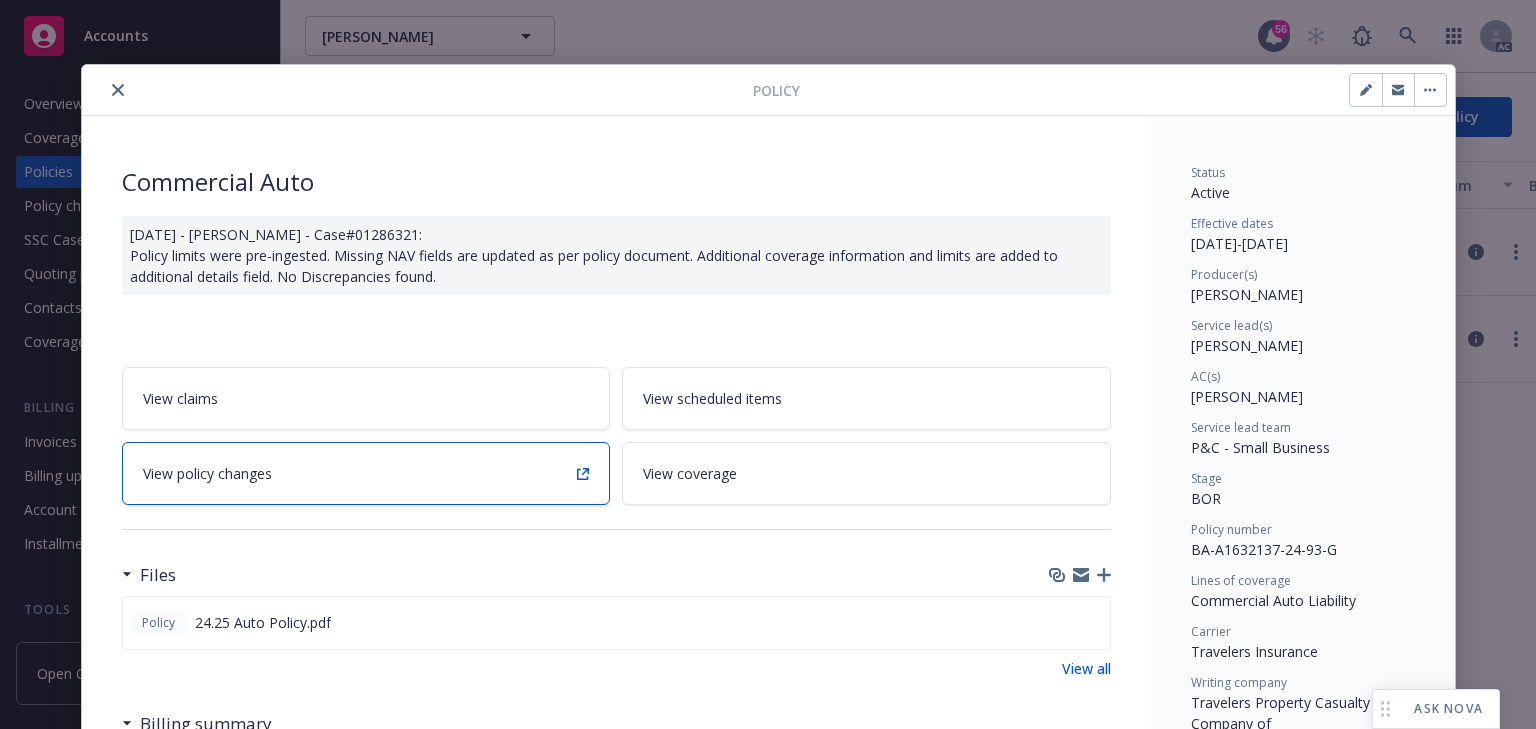 click on "View policy changes" at bounding box center (366, 473) 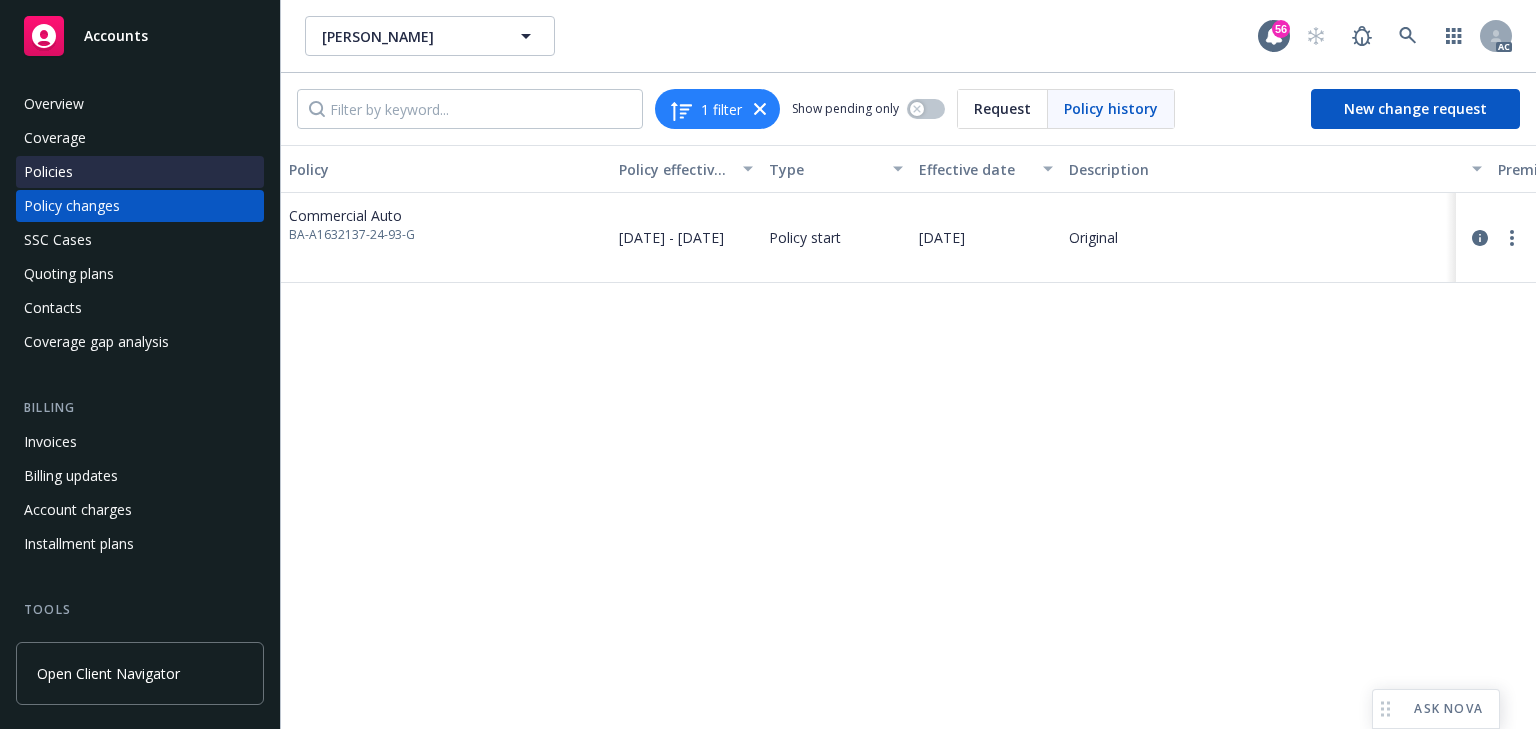click on "Policies" at bounding box center [48, 172] 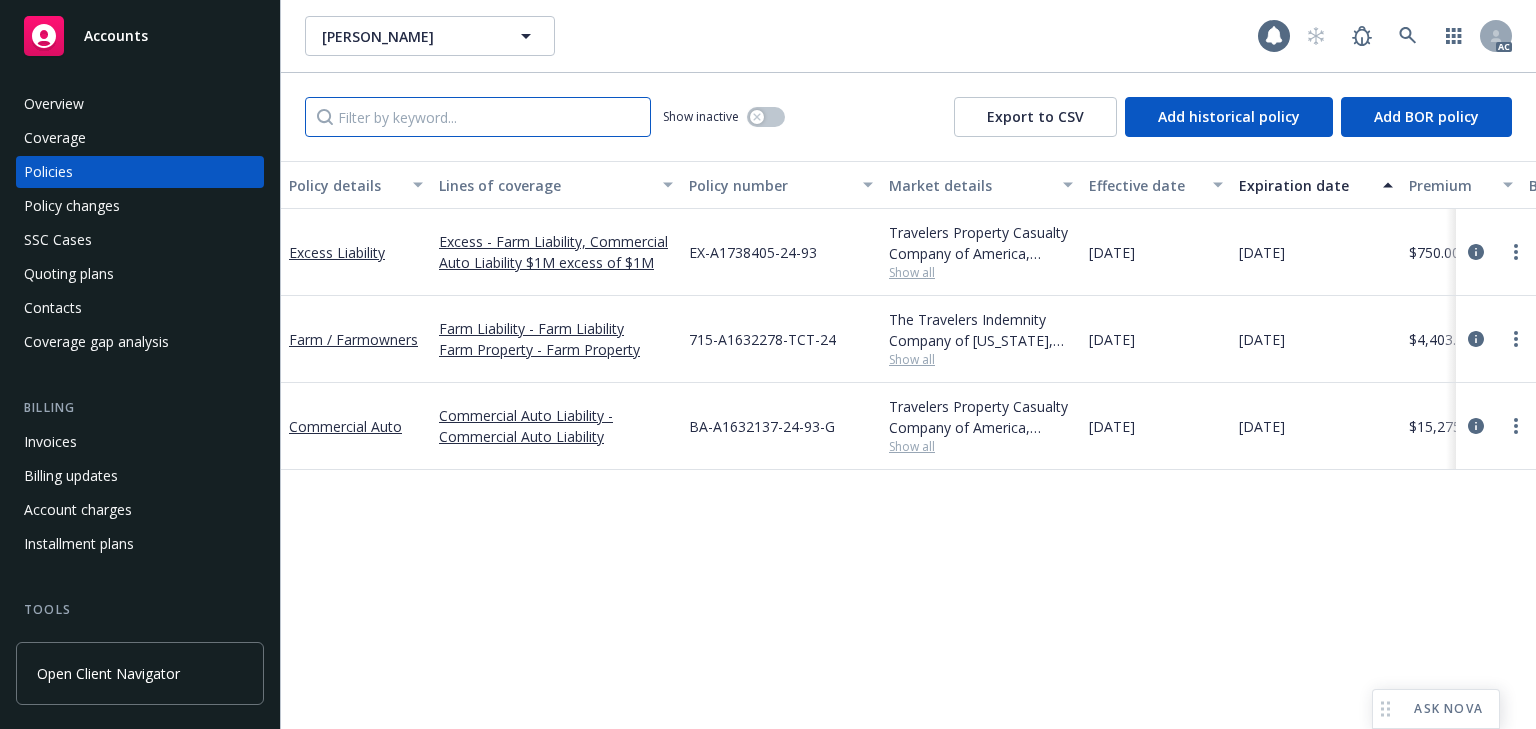 click at bounding box center [478, 117] 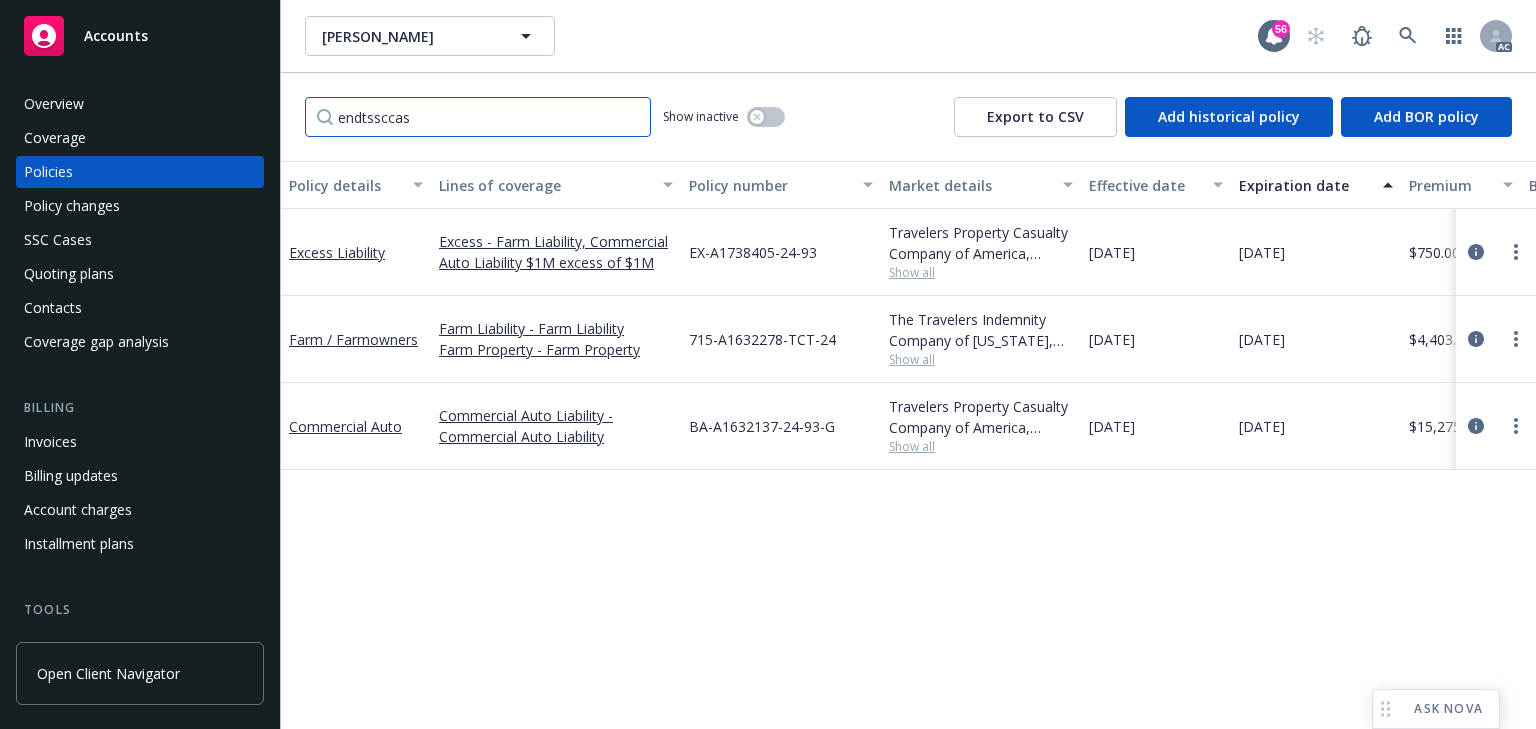 type on "endtssccase" 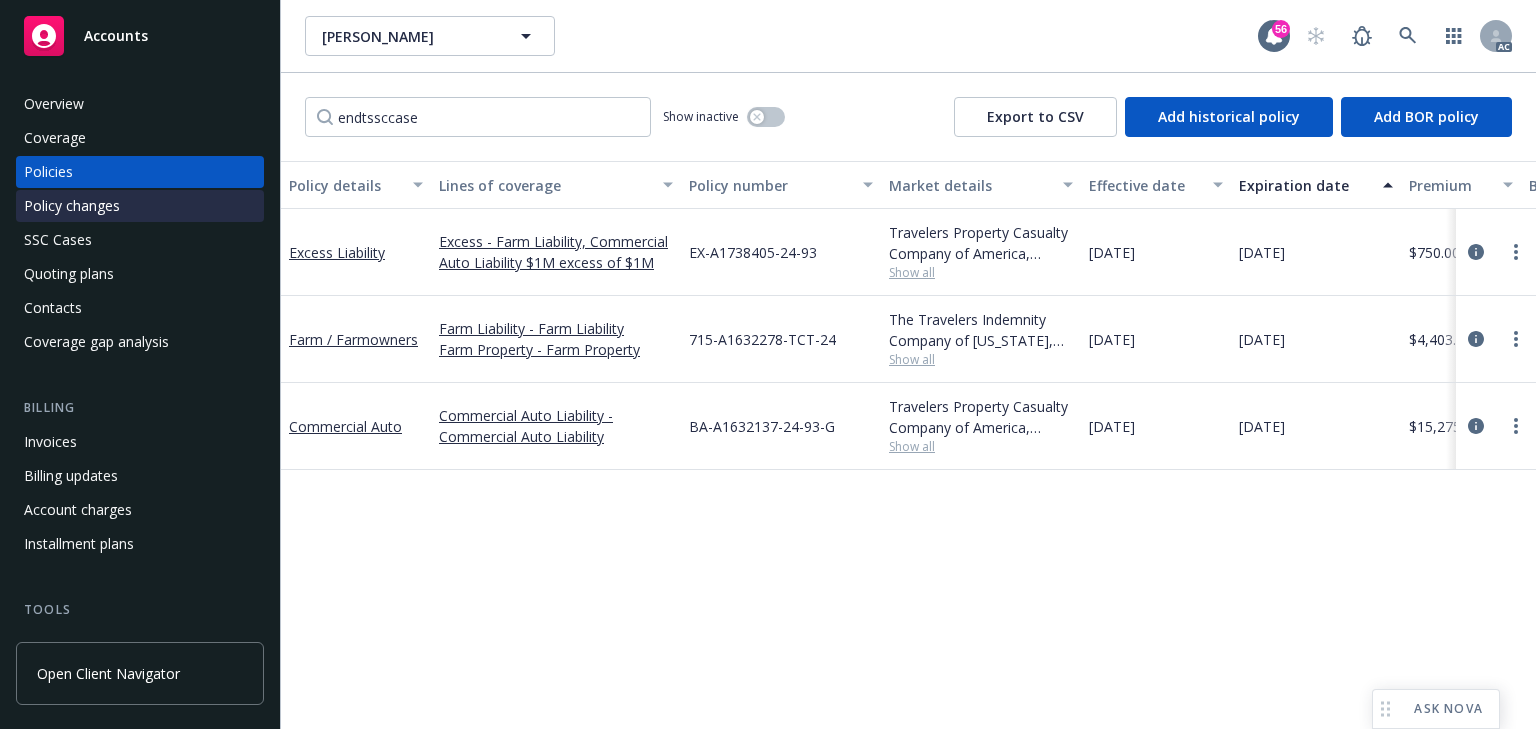 click on "Policy changes" at bounding box center (140, 206) 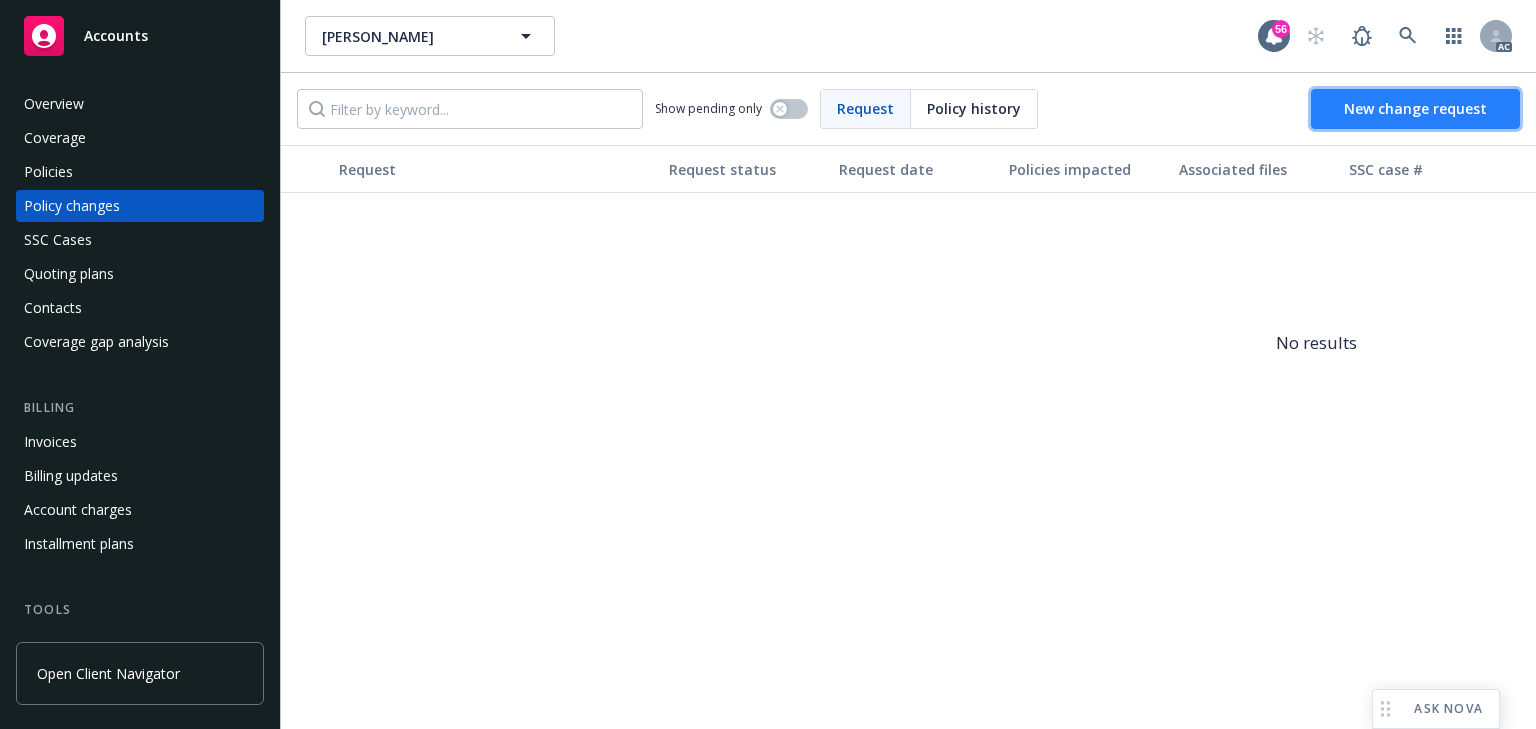 click on "New change request" at bounding box center (1415, 108) 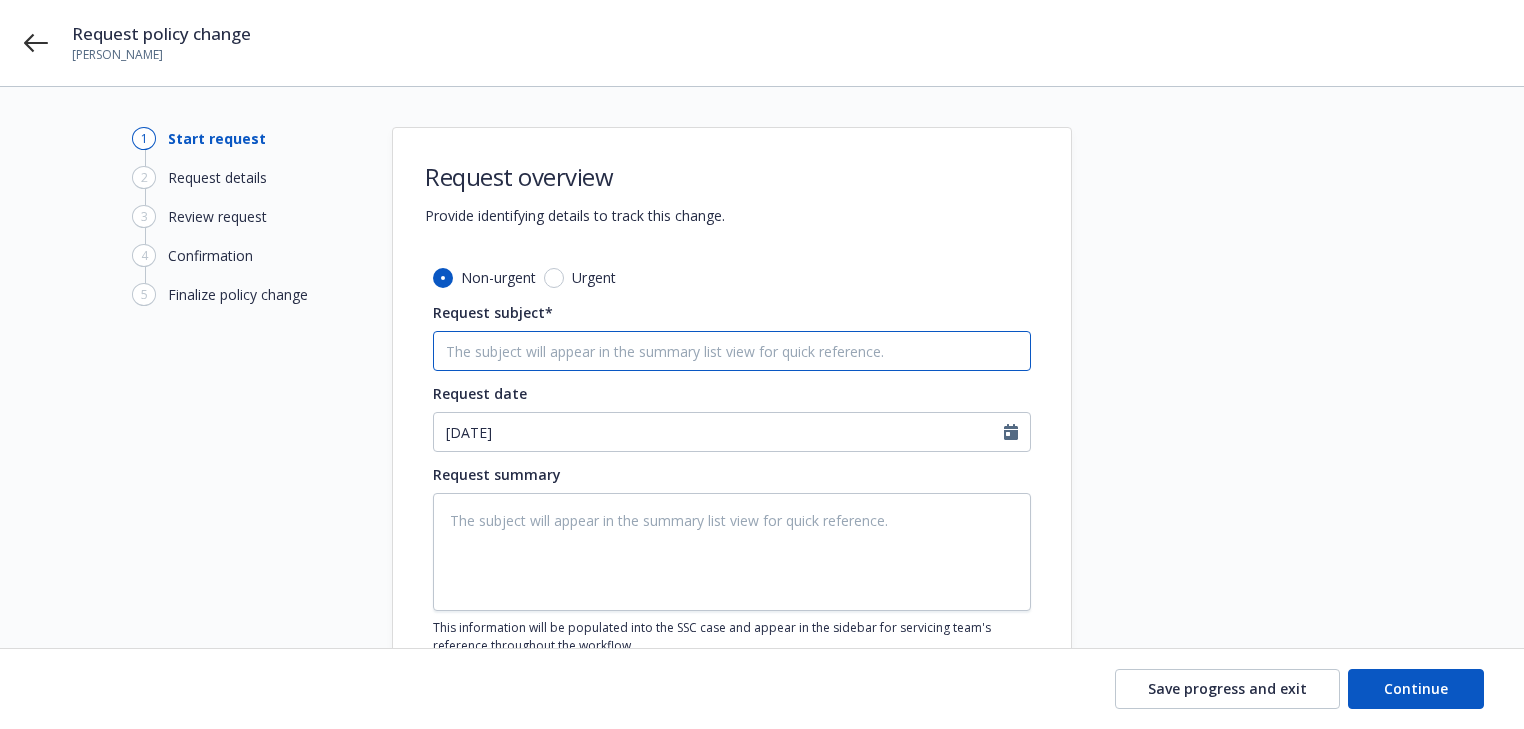 drag, startPoint x: 569, startPoint y: 347, endPoint x: 527, endPoint y: 349, distance: 42.047592 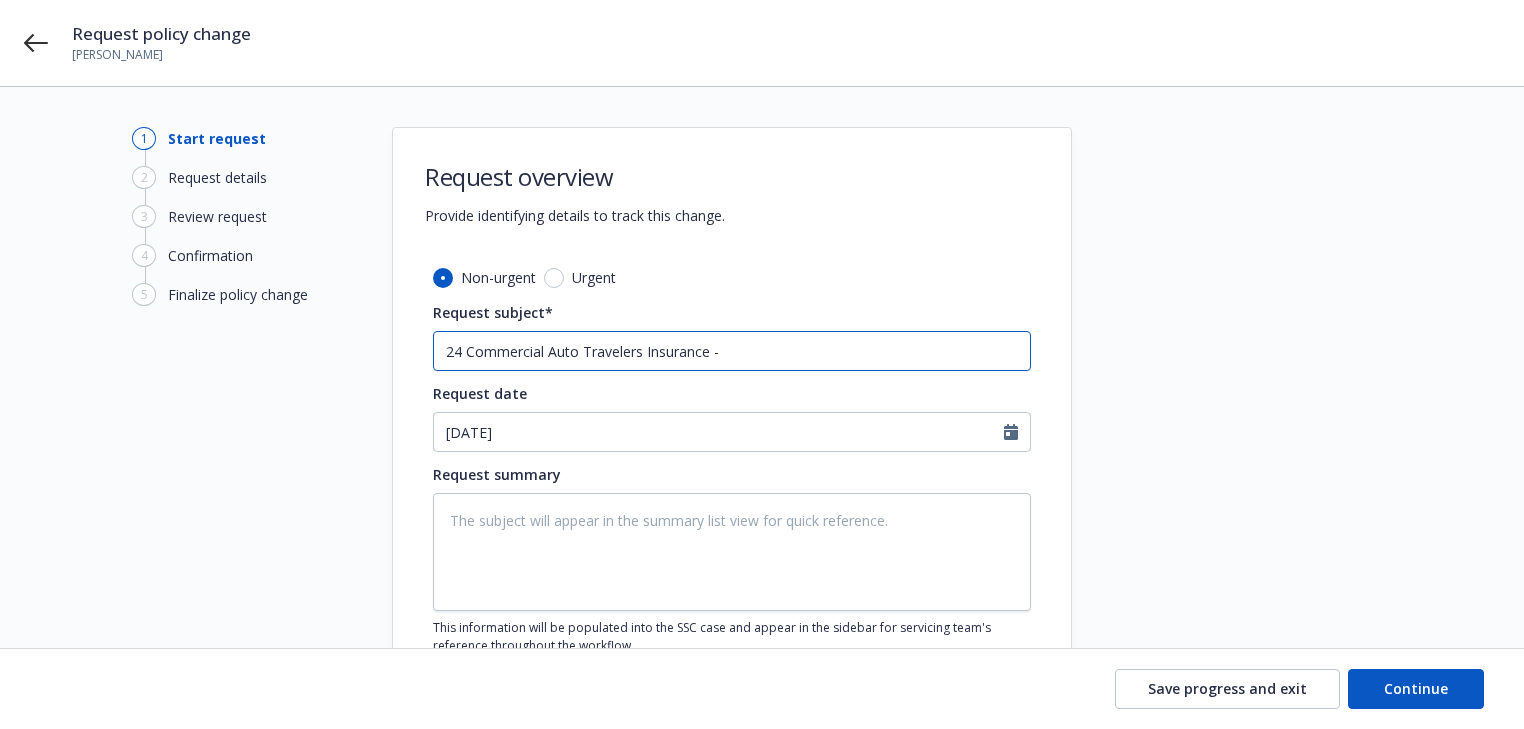 type on "x" 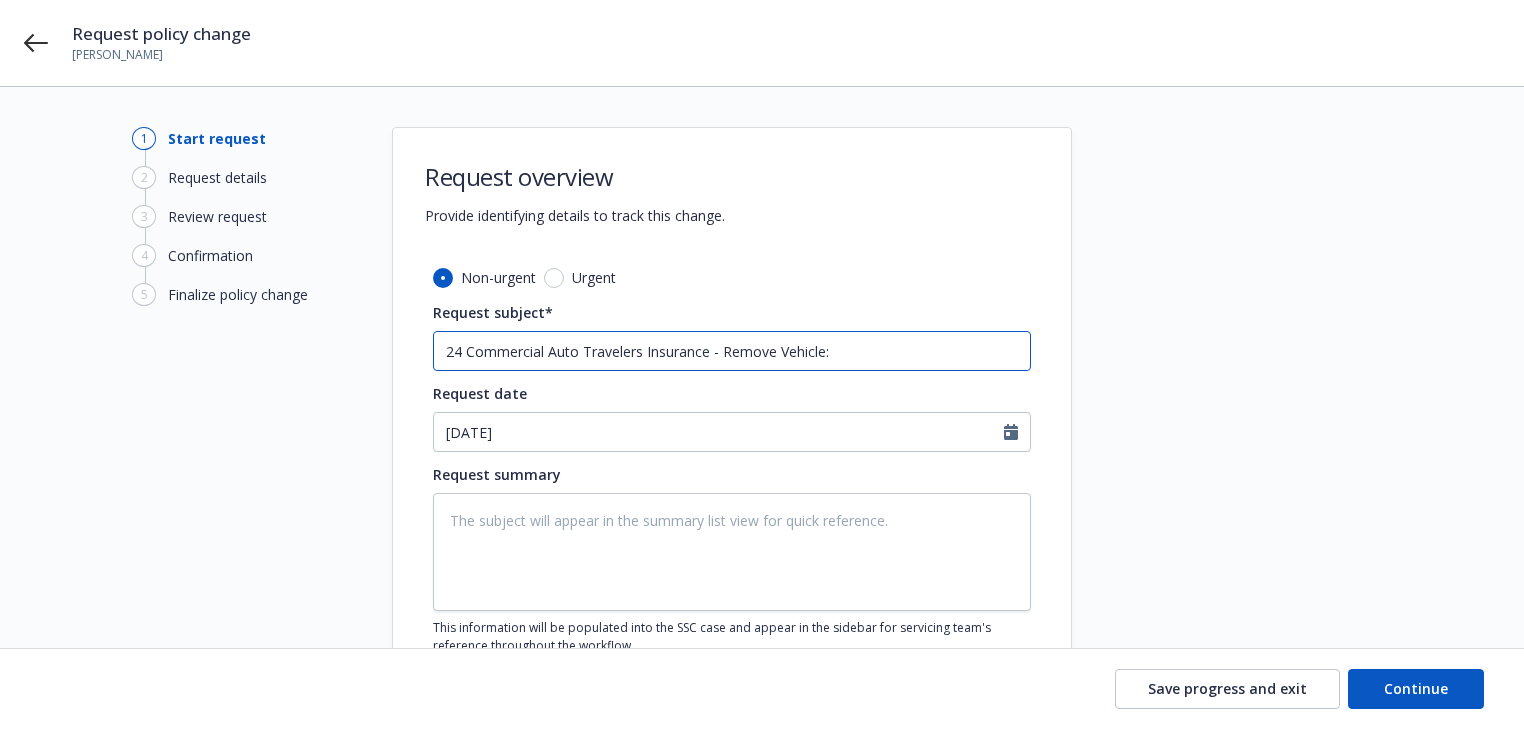 type on "x" 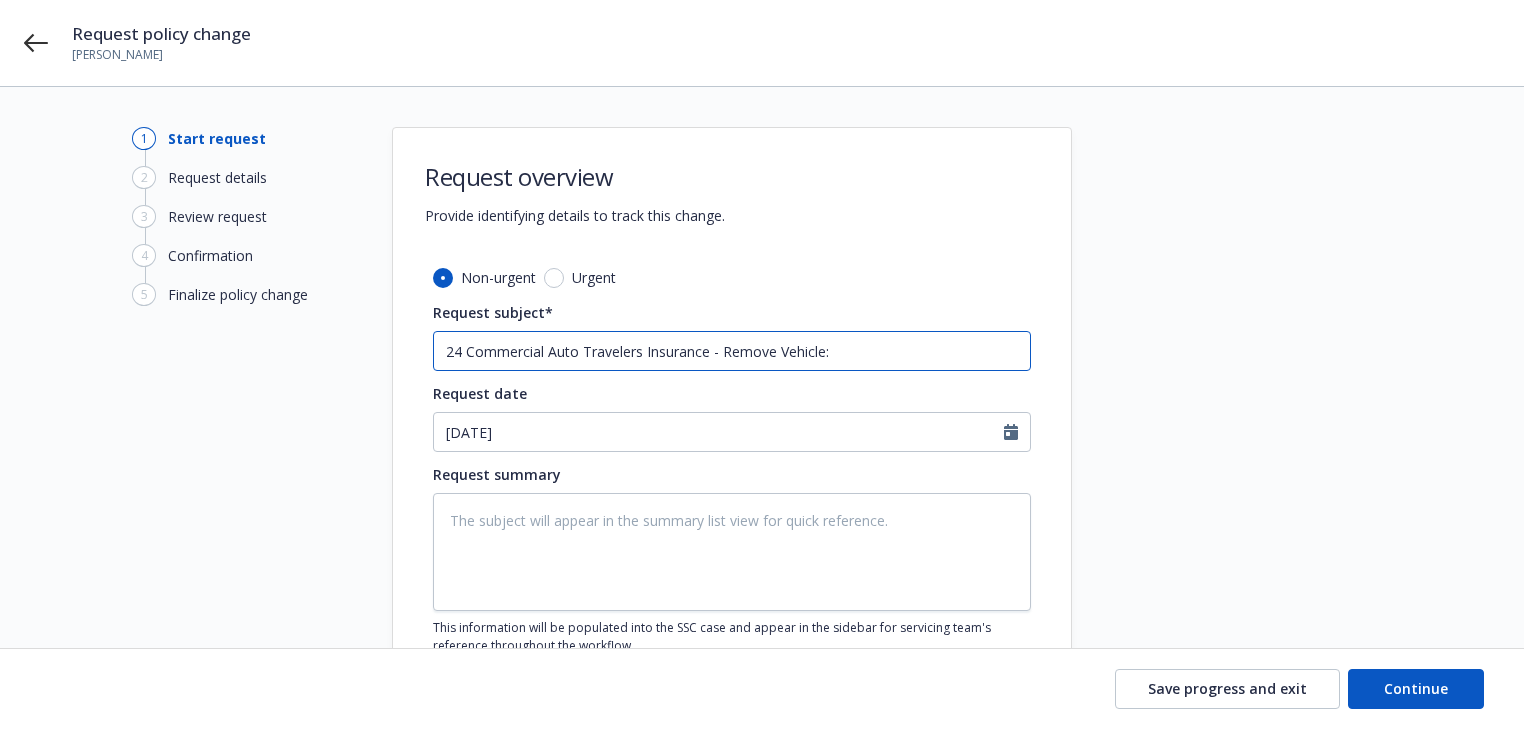 type on "24 Commercial Auto Travelers Insurance - Remove Vehicle:" 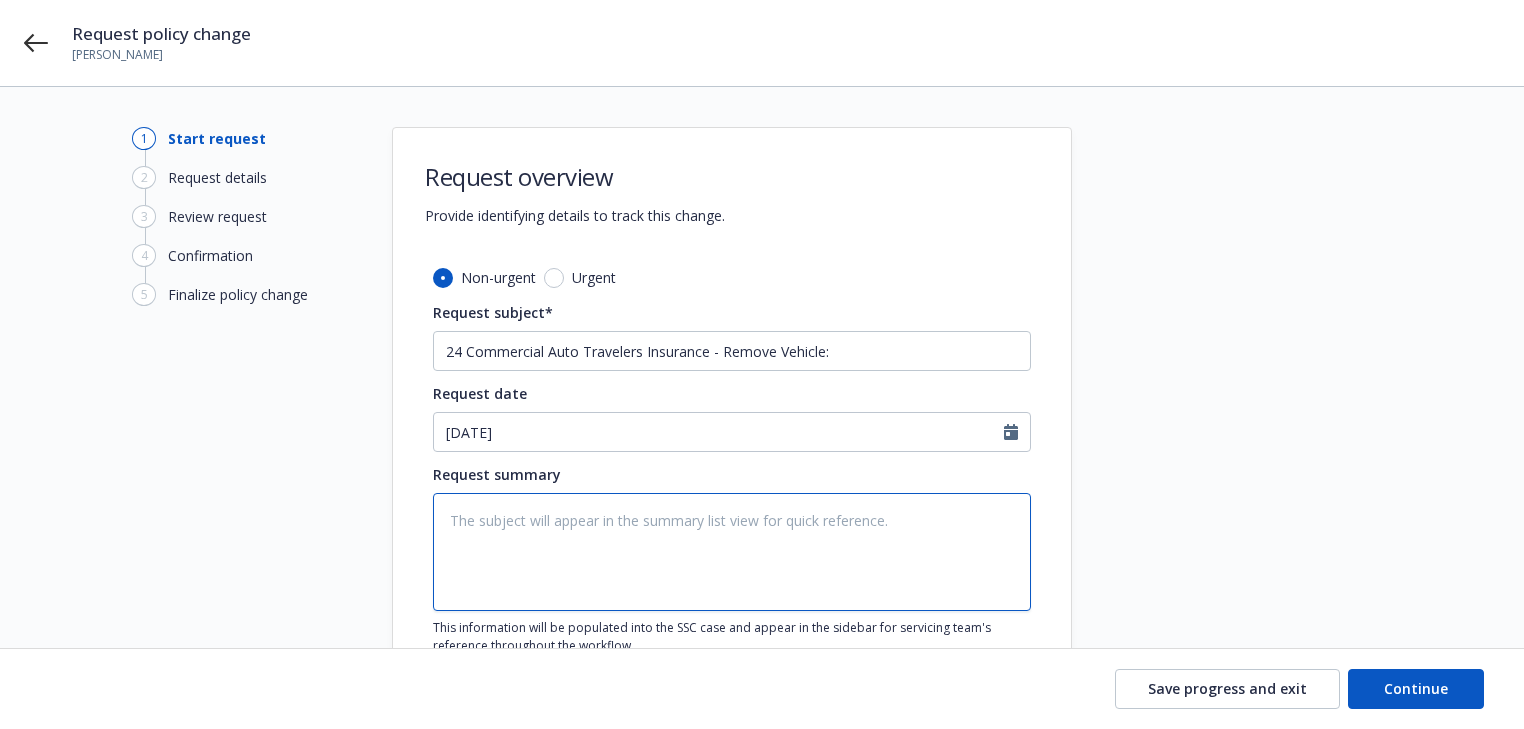 click at bounding box center [732, 552] 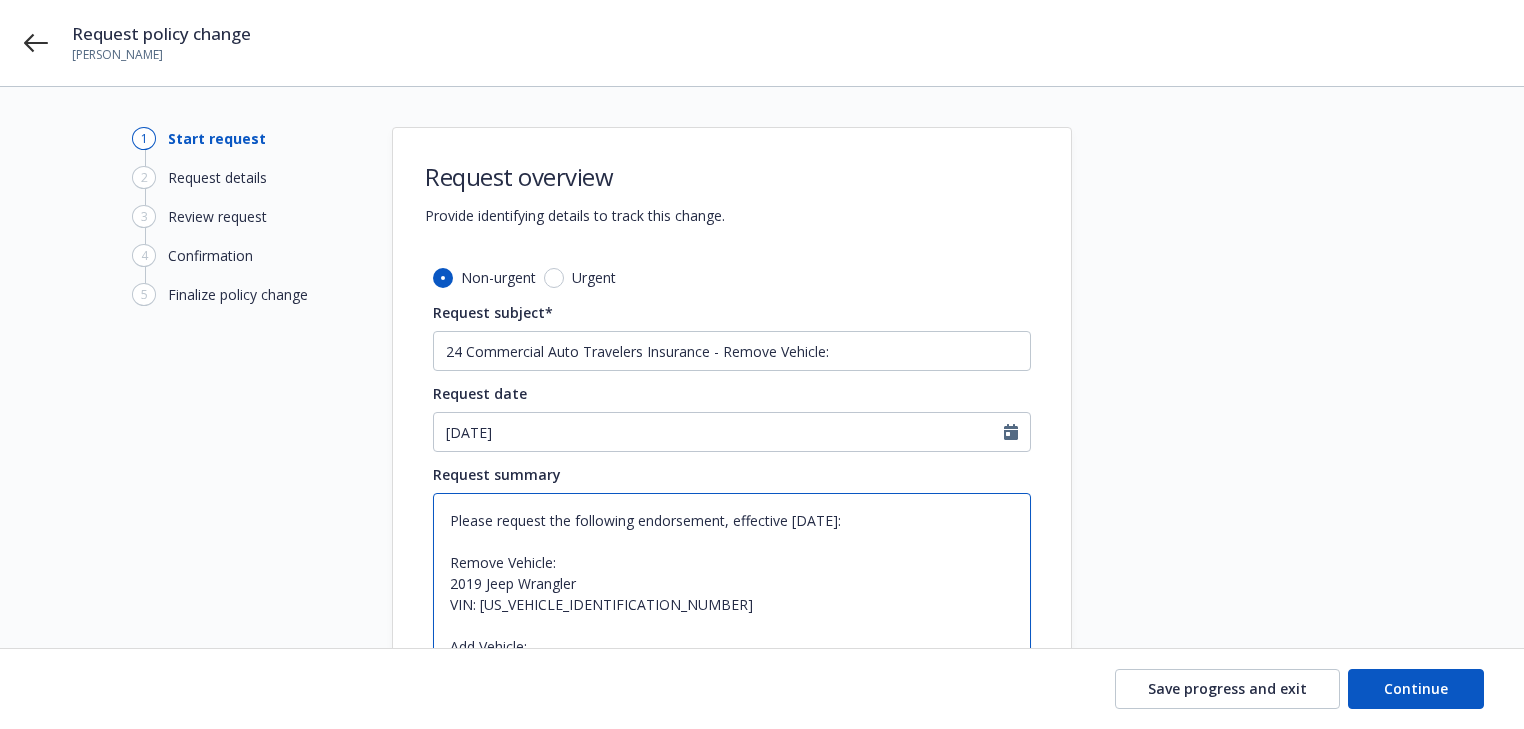 scroll, scrollTop: 95, scrollLeft: 0, axis: vertical 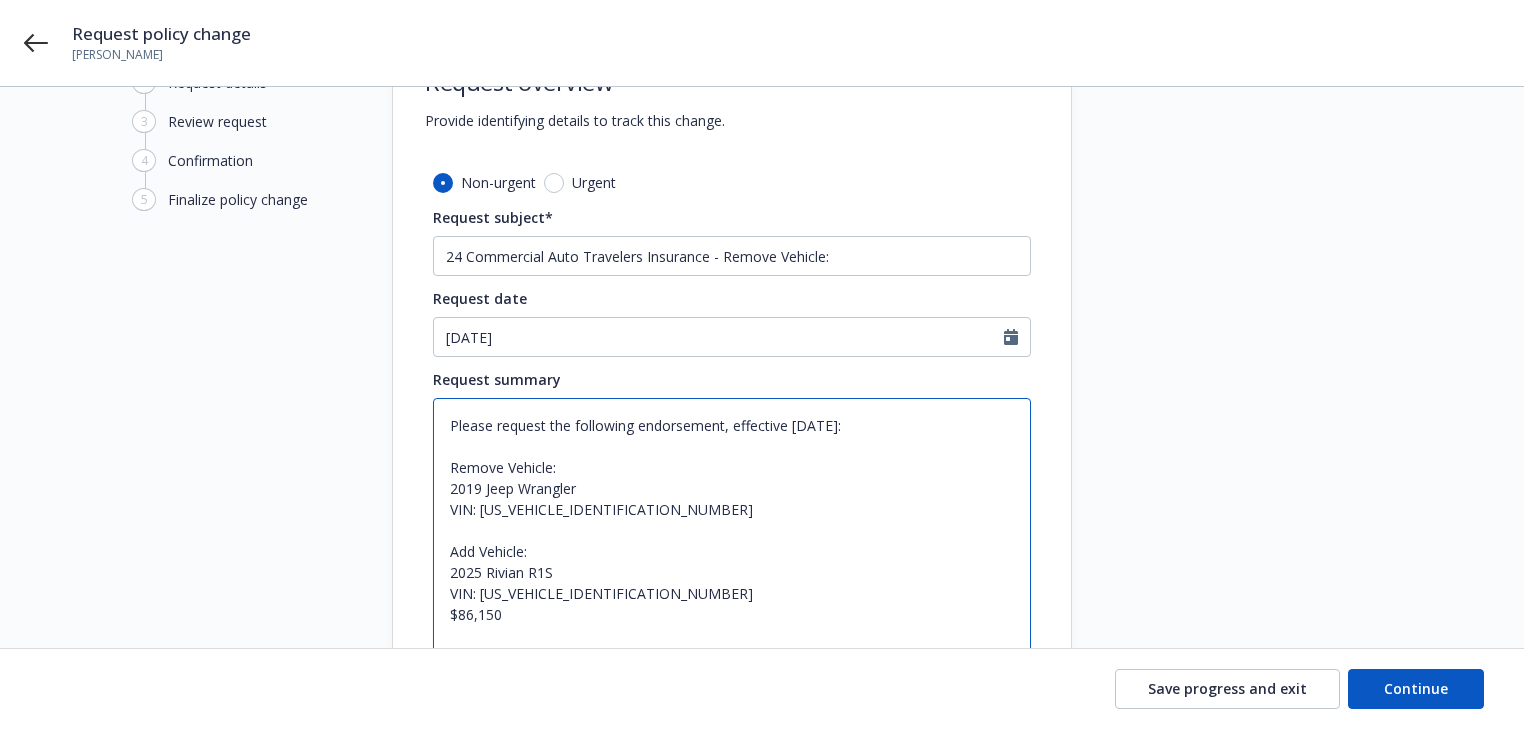 drag, startPoint x: 450, startPoint y: 487, endPoint x: 643, endPoint y: 482, distance: 193.06476 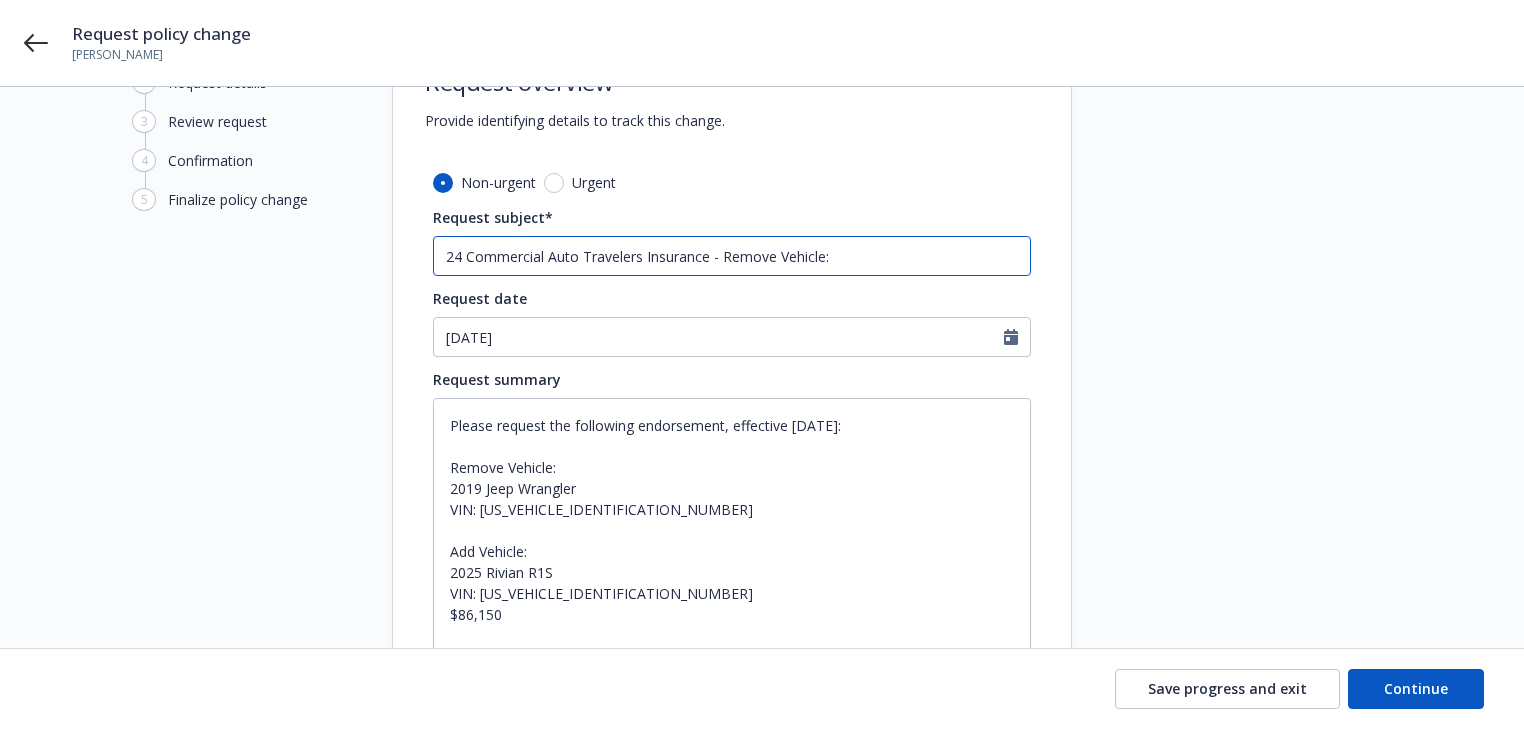 click on "24 Commercial Auto Travelers Insurance - Remove Vehicle:" at bounding box center [732, 256] 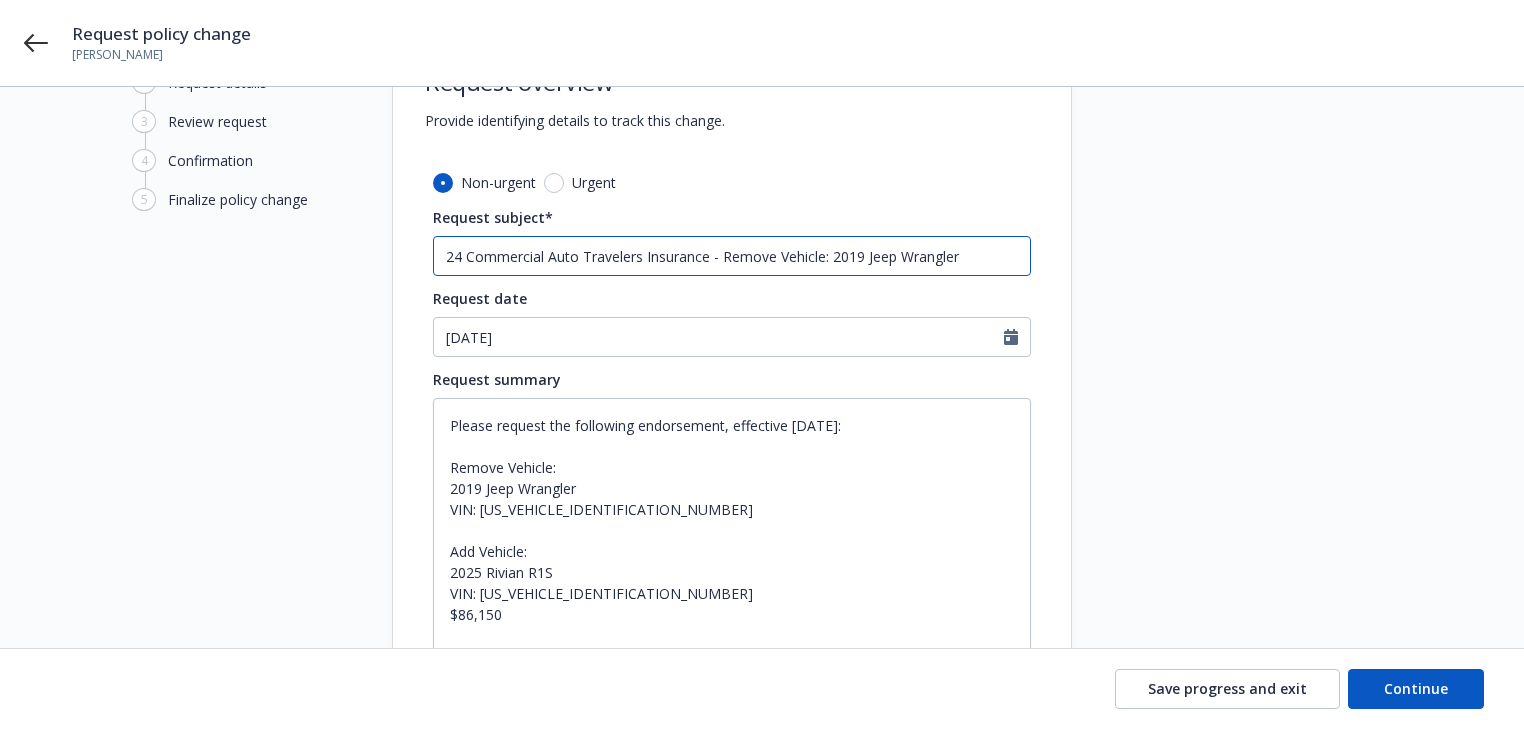 type on "x" 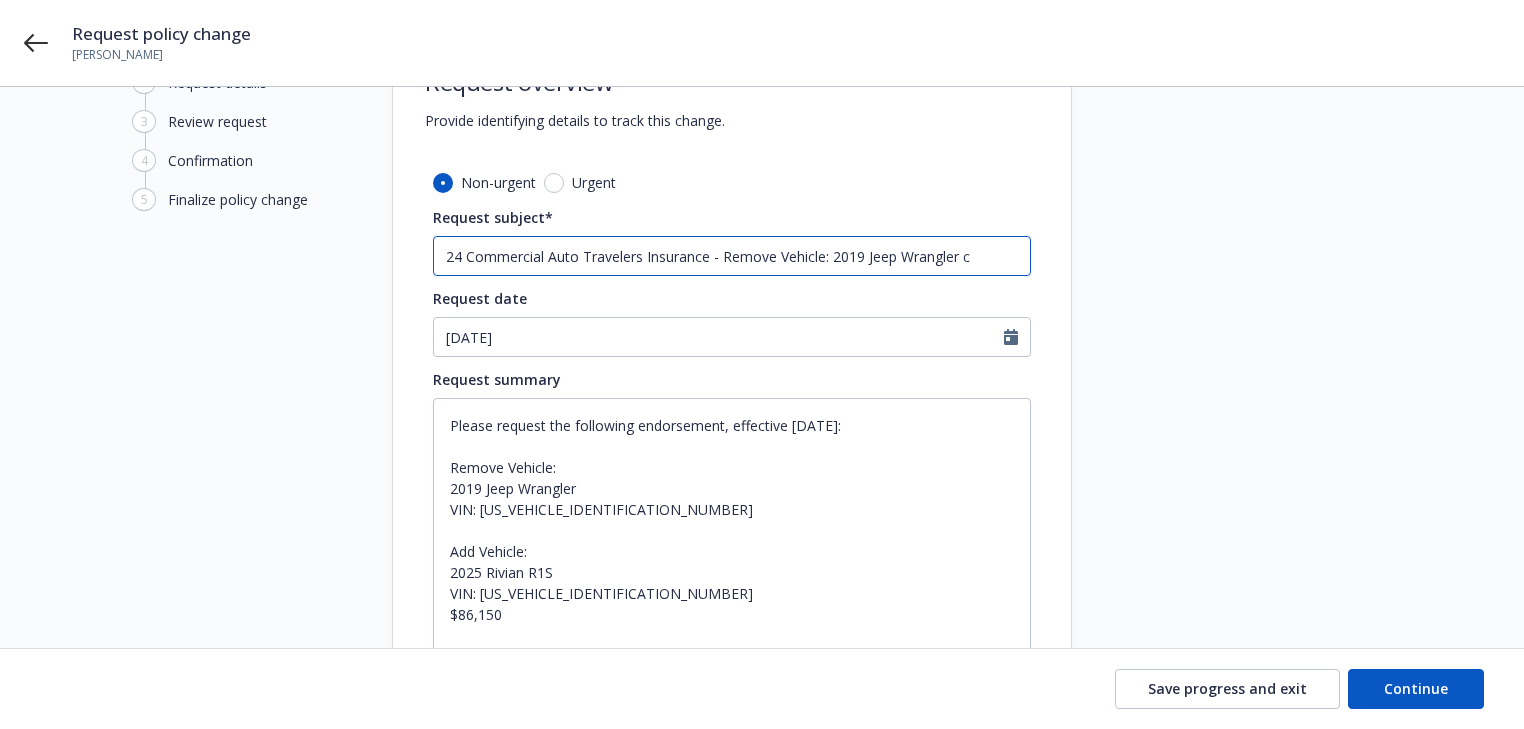 type on "x" 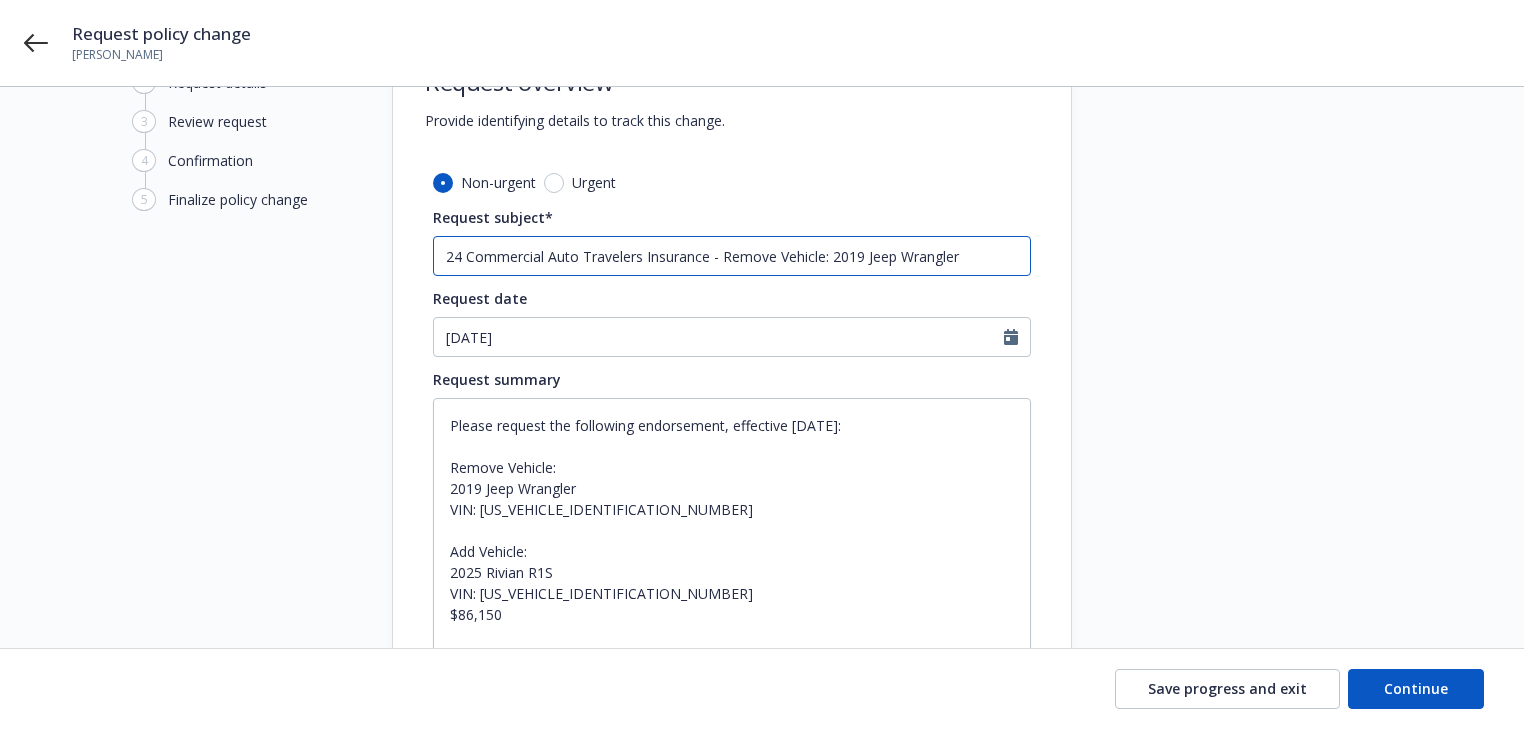 type on "x" 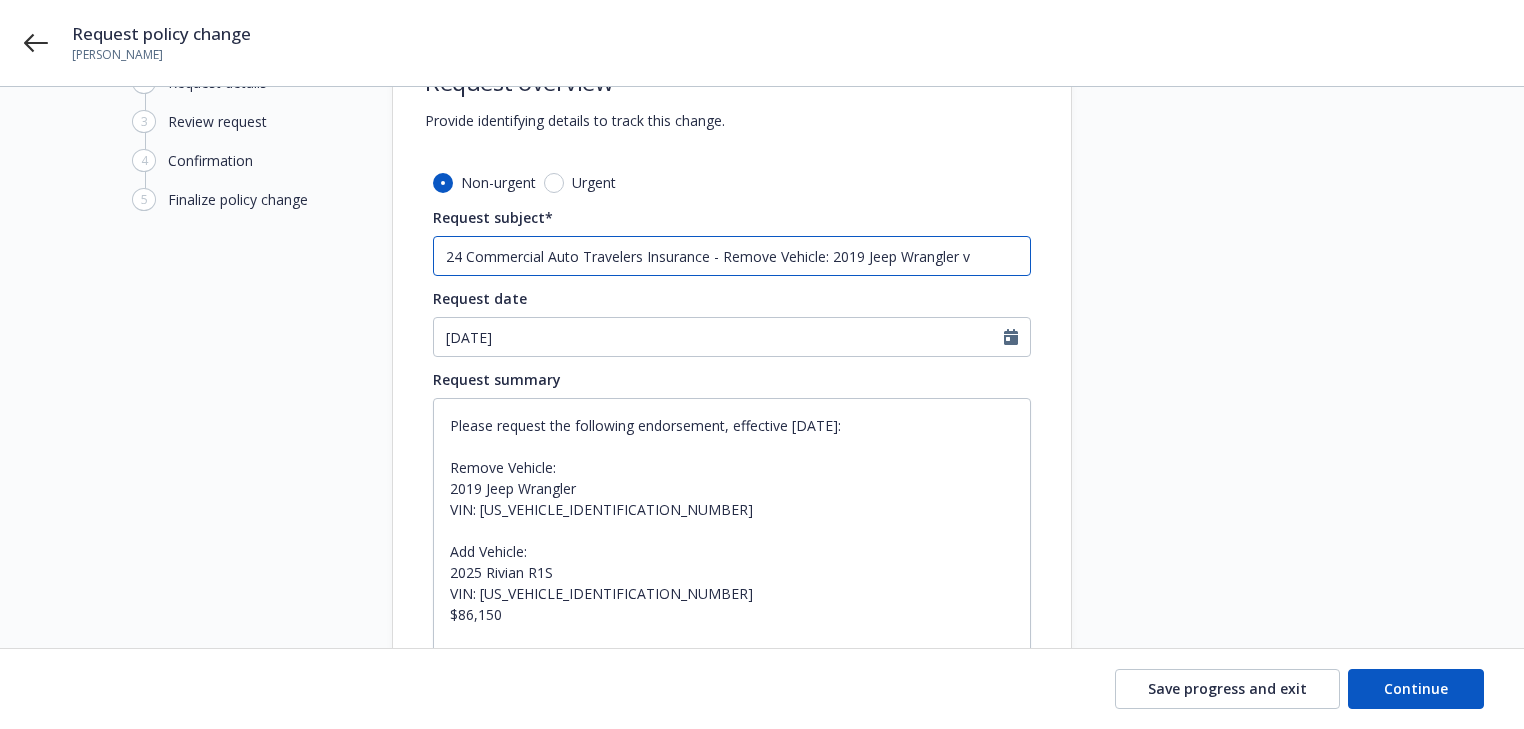 type on "x" 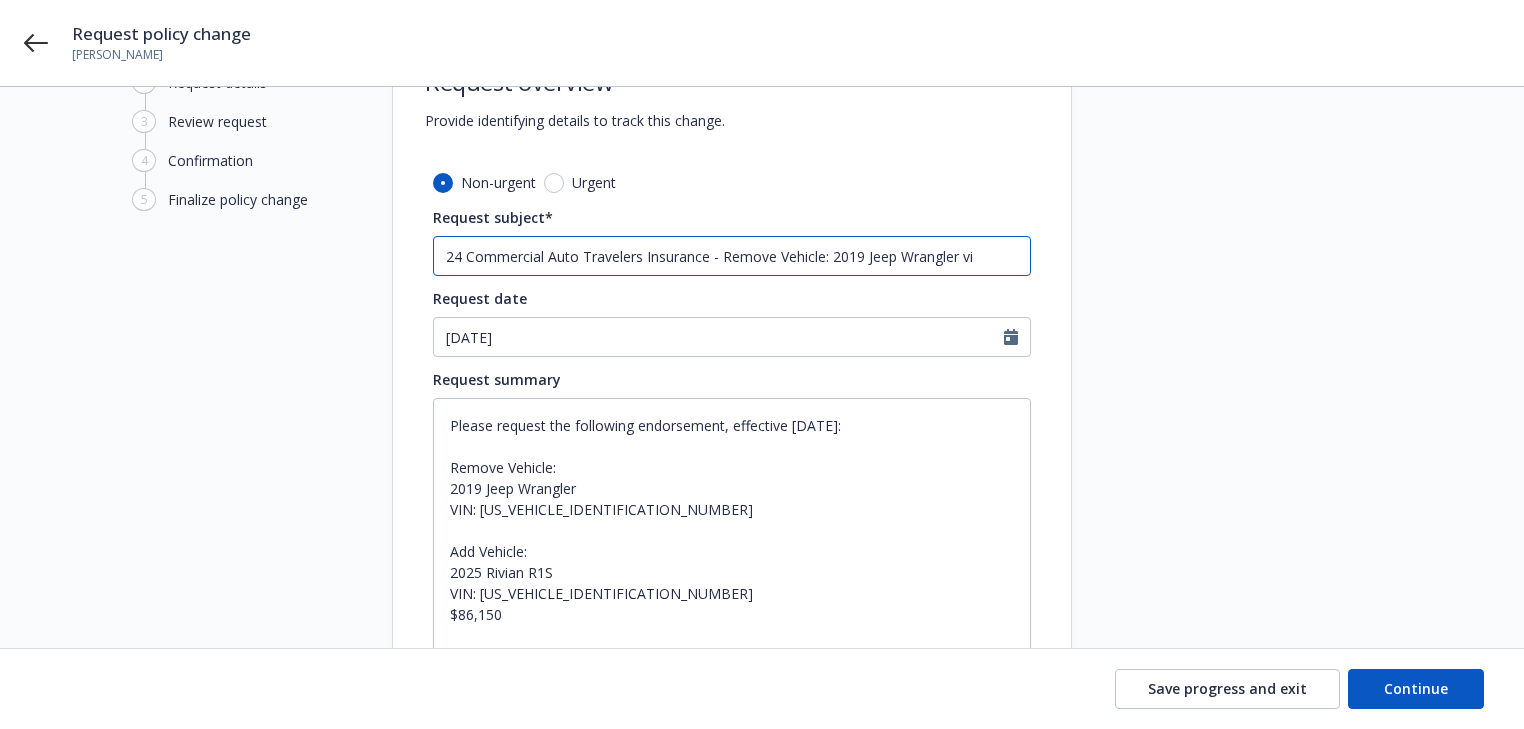 type on "x" 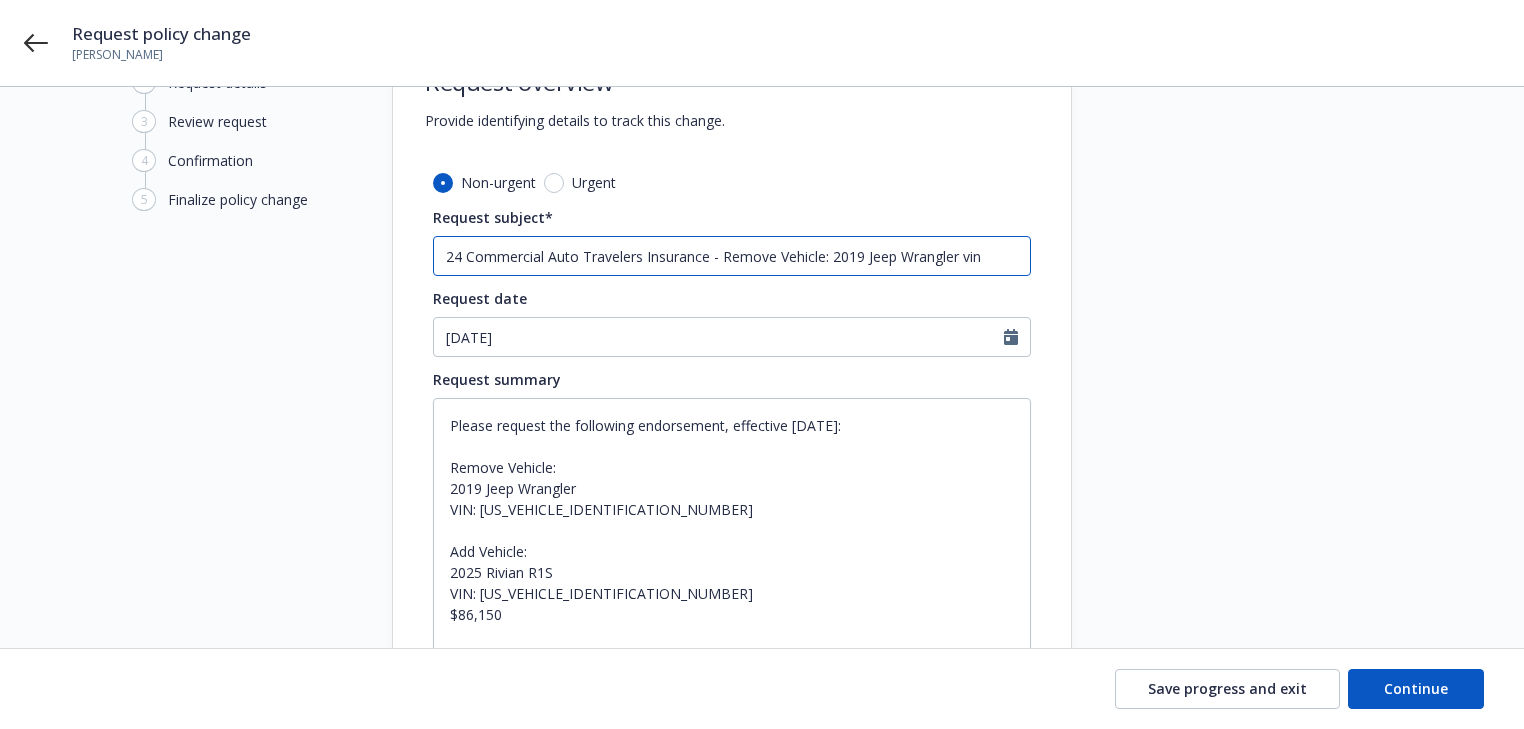 type on "x" 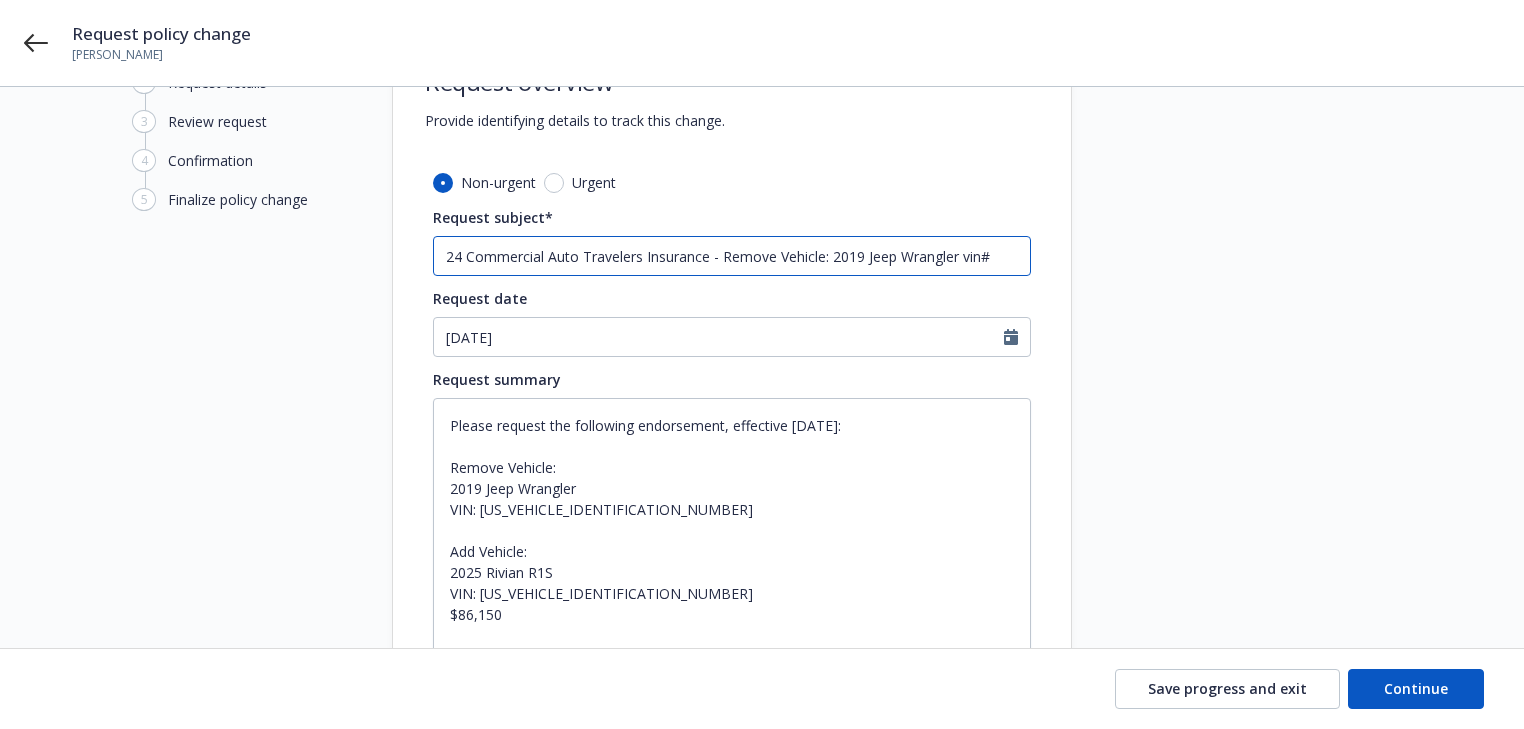type on "24 Commercial Auto Travelers Insurance - Remove Vehicle: 2019 Jeep Wrangler vin#9" 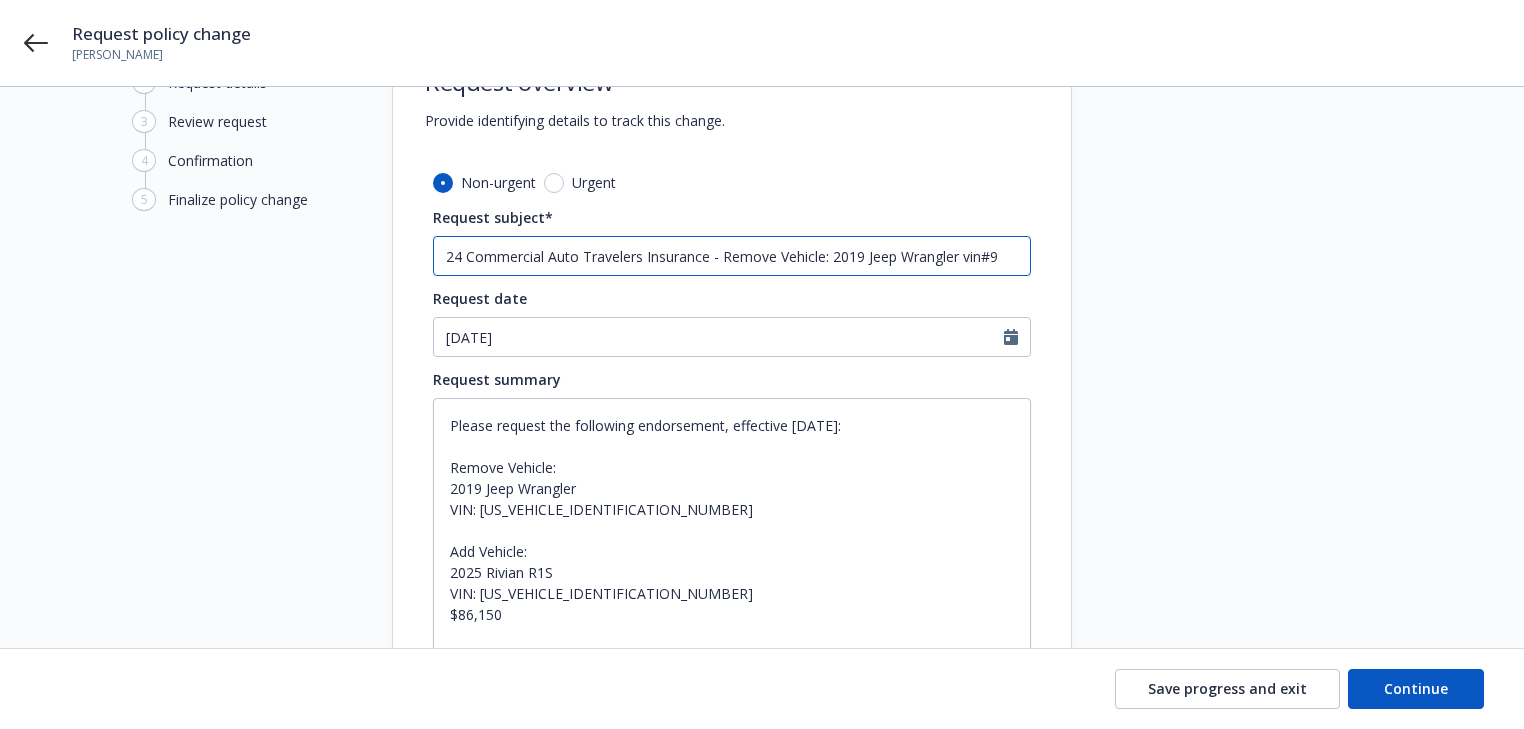 type on "x" 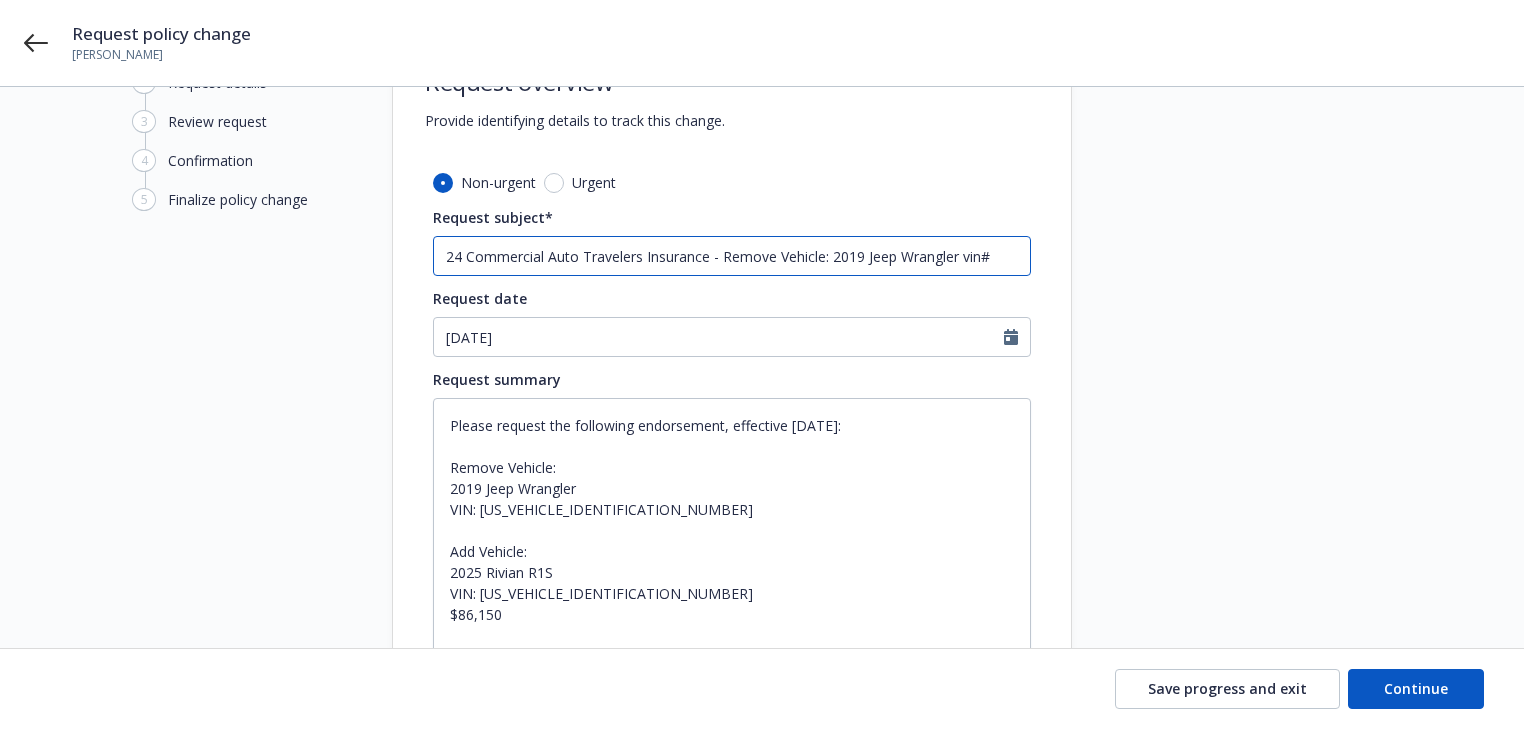 type on "x" 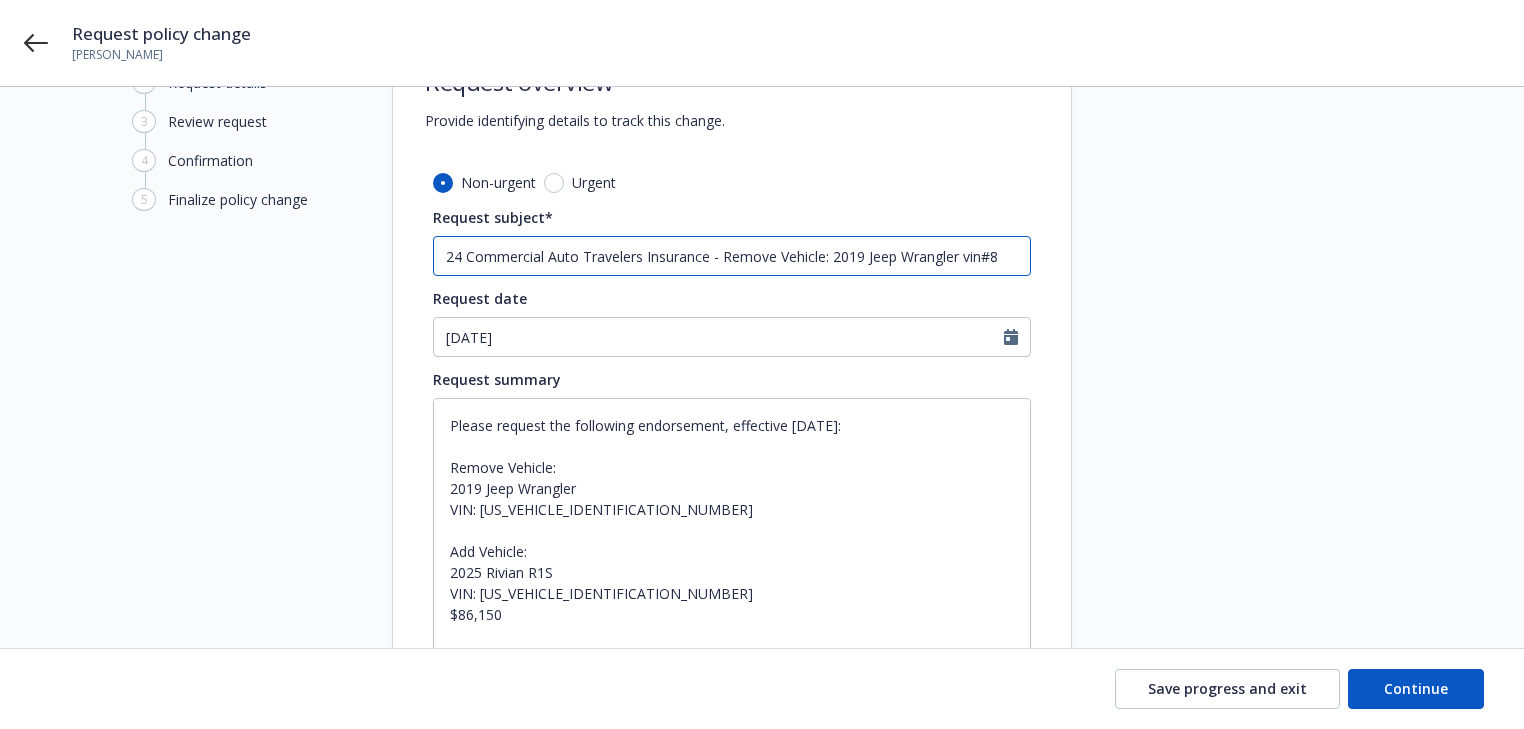 type on "x" 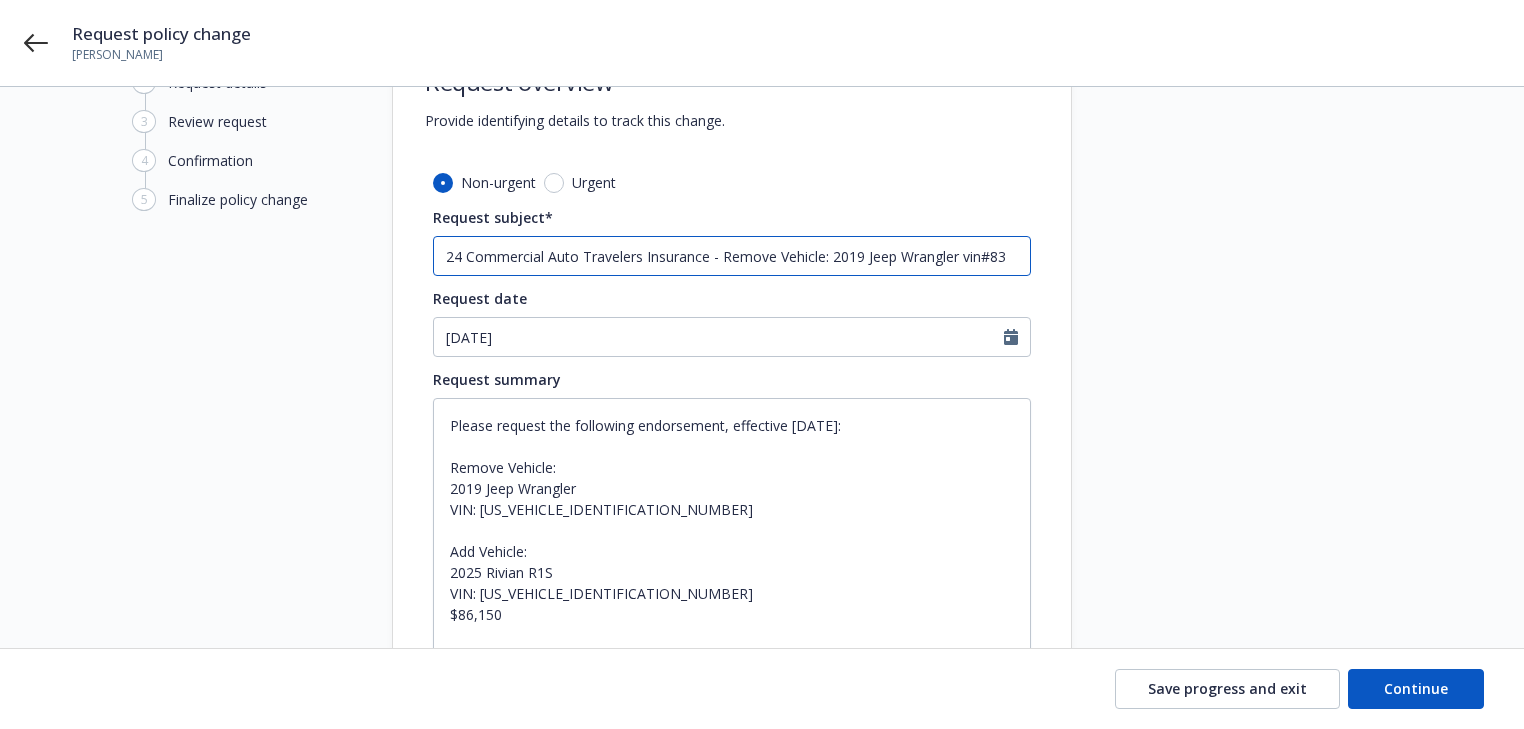 type on "x" 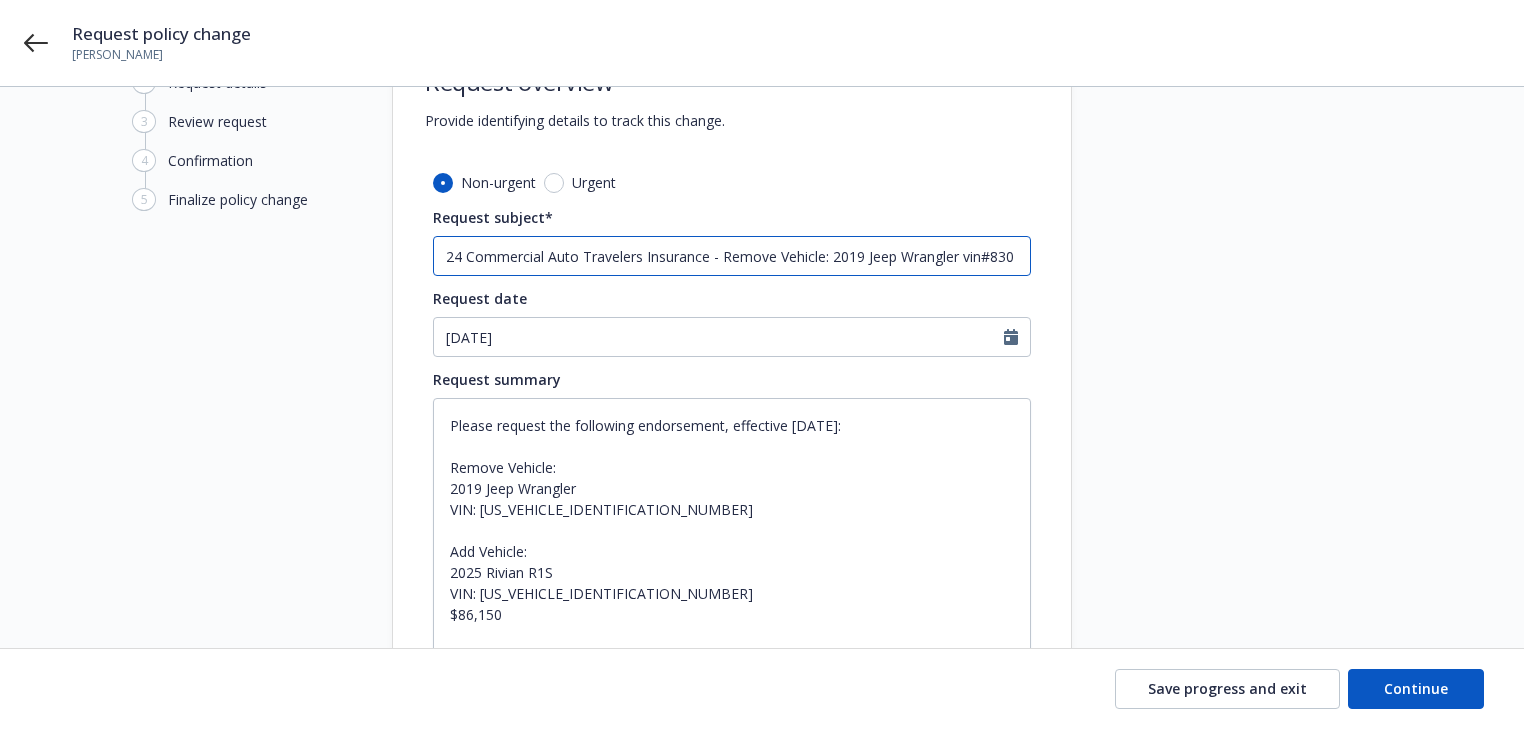 type on "x" 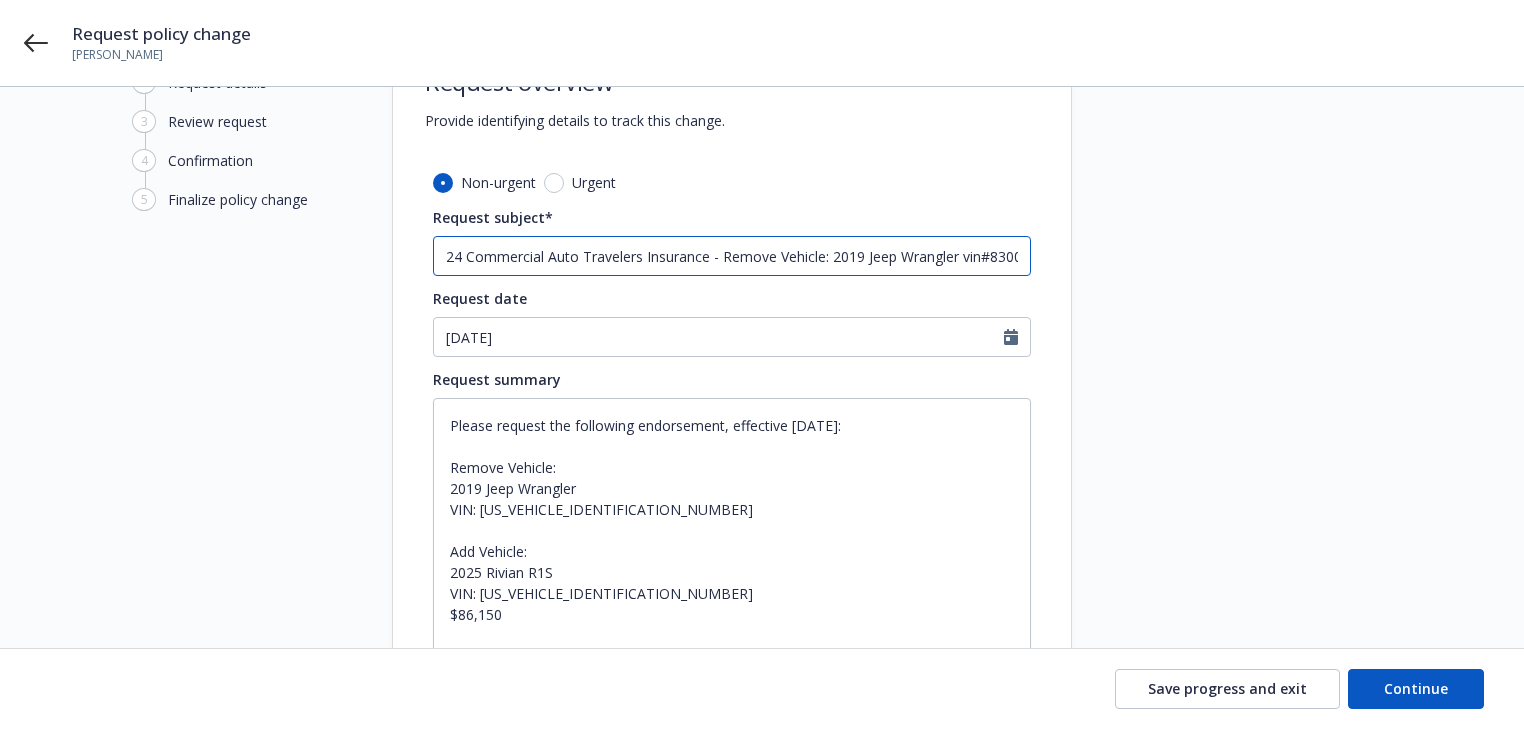 scroll, scrollTop: 0, scrollLeft: 3, axis: horizontal 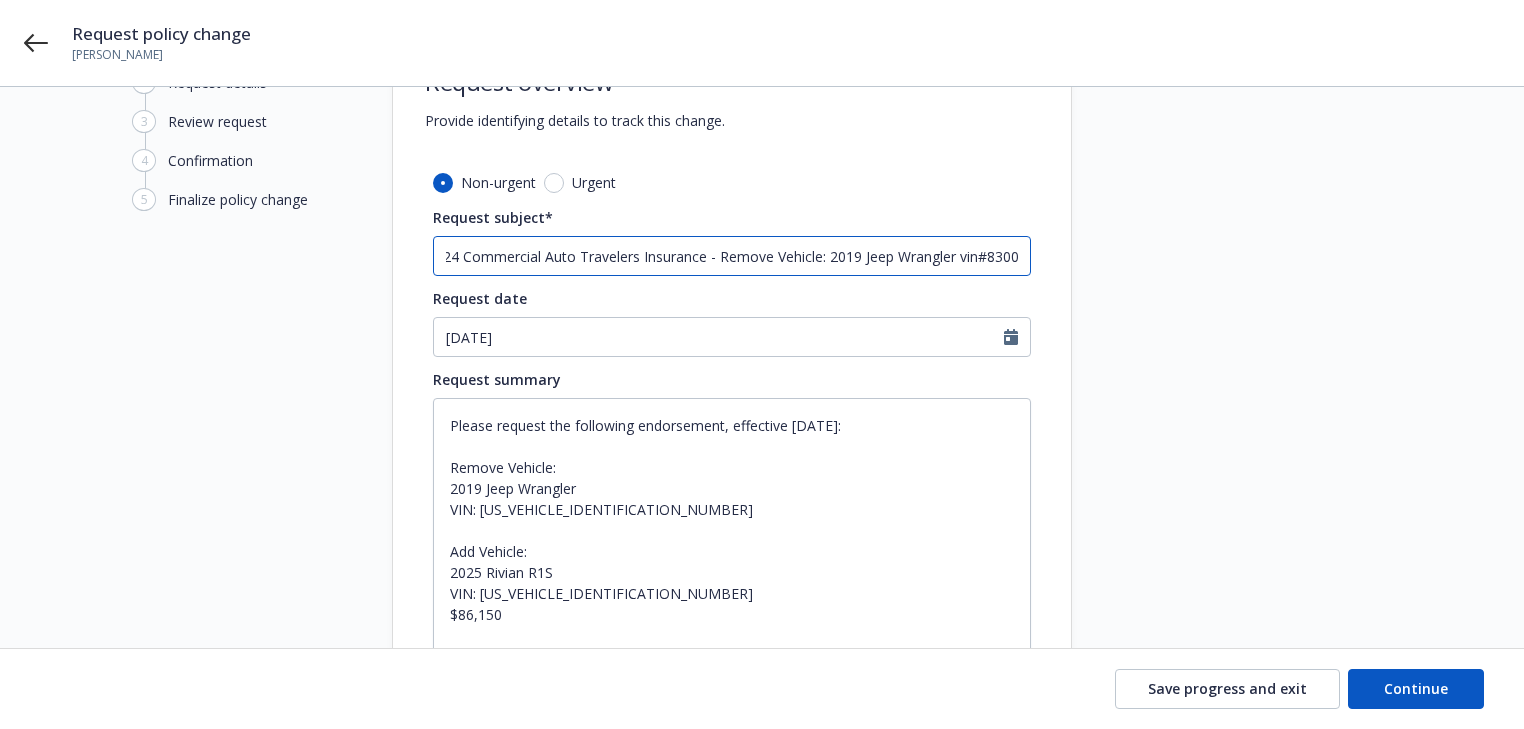type on "x" 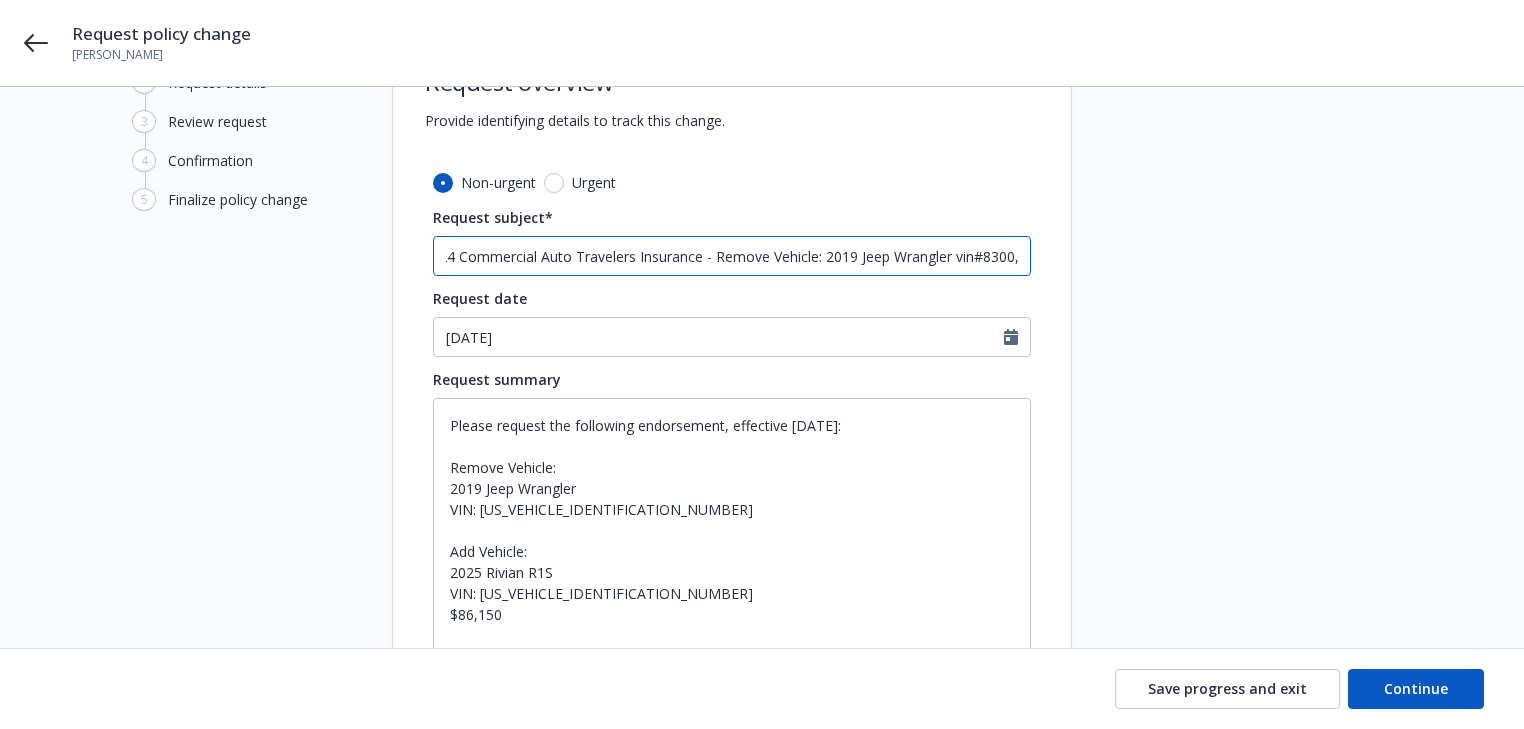type on "x" 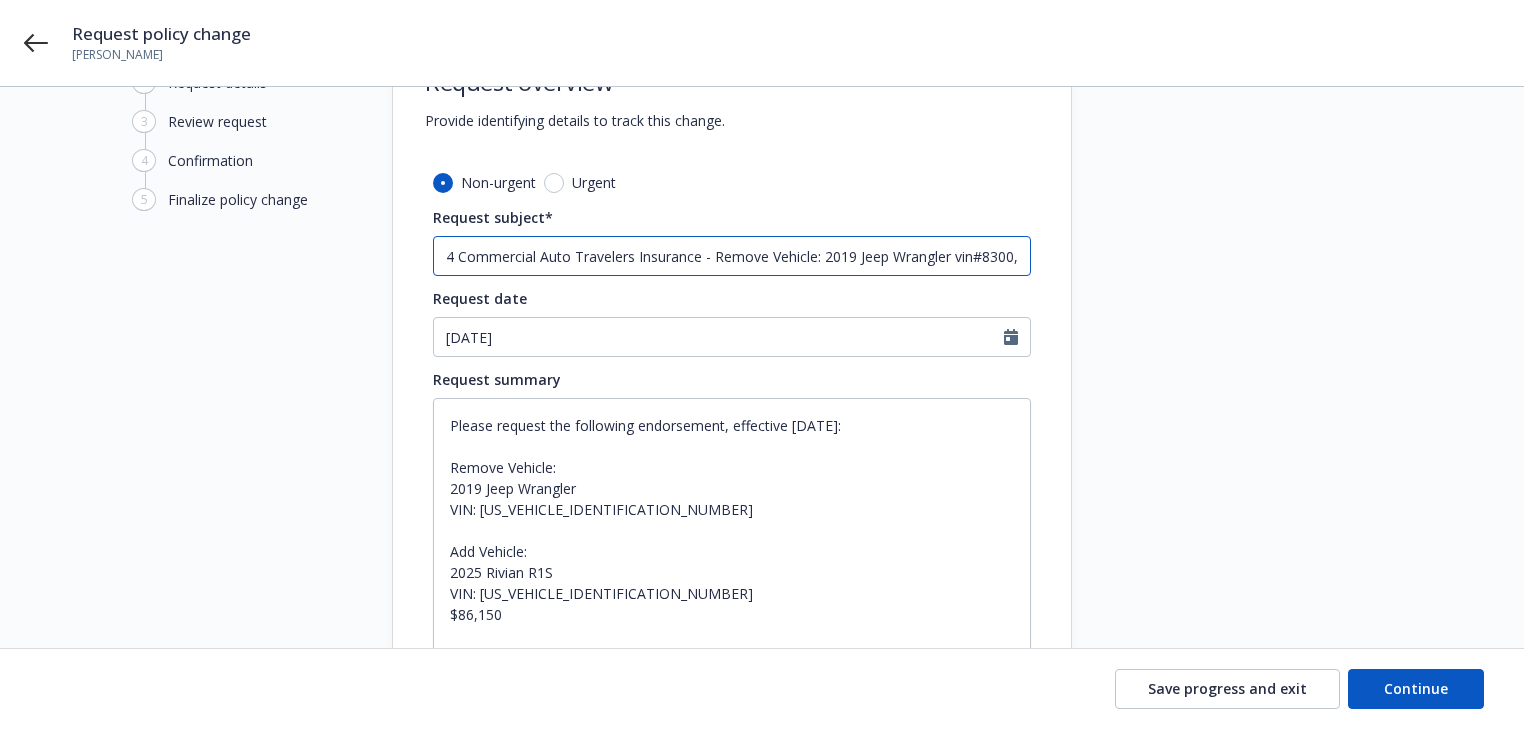 type on "24 Commercial Auto Travelers Insurance - Remove Vehicle: 2019 Jeep Wrangler vin#8300," 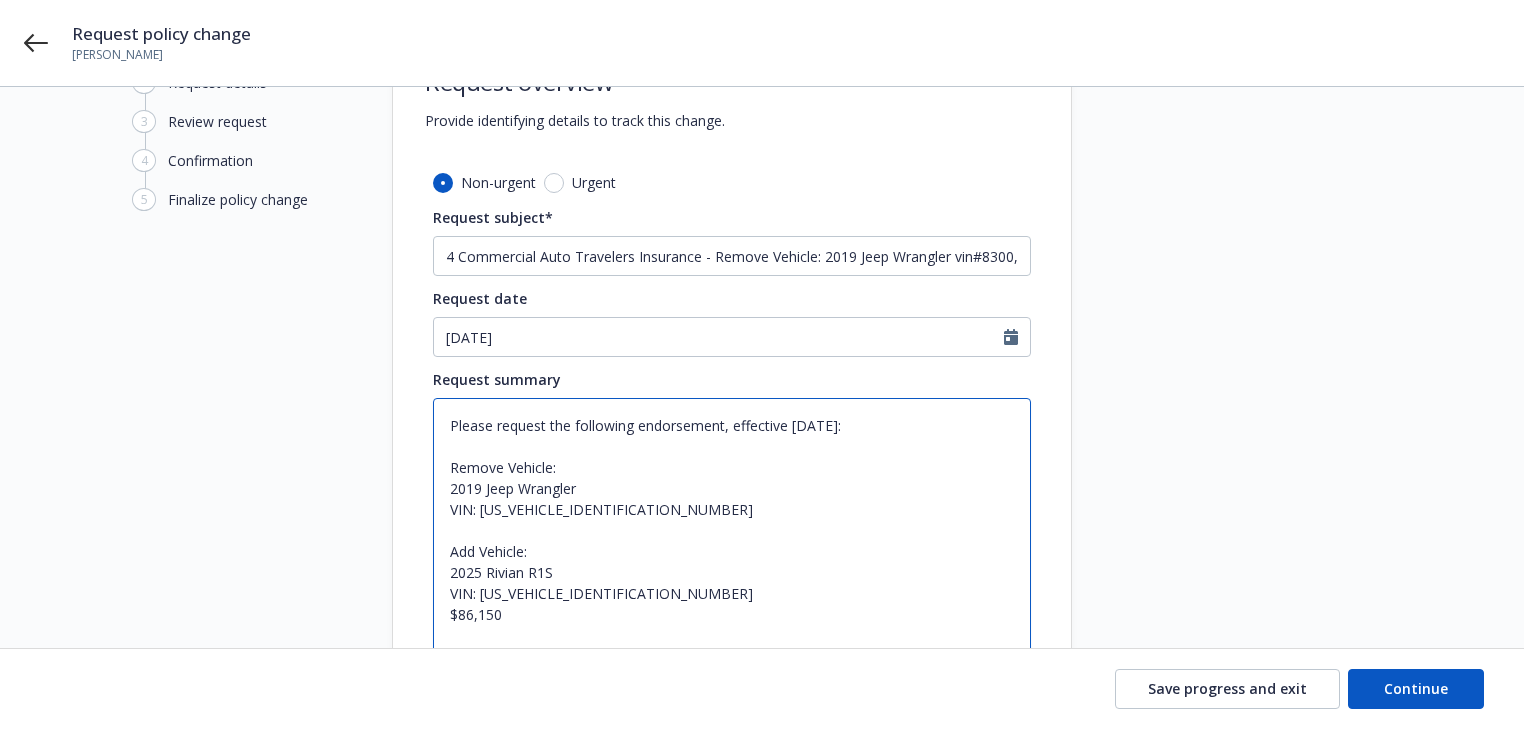 scroll, scrollTop: 0, scrollLeft: 0, axis: both 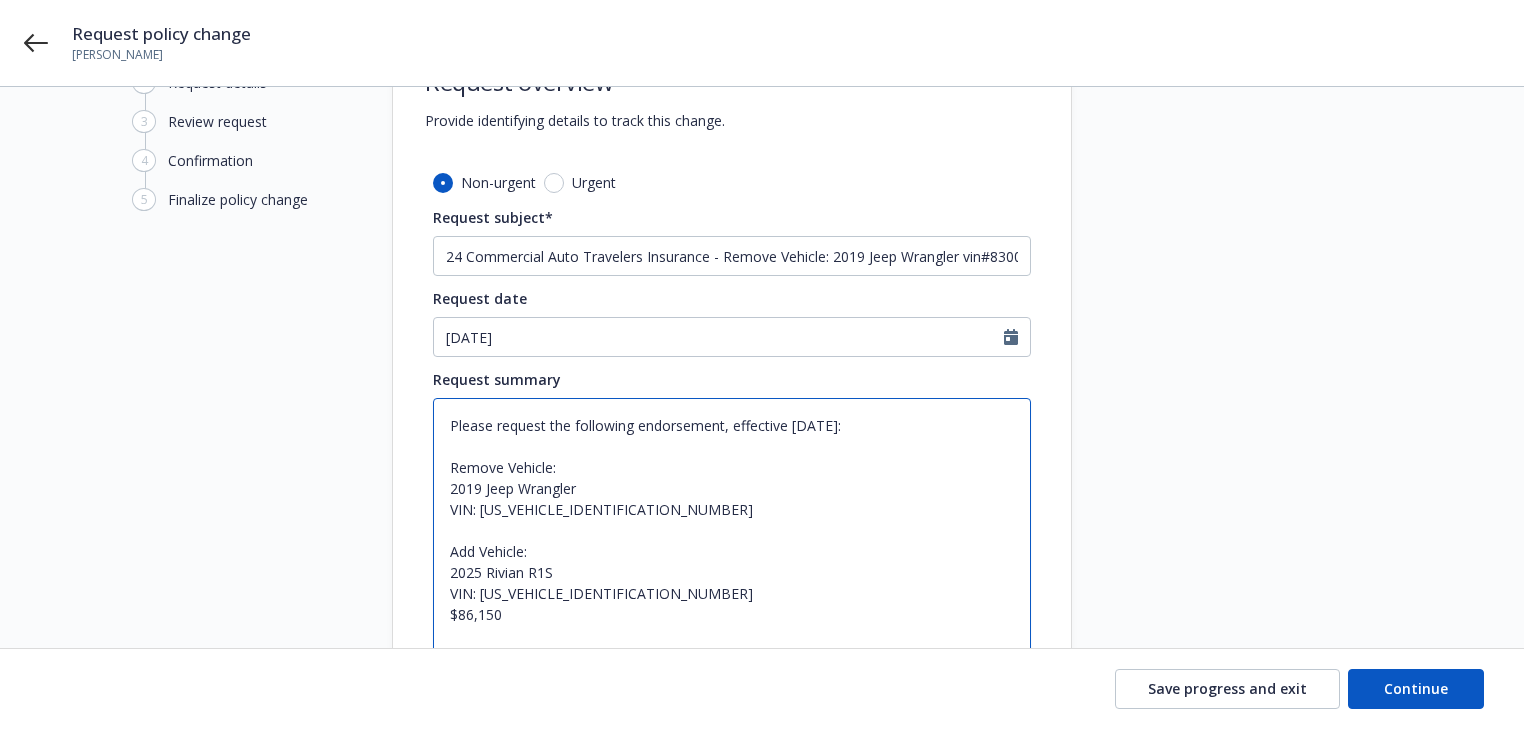 drag, startPoint x: 446, startPoint y: 545, endPoint x: 576, endPoint y: 572, distance: 132.77425 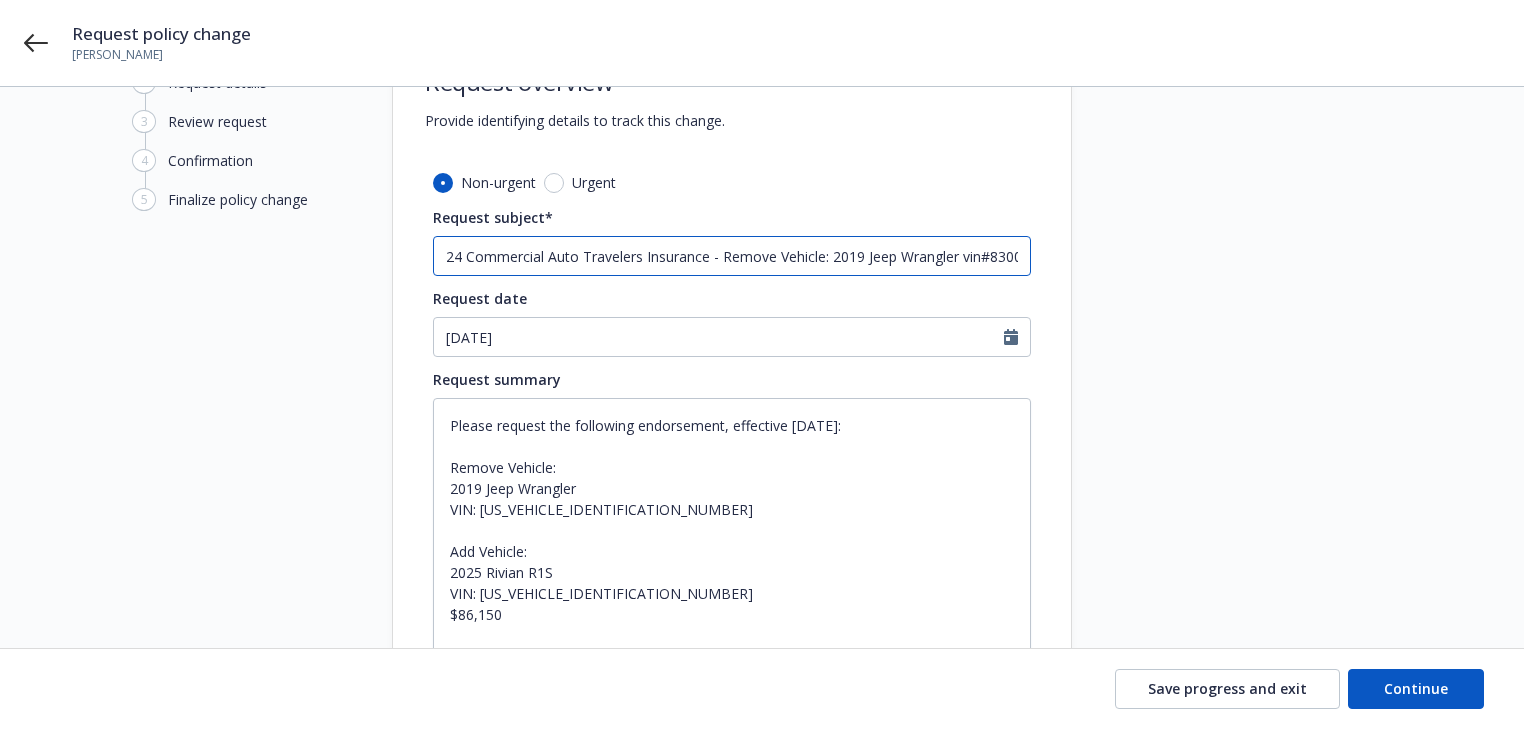 click on "24 Commercial Auto Travelers Insurance - Remove Vehicle: 2019 Jeep Wrangler vin#8300," at bounding box center [732, 256] 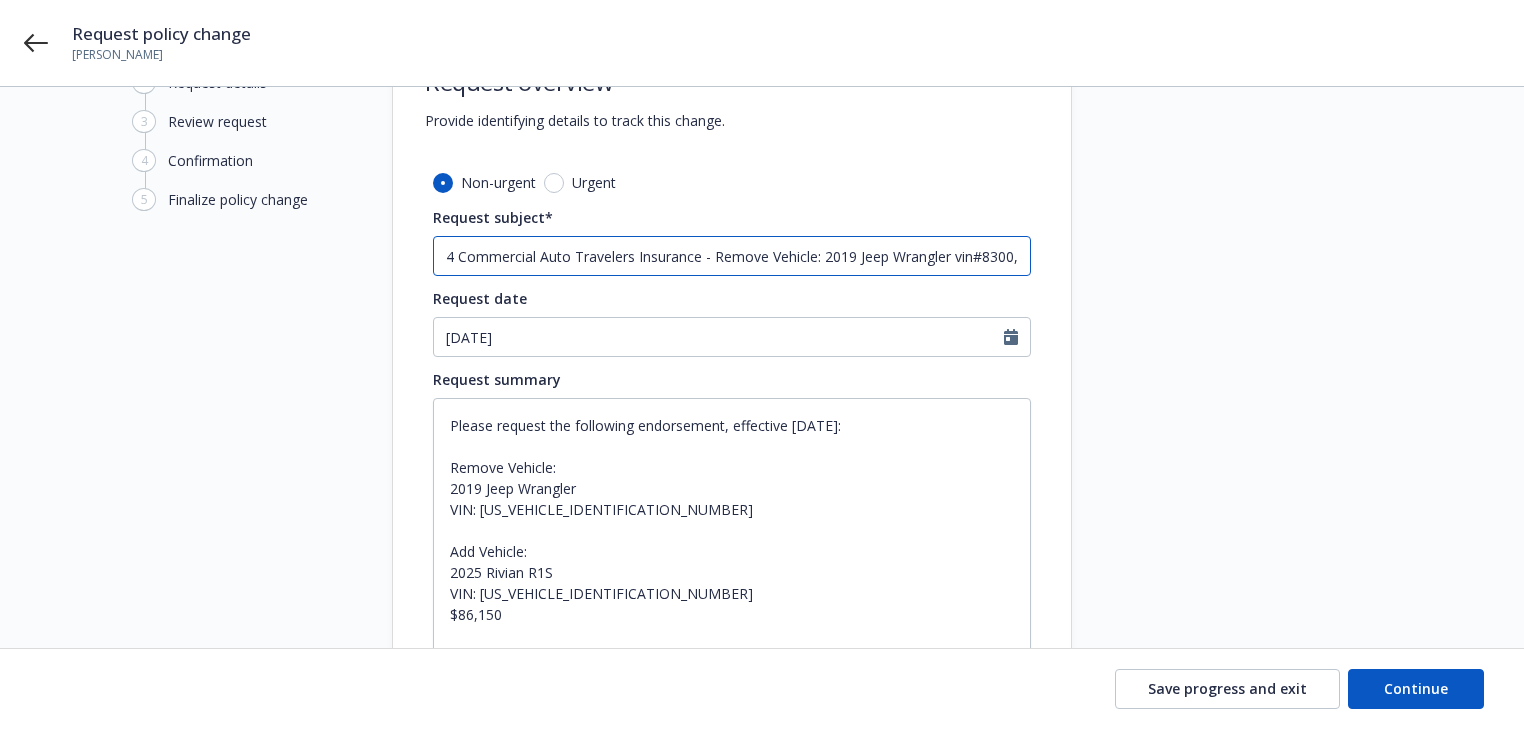 paste on "Add Vehicle: 2025 Rivian R1S VIN:" 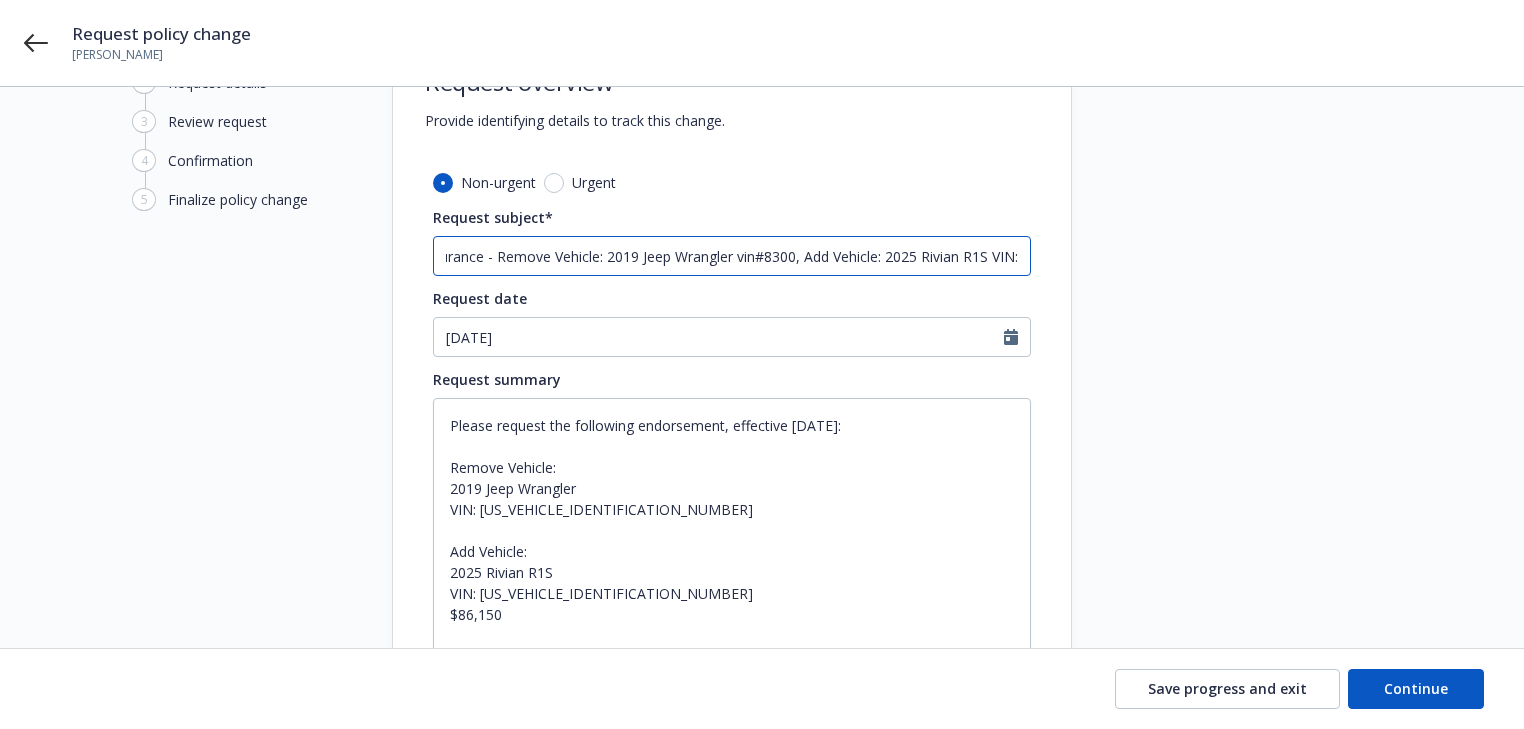 type on "x" 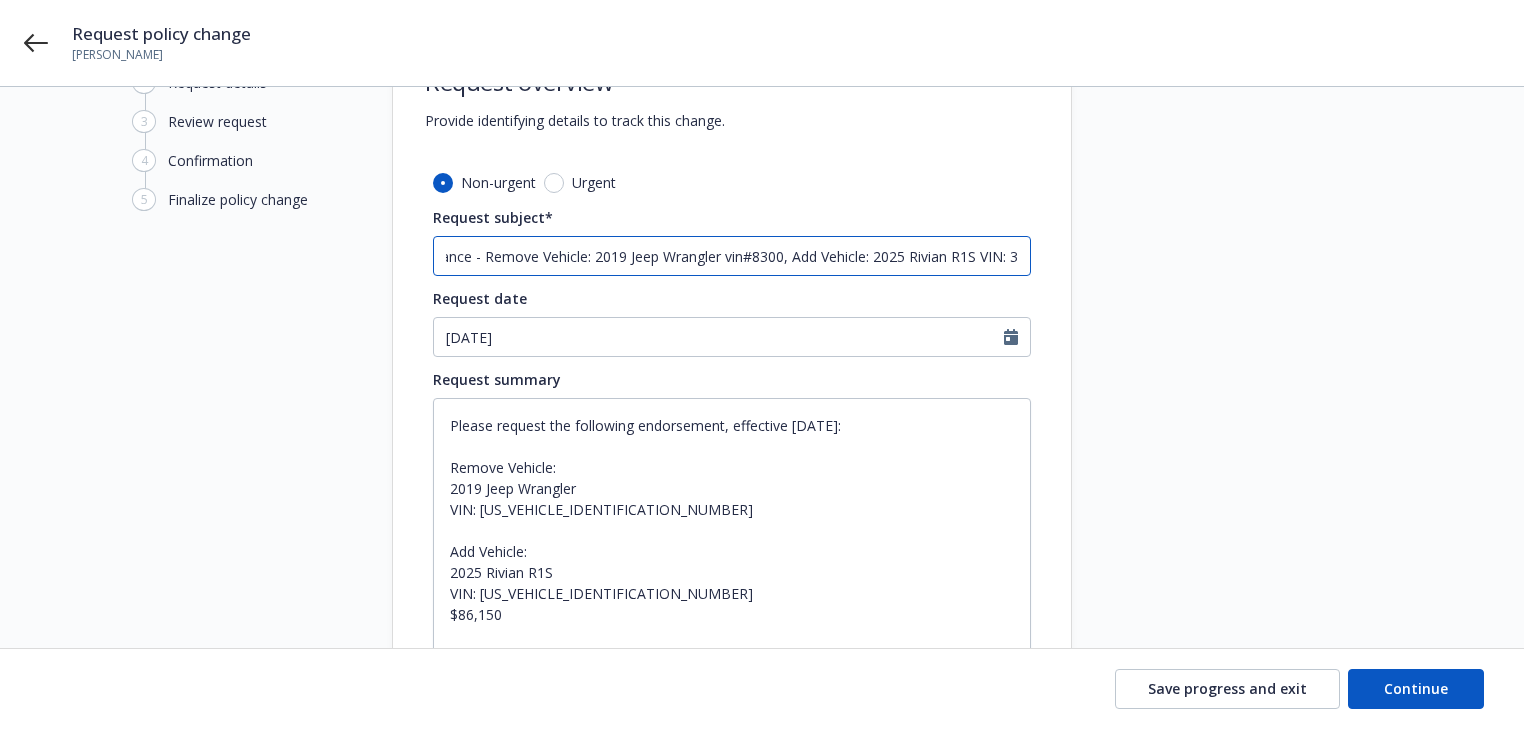 type on "x" 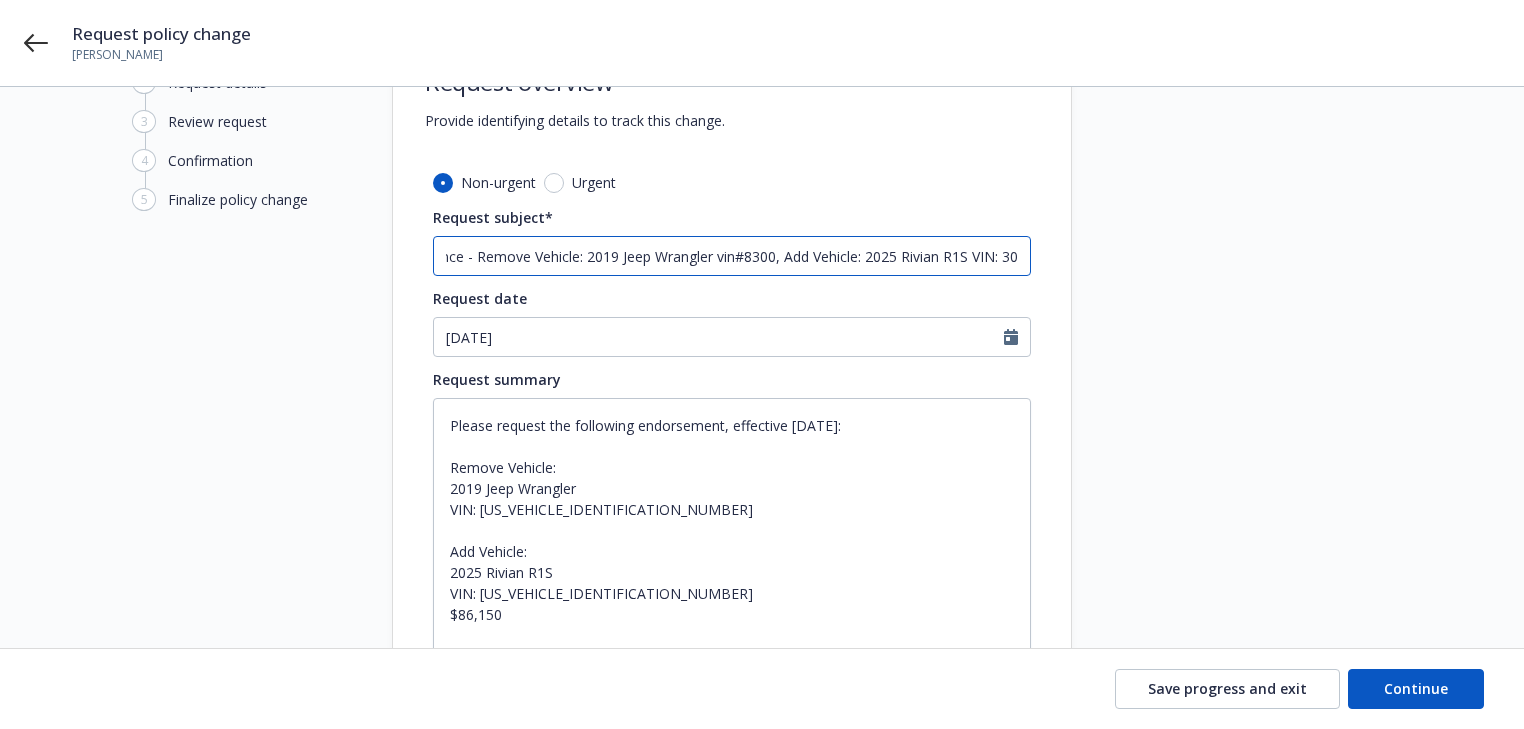 type on "x" 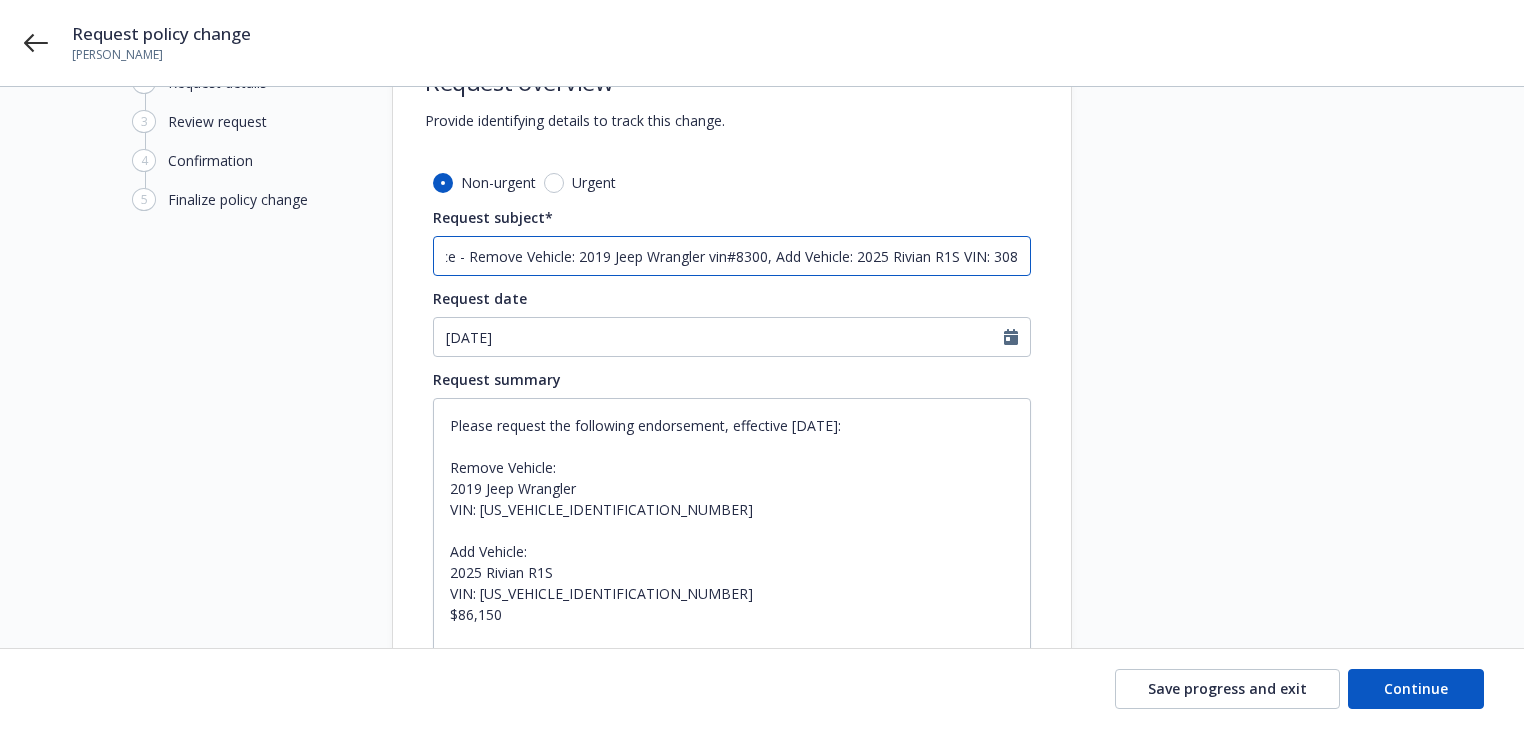 type on "x" 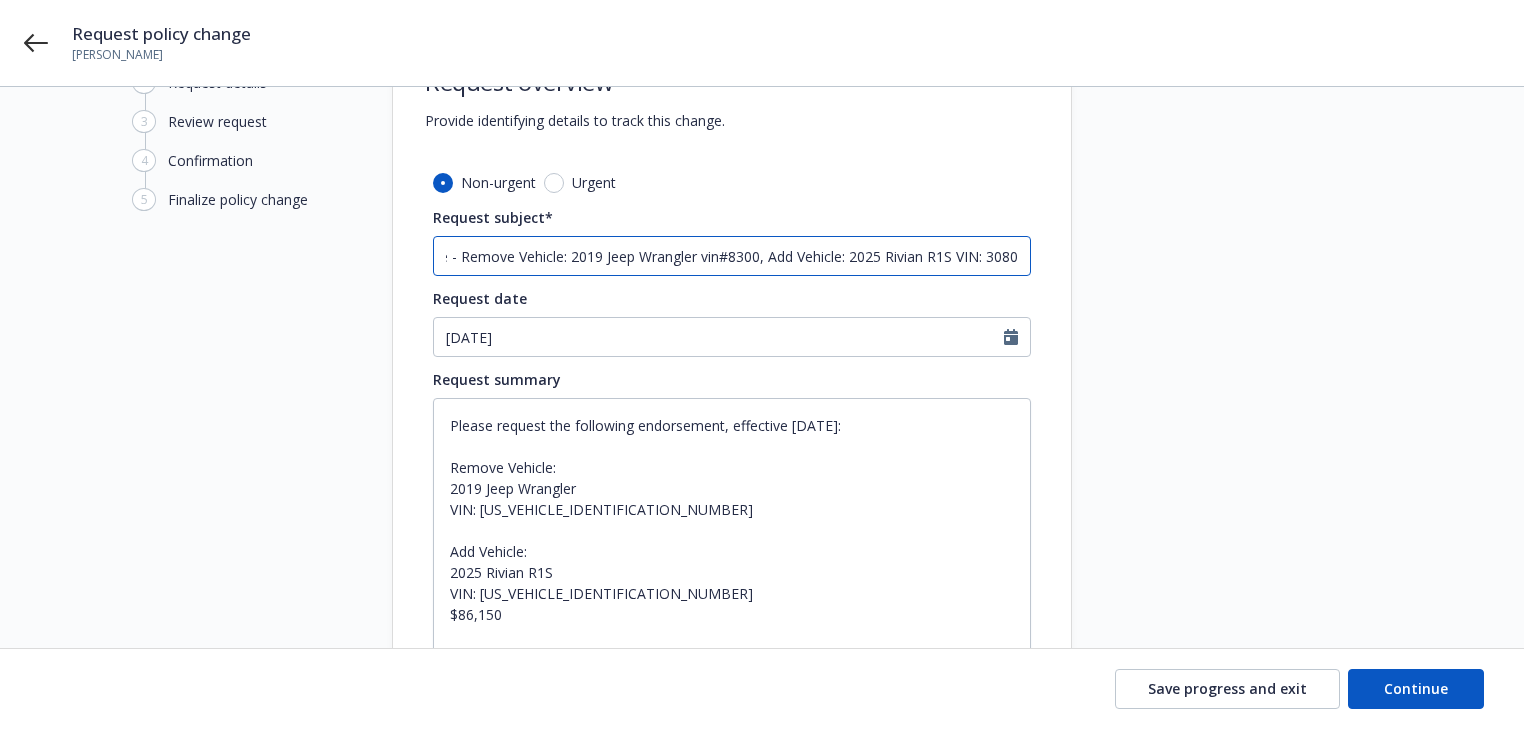 type on "24 Commercial Auto Travelers Insurance - Remove Vehicle: 2019 Jeep Wrangler vin#8300, Add Vehicle: 2025 Rivian R1S VIN: 3080" 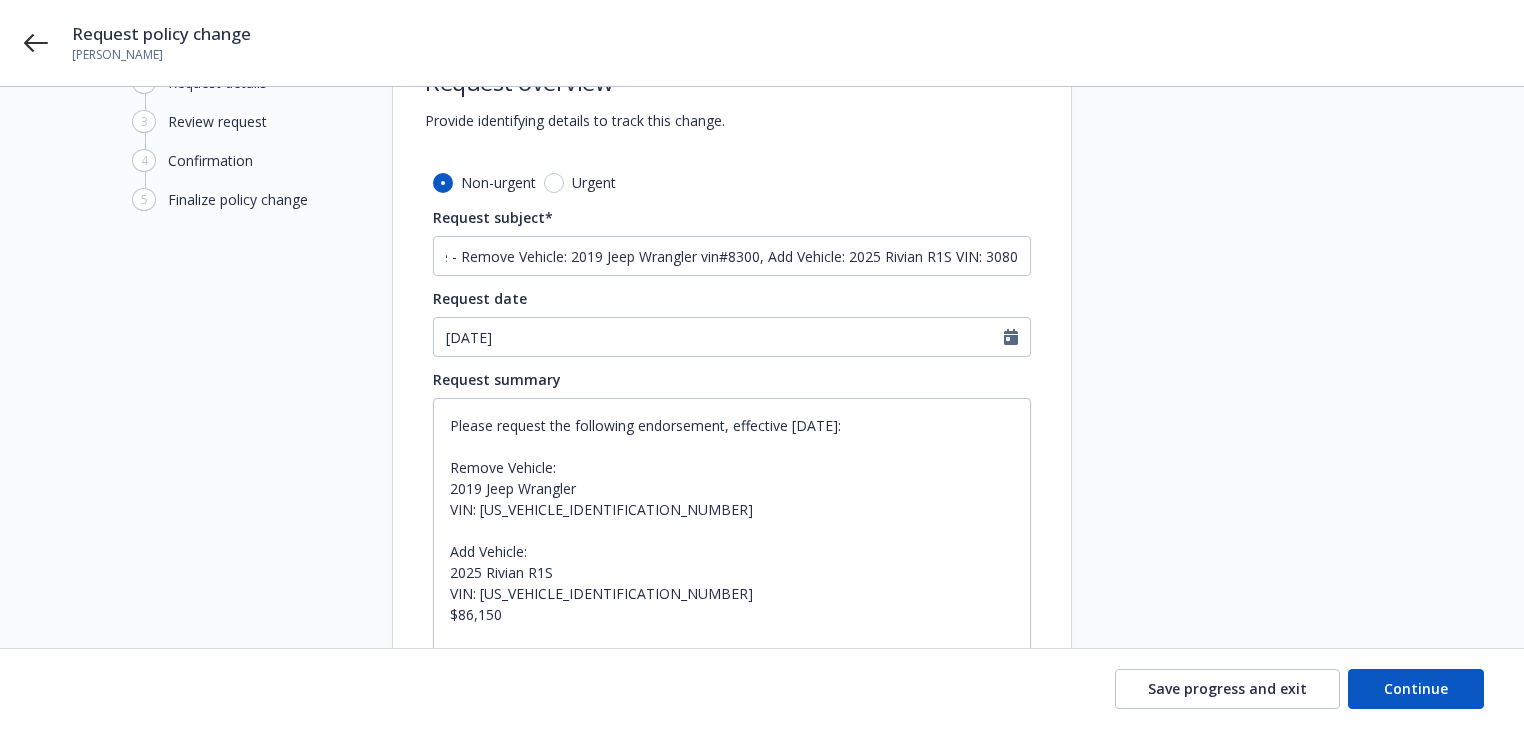 scroll, scrollTop: 0, scrollLeft: 0, axis: both 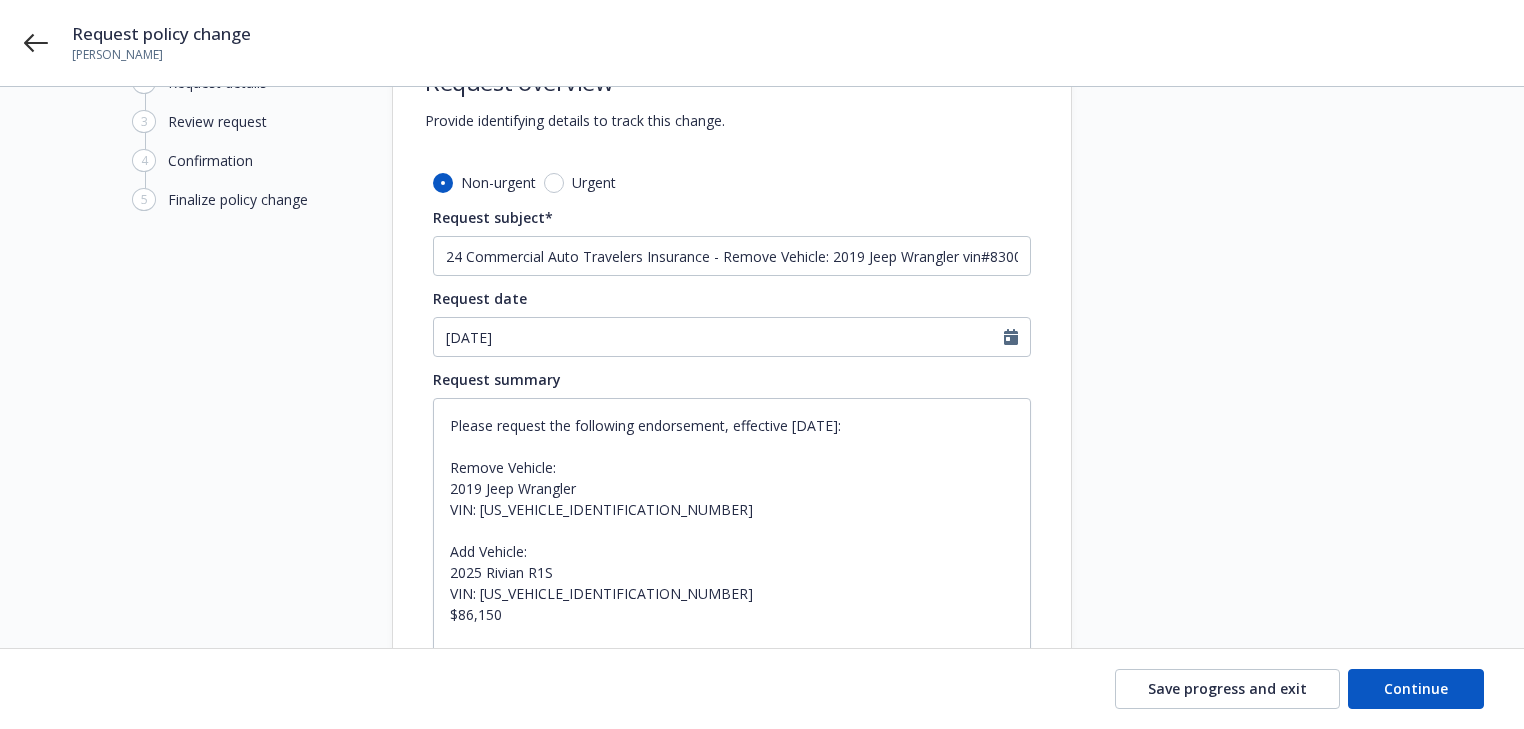 click at bounding box center (1252, 460) 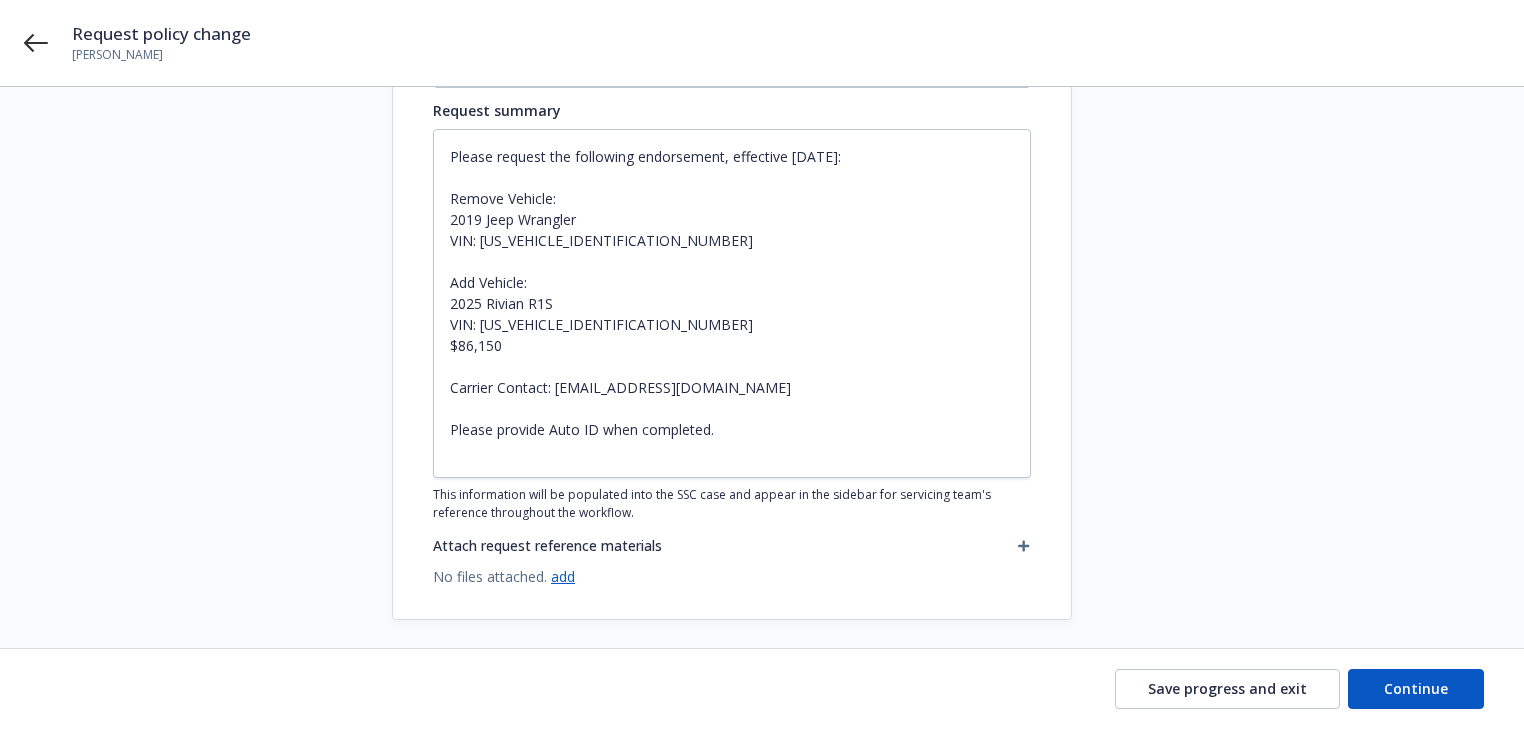 scroll, scrollTop: 375, scrollLeft: 0, axis: vertical 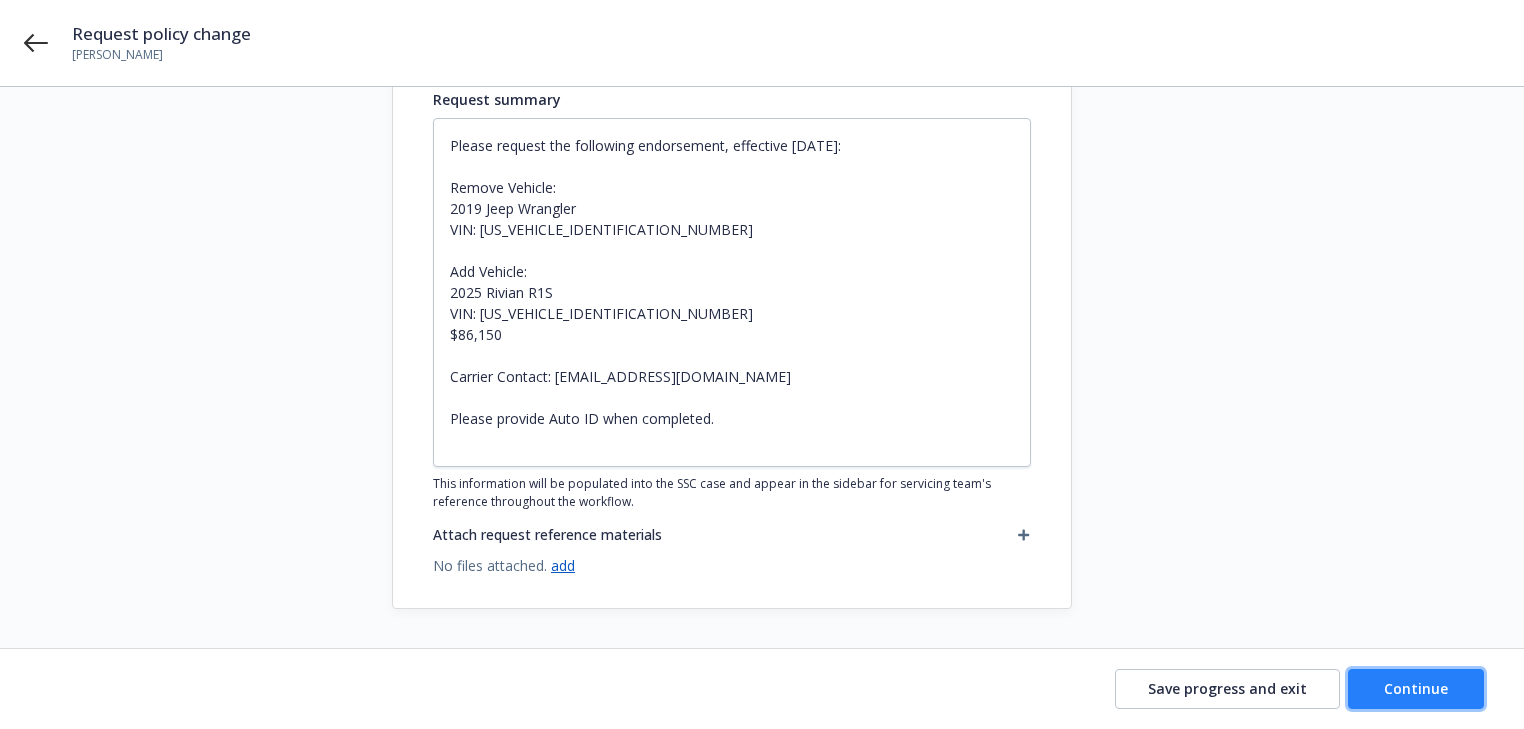 click on "Continue" at bounding box center (1416, 688) 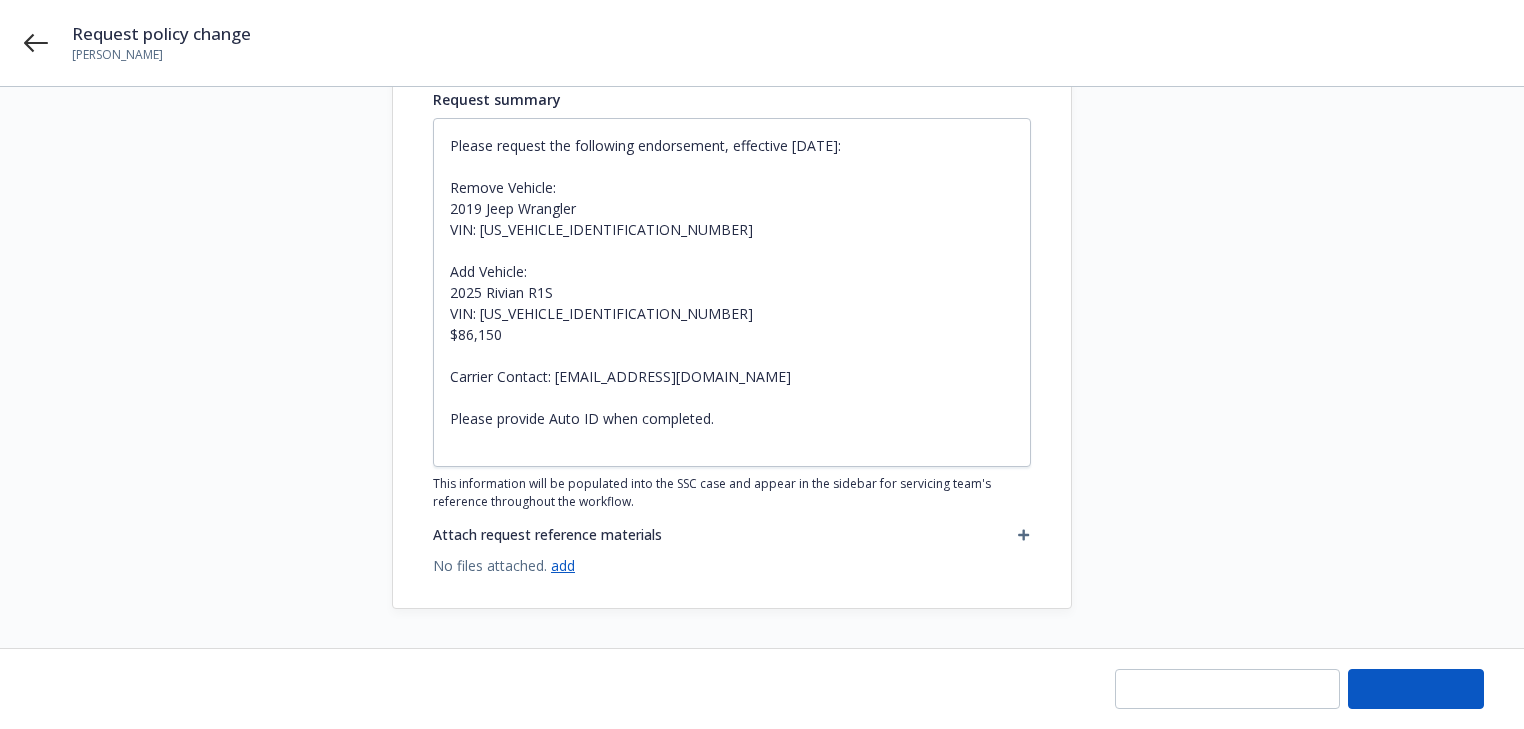 type on "x" 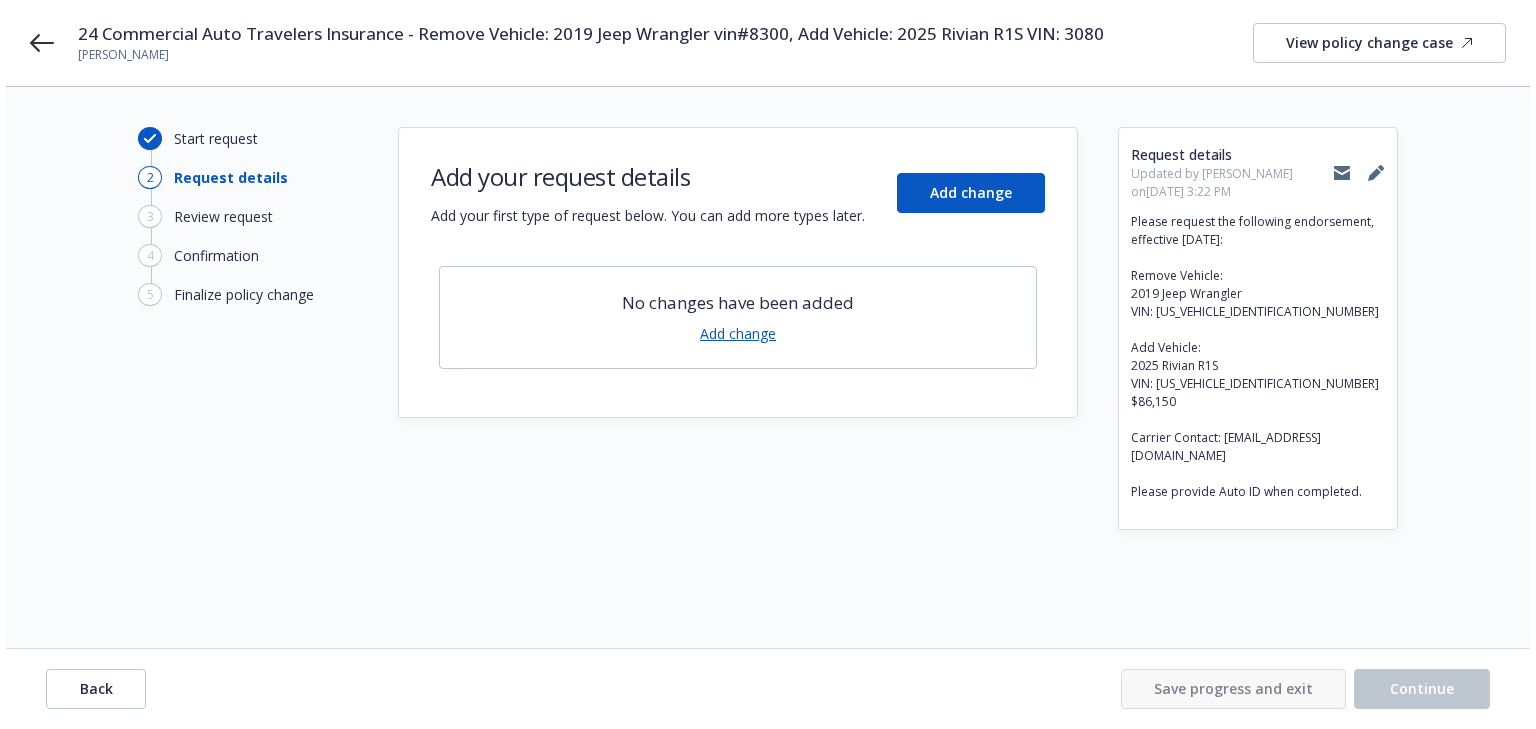 scroll, scrollTop: 0, scrollLeft: 0, axis: both 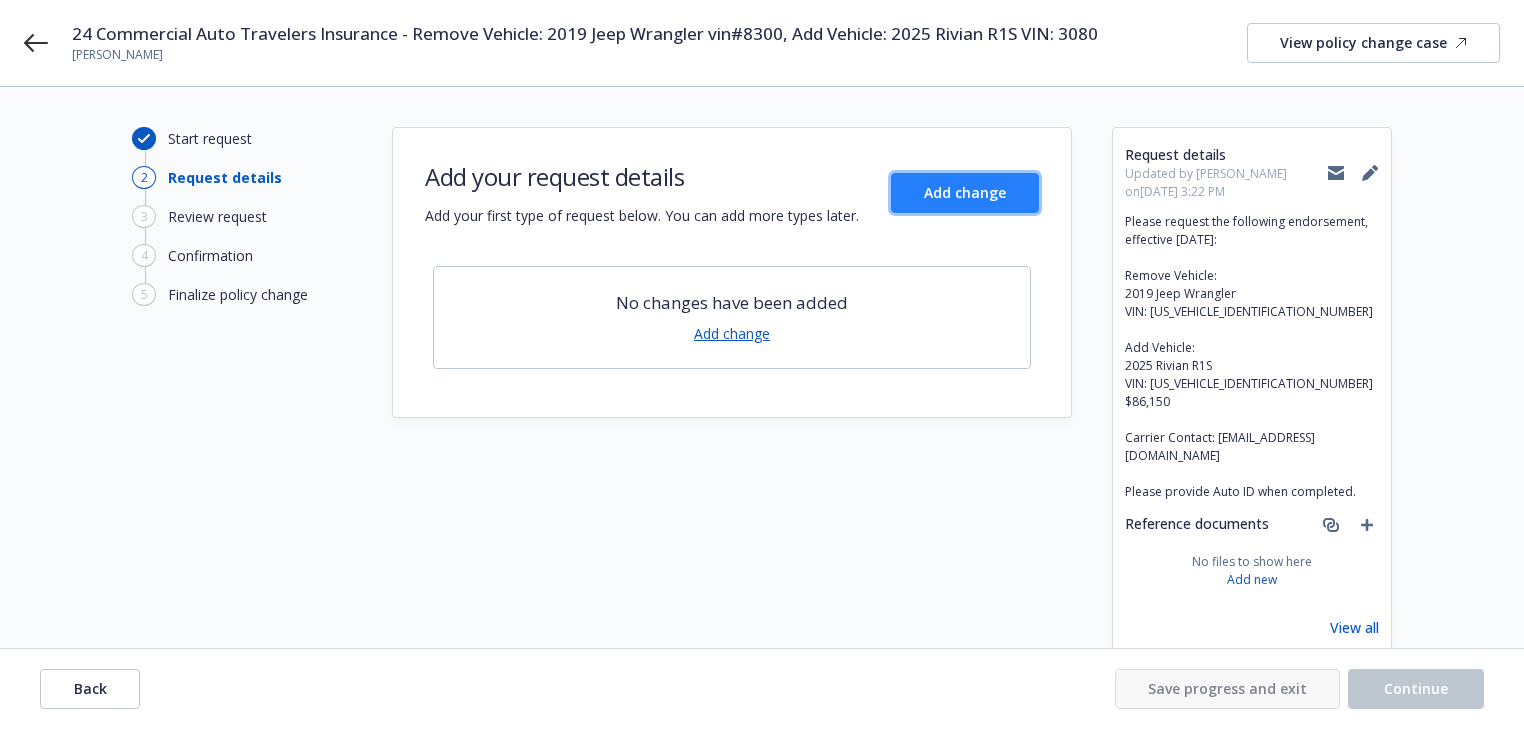 click on "Add change" at bounding box center (965, 193) 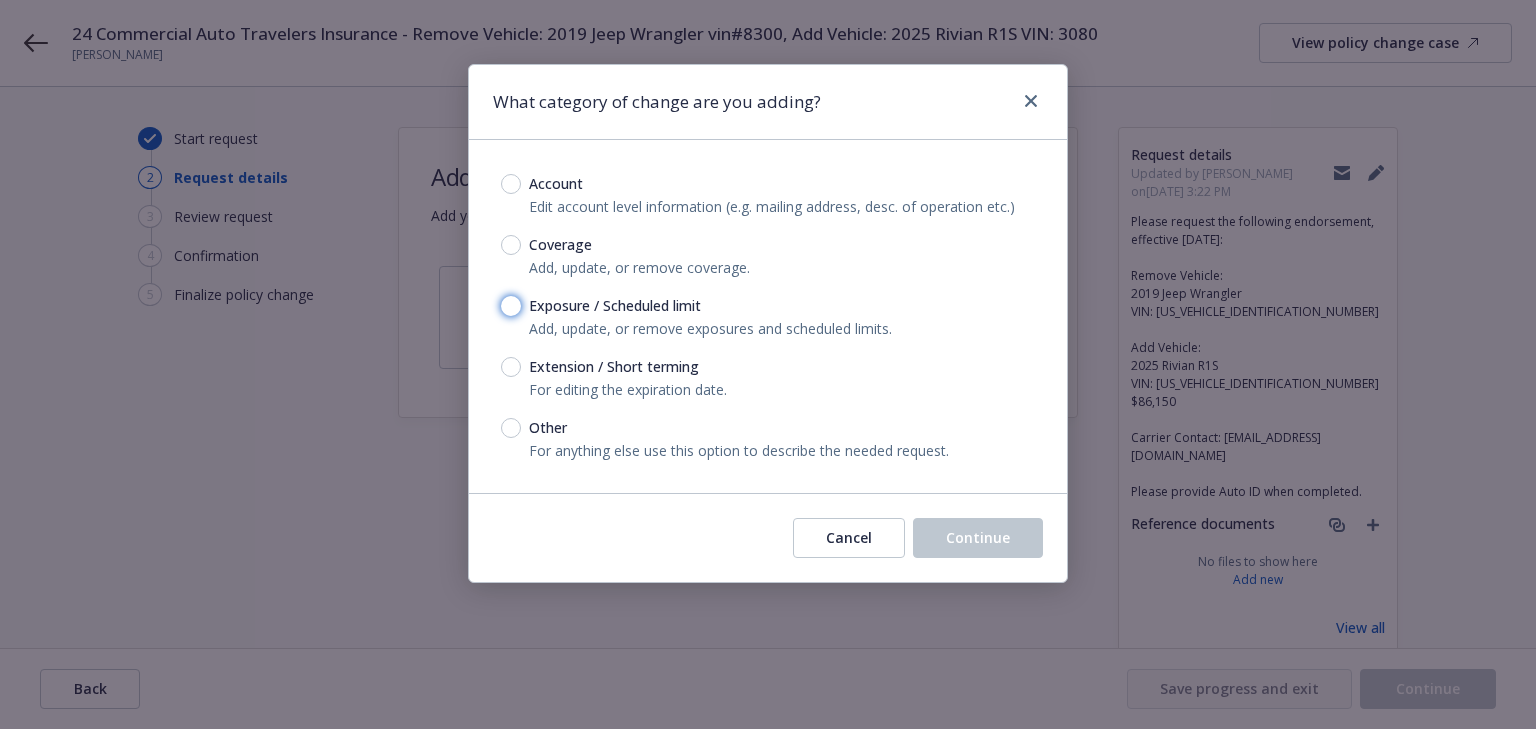 drag, startPoint x: 511, startPoint y: 304, endPoint x: 571, endPoint y: 339, distance: 69.46222 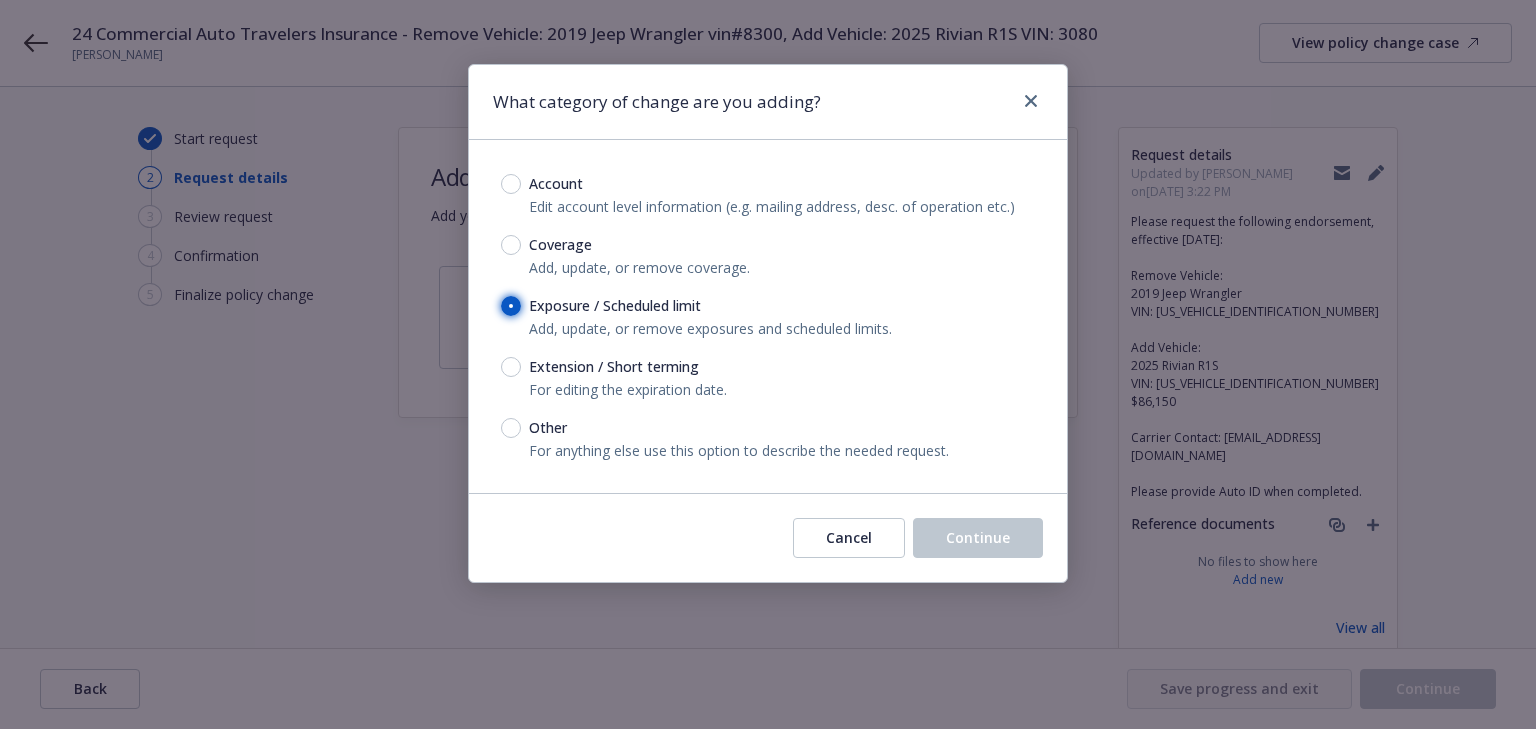 radio on "true" 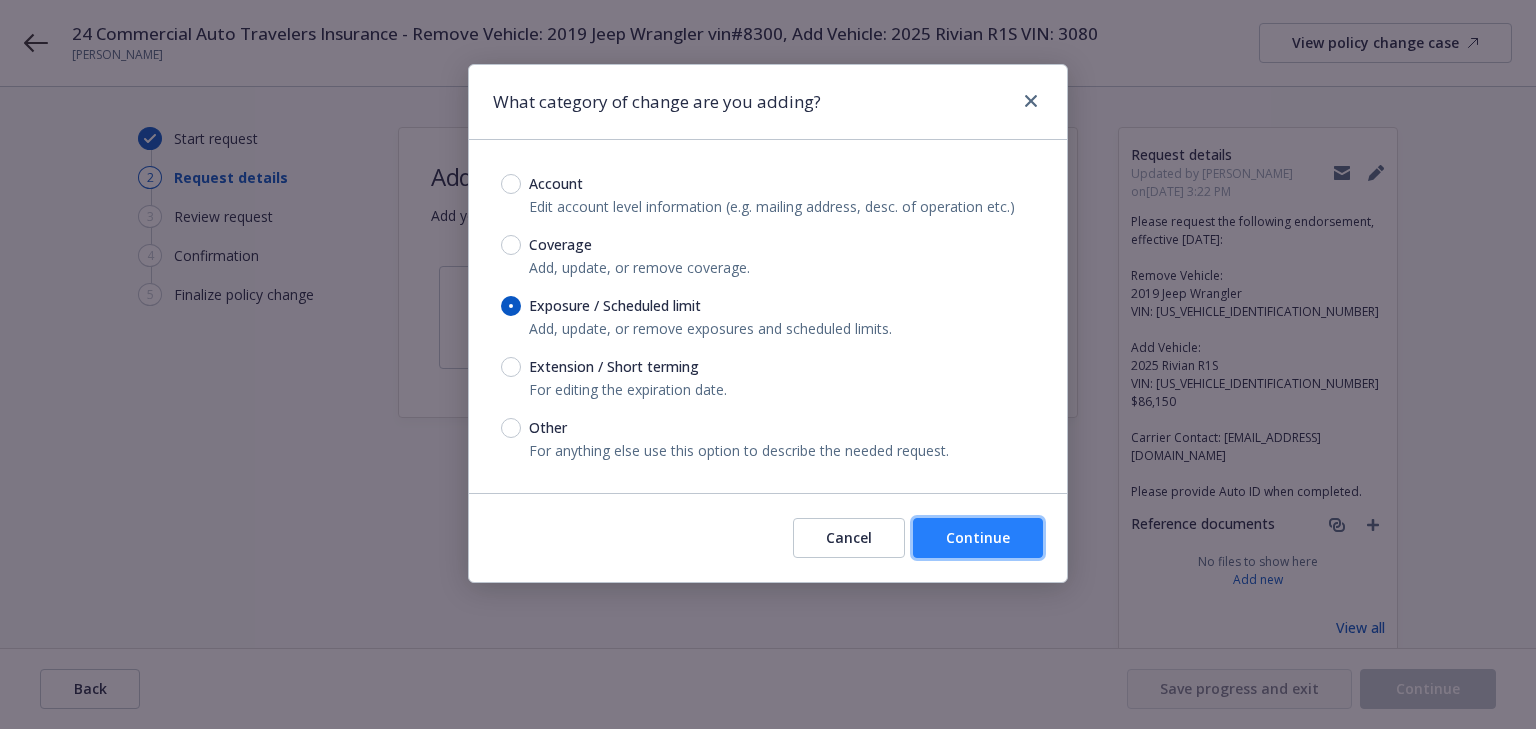 click on "Continue" at bounding box center [978, 538] 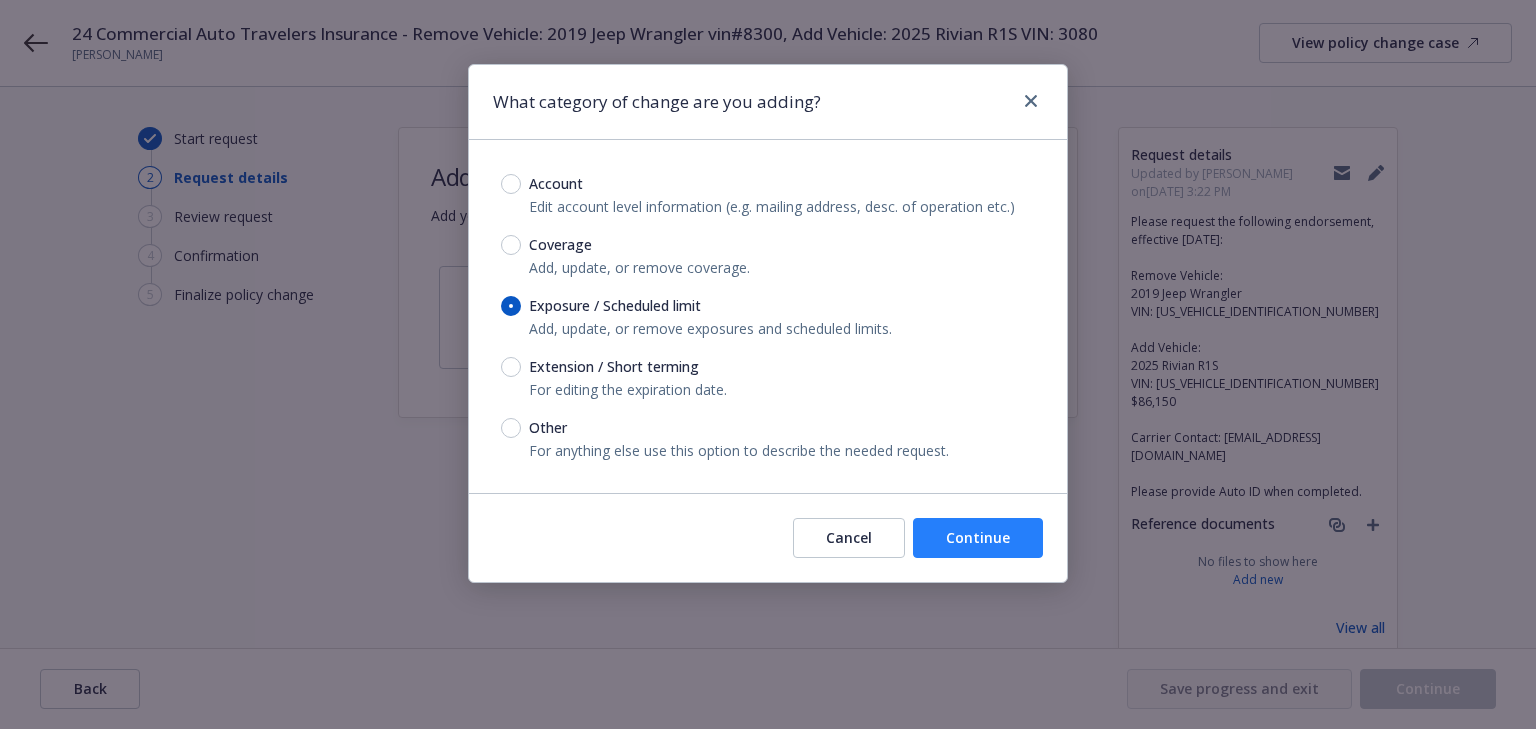 type on "x" 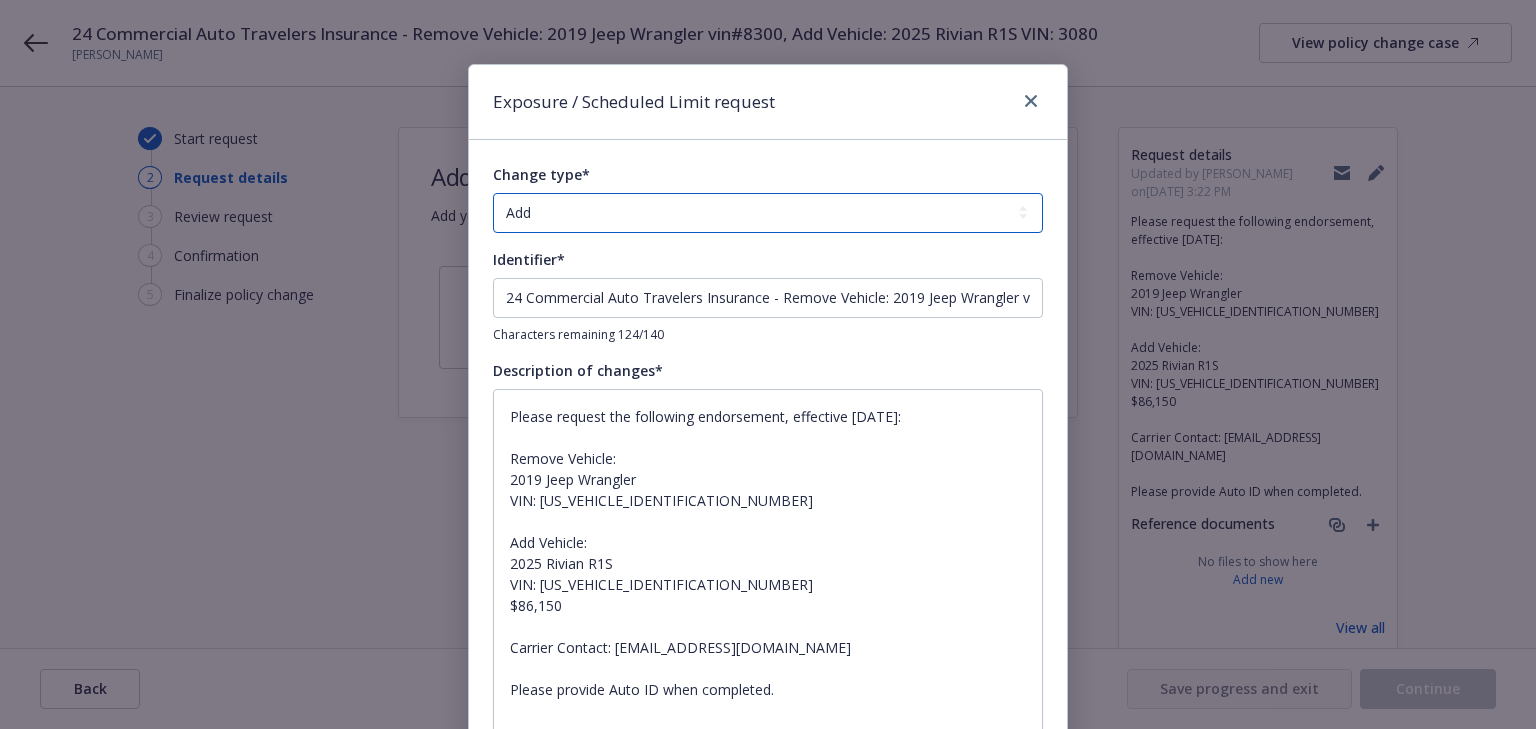 drag, startPoint x: 600, startPoint y: 214, endPoint x: 598, endPoint y: 228, distance: 14.142136 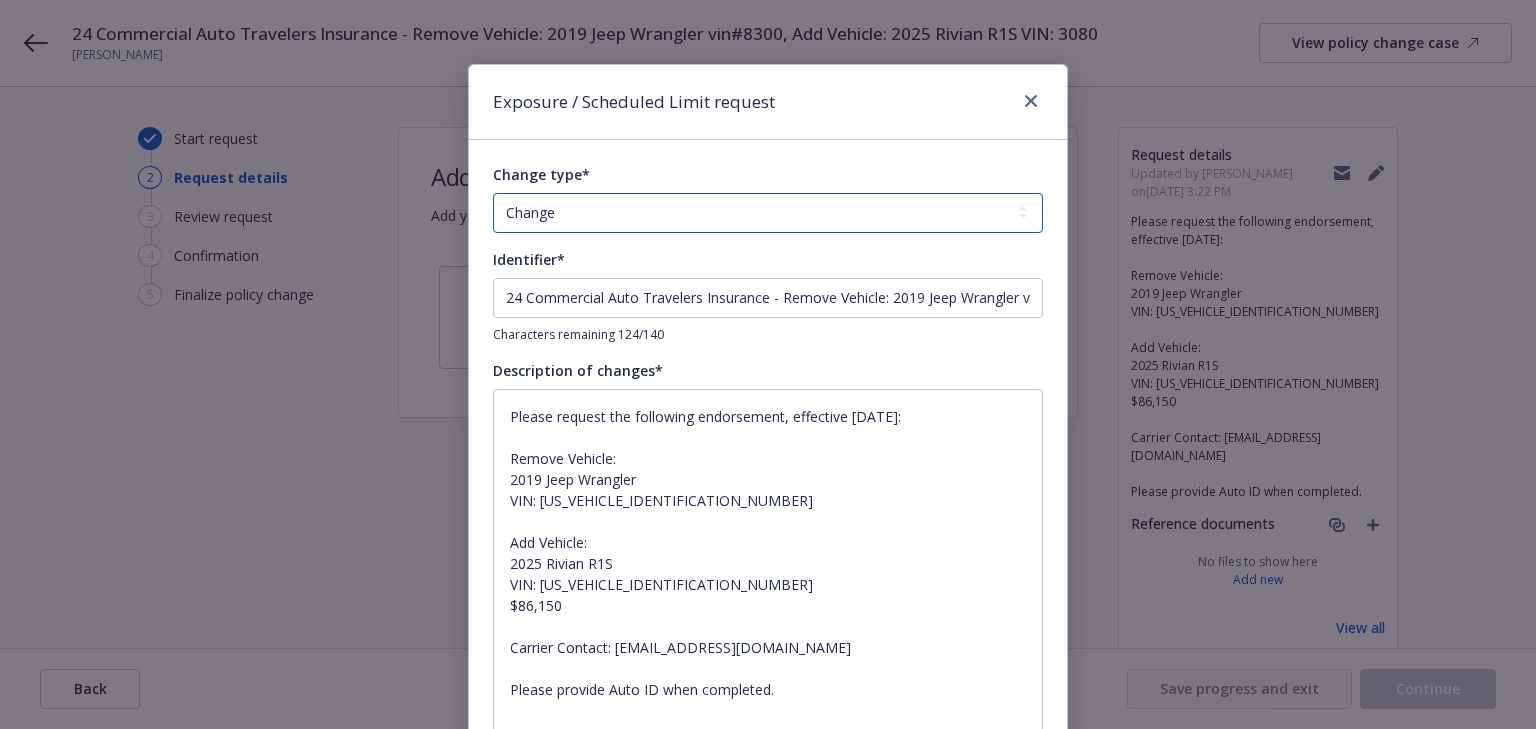 click on "Add Audit Change Remove" at bounding box center (768, 213) 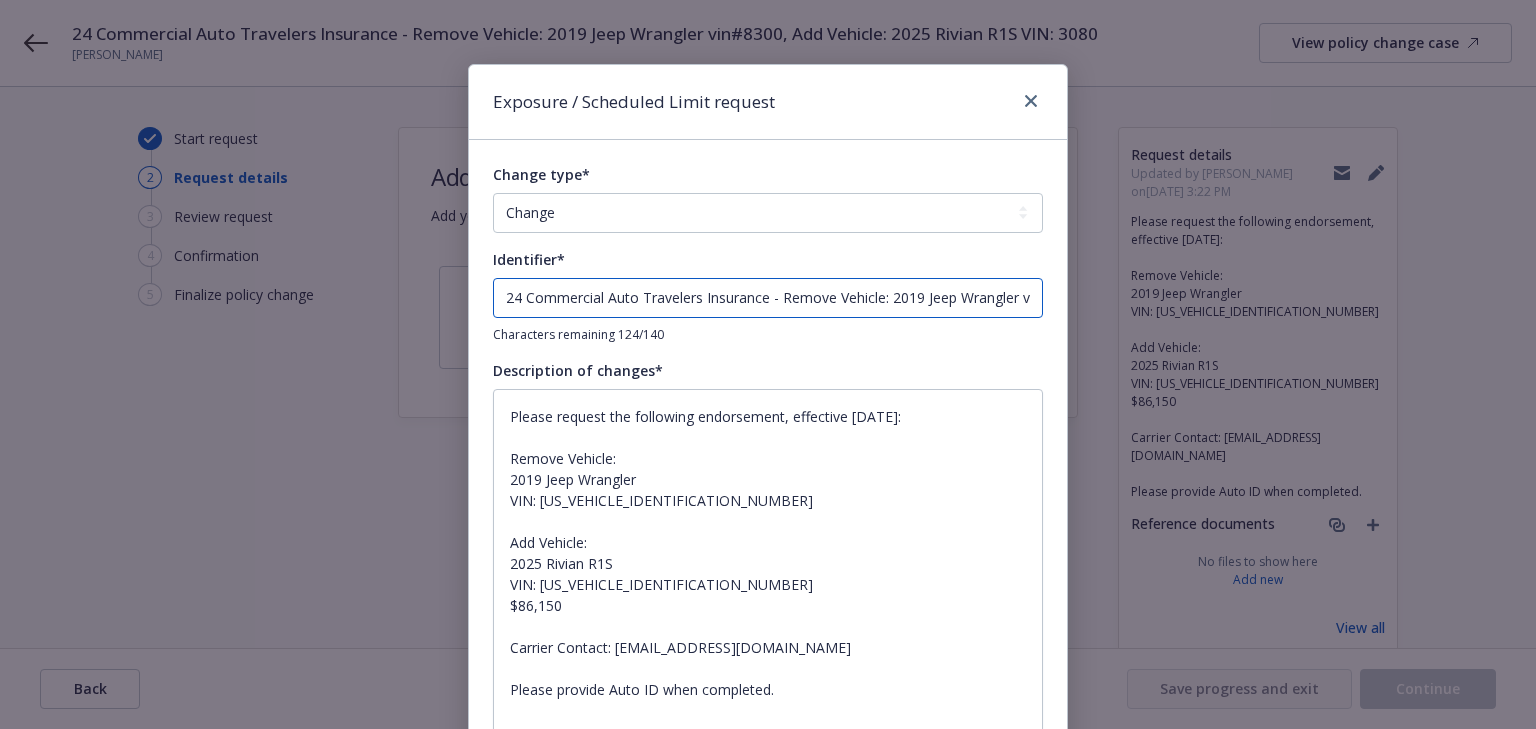 drag, startPoint x: 778, startPoint y: 292, endPoint x: -510, endPoint y: 336, distance: 1288.7513 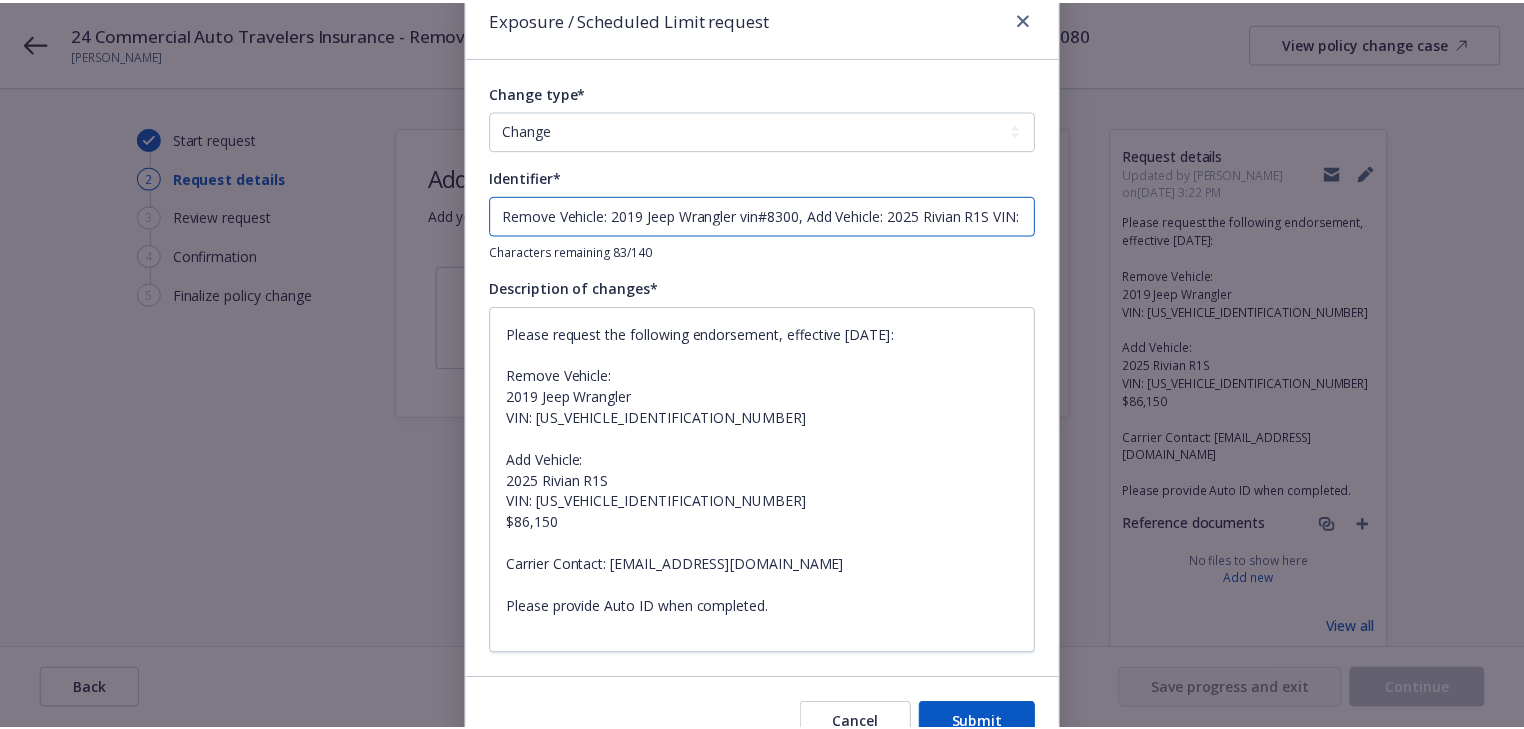 scroll, scrollTop: 185, scrollLeft: 0, axis: vertical 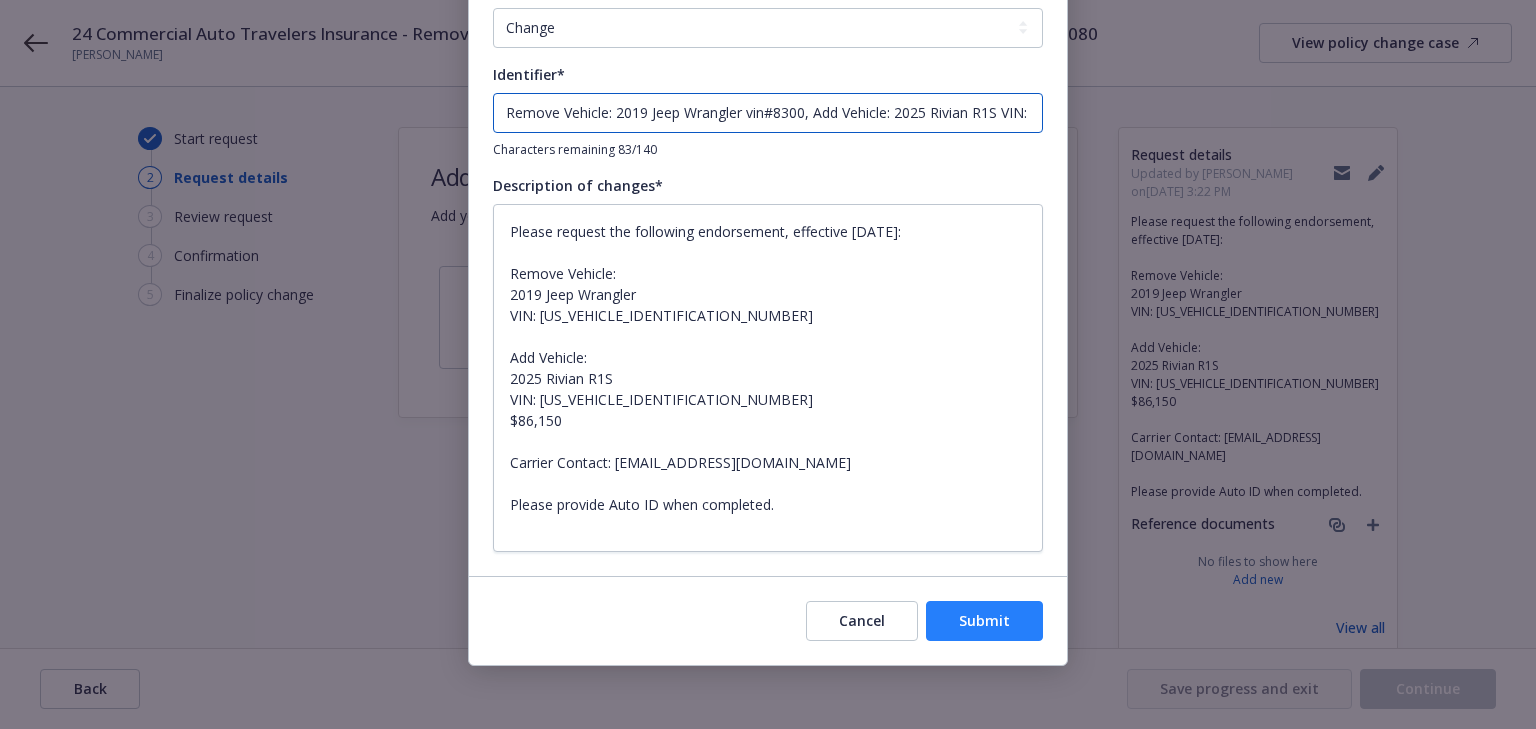 type on "Remove Vehicle: 2019 Jeep Wrangler vin#8300, Add Vehicle: 2025 Rivian R1S VIN: 3080" 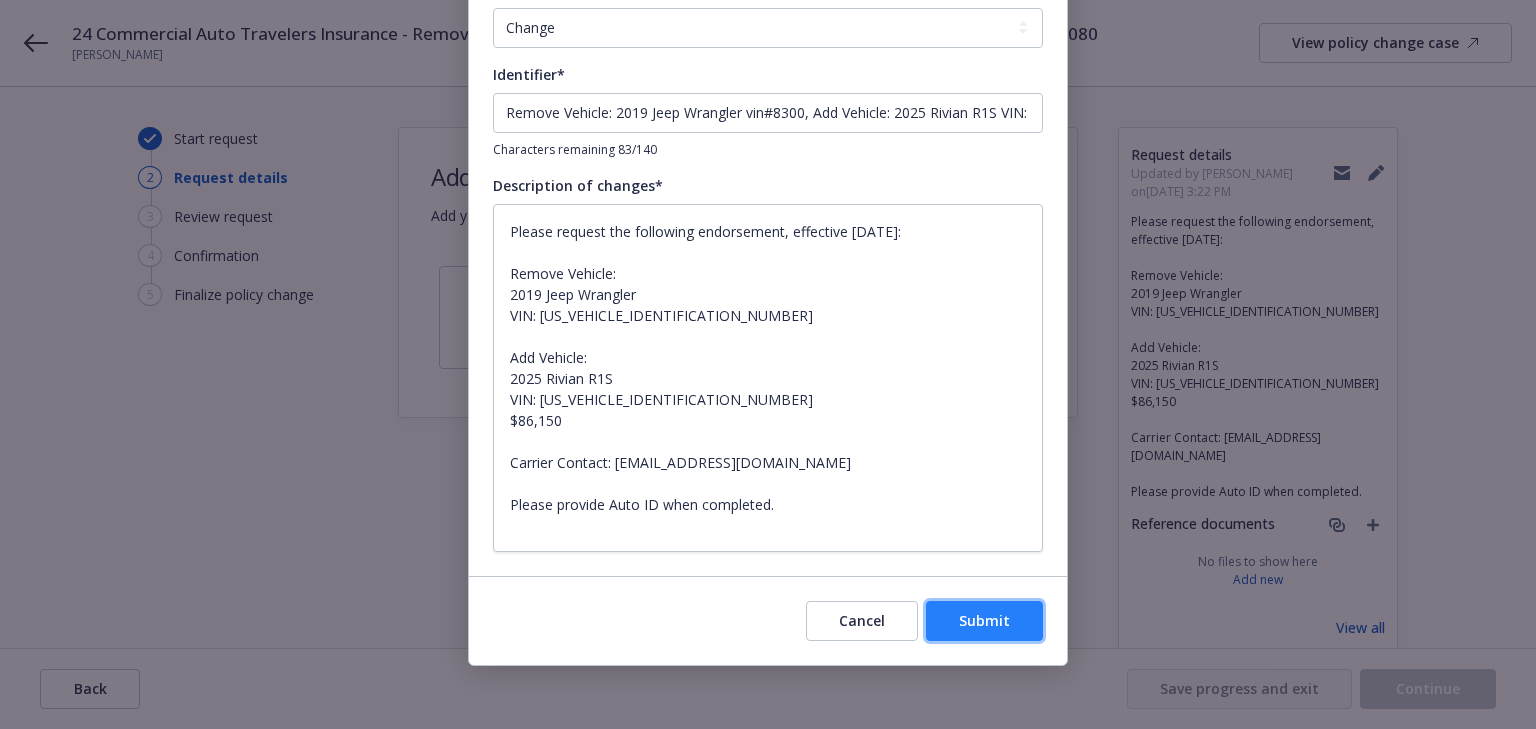 click on "Submit" at bounding box center (984, 621) 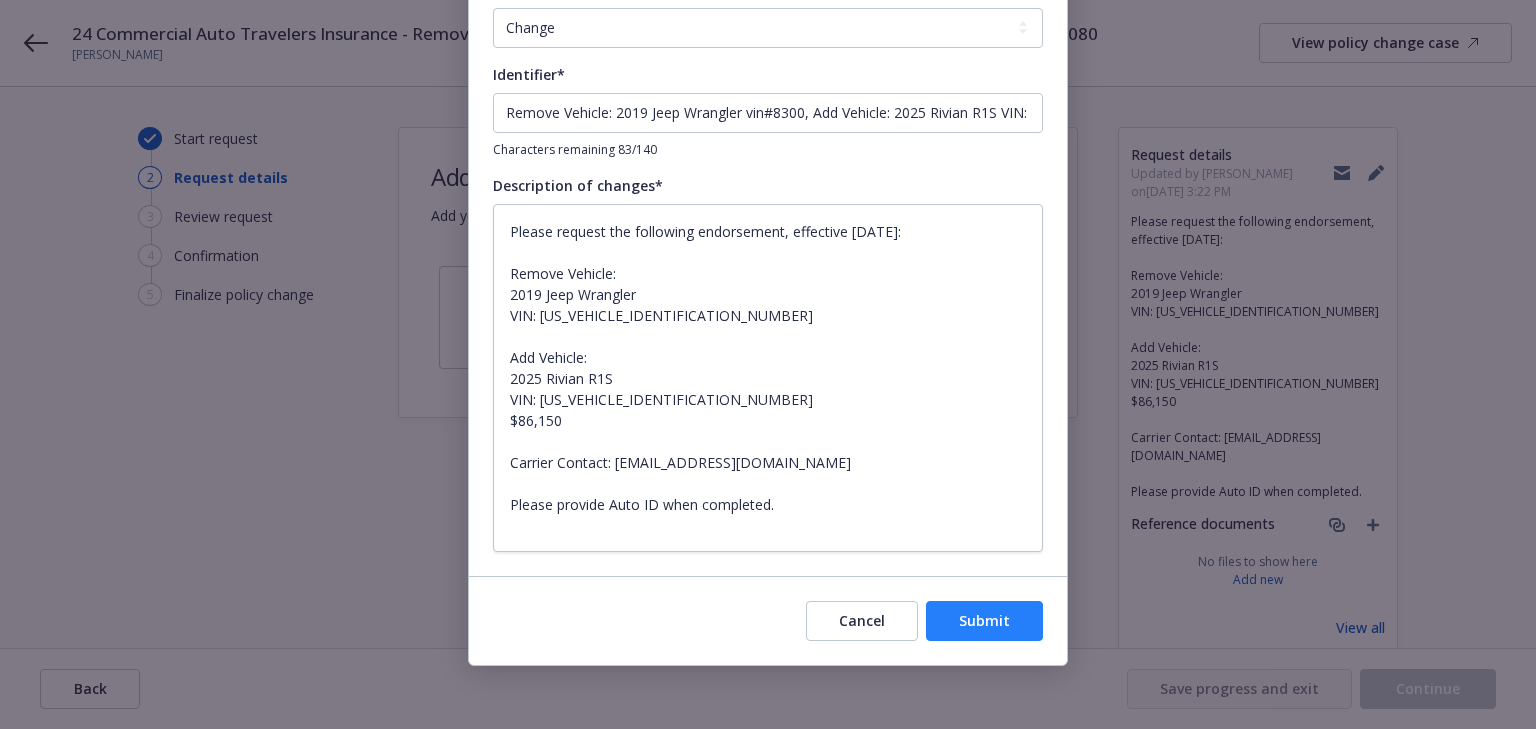type on "x" 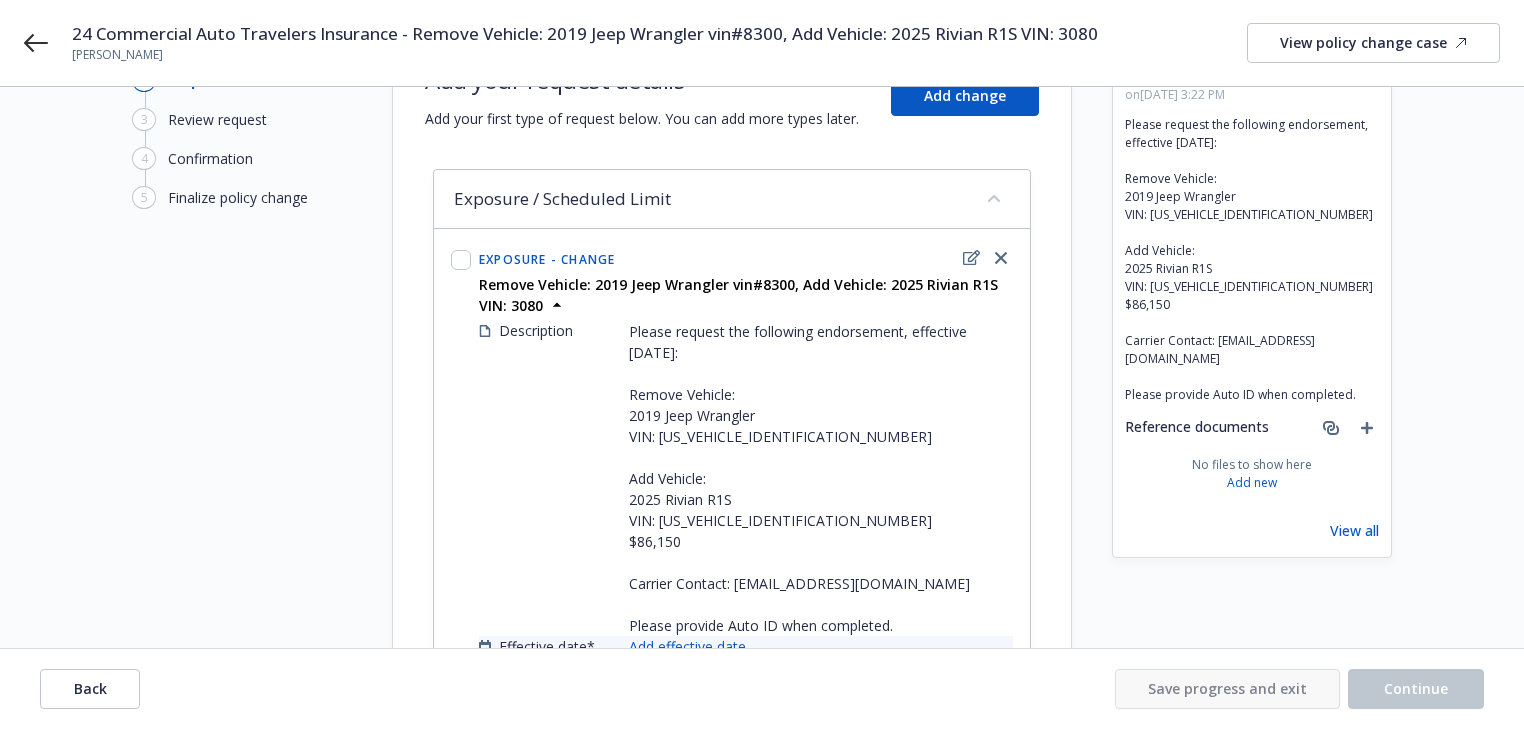 scroll, scrollTop: 236, scrollLeft: 0, axis: vertical 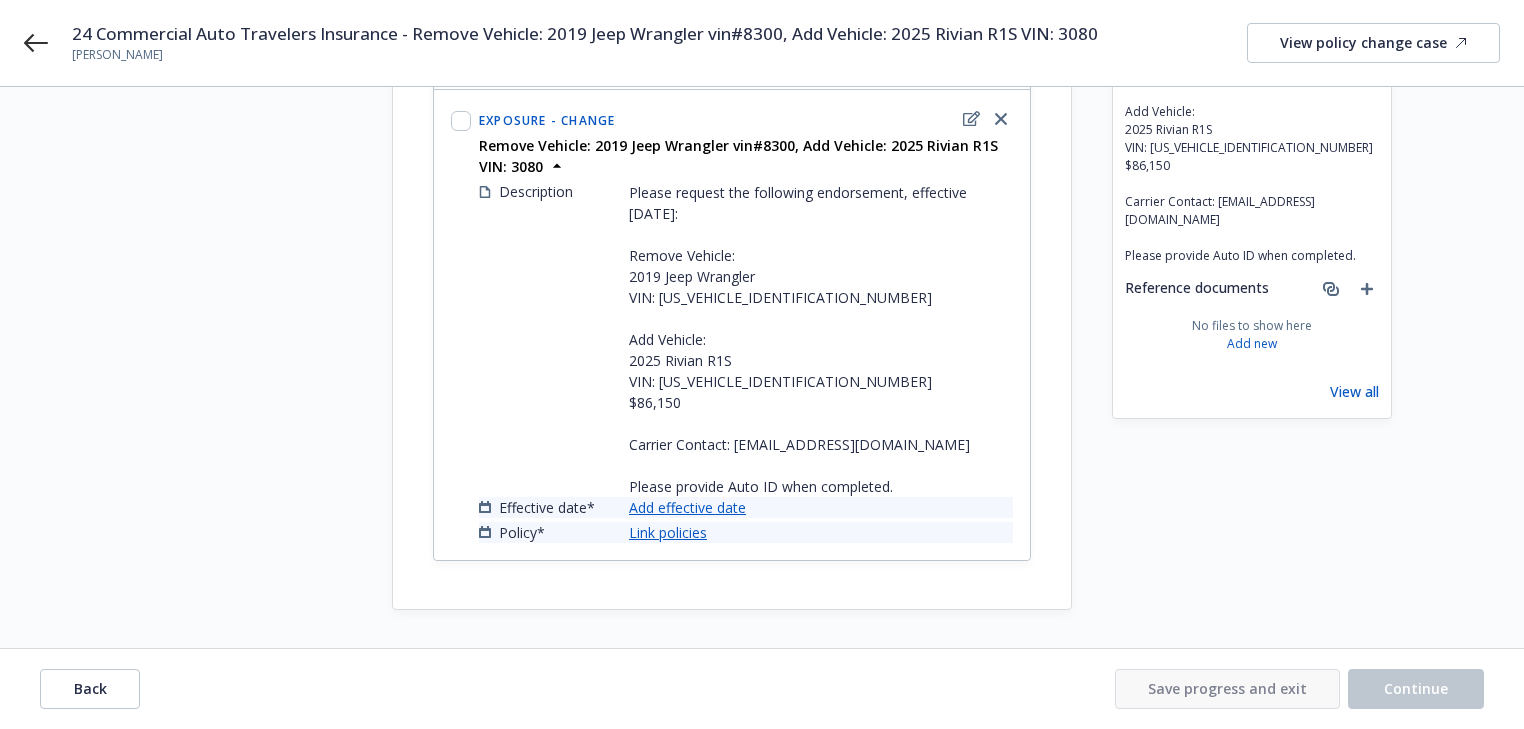 click on "Add effective date" at bounding box center [687, 507] 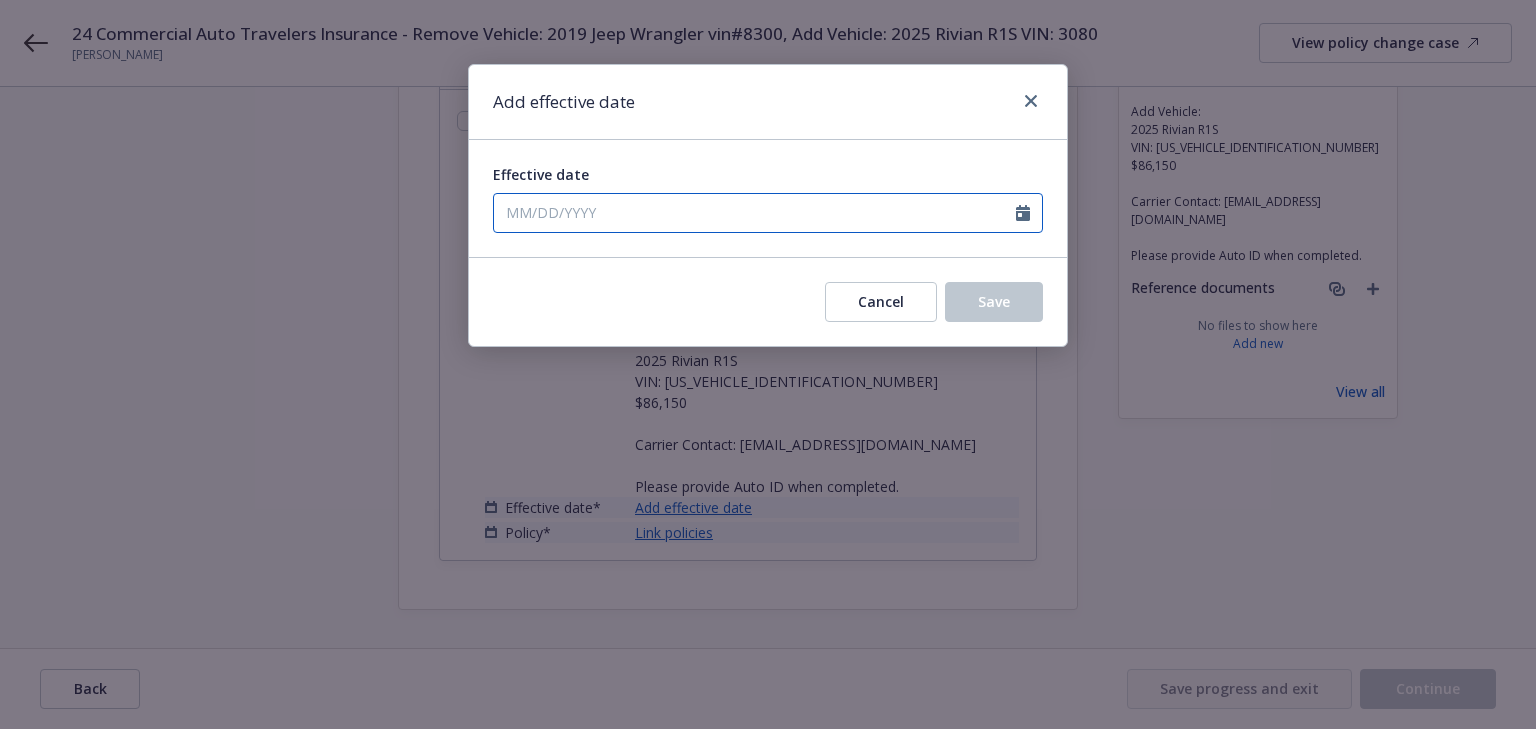 select on "7" 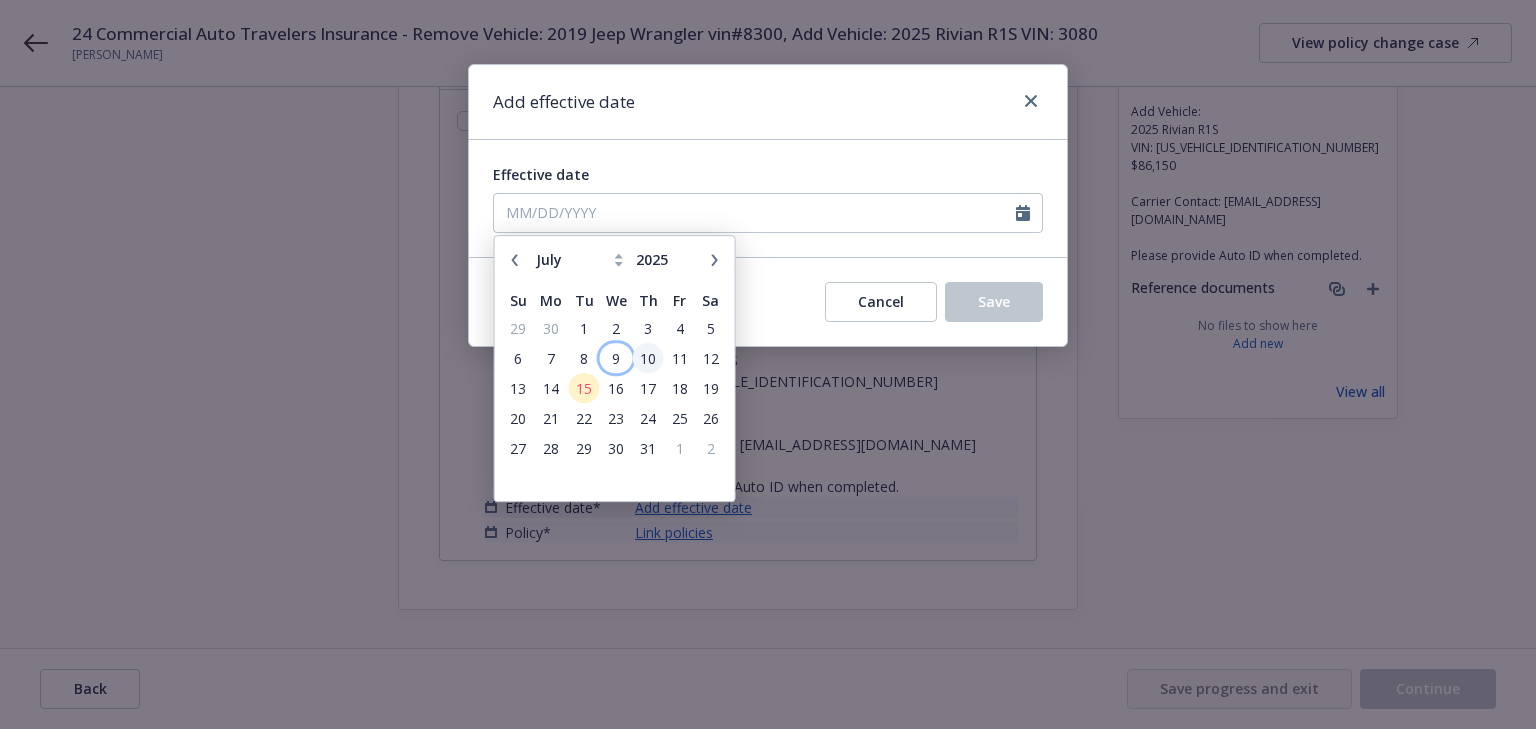 drag, startPoint x: 617, startPoint y: 356, endPoint x: 649, endPoint y: 344, distance: 34.176014 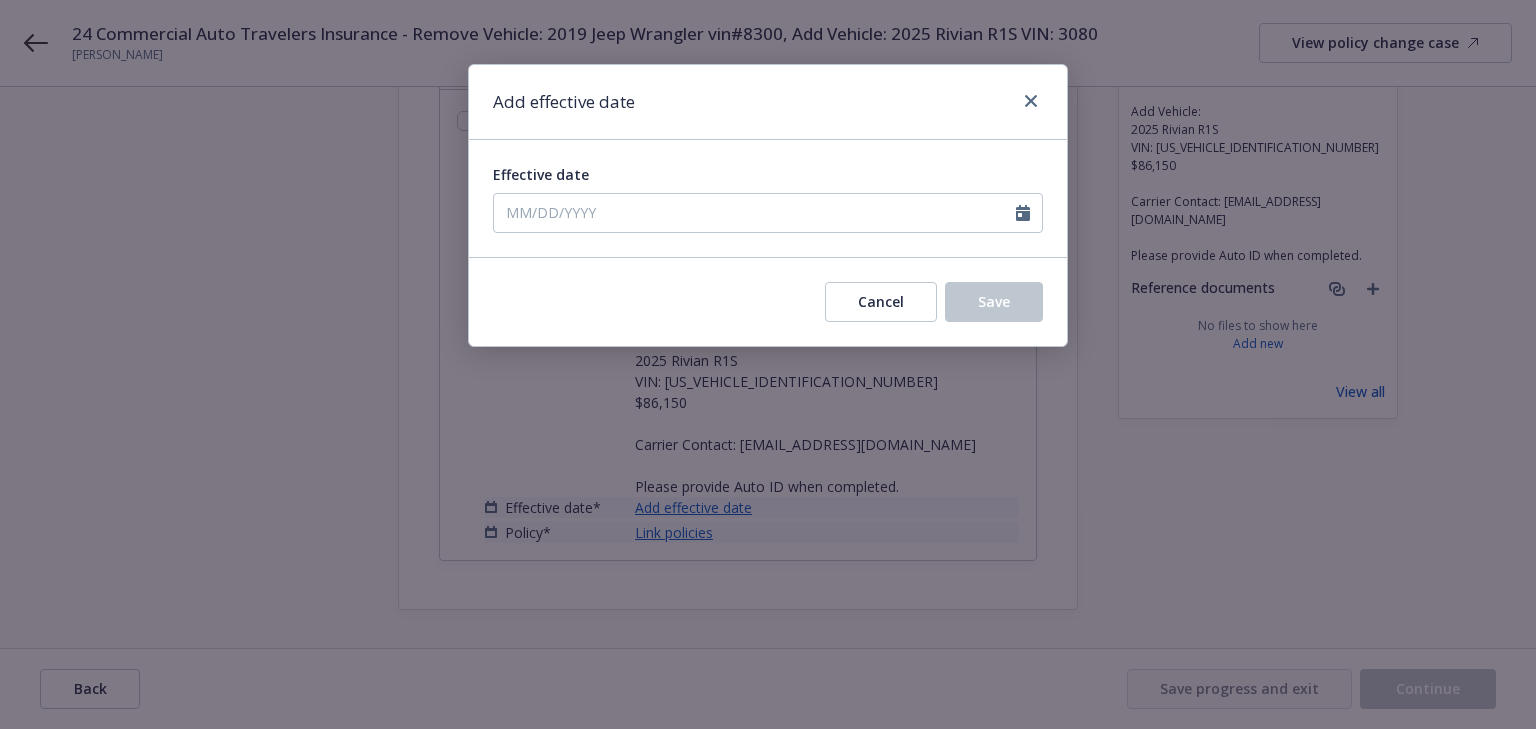 type on "[DATE]" 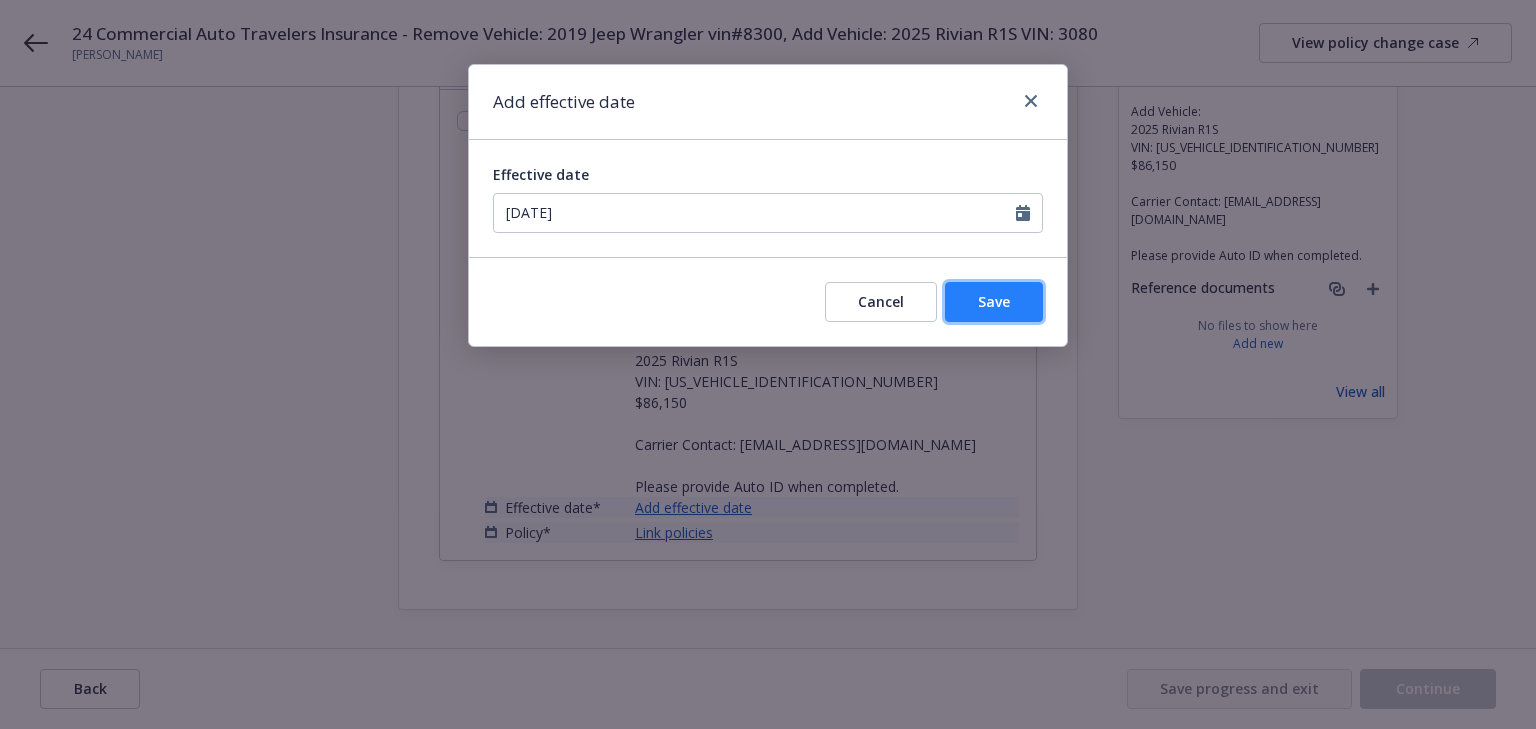 click on "Save" at bounding box center (994, 302) 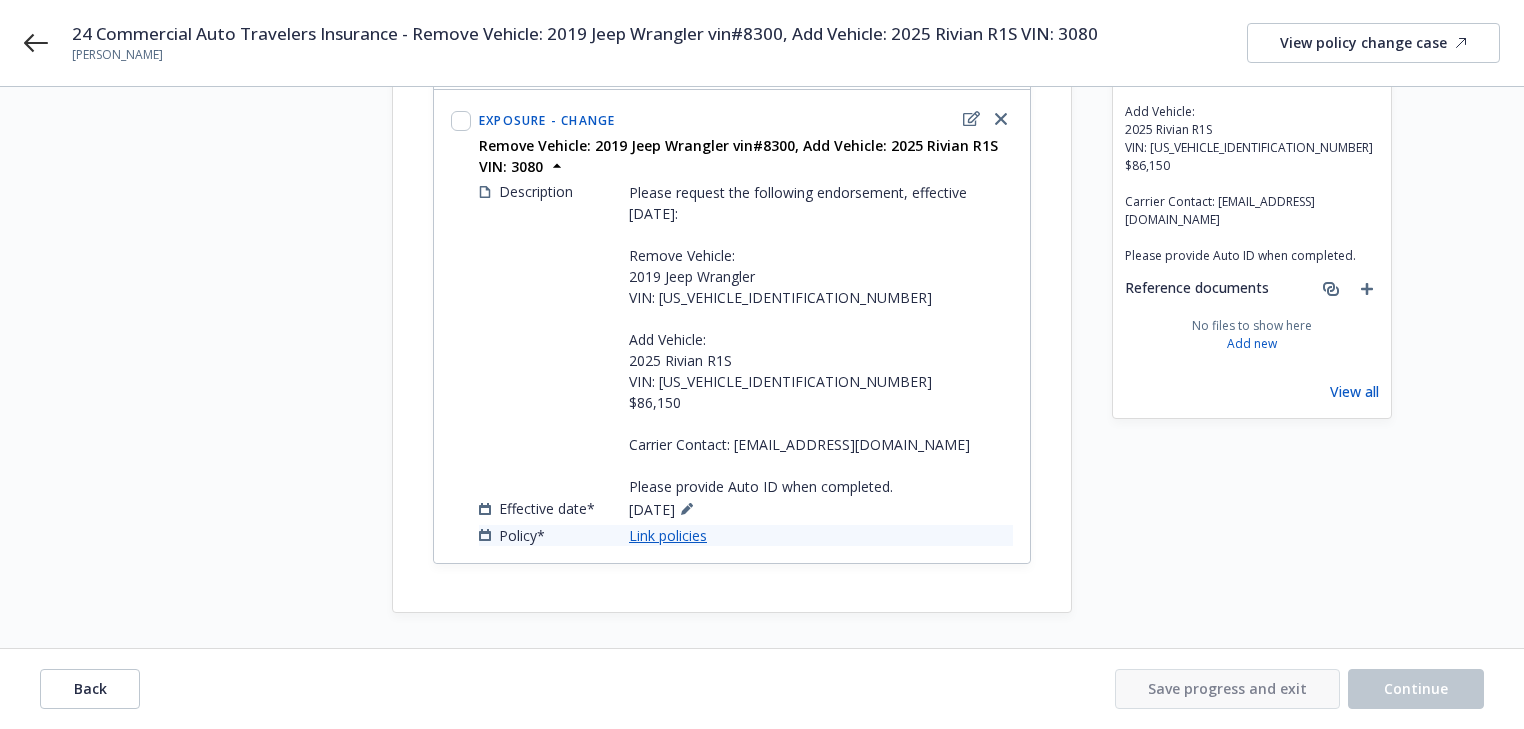 click on "Link policies" at bounding box center [668, 535] 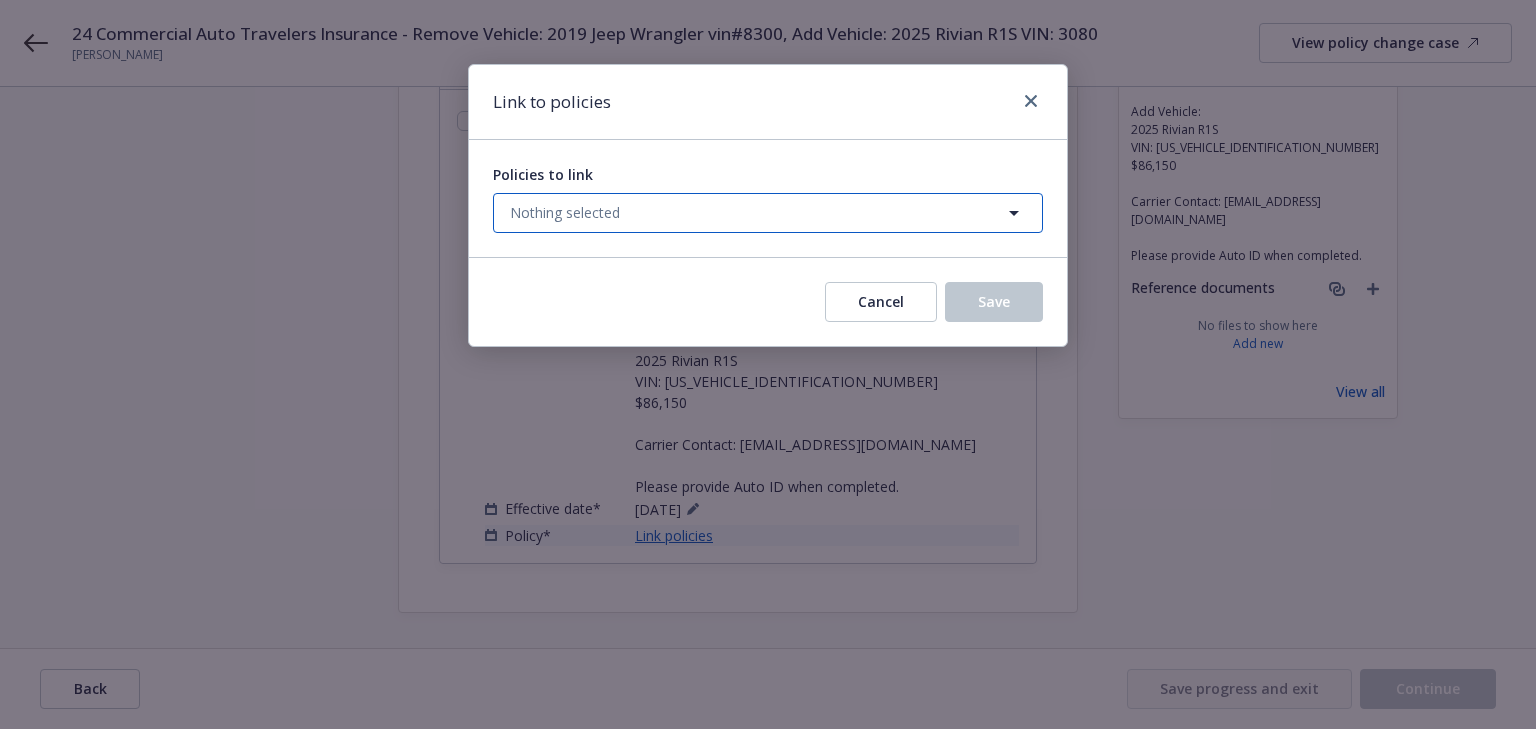 click on "Nothing selected" at bounding box center [565, 212] 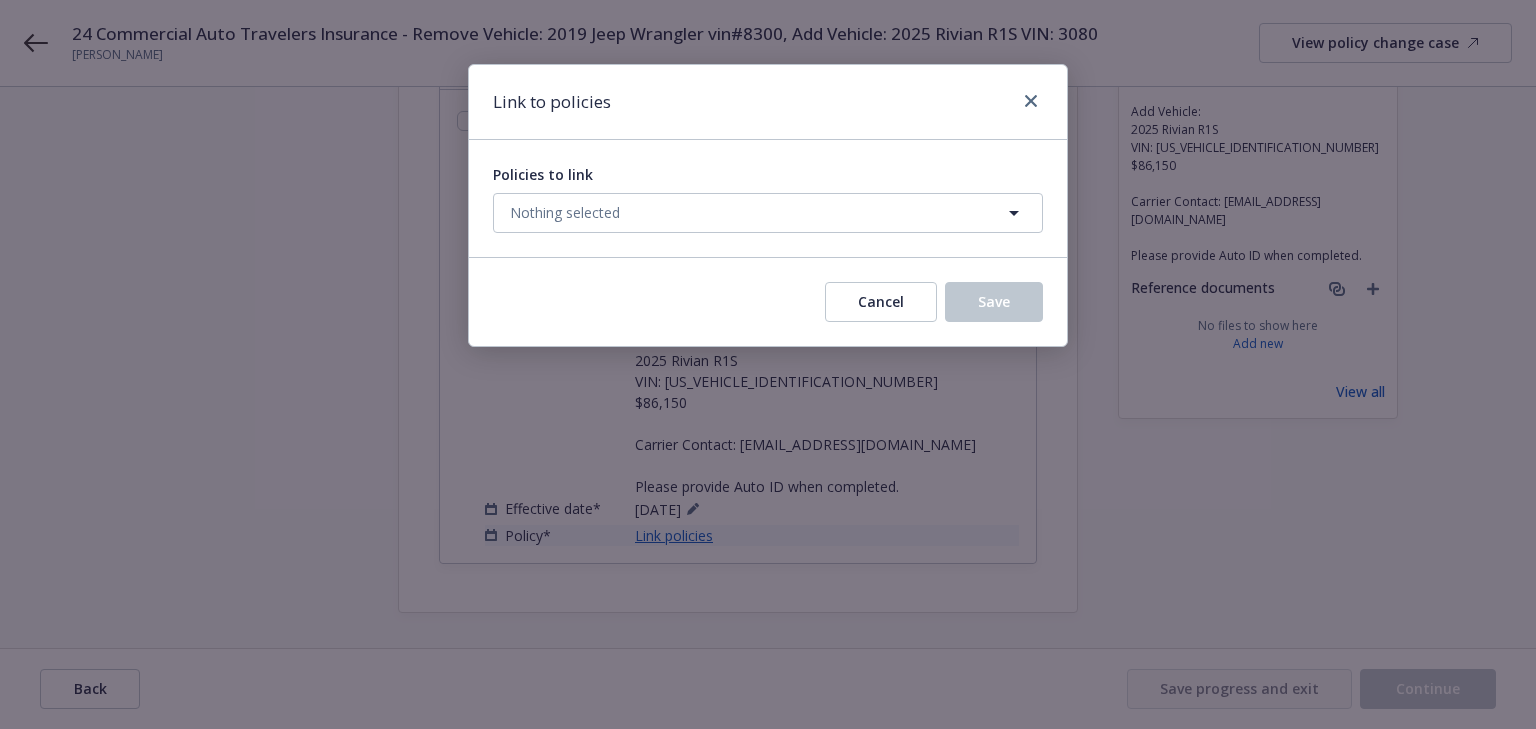 select on "ACTIVE" 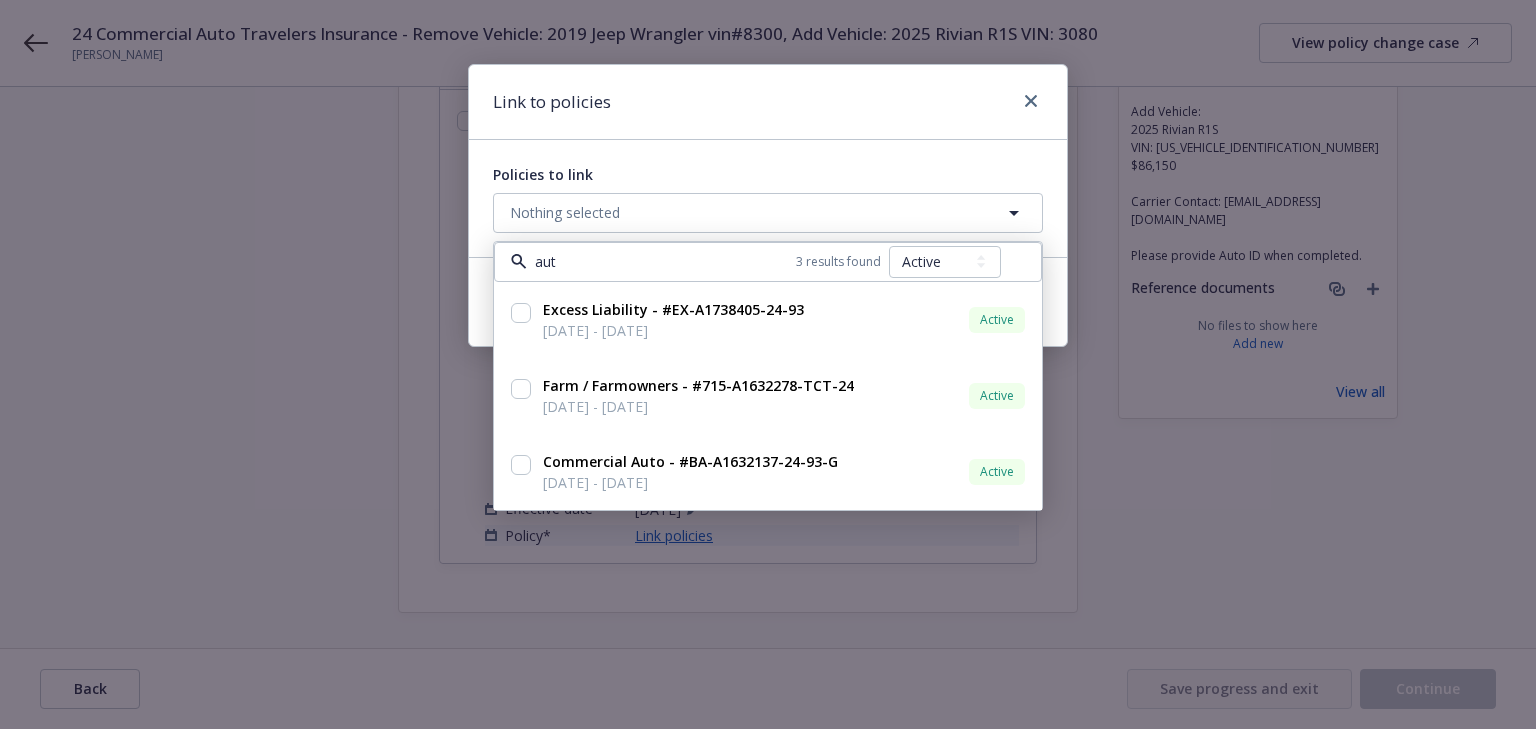 type on "auto" 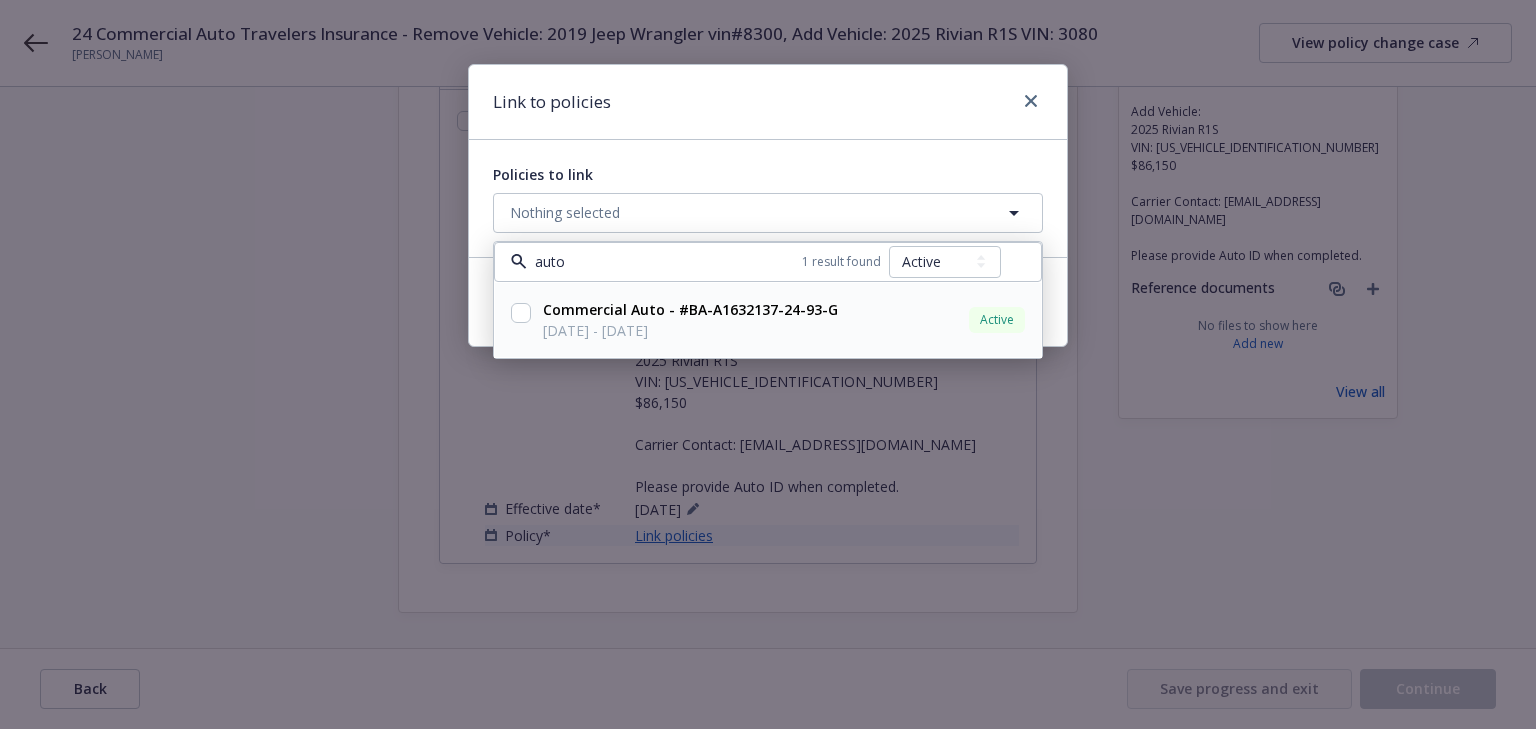 click at bounding box center (521, 313) 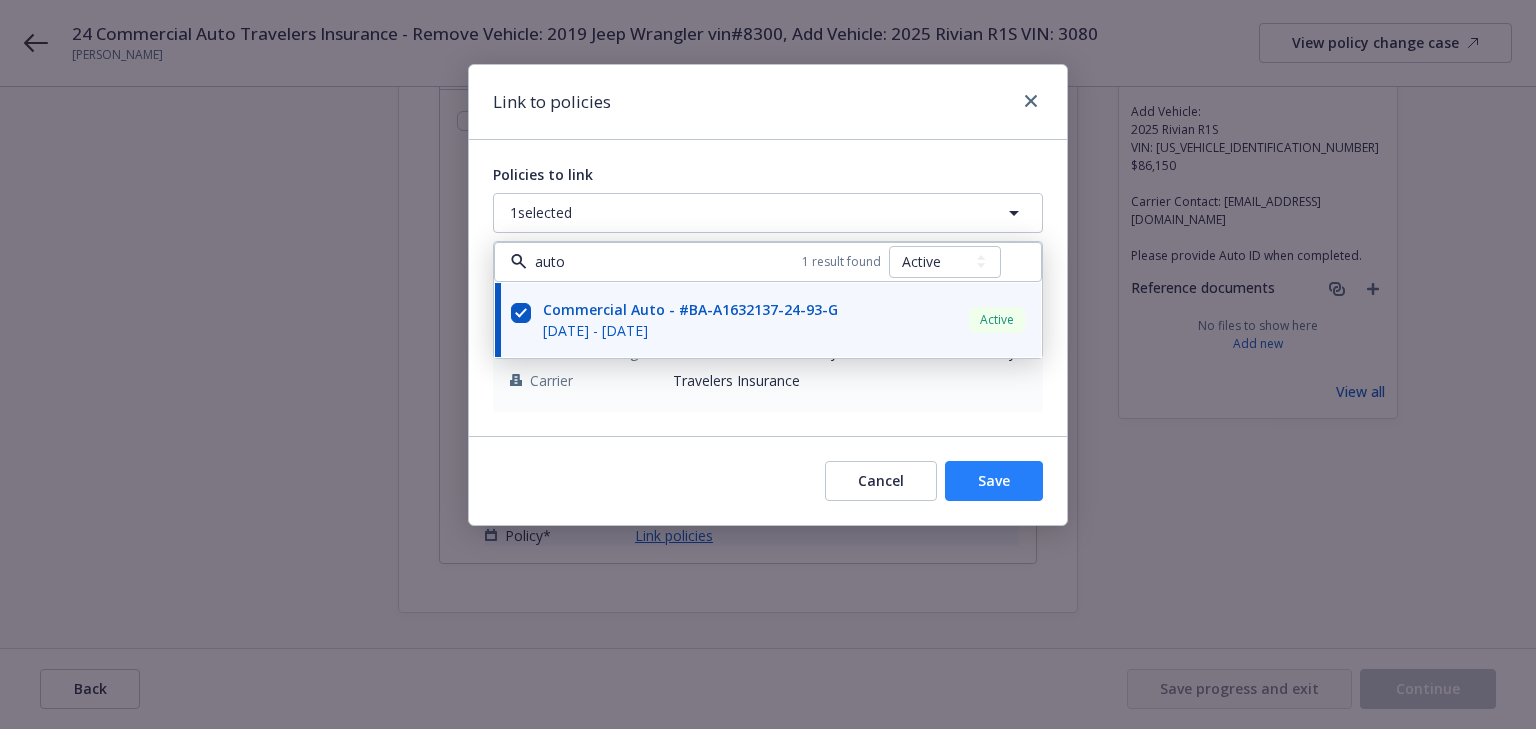 type on "auto" 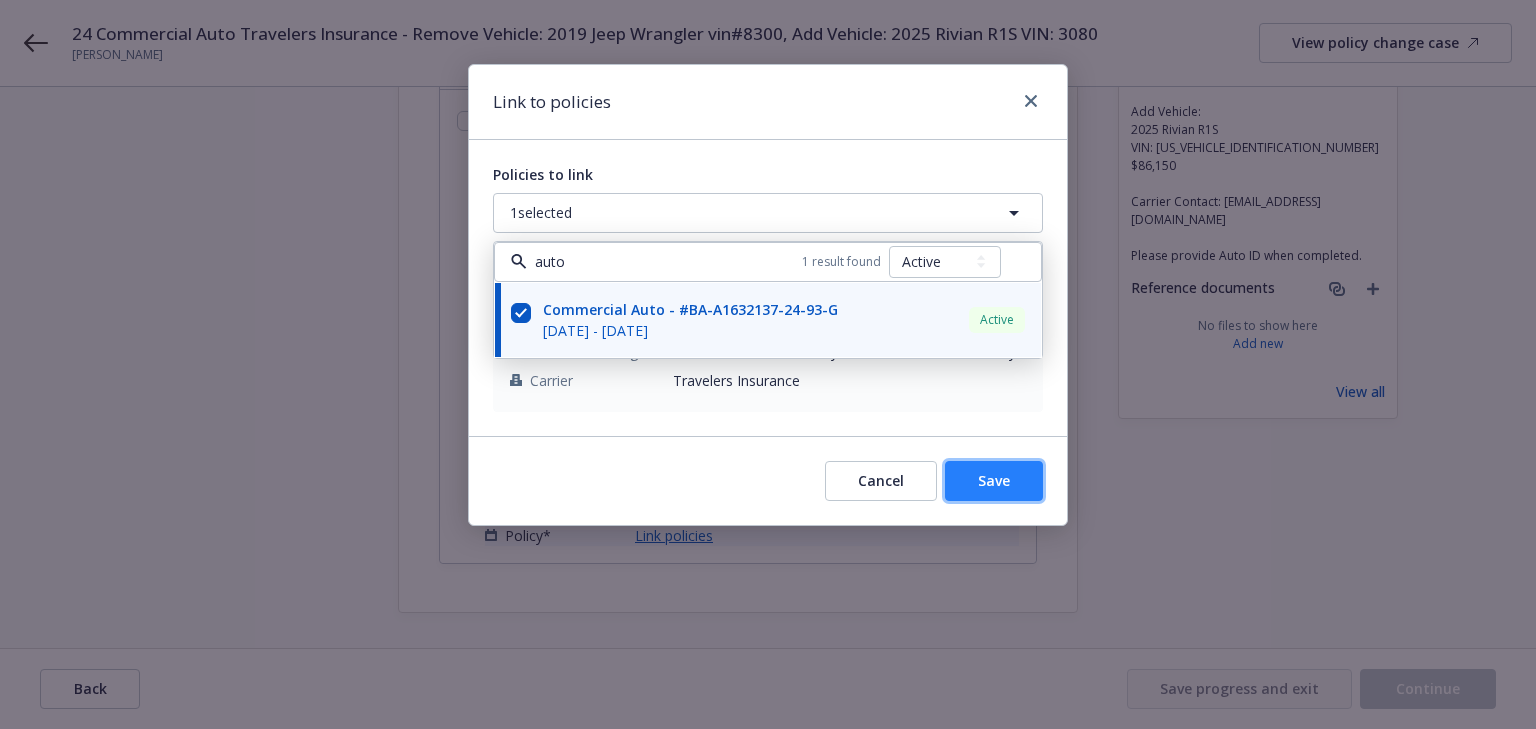 click on "Save" at bounding box center (994, 480) 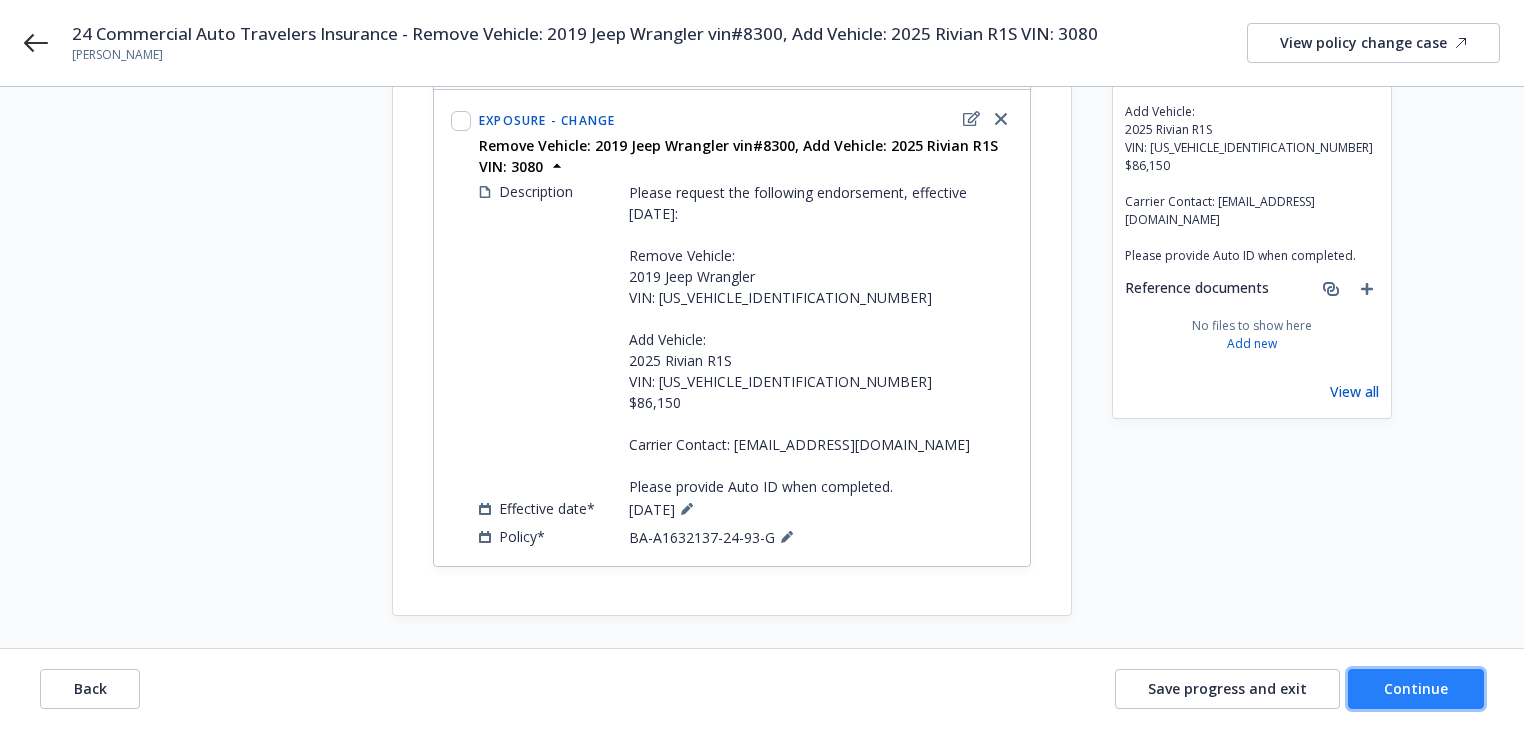 click on "Continue" at bounding box center [1416, 688] 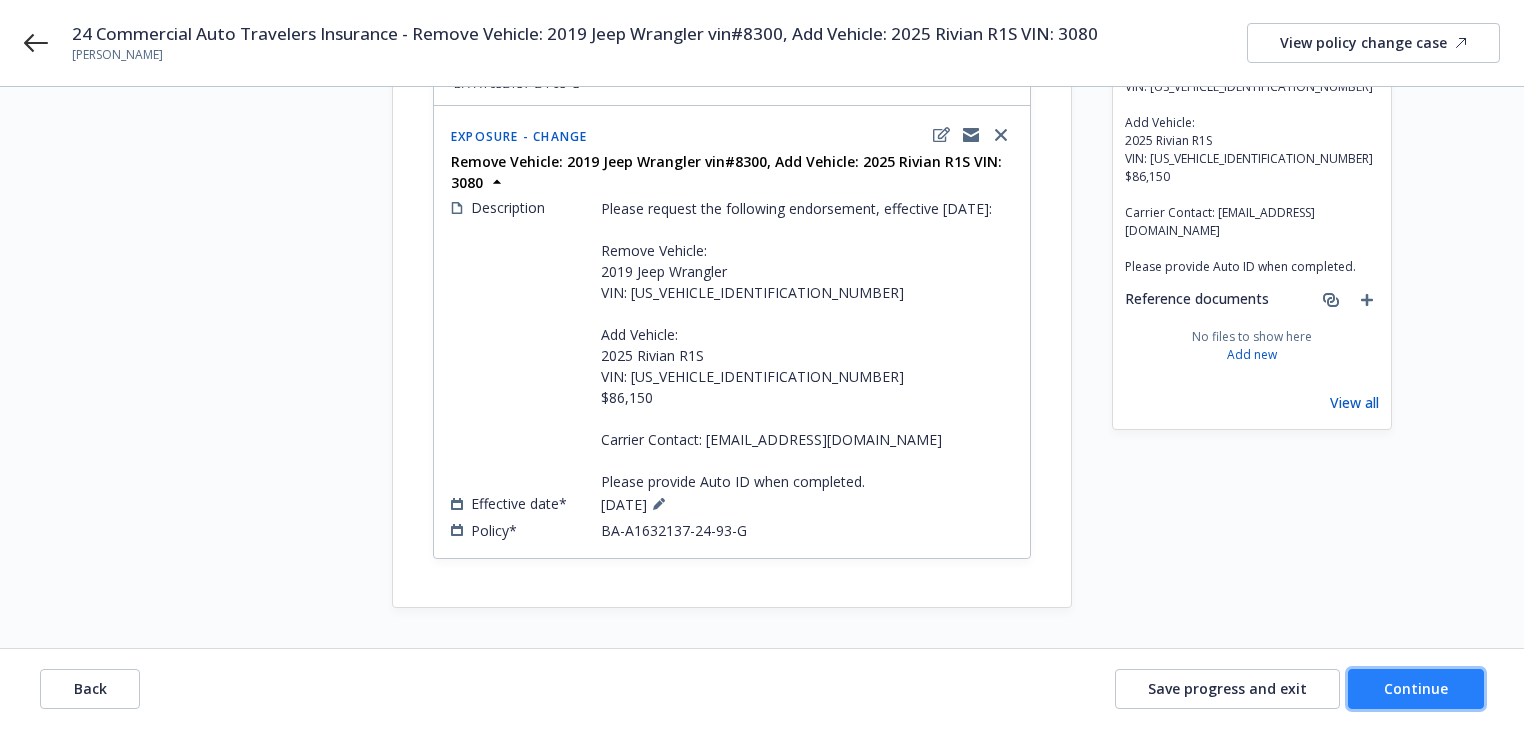 click on "Continue" at bounding box center (1416, 688) 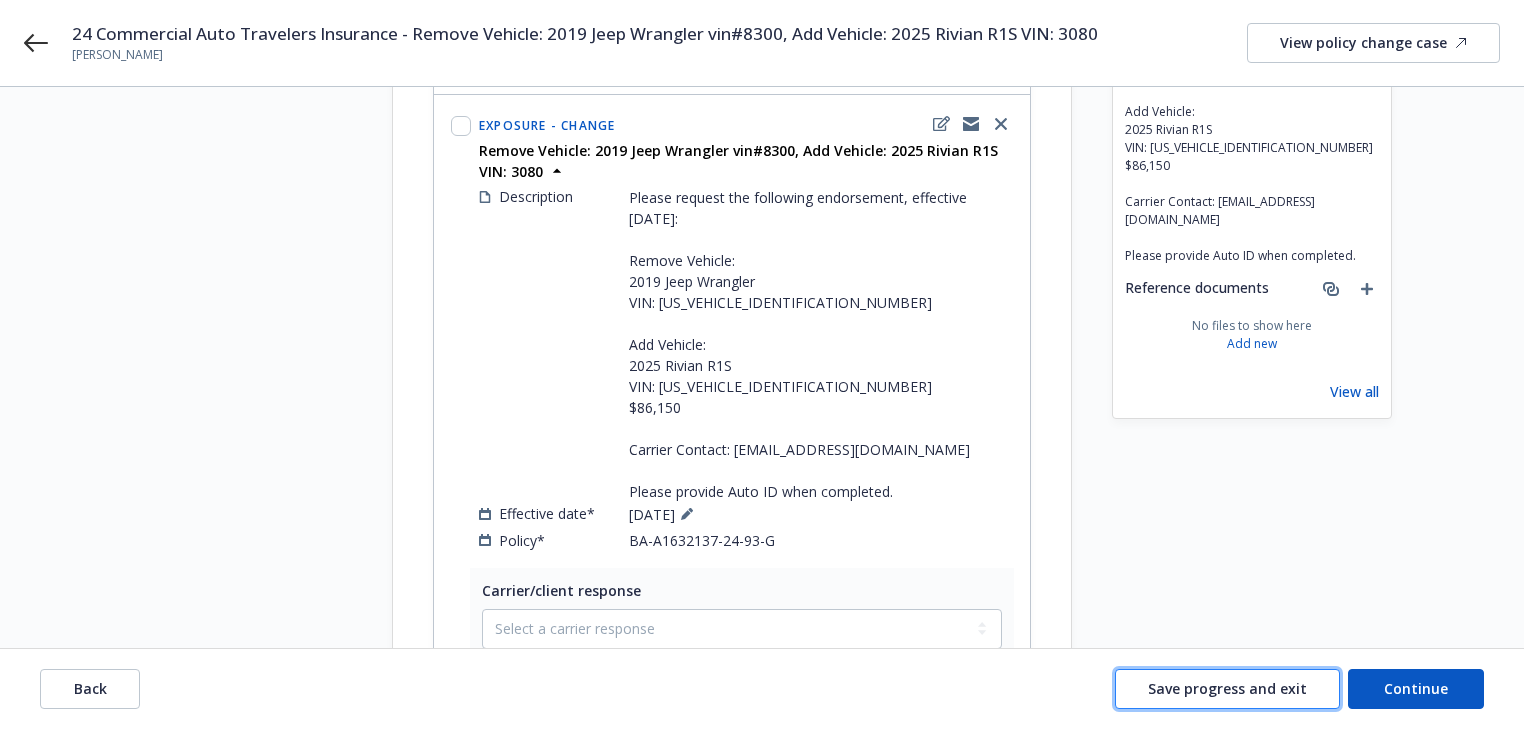 click on "Save progress and exit" at bounding box center (1227, 688) 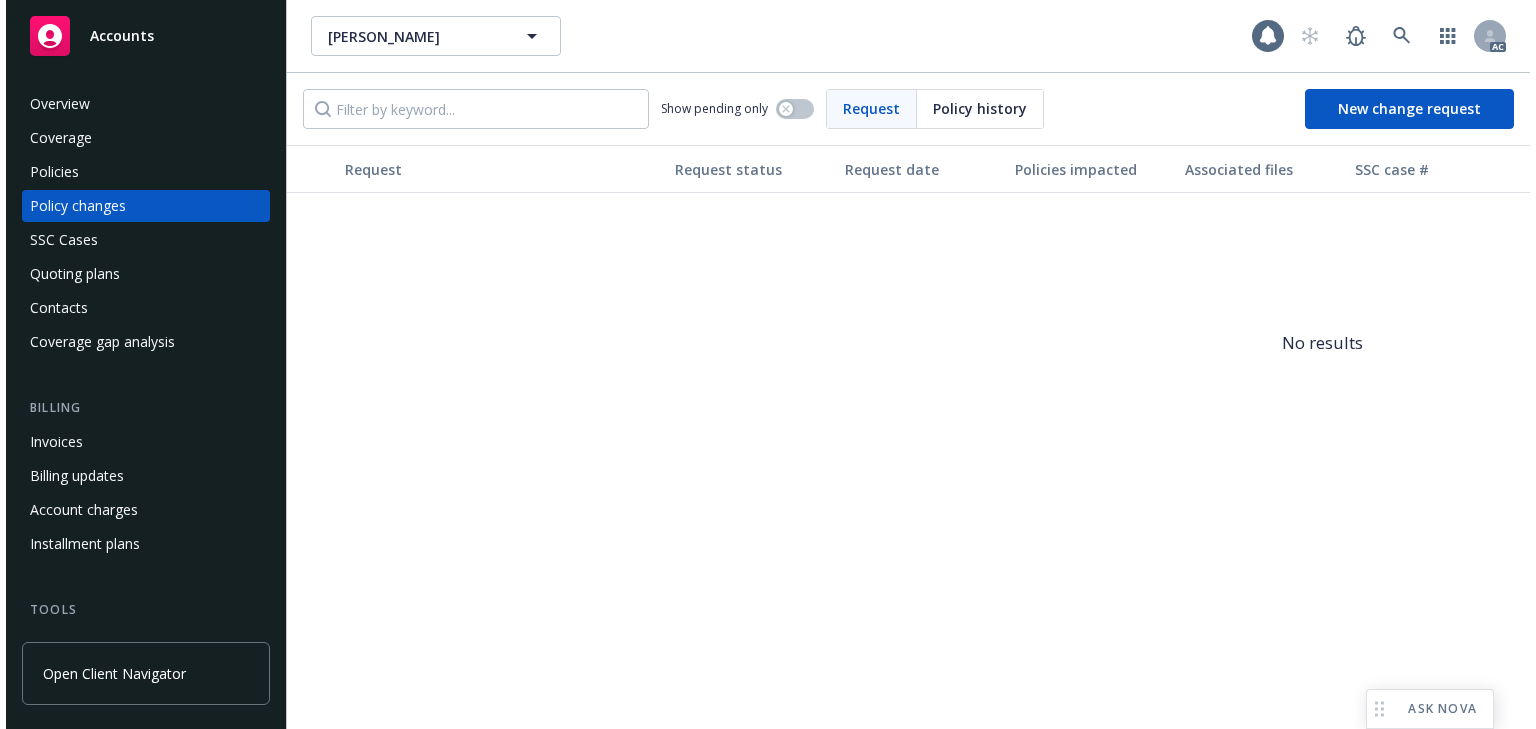 scroll, scrollTop: 0, scrollLeft: 0, axis: both 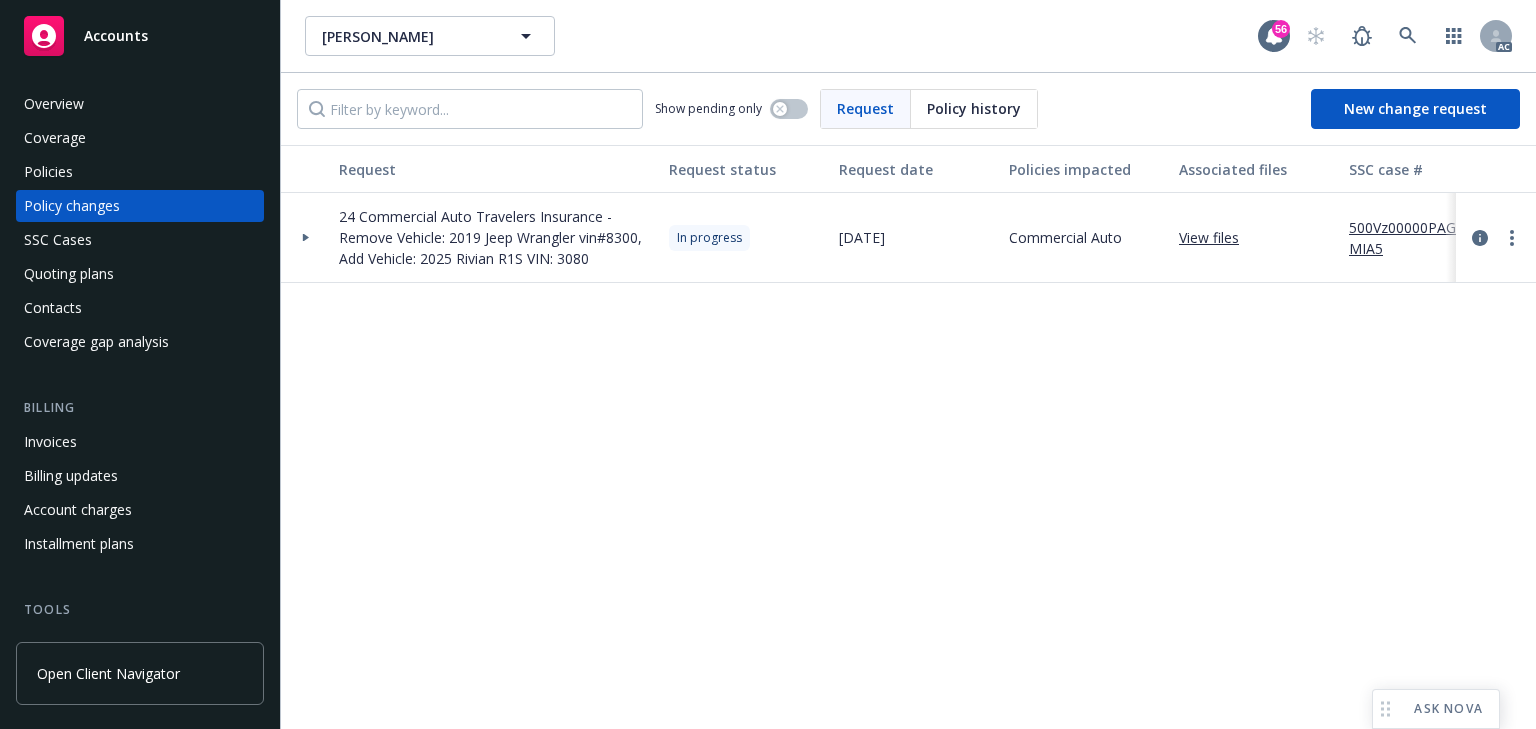click on "500Vz00000PAGTMIA5" at bounding box center (1416, 238) 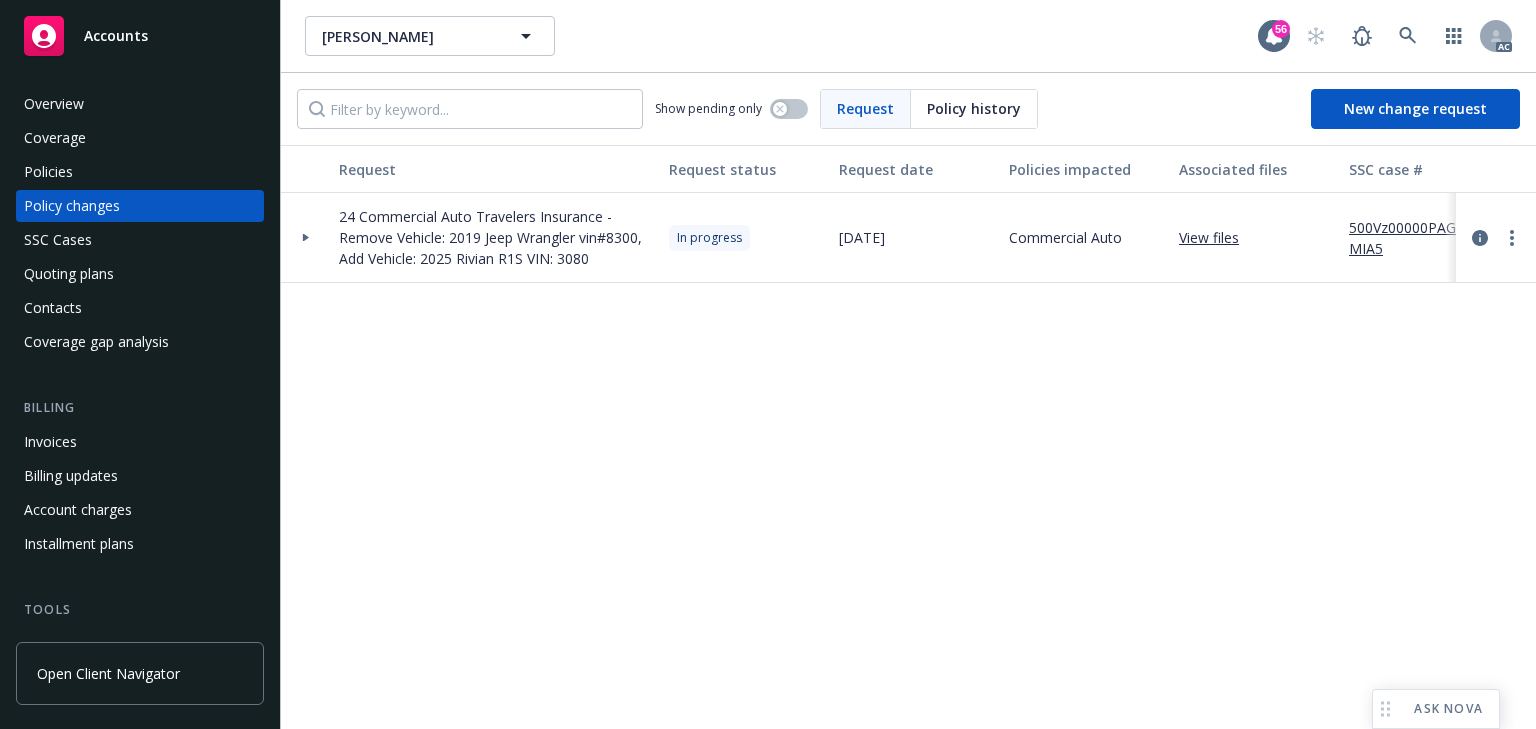 click on "Request Request status Request date Policies impacted Associated files SSC case # 24 Commercial Auto Travelers Insurance - Remove Vehicle: 2019 Jeep Wrangler vin#8300, Add Vehicle: 2025 Rivian R1S VIN: 3080 In progress [DATE] Commercial Auto View files 500Vz00000PAGTMIA5" at bounding box center [908, 437] 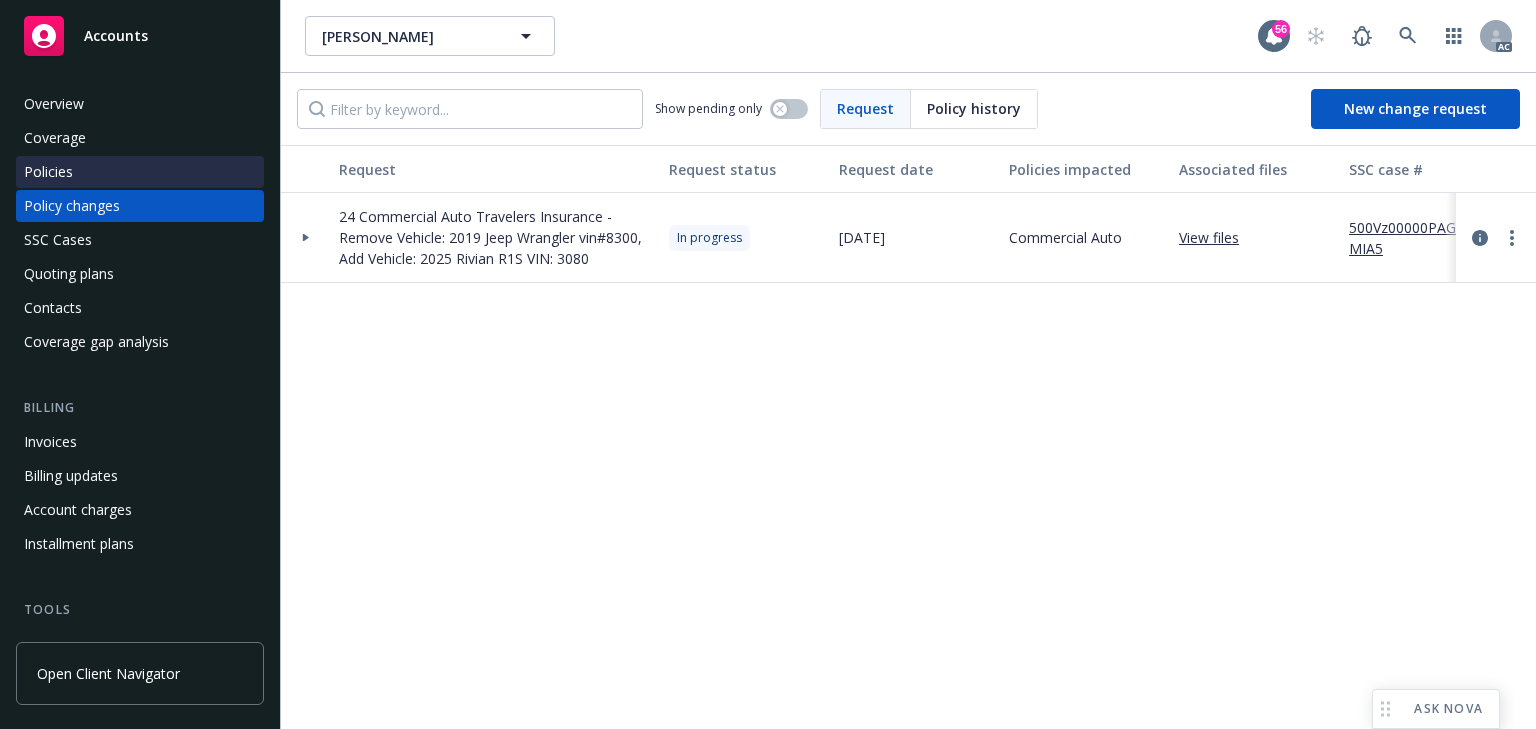 click on "Policies" at bounding box center (140, 172) 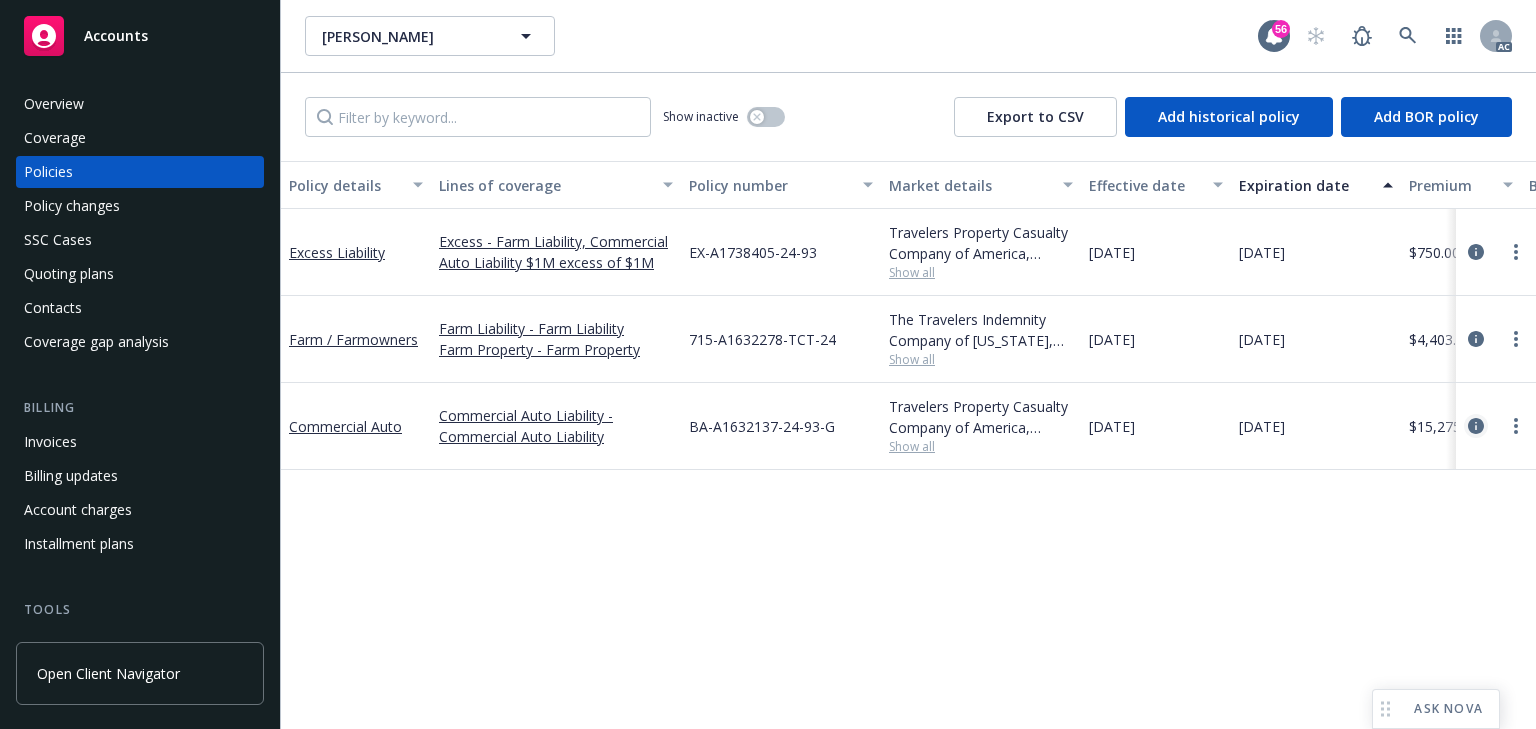 click 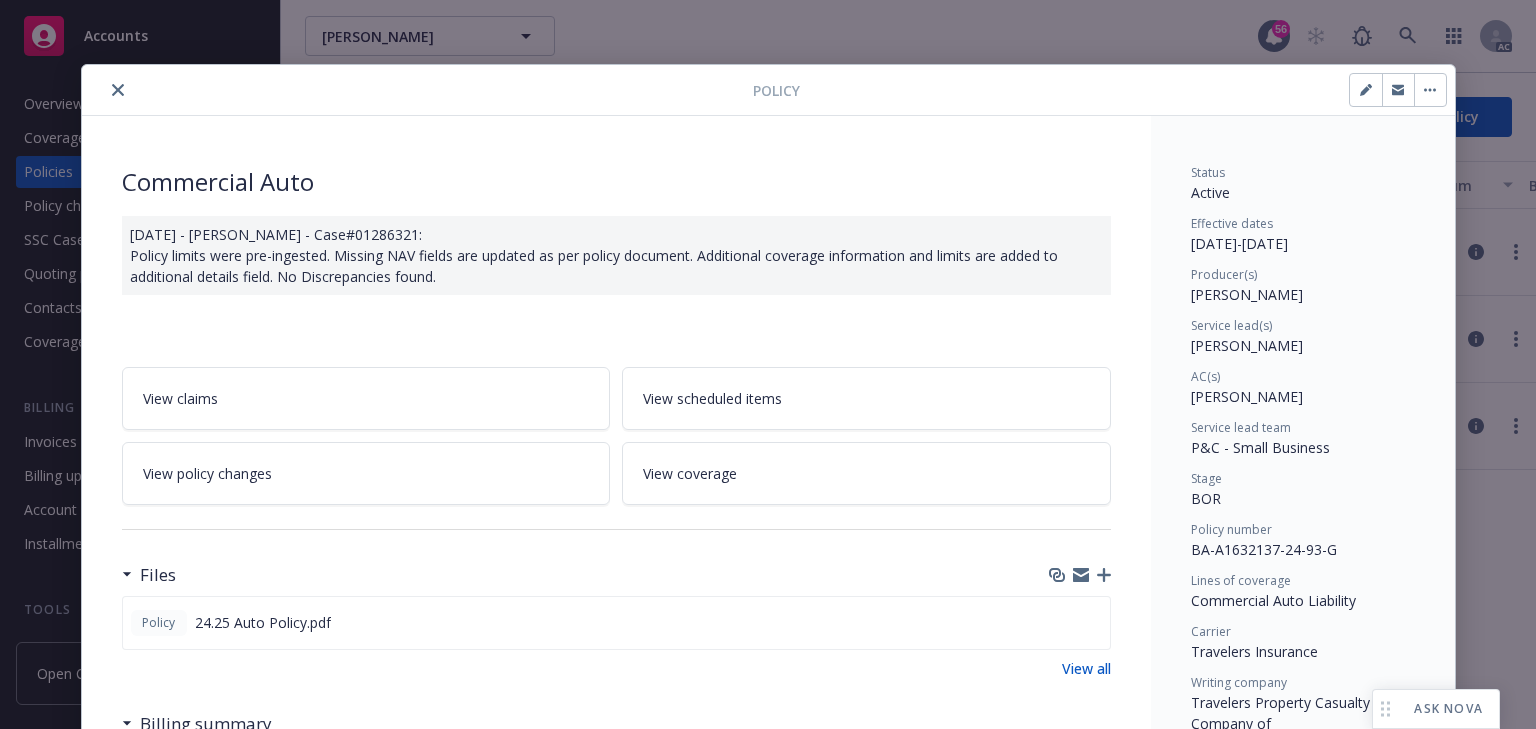 scroll, scrollTop: 60, scrollLeft: 0, axis: vertical 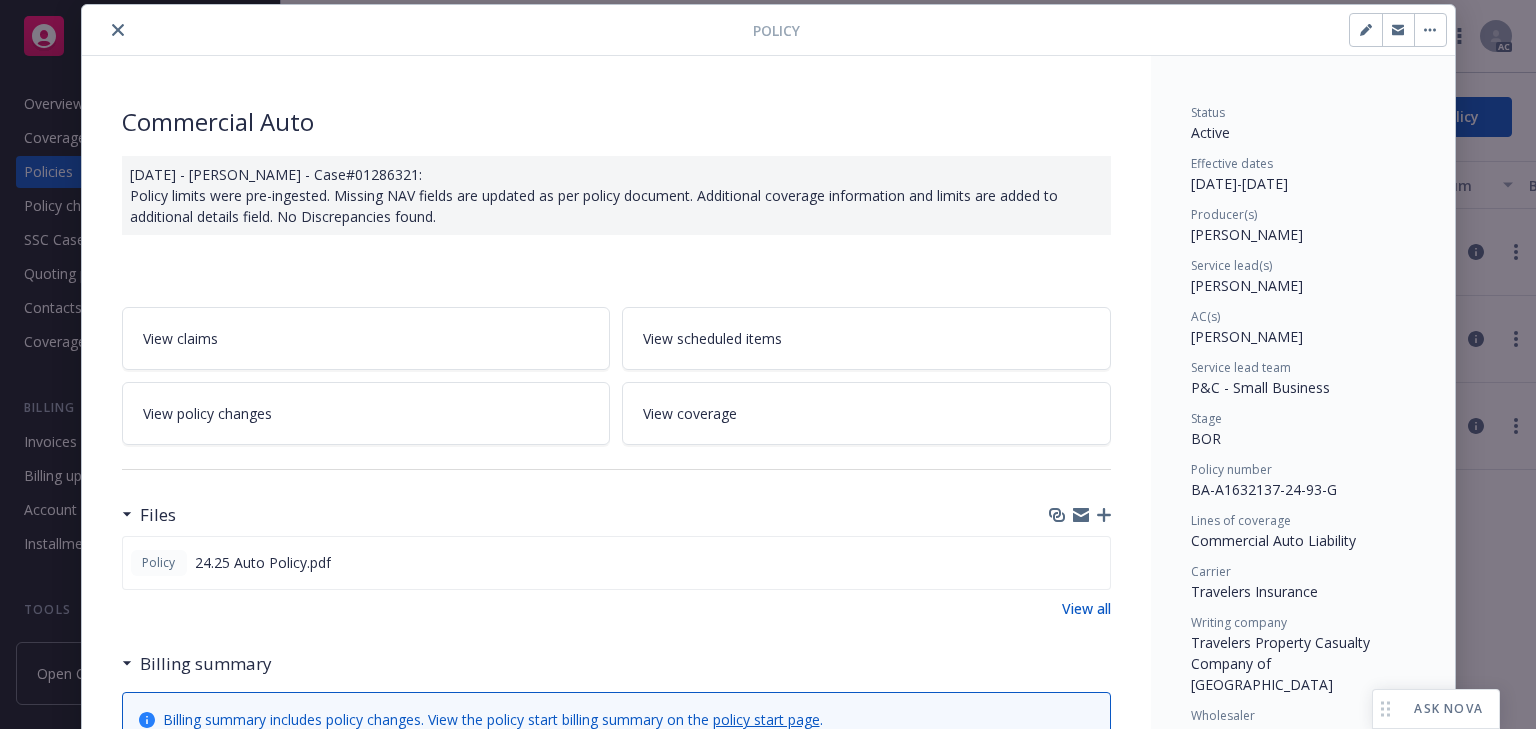 drag, startPoint x: 1164, startPoint y: 287, endPoint x: 1374, endPoint y: 293, distance: 210.0857 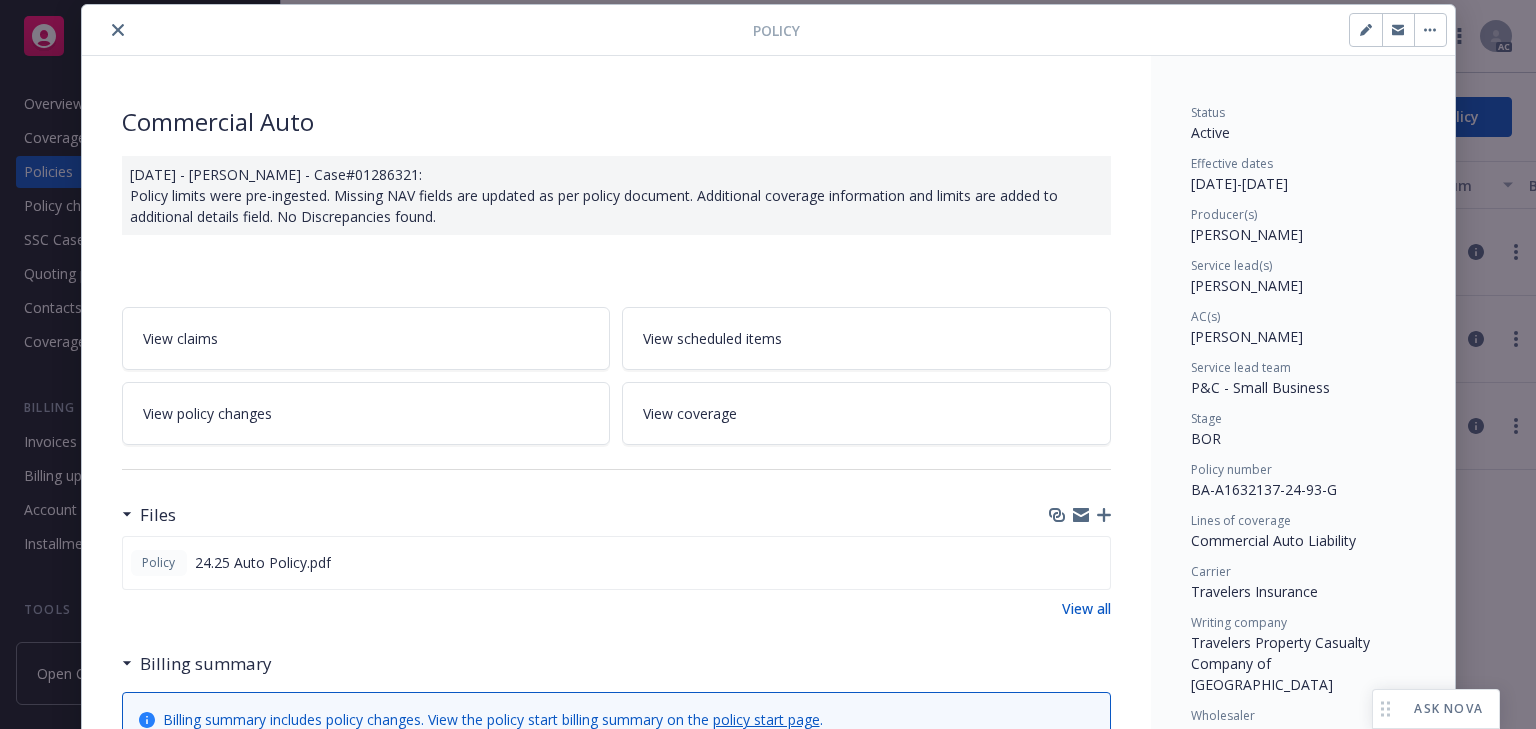 click on "Service lead team P&C - Small Business" at bounding box center [1303, 378] 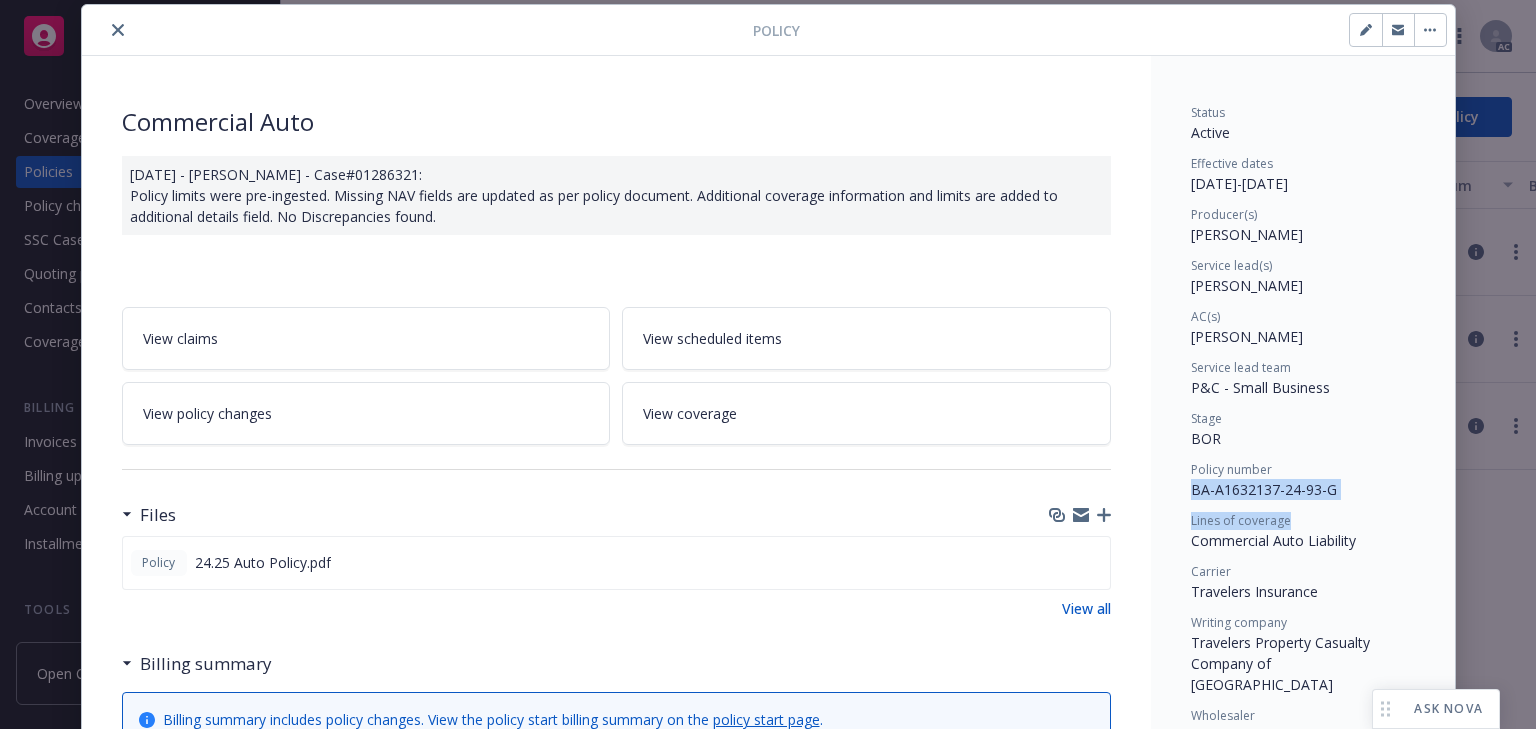 drag, startPoint x: 1180, startPoint y: 488, endPoint x: 1438, endPoint y: 505, distance: 258.55948 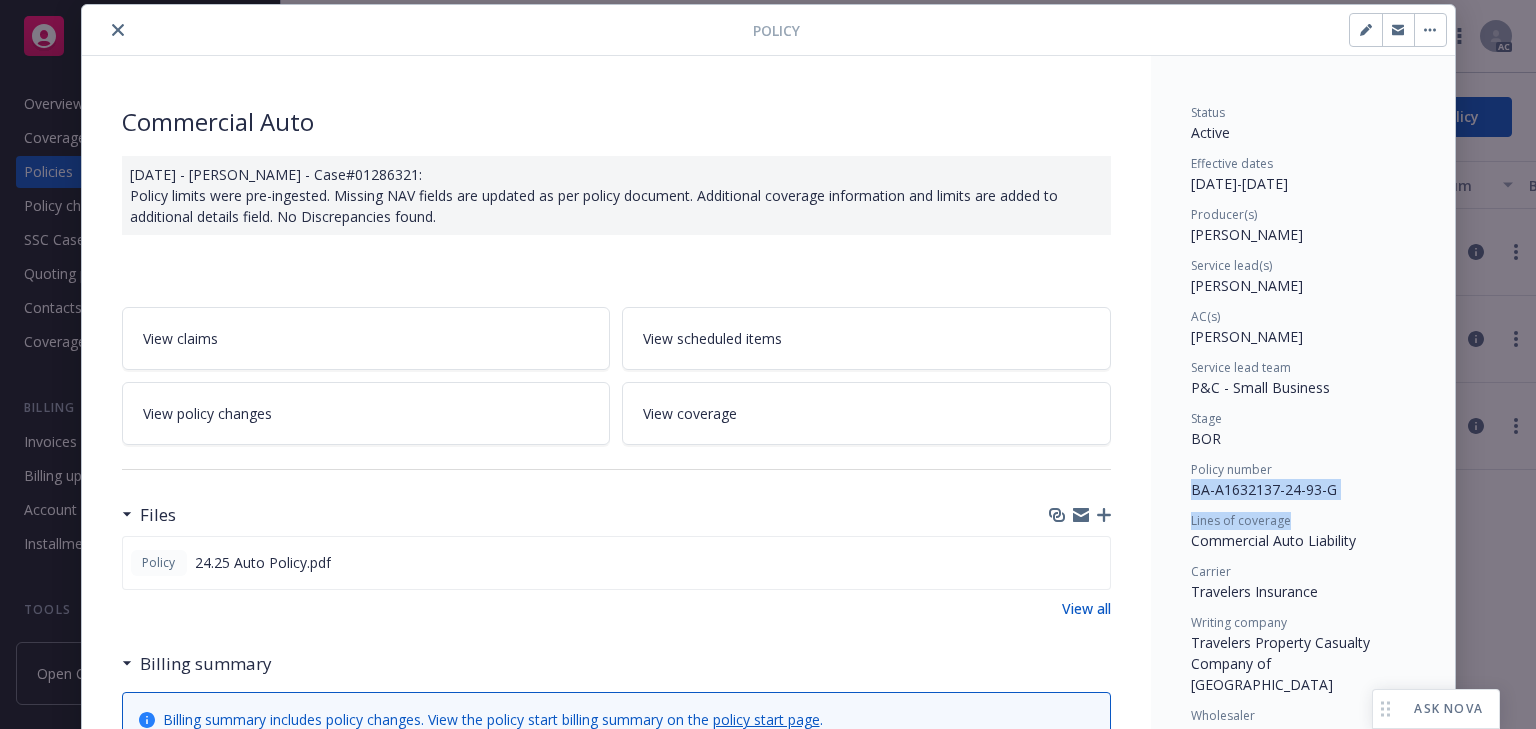 click on "Status Active Effective dates [DATE]  -  [DATE] Producer(s) [PERSON_NAME] Service lead(s) [PERSON_NAME] AC(s) [PERSON_NAME] Service lead team P&C - Small Business Stage BOR Policy number BA-A1632137-24-93-G Lines of coverage Commercial Auto Liability Carrier Travelers Insurance Writing company Travelers Property Casualty Company of America Wholesaler - Program administrator - Premium $15,275.00 Newfront will file state taxes and fees No Commission 15% / $2,291.25 Policy term Other Carrier payment status - Client payment status -" at bounding box center [1303, 806] 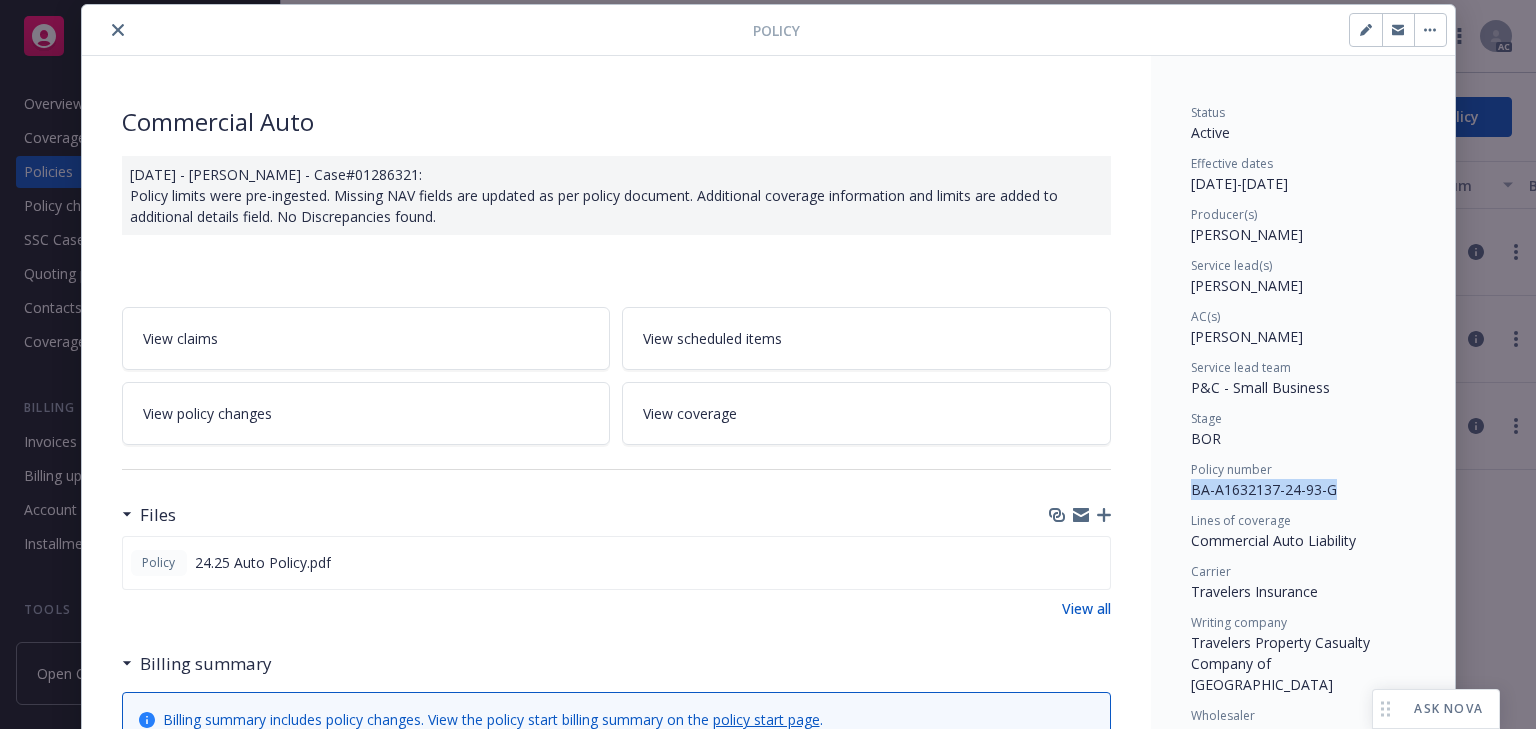 drag, startPoint x: 1186, startPoint y: 490, endPoint x: 1388, endPoint y: 487, distance: 202.02228 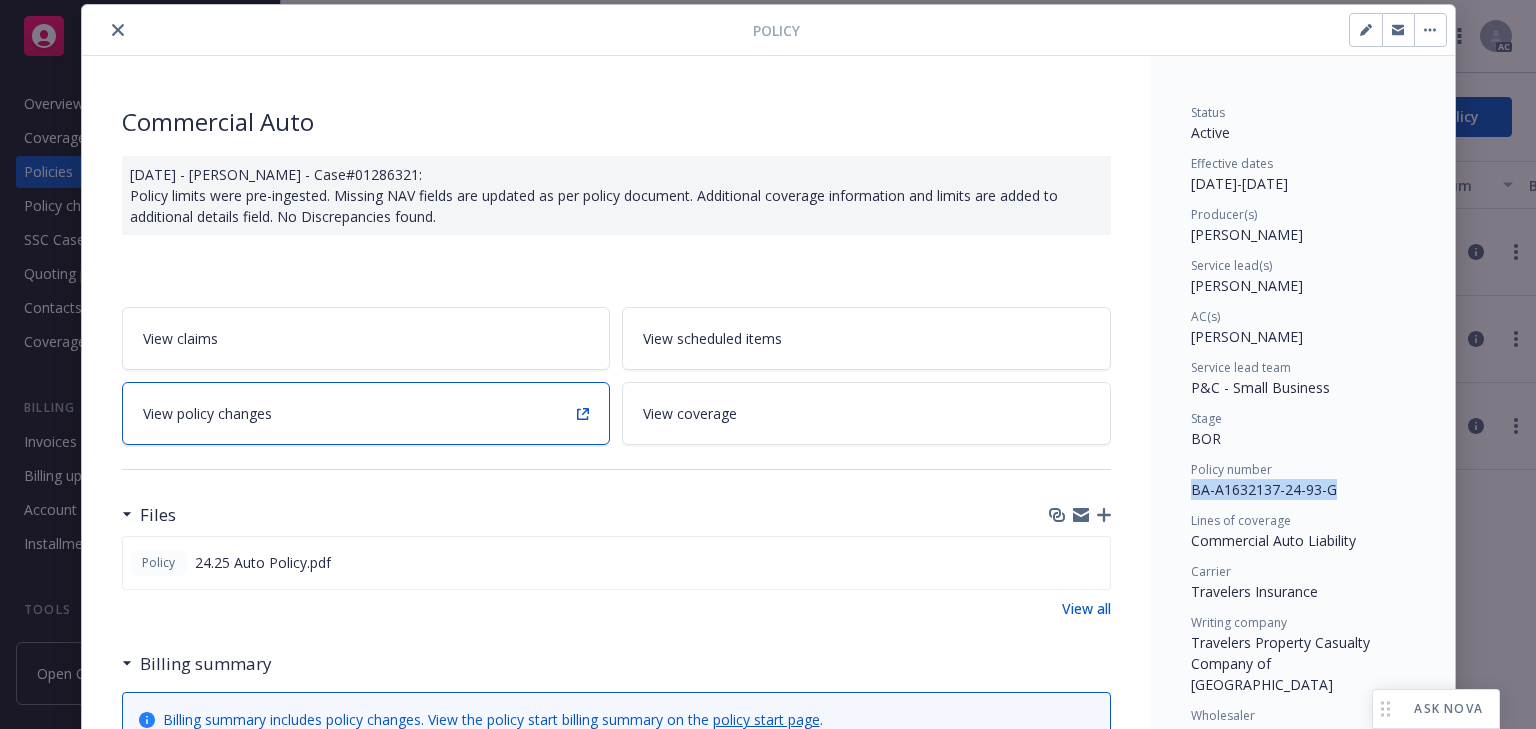 click on "View policy changes" at bounding box center [366, 413] 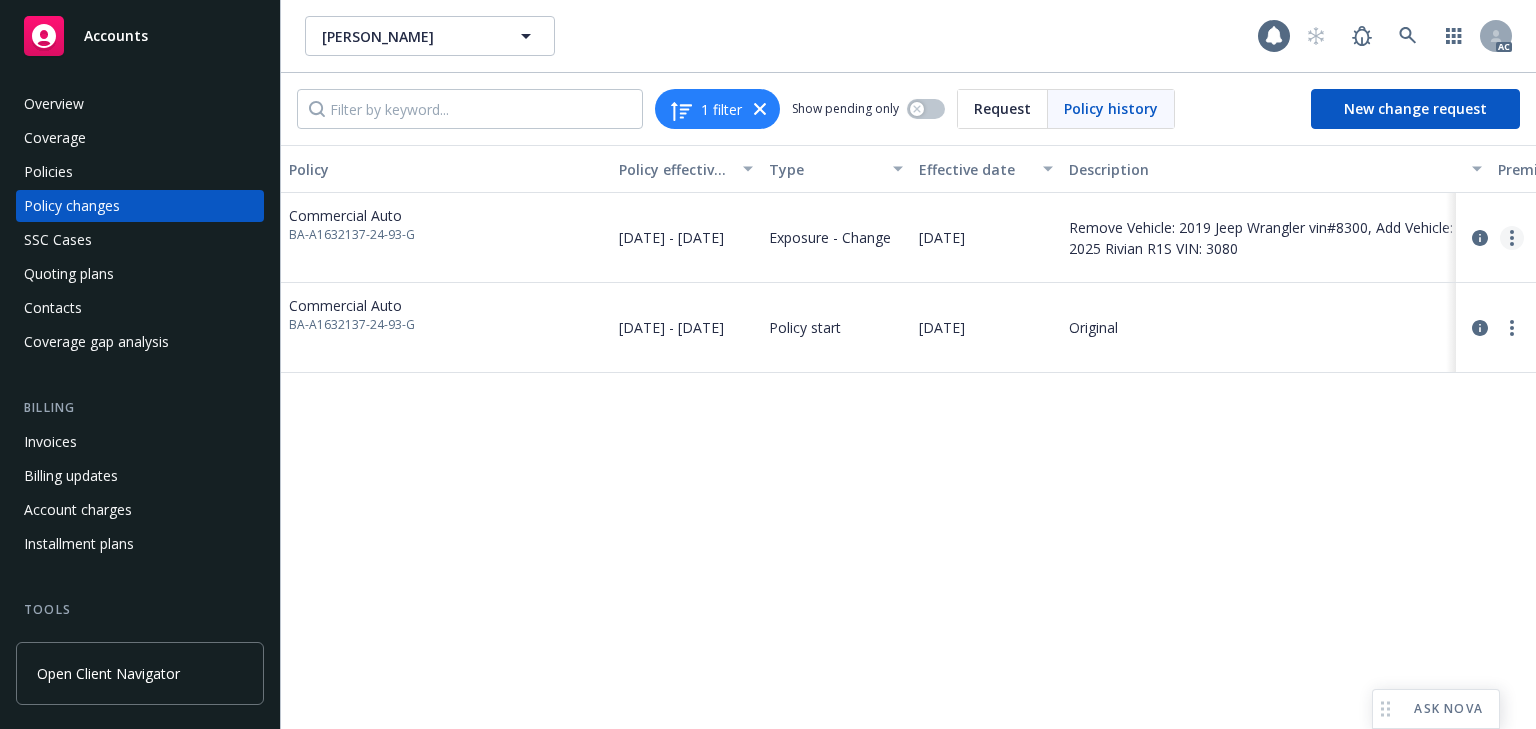 click 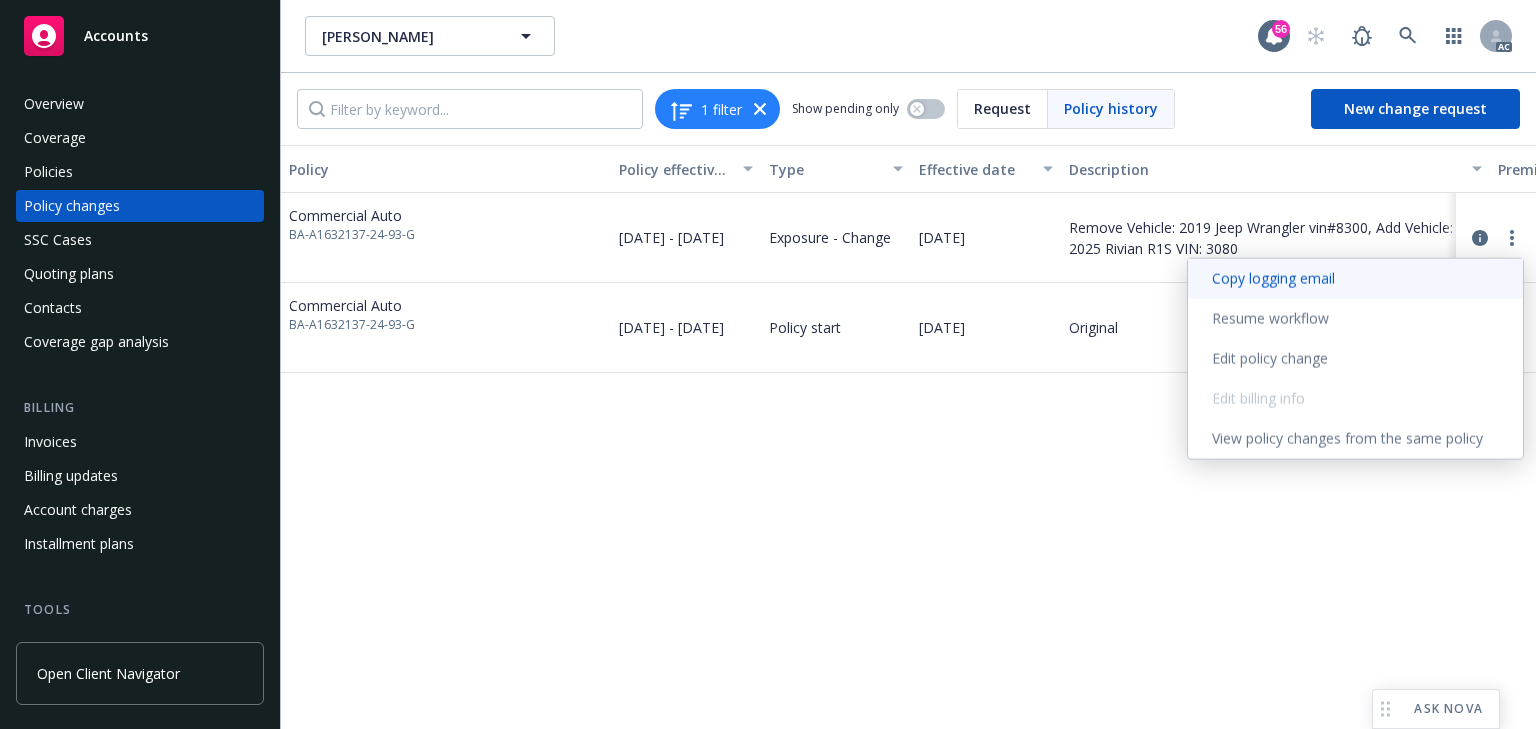 click on "Copy logging email" at bounding box center [1355, 279] 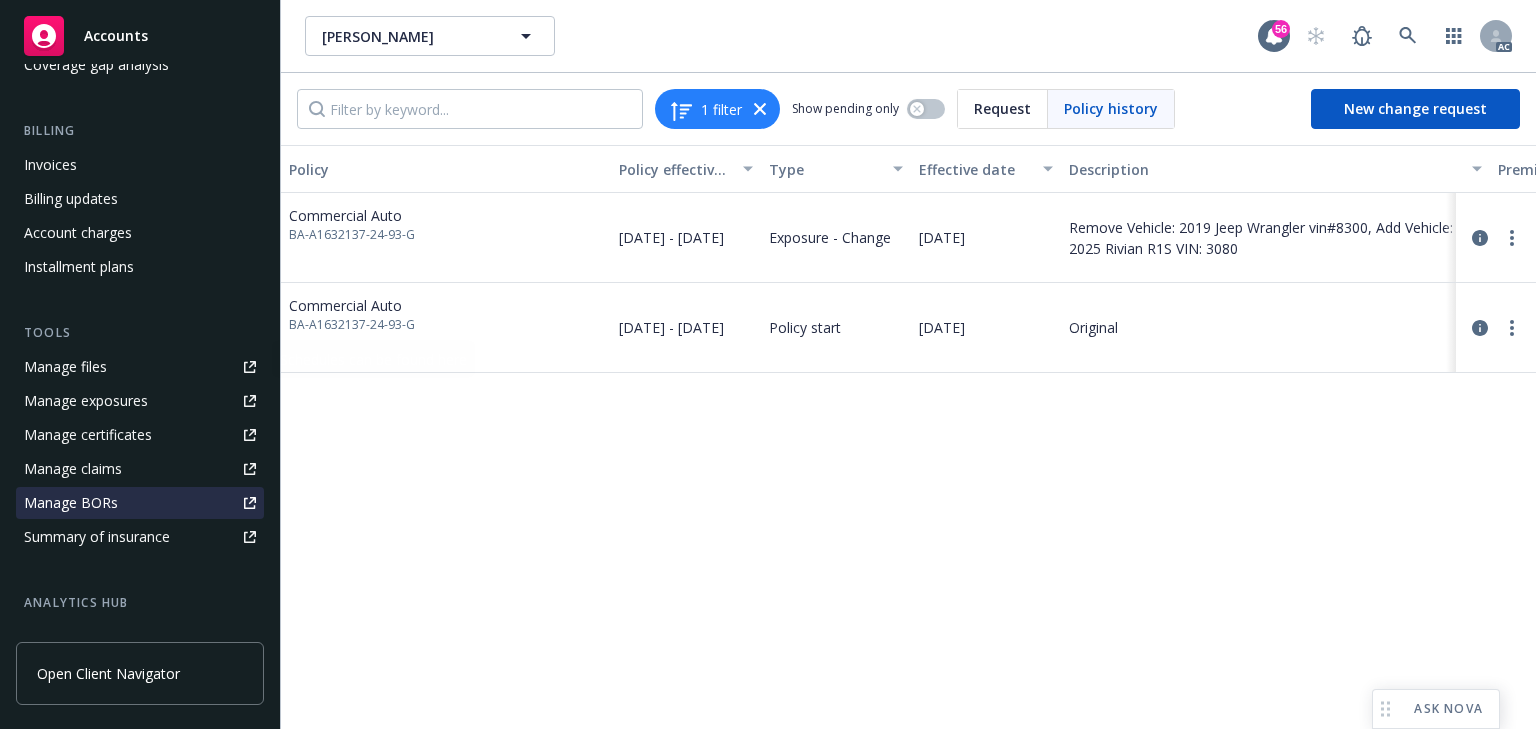 scroll, scrollTop: 320, scrollLeft: 0, axis: vertical 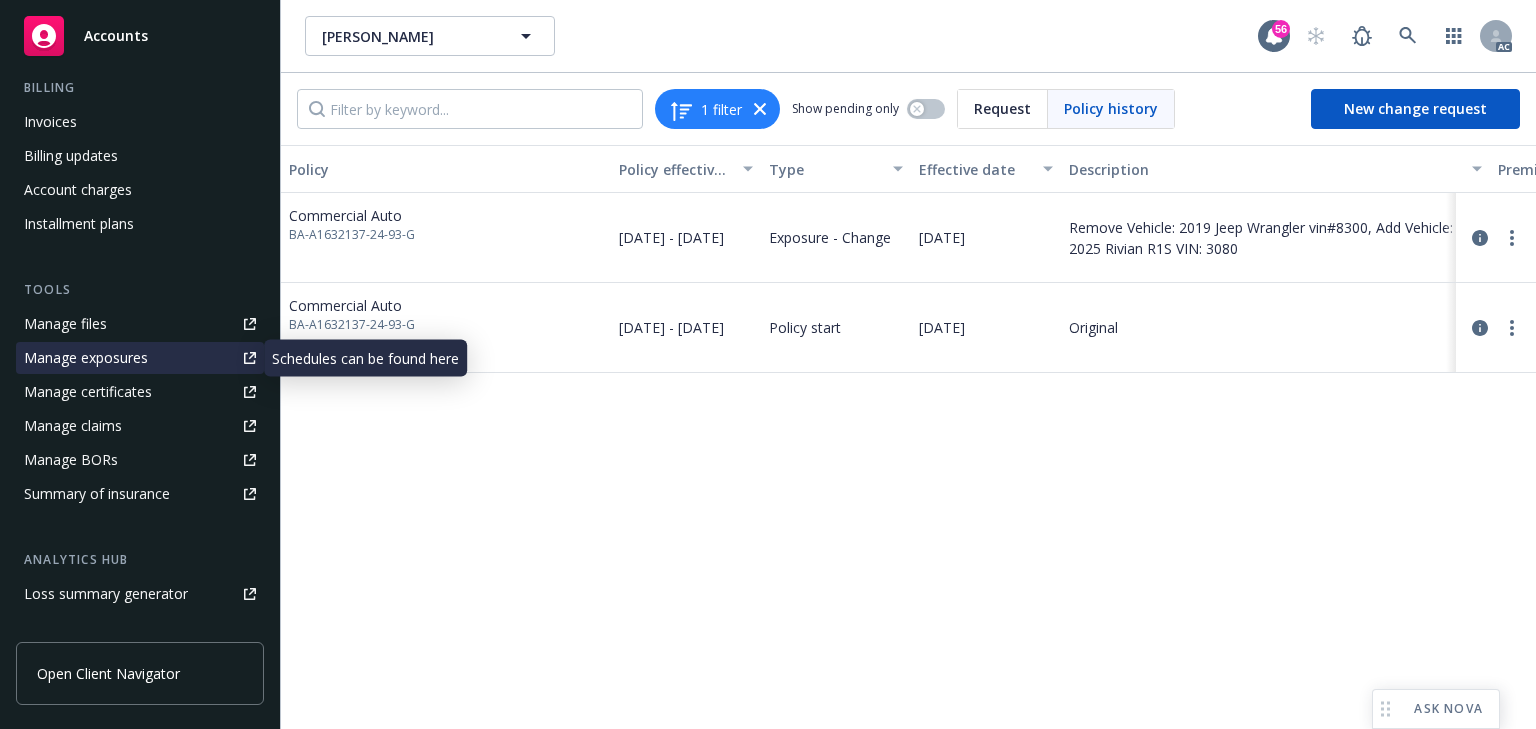 click on "Manage exposures" at bounding box center (86, 358) 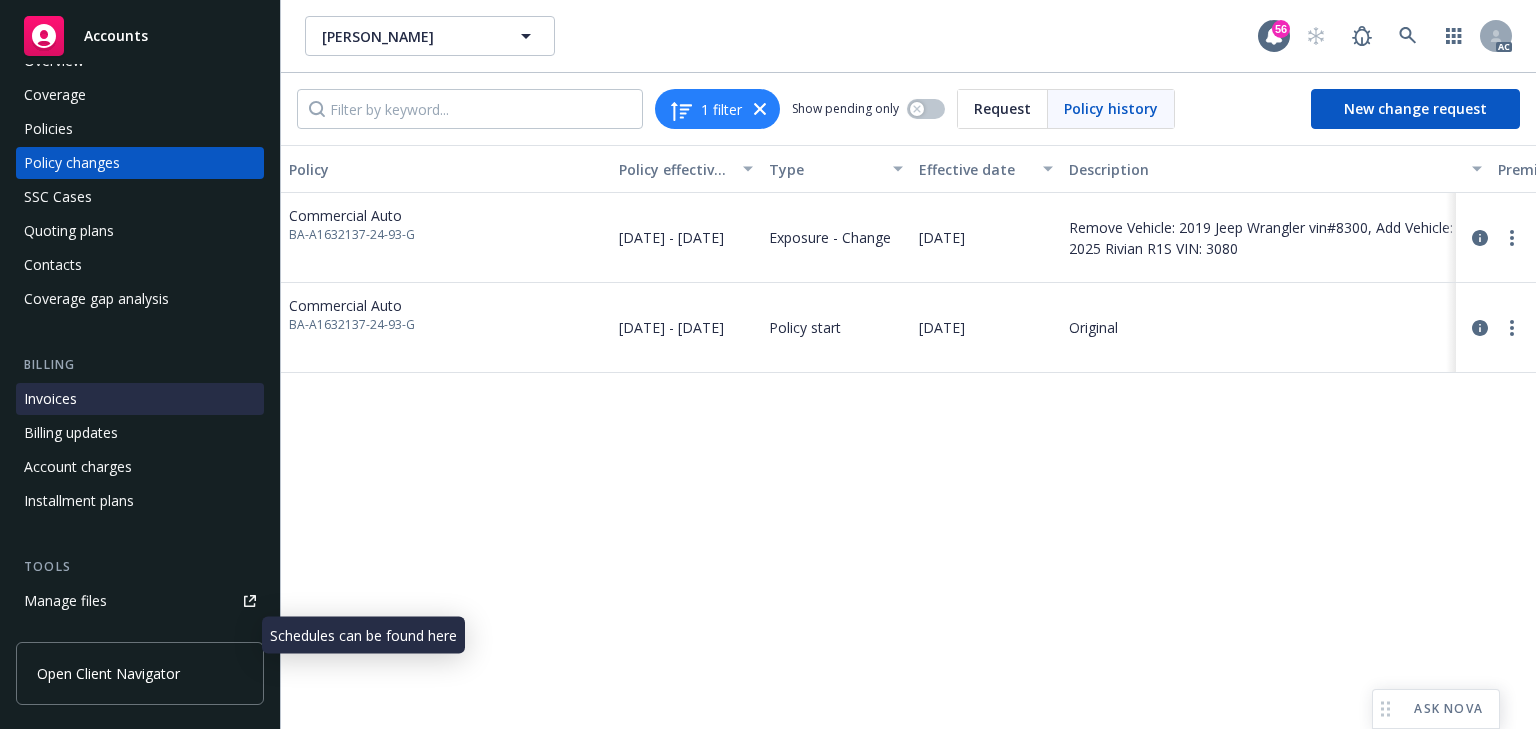 scroll, scrollTop: 0, scrollLeft: 0, axis: both 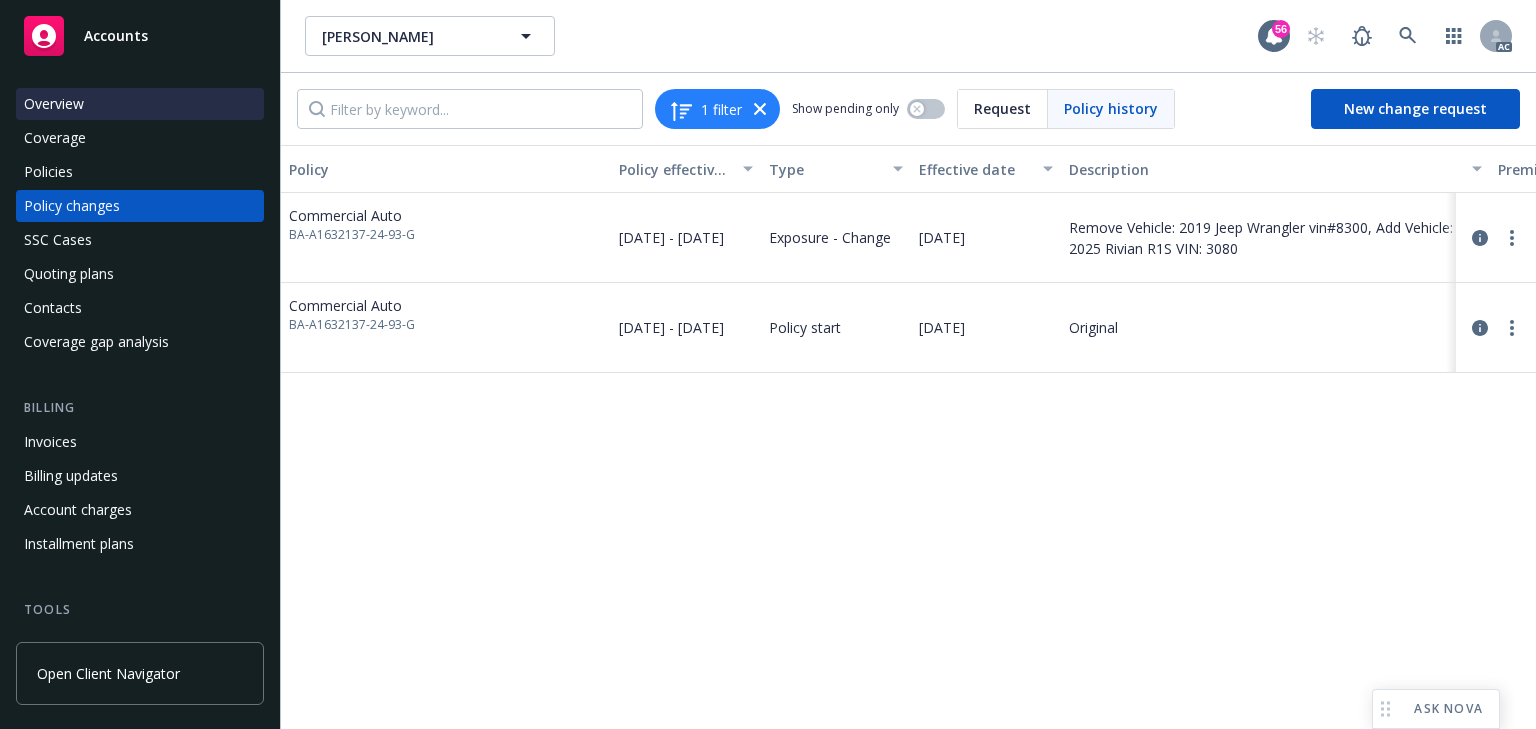 click on "Overview" at bounding box center (140, 104) 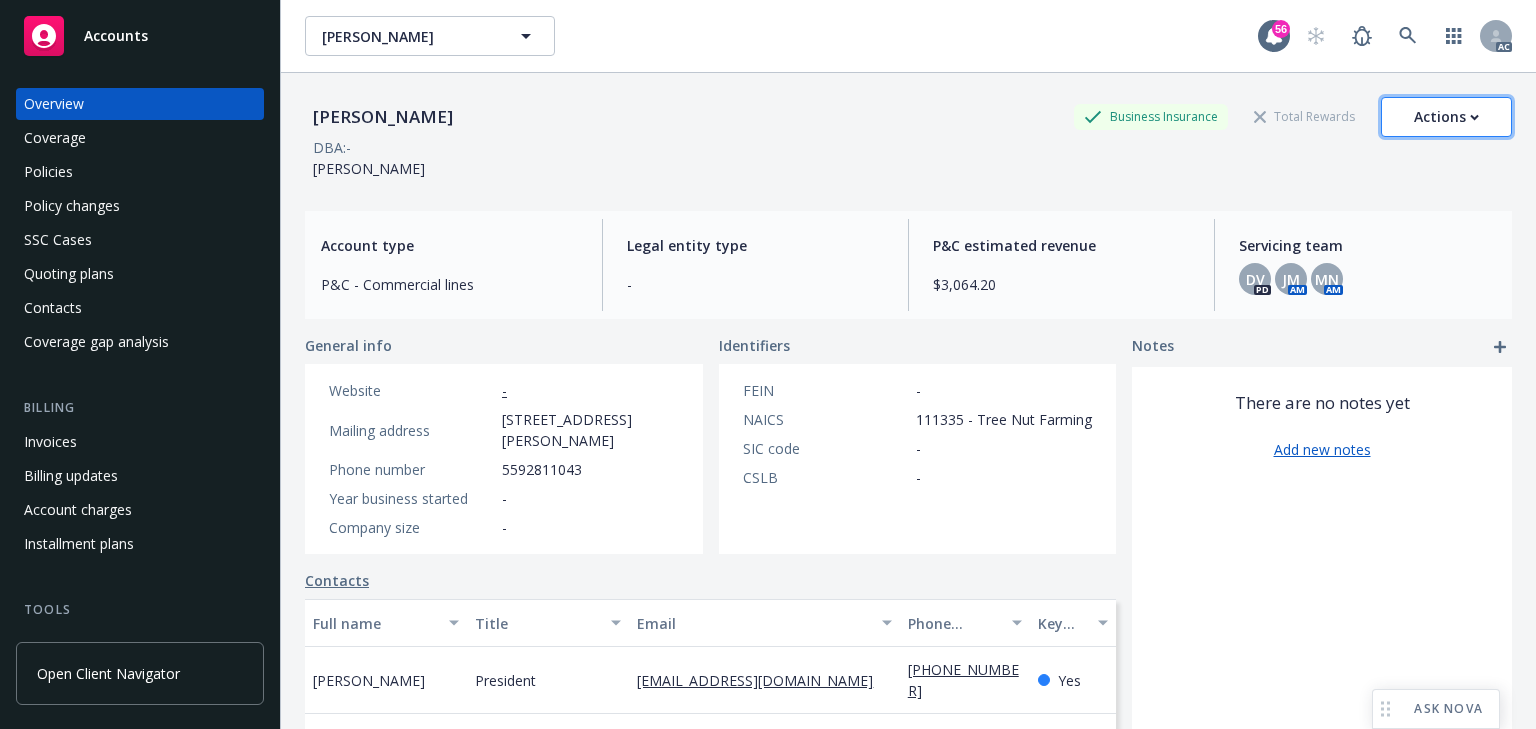 click on "Actions" at bounding box center [1446, 117] 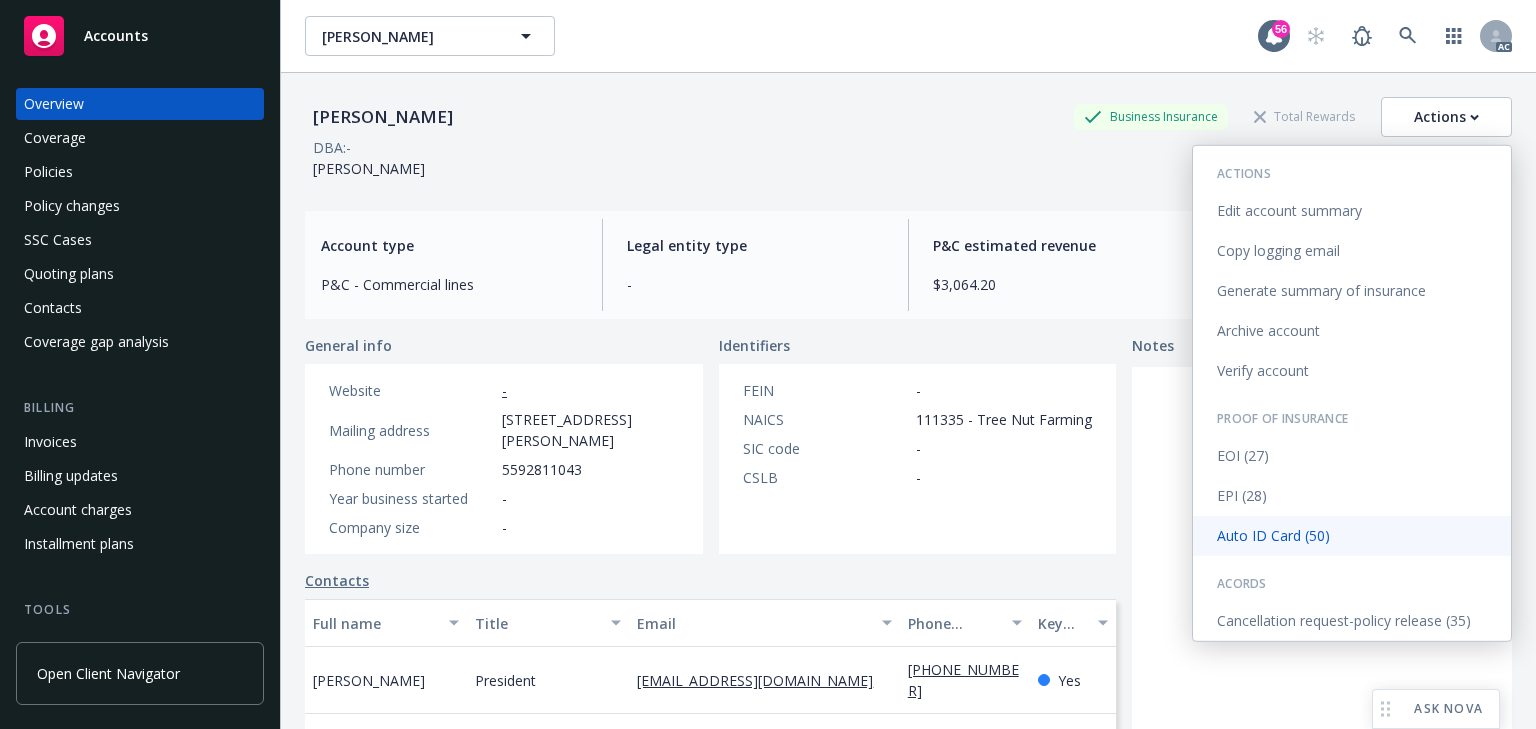 click on "Auto ID Card (50)" at bounding box center (1352, 536) 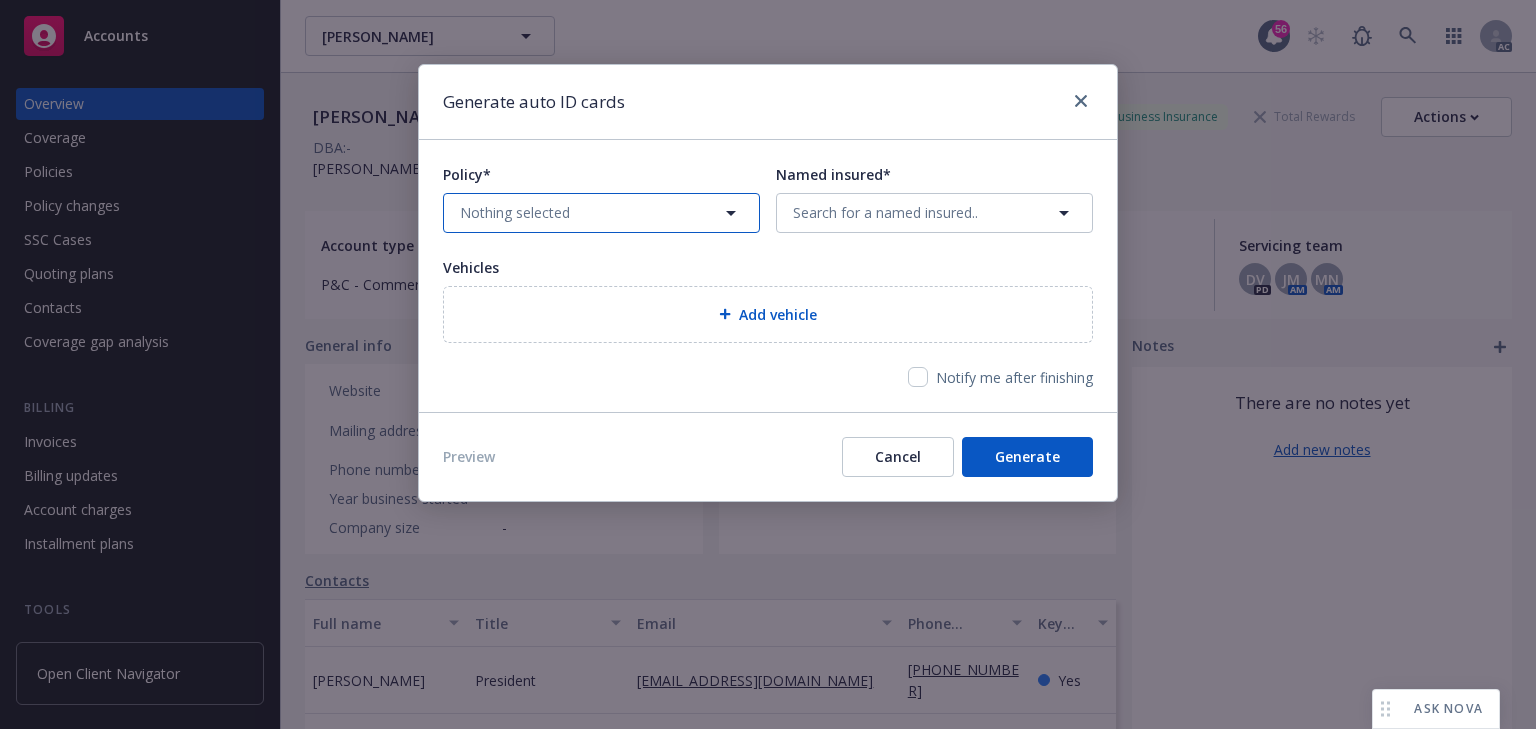 click on "Nothing selected" at bounding box center (601, 213) 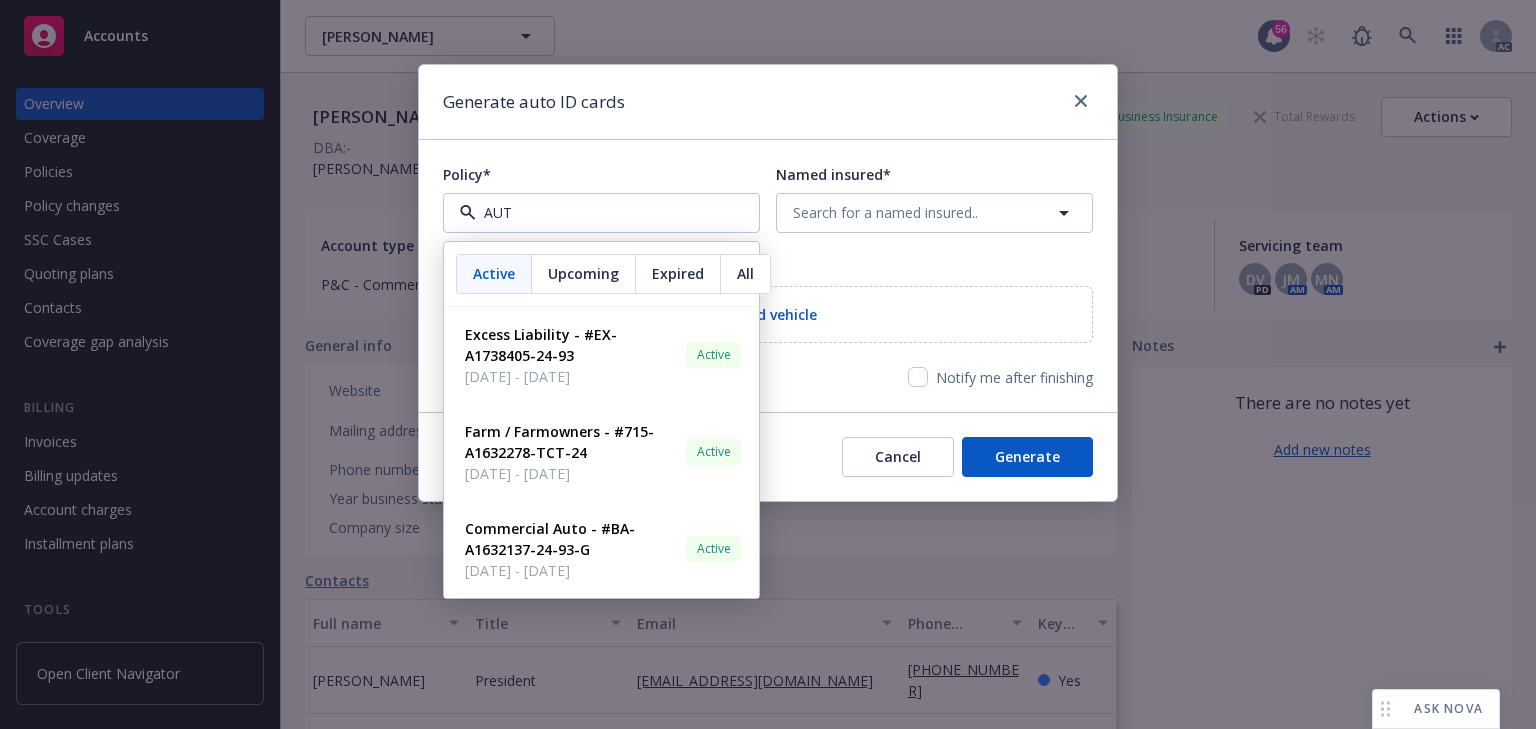 type on "AUTO" 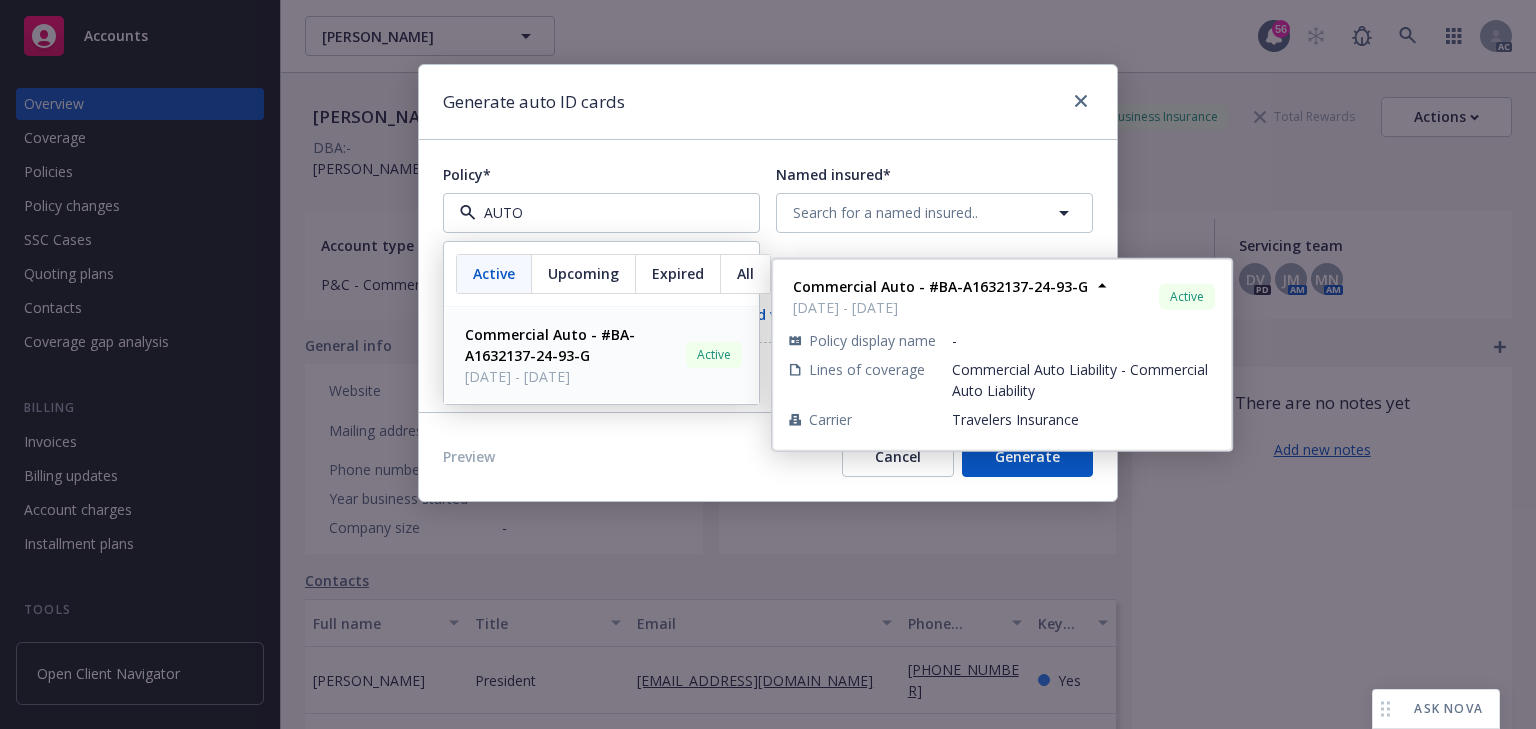 click on "Commercial Auto - #BA-A1632137-24-93-G" at bounding box center [550, 345] 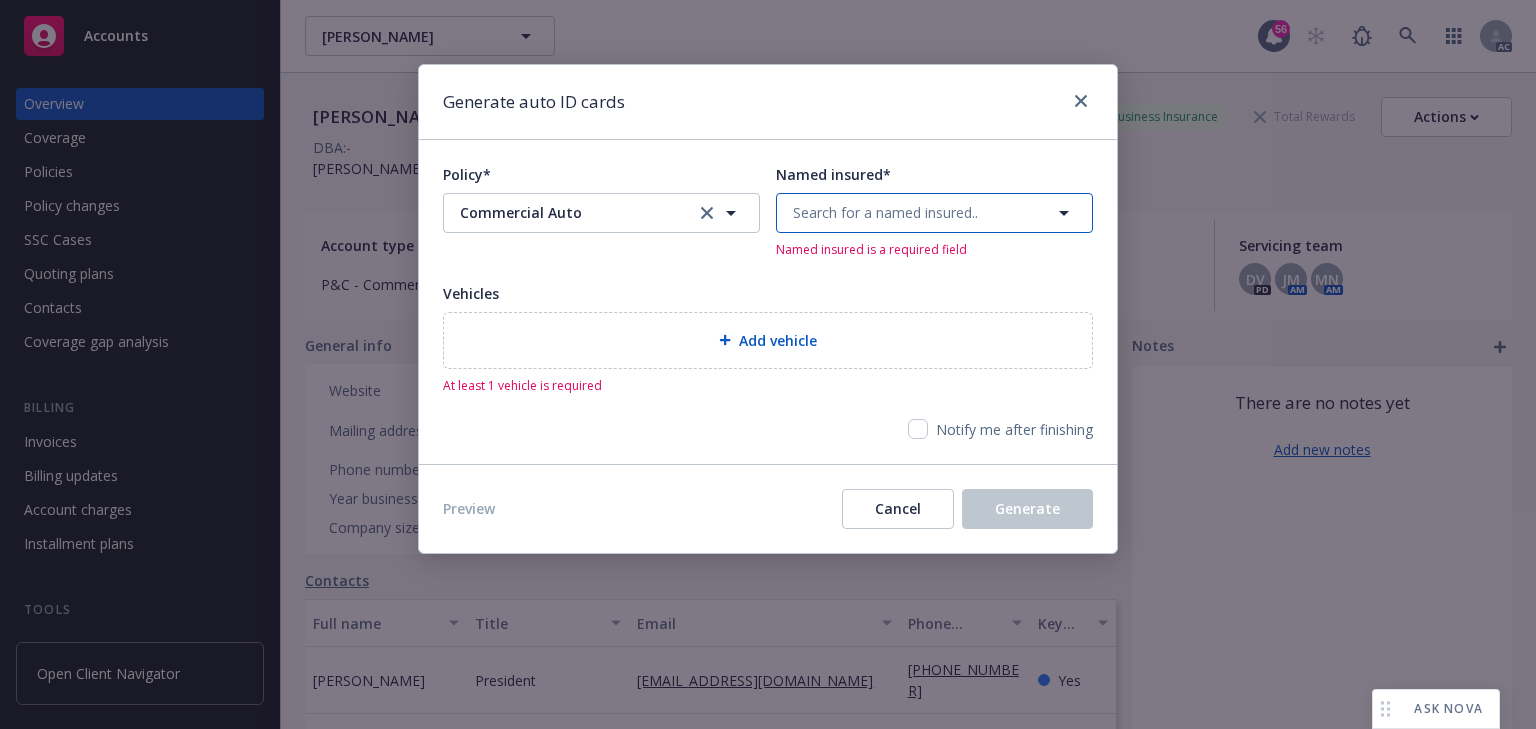 click on "Search for a named insured.." at bounding box center (885, 212) 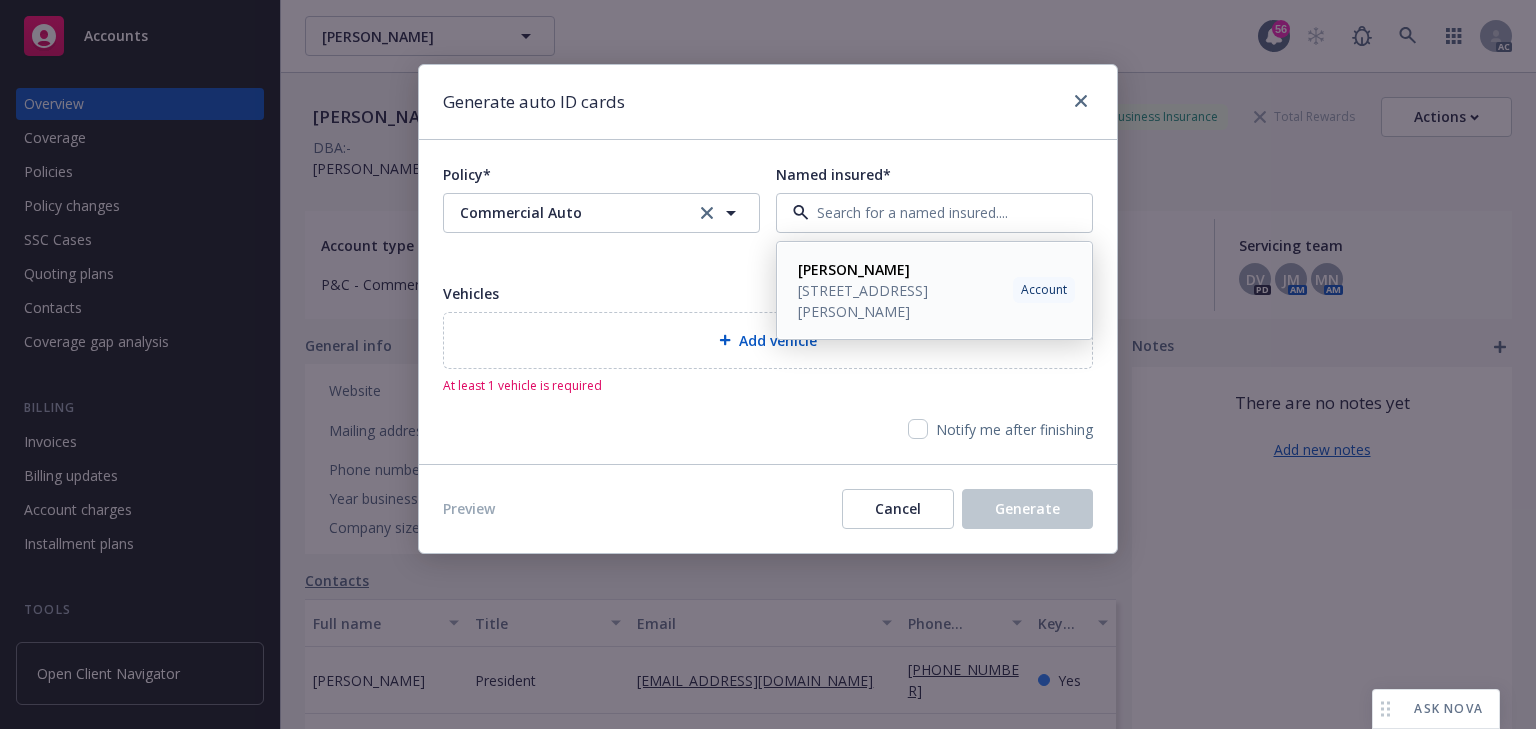 click on "[STREET_ADDRESS][PERSON_NAME]" at bounding box center (901, 301) 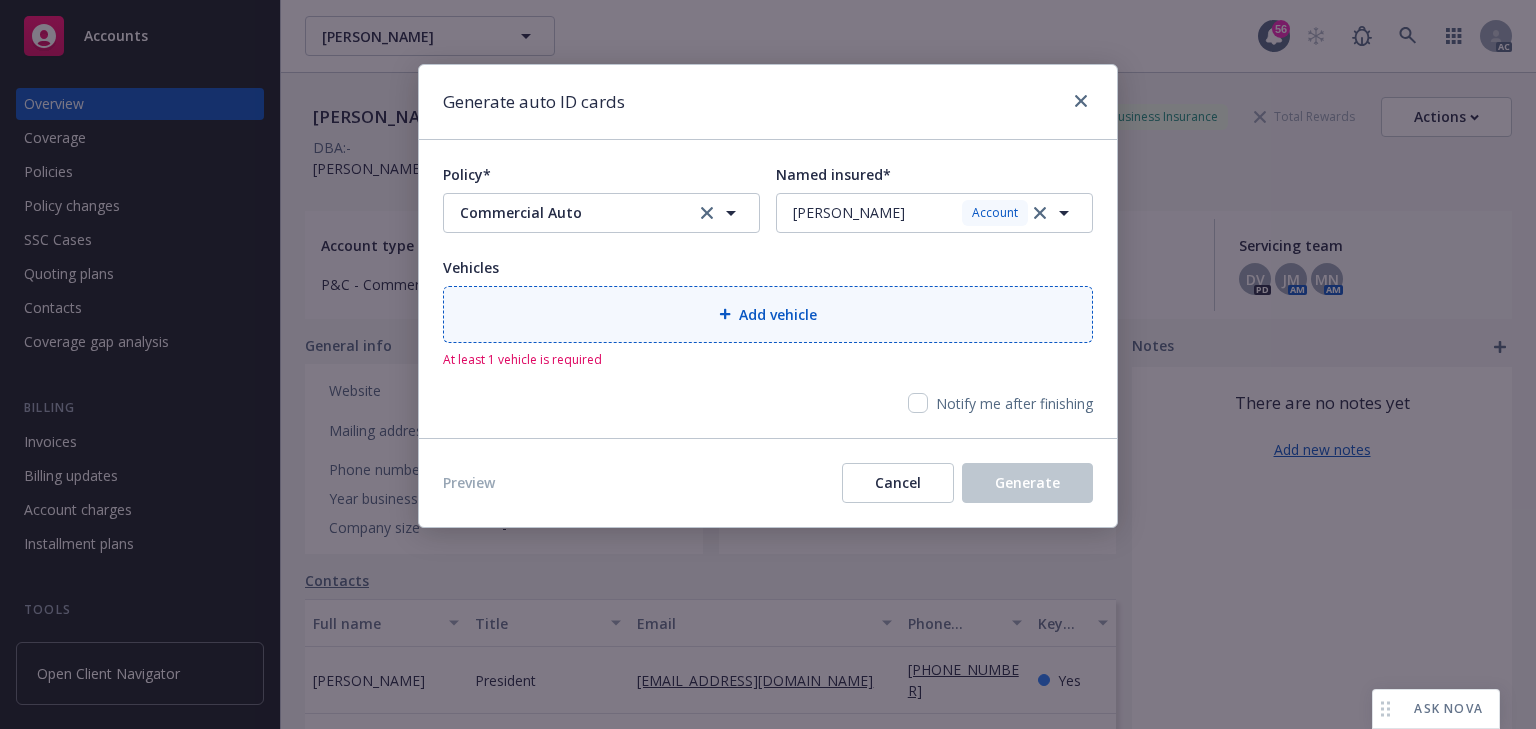 click on "Add vehicle" at bounding box center [768, 314] 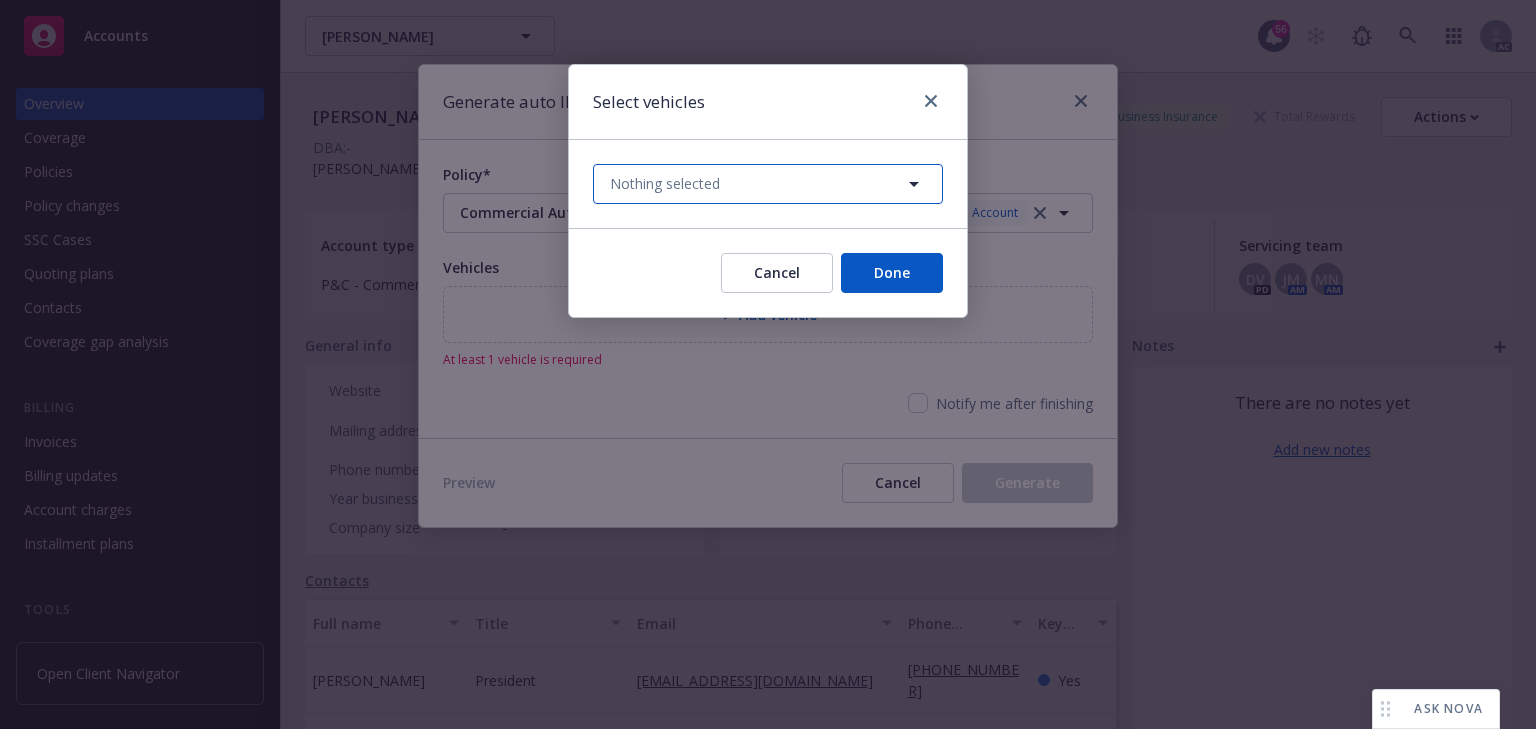 click on "Nothing selected" at bounding box center [768, 184] 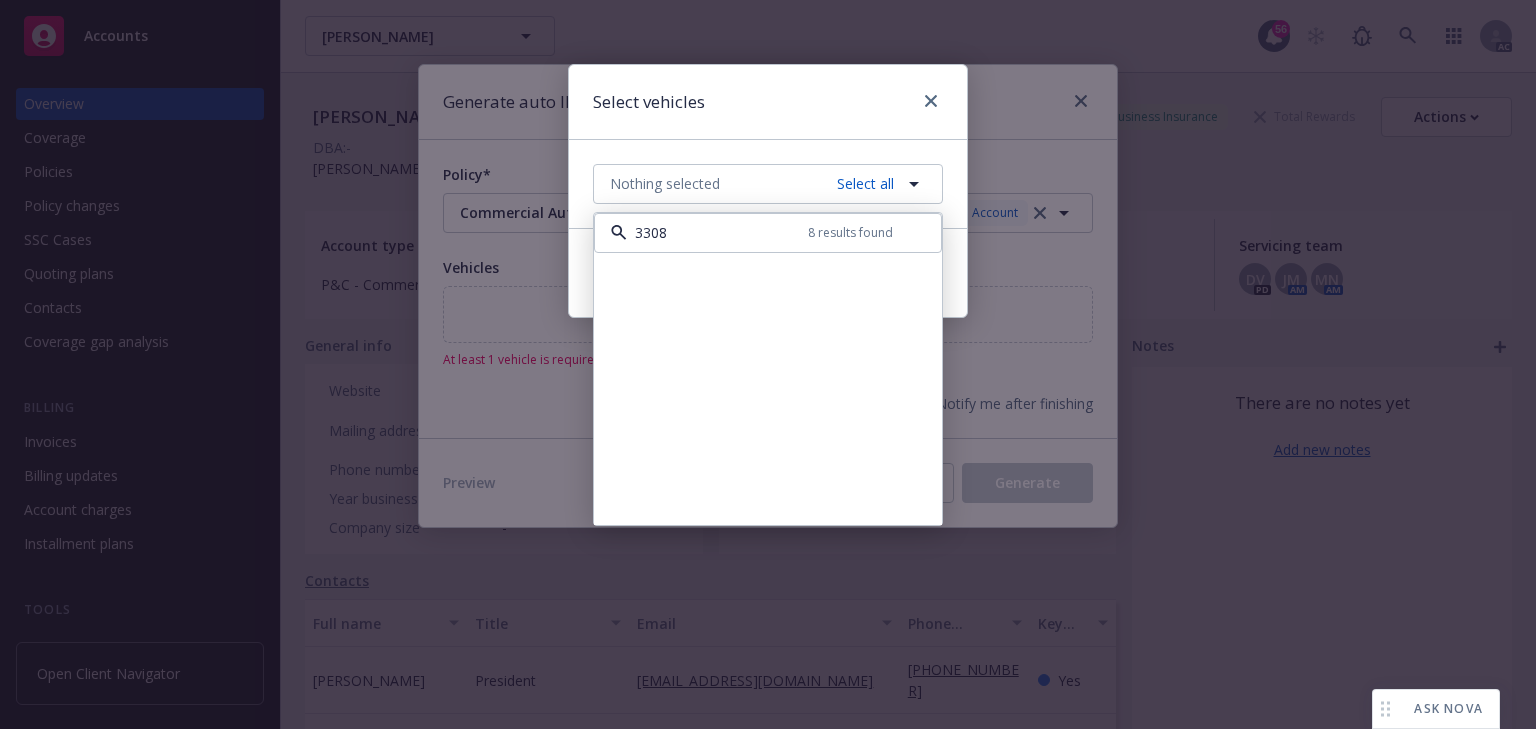 type on "33080" 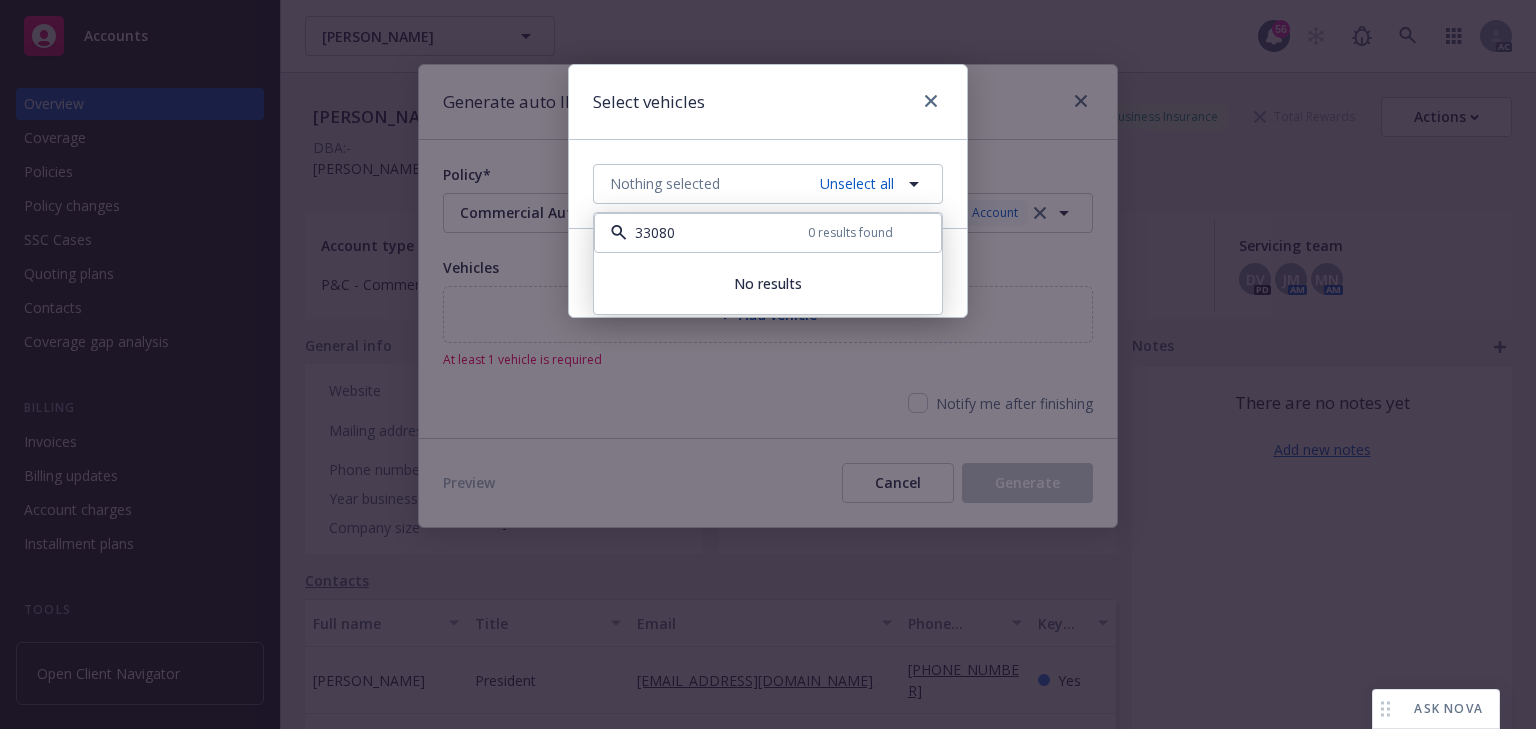 drag, startPoint x: 688, startPoint y: 232, endPoint x: 544, endPoint y: 225, distance: 144.17004 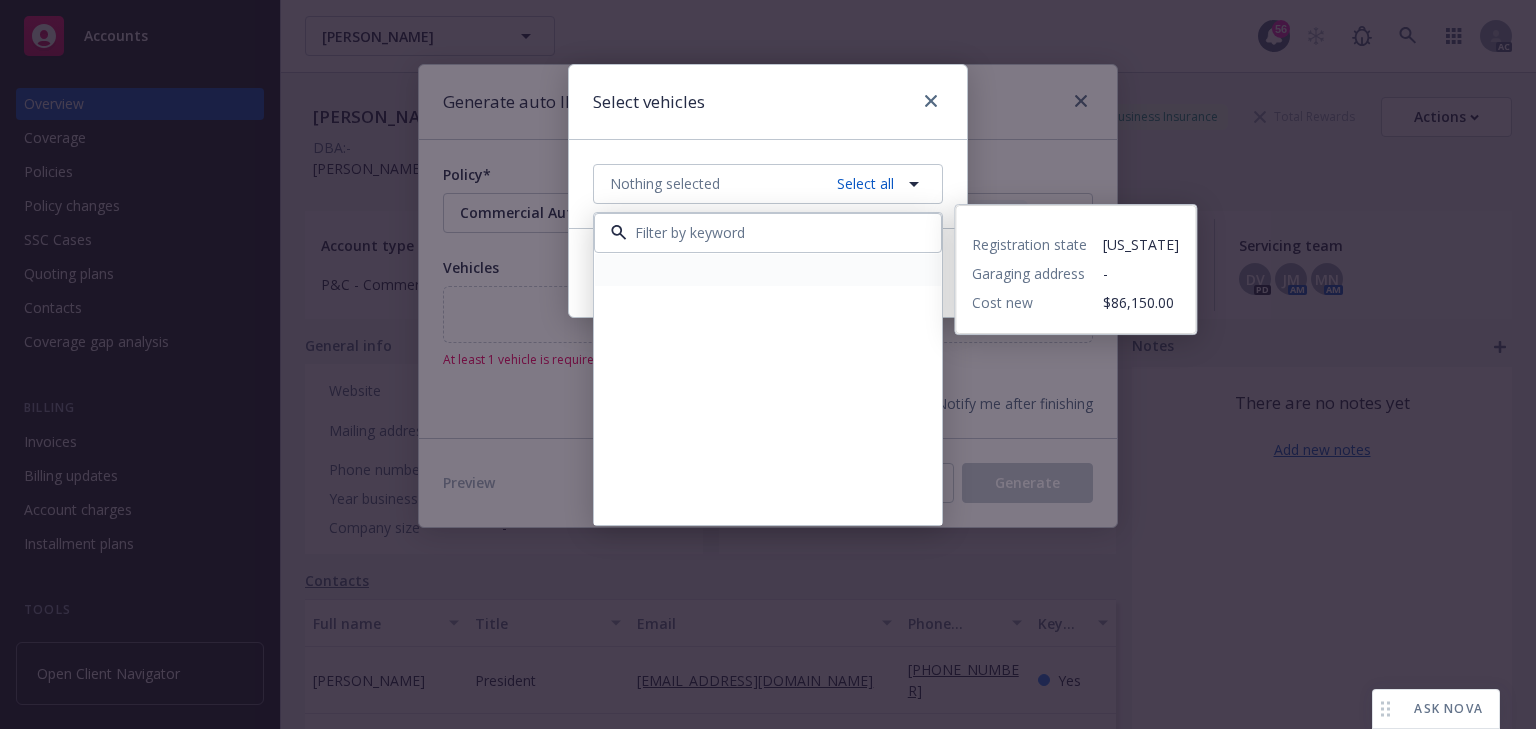 click at bounding box center (764, 232) 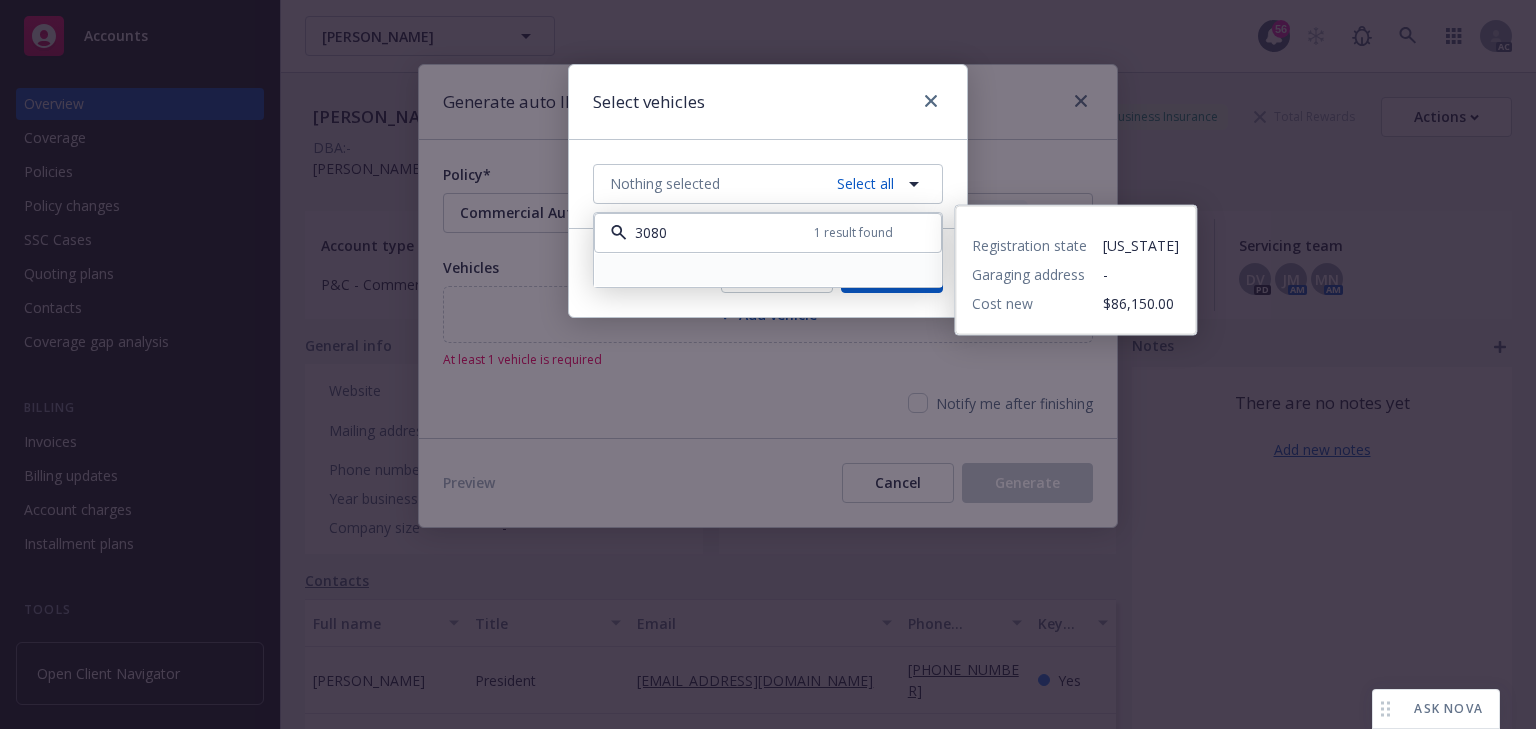 click at bounding box center [768, 270] 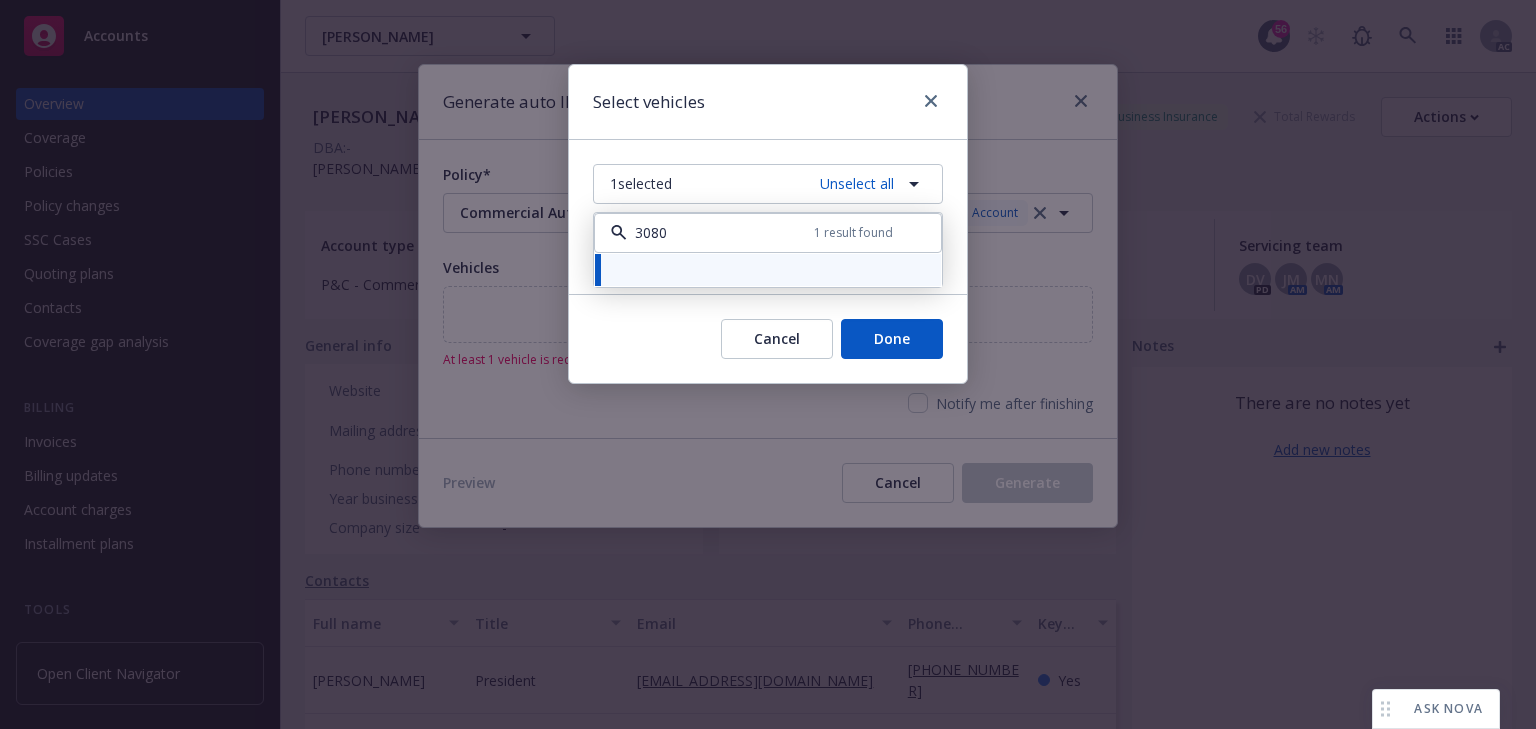 type on "3080" 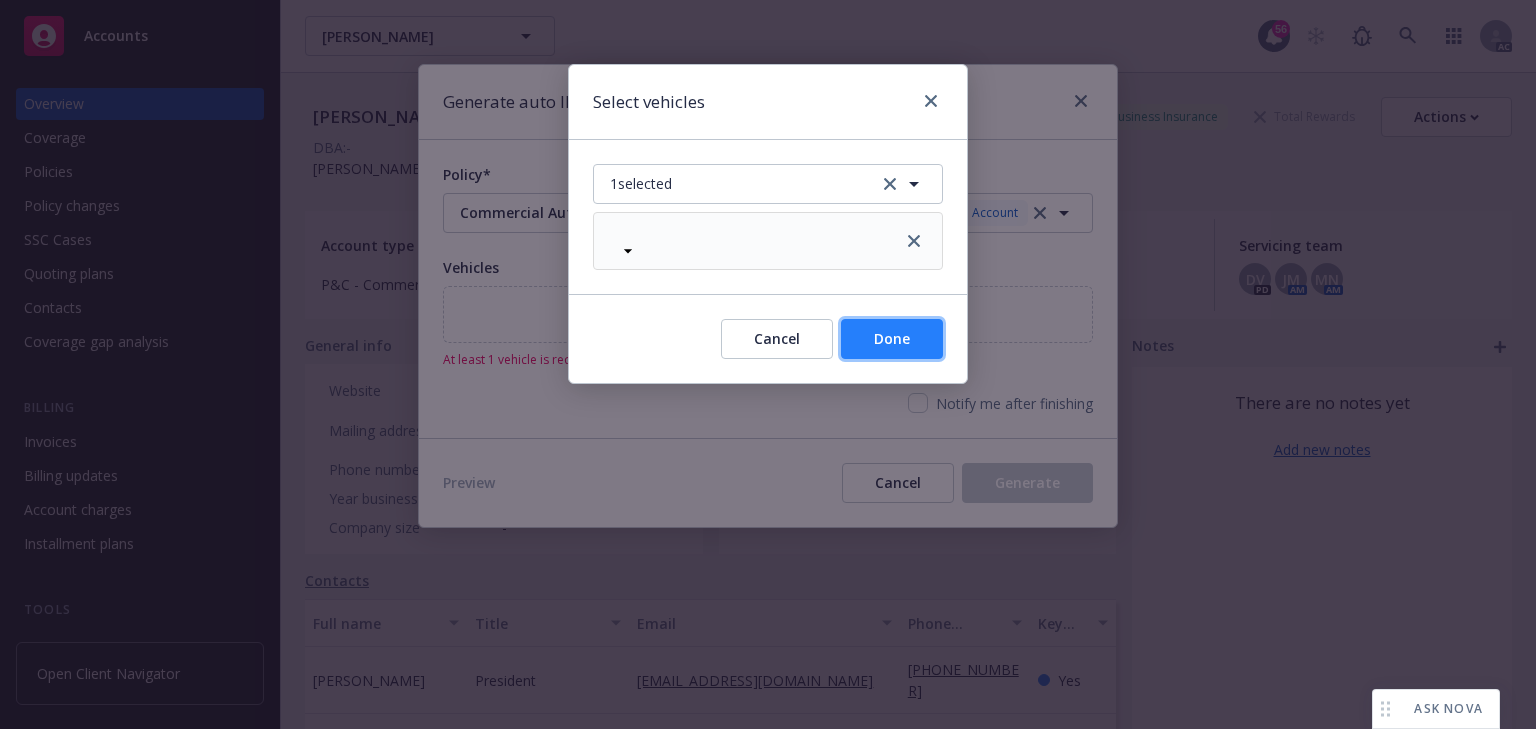 click on "Done" at bounding box center [892, 339] 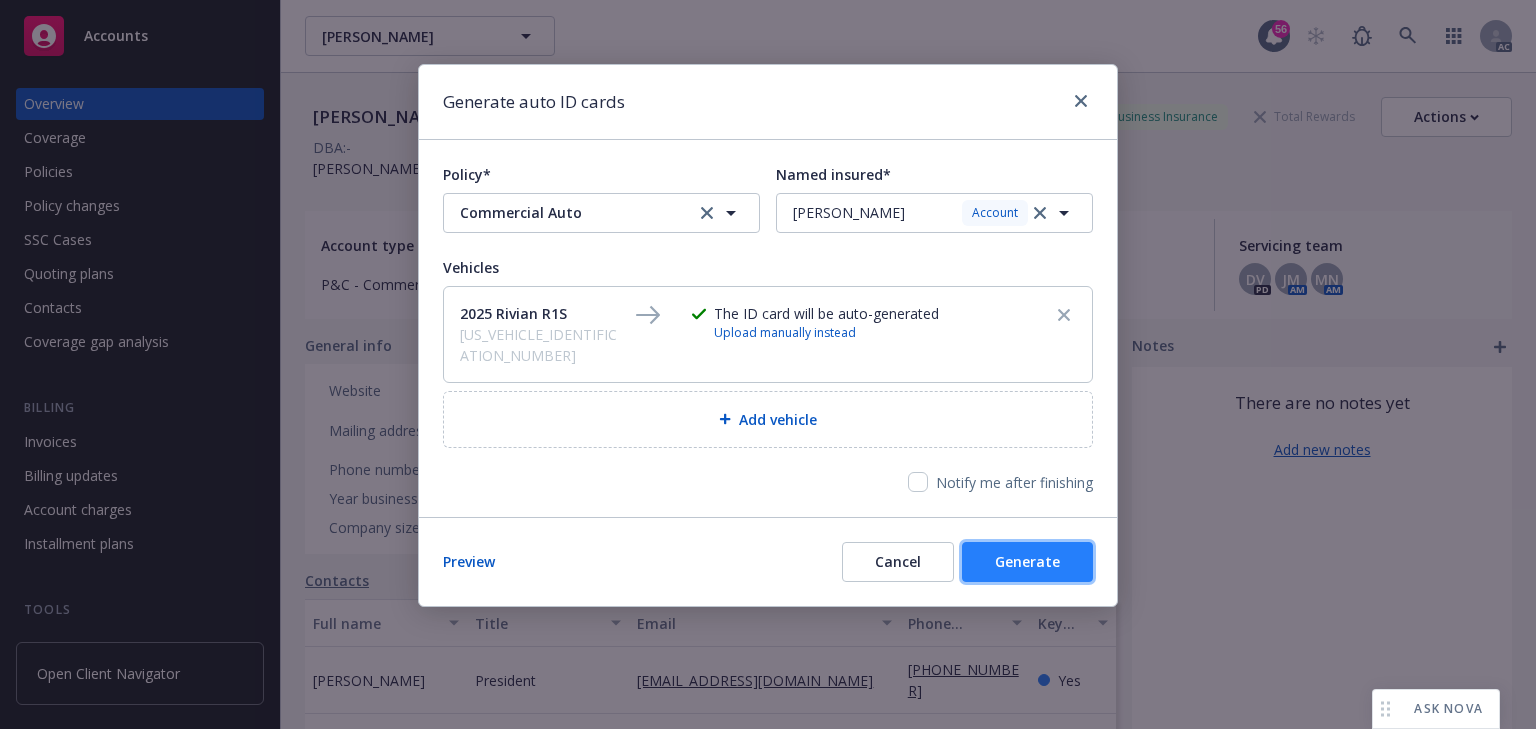 click on "Generate" at bounding box center (1027, 561) 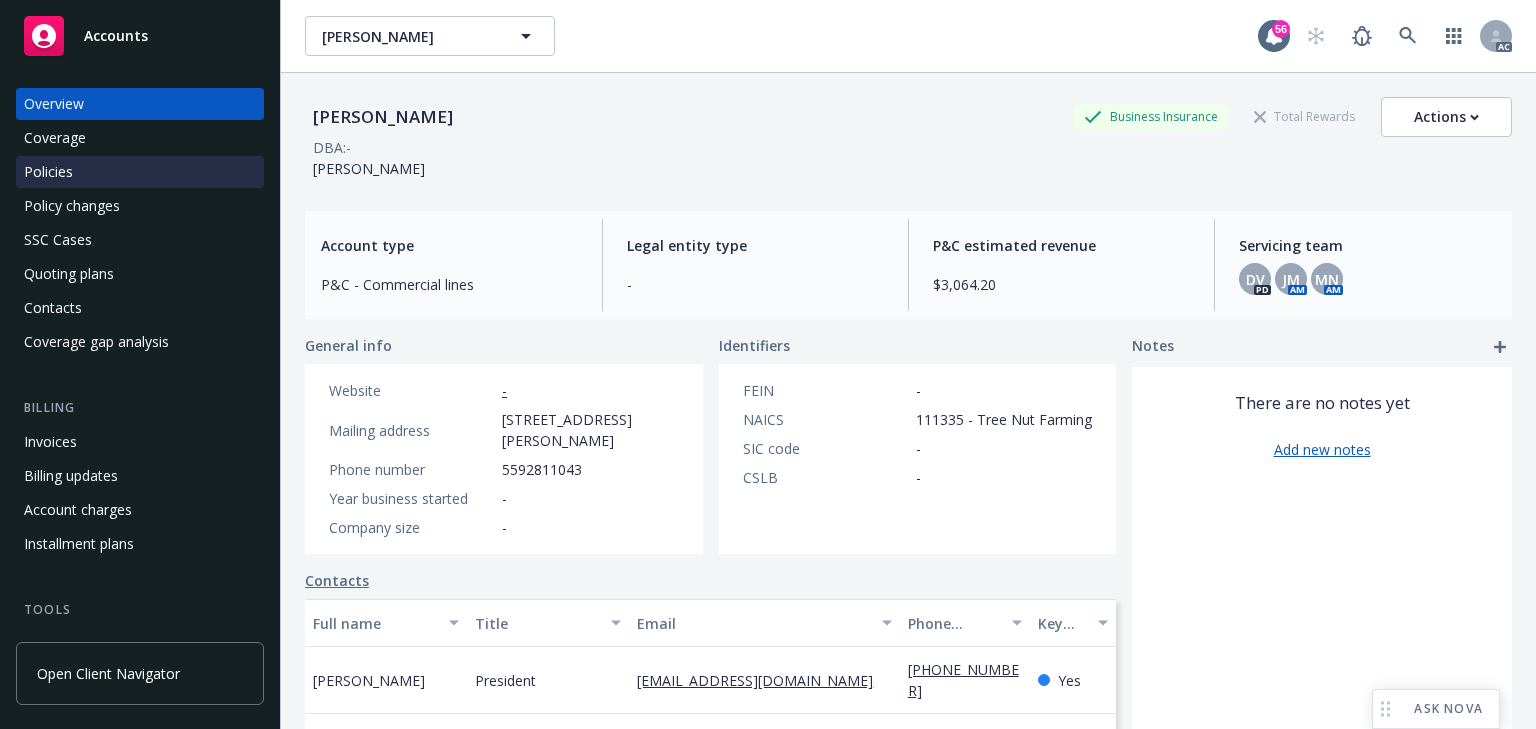 click on "Policies" at bounding box center [48, 172] 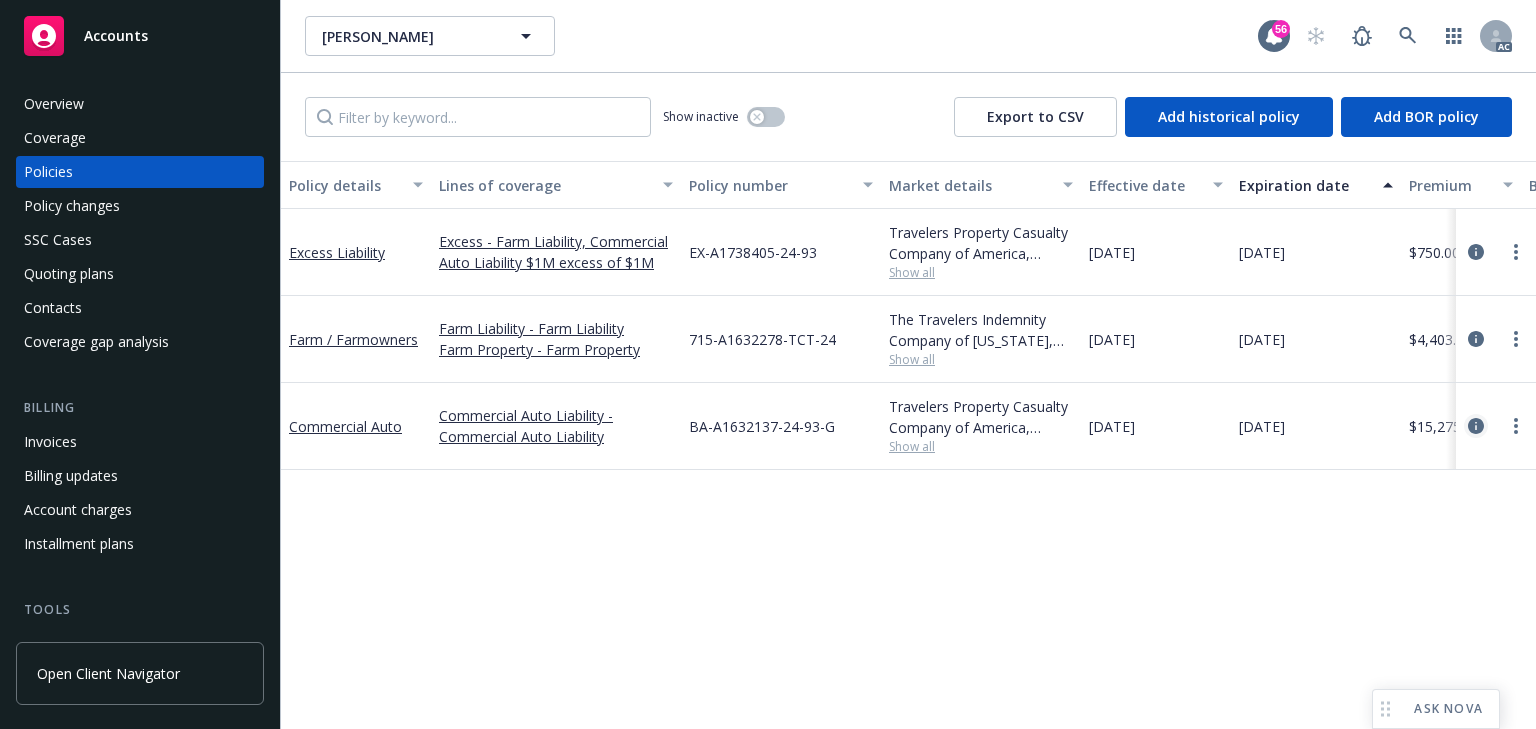 click 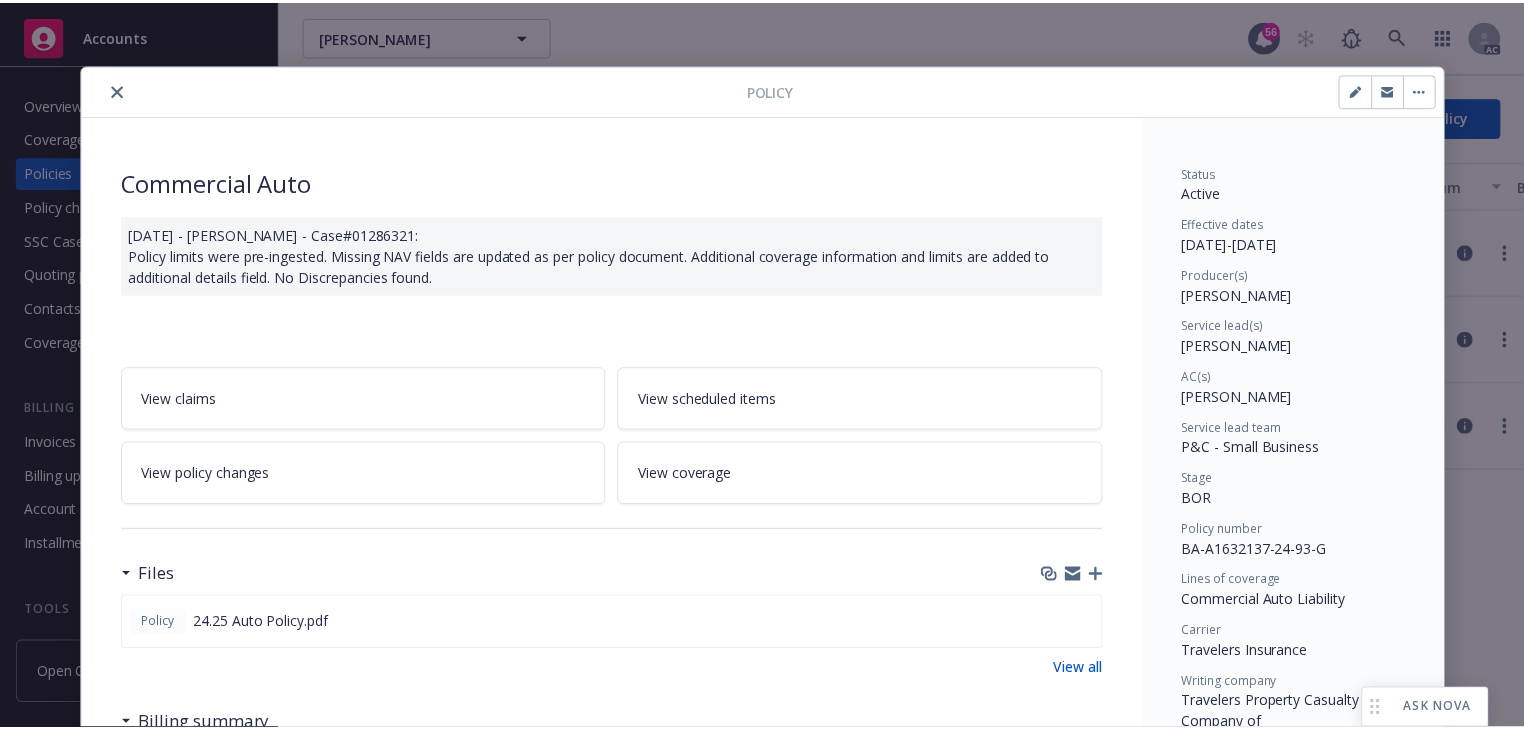scroll, scrollTop: 60, scrollLeft: 0, axis: vertical 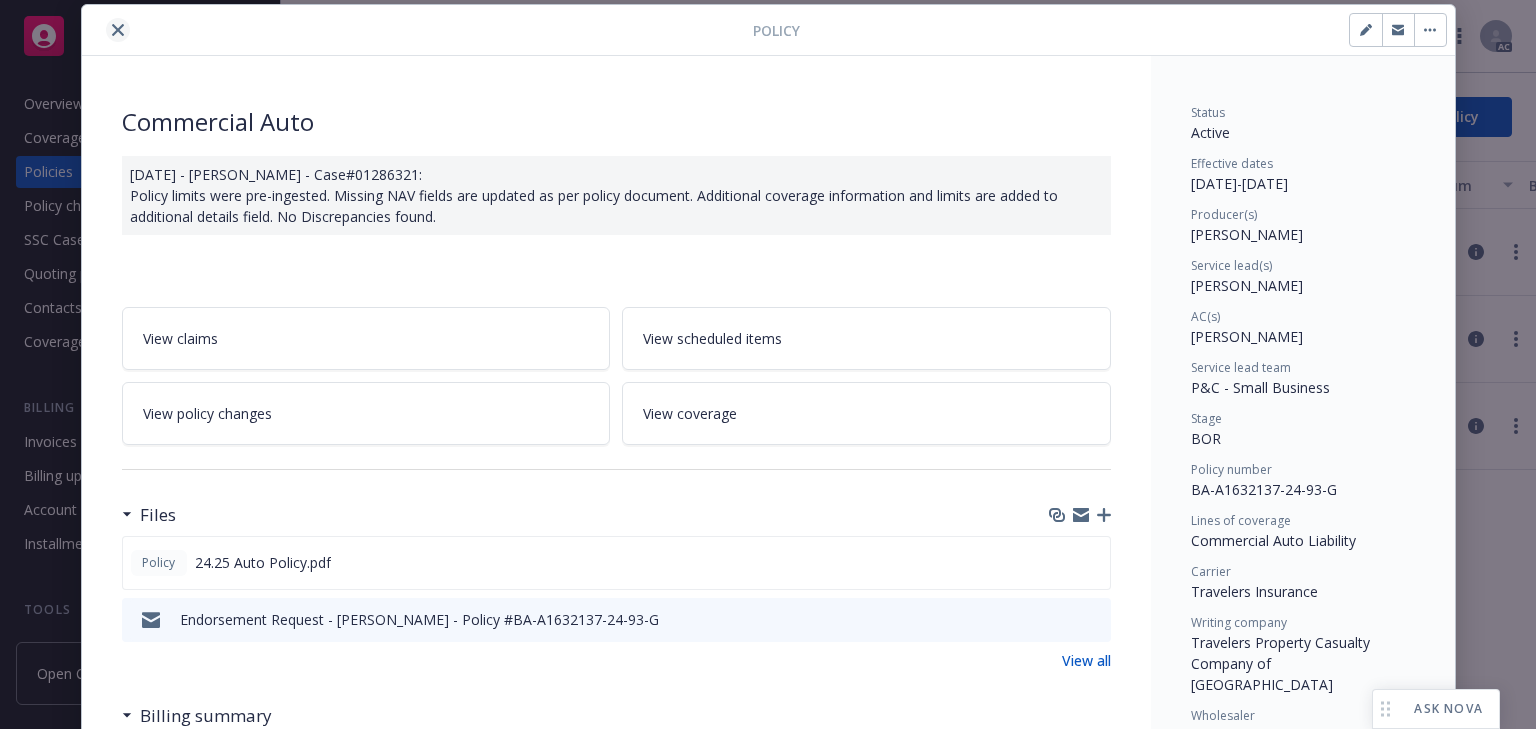 click 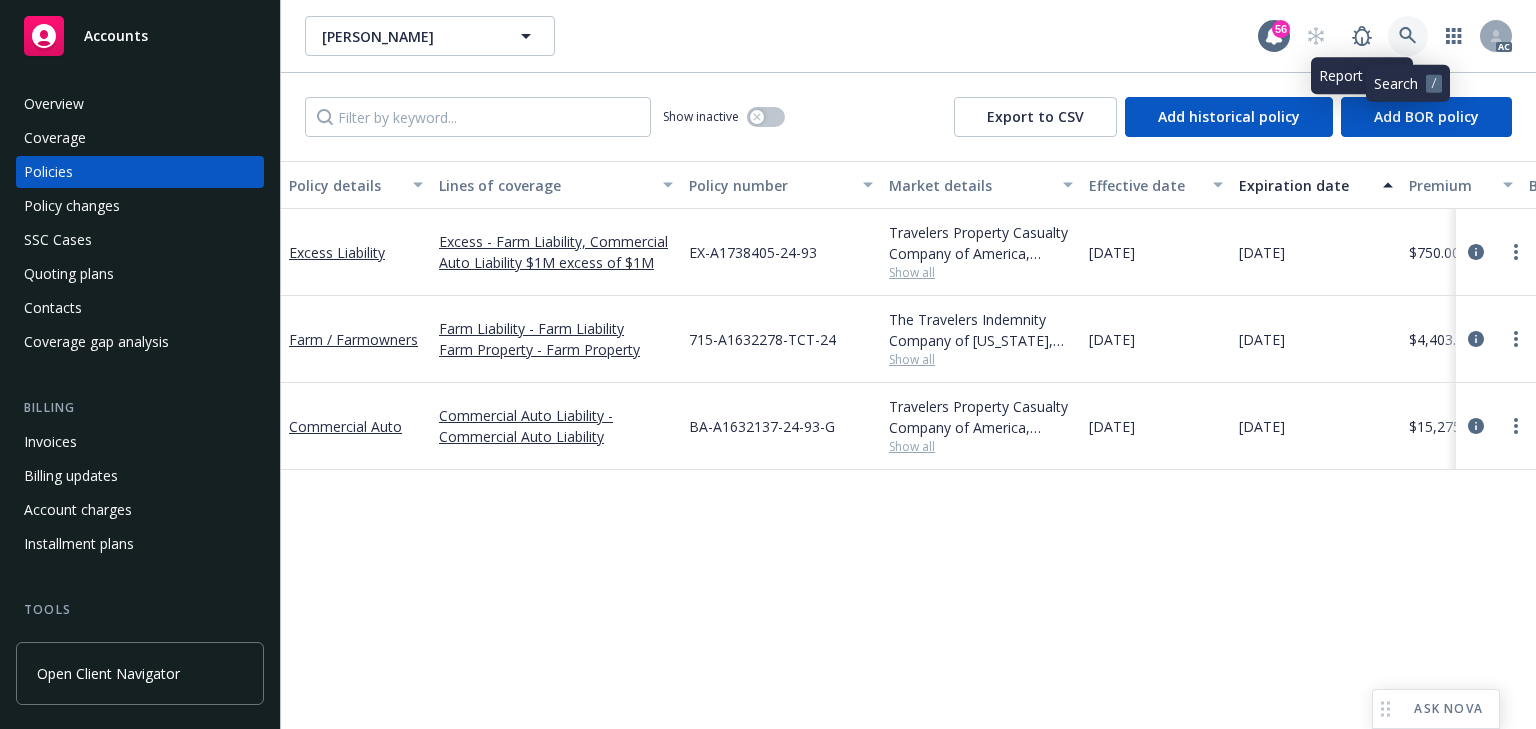 click 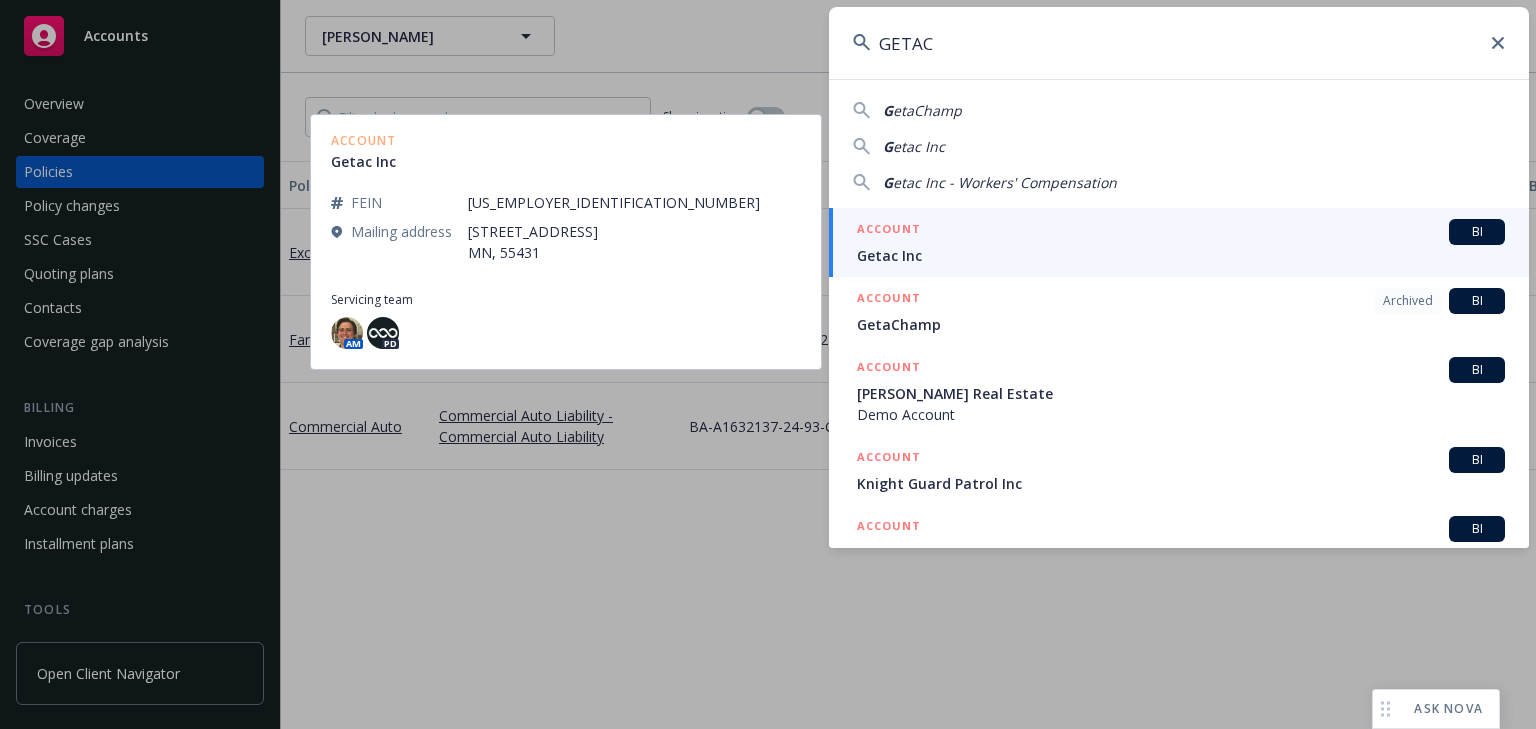 type on "GETAC" 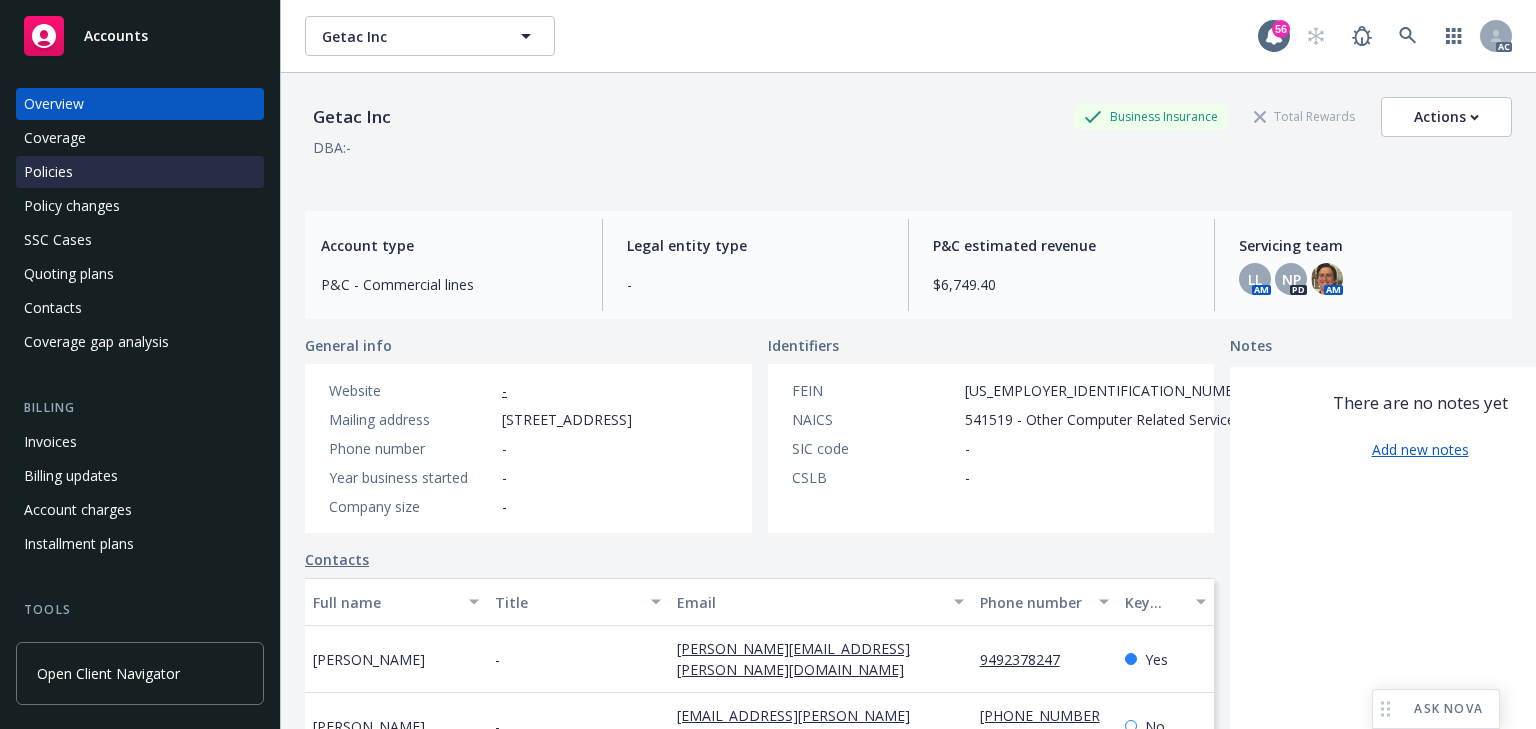 click on "Policies" at bounding box center [140, 172] 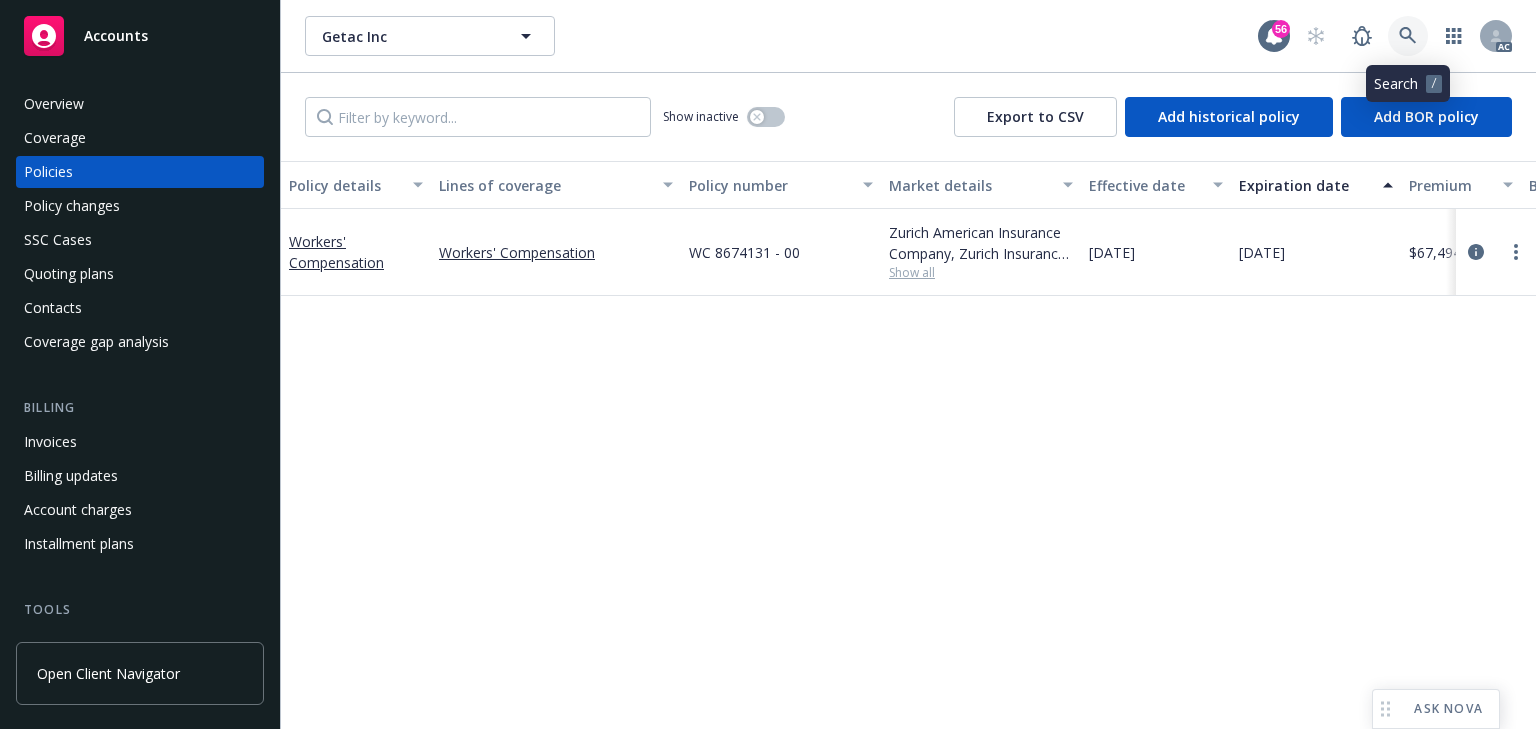 click at bounding box center [1408, 36] 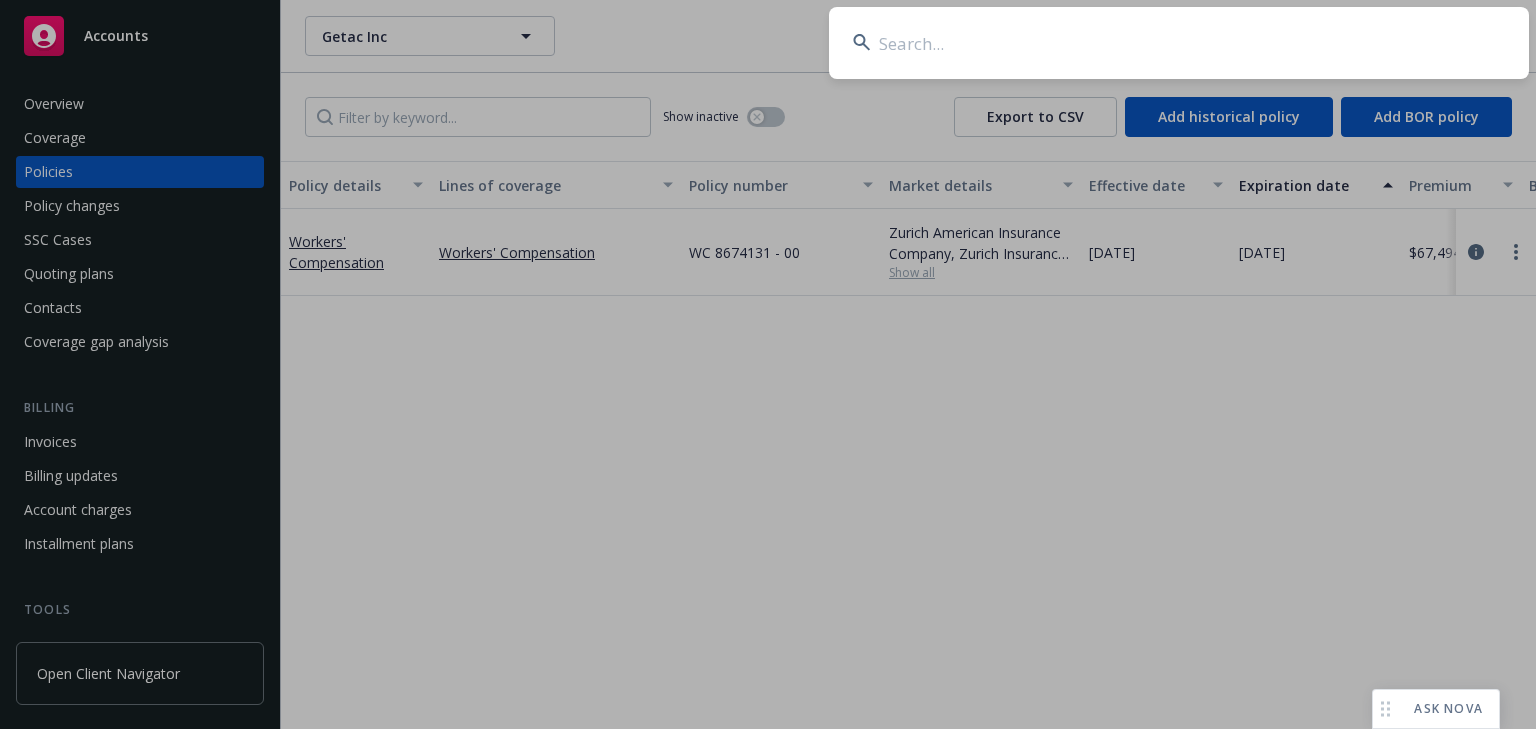 type on "GETAC" 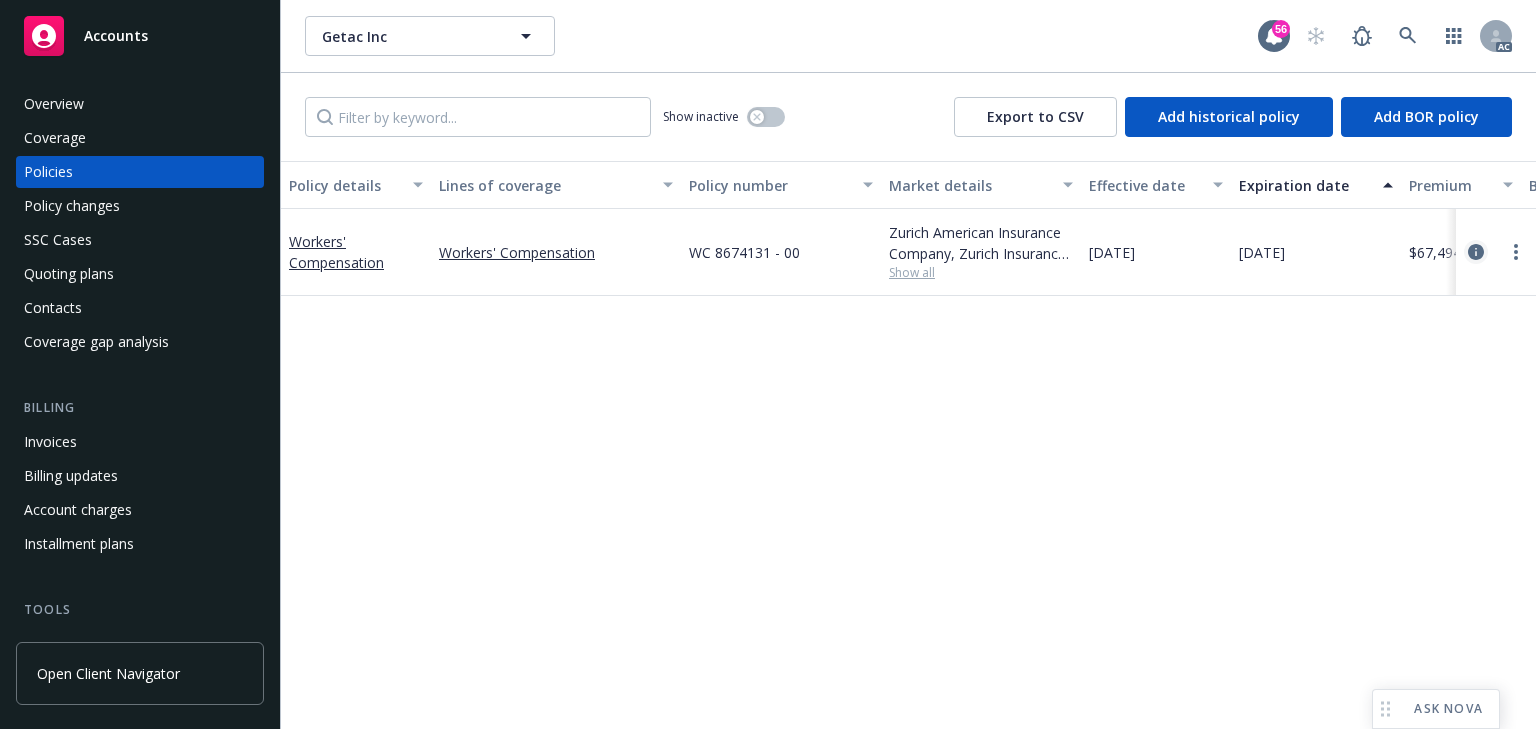 click 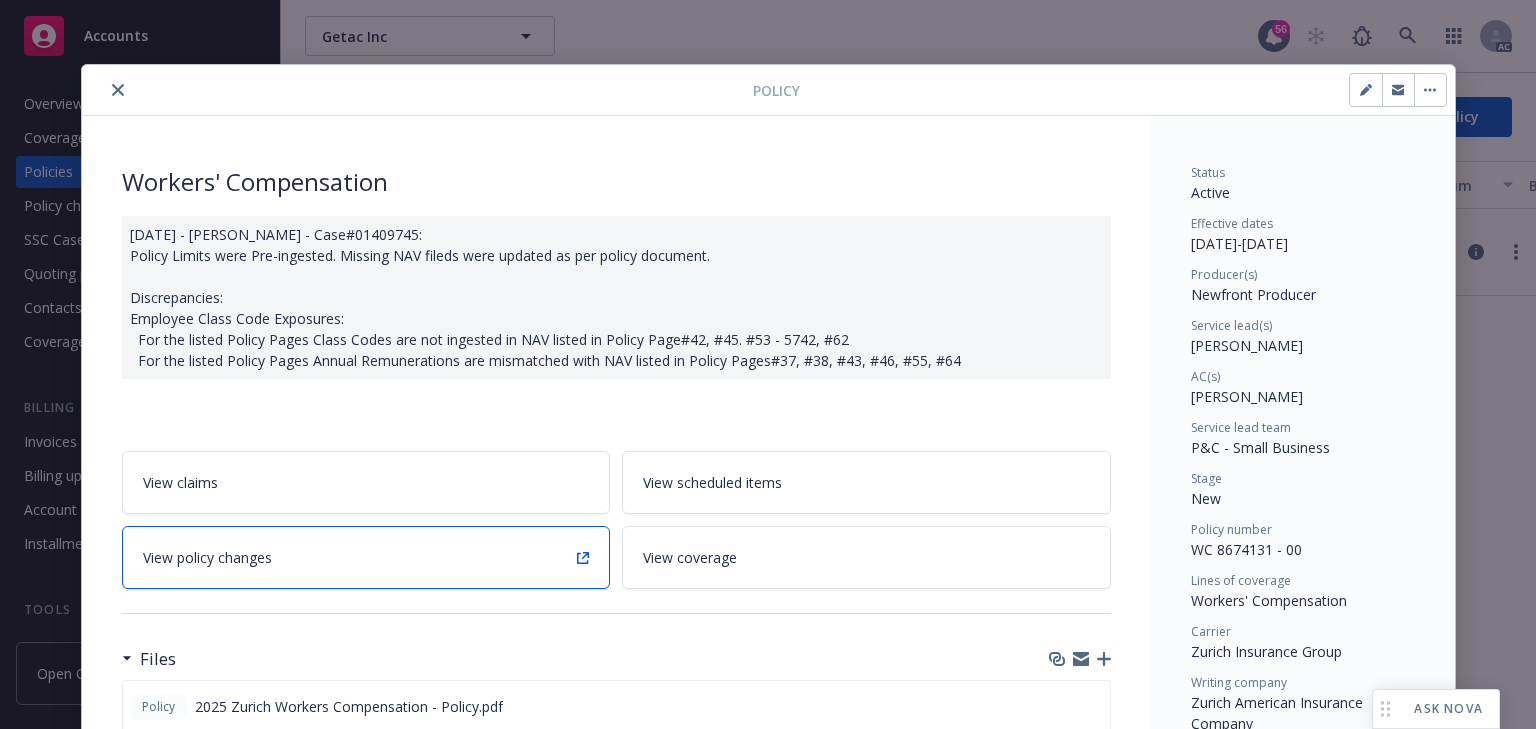 click on "View policy changes" at bounding box center (366, 557) 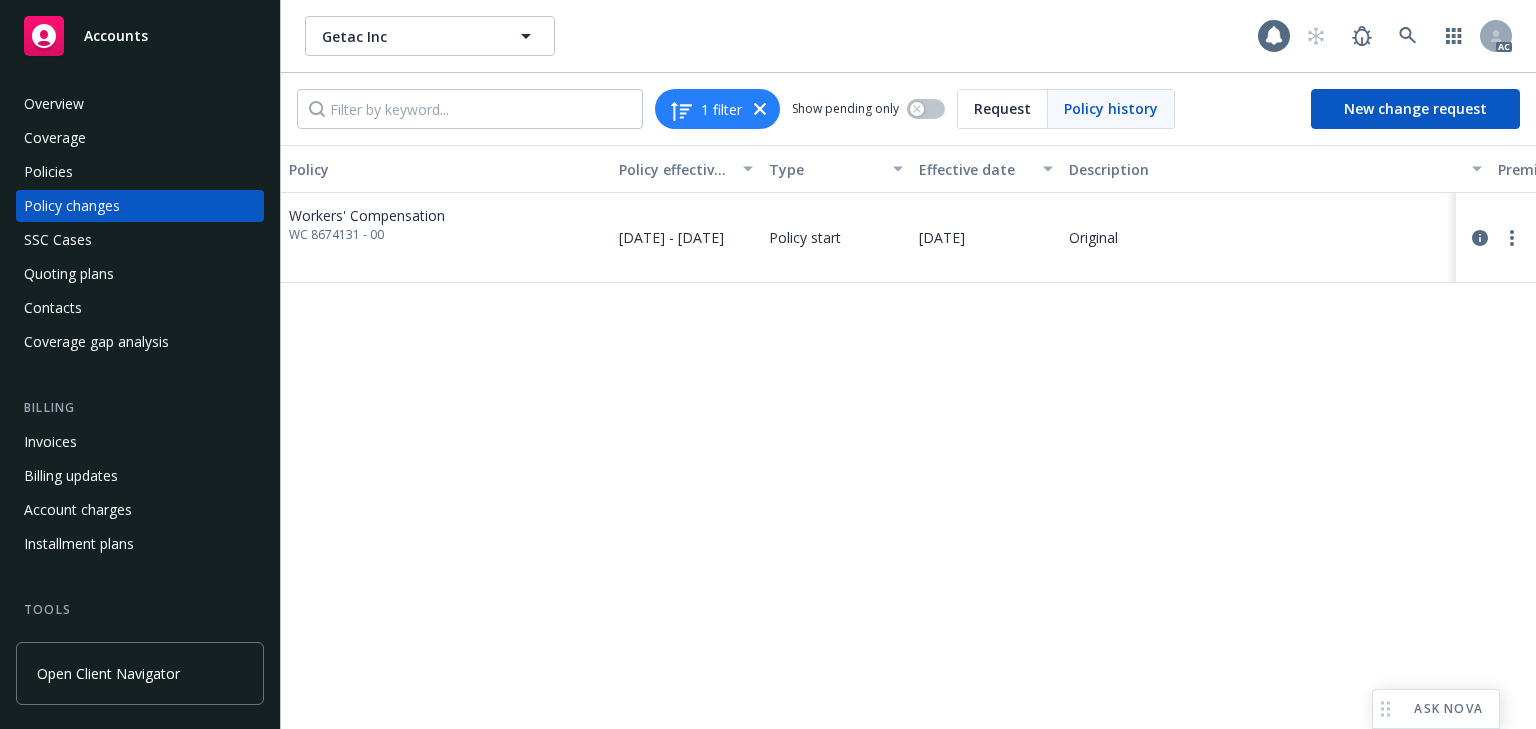 click on "Policy Policy effective dates Type Effective date Description Premium change Annualized total premium change Total premium Status Workers' Compensation WC 8674131 - 00 [DATE]   -   [DATE] Policy start [DATE] Original $67,494.00 $67,494.00 $67,494.00 Confirmed" at bounding box center [908, 437] 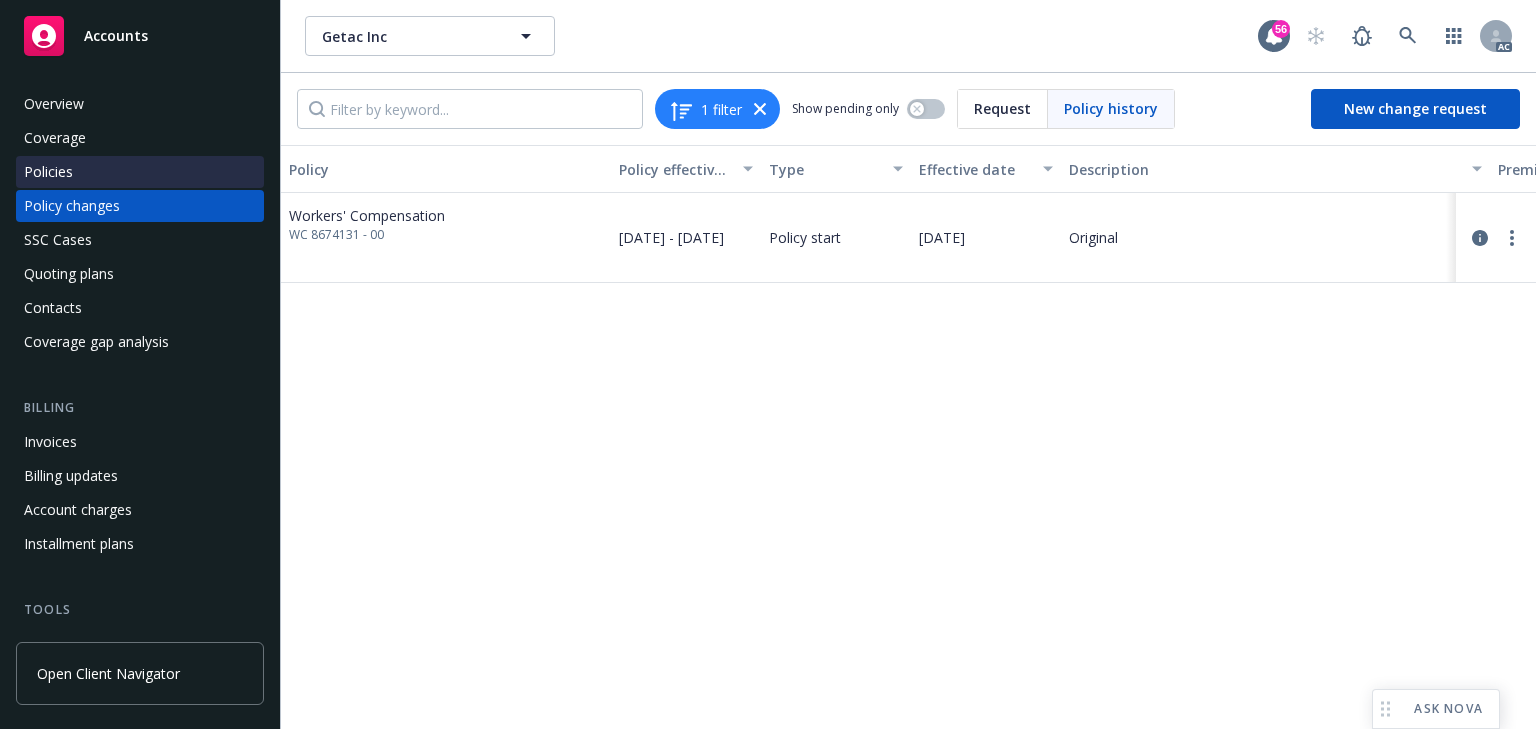 click on "Policies" at bounding box center (140, 172) 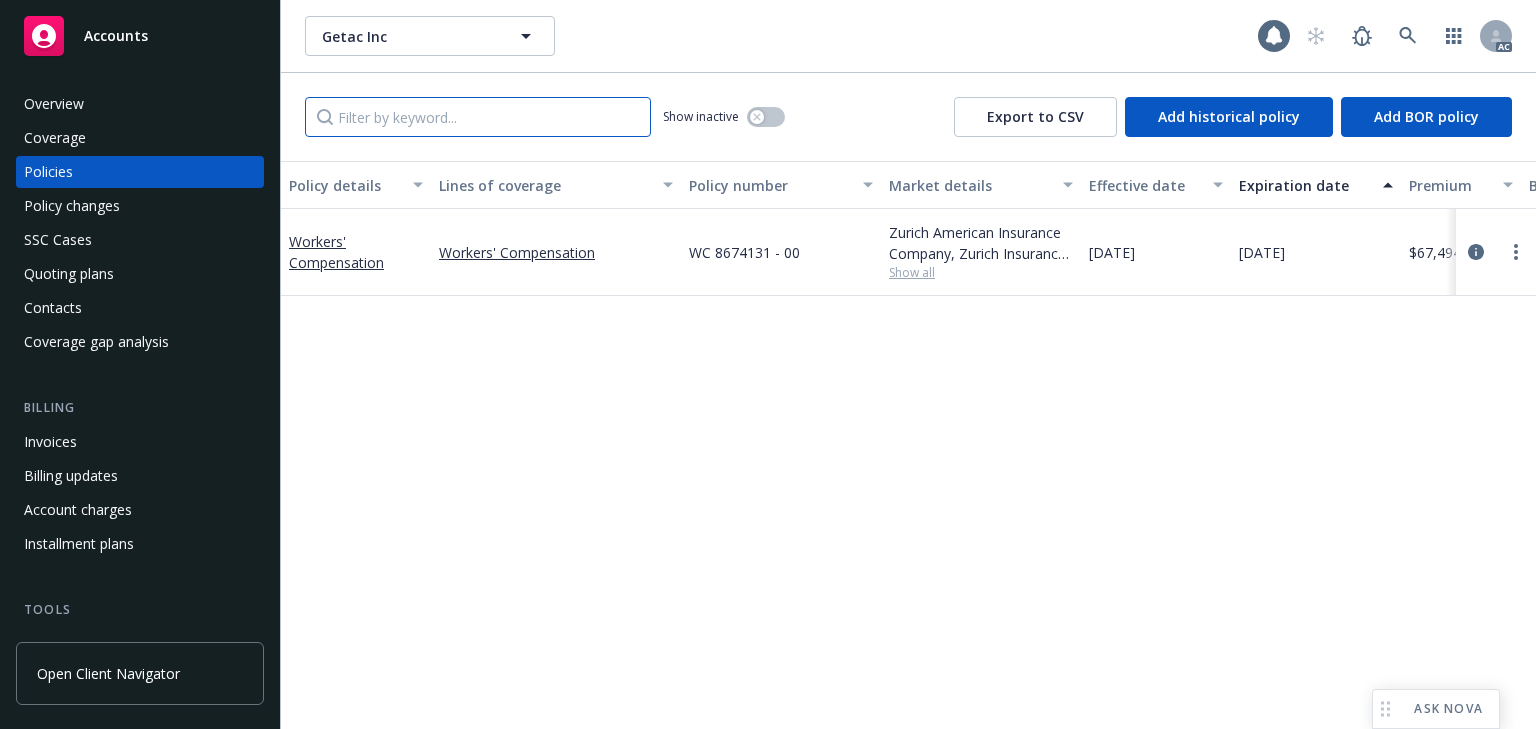 click at bounding box center (478, 117) 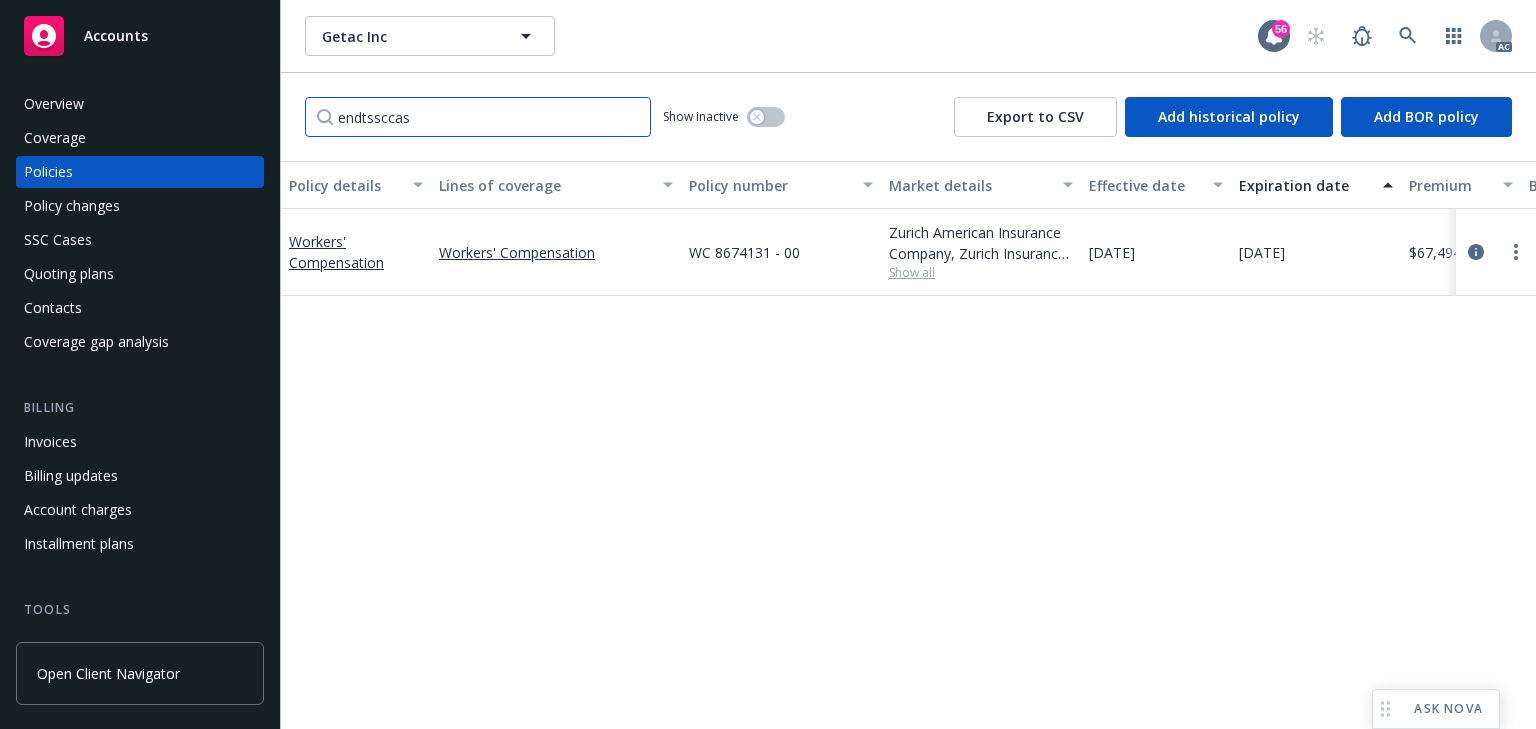 type on "endtssccase" 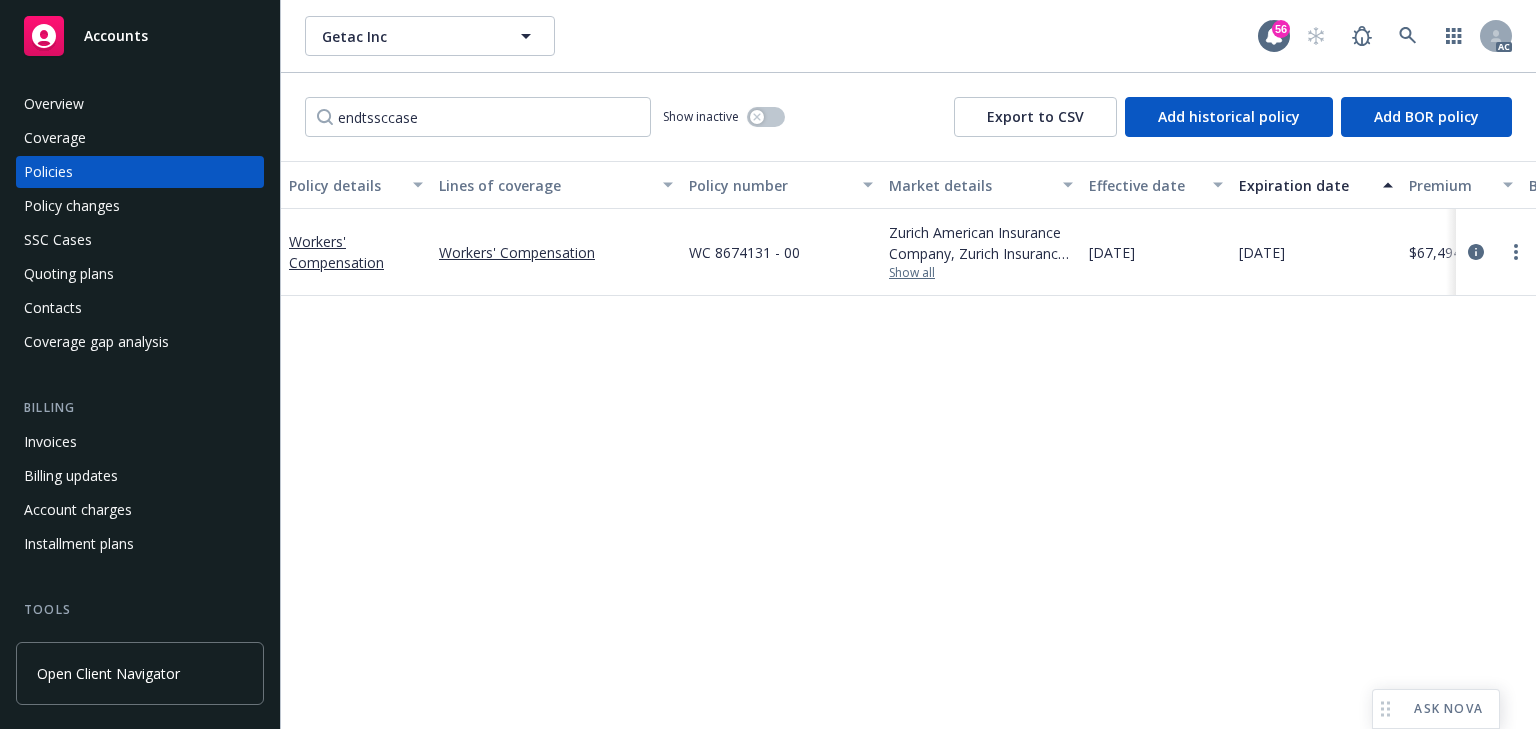 click on "Show all" at bounding box center (981, 273) 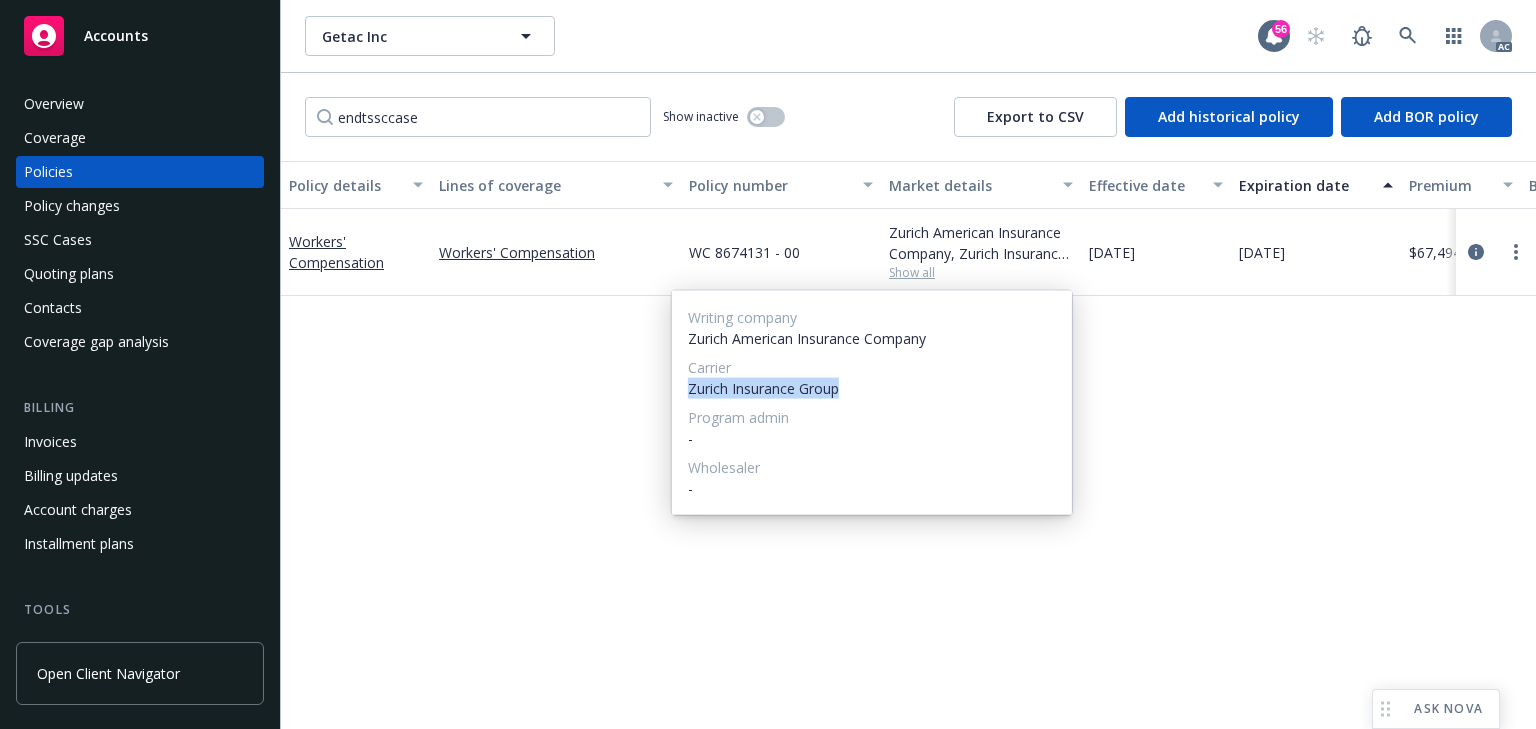 drag, startPoint x: 688, startPoint y: 389, endPoint x: 925, endPoint y: 389, distance: 237 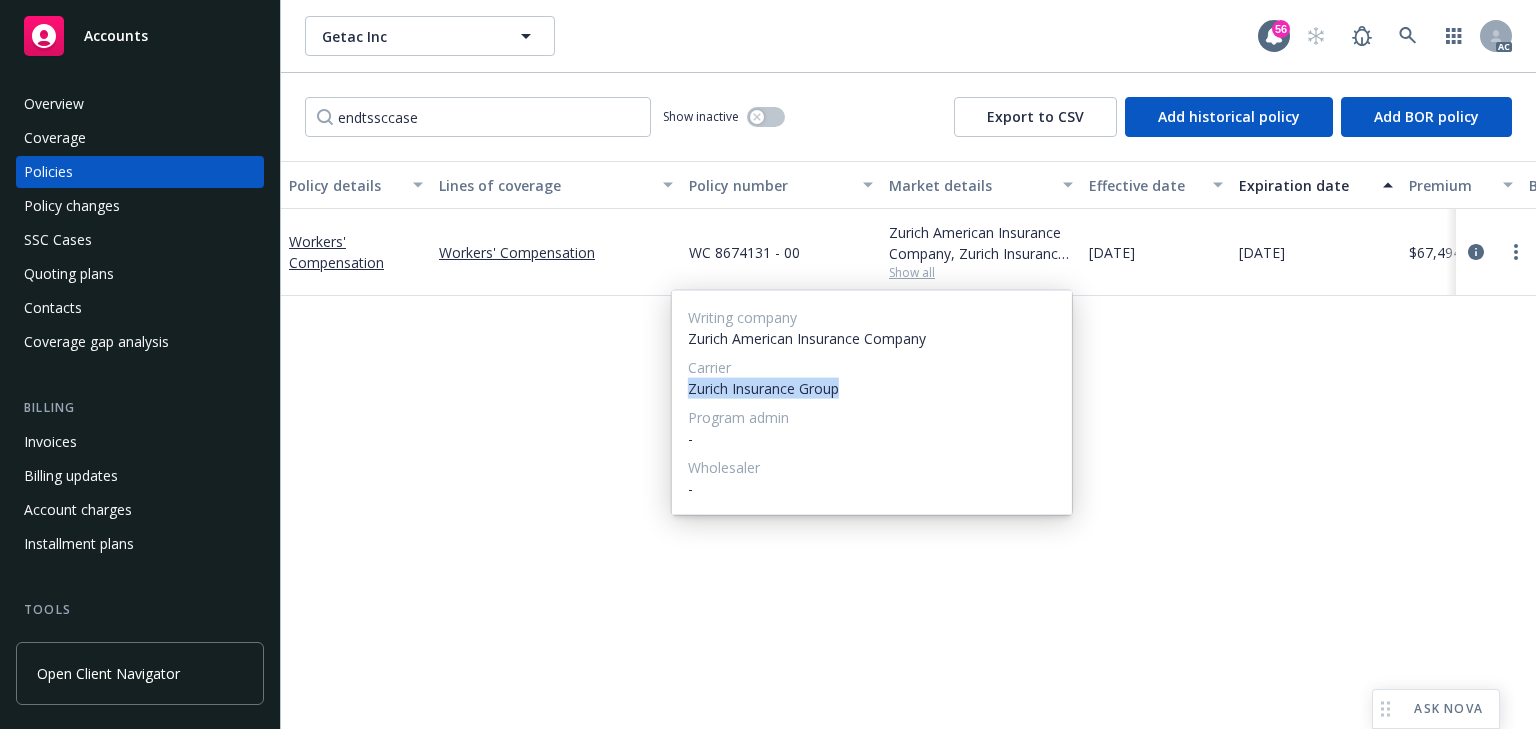 copy on "Zurich Insurance Group" 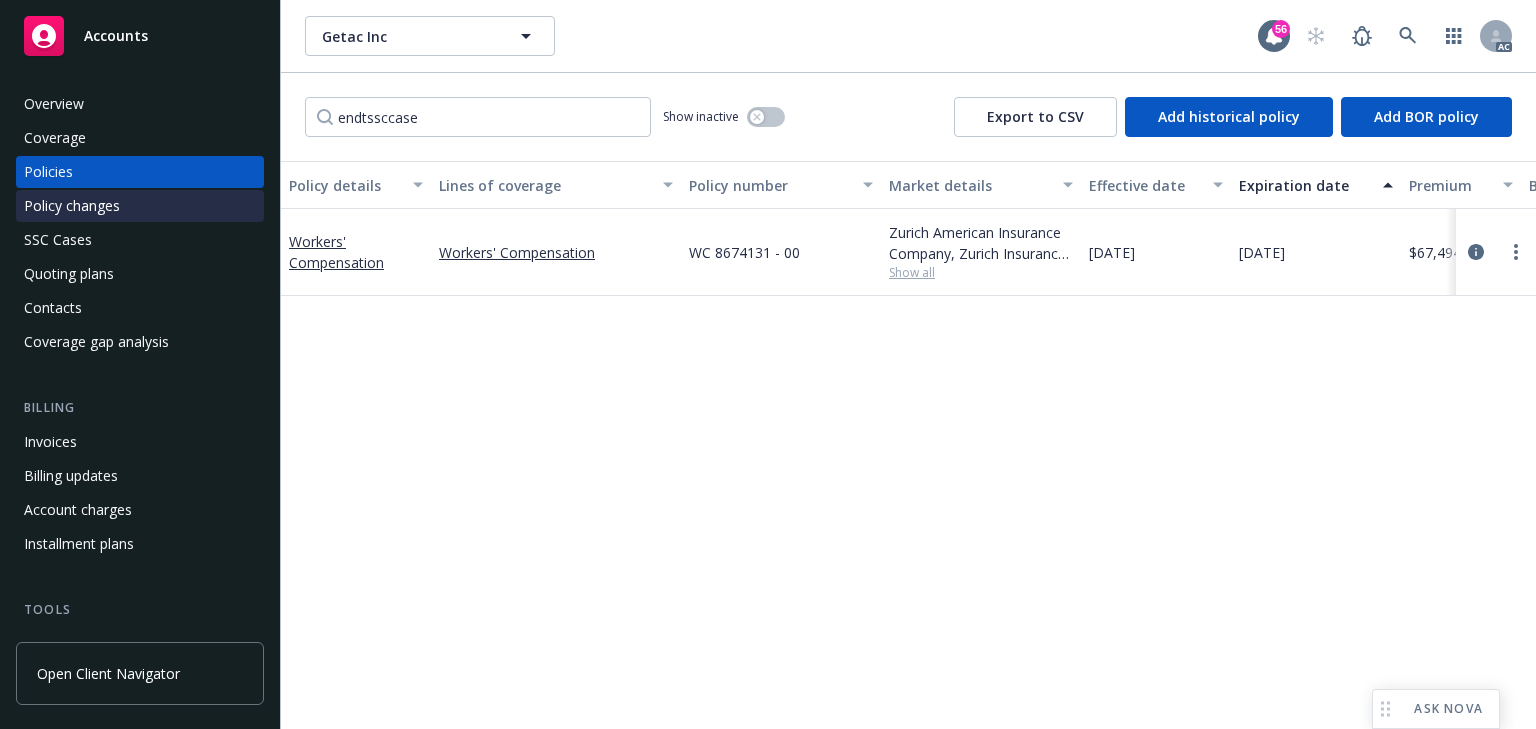 click on "Policy changes" at bounding box center [72, 206] 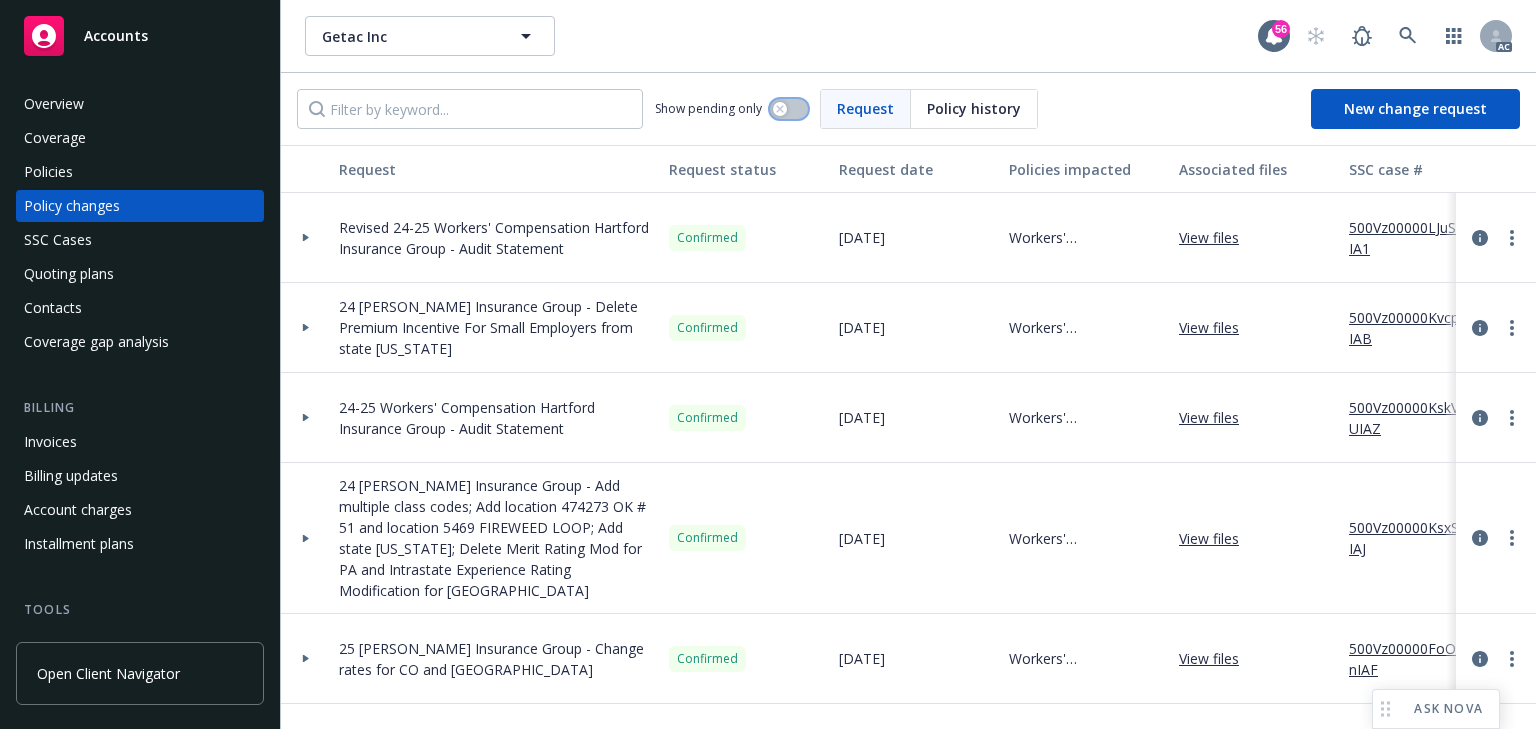 click at bounding box center [789, 109] 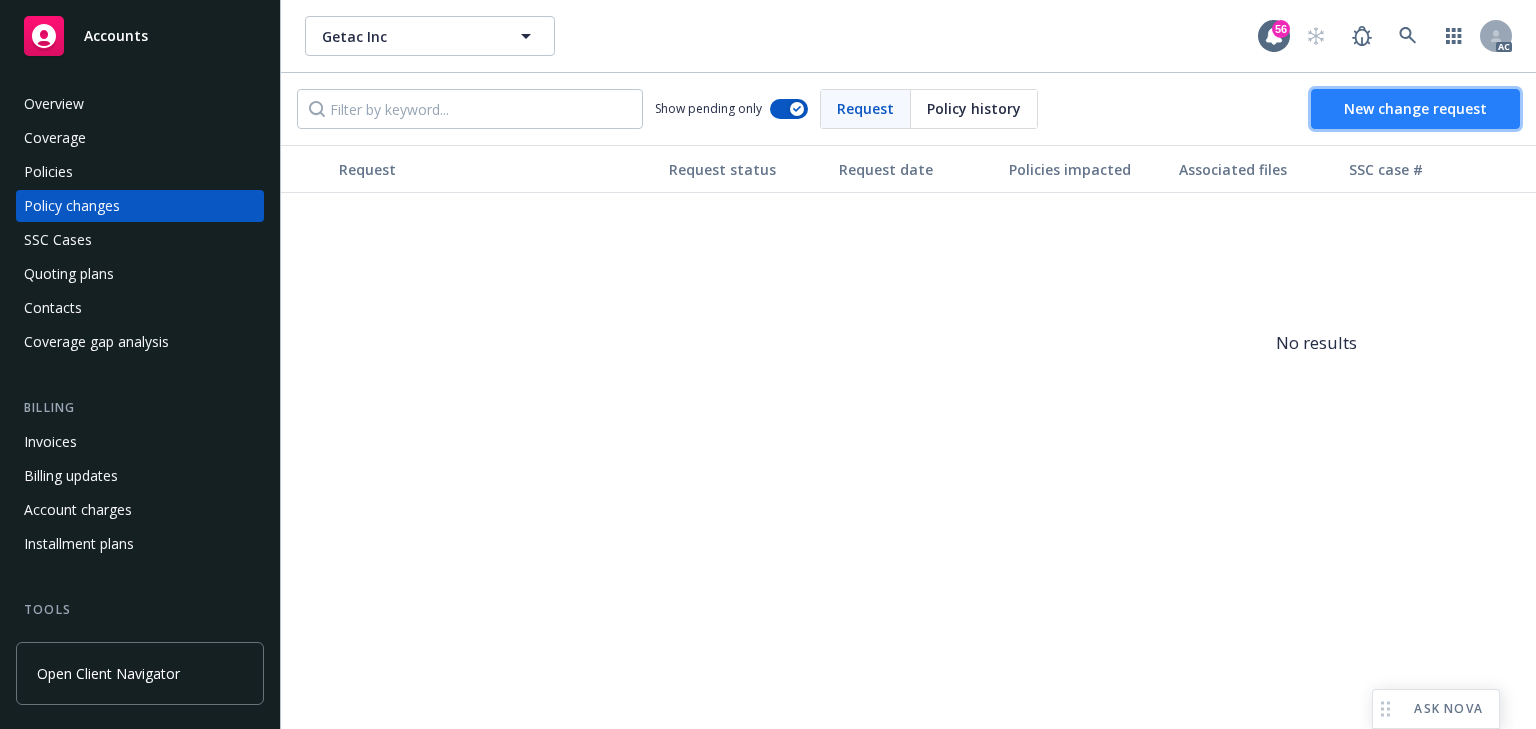 click on "New change request" at bounding box center [1415, 108] 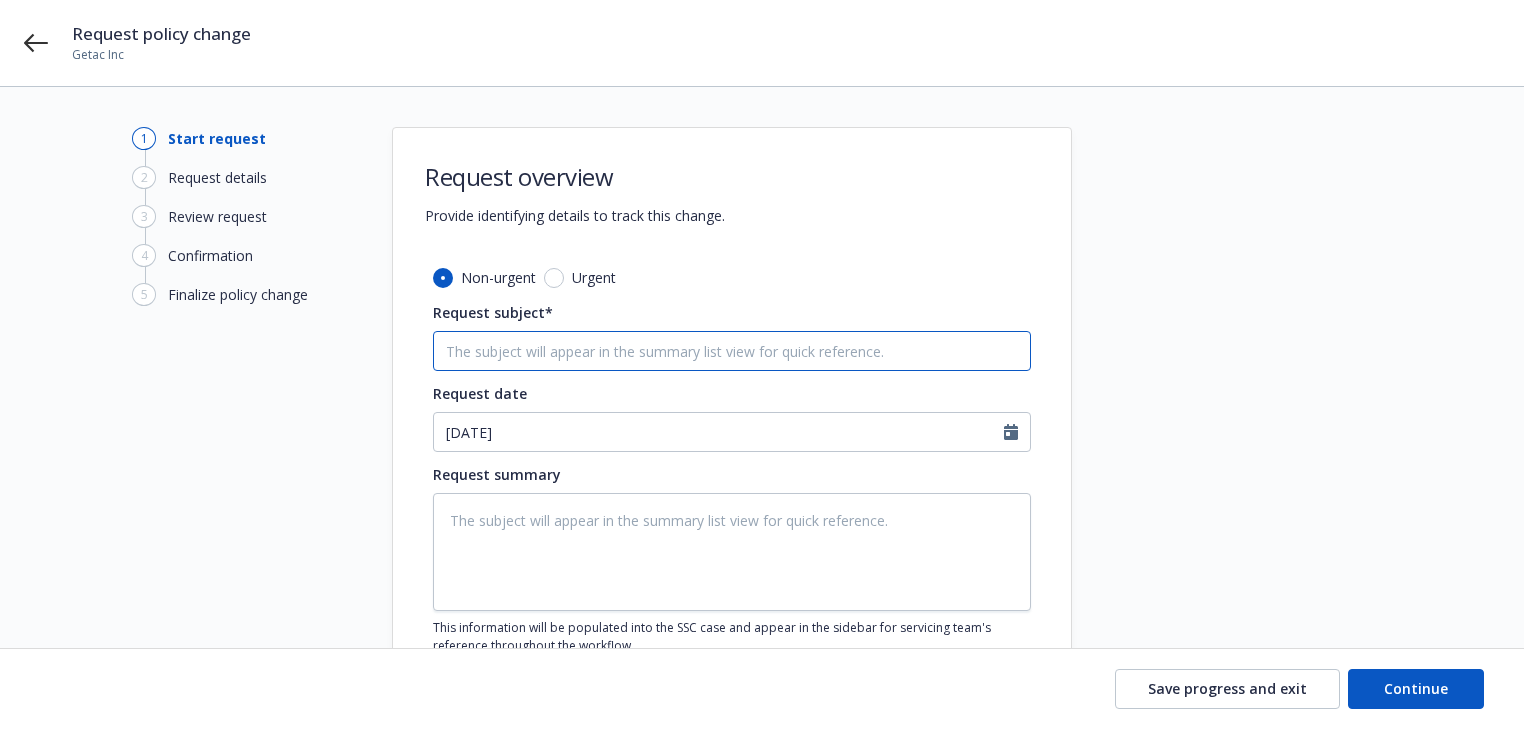 drag, startPoint x: 623, startPoint y: 348, endPoint x: 557, endPoint y: 346, distance: 66.0303 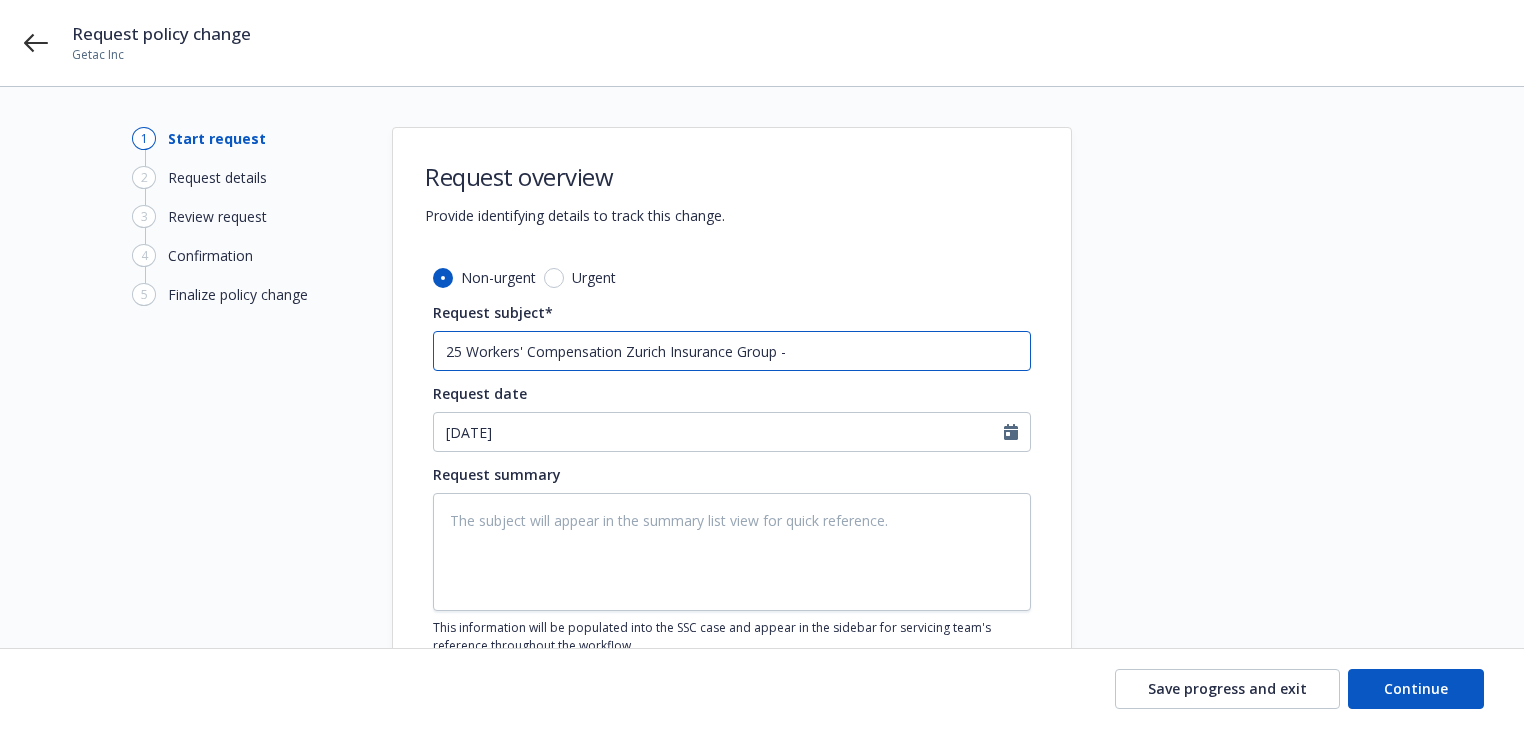 click on "25 Workers' Compensation Zurich Insurance Group -" at bounding box center [732, 351] 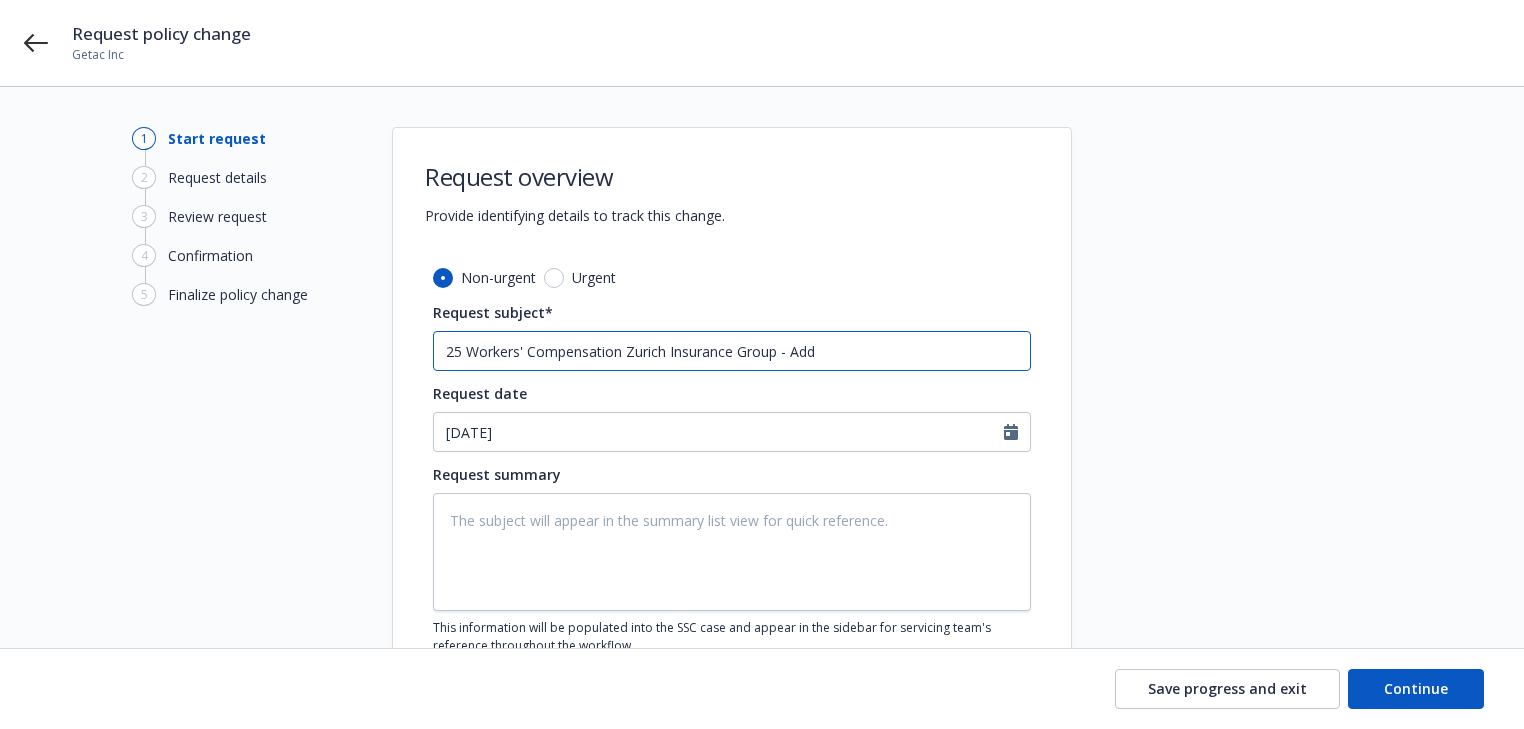 paste on "class code 8742, location [GEOGRAPHIC_DATA]" 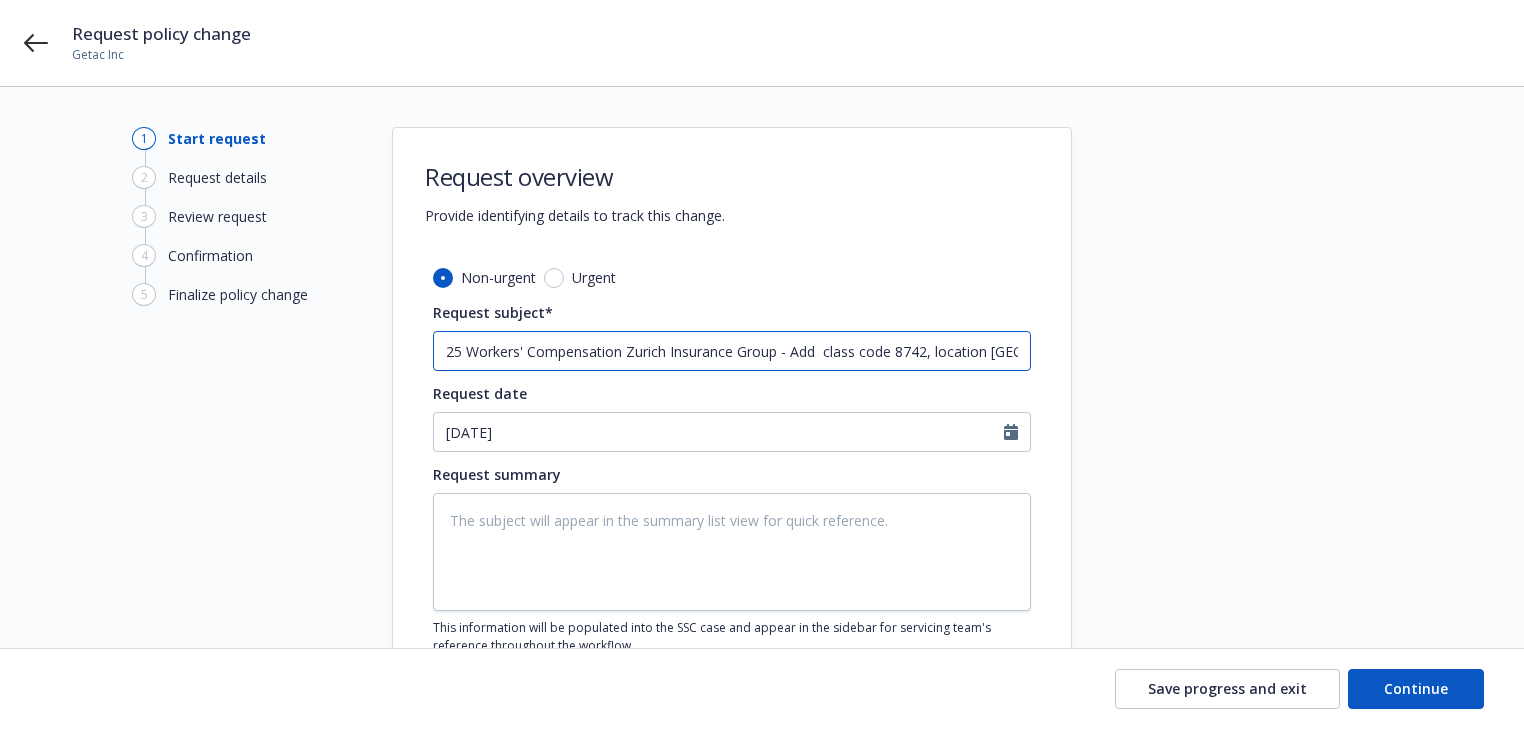 scroll, scrollTop: 0, scrollLeft: 152, axis: horizontal 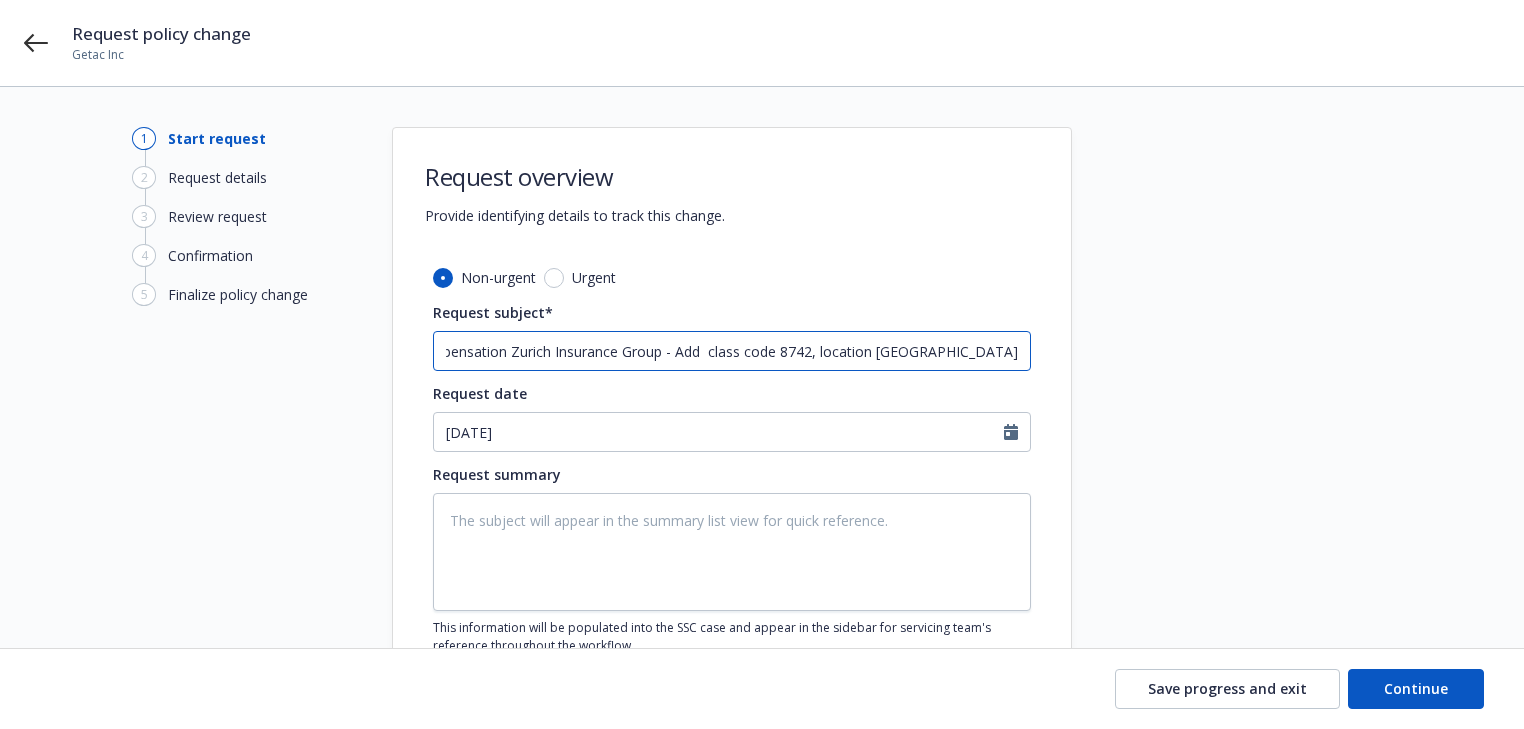 click on "25 Workers' Compensation Zurich Insurance Group - Add  class code 8742, location [GEOGRAPHIC_DATA]" at bounding box center [732, 351] 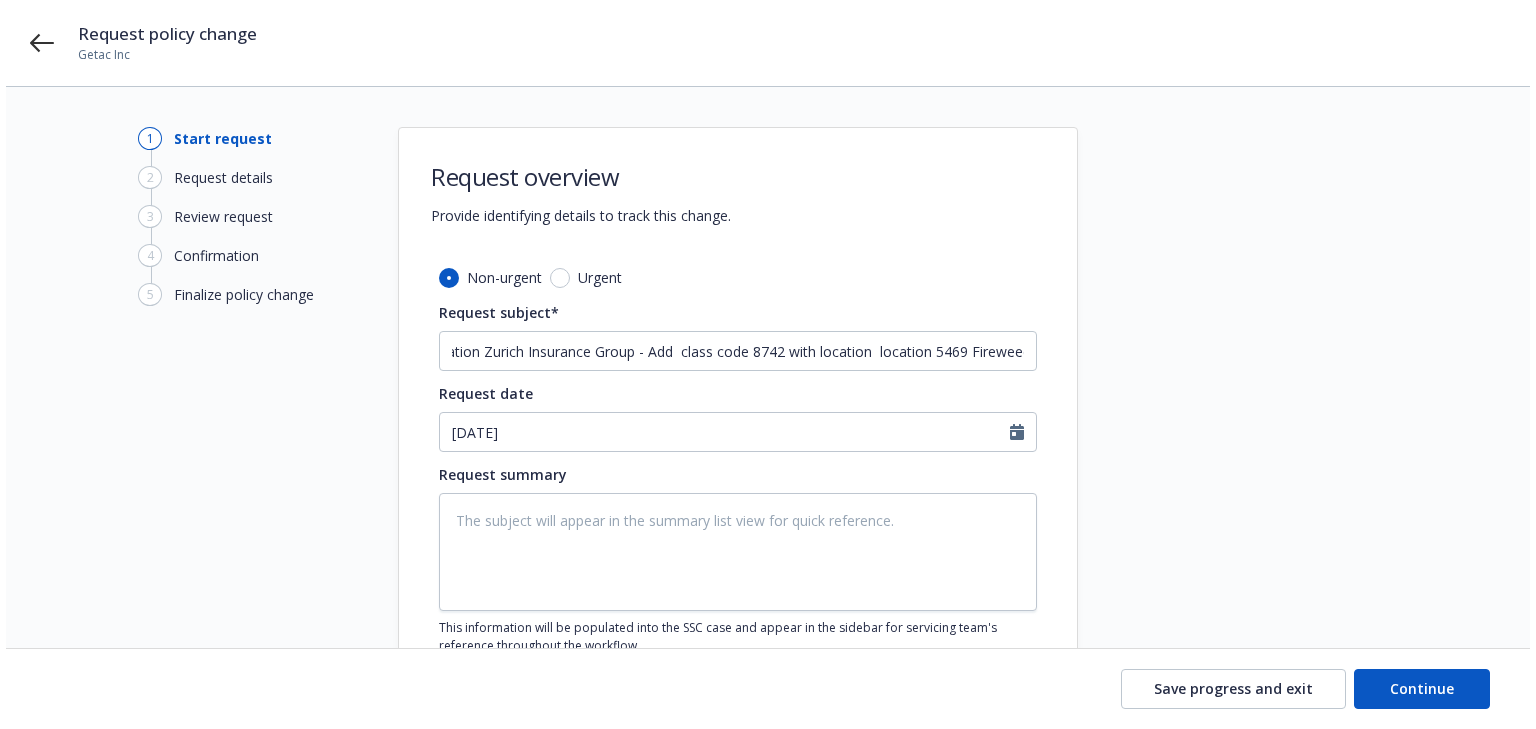 scroll, scrollTop: 0, scrollLeft: 0, axis: both 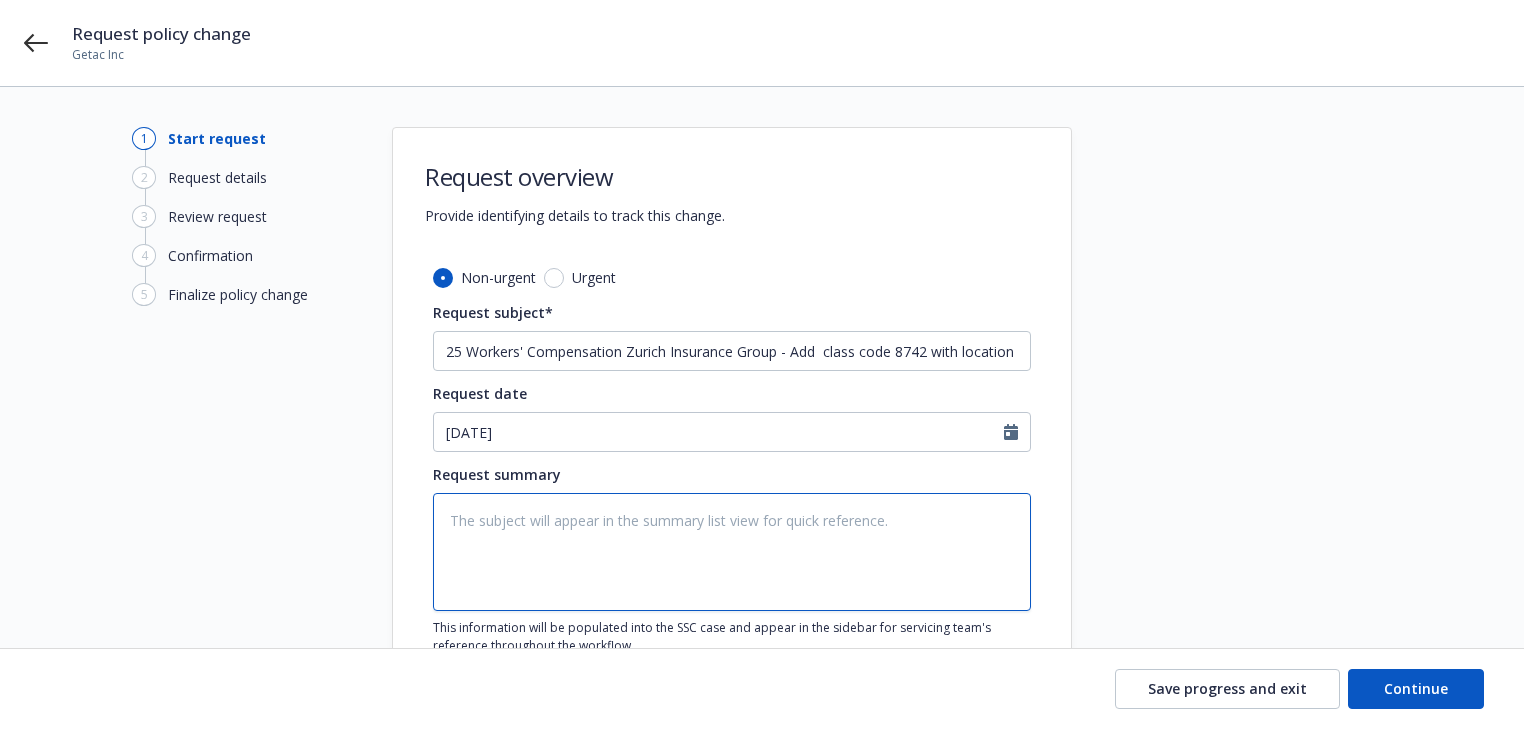 click at bounding box center [732, 552] 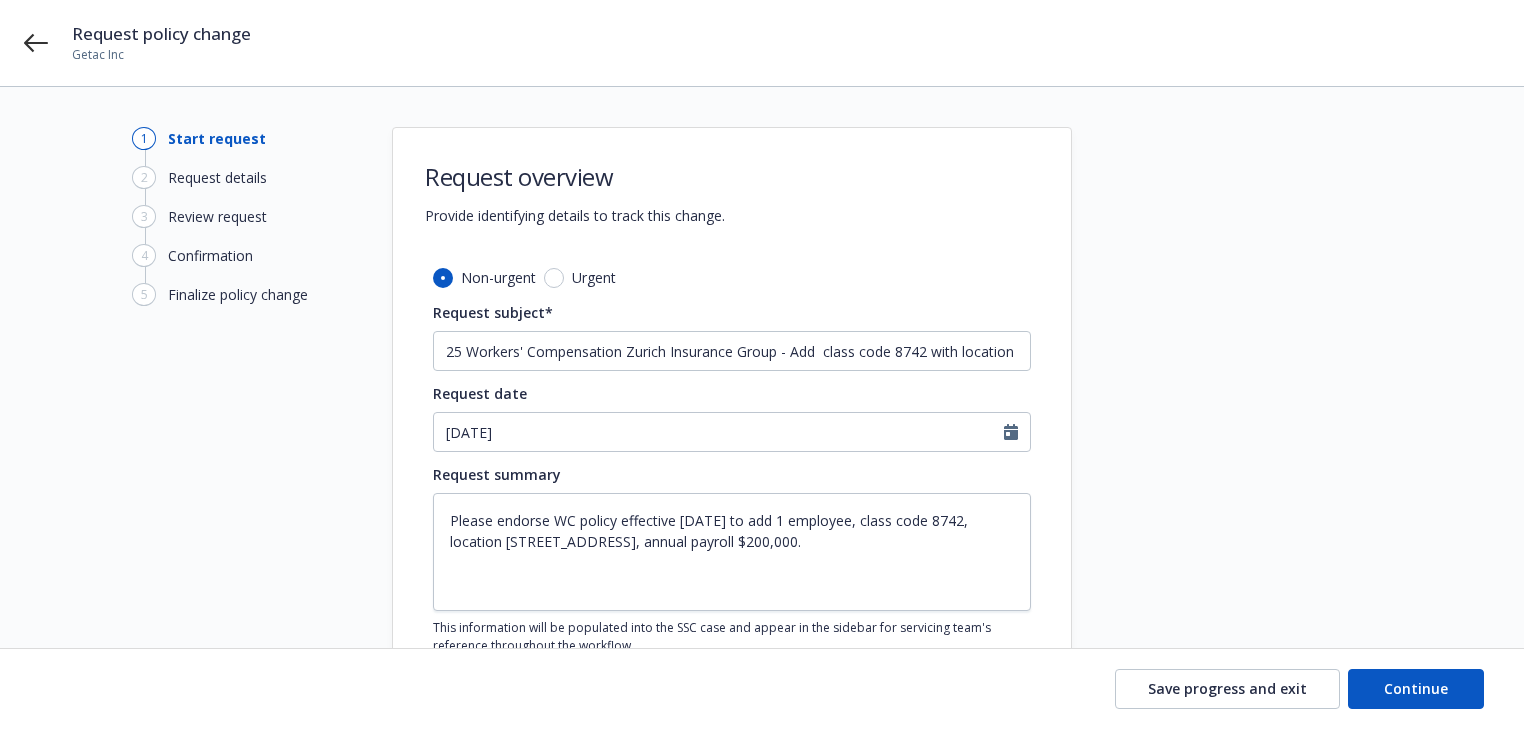 click at bounding box center [1252, 440] 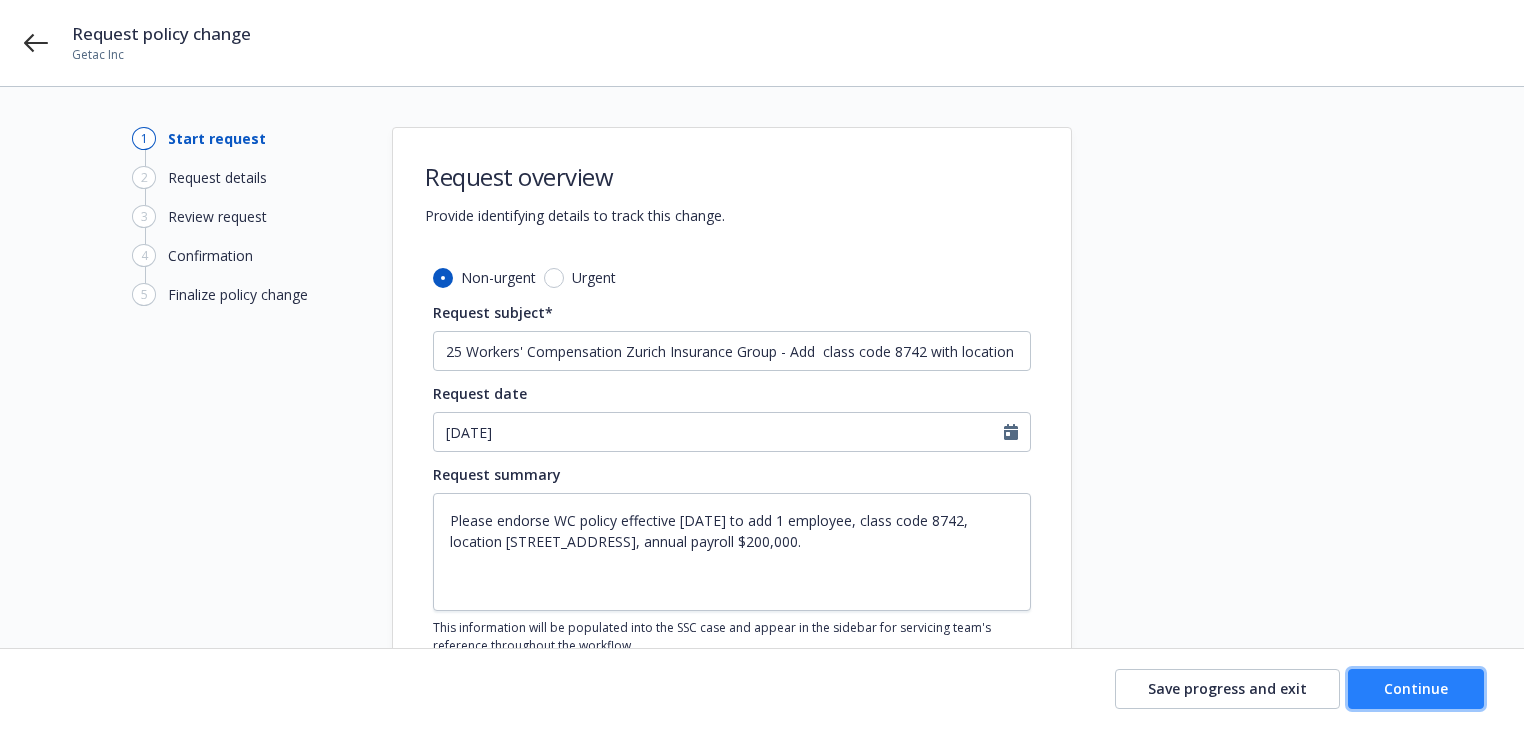 click on "Continue" at bounding box center [1416, 688] 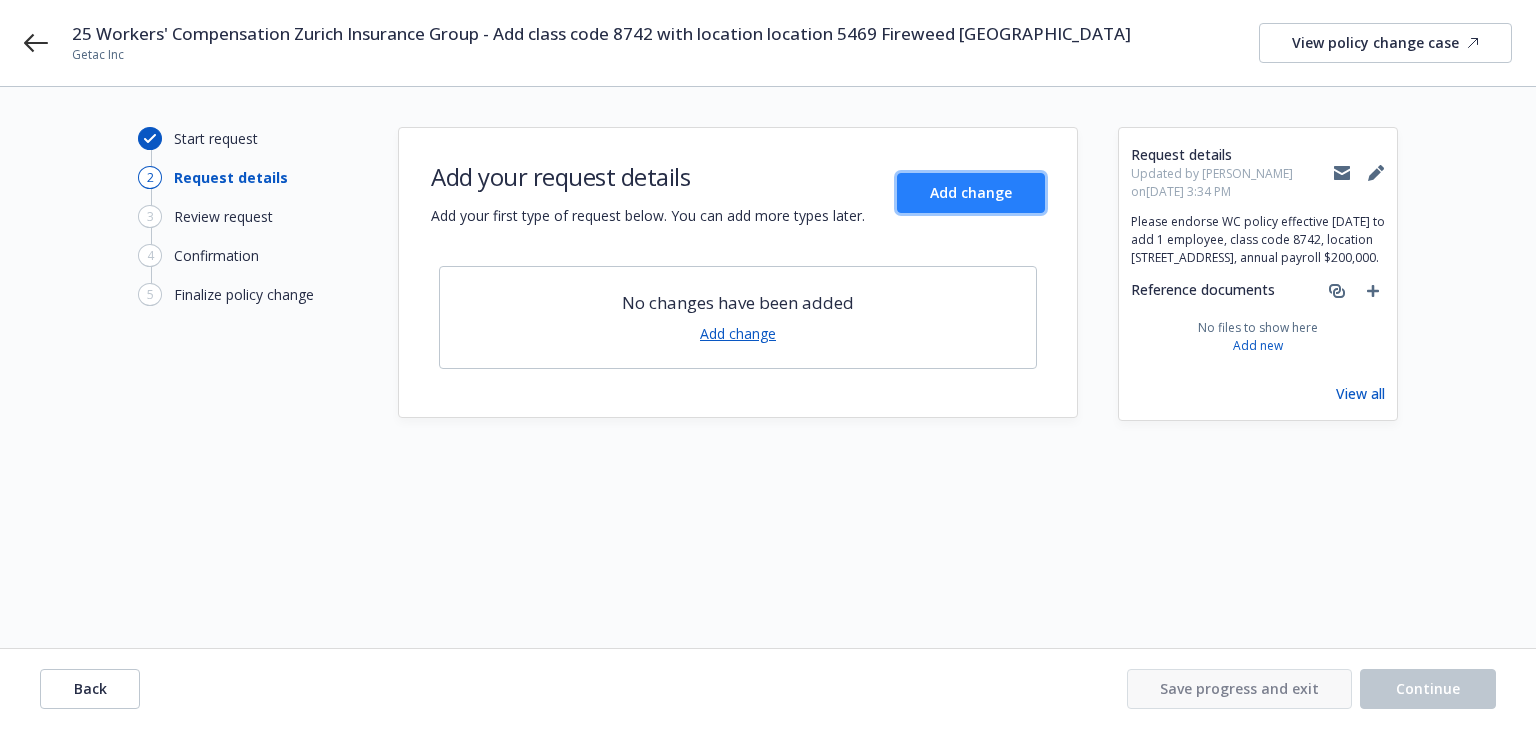 click on "Add change" at bounding box center (971, 192) 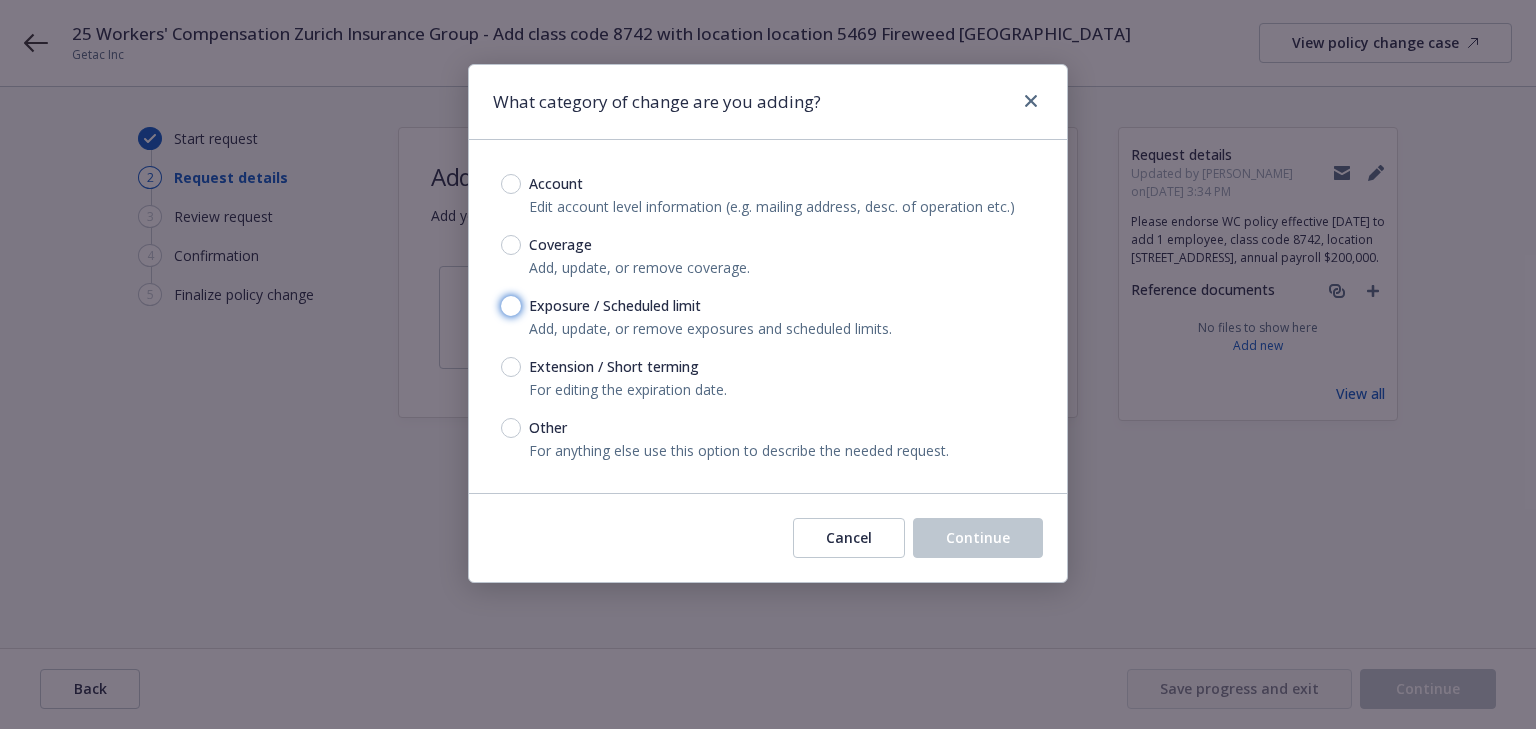 click on "Exposure / Scheduled limit" at bounding box center (511, 306) 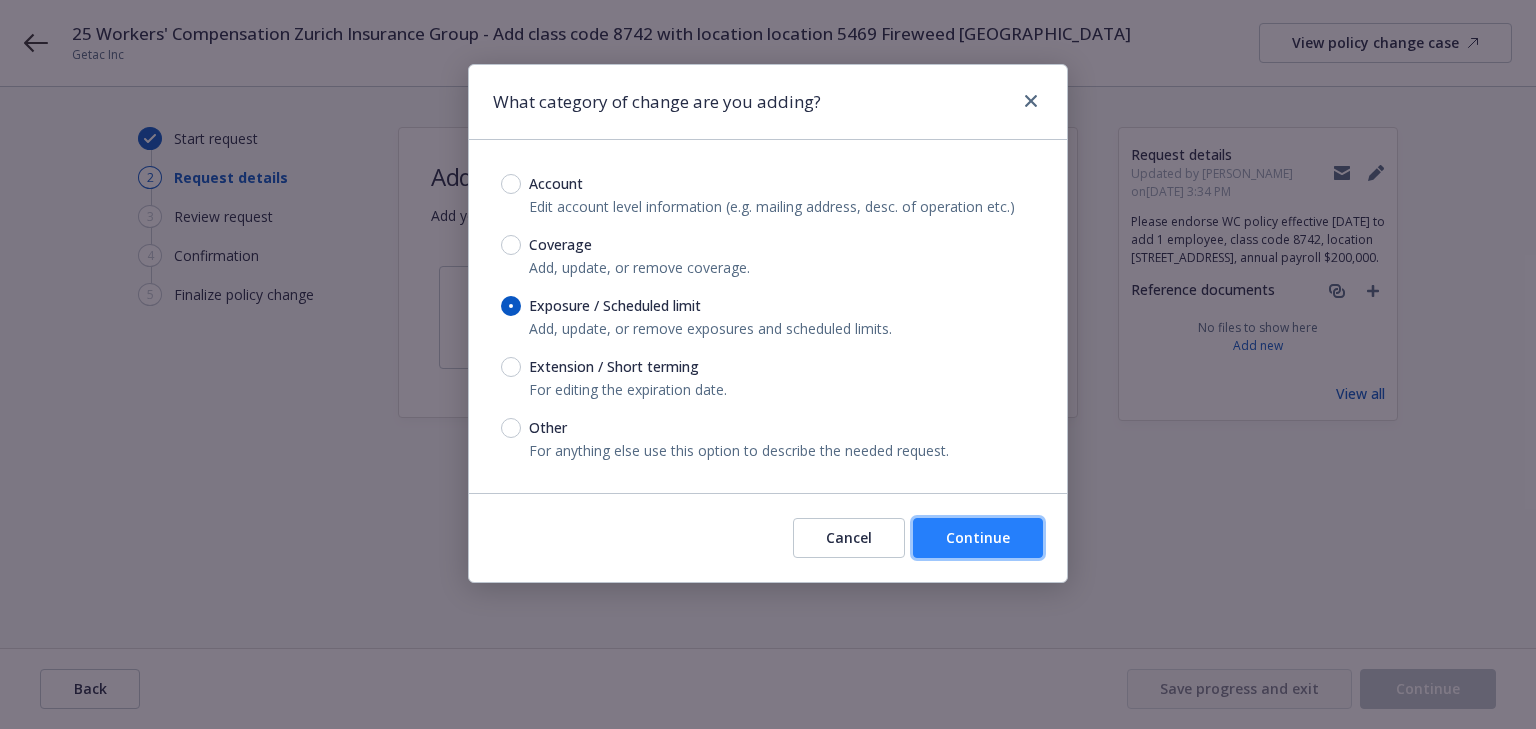click on "Continue" at bounding box center [978, 537] 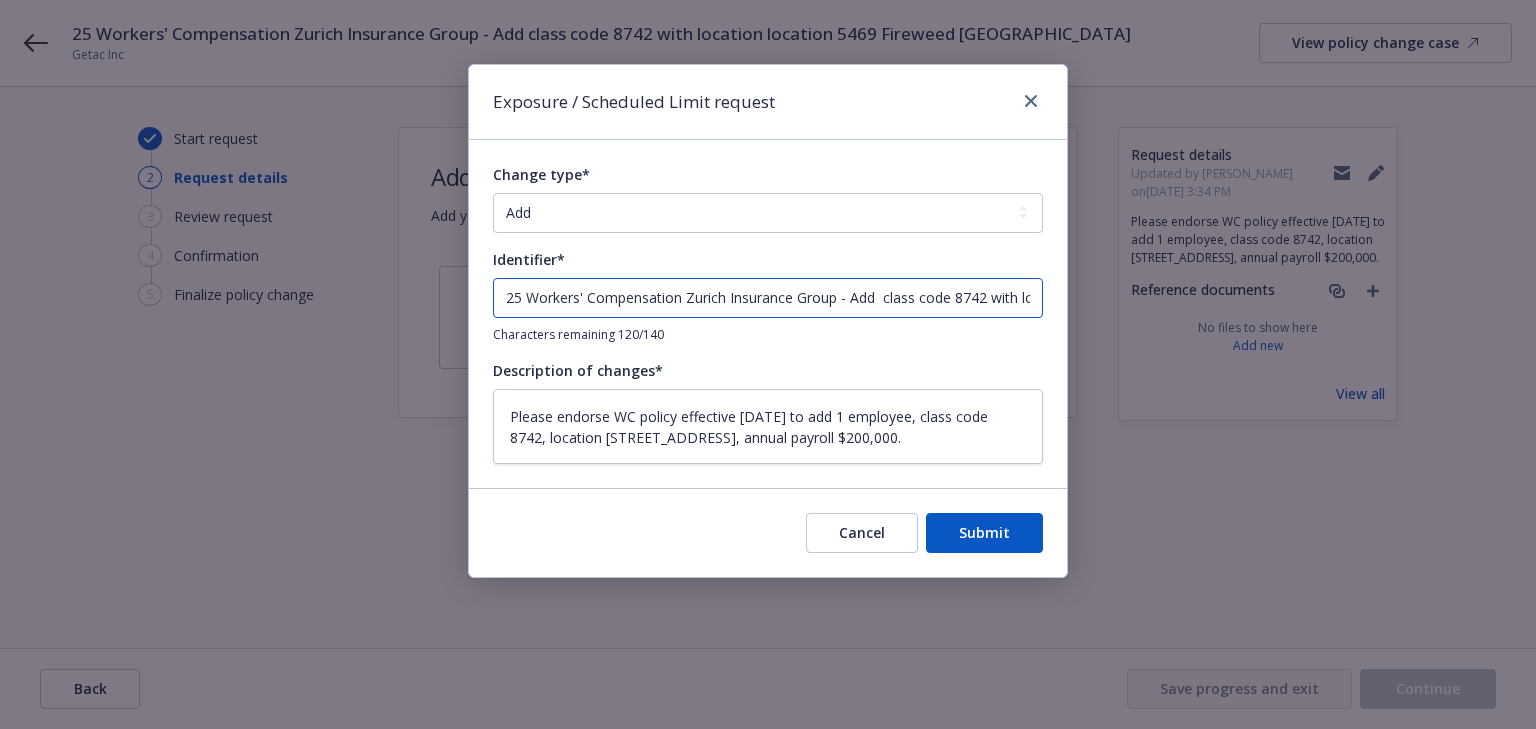drag, startPoint x: 852, startPoint y: 300, endPoint x: -266, endPoint y: 461, distance: 1129.5331 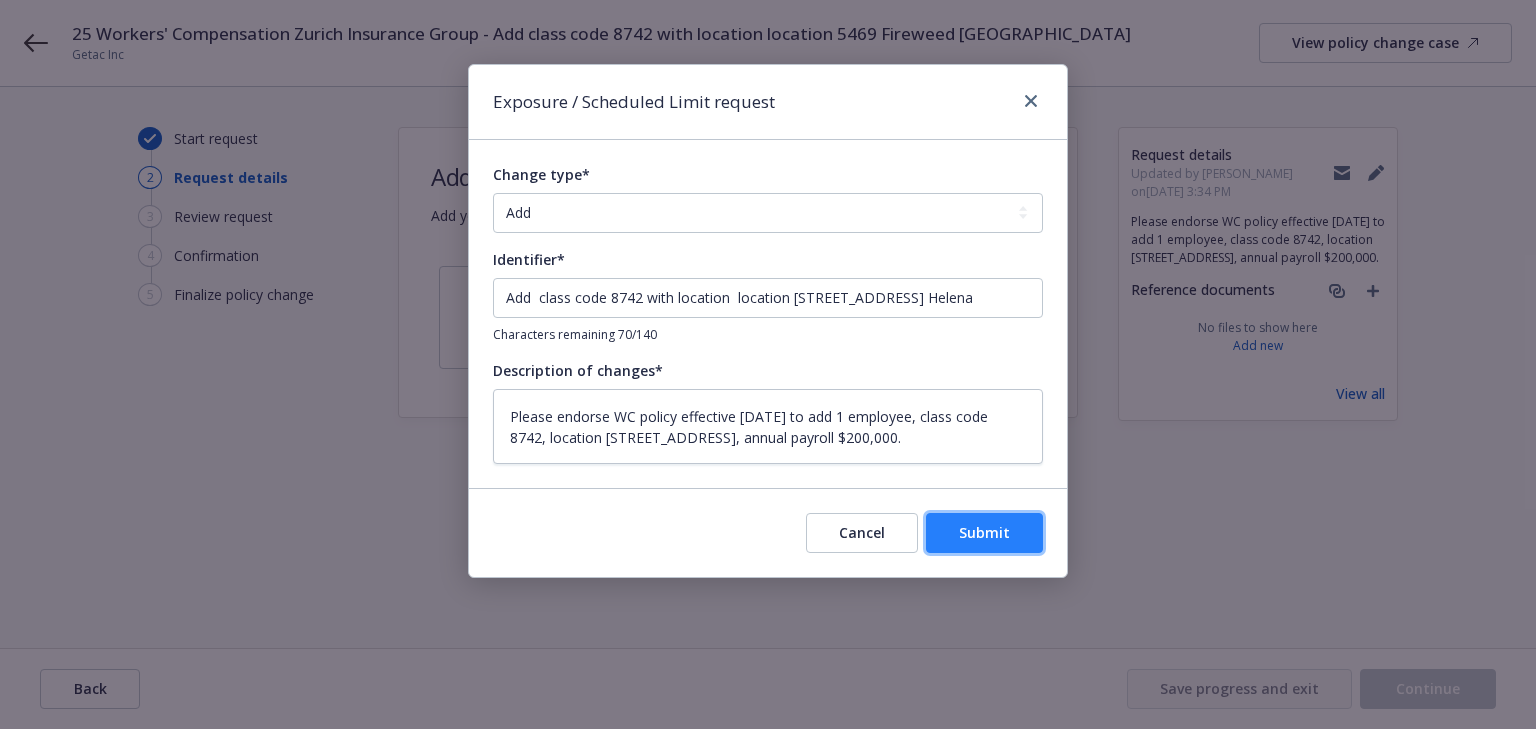 click on "Submit" at bounding box center [984, 532] 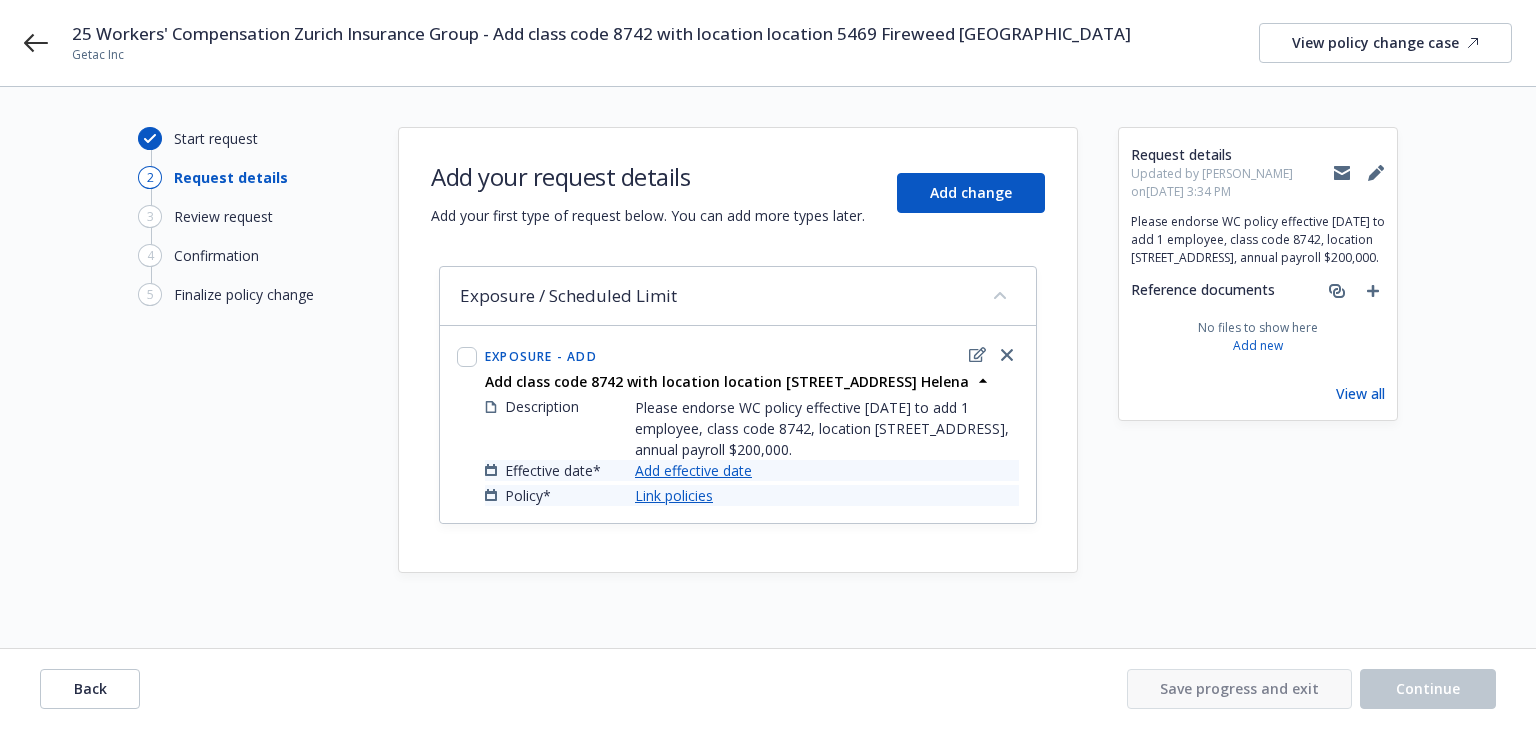 click on "Add effective date" at bounding box center (693, 470) 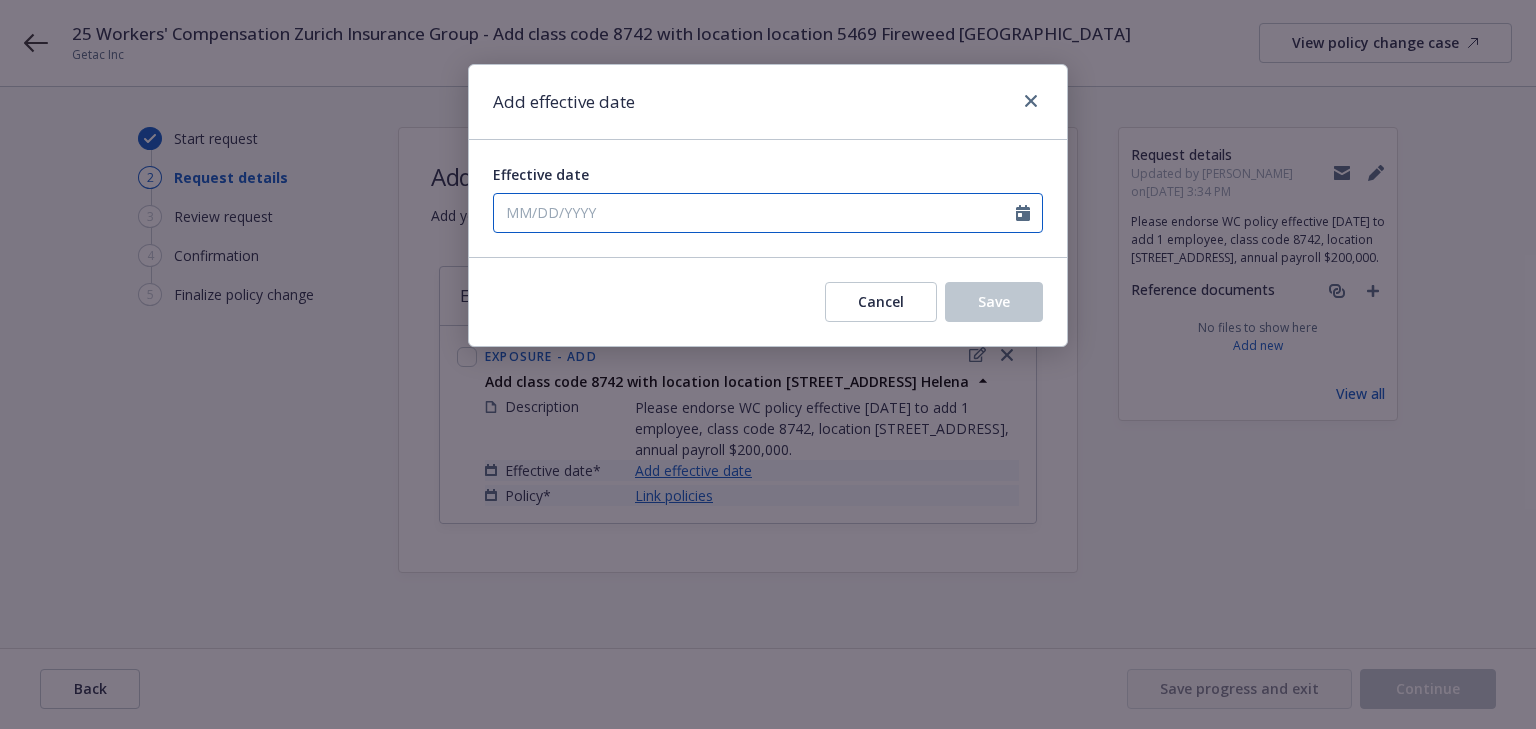 click on "Effective date" at bounding box center (755, 213) 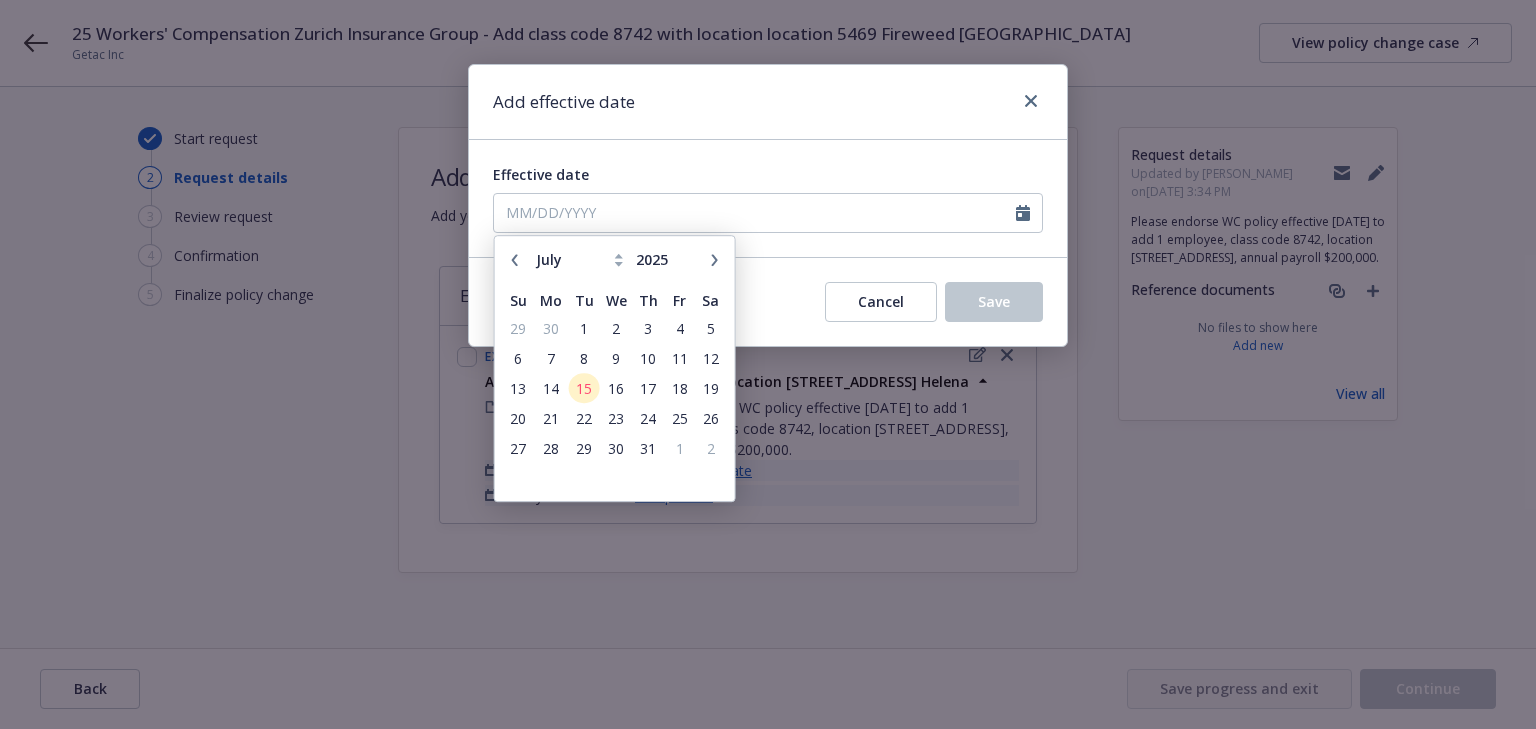 drag, startPoint x: 509, startPoint y: 256, endPoint x: 575, endPoint y: 308, distance: 84.0238 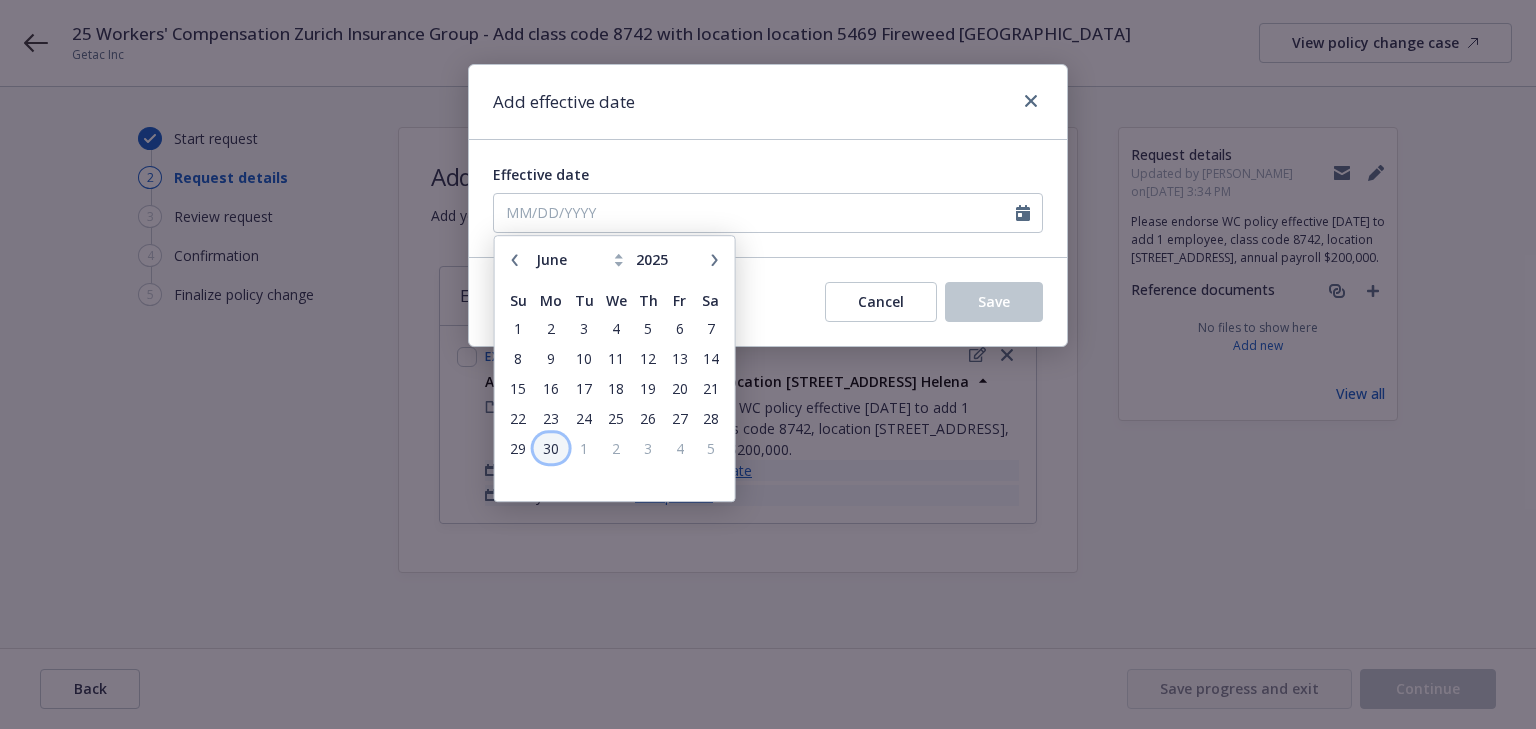 click on "30" at bounding box center [551, 448] 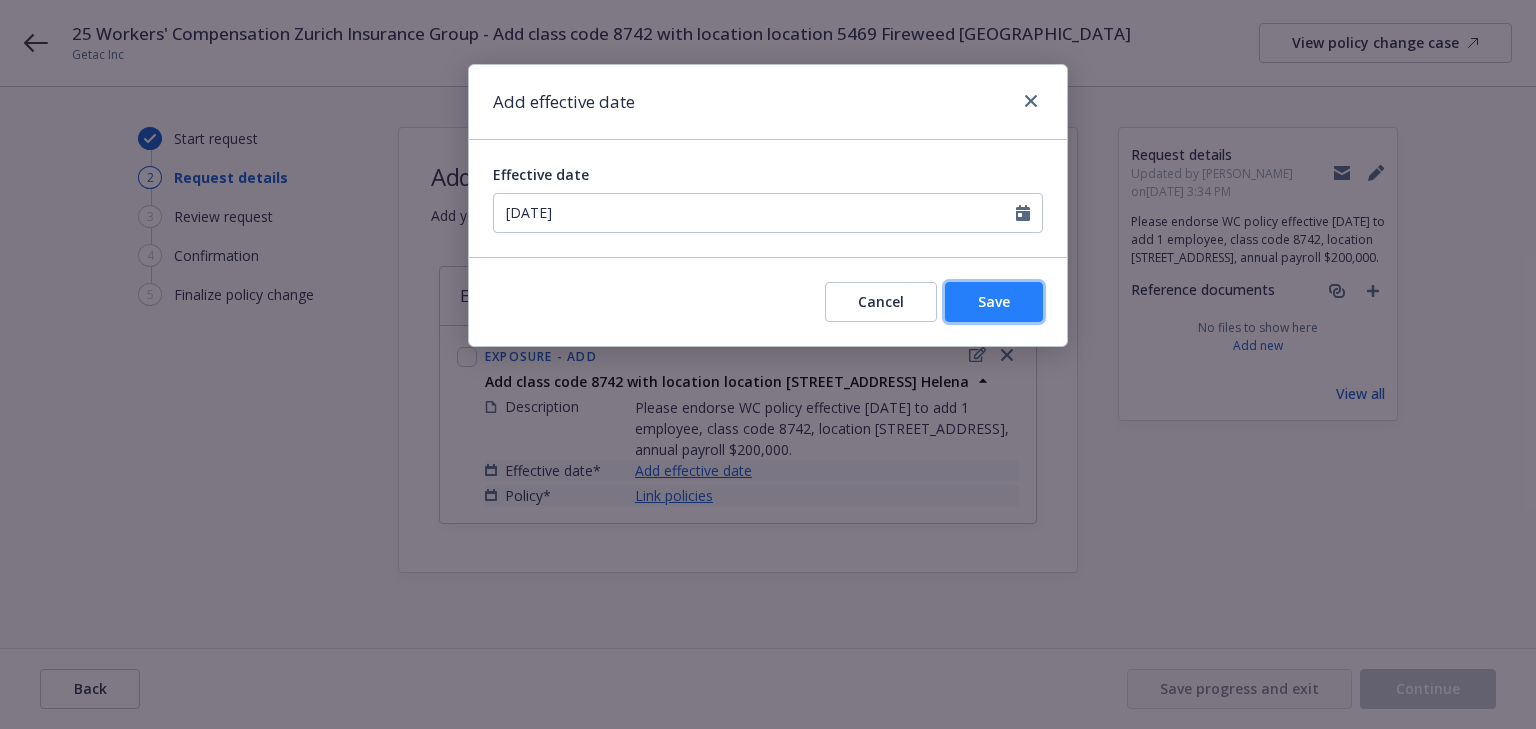 click on "Save" at bounding box center (994, 302) 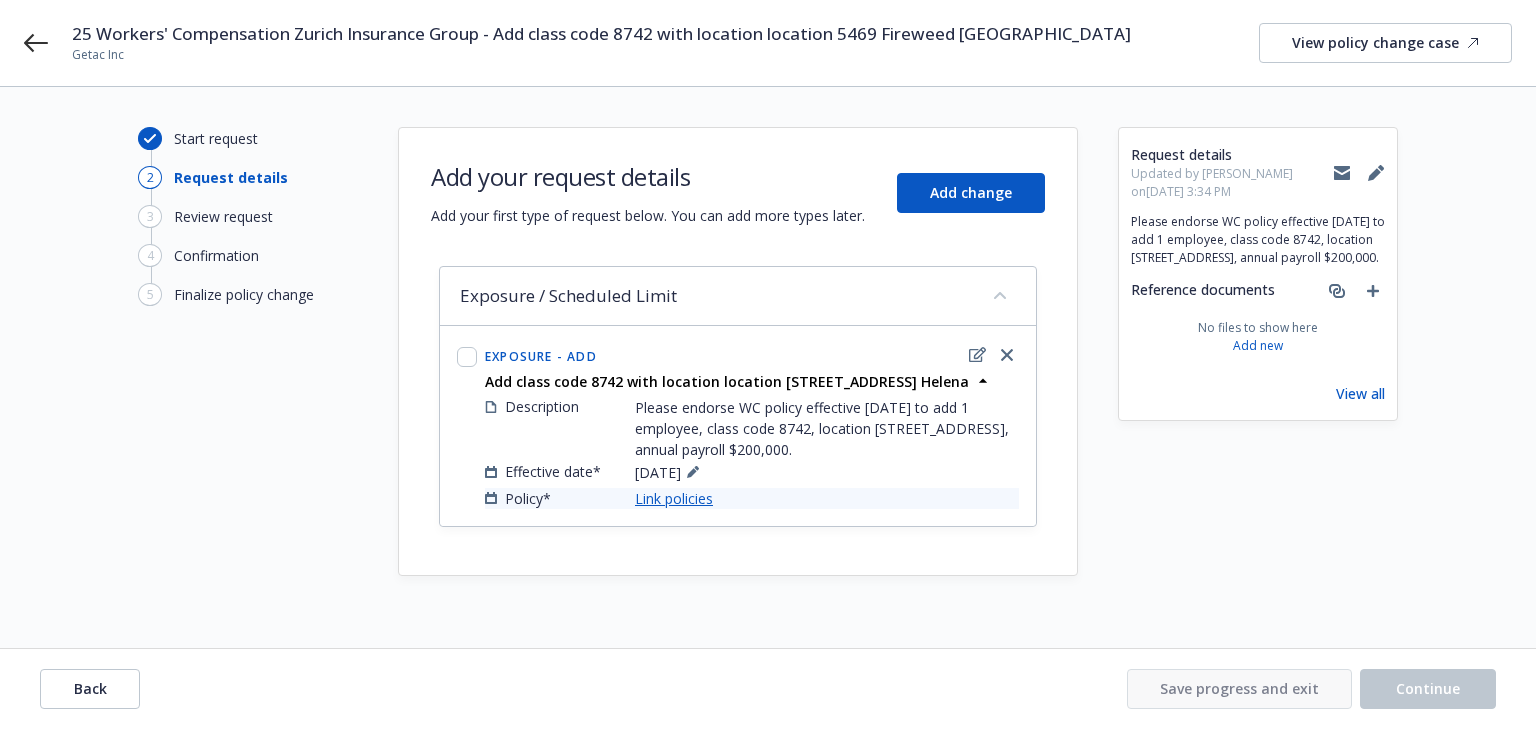 click on "Link policies" at bounding box center [674, 498] 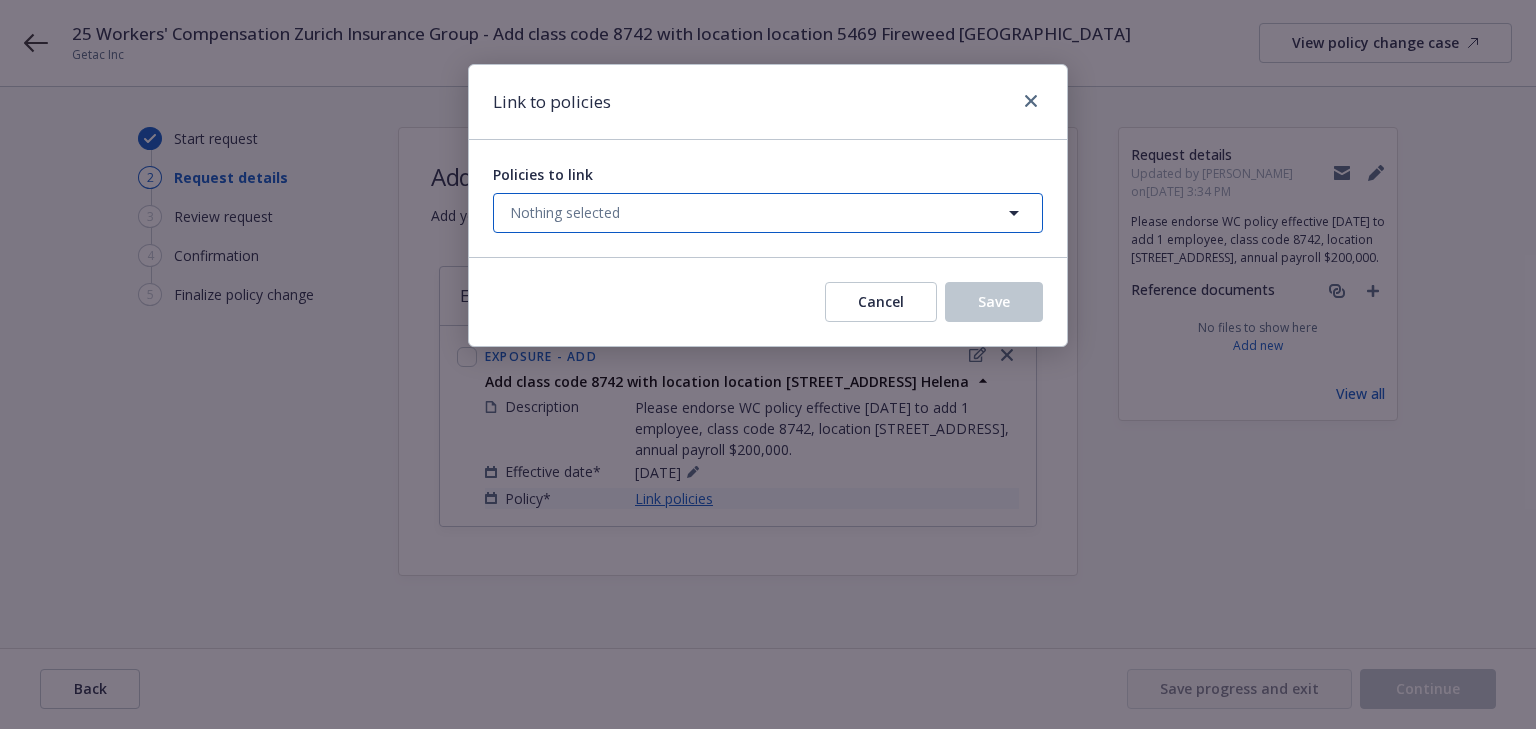 click on "Nothing selected" at bounding box center (768, 213) 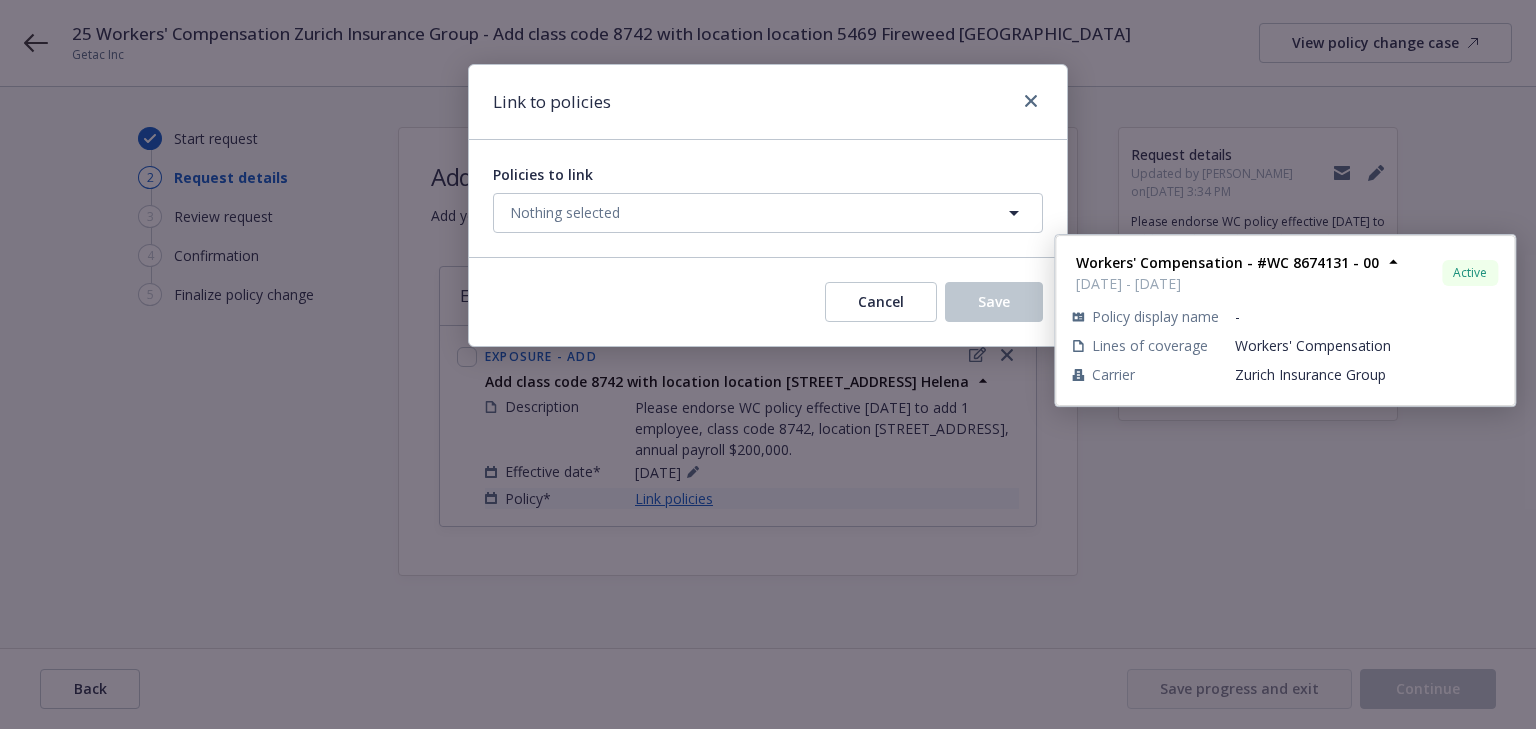 click at bounding box center (521, 313) 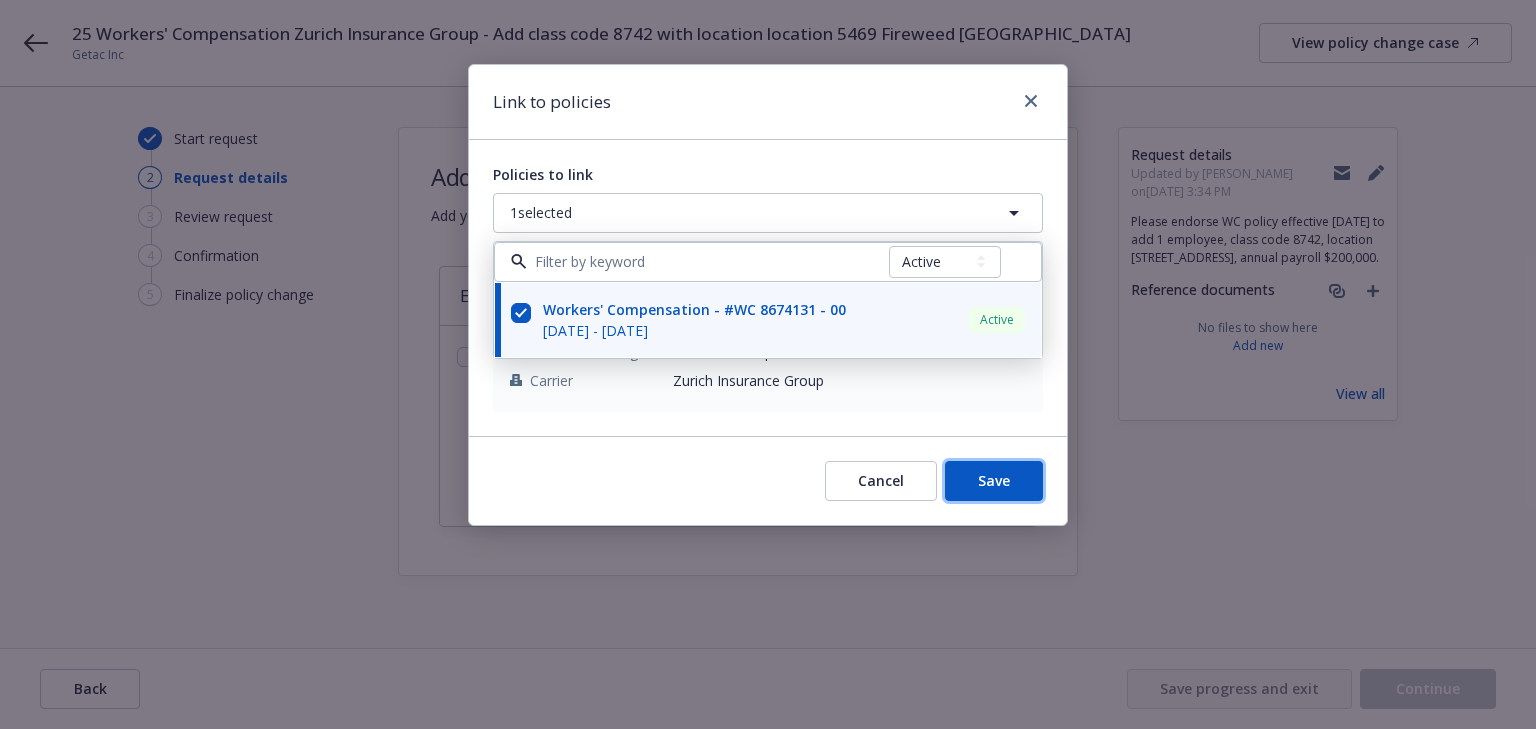 click on "Save" at bounding box center [994, 480] 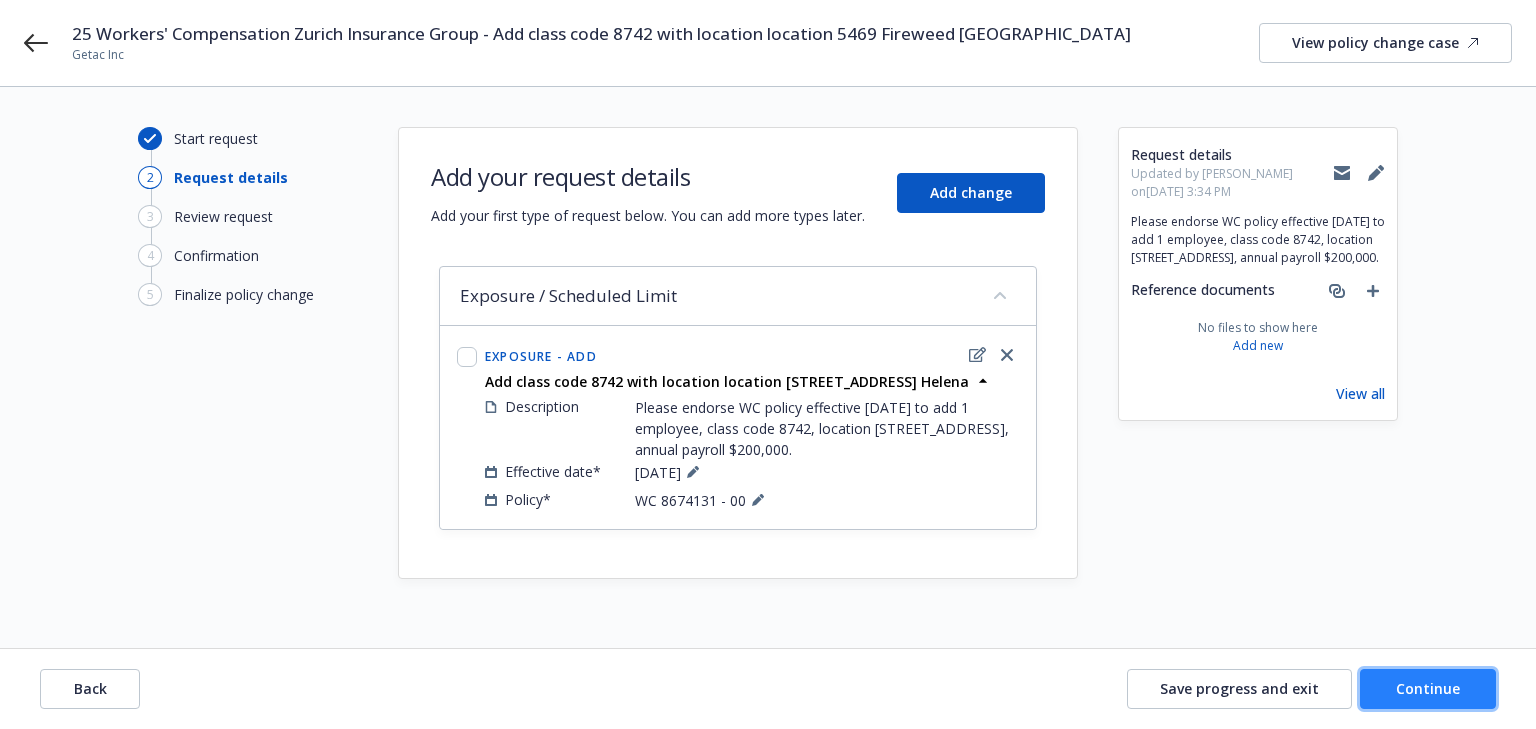 click on "Continue" at bounding box center [1428, 688] 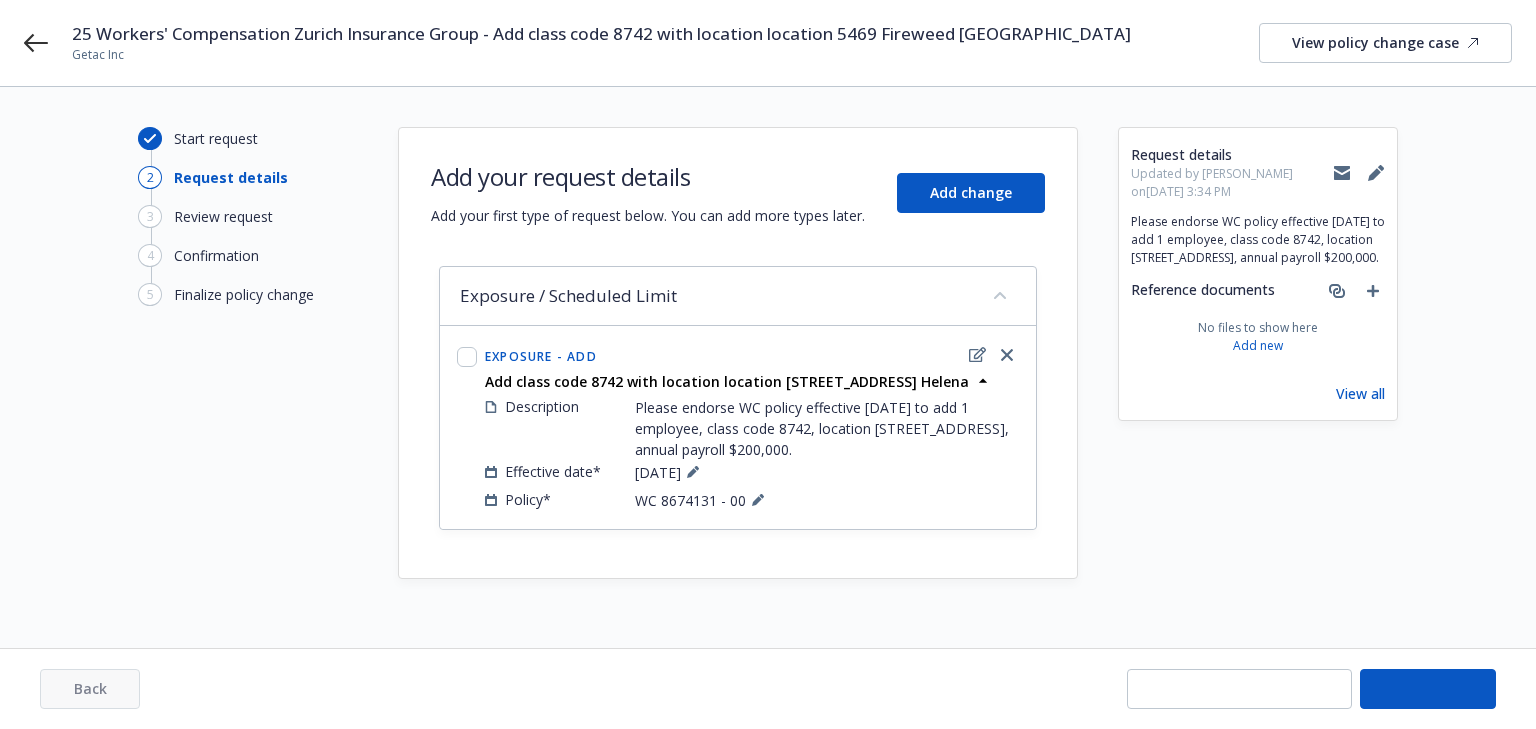 click on "Continue" at bounding box center (1428, 689) 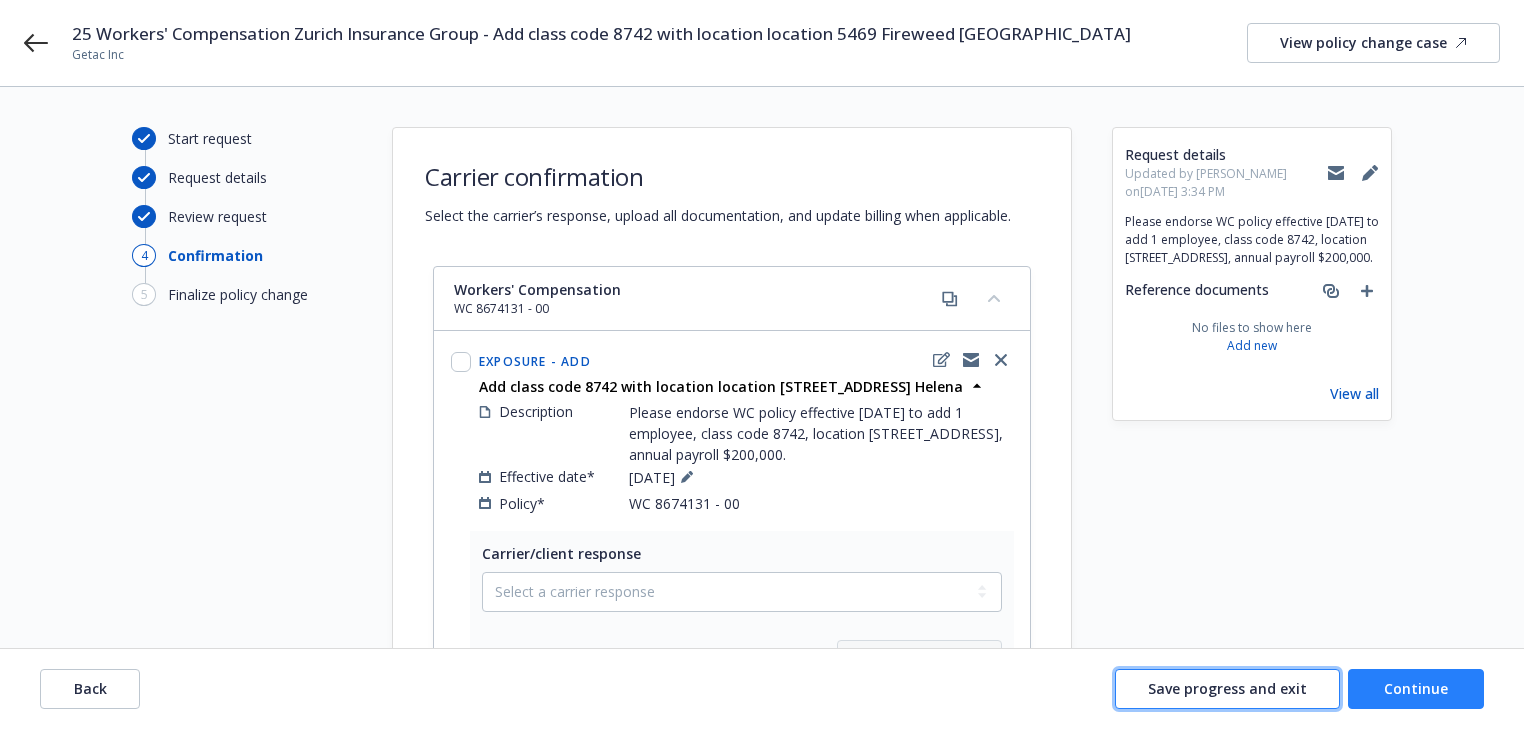click on "Save progress and exit" at bounding box center [1227, 688] 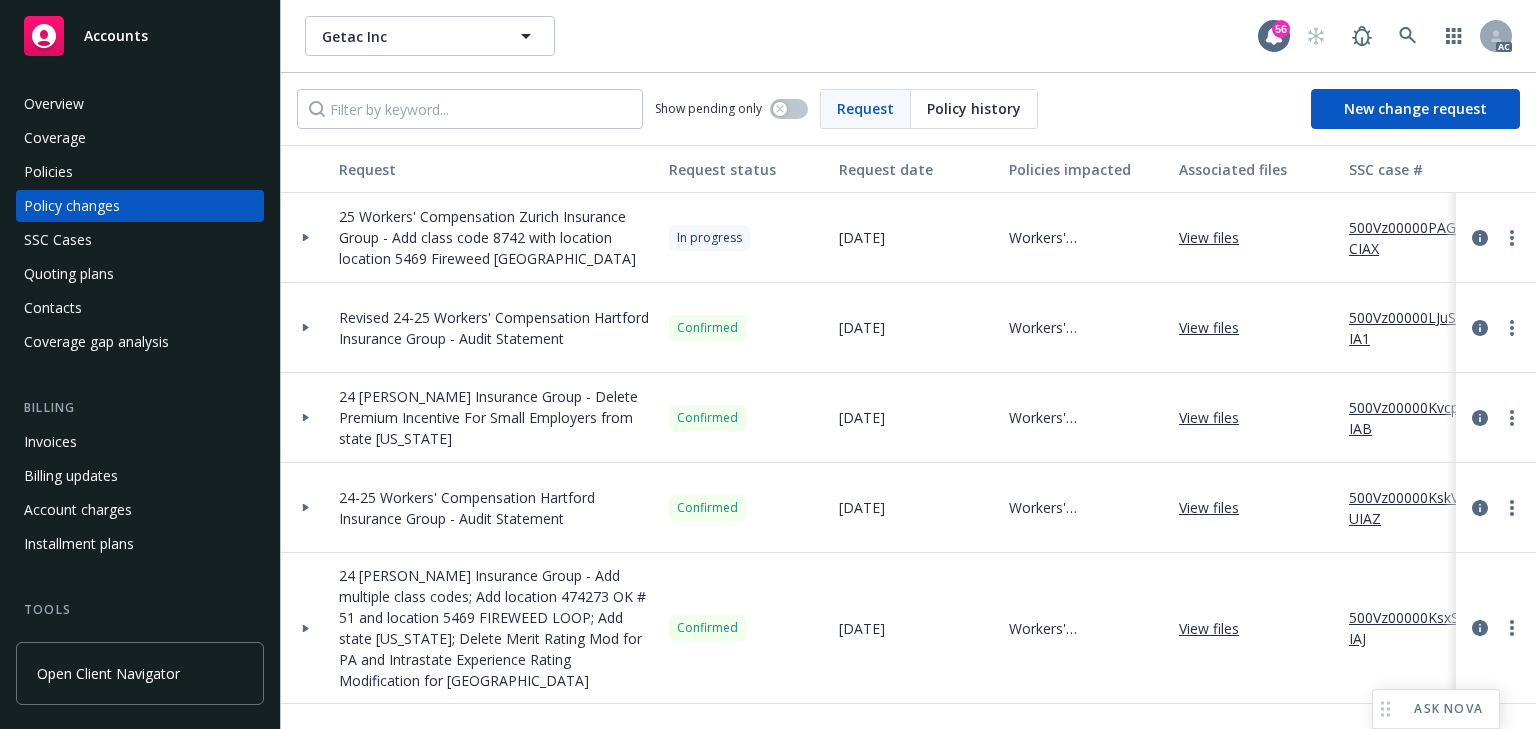 click on "500Vz00000PAG5CIAX" at bounding box center (1416, 238) 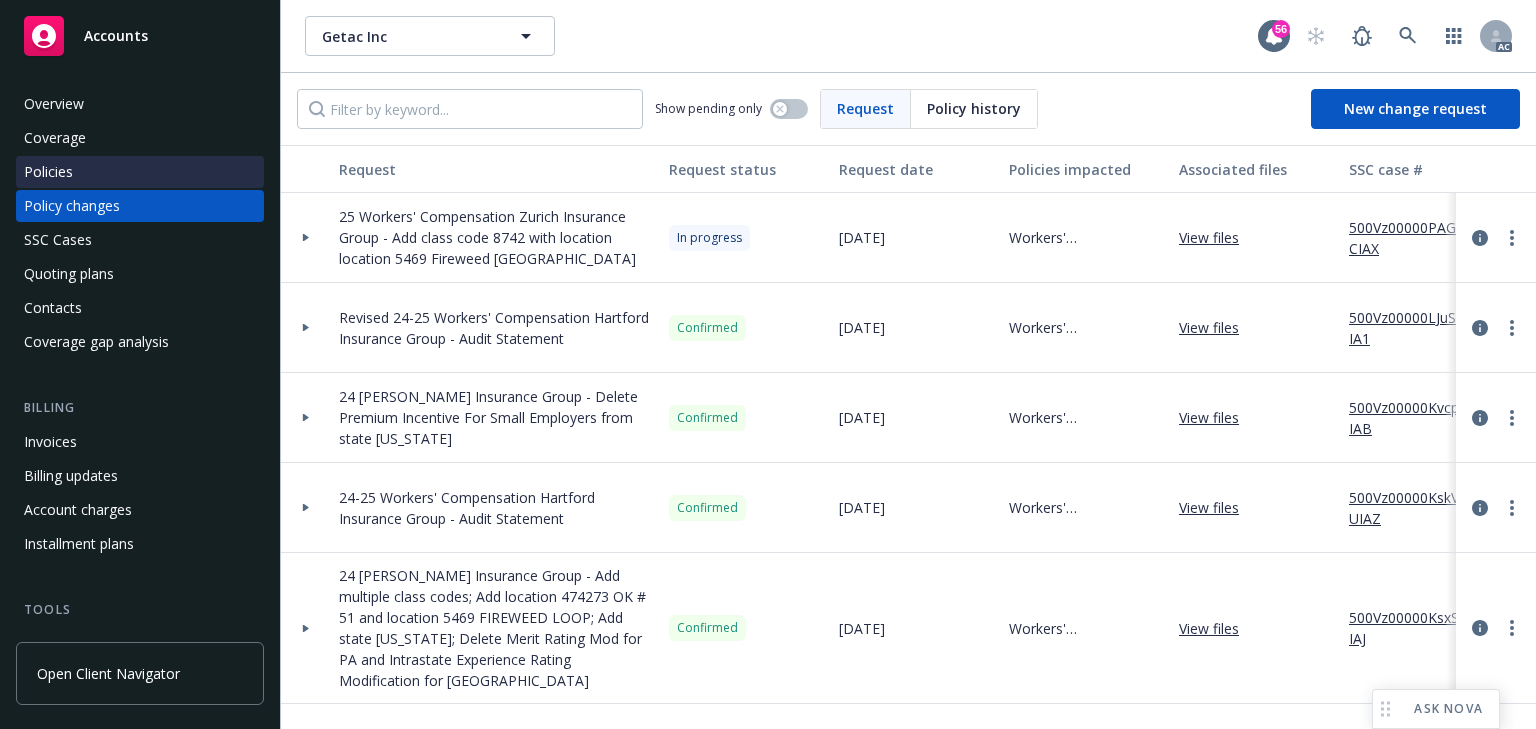 click on "Policies" at bounding box center (48, 172) 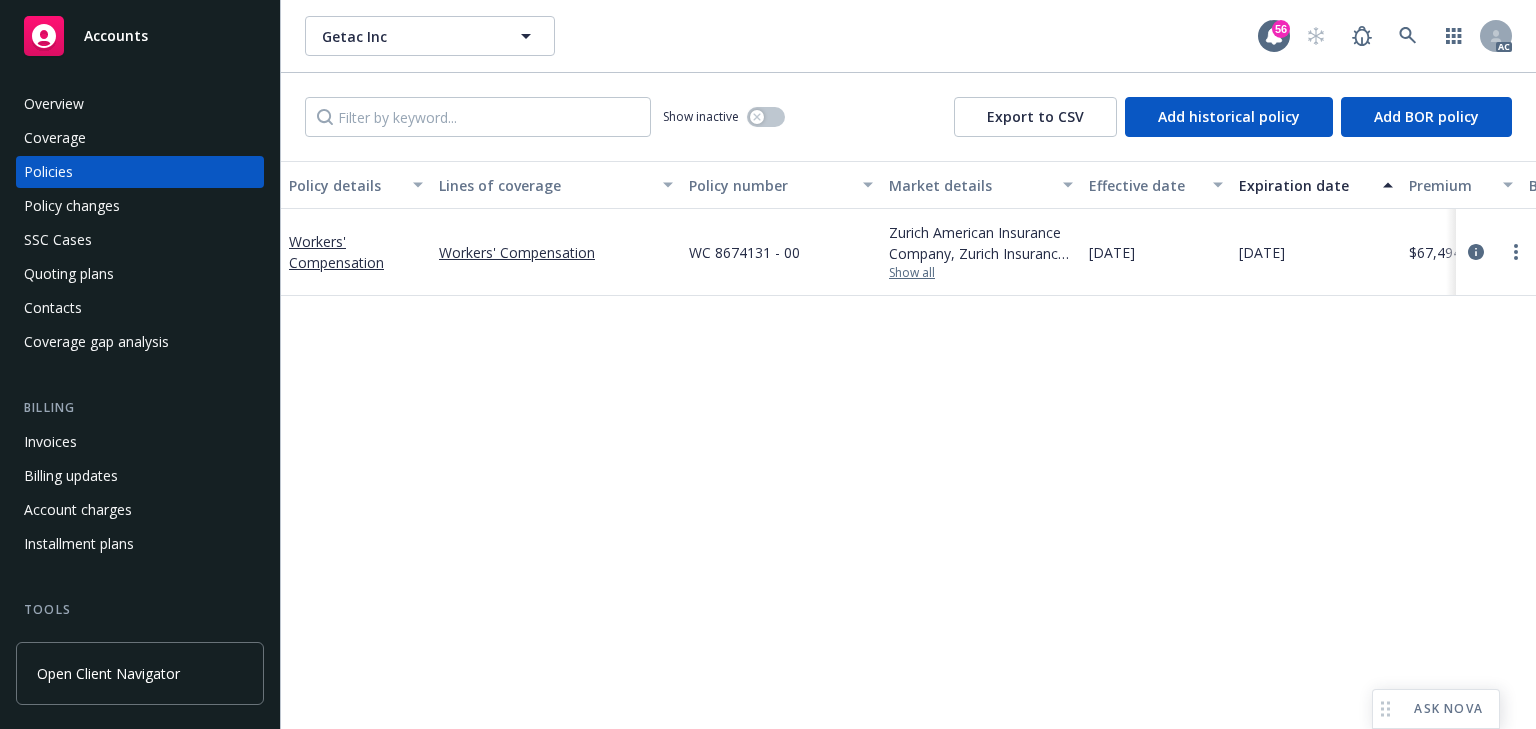 click on "Show all" at bounding box center (981, 273) 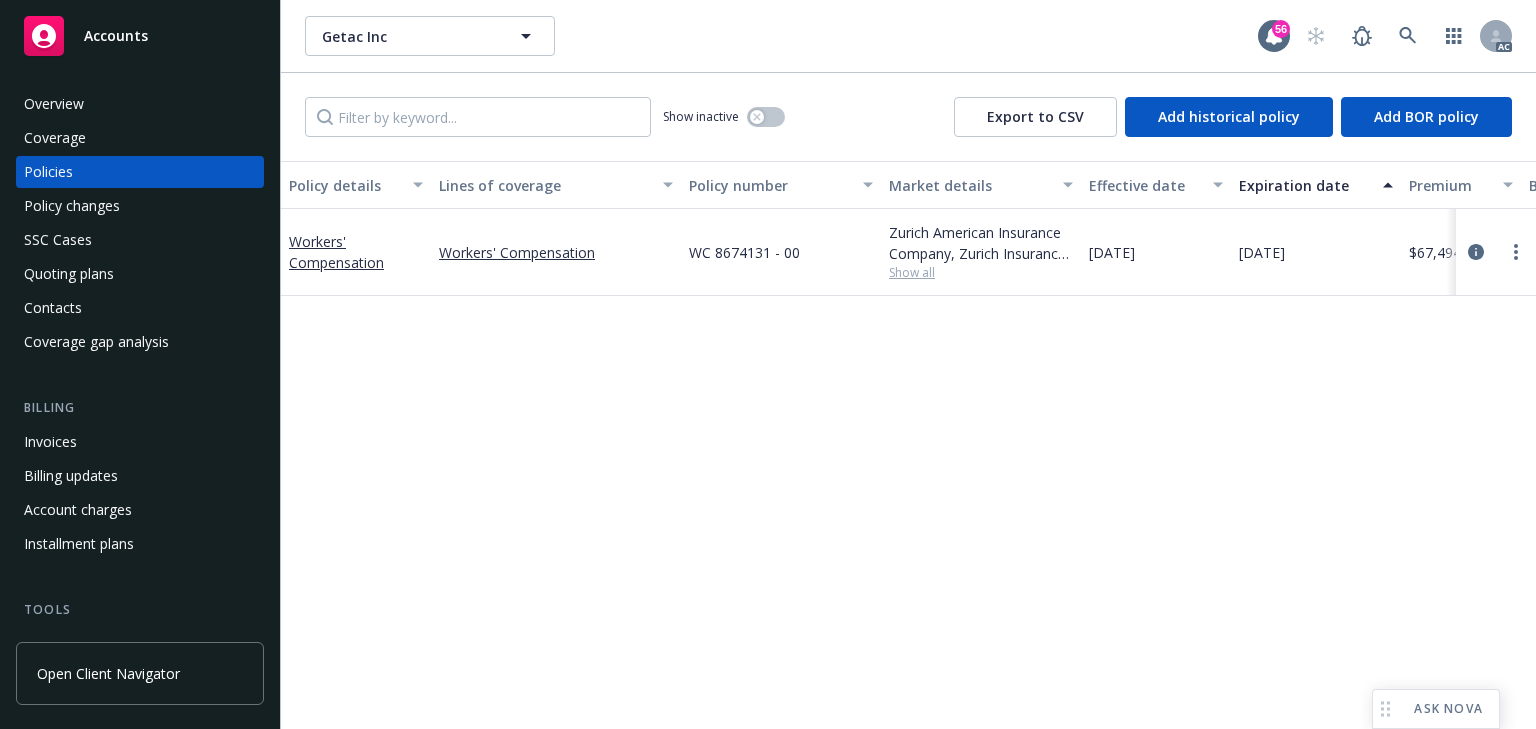 click on "Policy details Lines of coverage Policy number Market details Effective date Expiration date Premium Billing method Stage Status Service team leaders Workers' Compensation Workers' Compensation WC 8674131 - 00 Zurich American Insurance Company, Zurich Insurance Group Show all [DATE] [DATE] $67,494.00 Agency - Pay in full New Active [PERSON_NAME] AC [PERSON_NAME] AM 1 more" at bounding box center (908, 445) 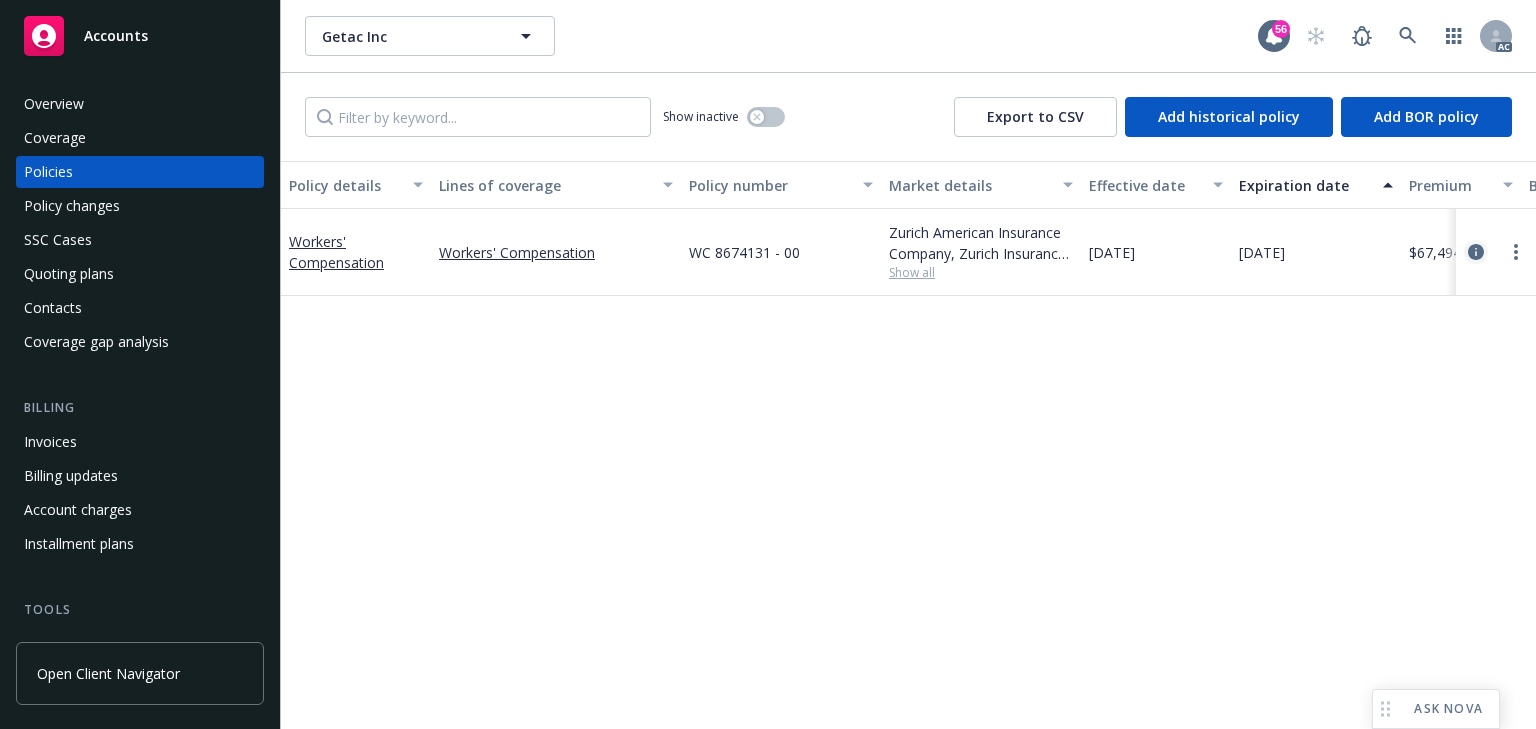 click 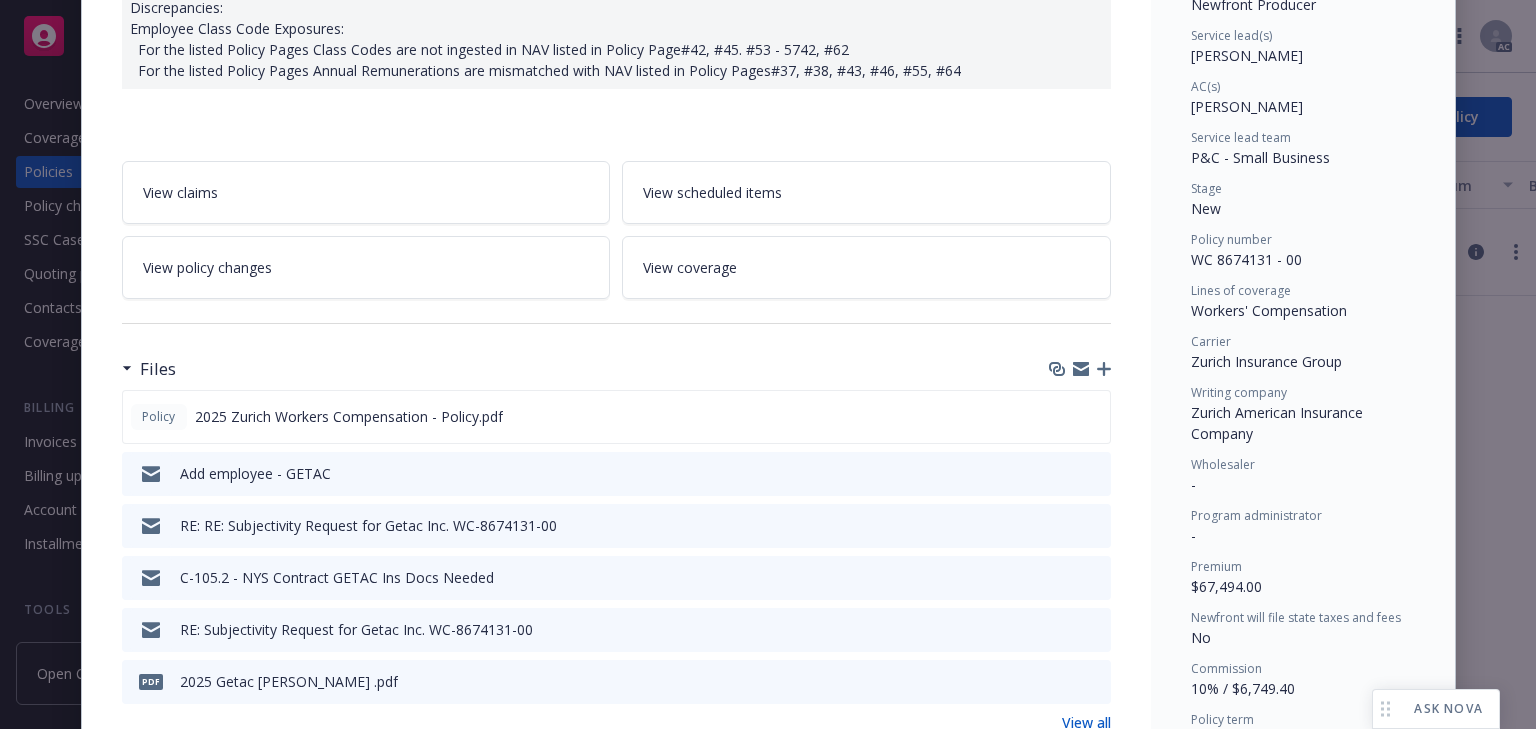 scroll, scrollTop: 380, scrollLeft: 0, axis: vertical 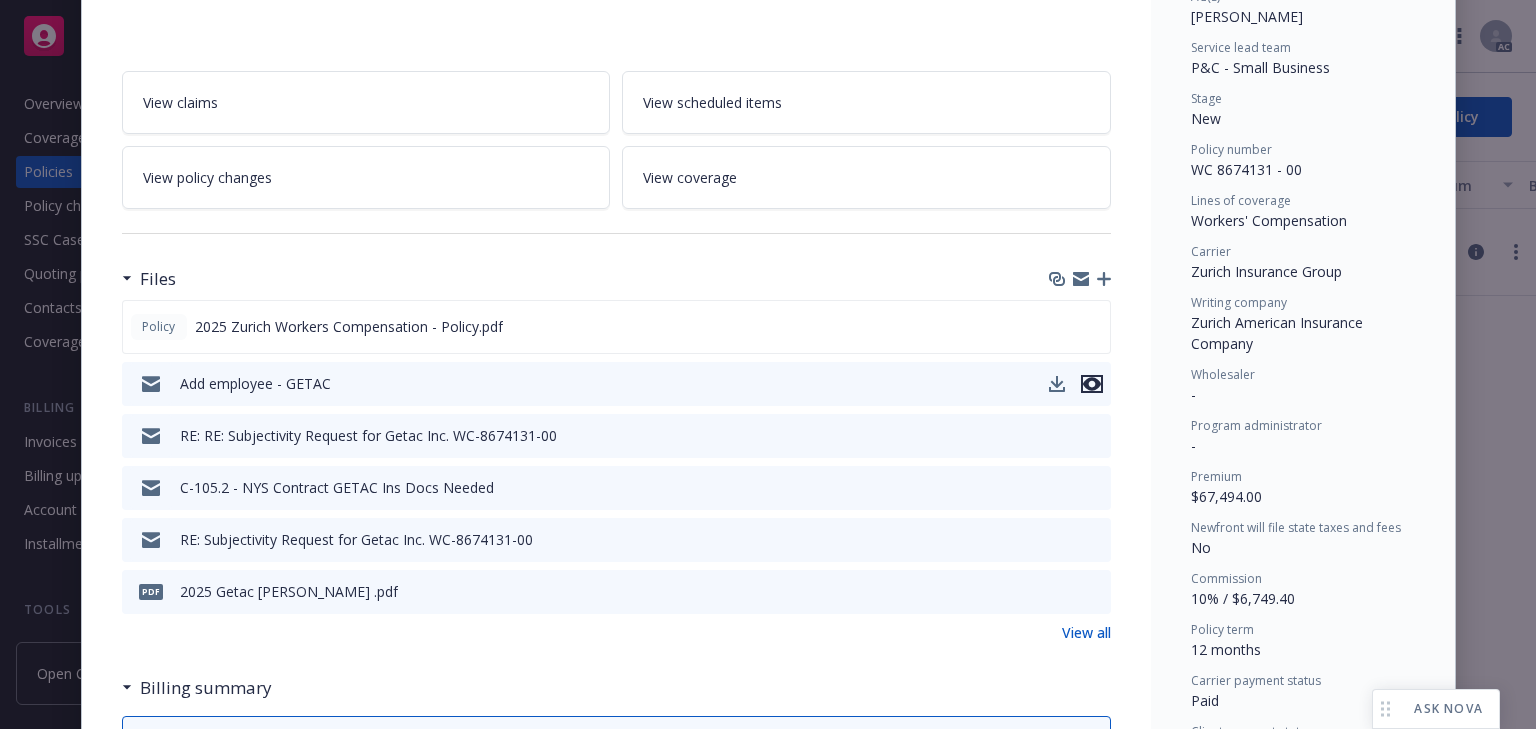 click 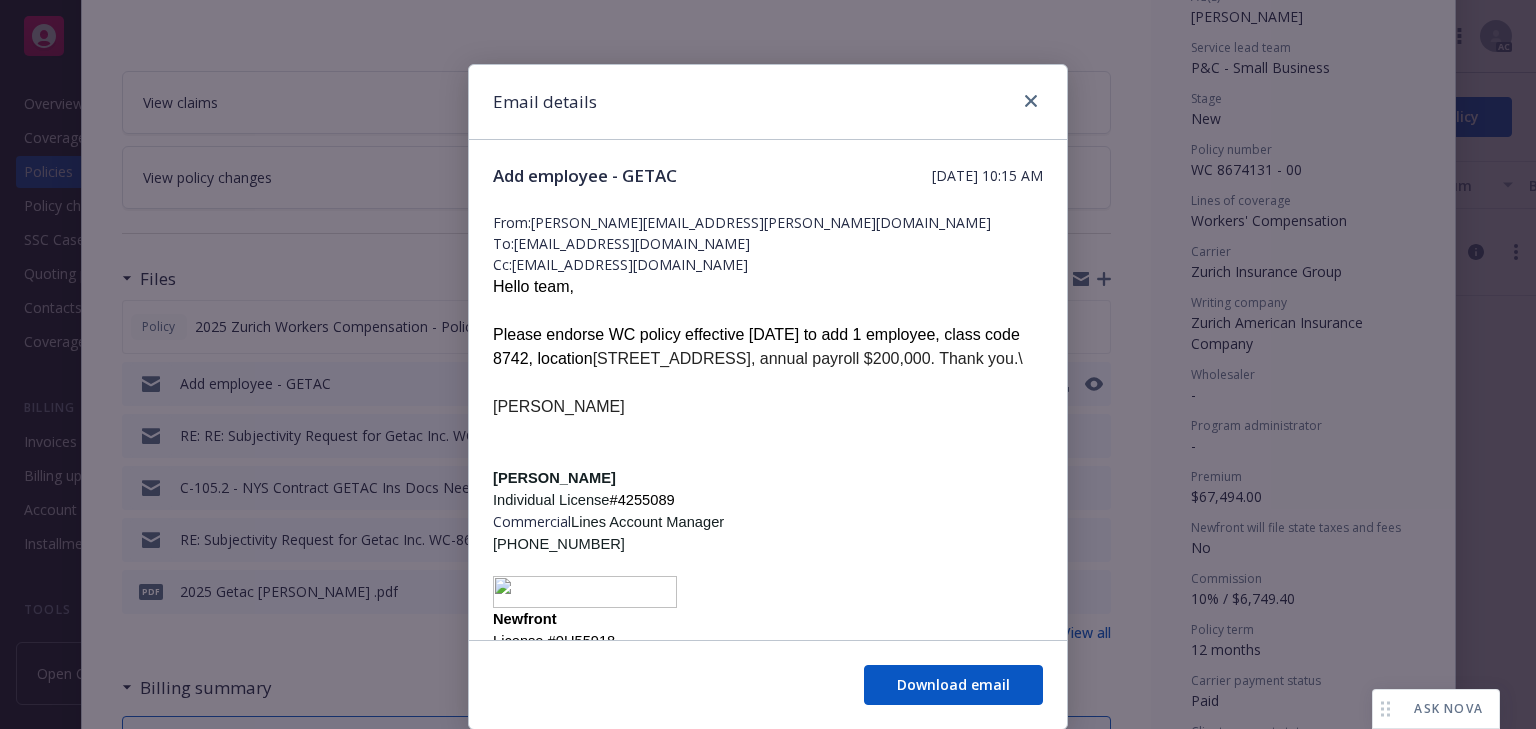 click at bounding box center [768, 431] 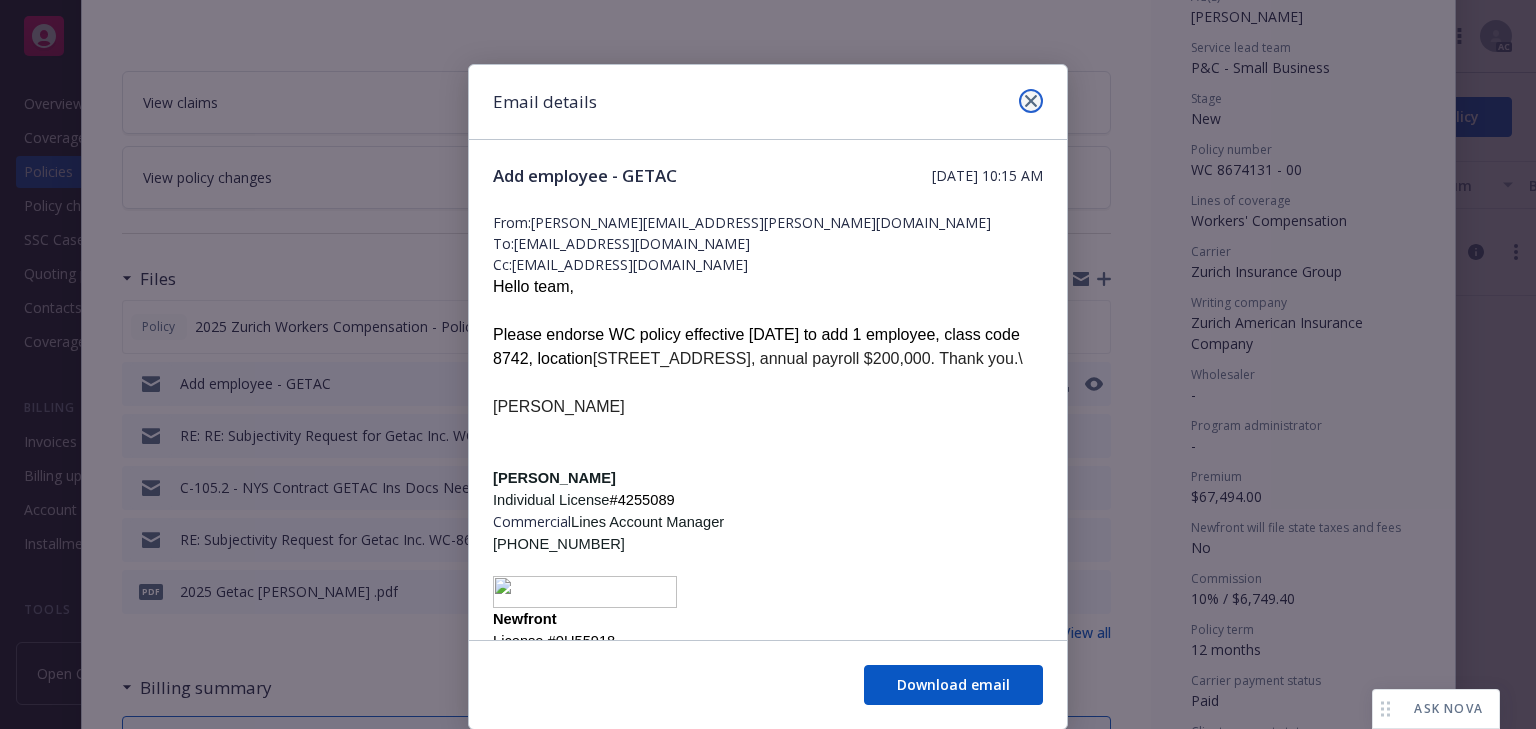 click 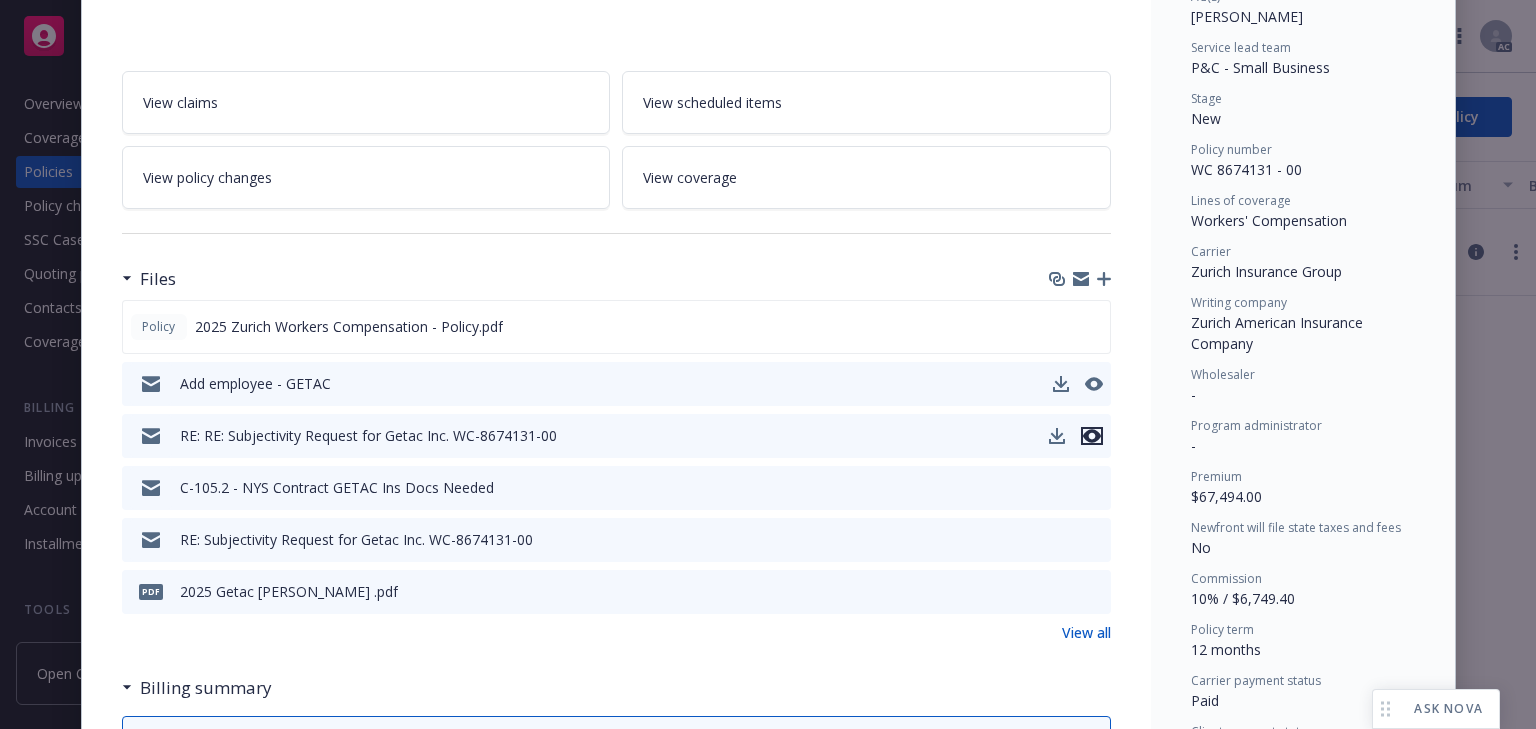 click 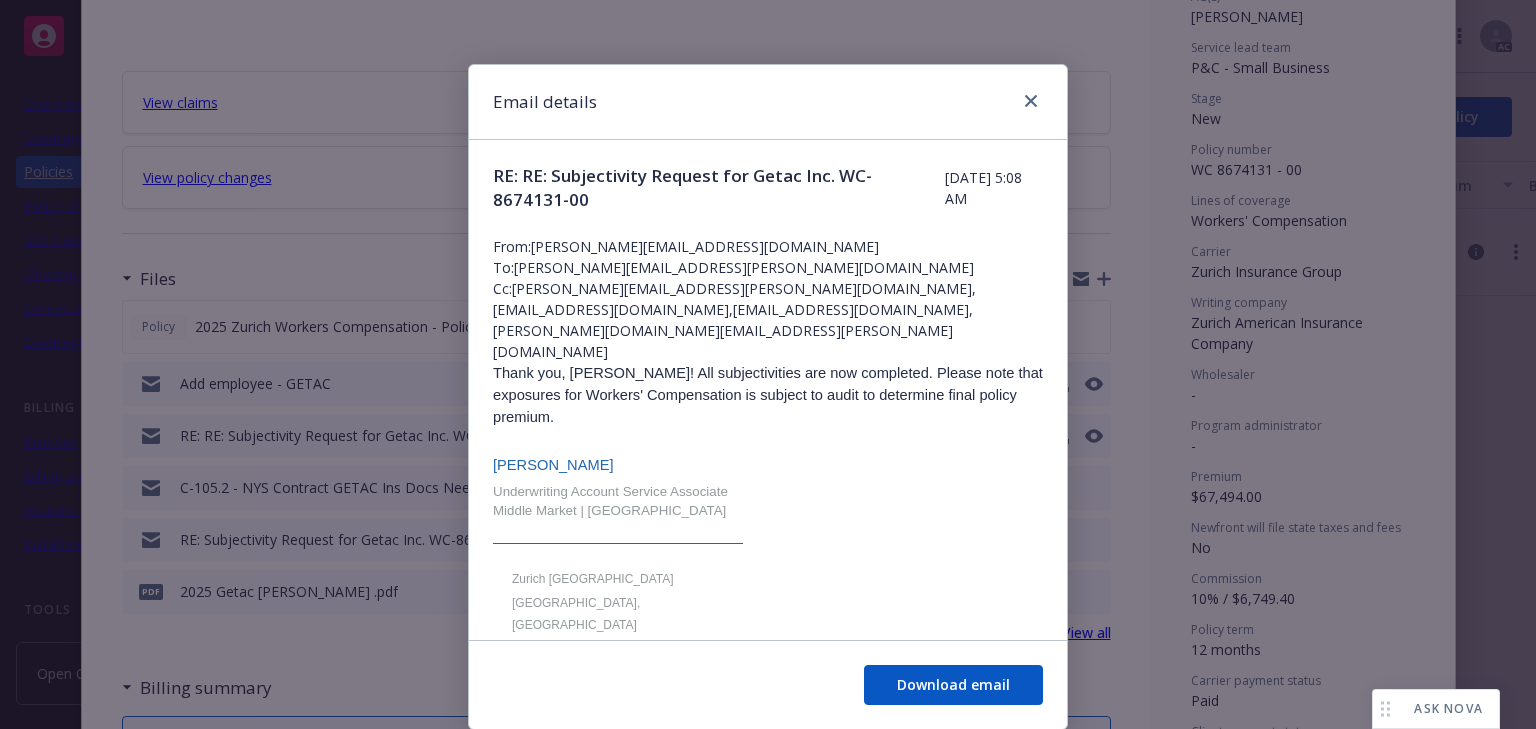 click on "[PERSON_NAME]
Underwriting Account Service Associate
[GEOGRAPHIC_DATA] | [GEOGRAPHIC_DATA]
[GEOGRAPHIC_DATA] [GEOGRAPHIC_DATA]
[GEOGRAPHIC_DATA], [GEOGRAPHIC_DATA]
am y.lee6 @[DOMAIN_NAME]
For Billing Inquiries:
Special Bill and Agency Bill Accounts , please send
your Inquiry to
[EMAIL_ADDRESS][DOMAIN_NAME]
or call [PHONE_NUMBER]
Direct Bill Accounts, please send your Inquiry to
[EMAIL_ADDRESS][DOMAIN_NAME]
or call [PHONE_NUMBER]
For Loss Runs :
[EMAIL_ADDRESS][DOMAIN_NAME]" at bounding box center [768, 713] 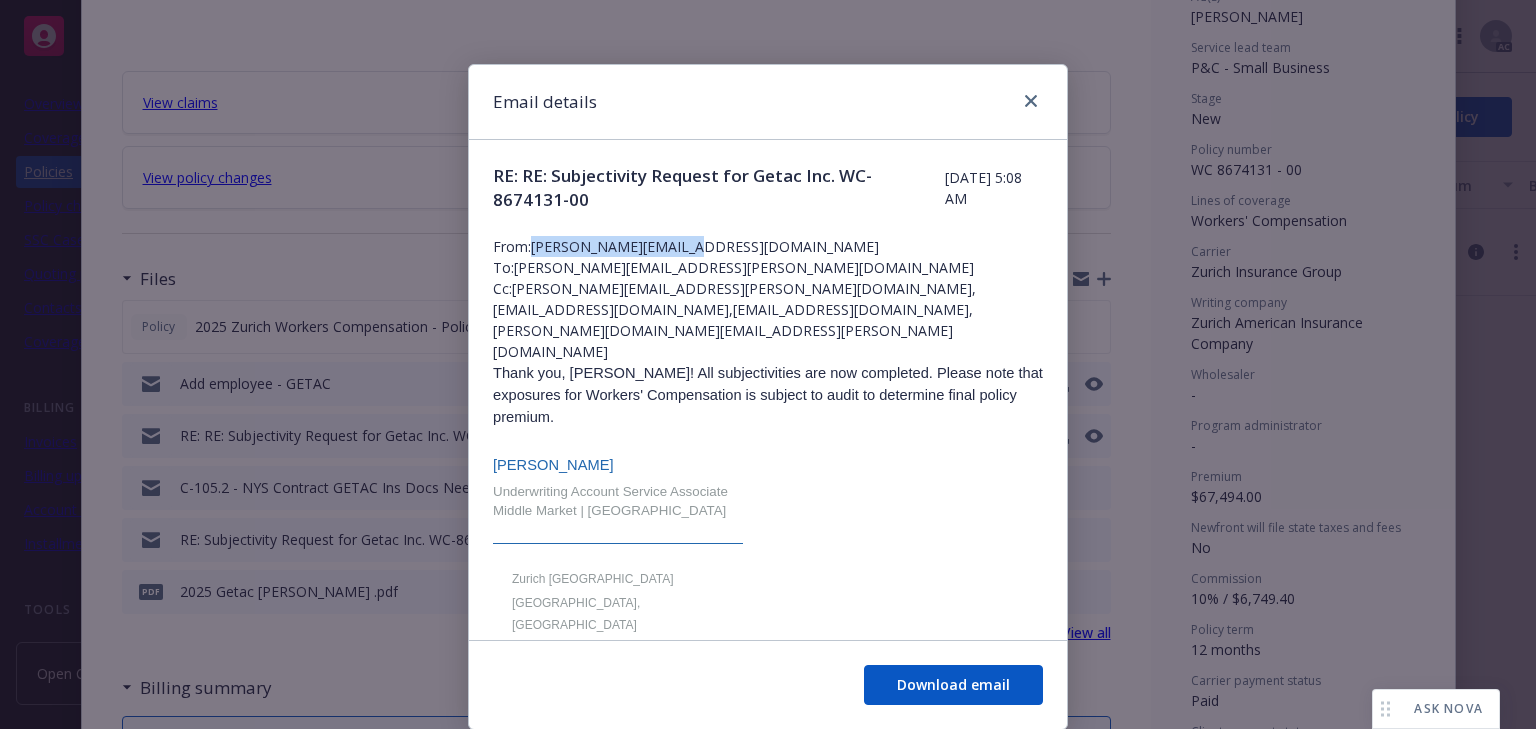 drag, startPoint x: 528, startPoint y: 240, endPoint x: 718, endPoint y: 245, distance: 190.06578 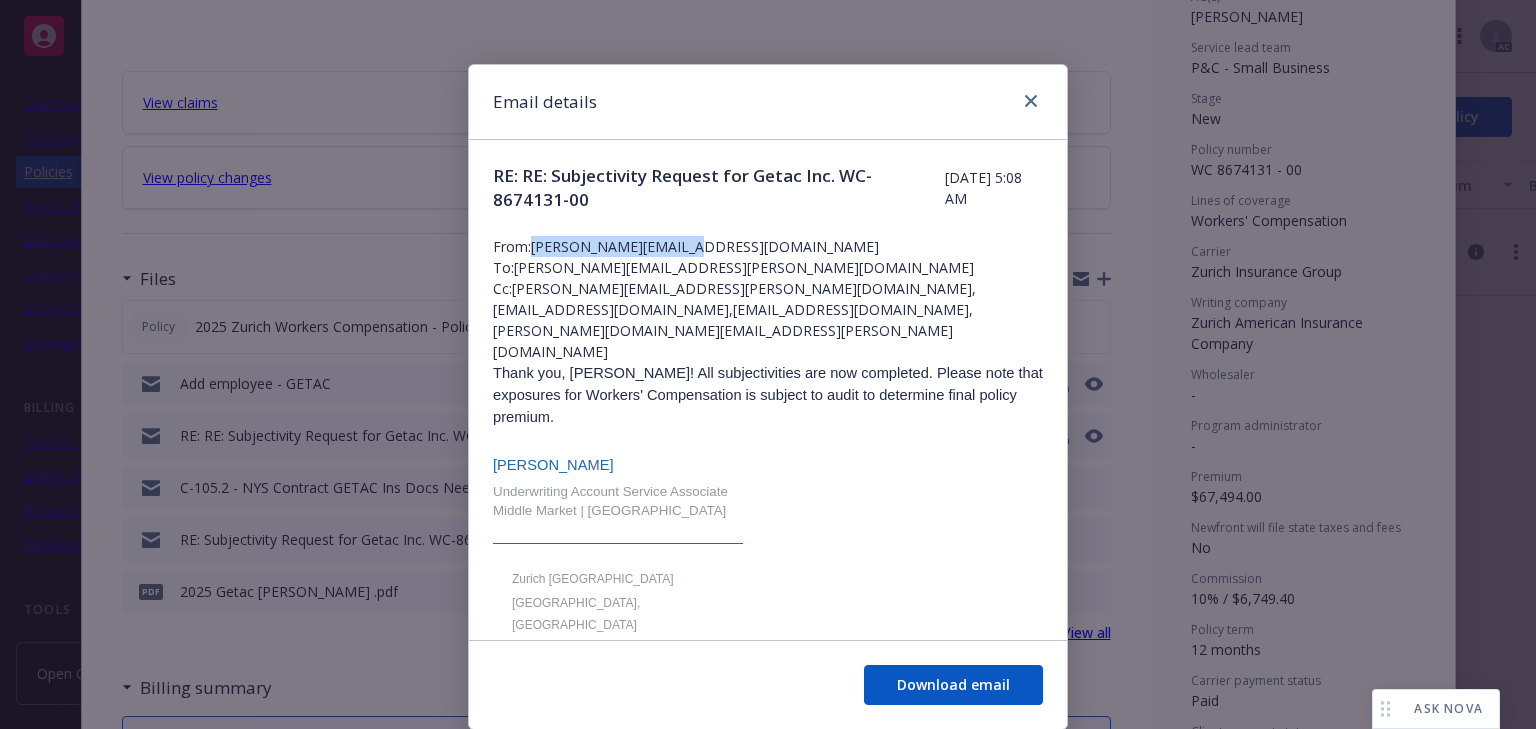 click on "From:  [PERSON_NAME][EMAIL_ADDRESS][DOMAIN_NAME]" at bounding box center (768, 246) 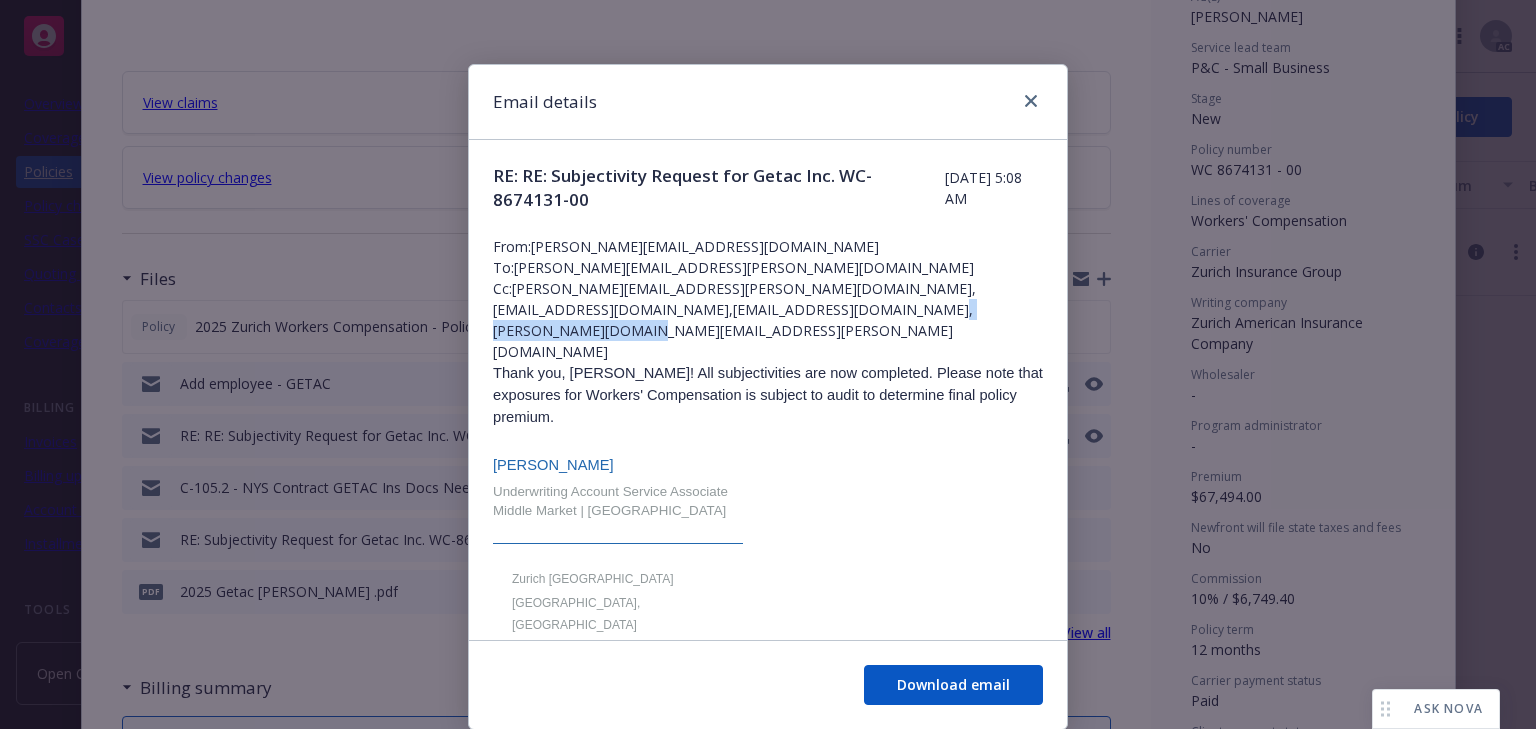 drag, startPoint x: 797, startPoint y: 309, endPoint x: 948, endPoint y: 309, distance: 151 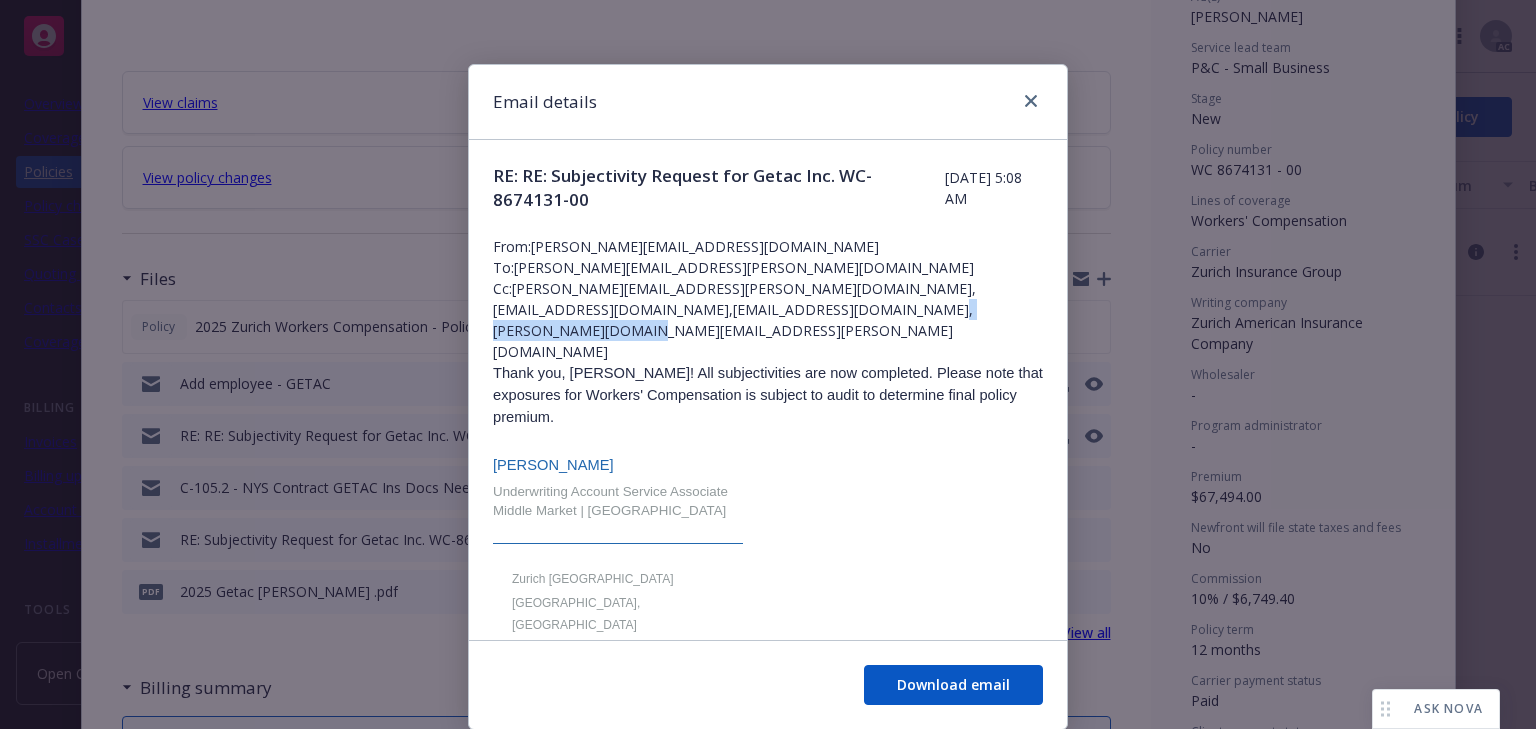 click on "Cc:  [PERSON_NAME][EMAIL_ADDRESS][PERSON_NAME][DOMAIN_NAME],[EMAIL_ADDRESS][DOMAIN_NAME],[EMAIL_ADDRESS][DOMAIN_NAME],[PERSON_NAME][DOMAIN_NAME][EMAIL_ADDRESS][PERSON_NAME][DOMAIN_NAME]" at bounding box center [768, 320] 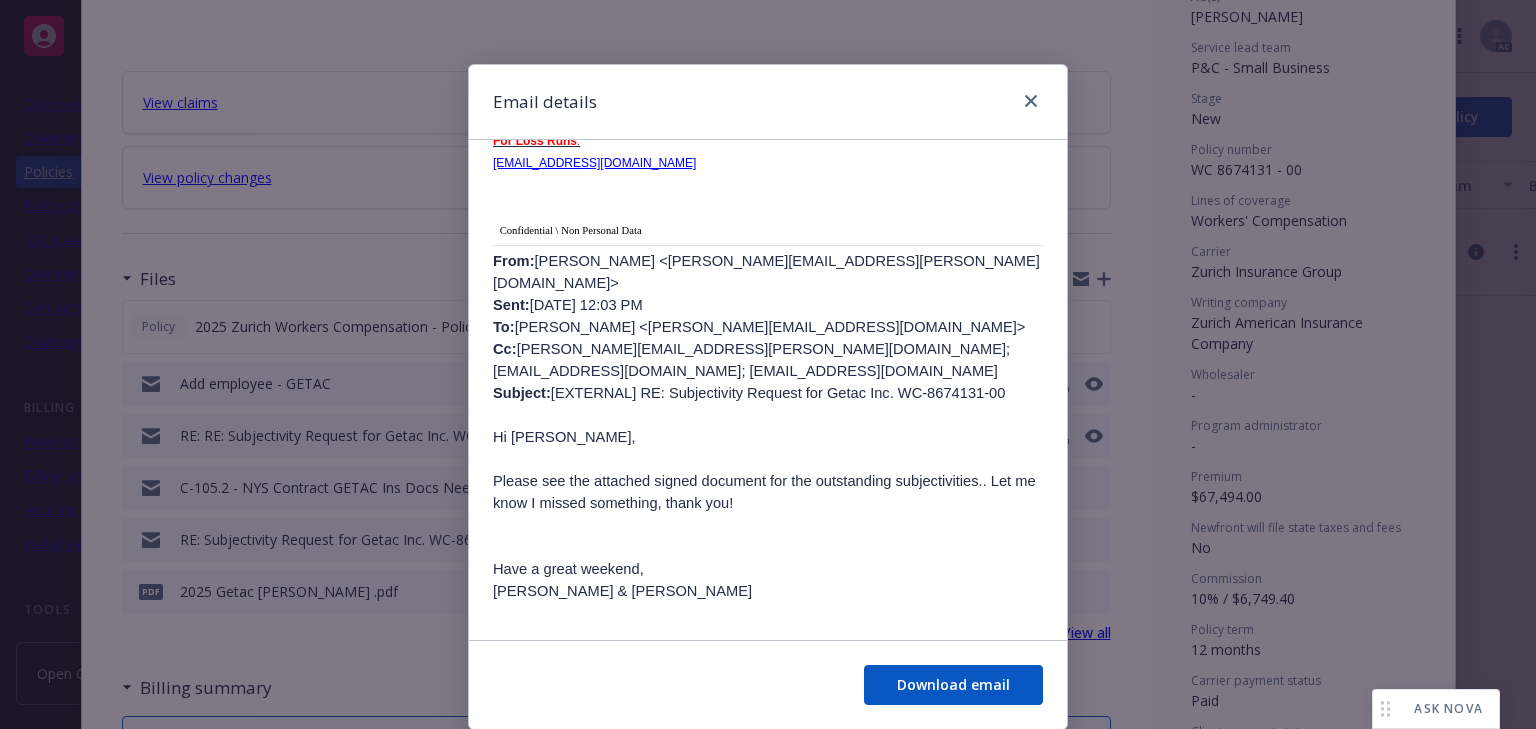 scroll, scrollTop: 800, scrollLeft: 0, axis: vertical 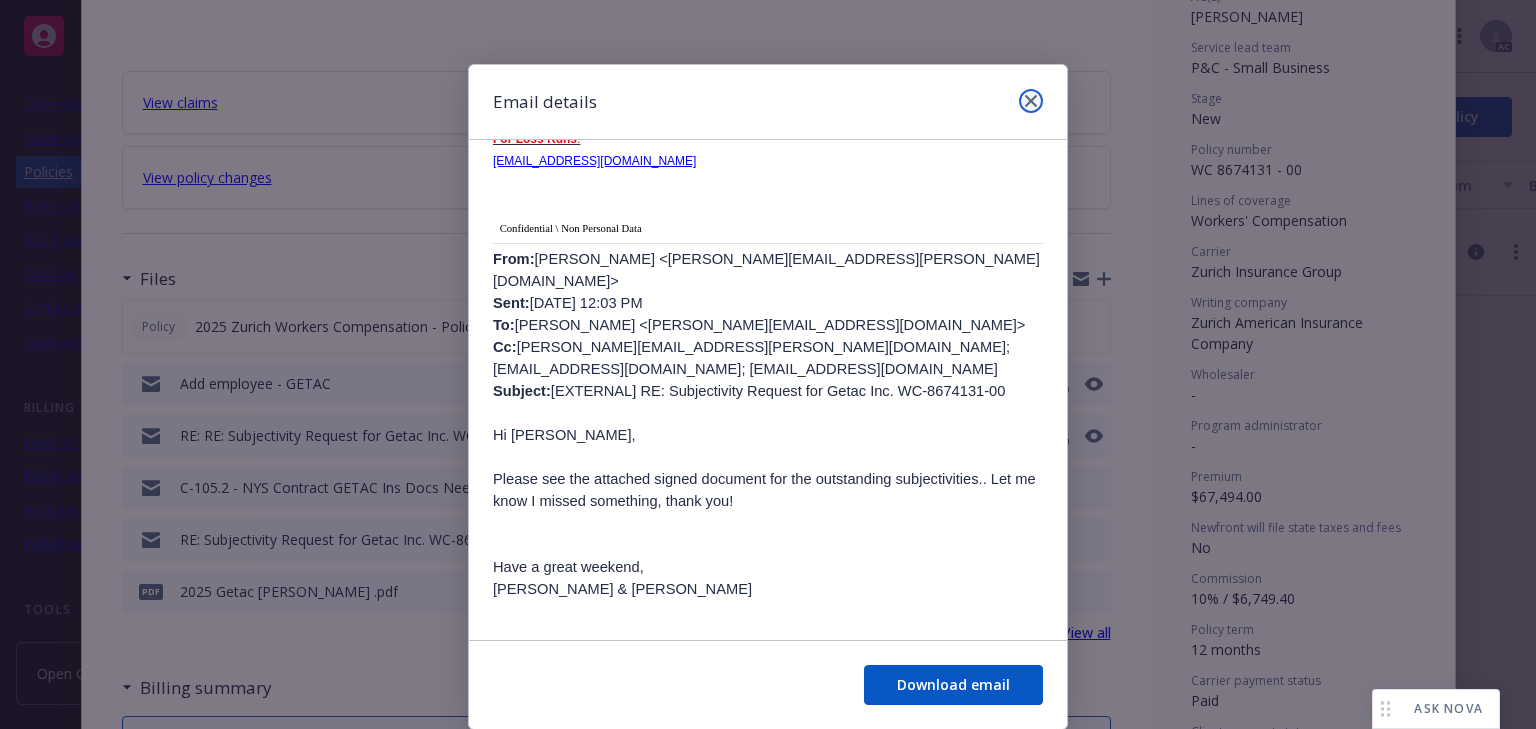 click 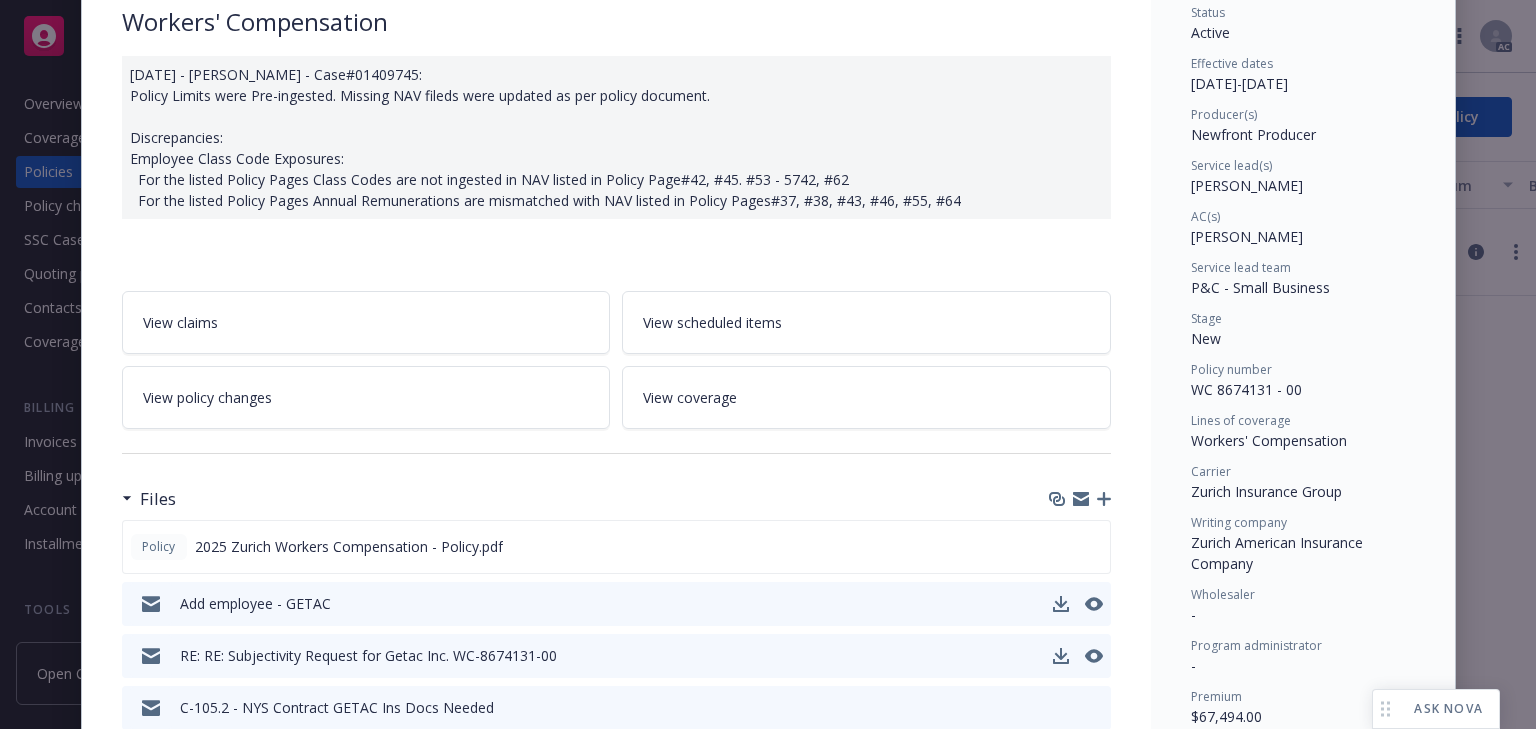 scroll, scrollTop: 140, scrollLeft: 0, axis: vertical 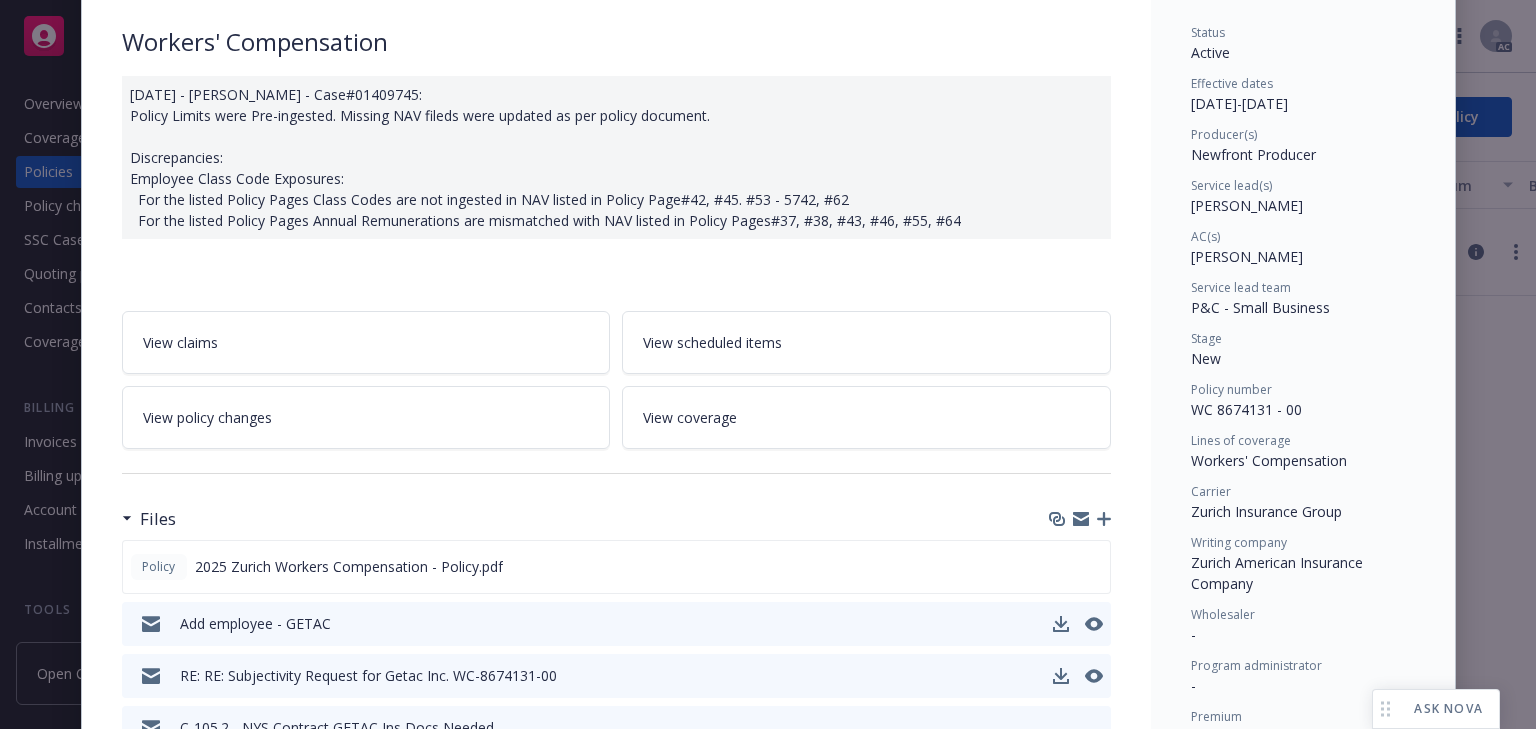 drag, startPoint x: 1184, startPoint y: 205, endPoint x: 1356, endPoint y: 215, distance: 172.29045 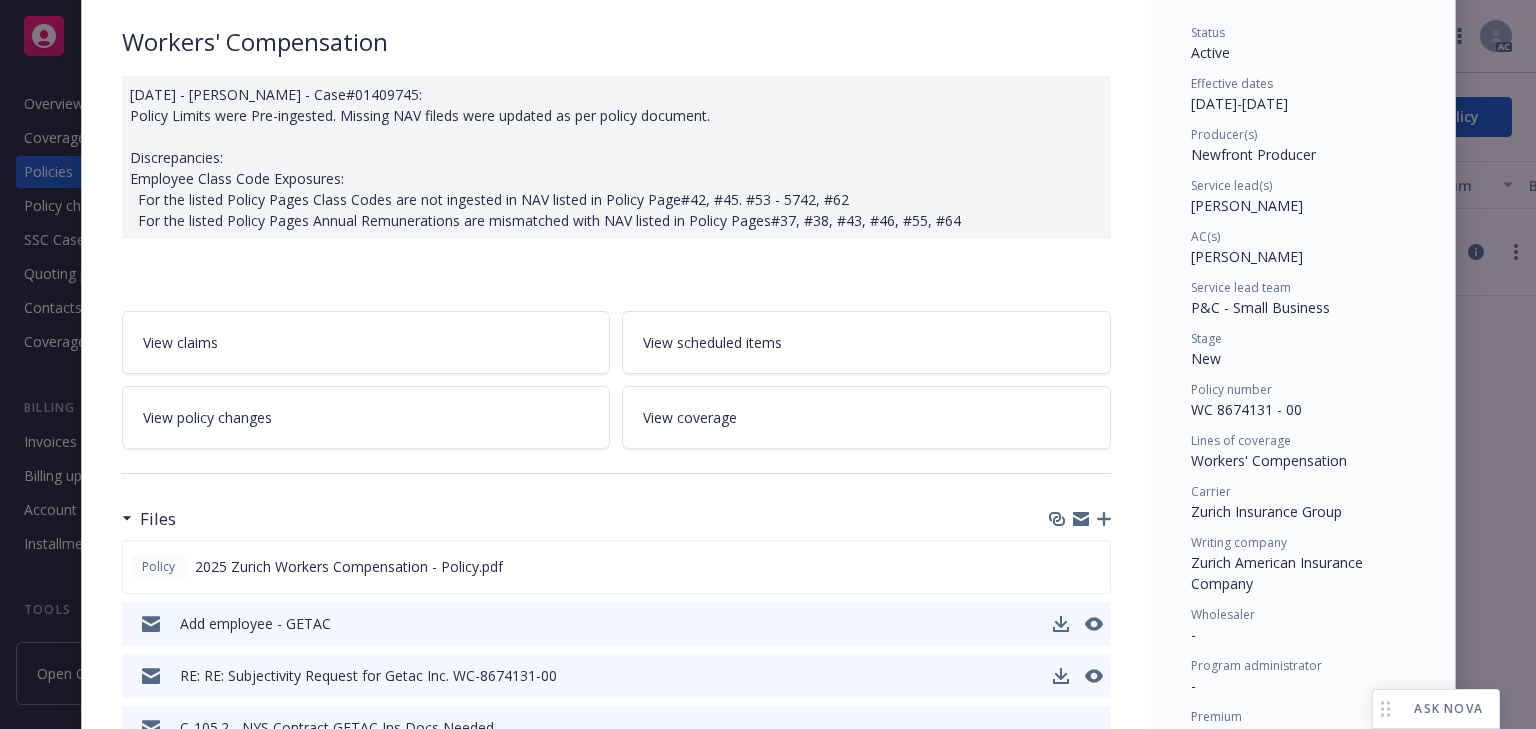 click on "Status Active Effective dates [DATE]  -  [DATE] Producer(s) Newfront Producer Service lead(s) [PERSON_NAME] AC(s) [PERSON_NAME] Service lead team P&C - Small Business Stage New Policy number WC 8674131 - 00 Lines of coverage Workers' Compensation Carrier Zurich Insurance Group Writing company Zurich American Insurance Company Wholesaler - Program administrator - Premium $67,494.00 Newfront will file state taxes and fees No Commission 10% / $6,749.40 Policy term 12 months Carrier payment status Paid Client payment status Paid" at bounding box center [1303, 513] 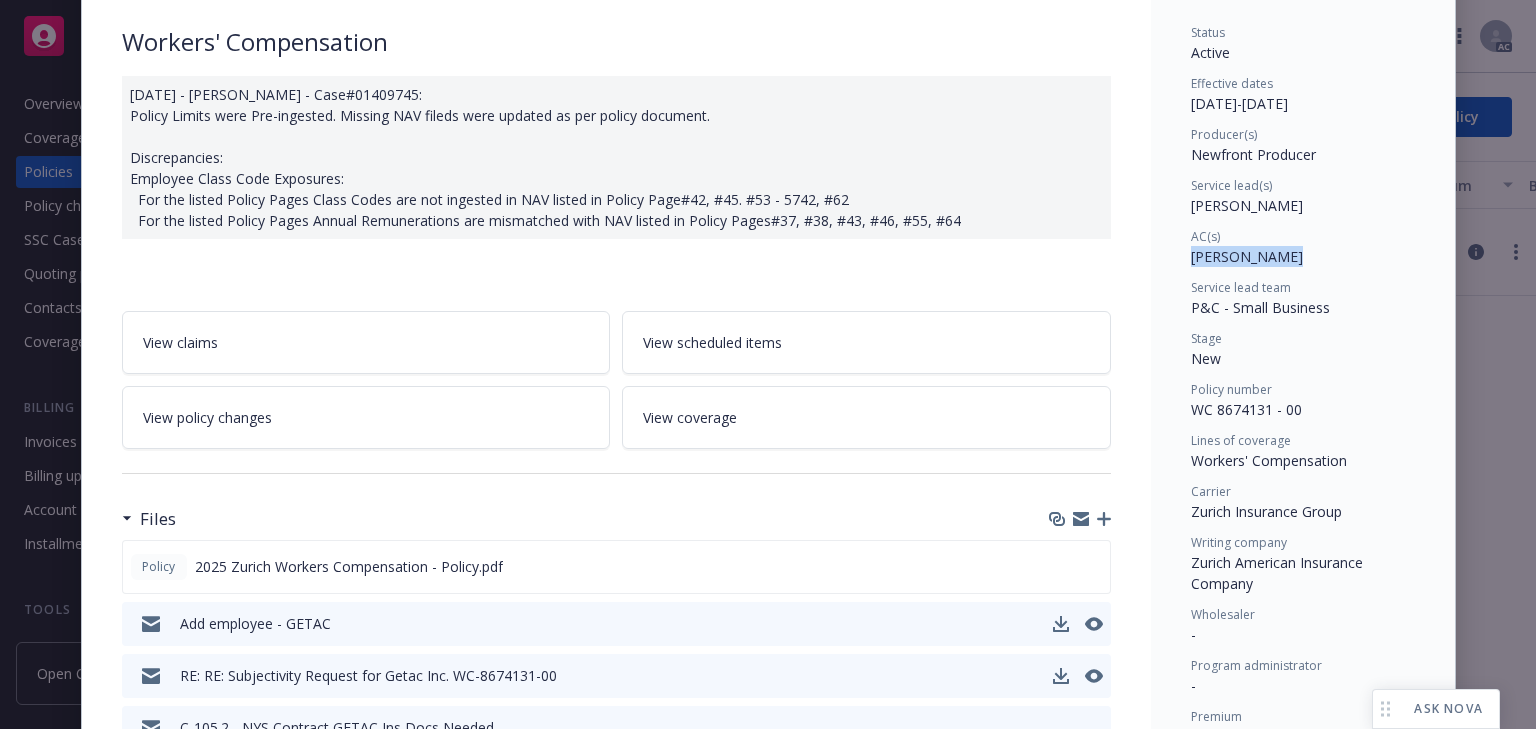 drag, startPoint x: 1180, startPoint y: 257, endPoint x: 1316, endPoint y: 270, distance: 136.6199 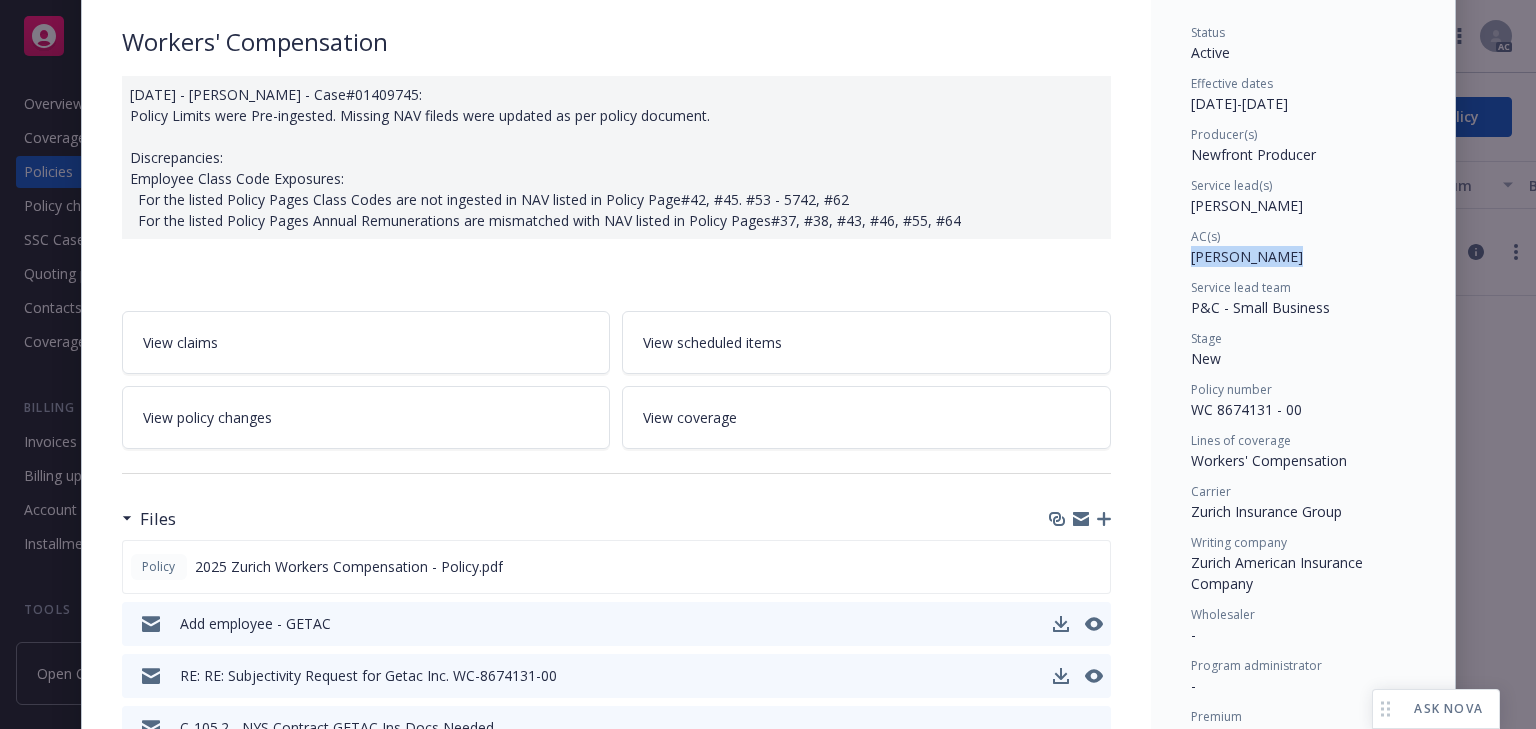 click on "Status Active Effective dates [DATE]  -  [DATE] Producer(s) Newfront Producer Service lead(s) [PERSON_NAME] AC(s) [PERSON_NAME] Service lead team P&C - Small Business Stage New Policy number WC 8674131 - 00 Lines of coverage Workers' Compensation Carrier Zurich Insurance Group Writing company Zurich American Insurance Company Wholesaler - Program administrator - Premium $67,494.00 Newfront will file state taxes and fees No Commission 10% / $6,749.40 Policy term 12 months Carrier payment status Paid Client payment status Paid" at bounding box center (1303, 1196) 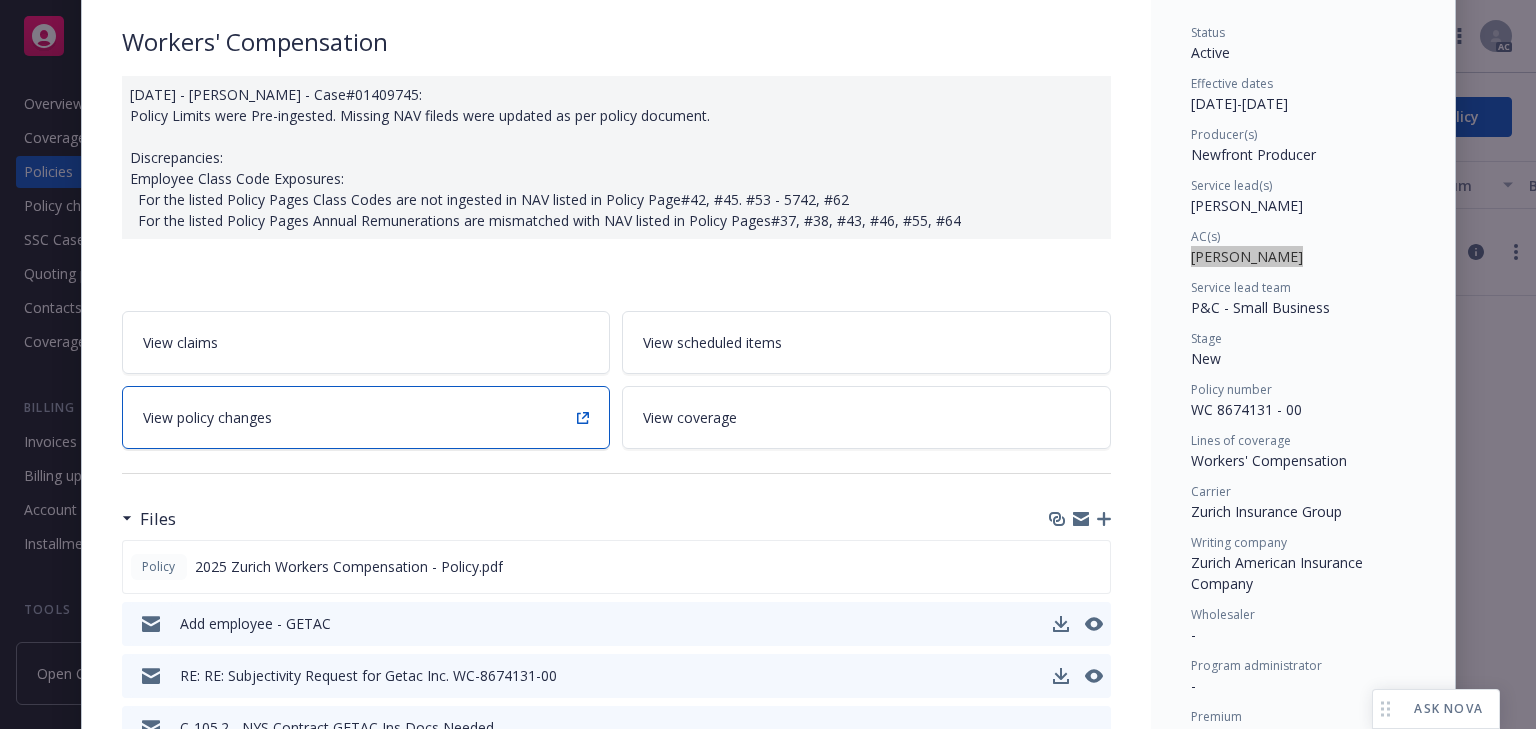 click on "View policy changes" at bounding box center (366, 417) 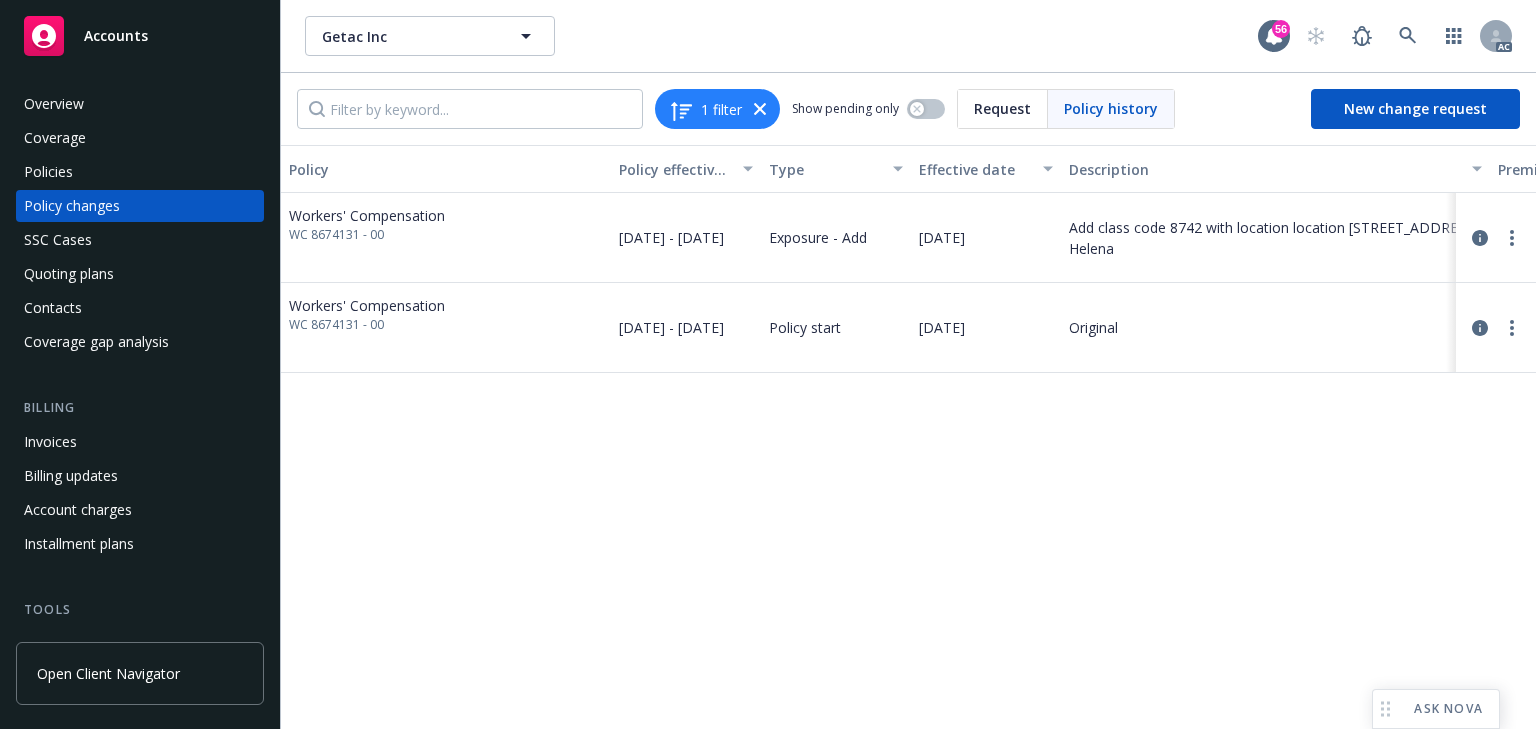 click at bounding box center [1496, 238] 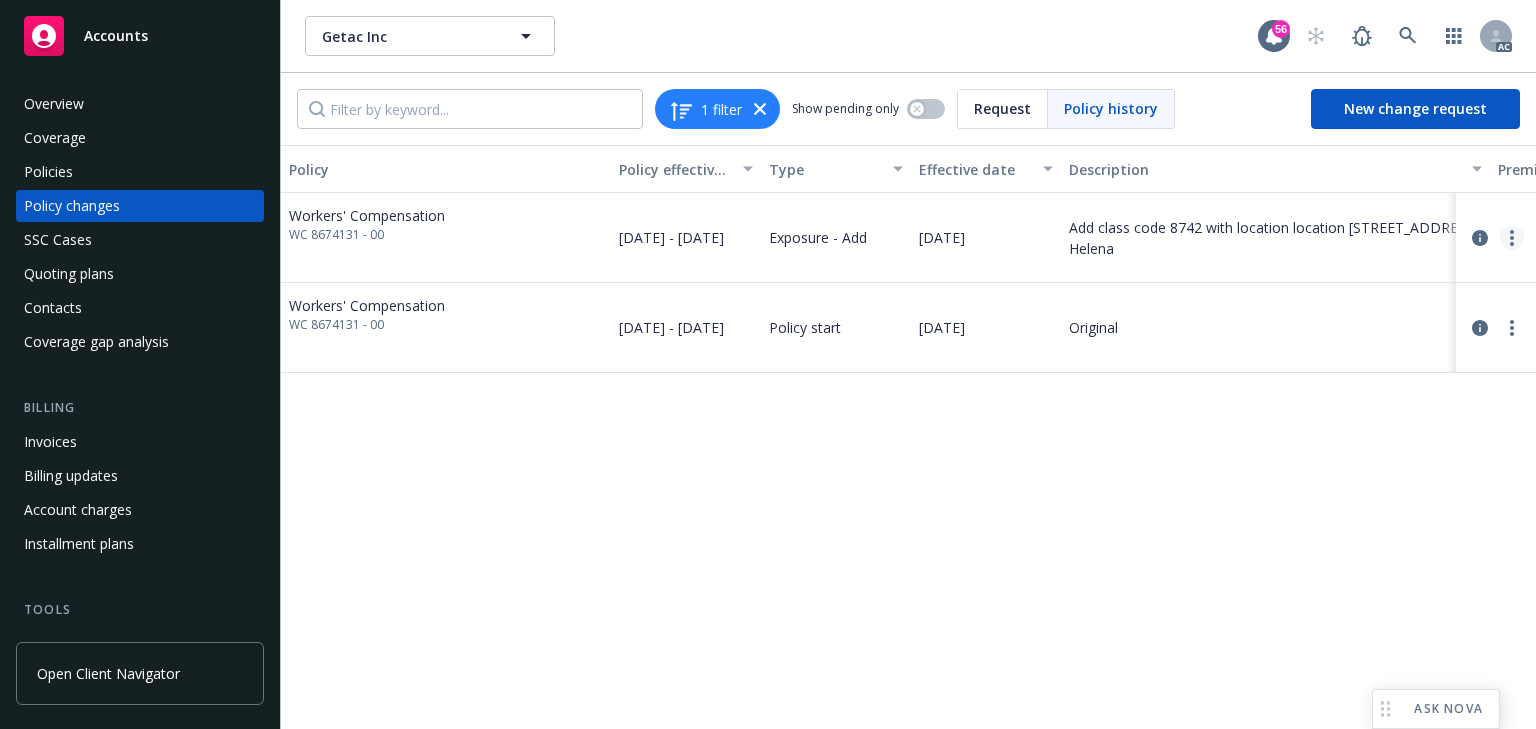 click at bounding box center [1512, 238] 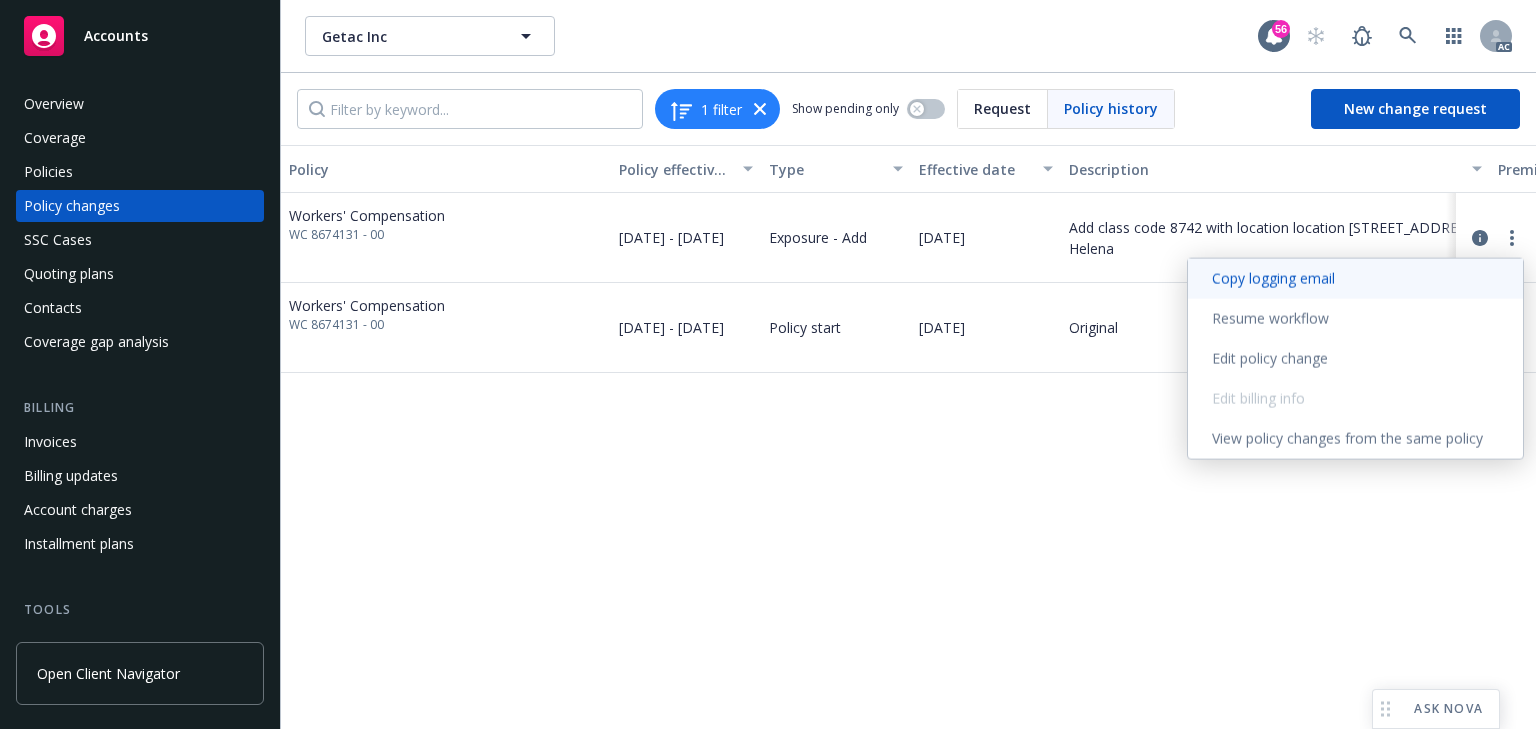 click on "Copy logging email" at bounding box center (1355, 279) 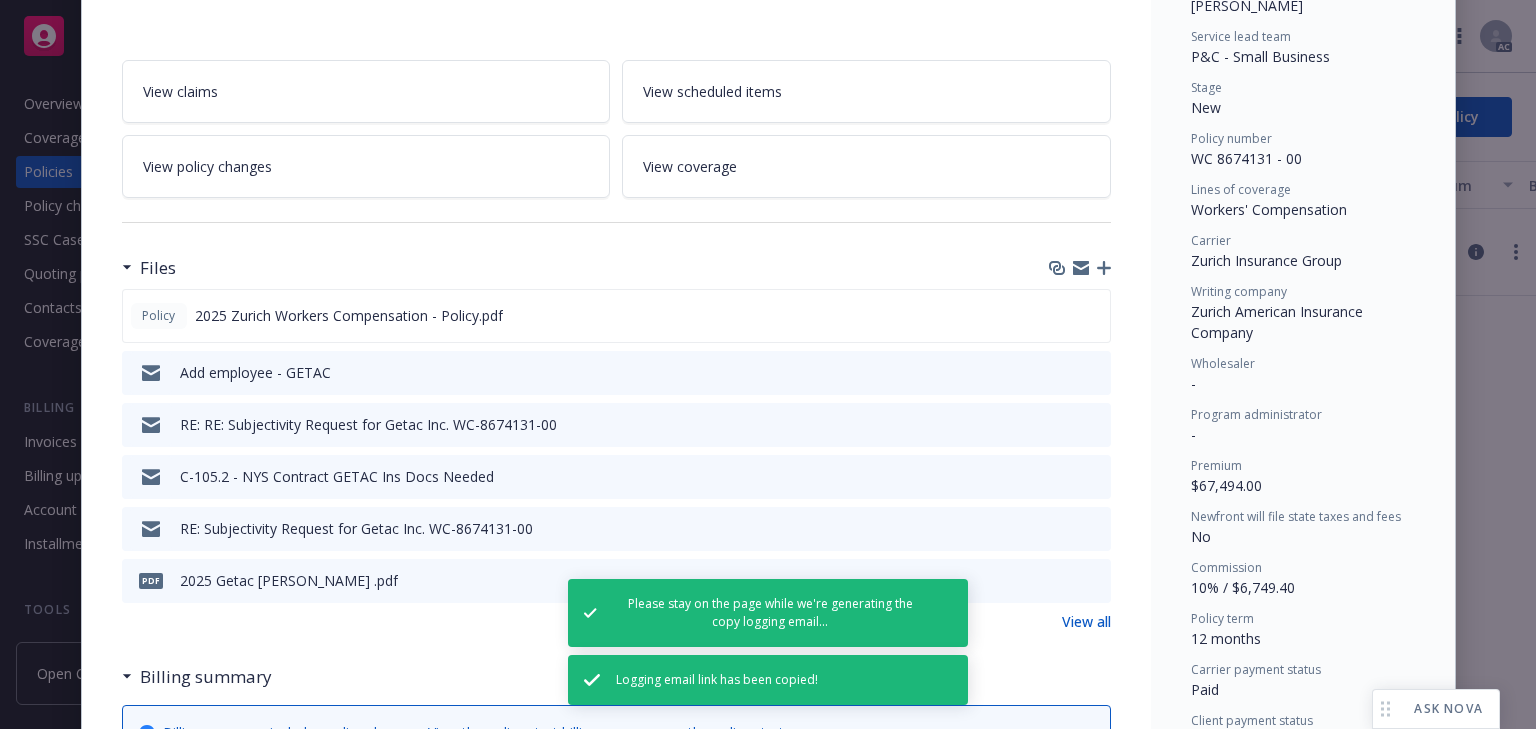 scroll, scrollTop: 460, scrollLeft: 0, axis: vertical 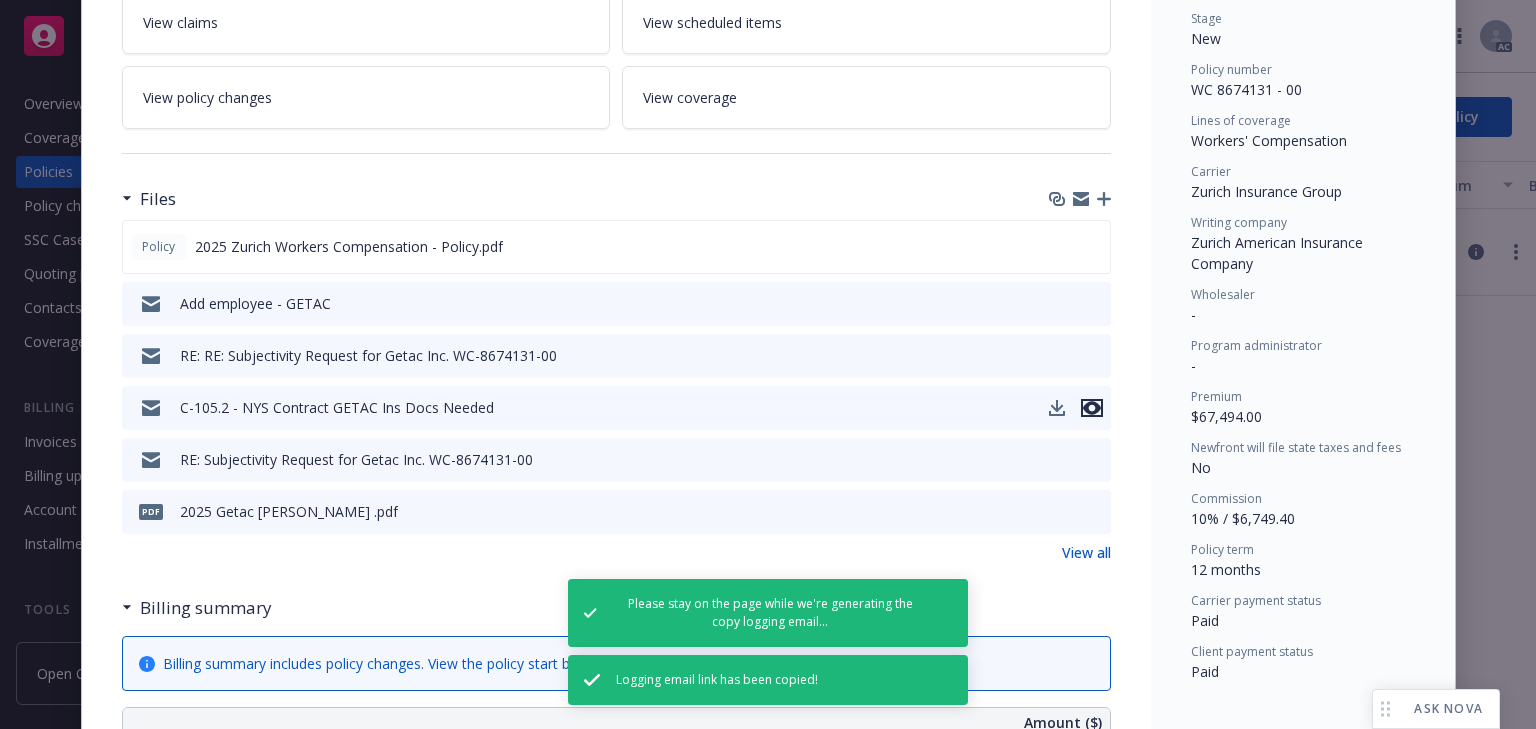 click 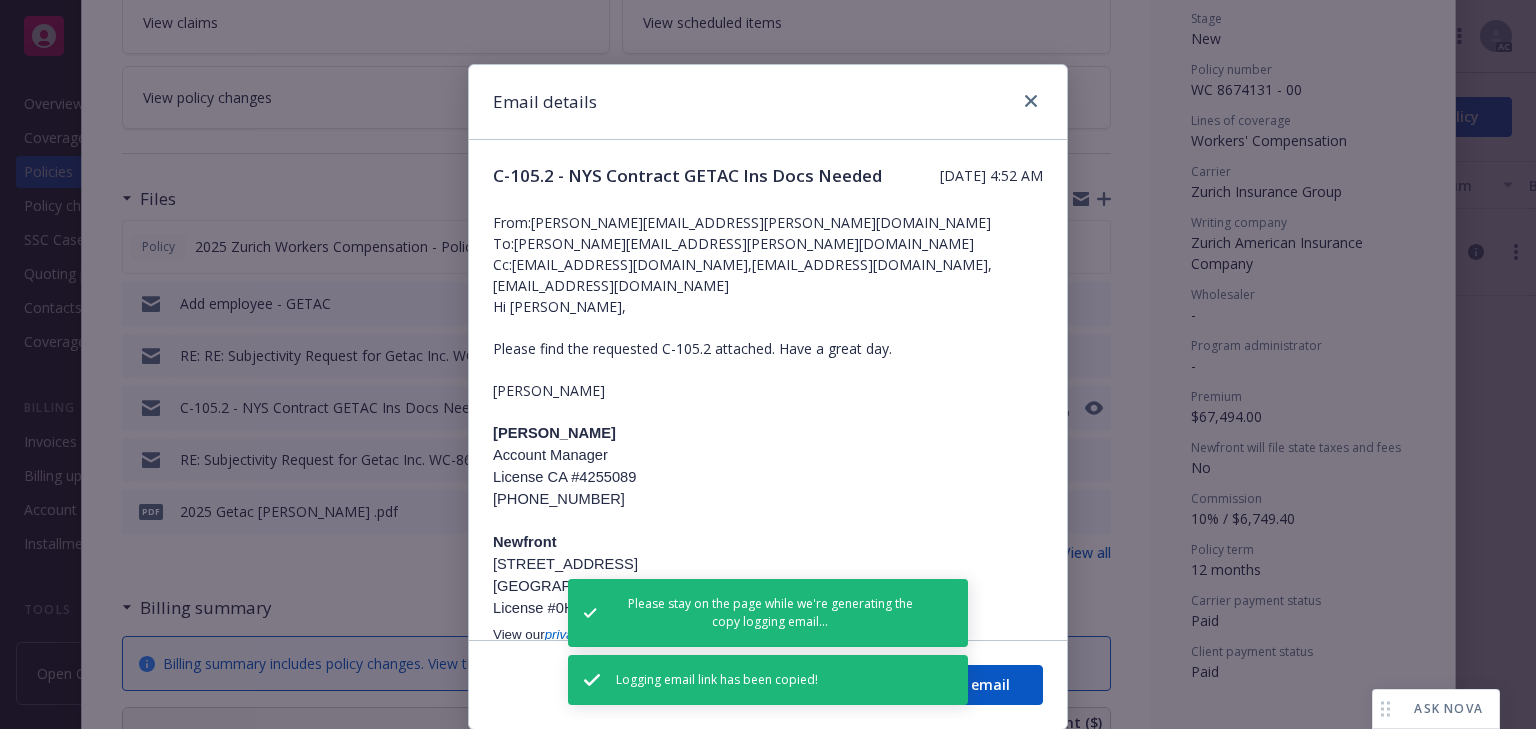 click on "Hi [PERSON_NAME],
Please find the requested C-105.2 attached. Have a great day.
Nick
[PERSON_NAME]
Account Manager
License CA #4255089
[PHONE_NUMBER]
Newfront
[STREET_ADDRESS]
[GEOGRAPHIC_DATA]
License #0H55918
View our  privacy policy  to learn how we protect your data.
--------------- Original Message ---------------
From:  [PERSON_NAME] [[PERSON_NAME][EMAIL_ADDRESS][PERSON_NAME][DOMAIN_NAME]]
Sent:  [DATE] 10:46 AM
To:  [PERSON_NAME][EMAIL_ADDRESS][PERSON_NAME][DOMAIN_NAME]
Cc:  [PERSON_NAME][EMAIL_ADDRESS][DOMAIN_NAME]; [EMAIL_ADDRESS][DOMAIN_NAME]
Subject:  RE: [External] NYS Contract GETAC Ins Docs Needed
Good morning [PERSON_NAME],
Checking in to let you know that I have followed up on this request with the carrier this morning. They may submit the form directly to the state but I checked in either way to be sure. Have a great day.
Nick
[PERSON_NAME]
Account Manager
License CA #4255089
[PHONE_NUMBER]
Newfront
[STREET_ADDRESS]
[GEOGRAPHIC_DATA]" at bounding box center (768, 3426) 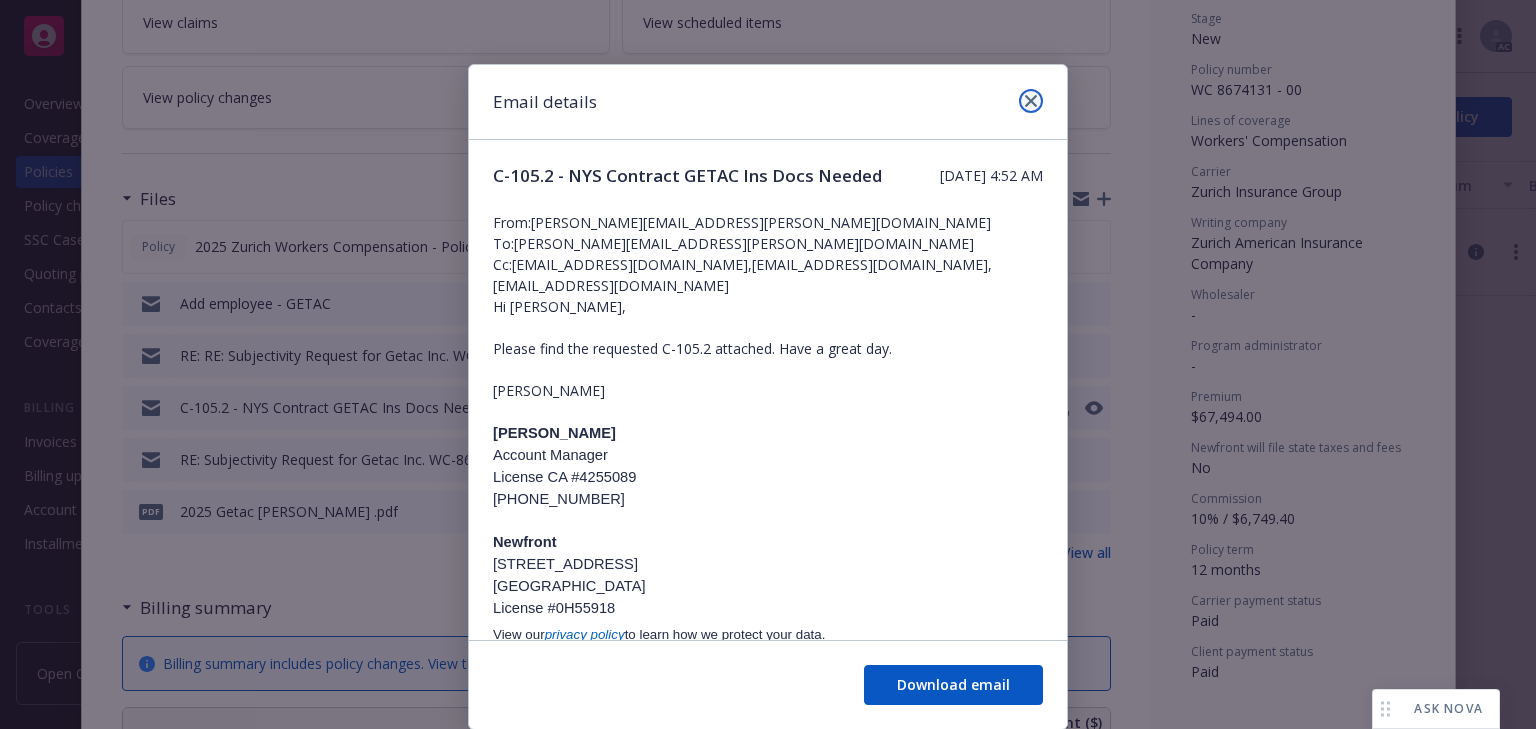 click at bounding box center [1031, 101] 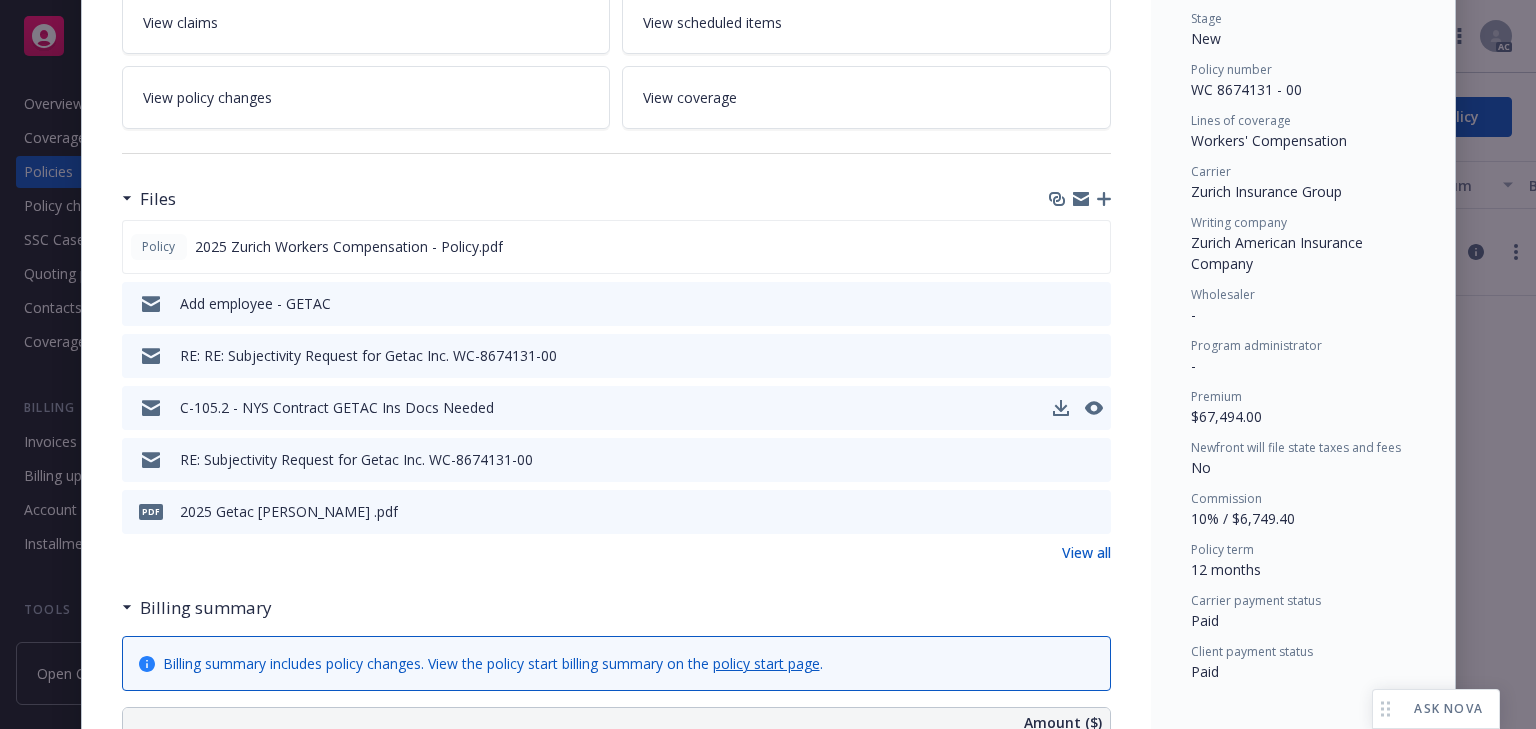 click on "Writing company Zurich American Insurance Company" at bounding box center [1303, 244] 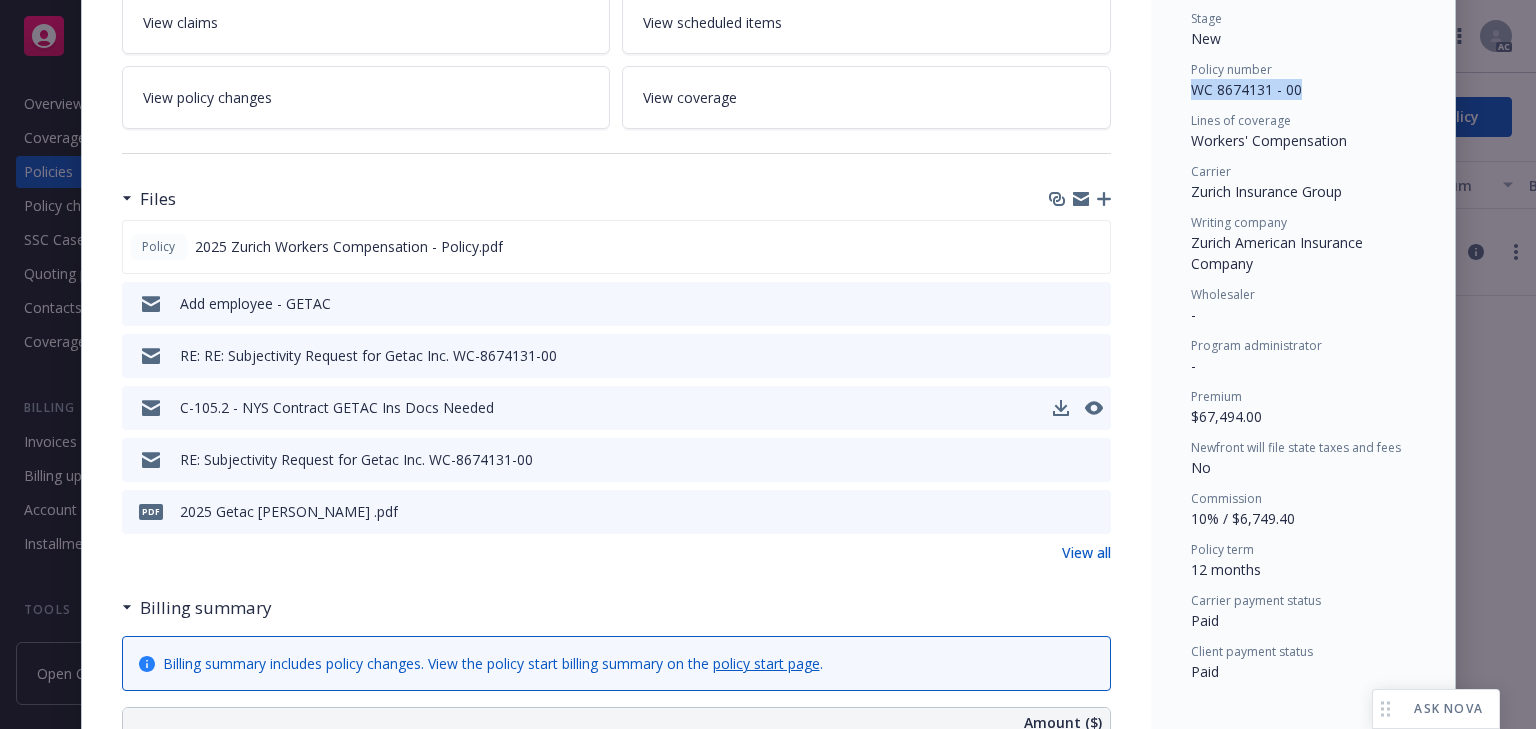 drag, startPoint x: 1182, startPoint y: 88, endPoint x: 1341, endPoint y: 85, distance: 159.0283 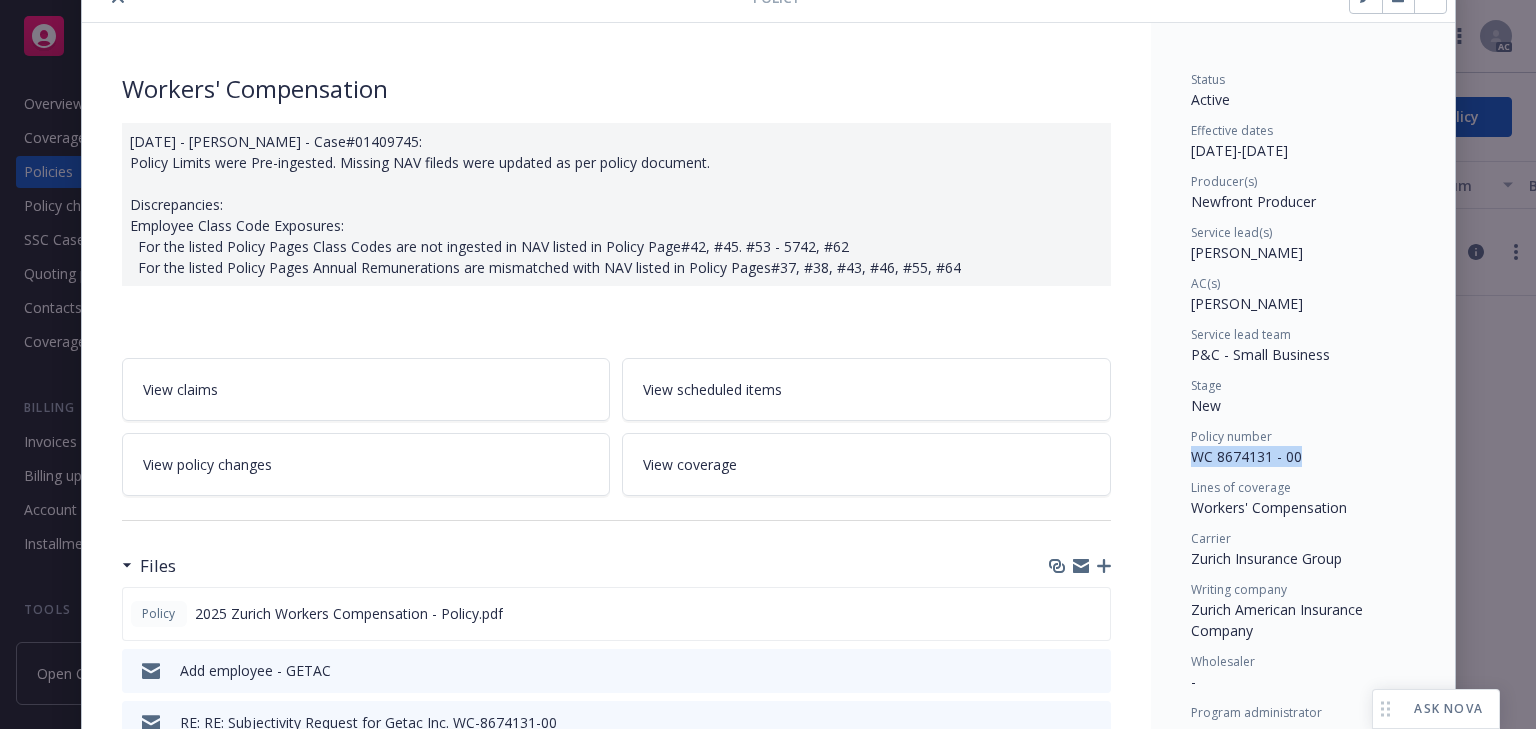 scroll, scrollTop: 0, scrollLeft: 0, axis: both 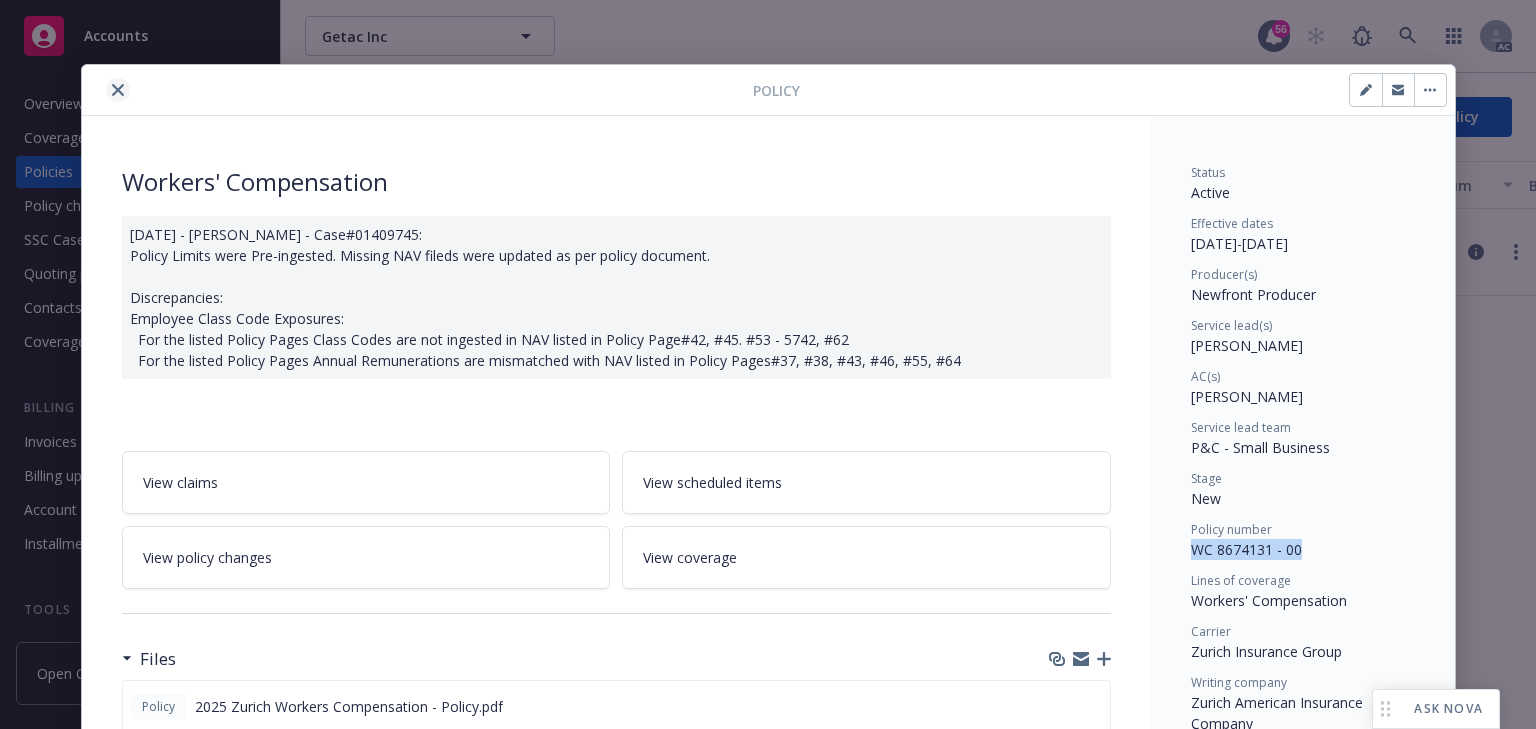 click 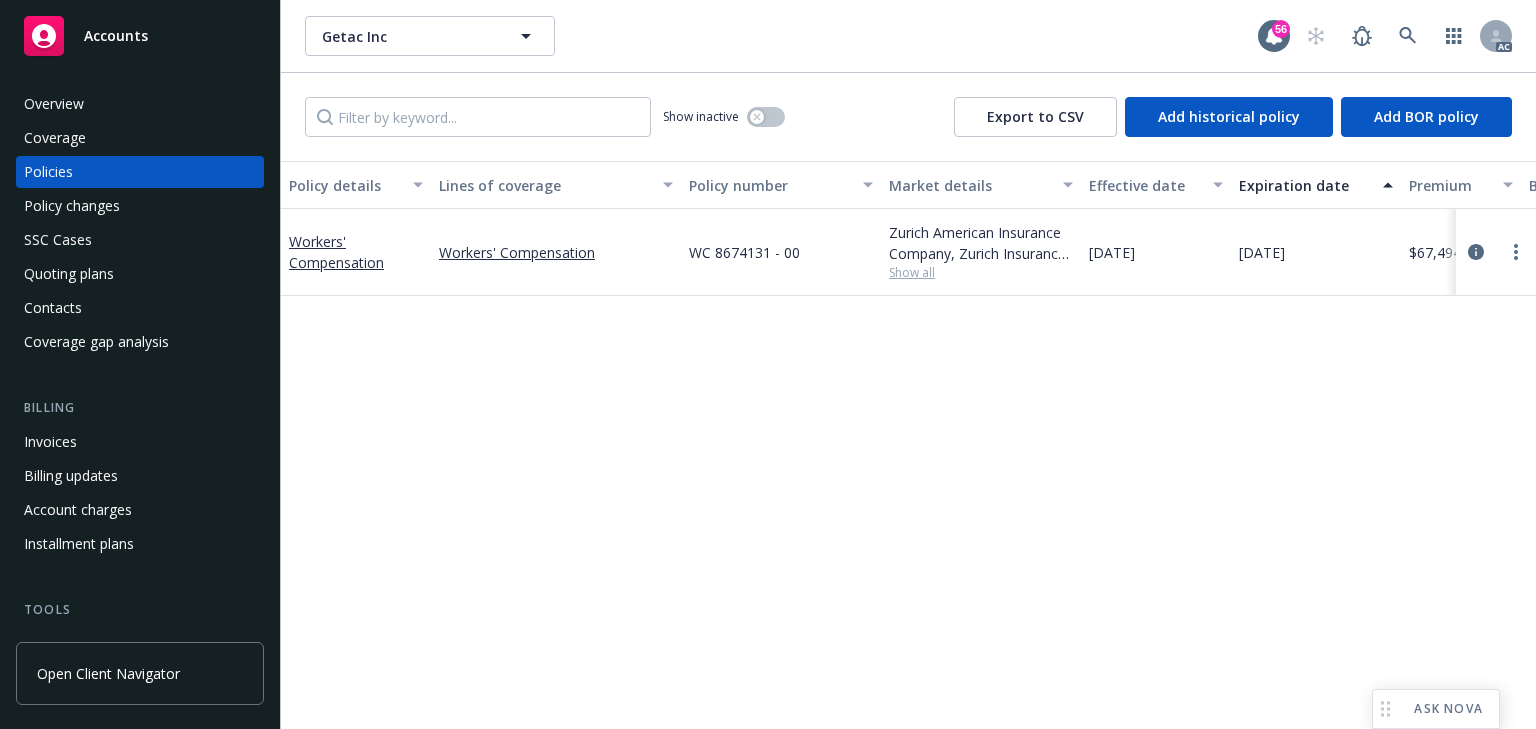 click on "Policy details Lines of coverage Policy number Market details Effective date Expiration date Premium Billing method Stage Status Service team leaders Workers' Compensation Workers' Compensation WC 8674131 - 00 Zurich American Insurance Company, Zurich Insurance Group Show all [DATE] [DATE] $67,494.00 Agency - Pay in full New Active [PERSON_NAME] AC [PERSON_NAME] AM 1 more" at bounding box center [908, 445] 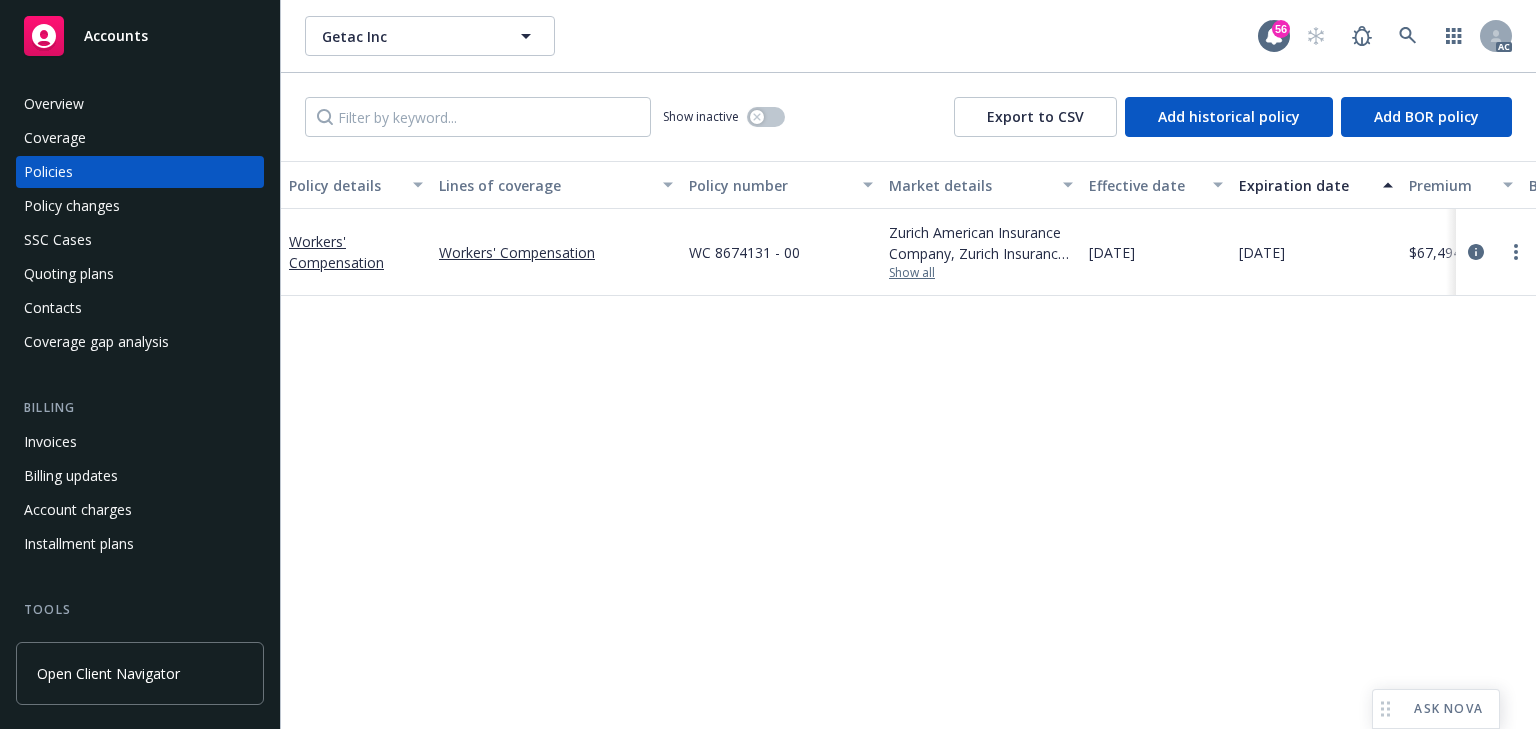 click on "Show all" at bounding box center (981, 273) 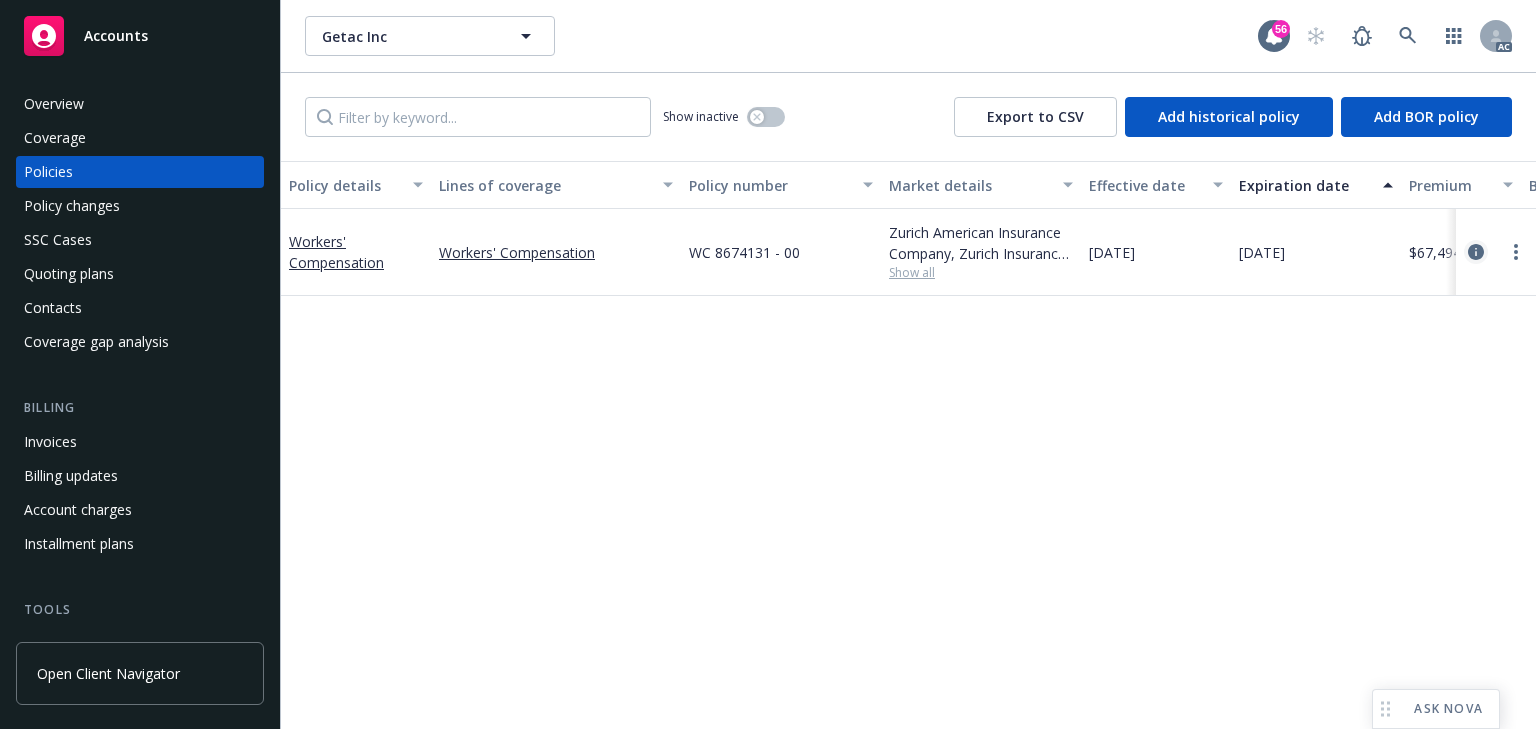 click 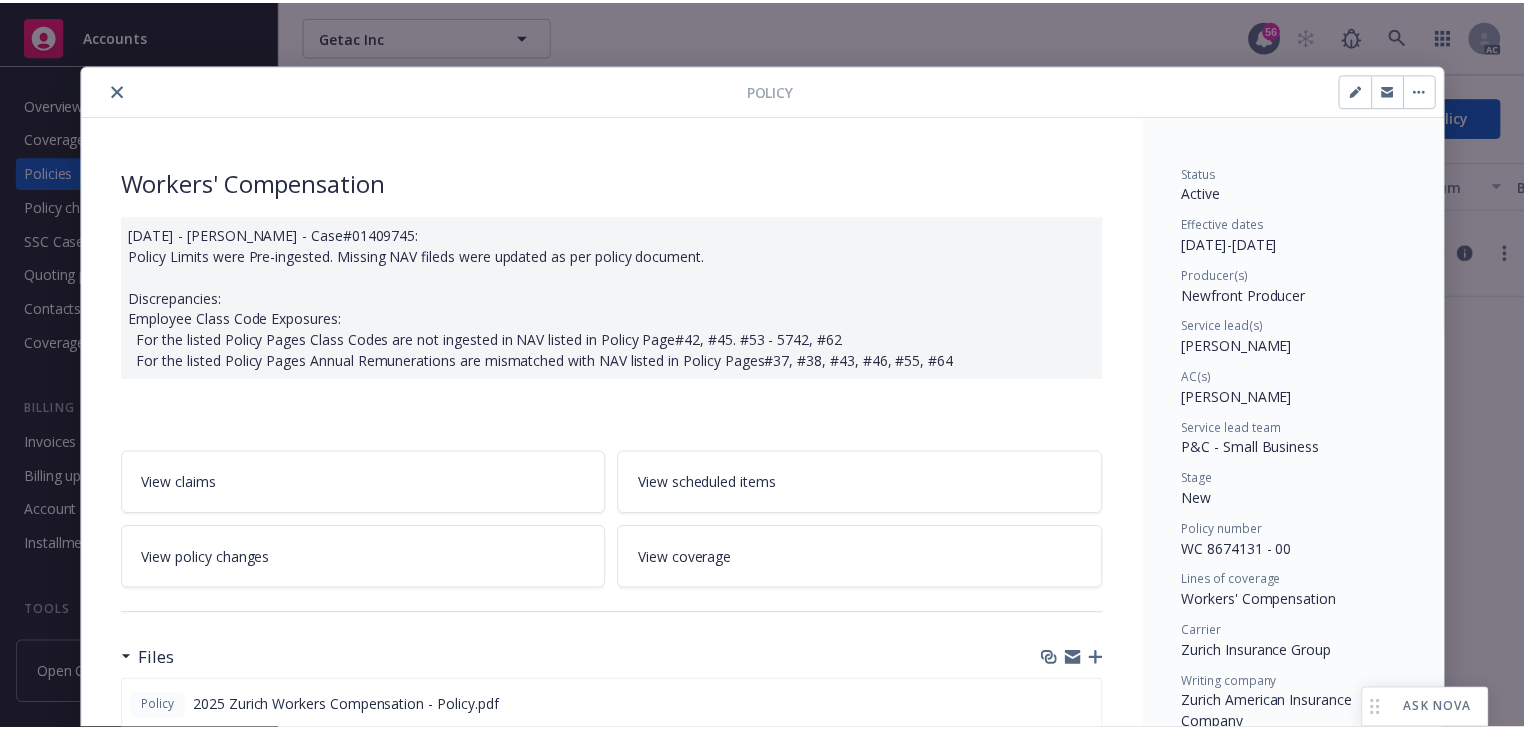 scroll, scrollTop: 60, scrollLeft: 0, axis: vertical 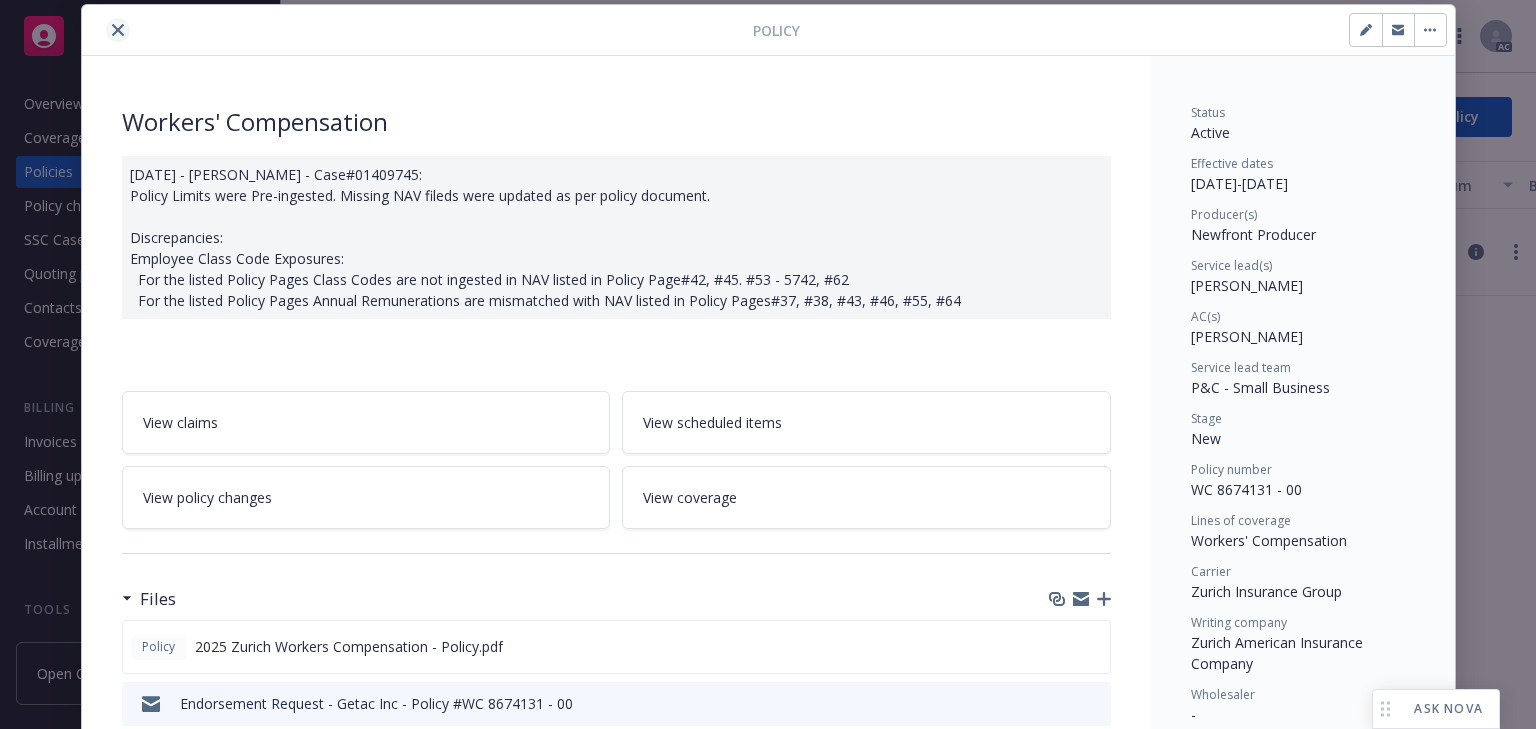 click 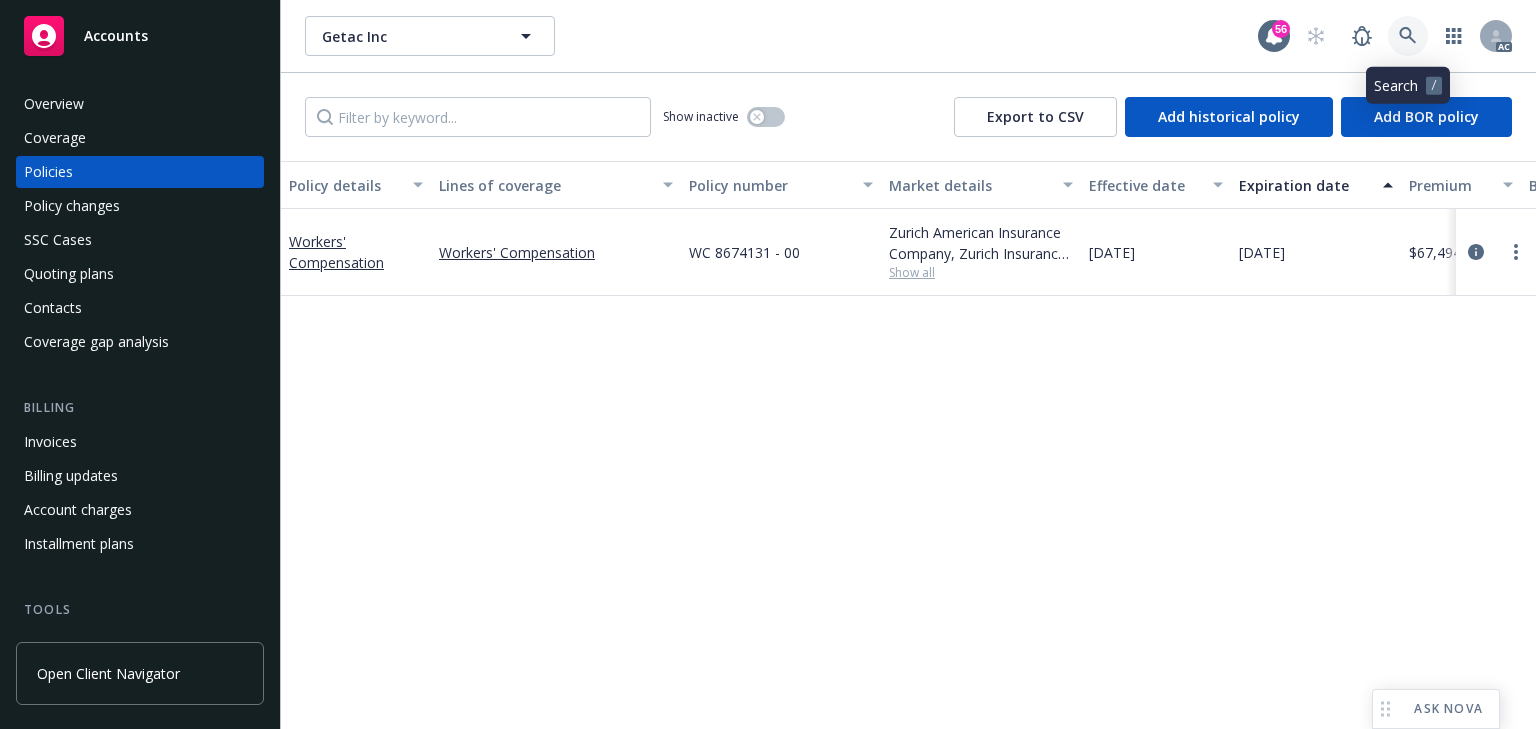 click at bounding box center [1408, 36] 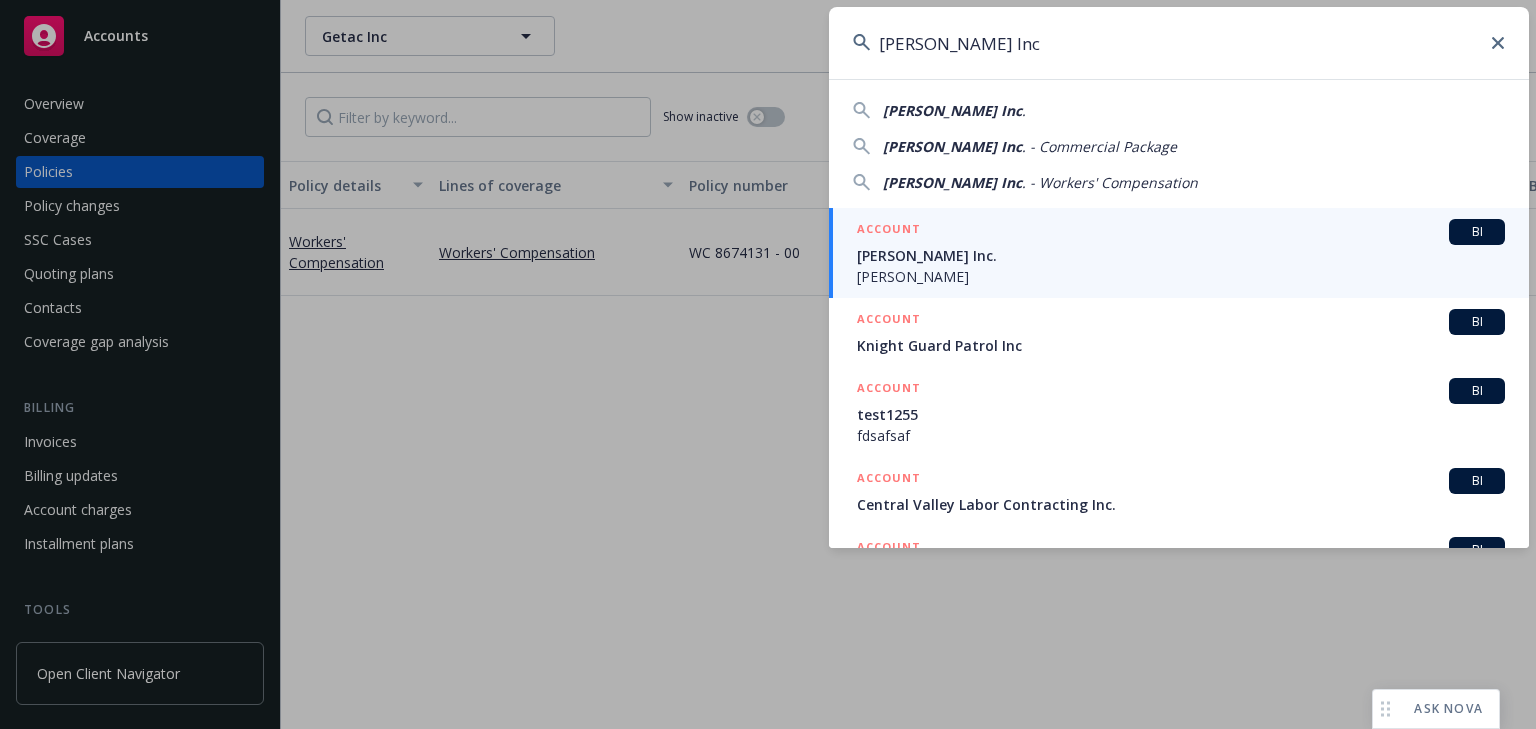click on "[PERSON_NAME] Inc." at bounding box center (1181, 255) 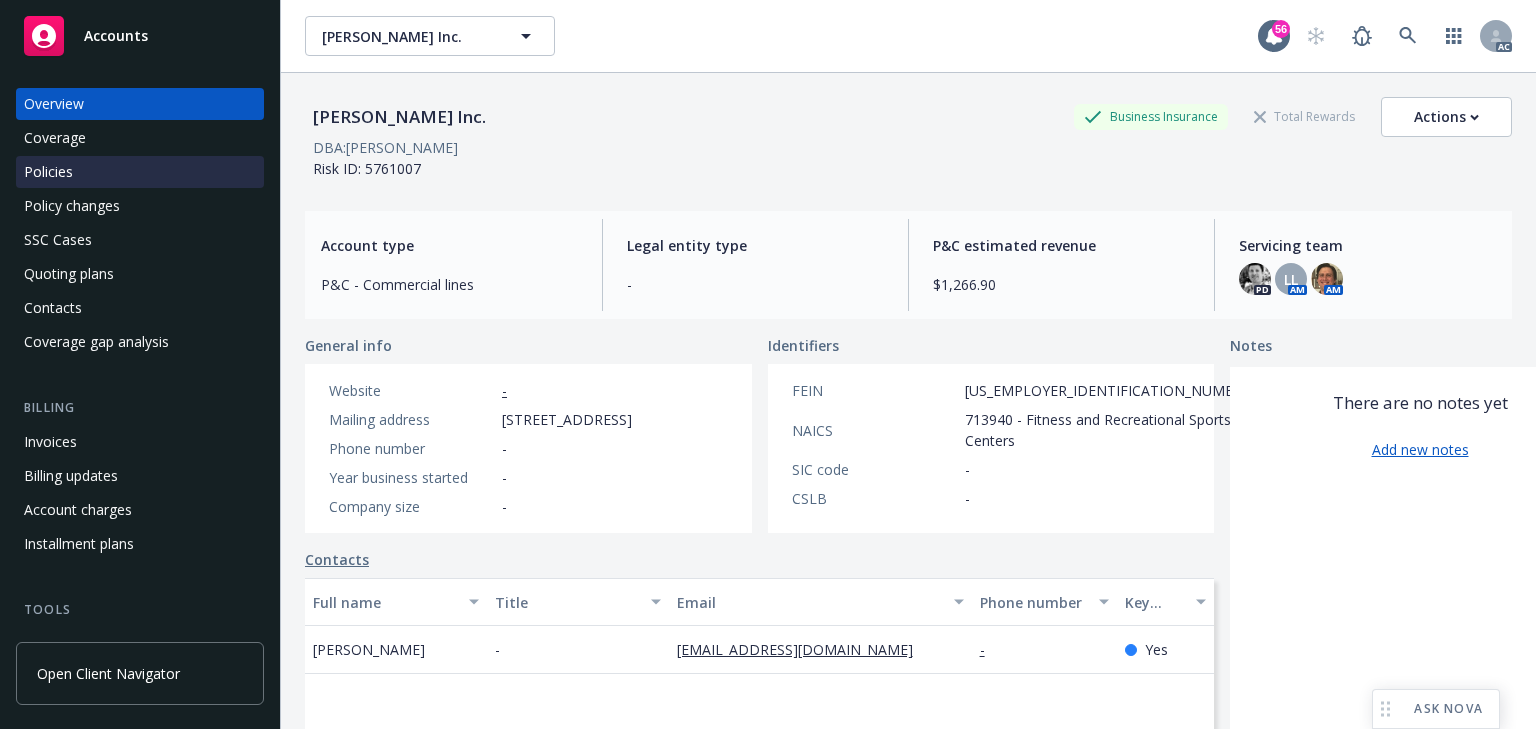 click on "Policies" at bounding box center [48, 172] 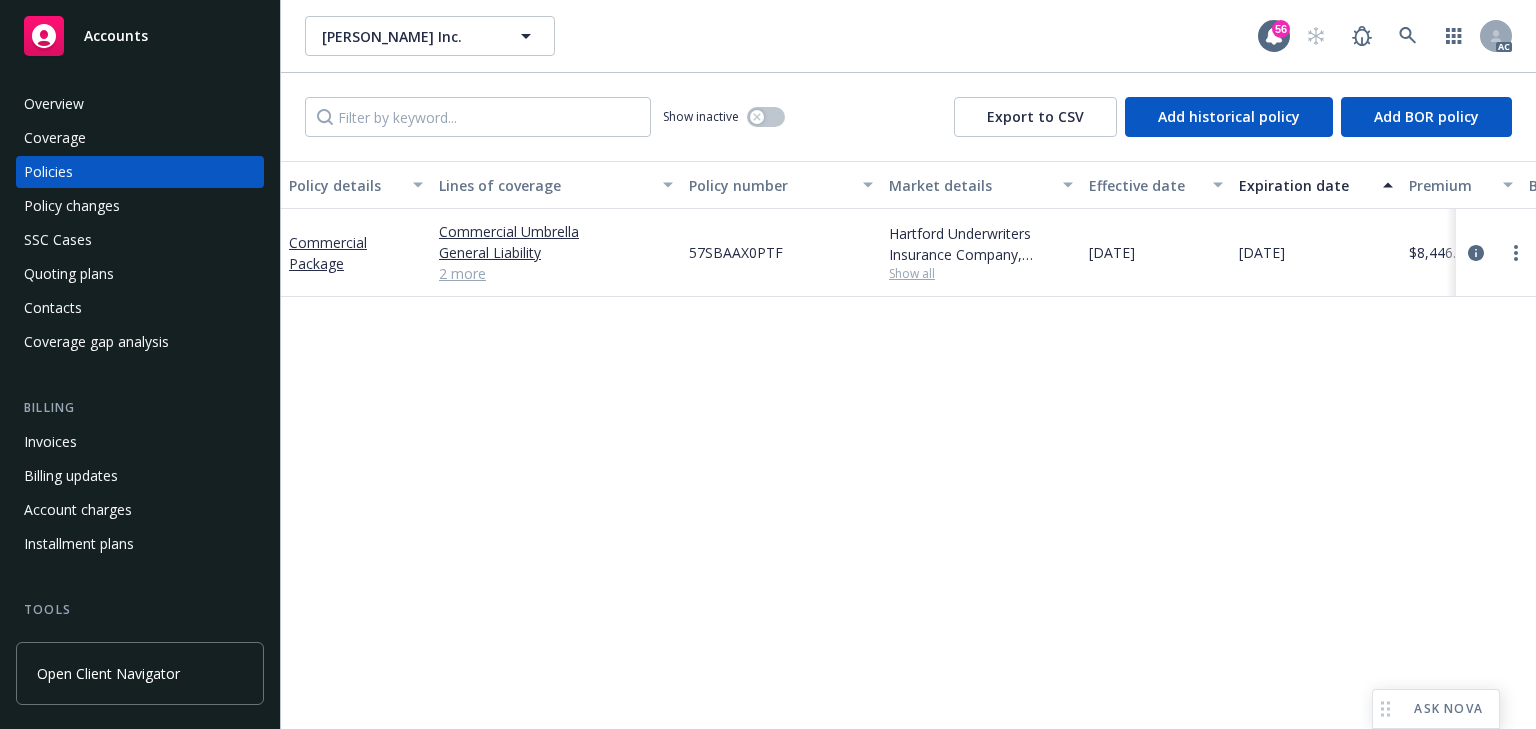 click on "Policy details Lines of coverage Policy number Market details Effective date Expiration date Premium Billing method Stage Status Service team leaders Commercial Package Commercial Umbrella General Liability Cyber Liability Commercial Property 2 more 57SBAAX0PTF Hartford Underwriters Insurance Company, Hartford Insurance Group Show all [DATE] [DATE] $8,446.00 Direct Renewal Active [PERSON_NAME] AC [PERSON_NAME] AM 1 more" at bounding box center (908, 445) 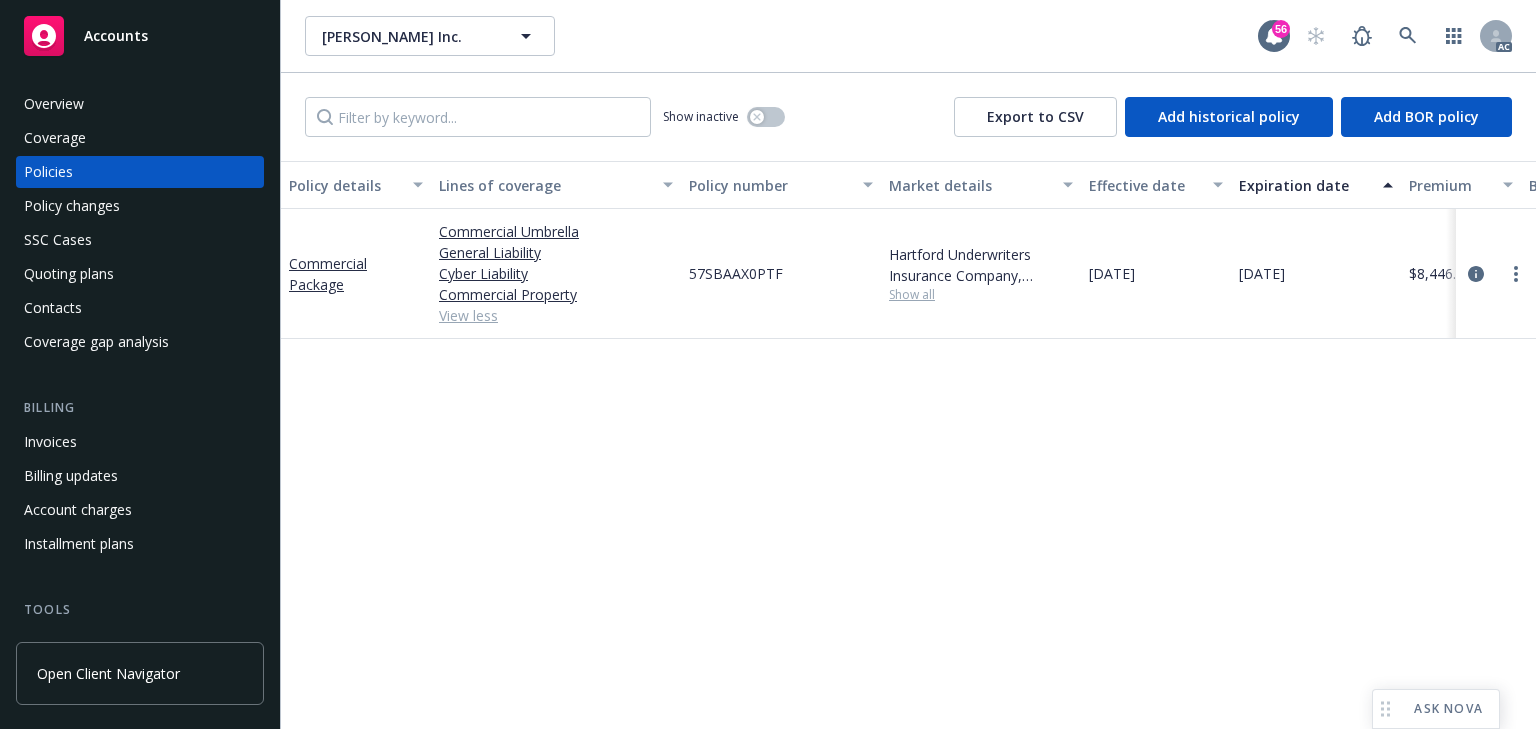 click on "Policy details Lines of coverage Policy number Market details Effective date Expiration date Premium Billing method Stage Status Service team leaders Commercial Package Commercial Umbrella General Liability Cyber Liability Commercial Property View less 57SBAAX0PTF Hartford Underwriters Insurance Company, Hartford Insurance Group Show all [DATE] [DATE] $8,446.00 Direct Renewal Active [PERSON_NAME] AC [PERSON_NAME] AM 1 more" at bounding box center [908, 445] 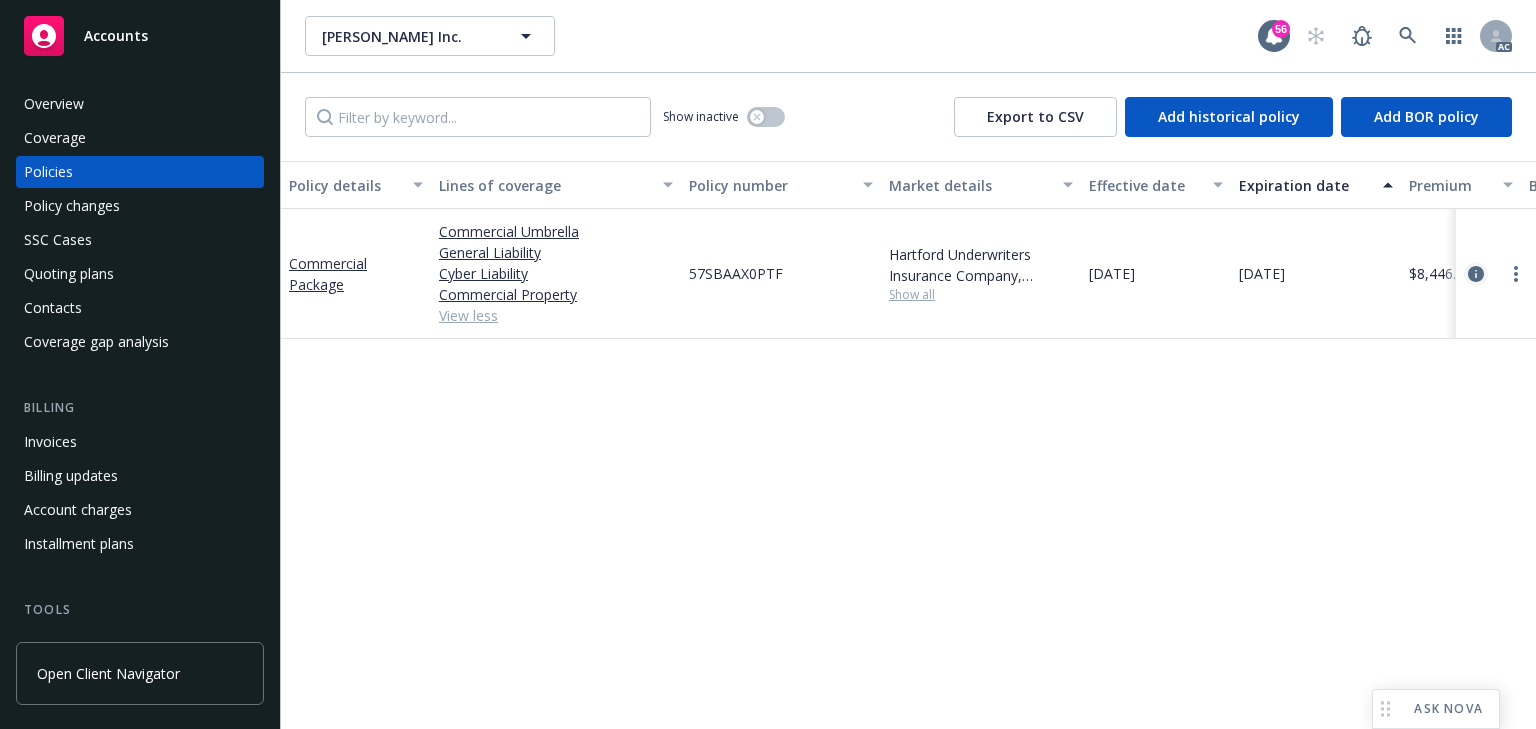 click 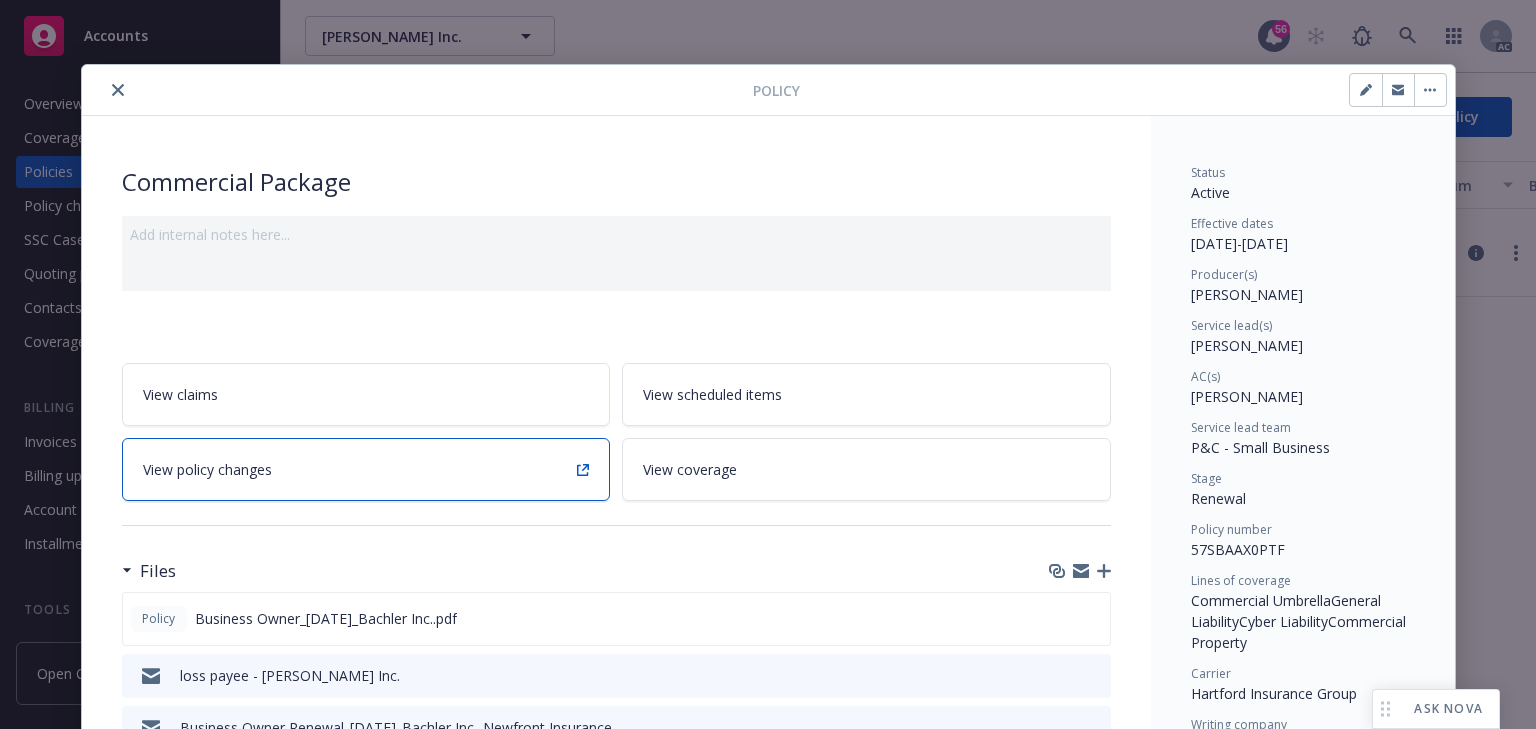 click on "View policy changes" at bounding box center [366, 469] 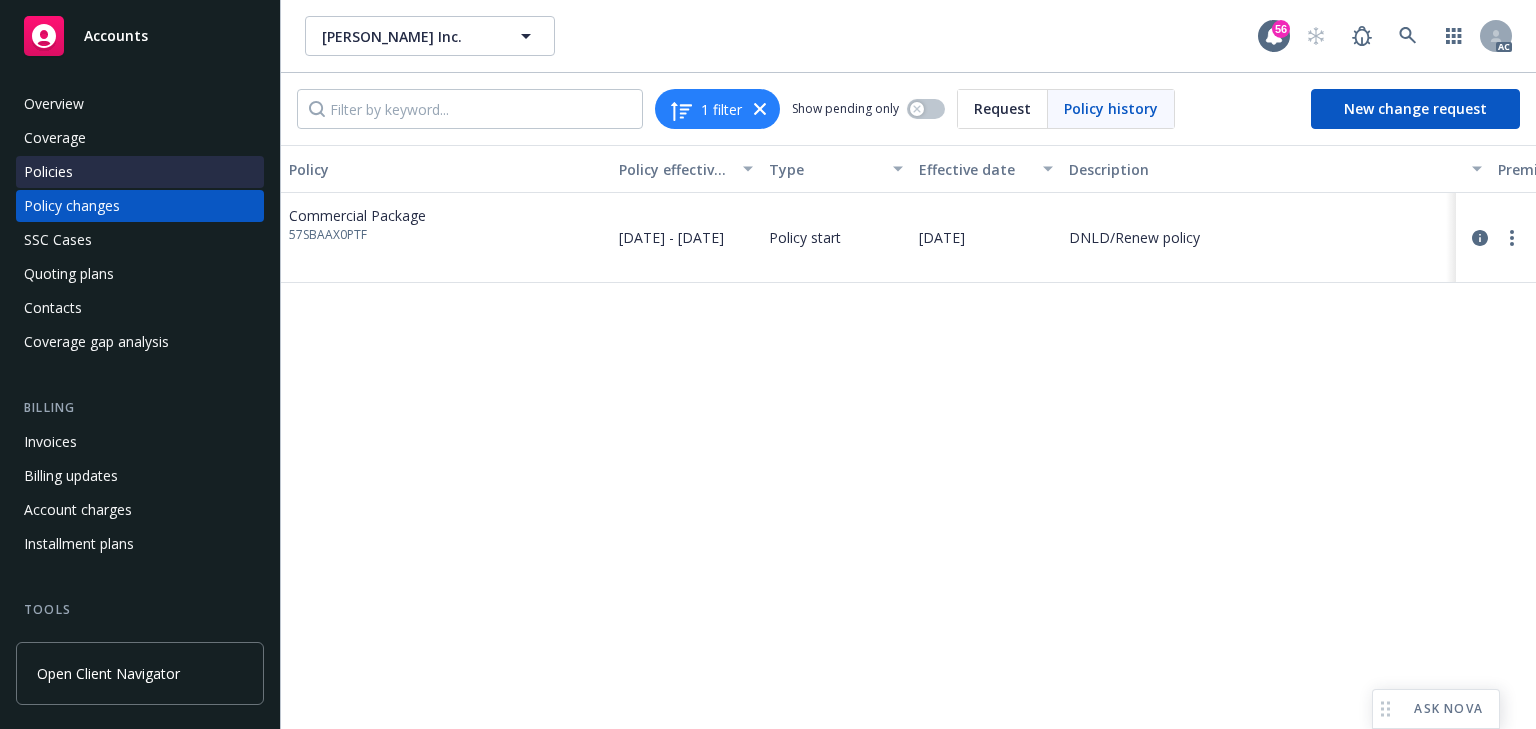click on "Policies" at bounding box center [48, 172] 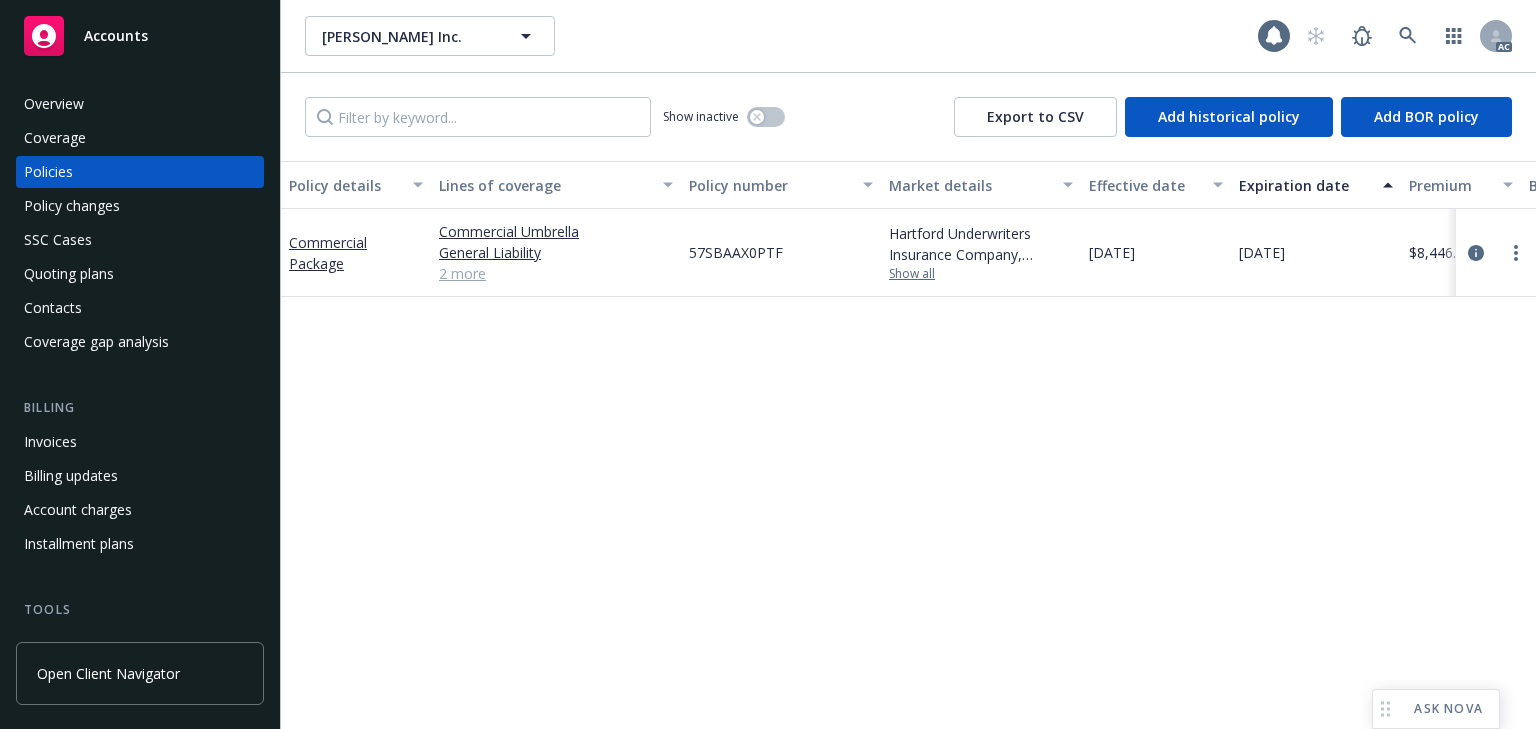 click on "Show all" at bounding box center (981, 274) 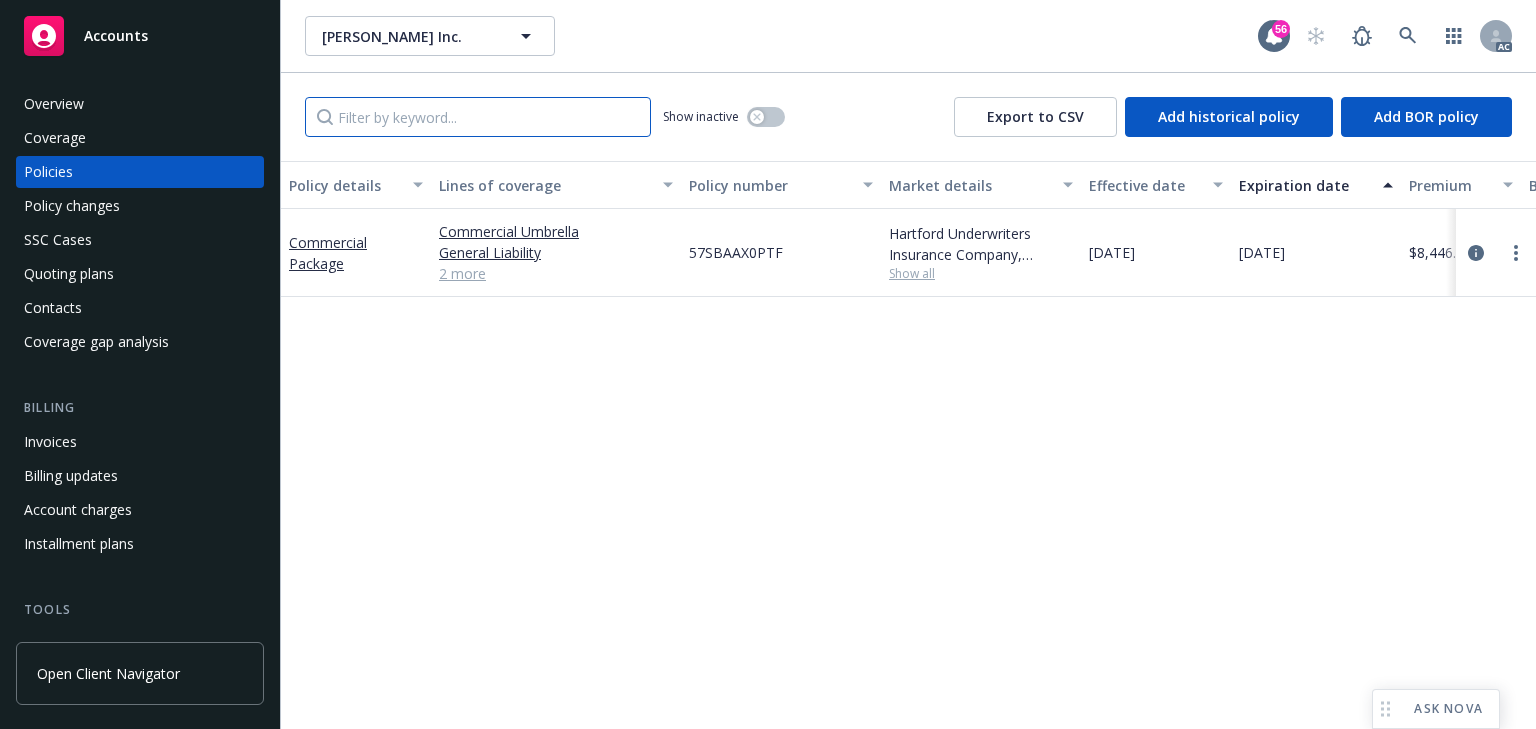 click at bounding box center [478, 117] 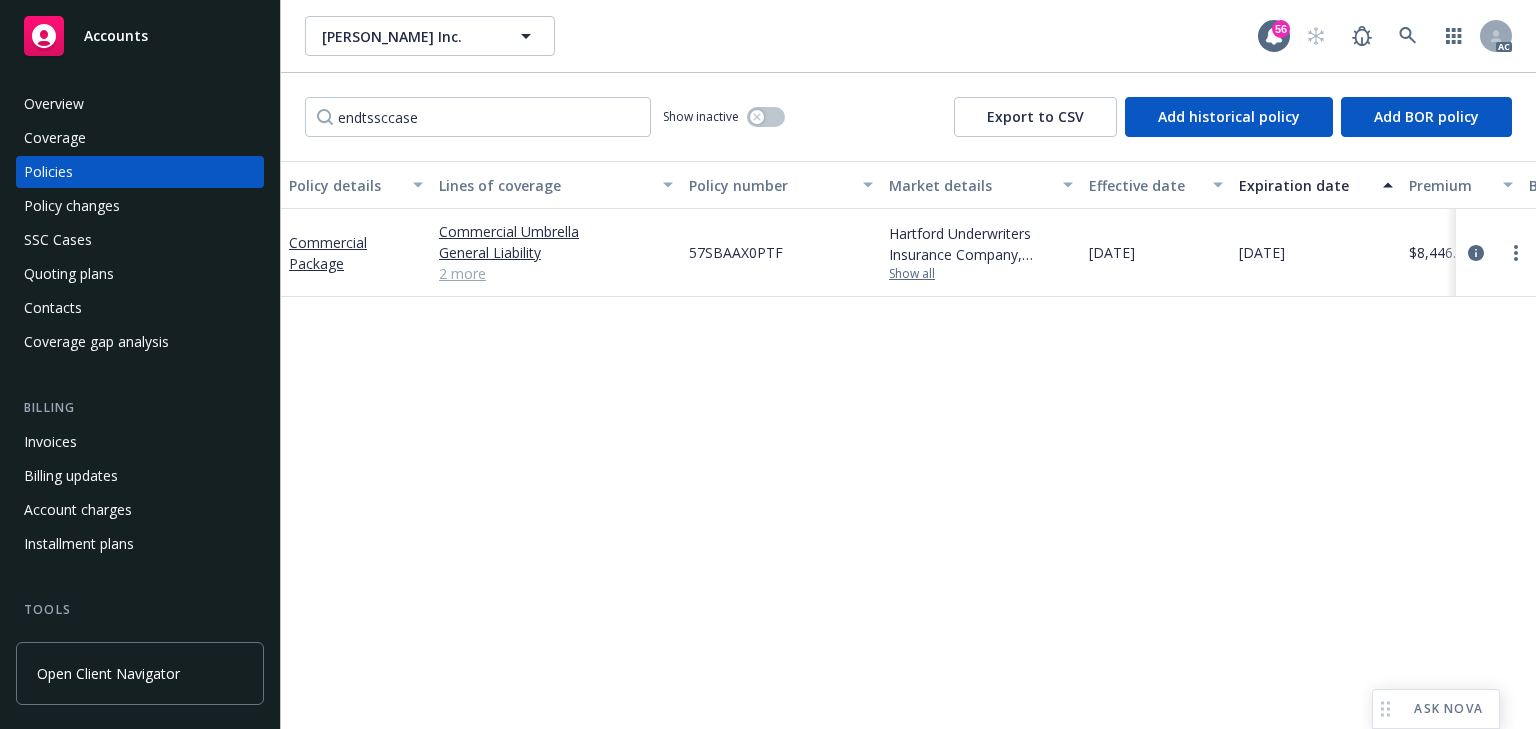 drag, startPoint x: 924, startPoint y: 268, endPoint x: 916, endPoint y: 279, distance: 13.601471 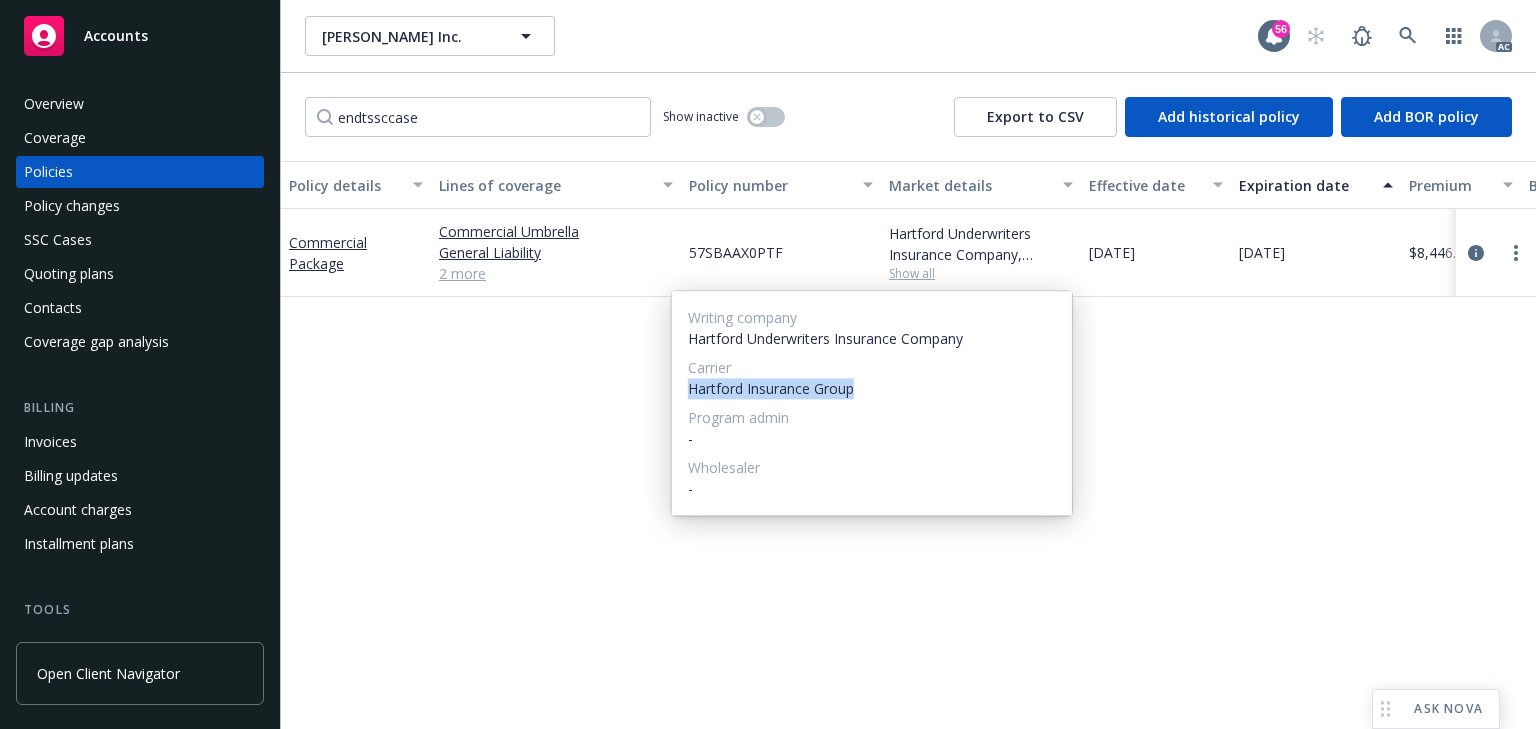 drag, startPoint x: 689, startPoint y: 392, endPoint x: 959, endPoint y: 396, distance: 270.02963 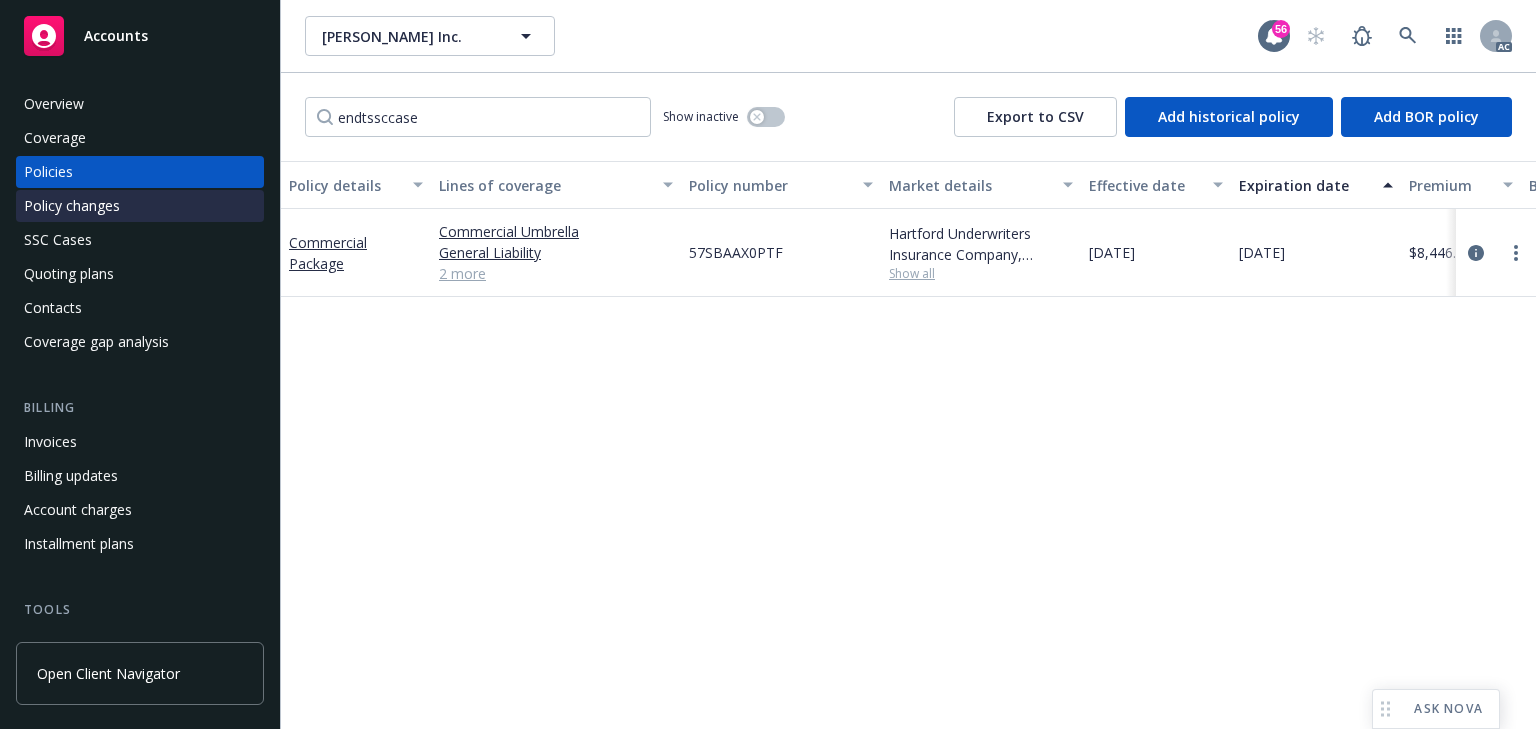 click on "Policy changes" at bounding box center [72, 206] 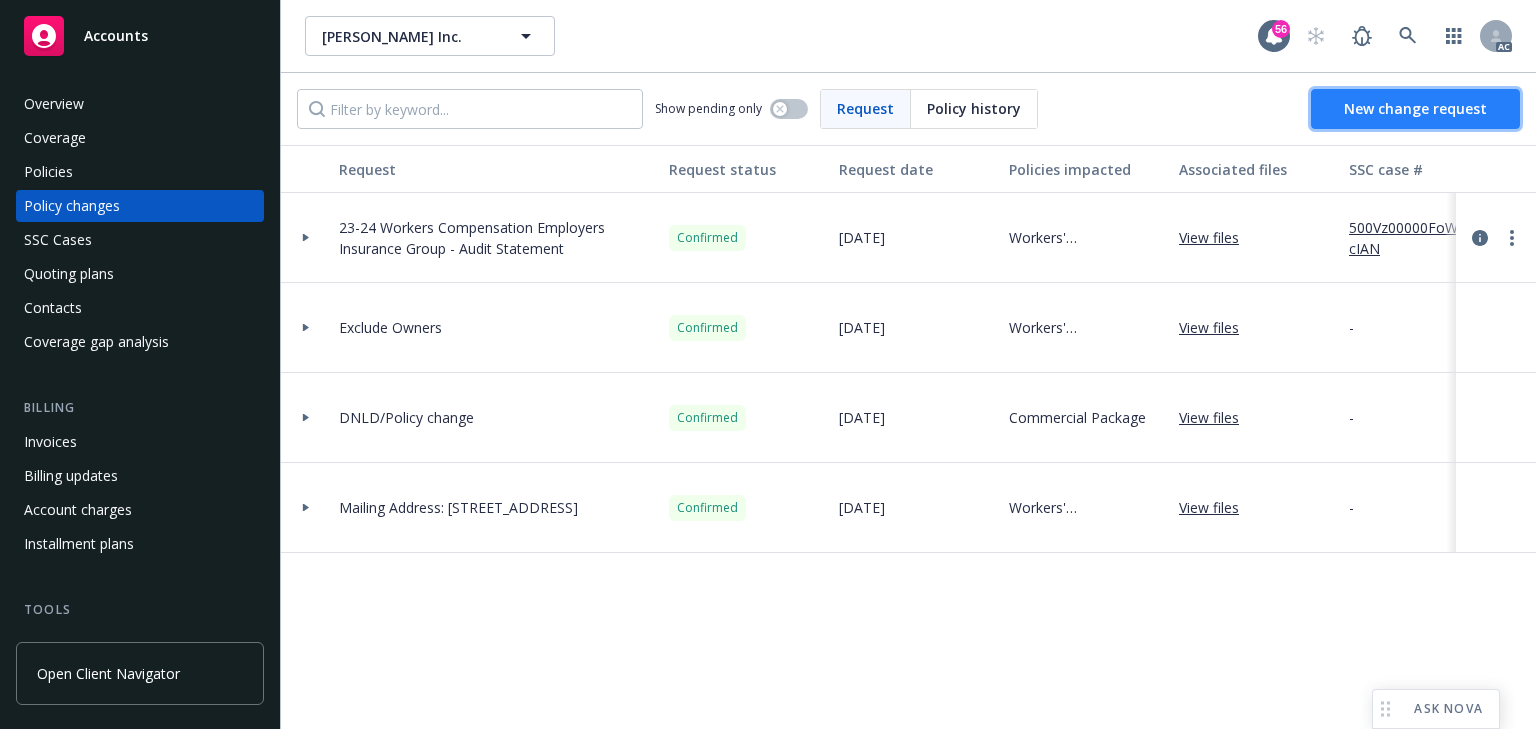 click on "New change request" at bounding box center (1415, 109) 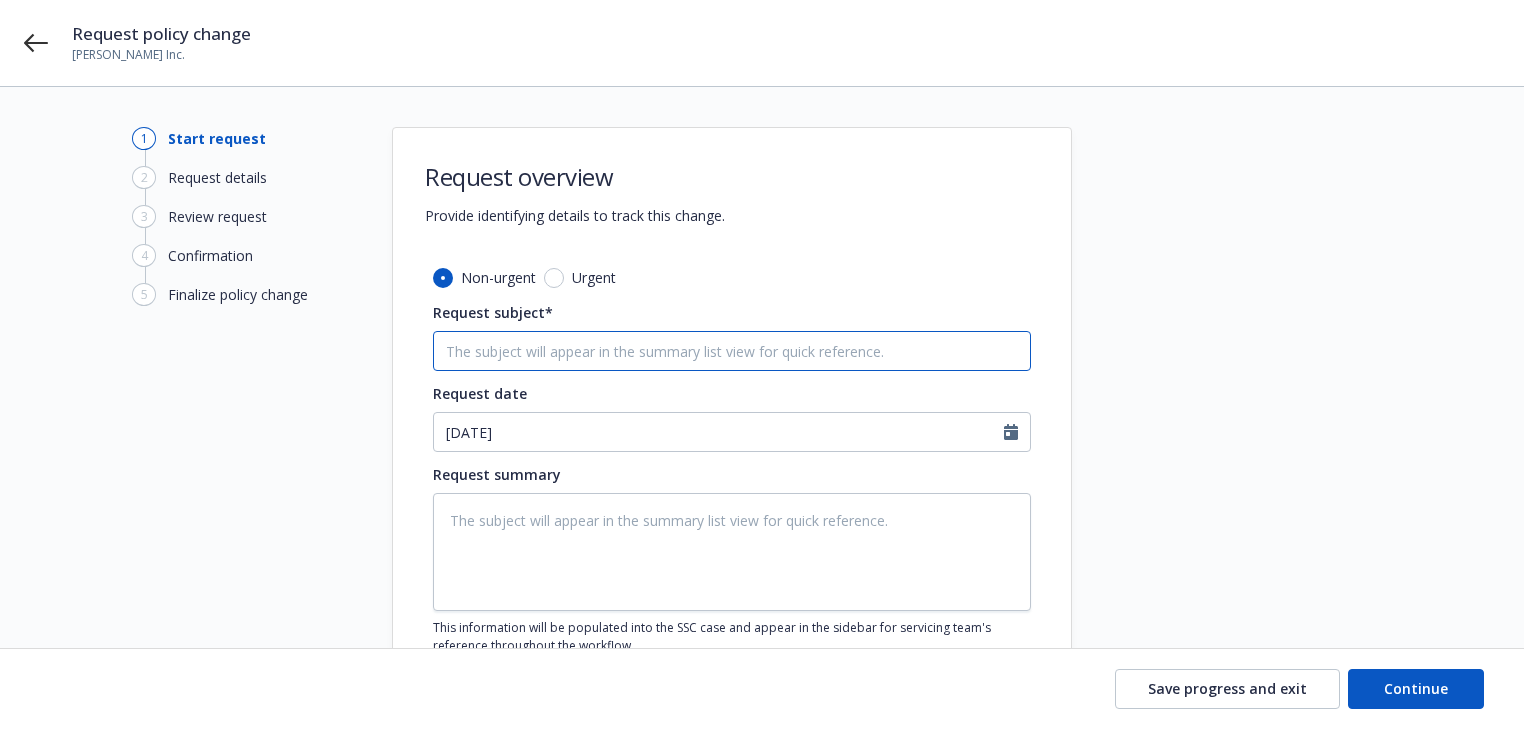 drag, startPoint x: 587, startPoint y: 356, endPoint x: 544, endPoint y: 368, distance: 44.64303 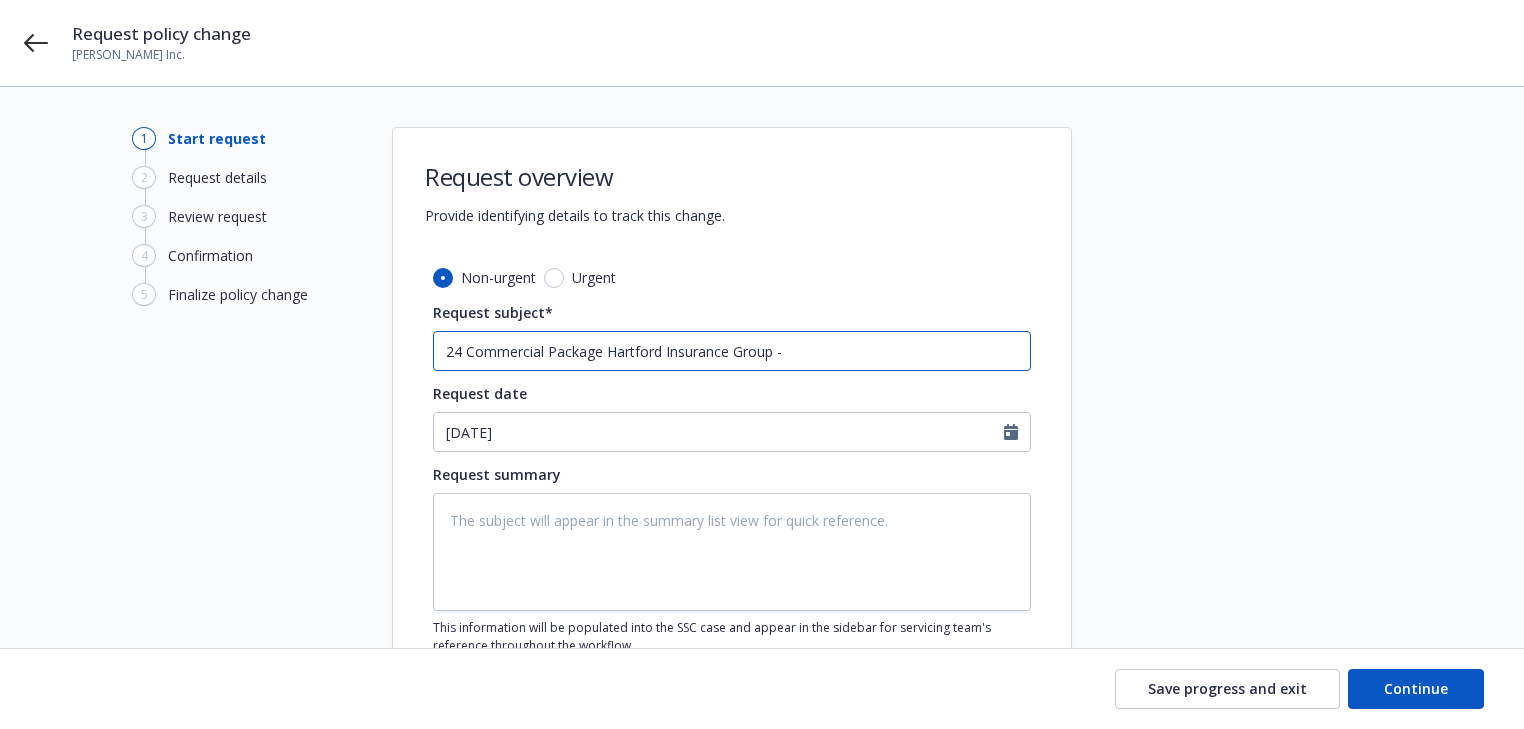 click on "24 Commercial Package Hartford Insurance Group -" at bounding box center [732, 351] 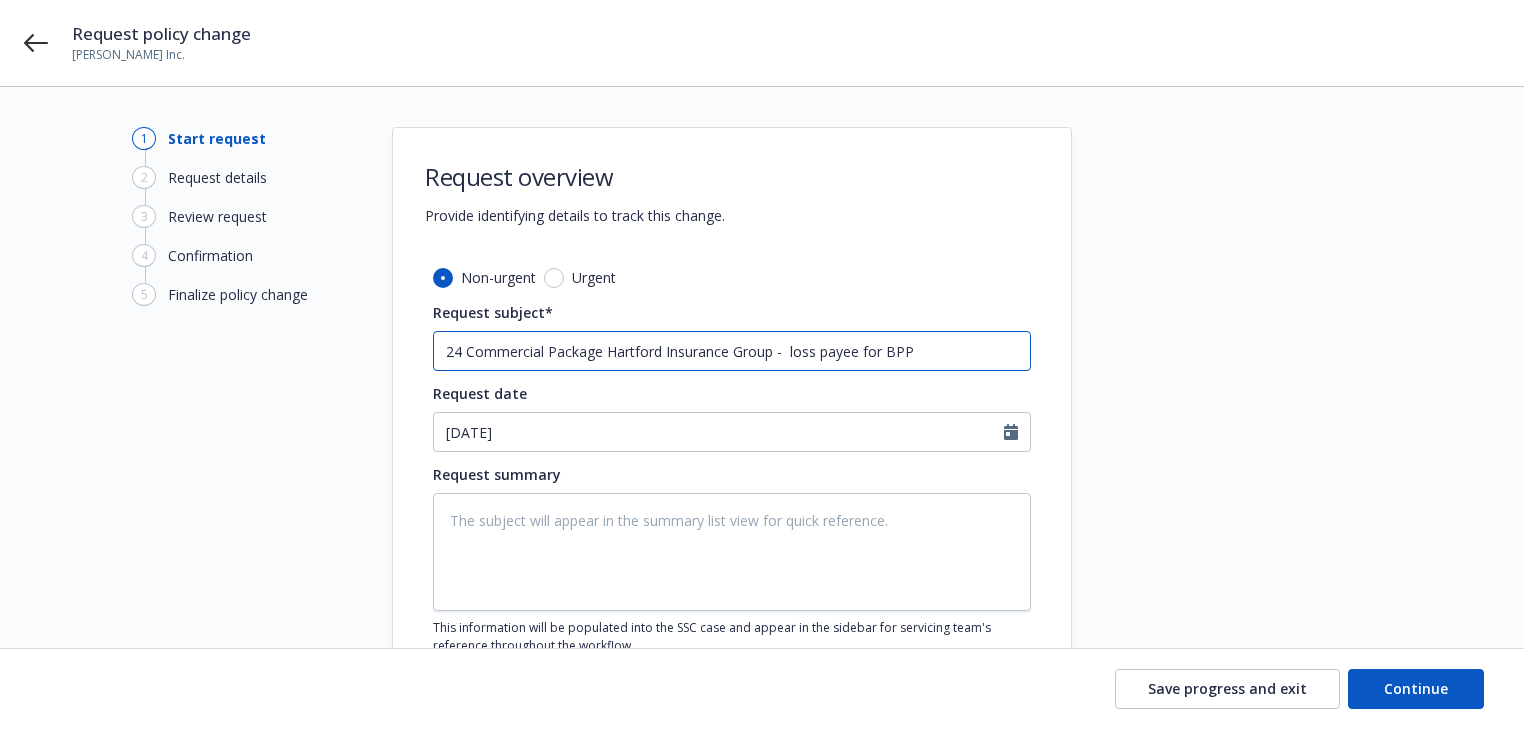 click on "24 Commercial Package Hartford Insurance Group -  loss payee for BPP" at bounding box center [732, 351] 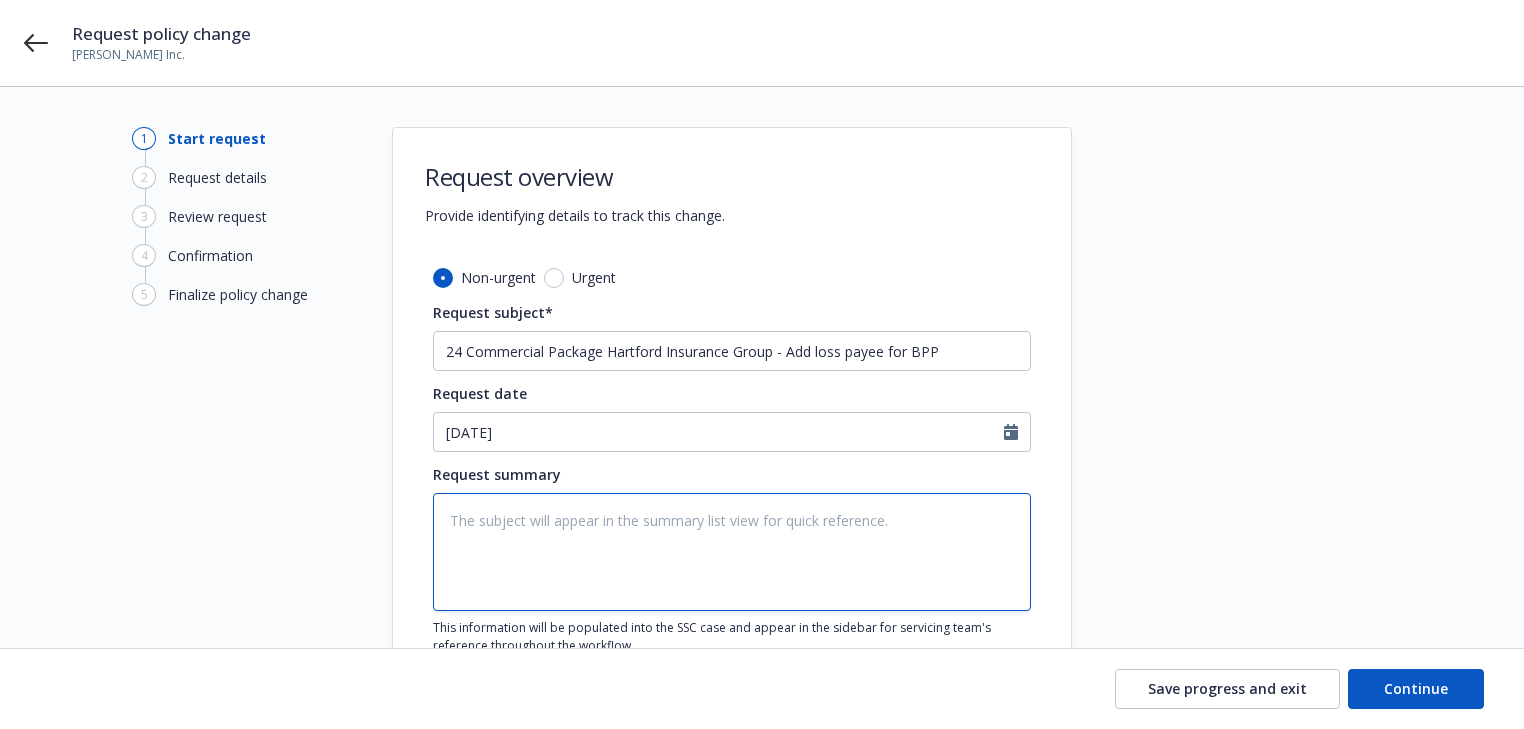 click at bounding box center (732, 552) 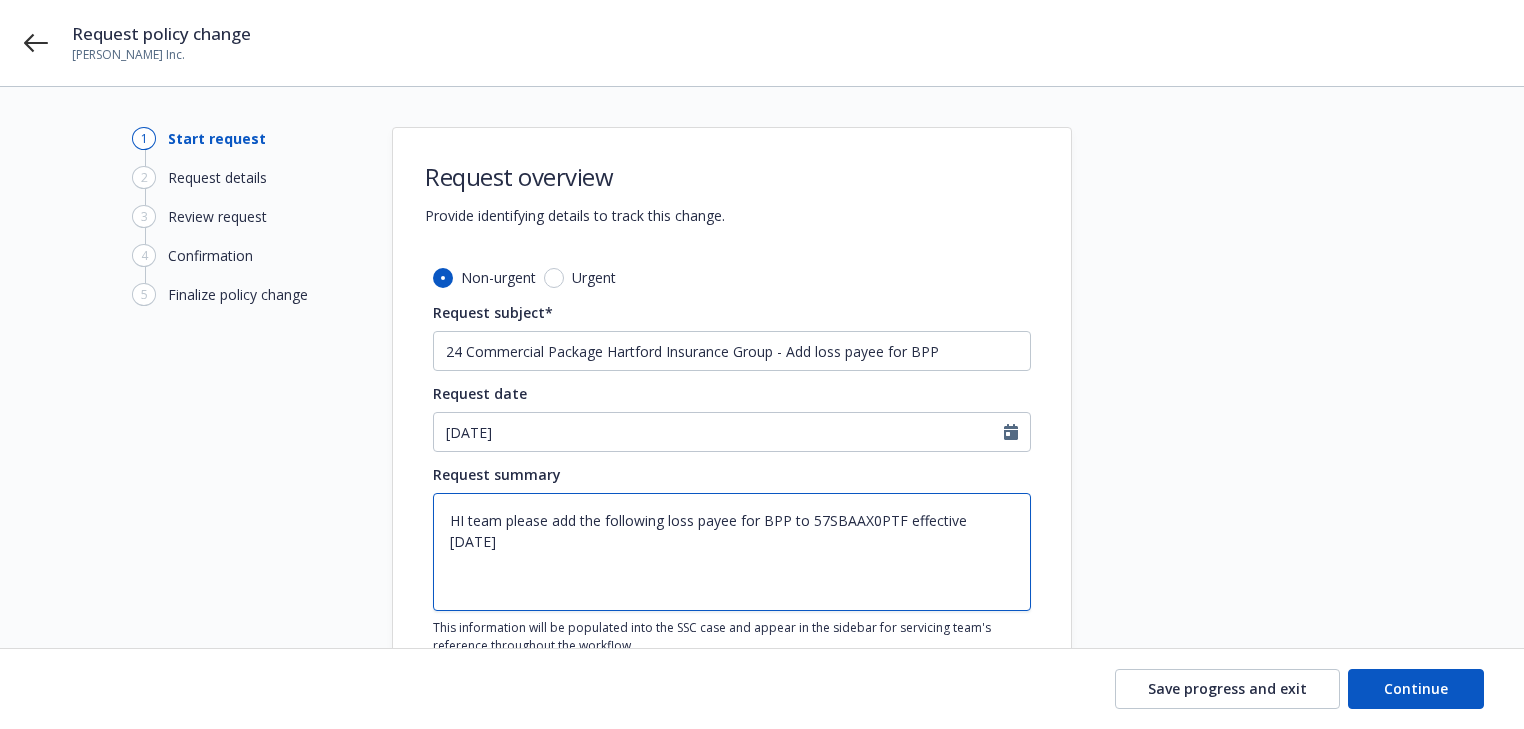 click on "HI team please add the following loss payee for BPP to 57SBAAX0PTF effective [DATE]" at bounding box center (732, 552) 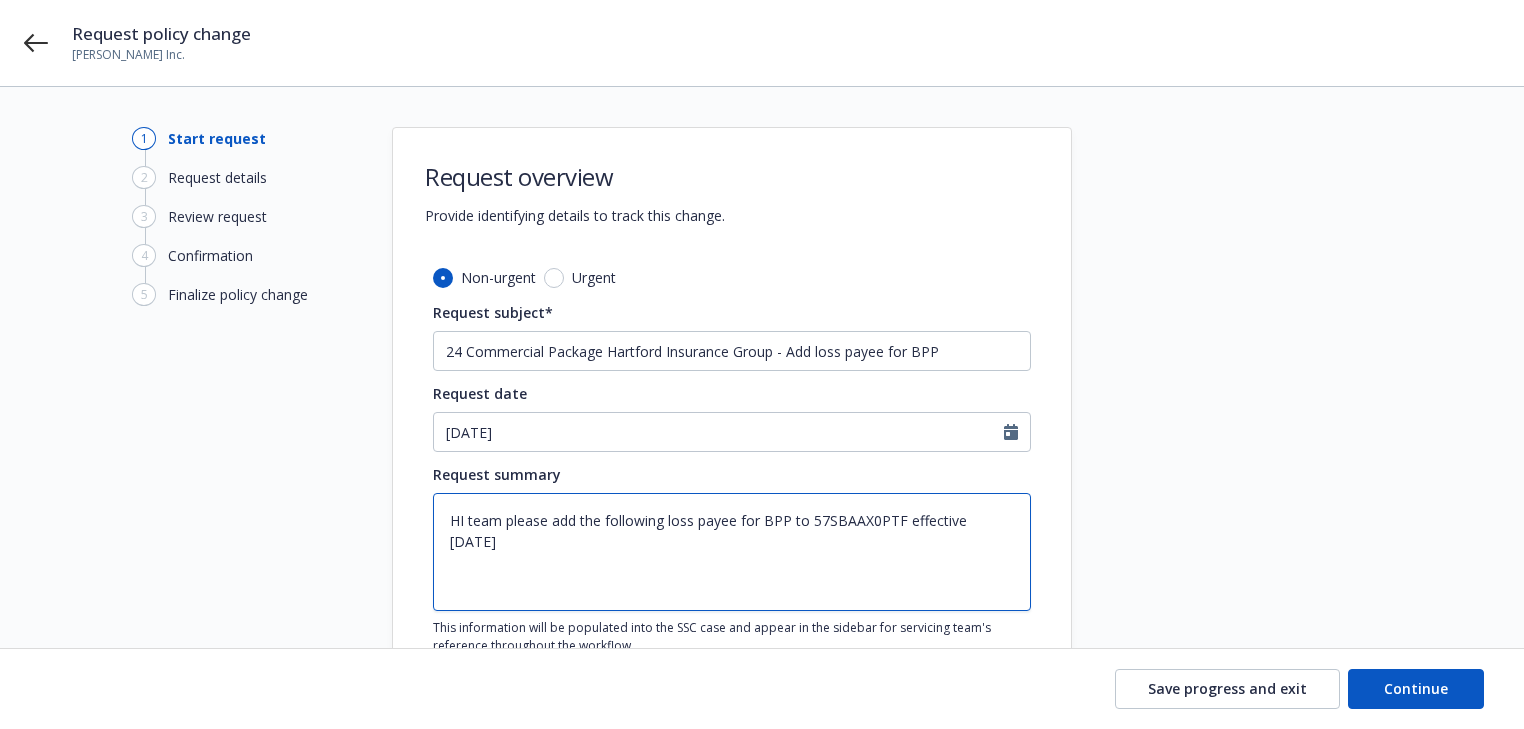 click on "HI team please add the following loss payee for BPP to 57SBAAX0PTF effective [DATE]" at bounding box center [732, 552] 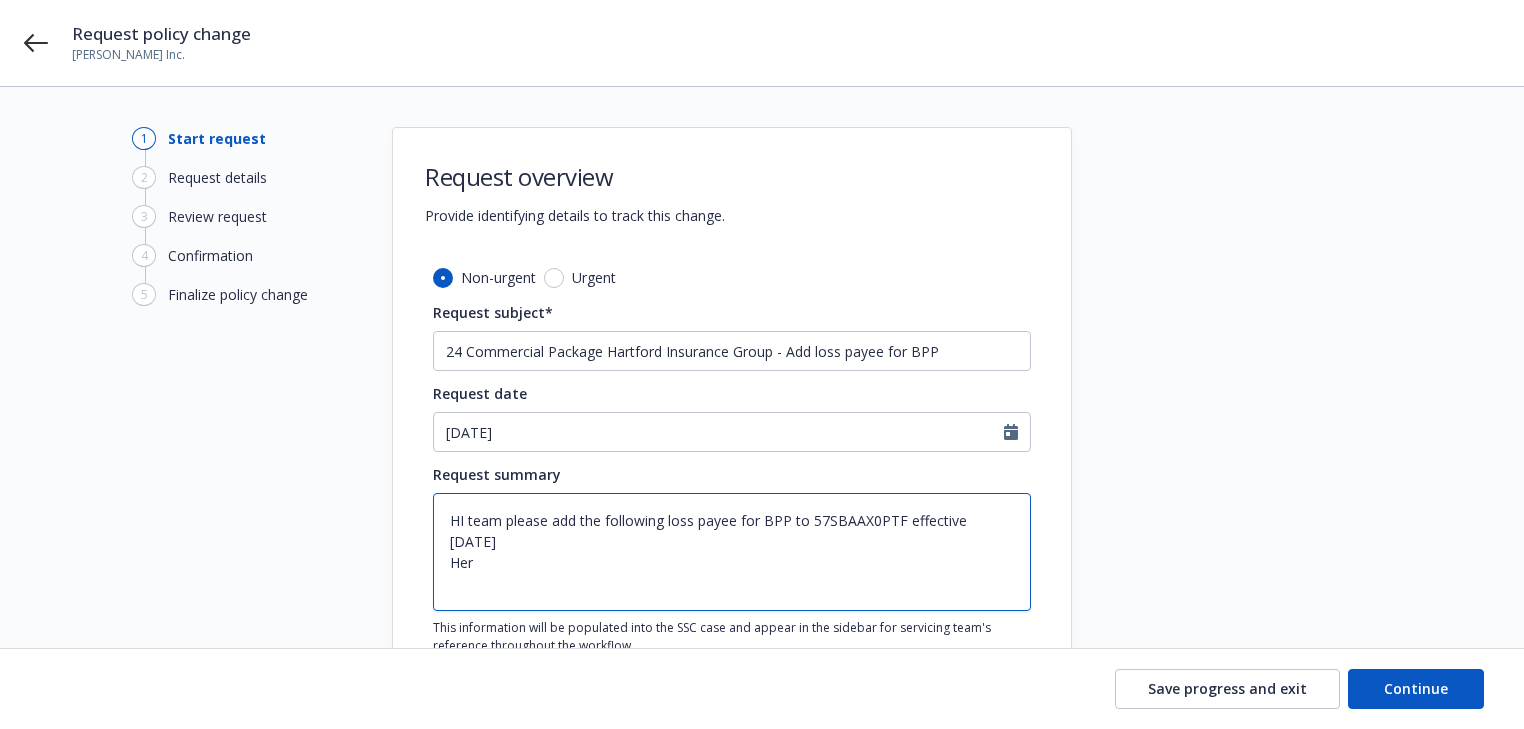 click on "HI team please add the following loss payee for BPP to 57SBAAX0PTF effective [DATE]
Her" at bounding box center (732, 552) 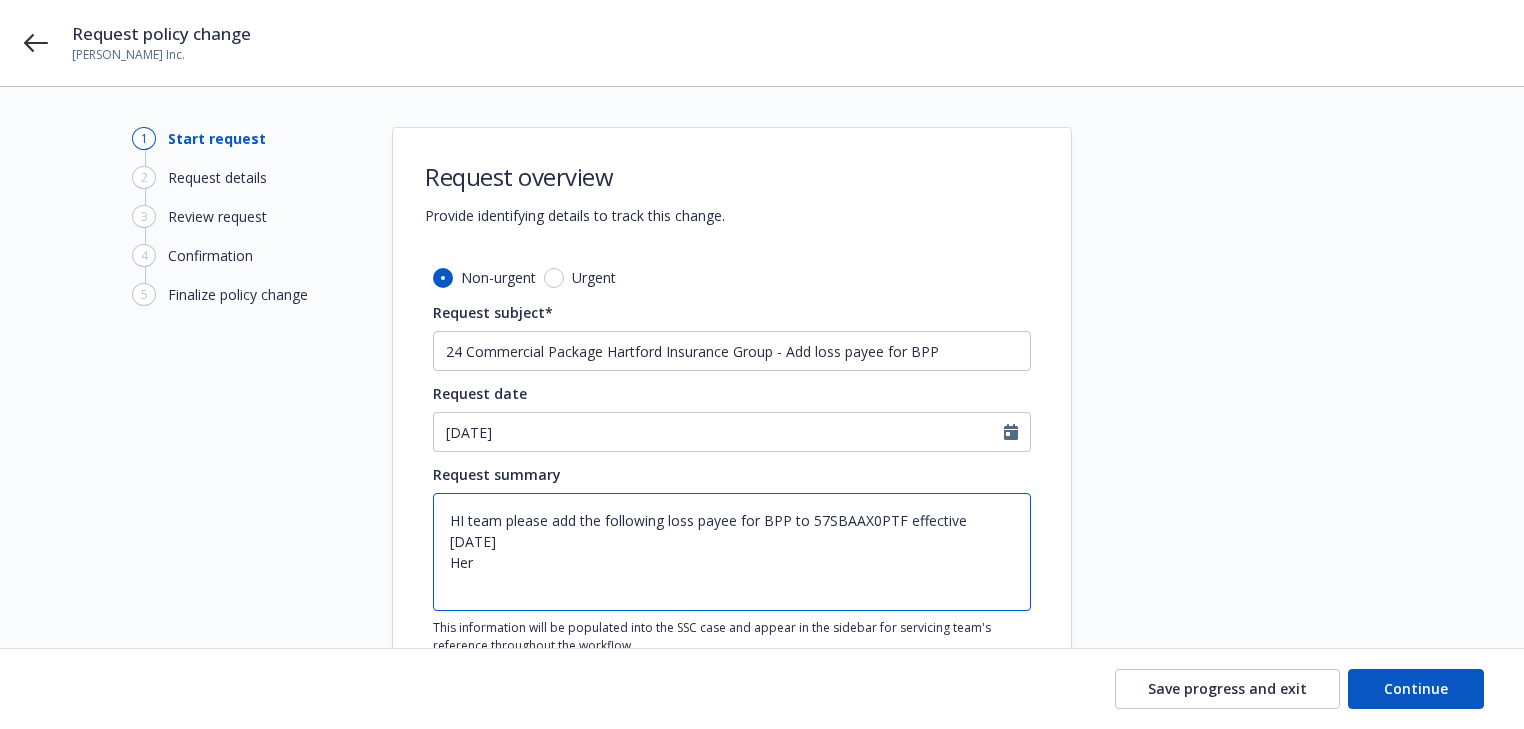 click on "HI team please add the following loss payee for BPP to 57SBAAX0PTF effective [DATE]
Her" at bounding box center (732, 552) 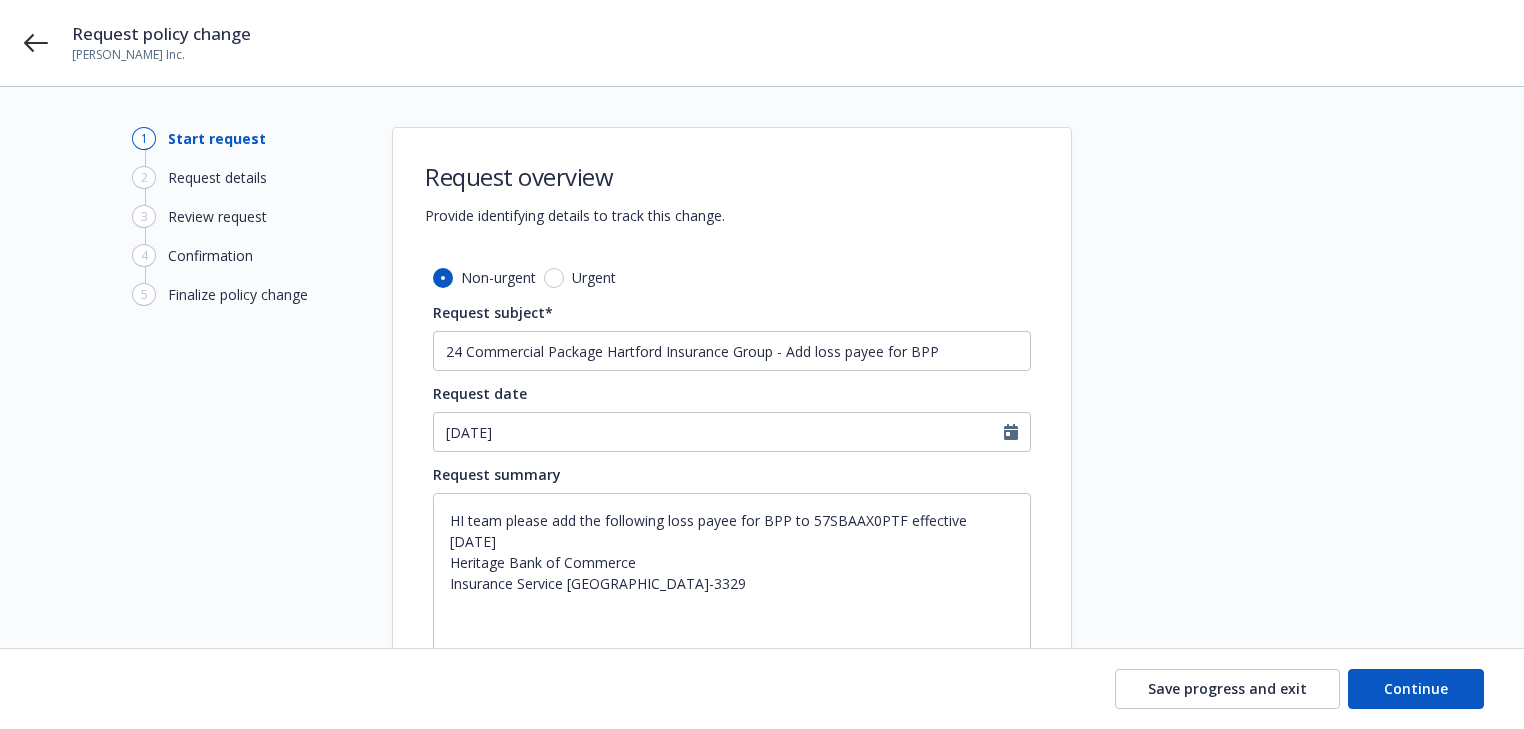click on "1 Start request 2 Request details 3 Review request 4 Confirmation   5 Finalize policy change" at bounding box center [242, 461] 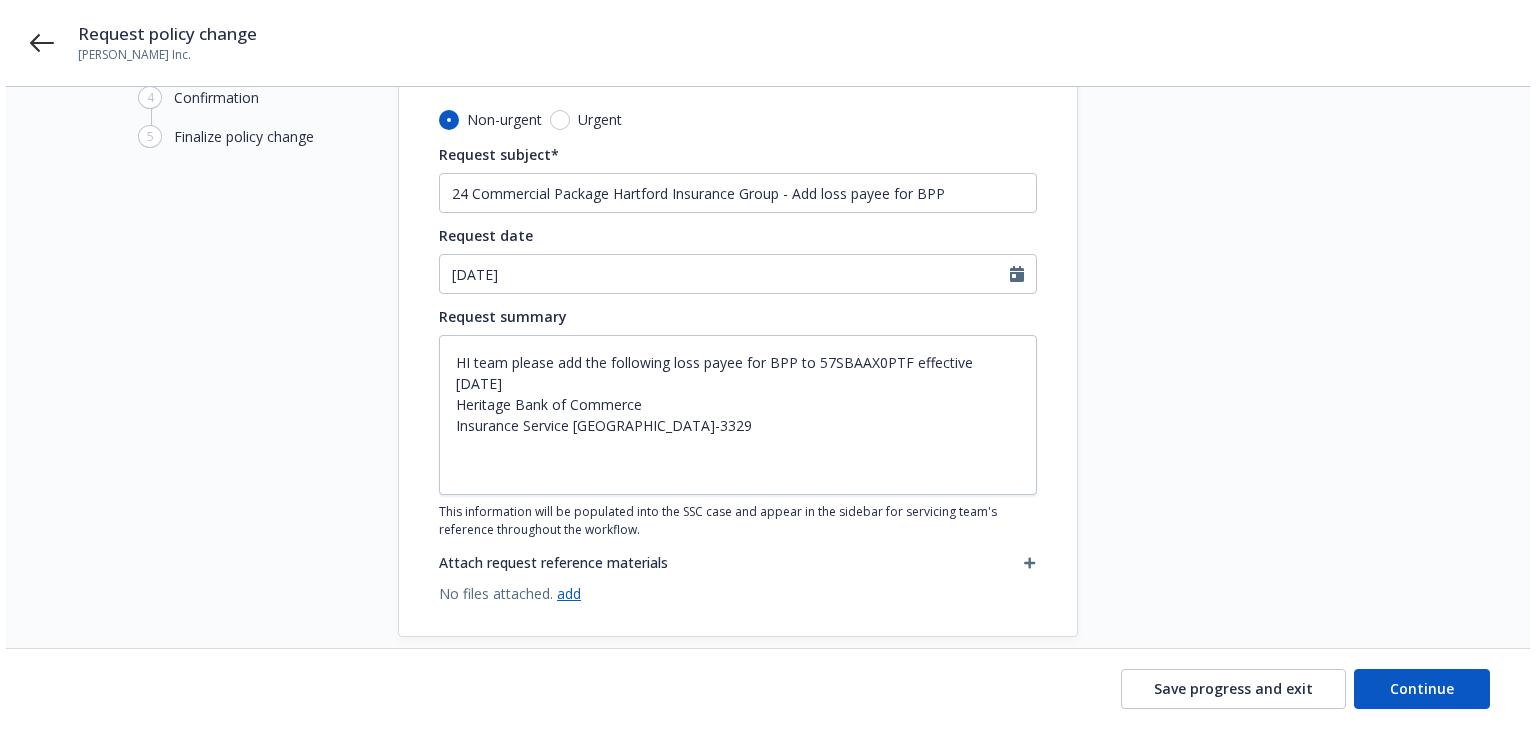 scroll, scrollTop: 160, scrollLeft: 0, axis: vertical 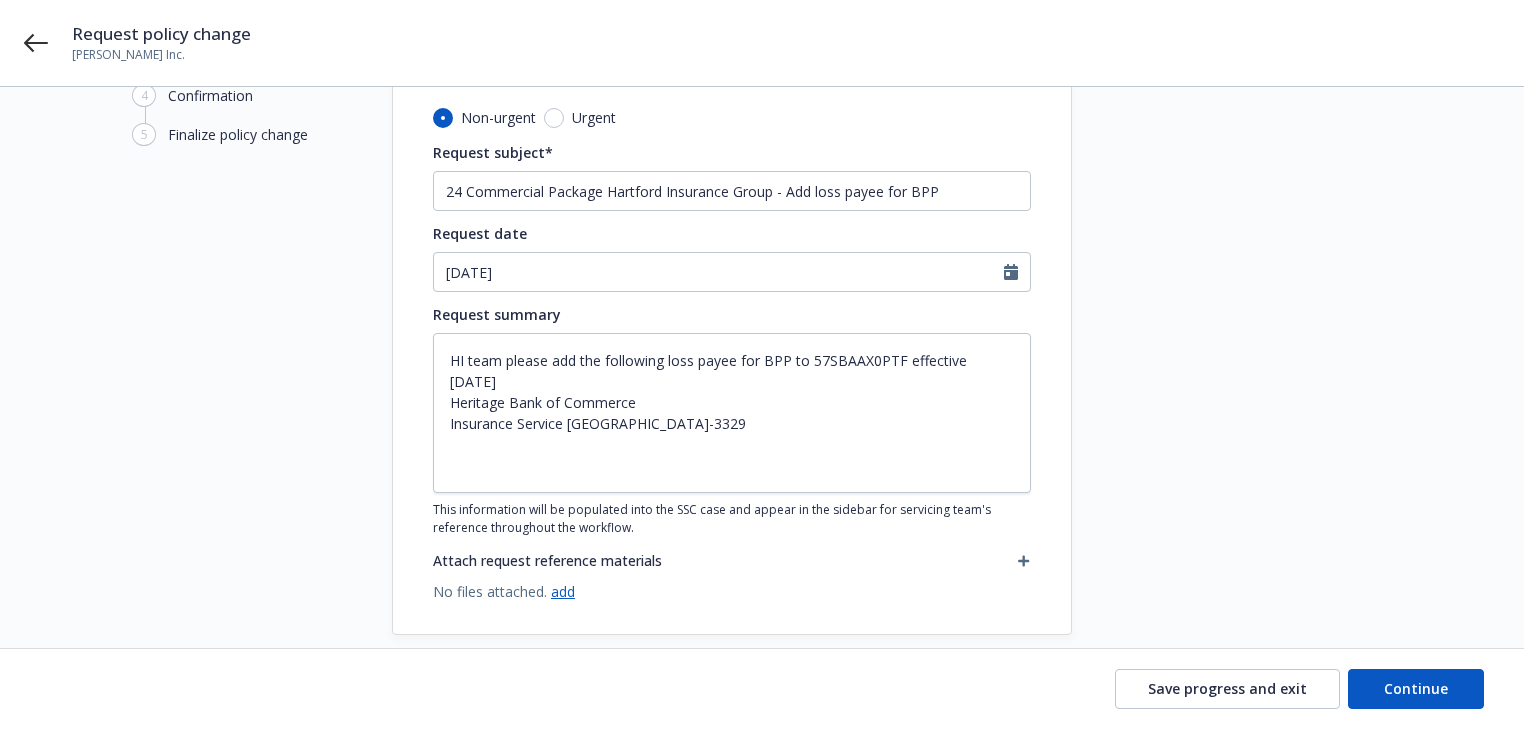 drag, startPoint x: 1234, startPoint y: 536, endPoint x: 1360, endPoint y: 667, distance: 181.76083 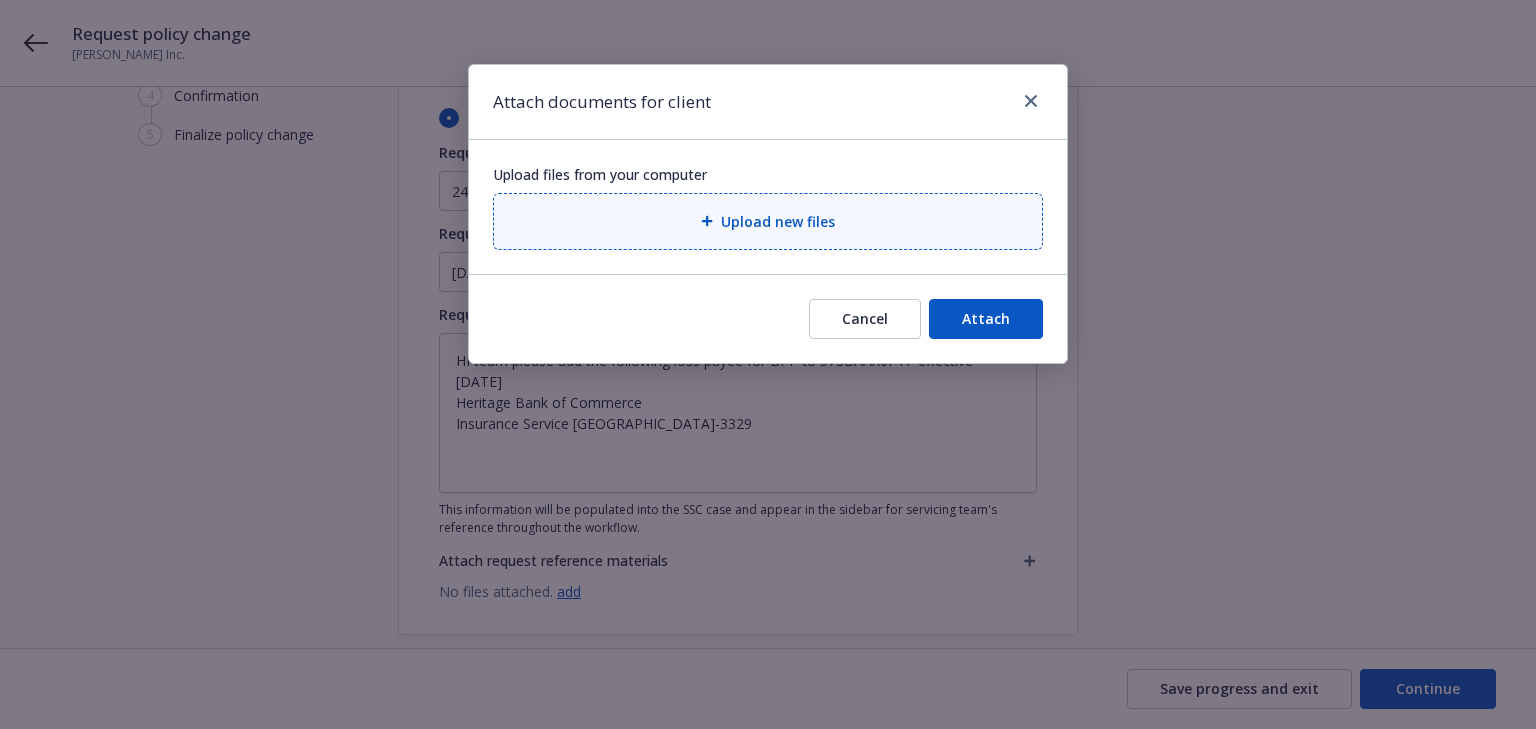 click on "Upload new files" at bounding box center (768, 221) 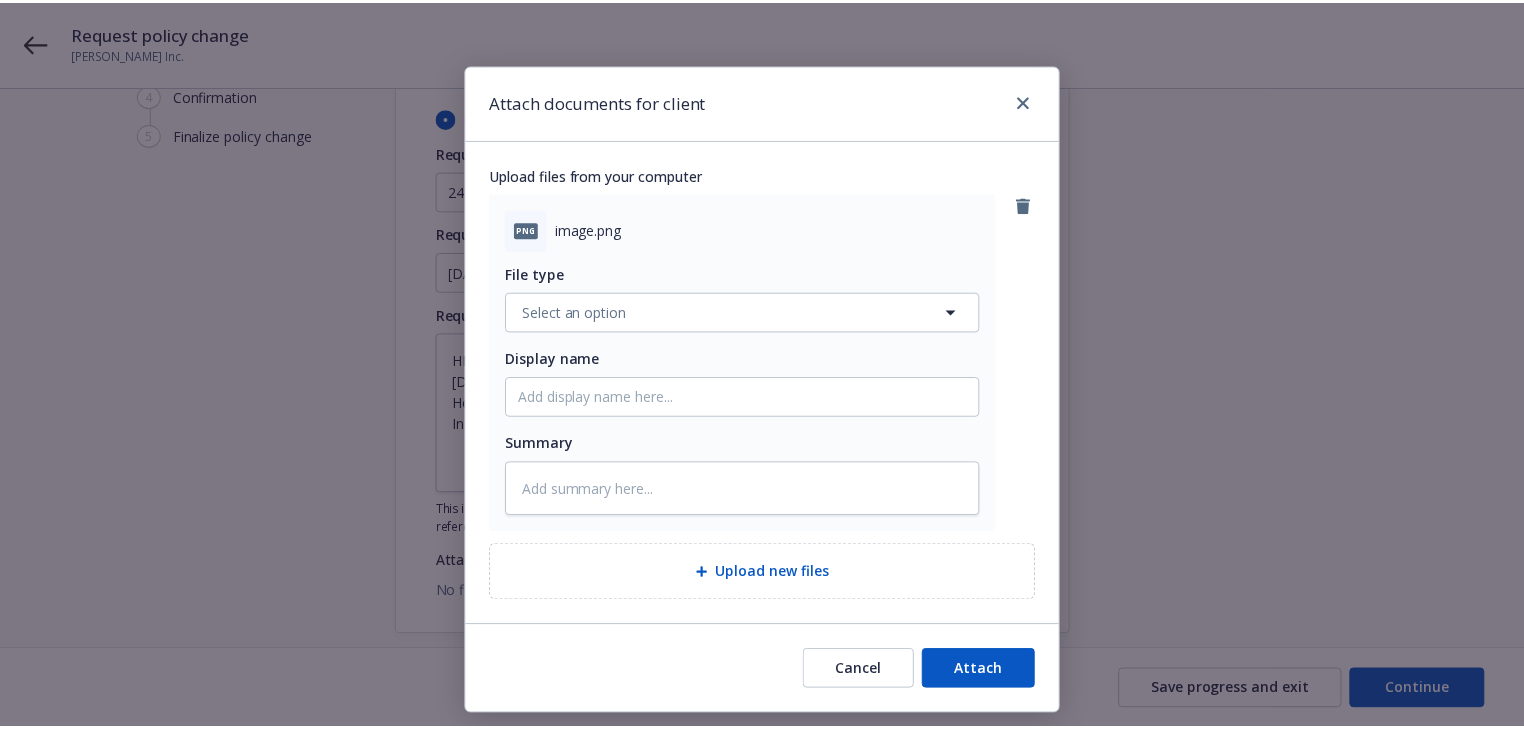 scroll, scrollTop: 48, scrollLeft: 0, axis: vertical 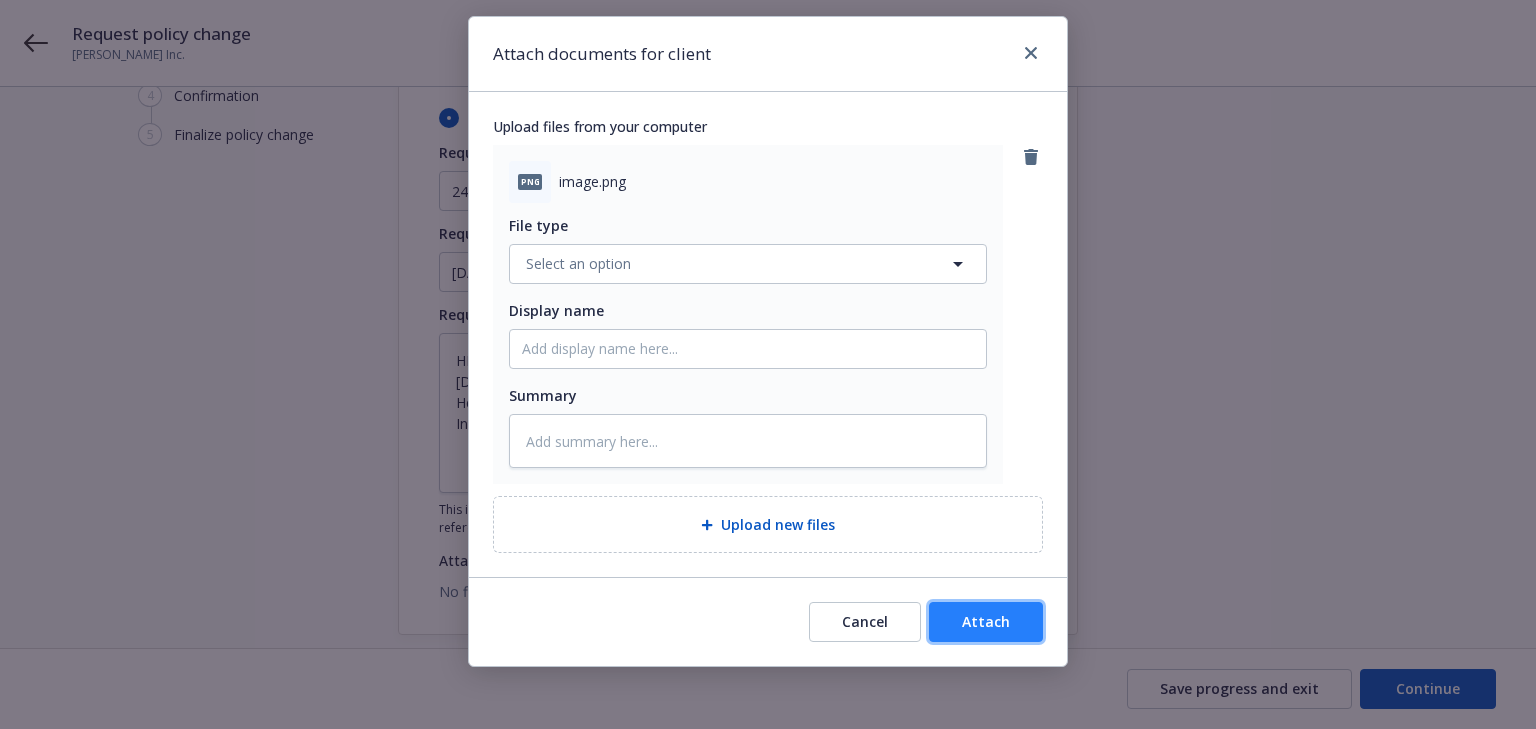 click on "Attach" at bounding box center (986, 621) 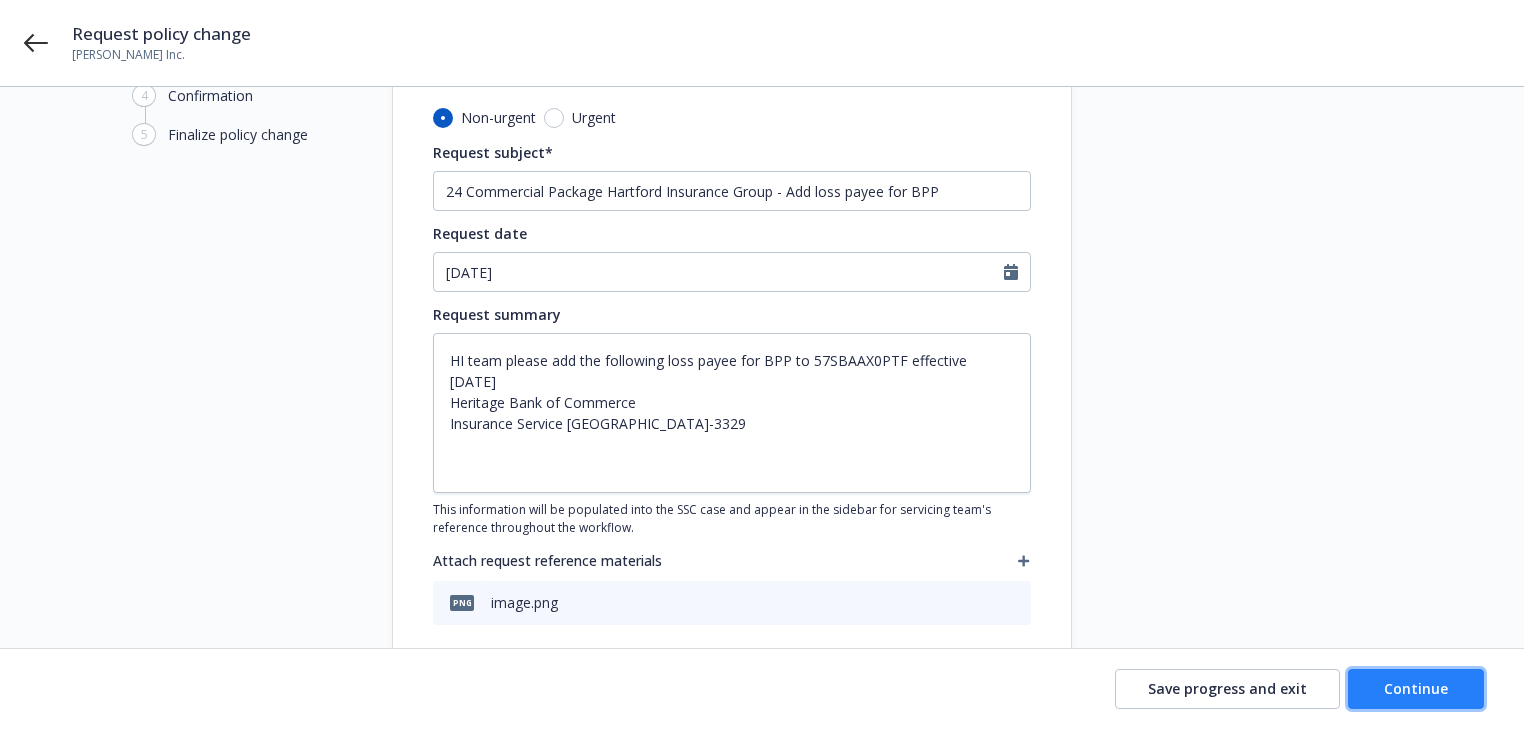 click on "Continue" at bounding box center (1416, 688) 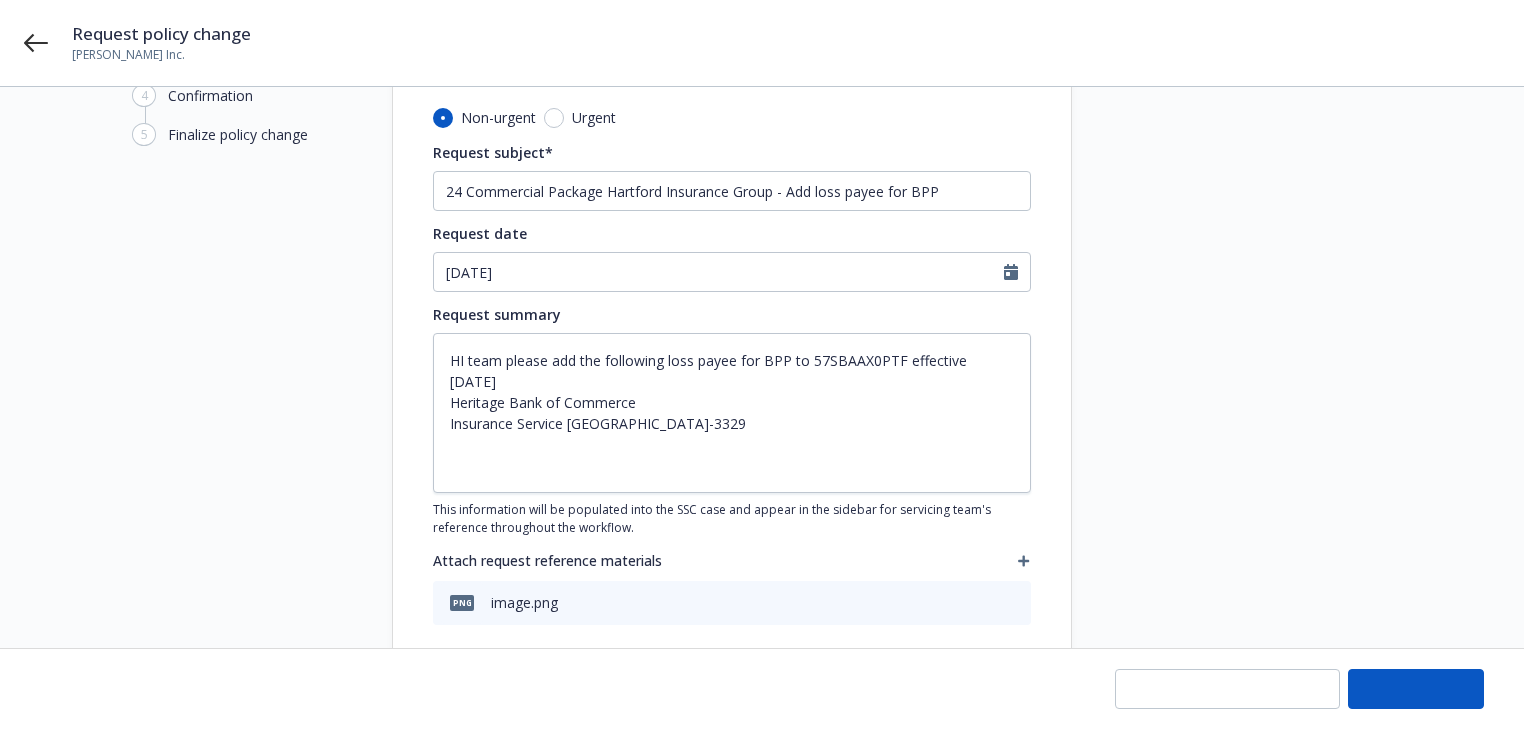 scroll, scrollTop: 0, scrollLeft: 0, axis: both 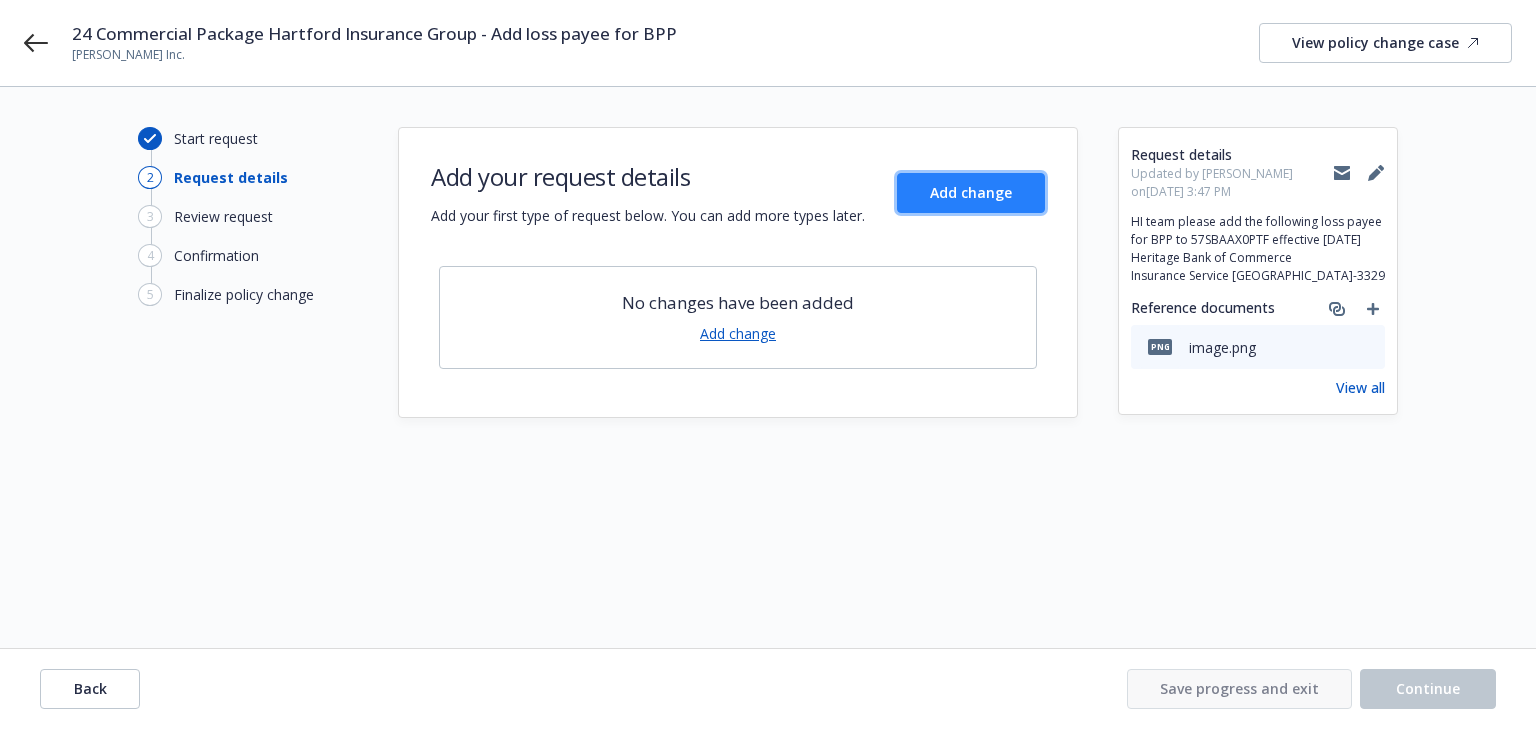 click on "Add change" at bounding box center [971, 192] 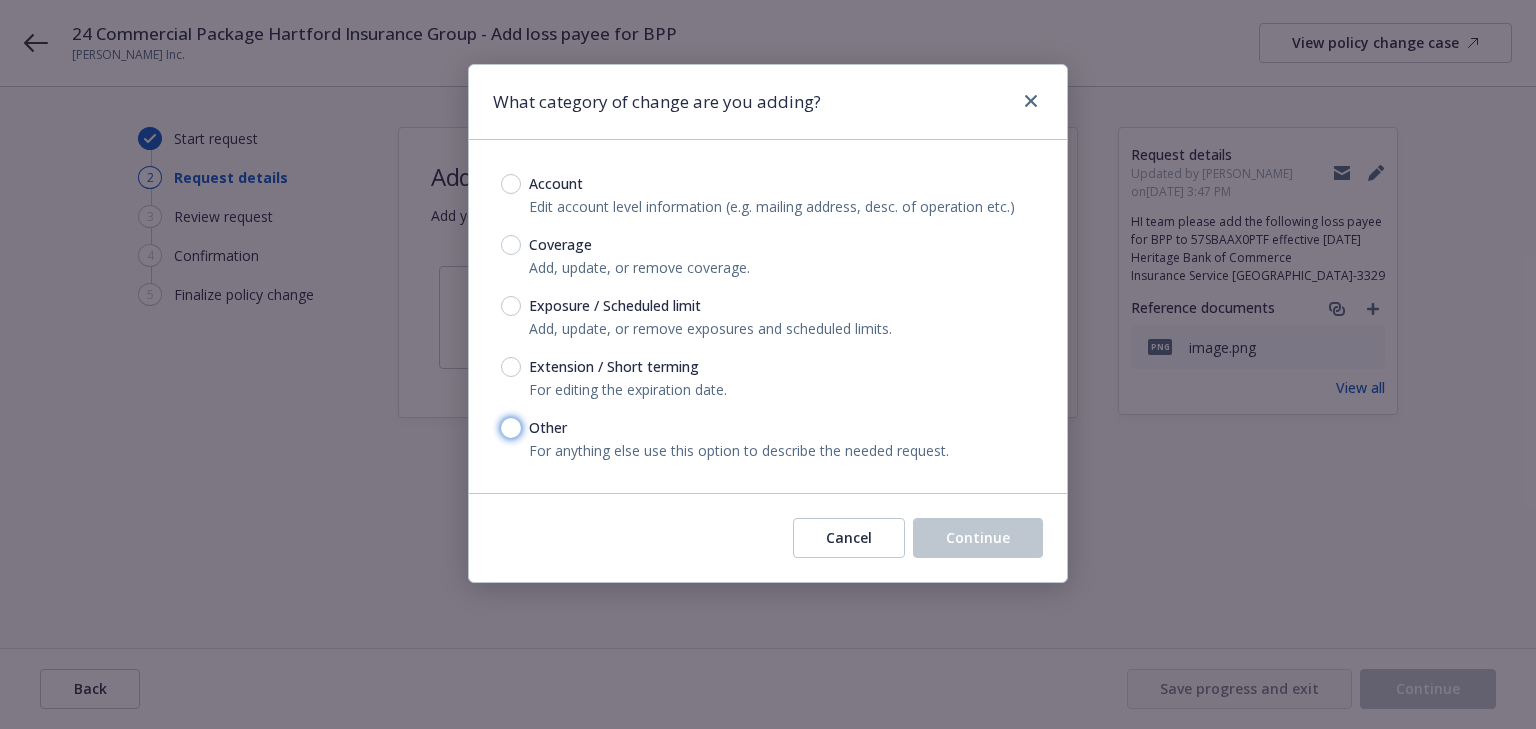 click on "Other" at bounding box center [511, 428] 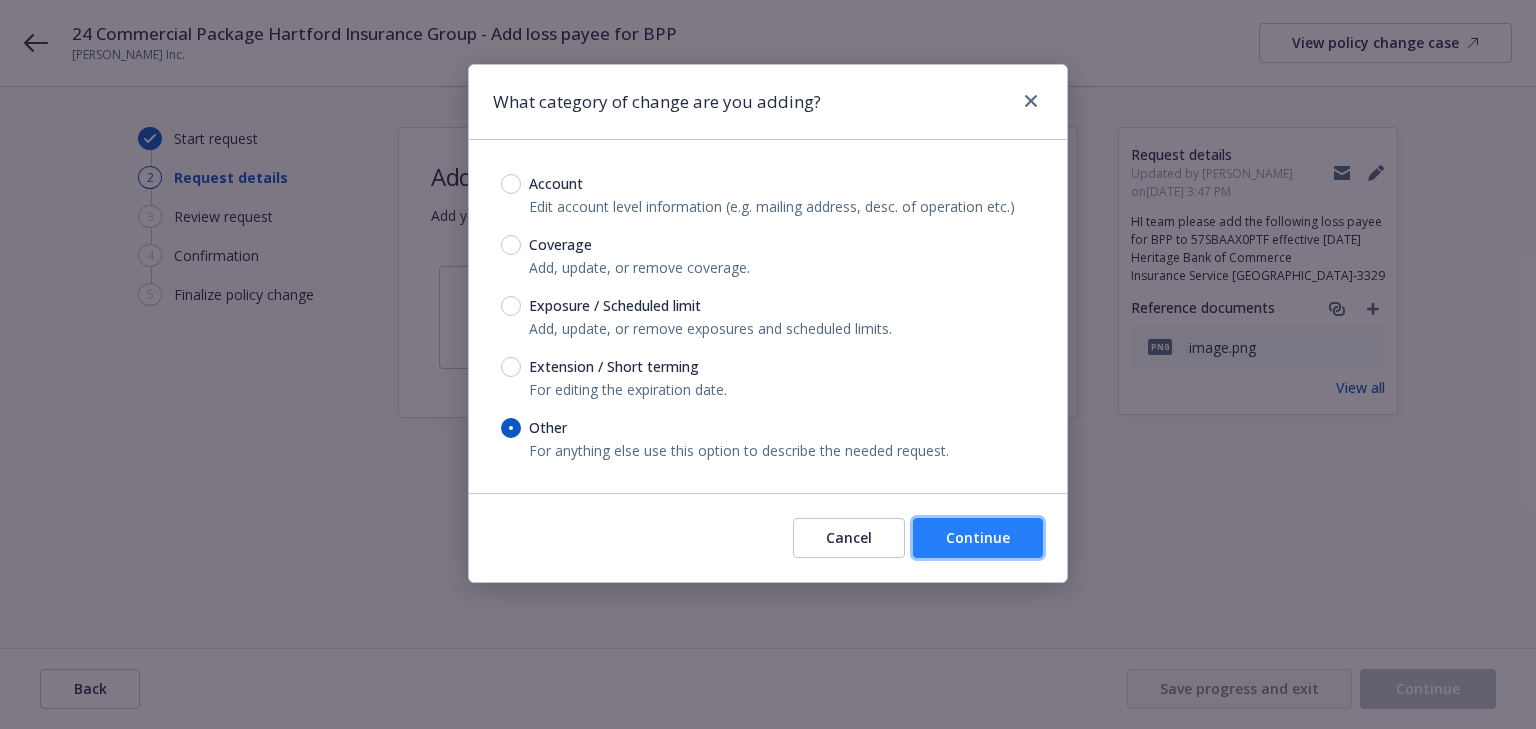 click on "Continue" at bounding box center [978, 537] 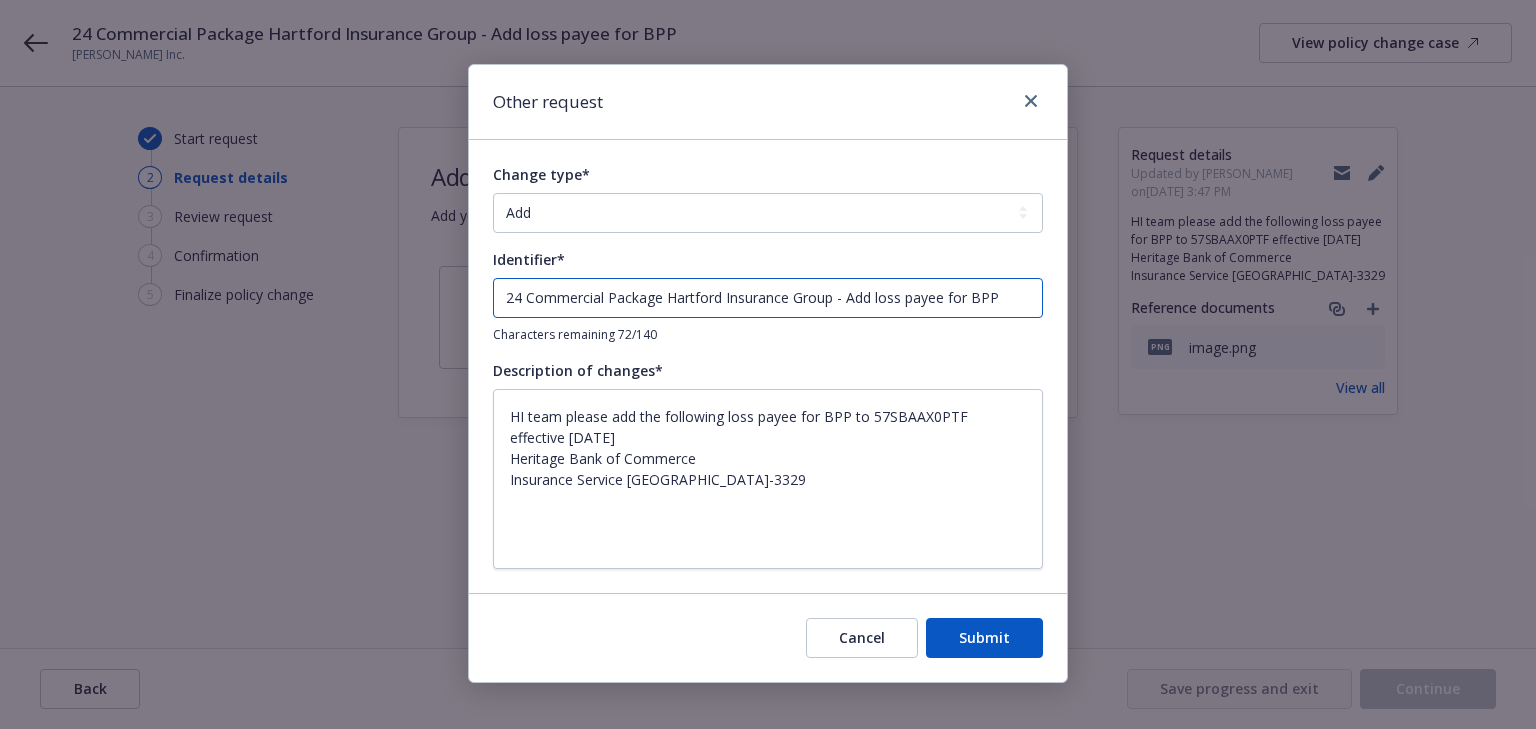 drag, startPoint x: 840, startPoint y: 300, endPoint x: -448, endPoint y: 364, distance: 1289.5891 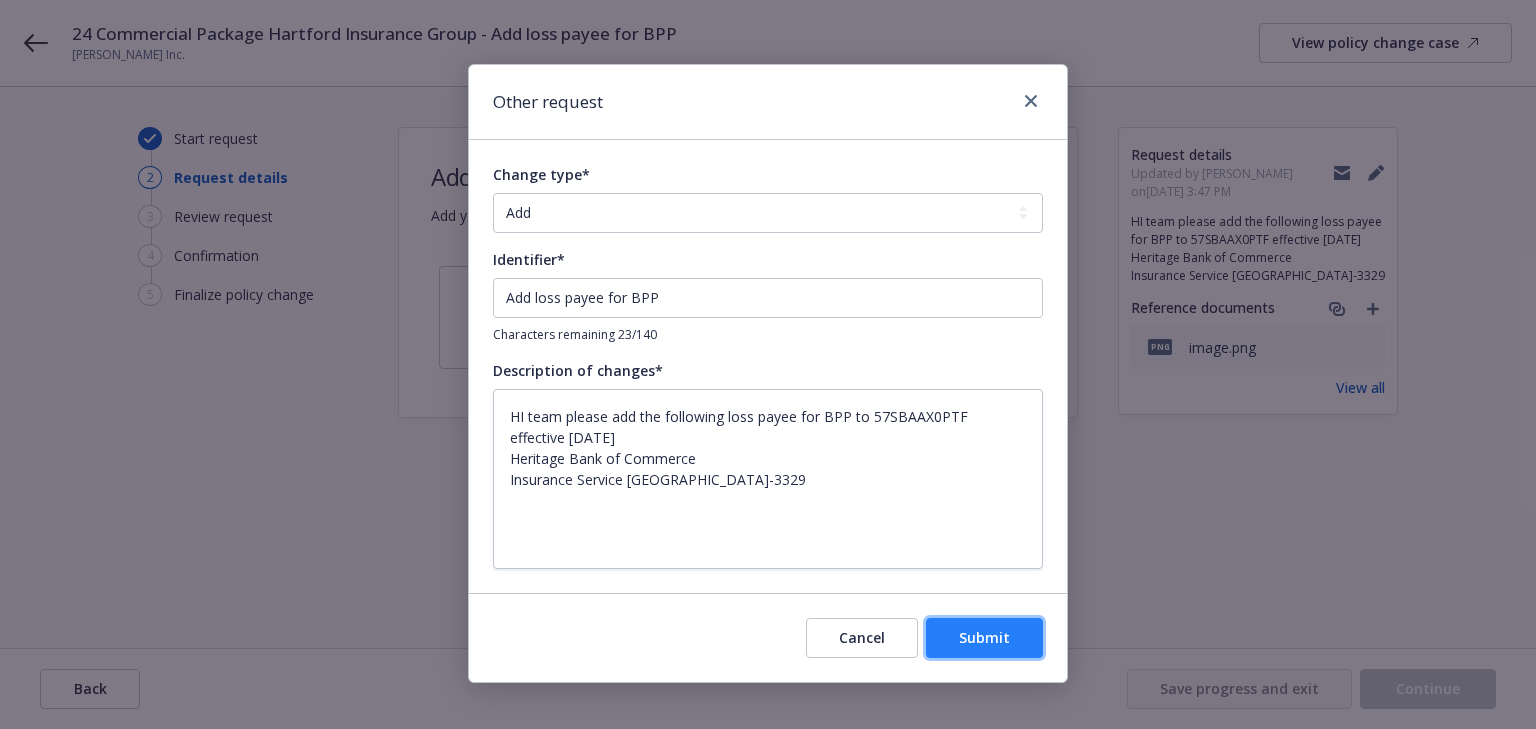 click on "Submit" at bounding box center [984, 637] 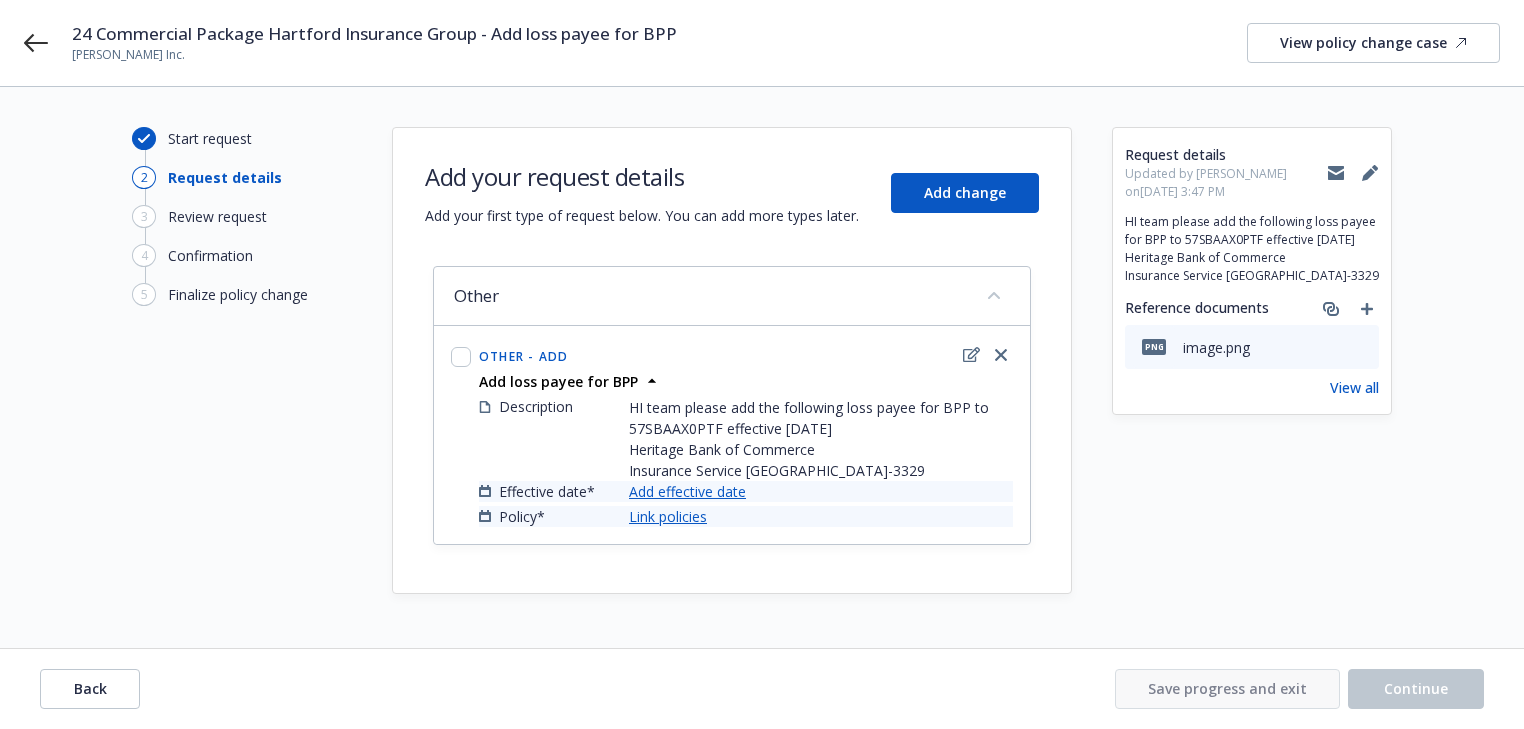 click on "Add effective date" at bounding box center (687, 491) 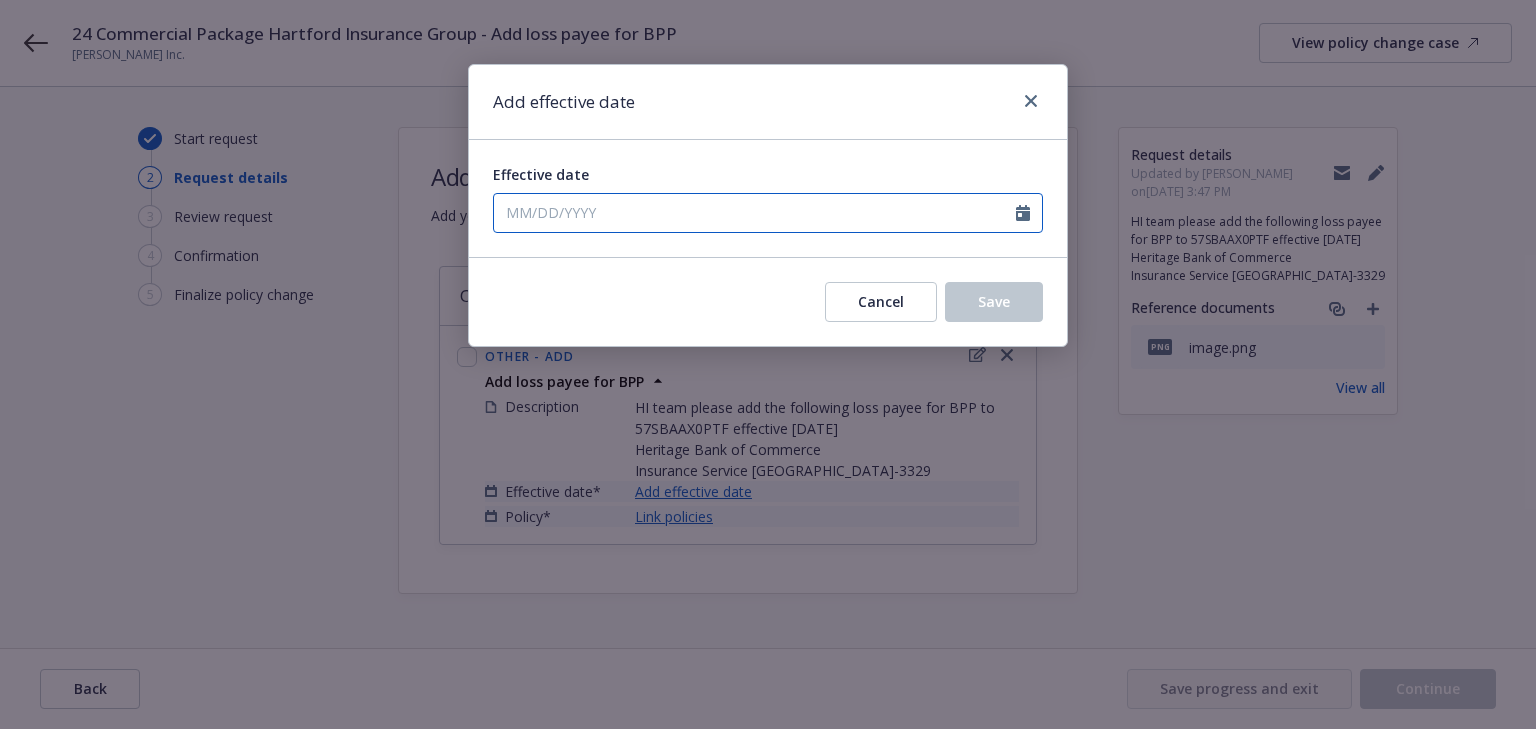 click on "Effective date" at bounding box center (755, 213) 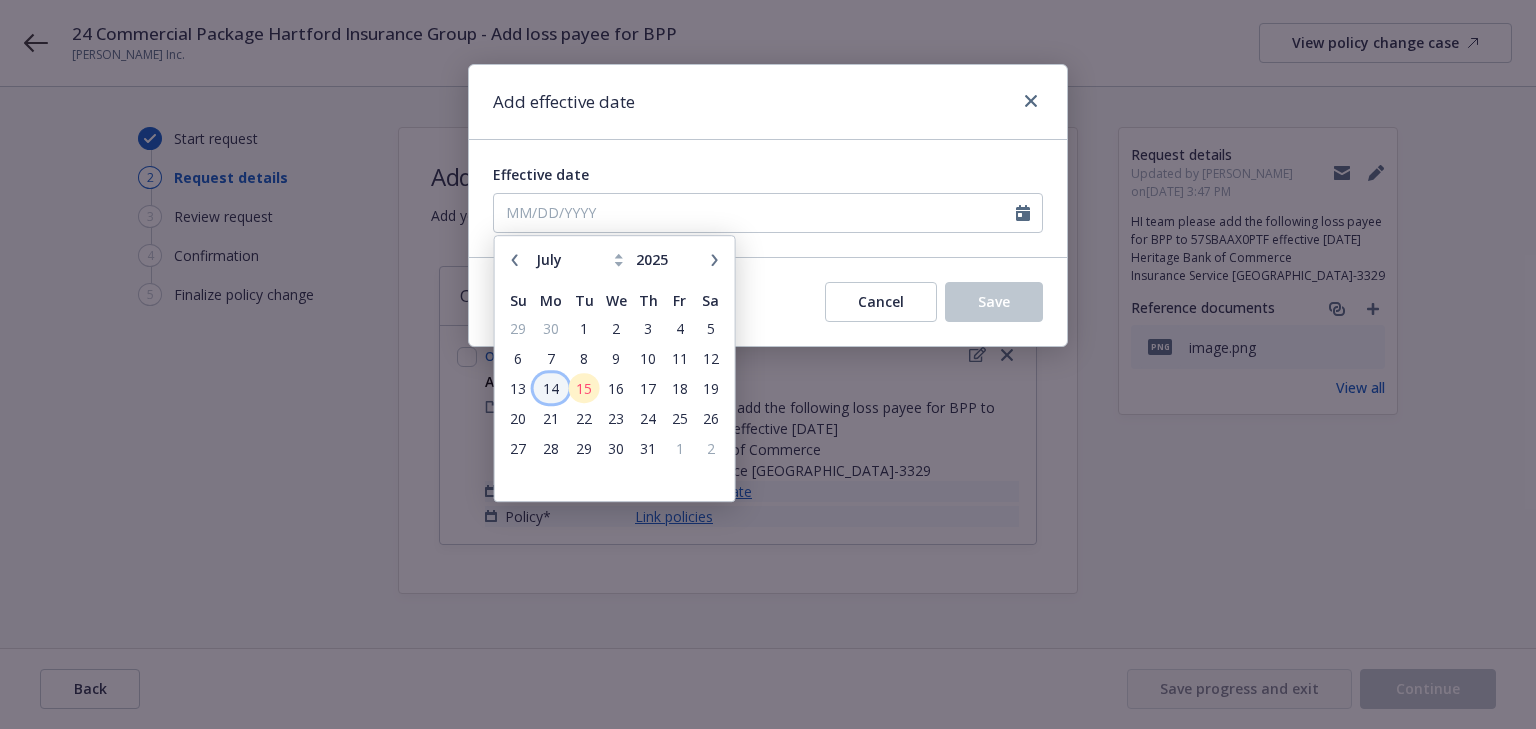 click on "14" at bounding box center [551, 388] 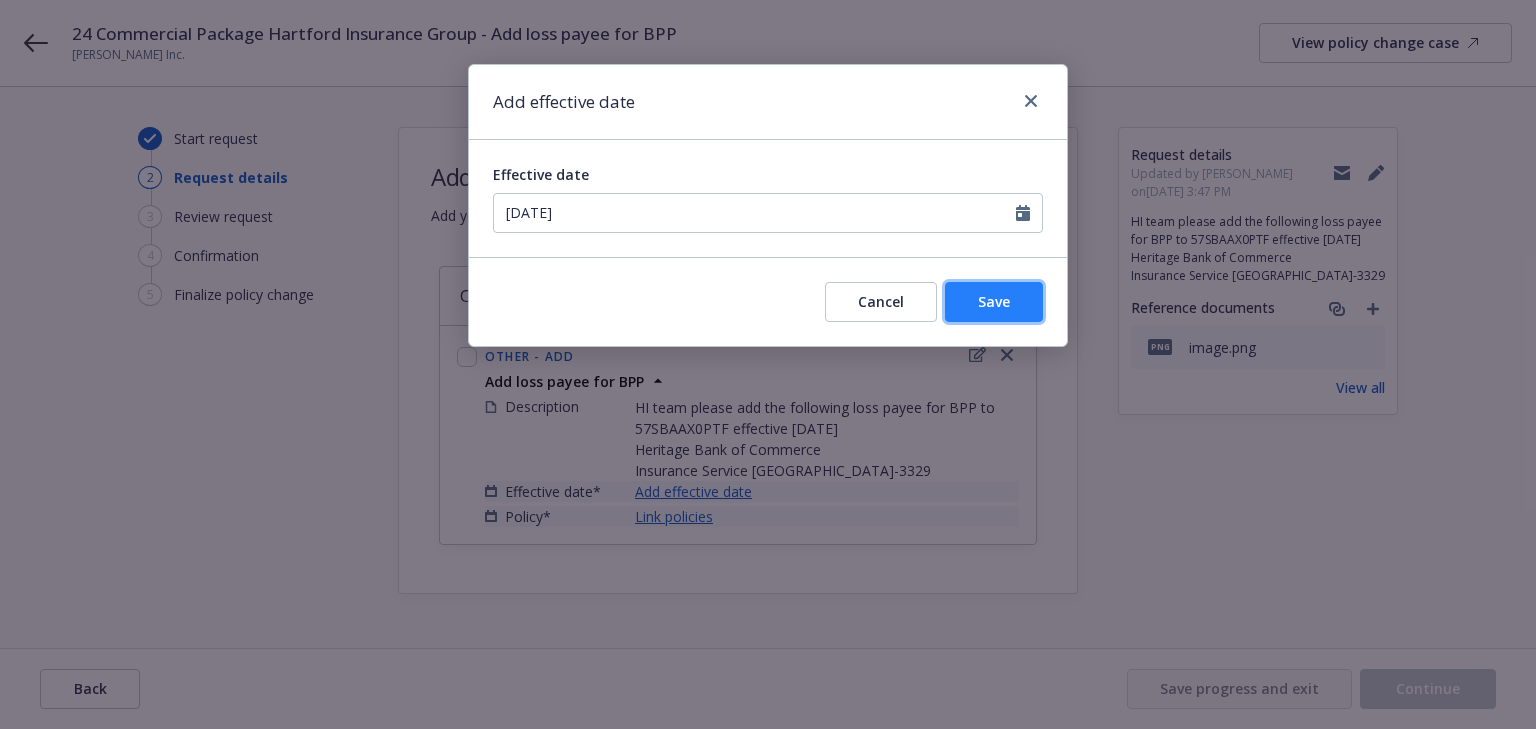 click on "Save" at bounding box center (994, 301) 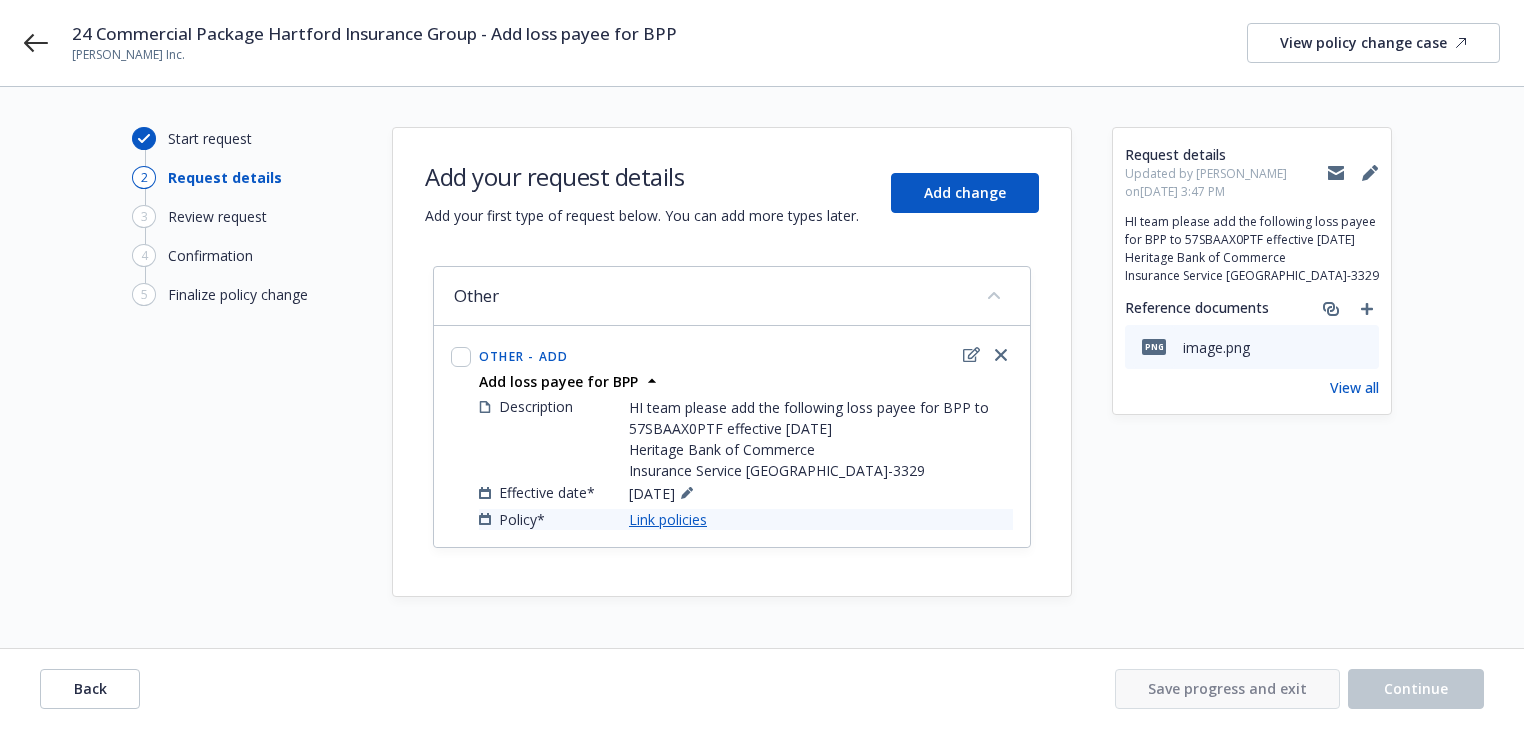 click on "Link policies" at bounding box center [668, 519] 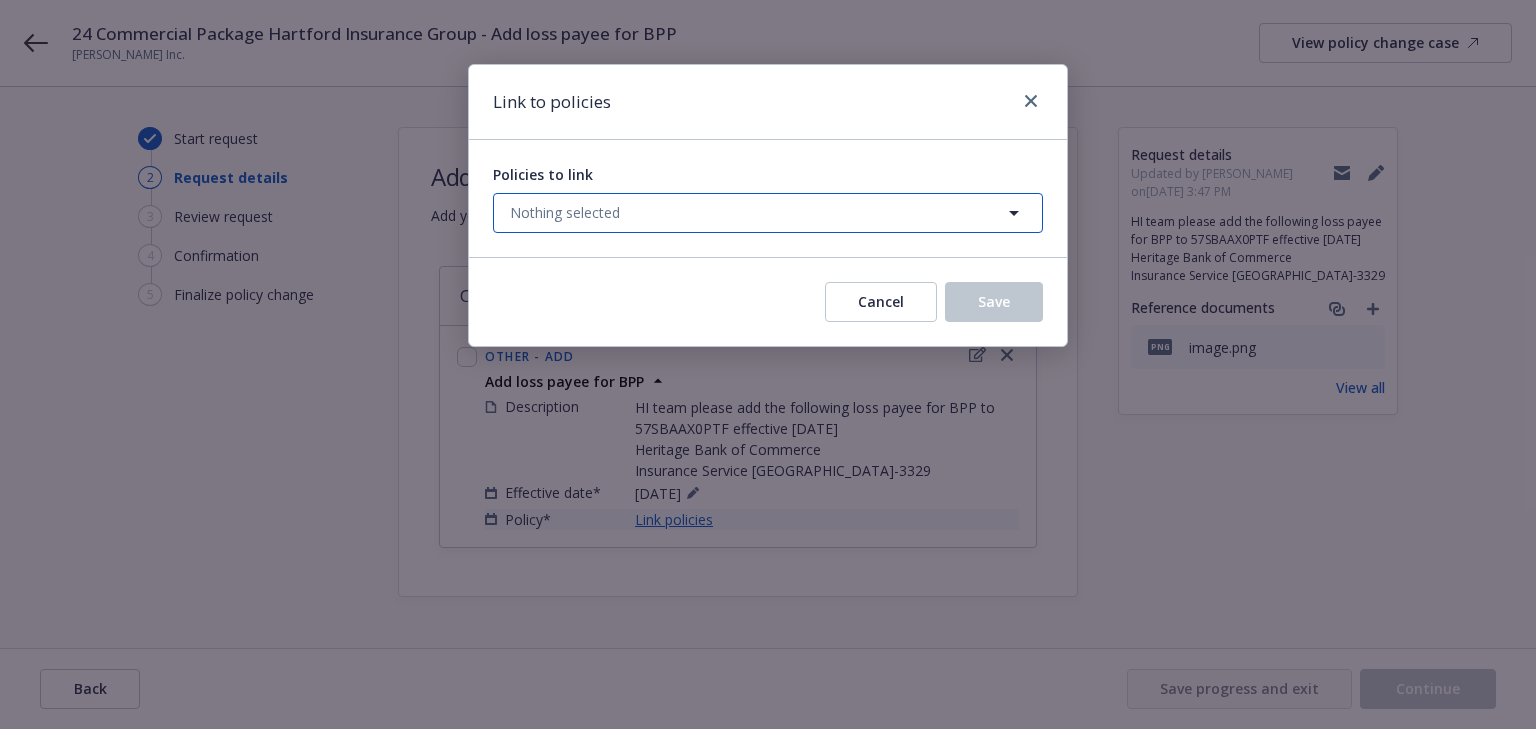 click on "Nothing selected" at bounding box center [565, 212] 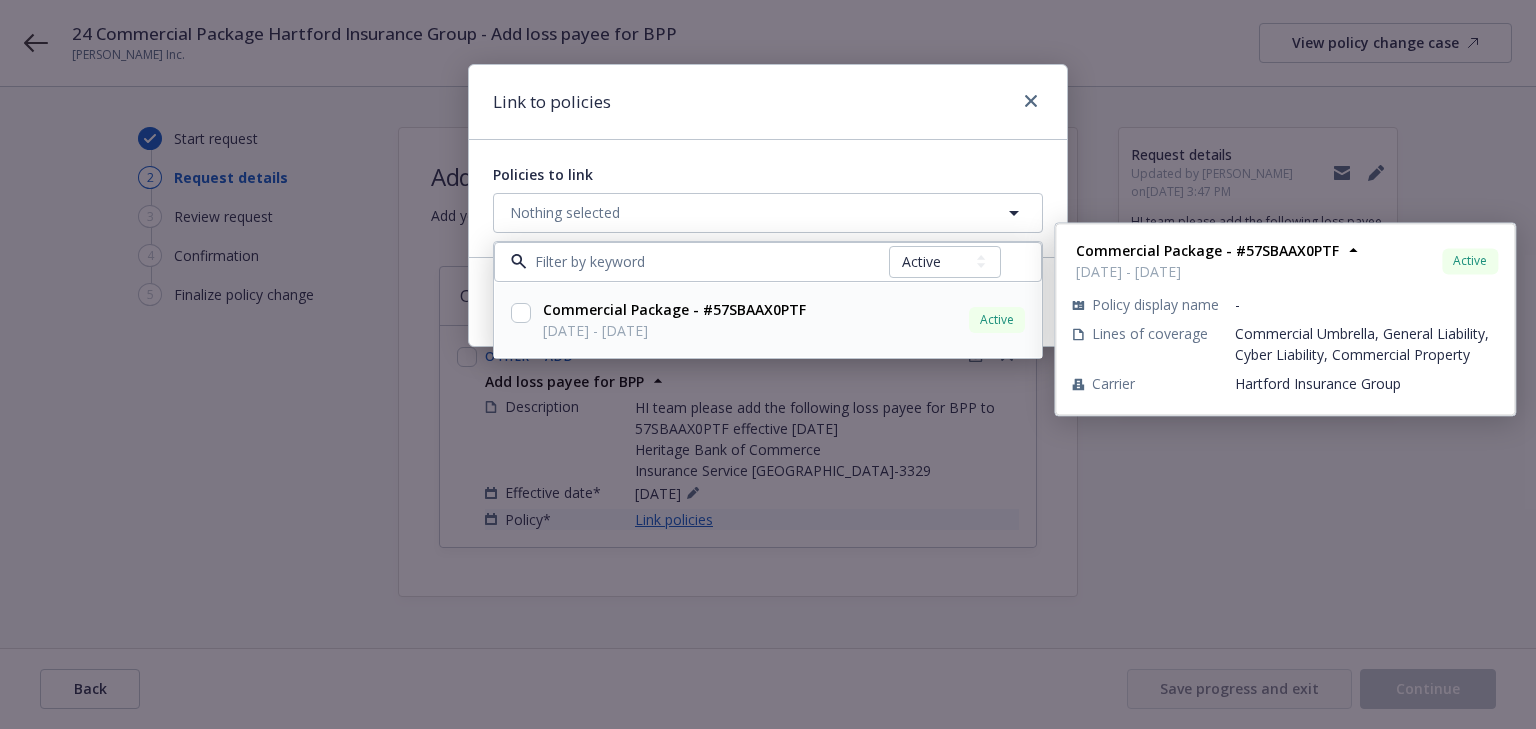 click at bounding box center (521, 313) 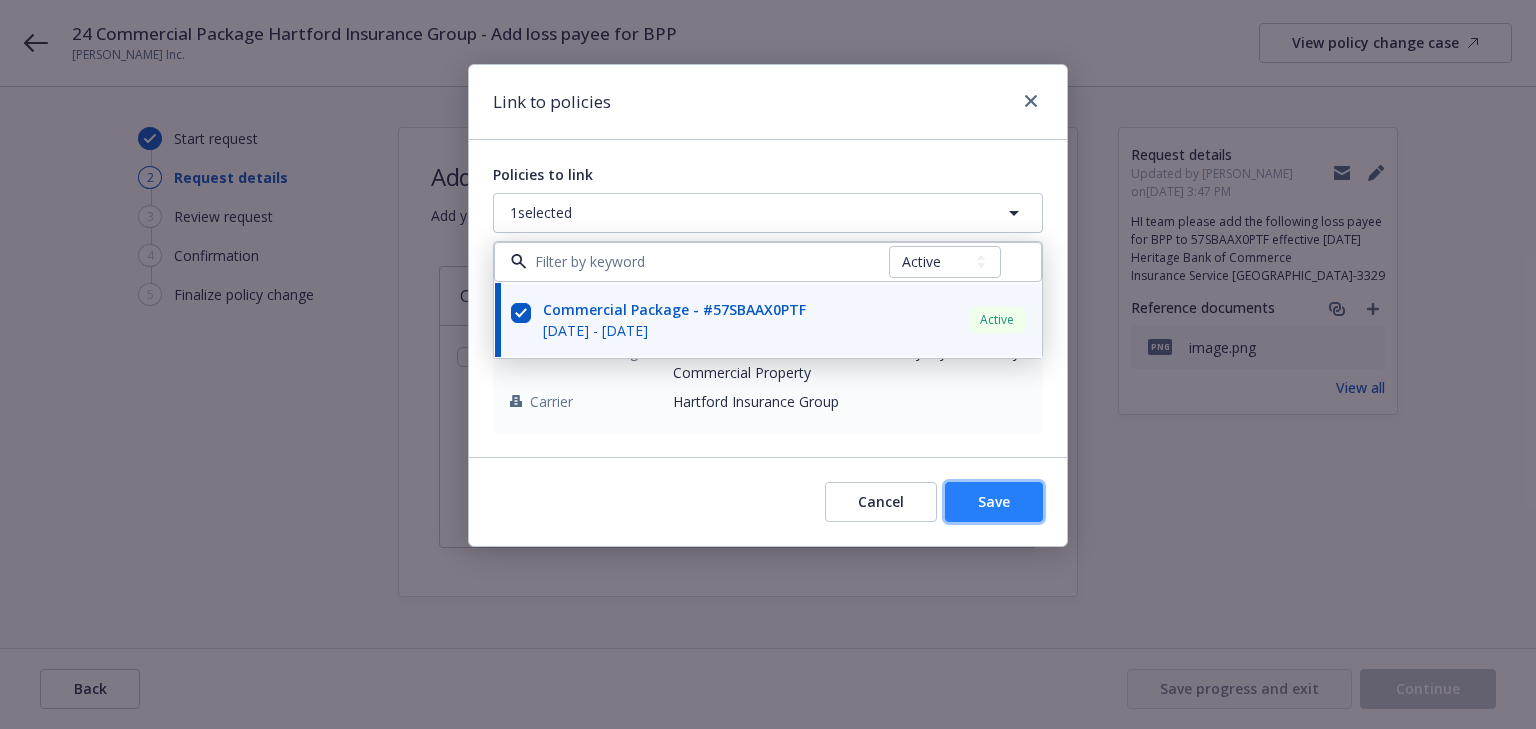 click on "Save" at bounding box center [994, 501] 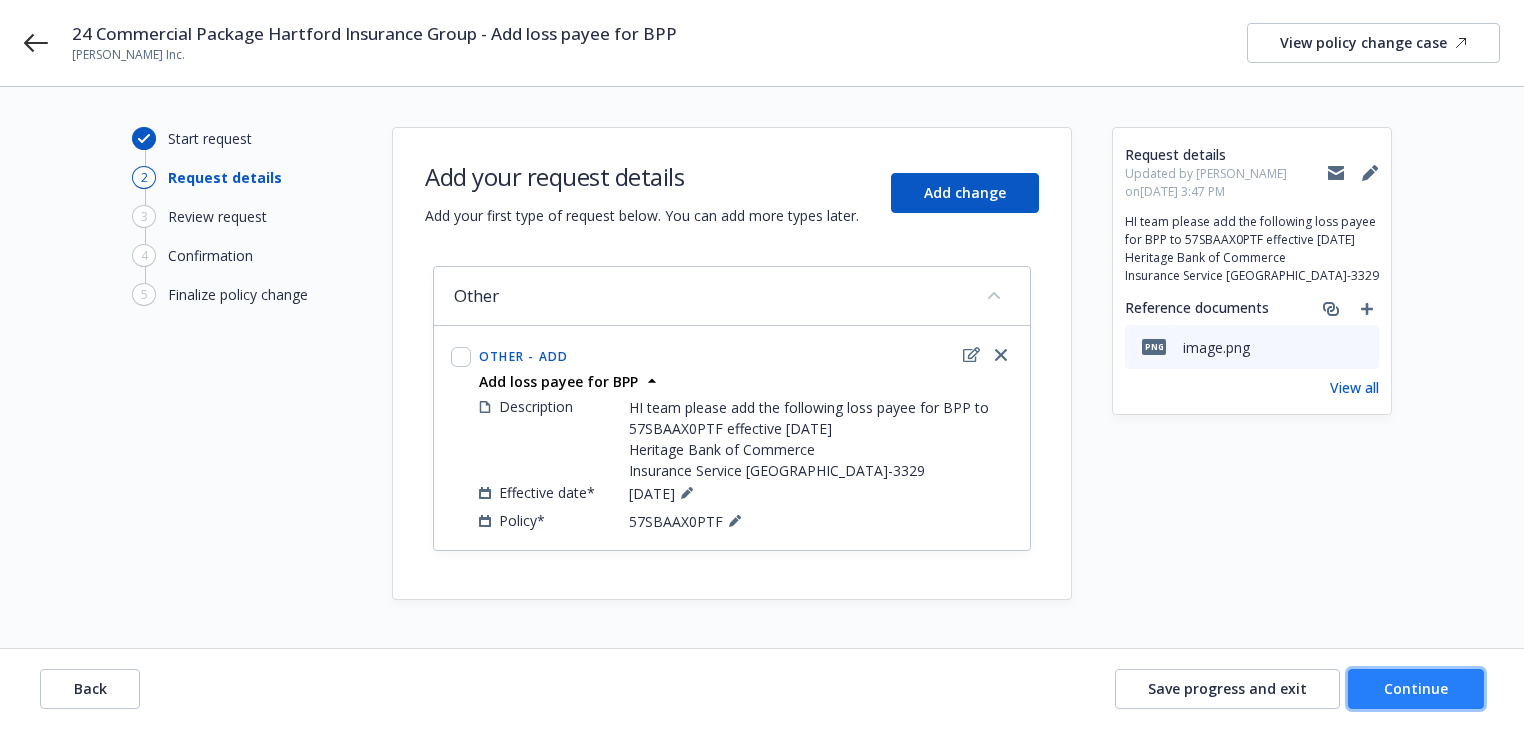 click on "Continue" at bounding box center (1416, 689) 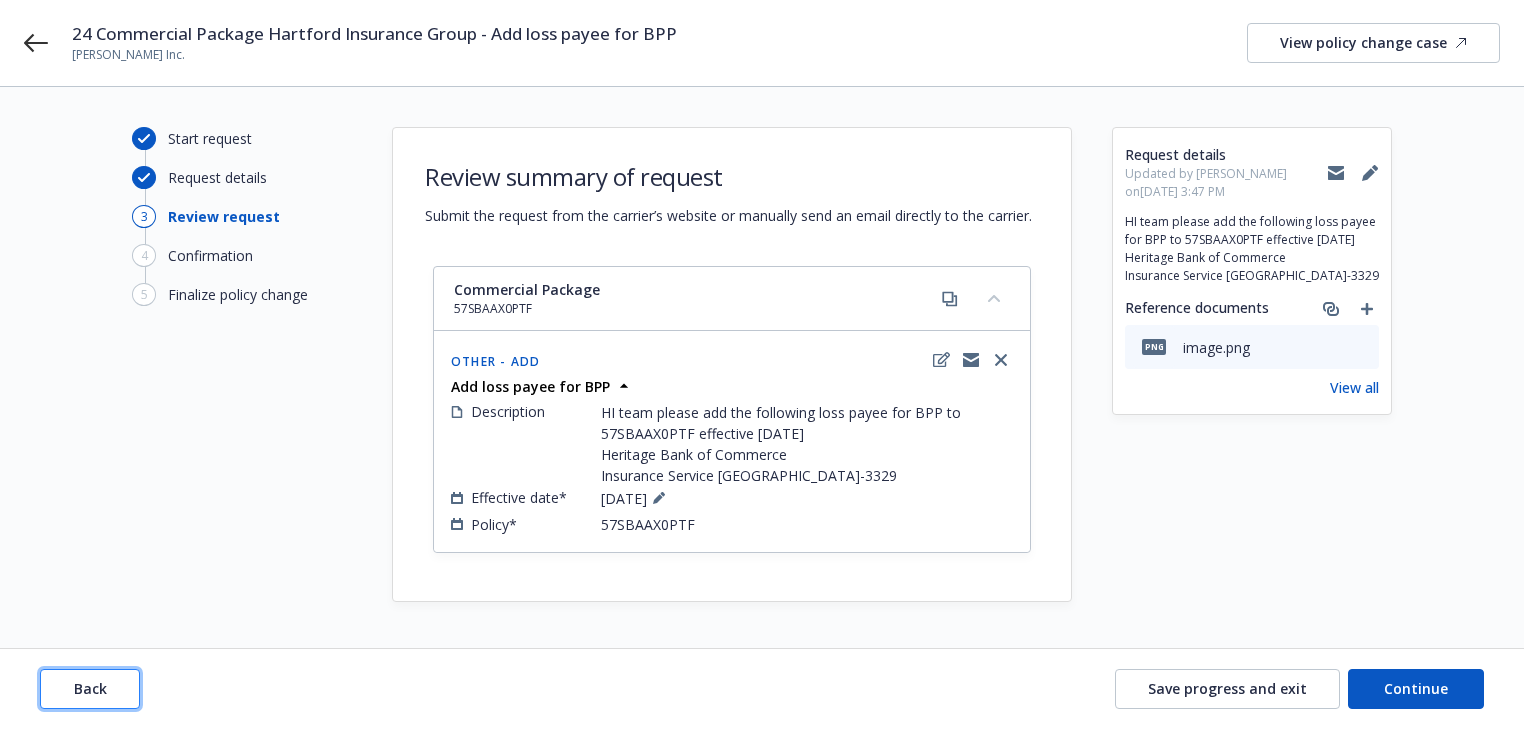 click on "Back" at bounding box center [90, 689] 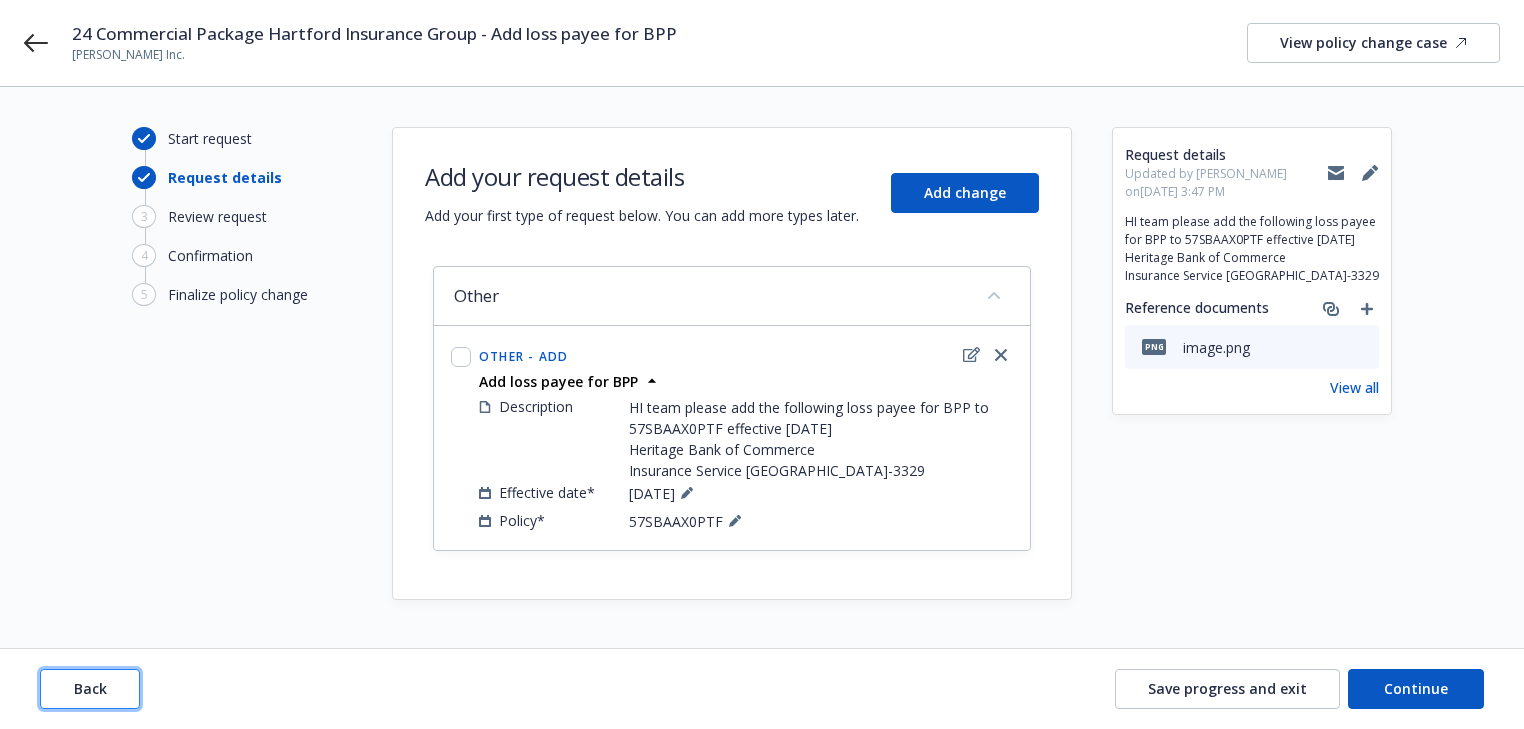 click on "Back" at bounding box center (90, 689) 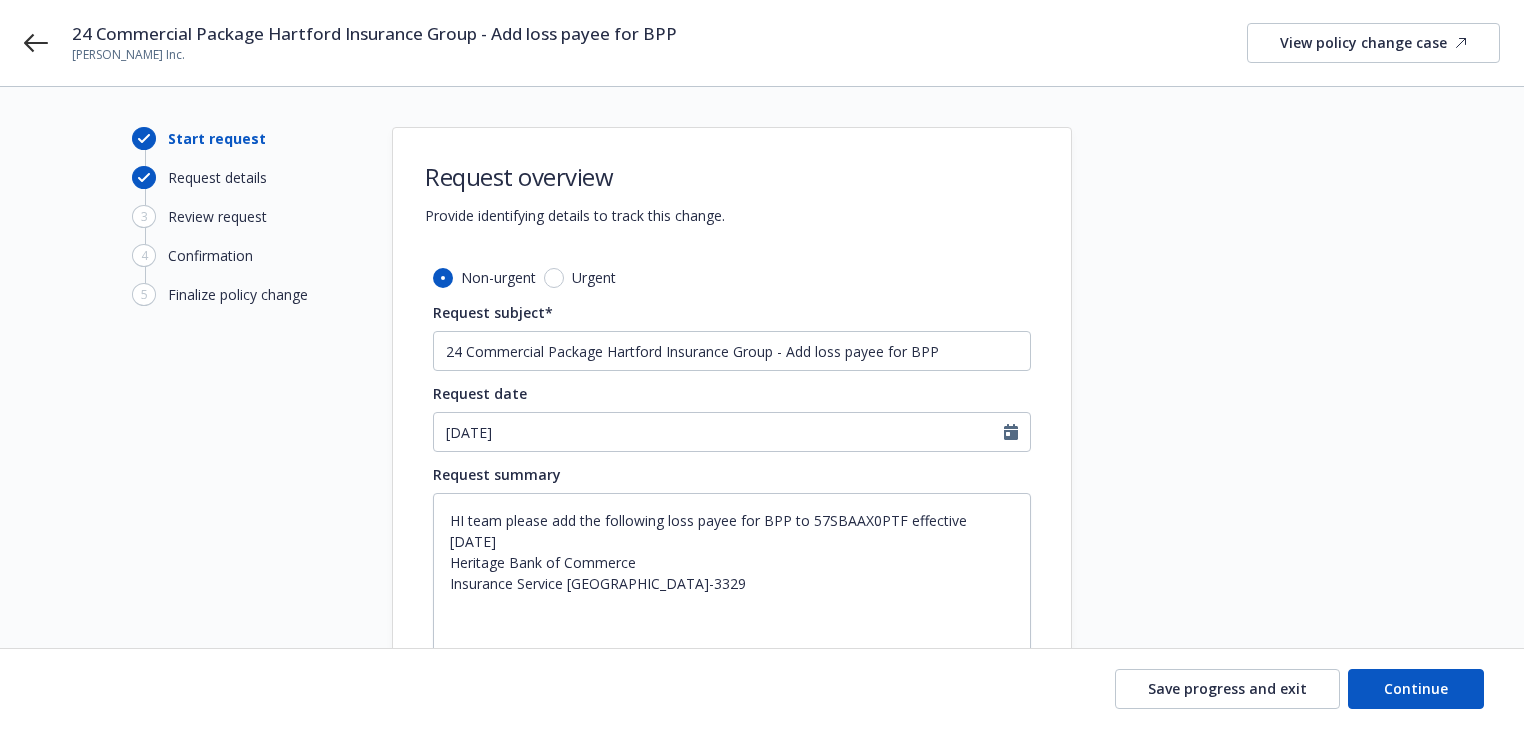 click on "Save progress and exit Continue" at bounding box center (762, 689) 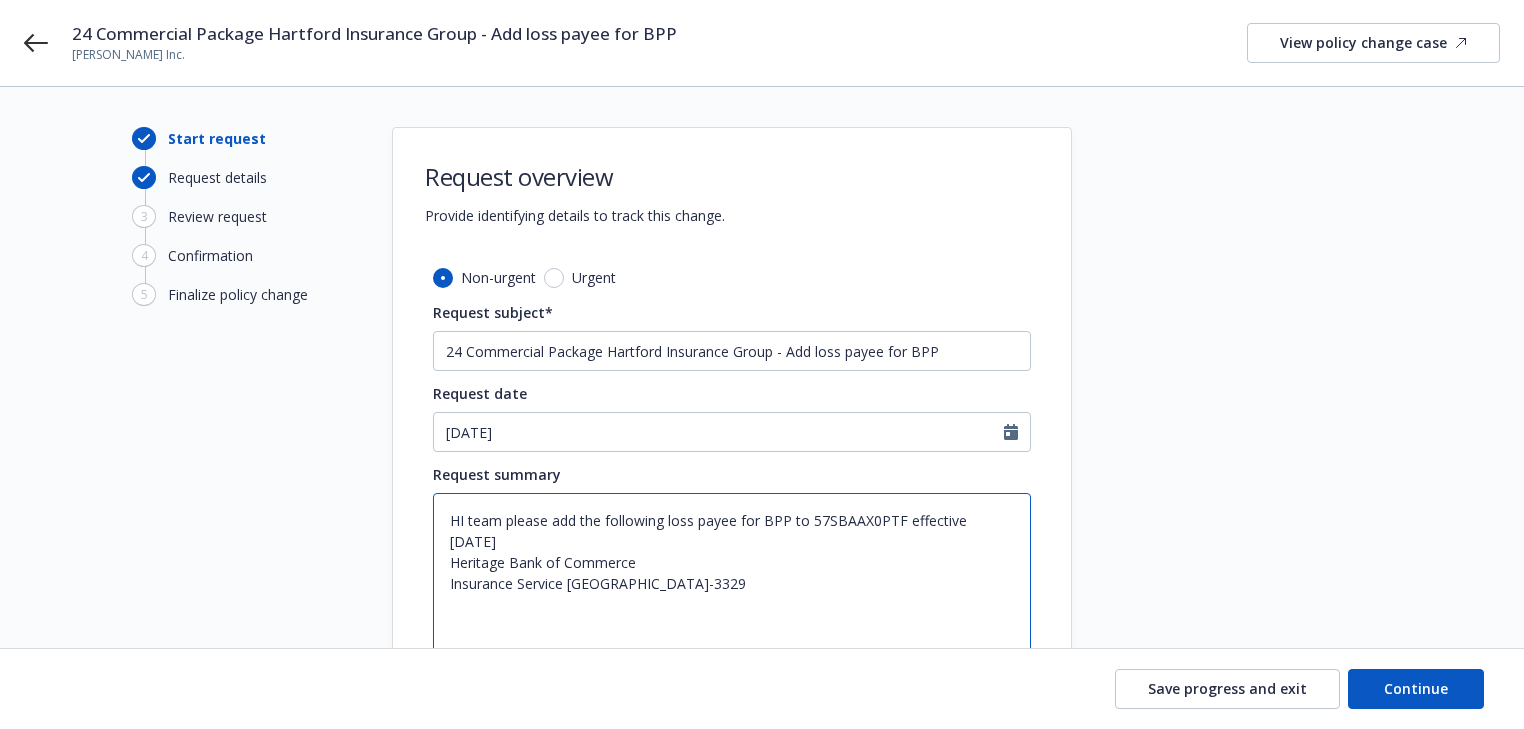 drag, startPoint x: 449, startPoint y: 564, endPoint x: 825, endPoint y: 566, distance: 376.0053 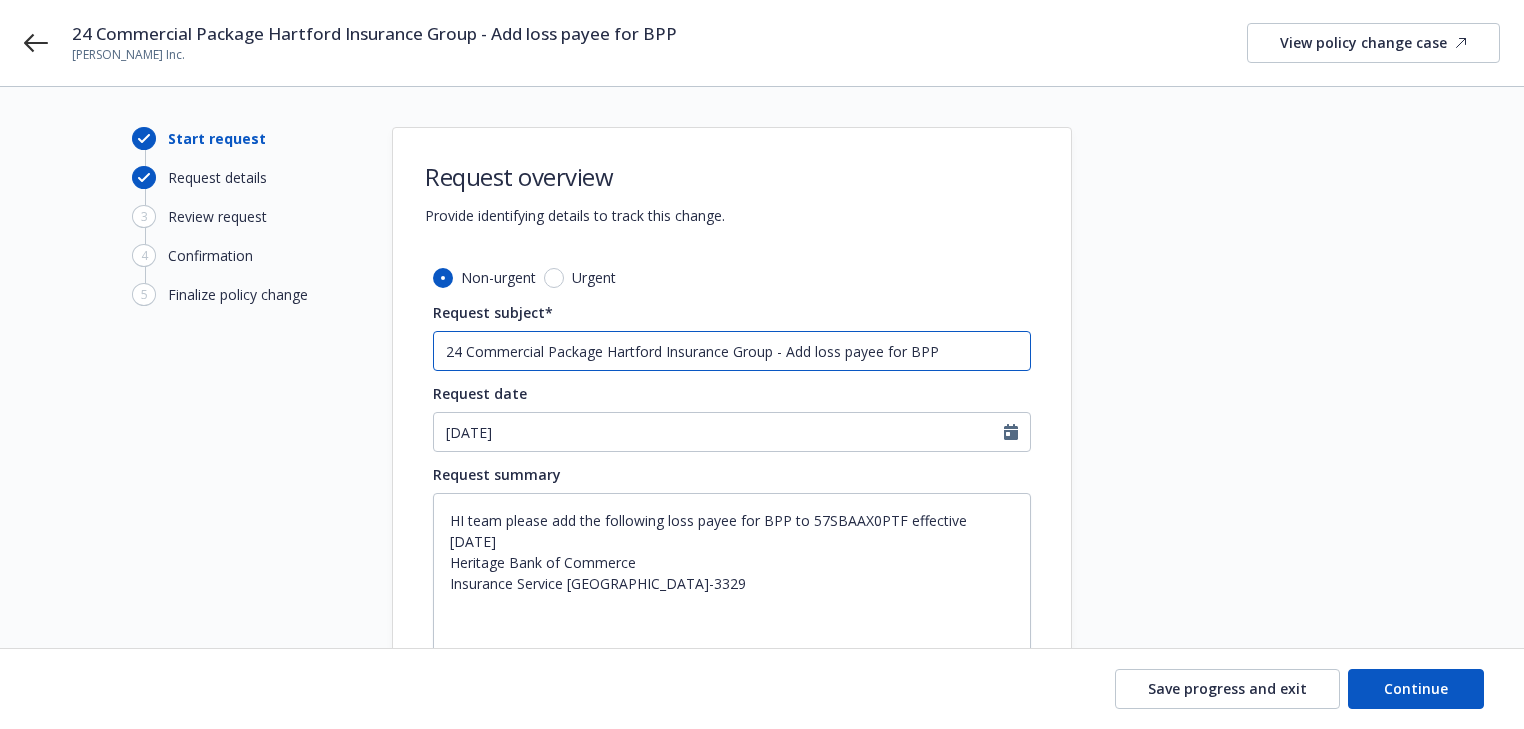 click on "24 Commercial Package Hartford Insurance Group - Add loss payee for BPP" at bounding box center [732, 351] 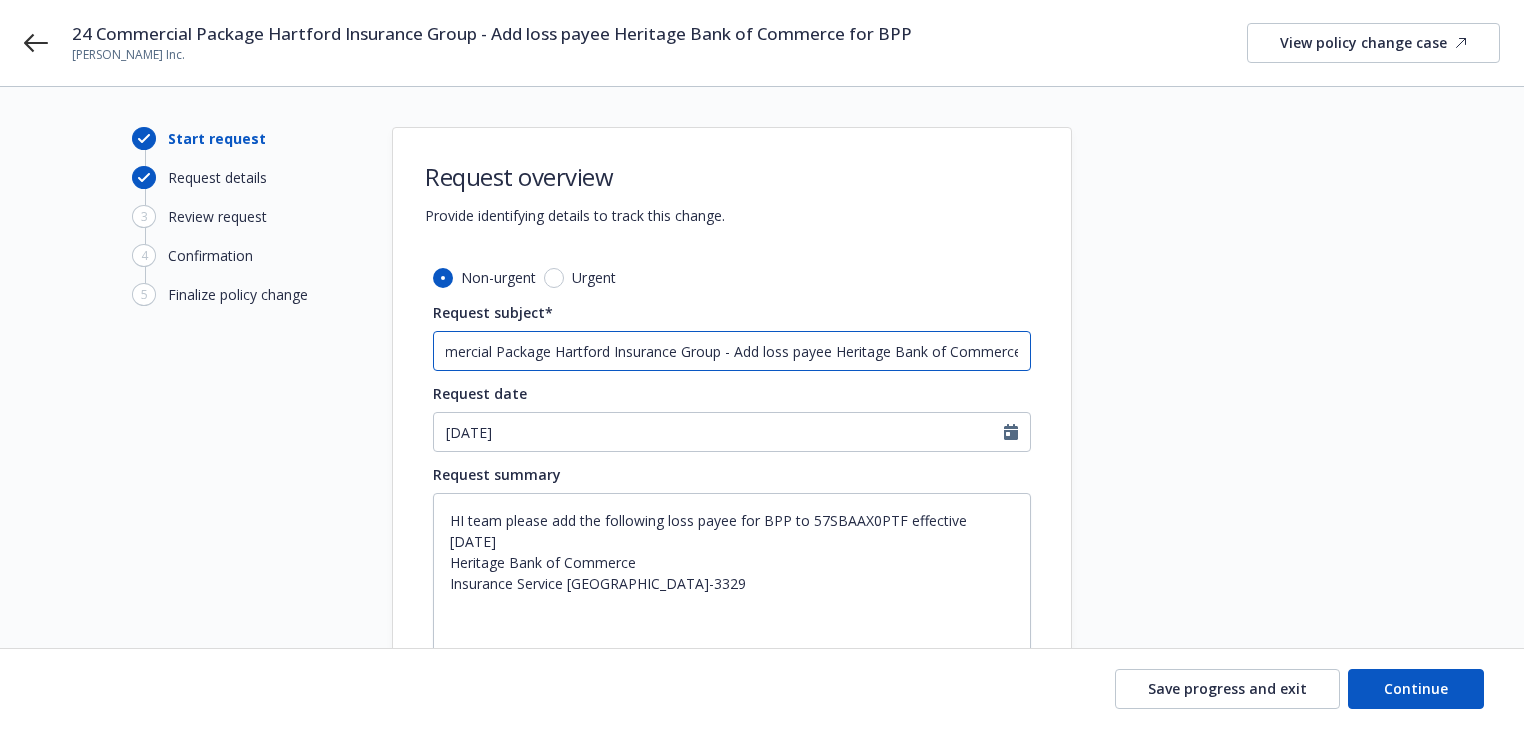 scroll, scrollTop: 0, scrollLeft: 56, axis: horizontal 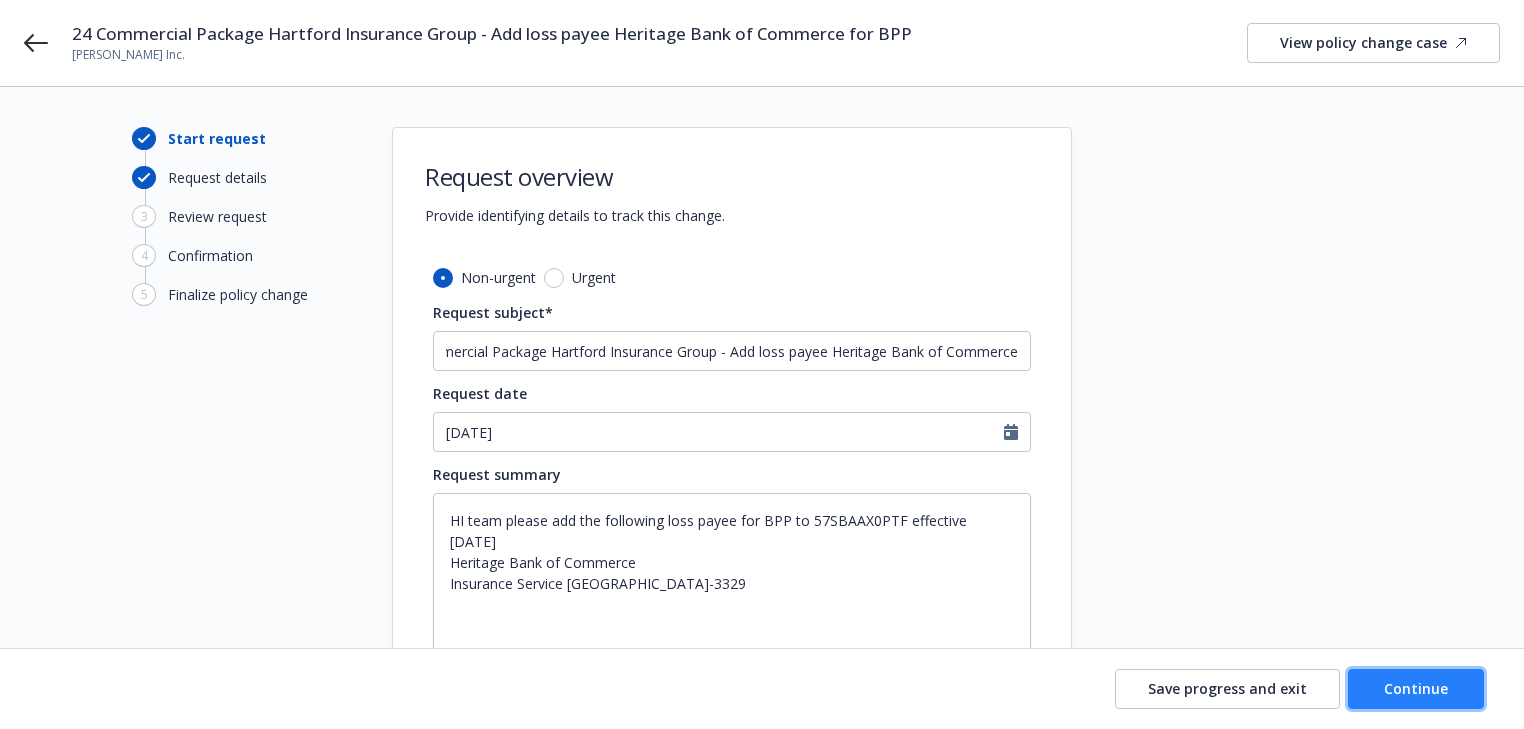 click on "Continue" at bounding box center (1416, 689) 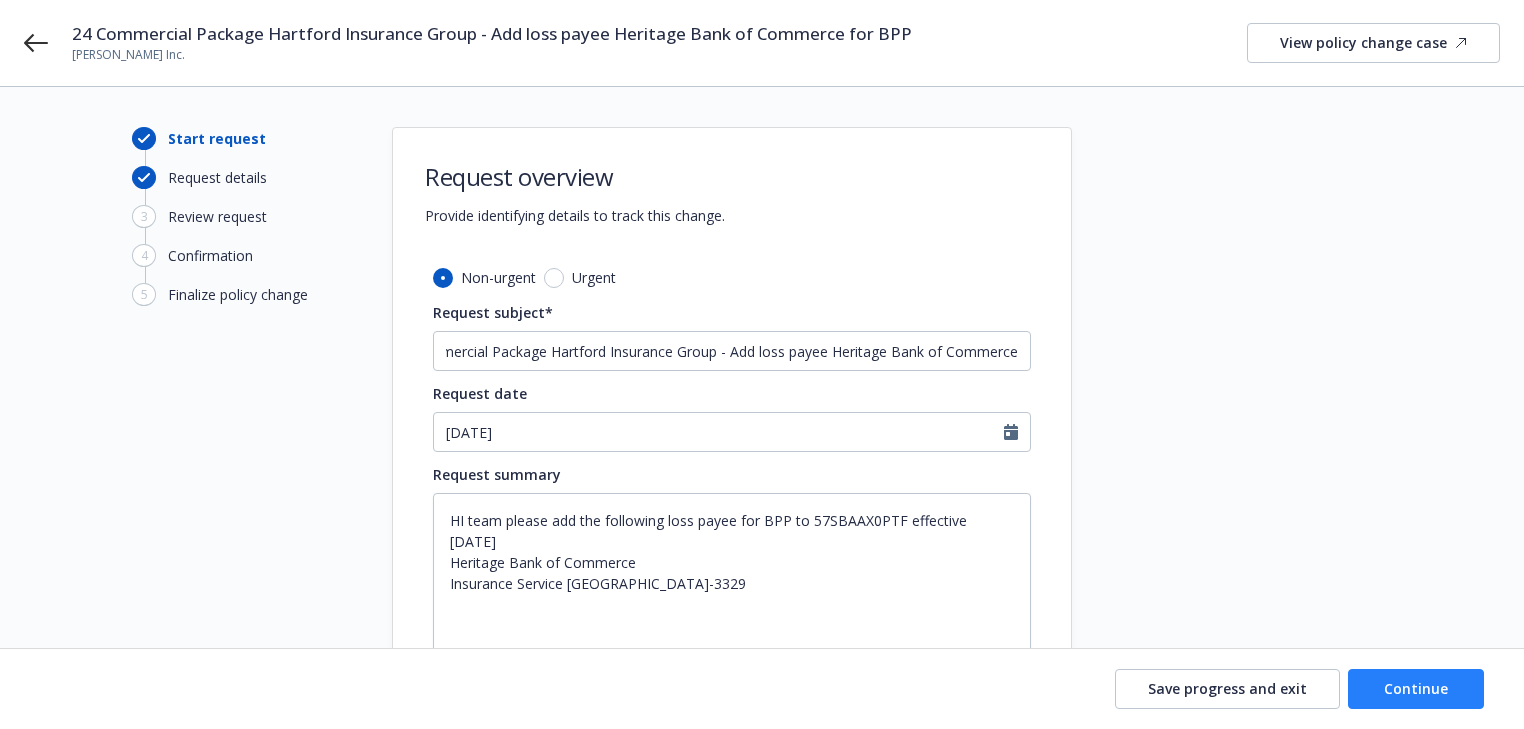 scroll, scrollTop: 0, scrollLeft: 0, axis: both 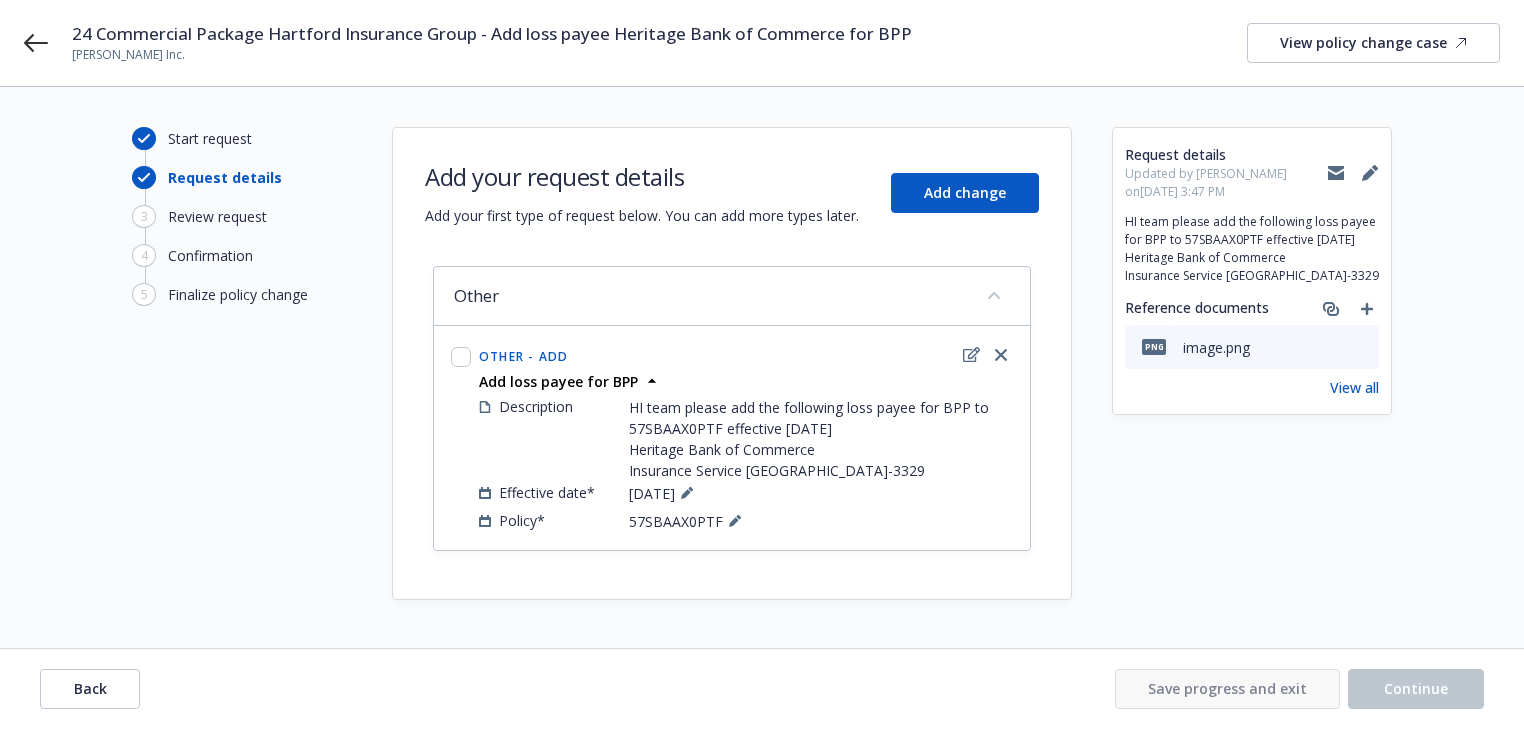 click on "Request details Updated by [PERSON_NAME] on  [DATE] 3:47 PM HI team please add the following loss payee for BPP to 57SBAAX0PTF effective [DATE]
Heritage Bank of Commerce
Insurance Service [GEOGRAPHIC_DATA]-3329
Reference documents png image.png View all" at bounding box center (1252, 367) 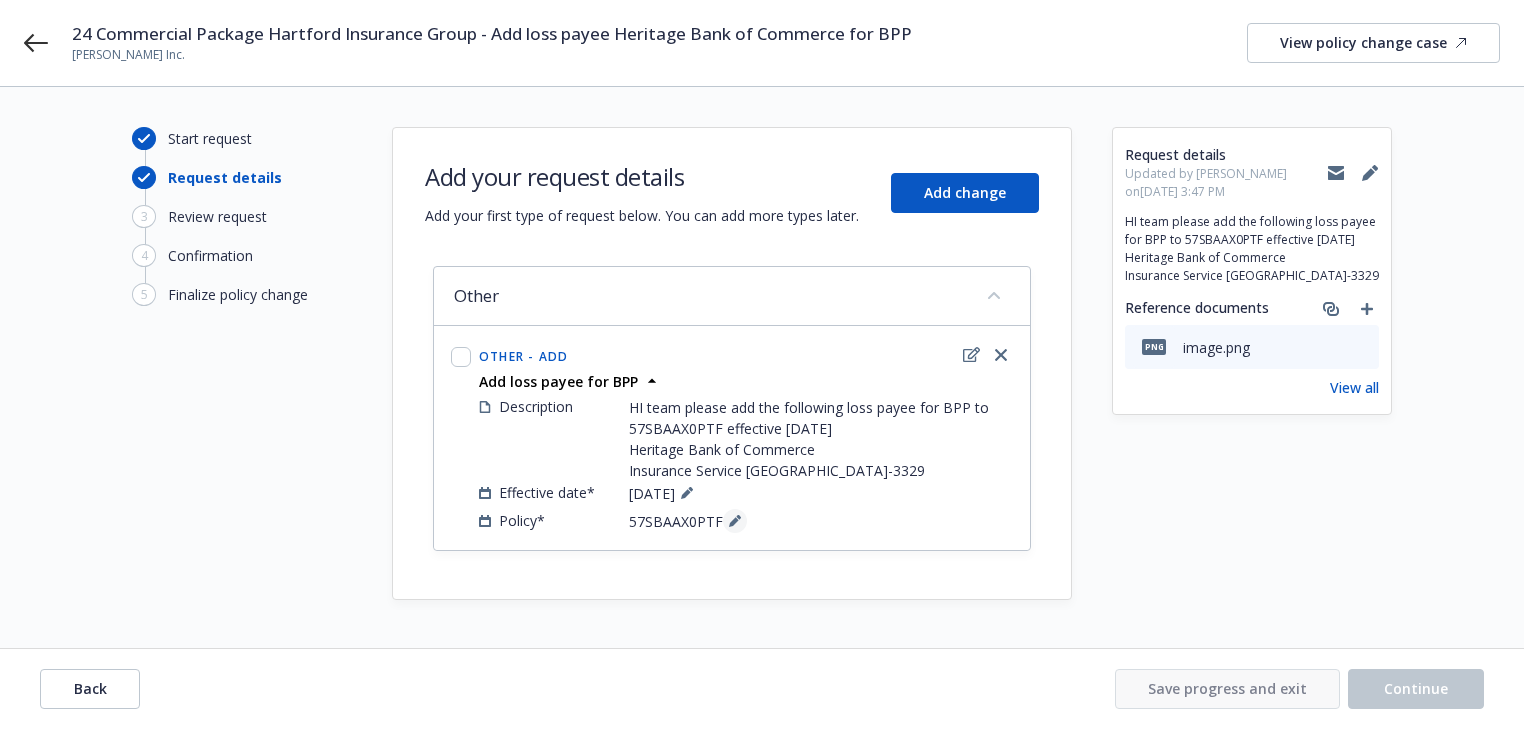 click 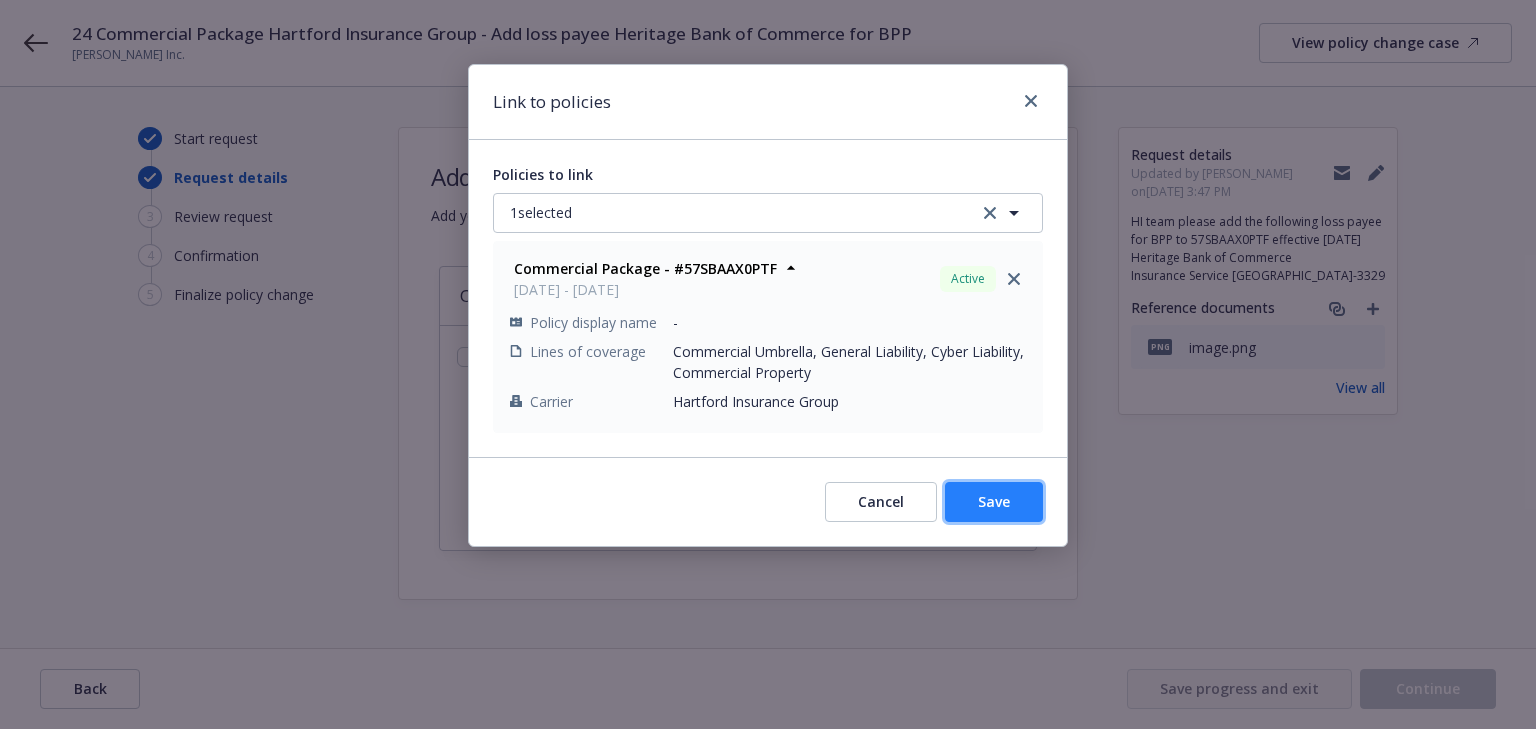 click on "Save" at bounding box center (994, 501) 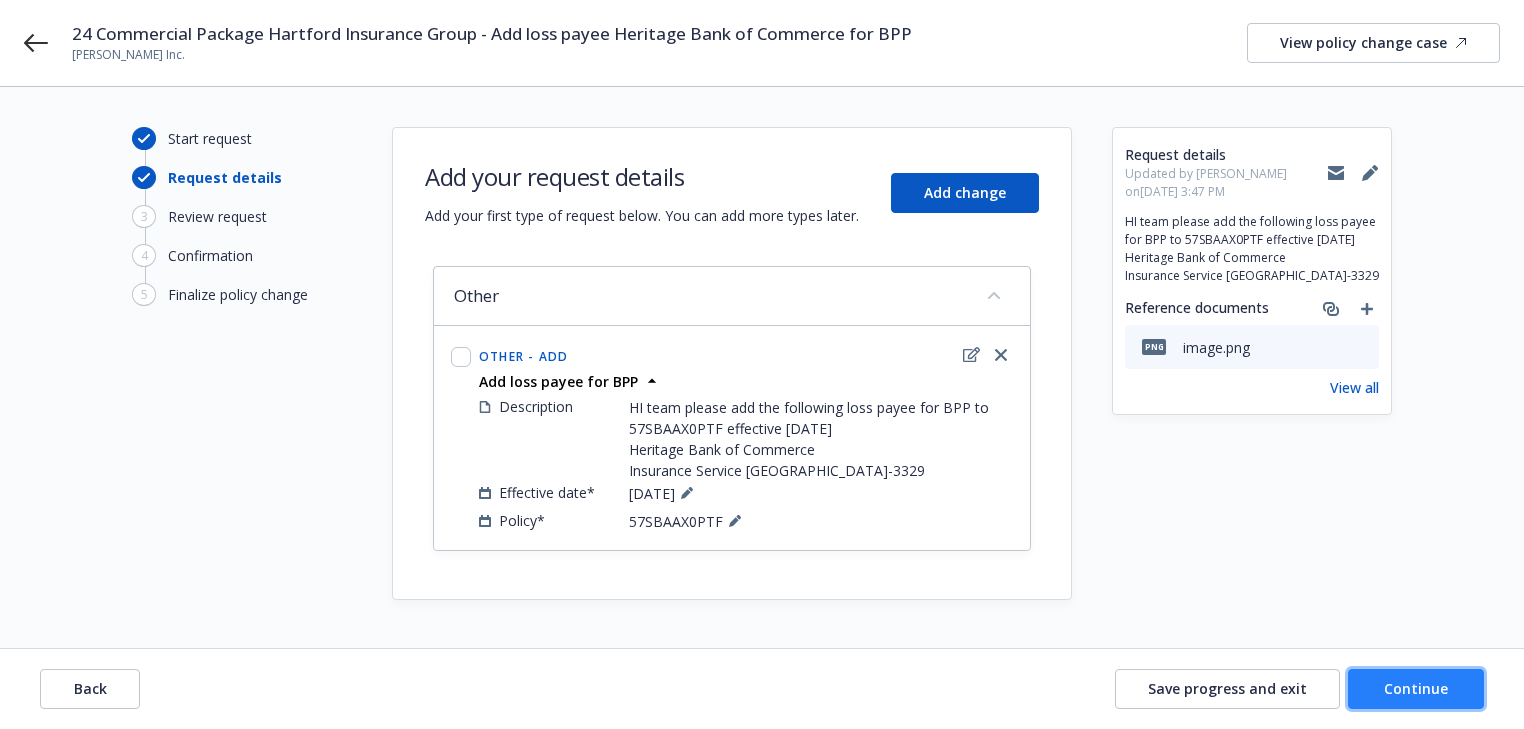 click on "Continue" at bounding box center (1416, 688) 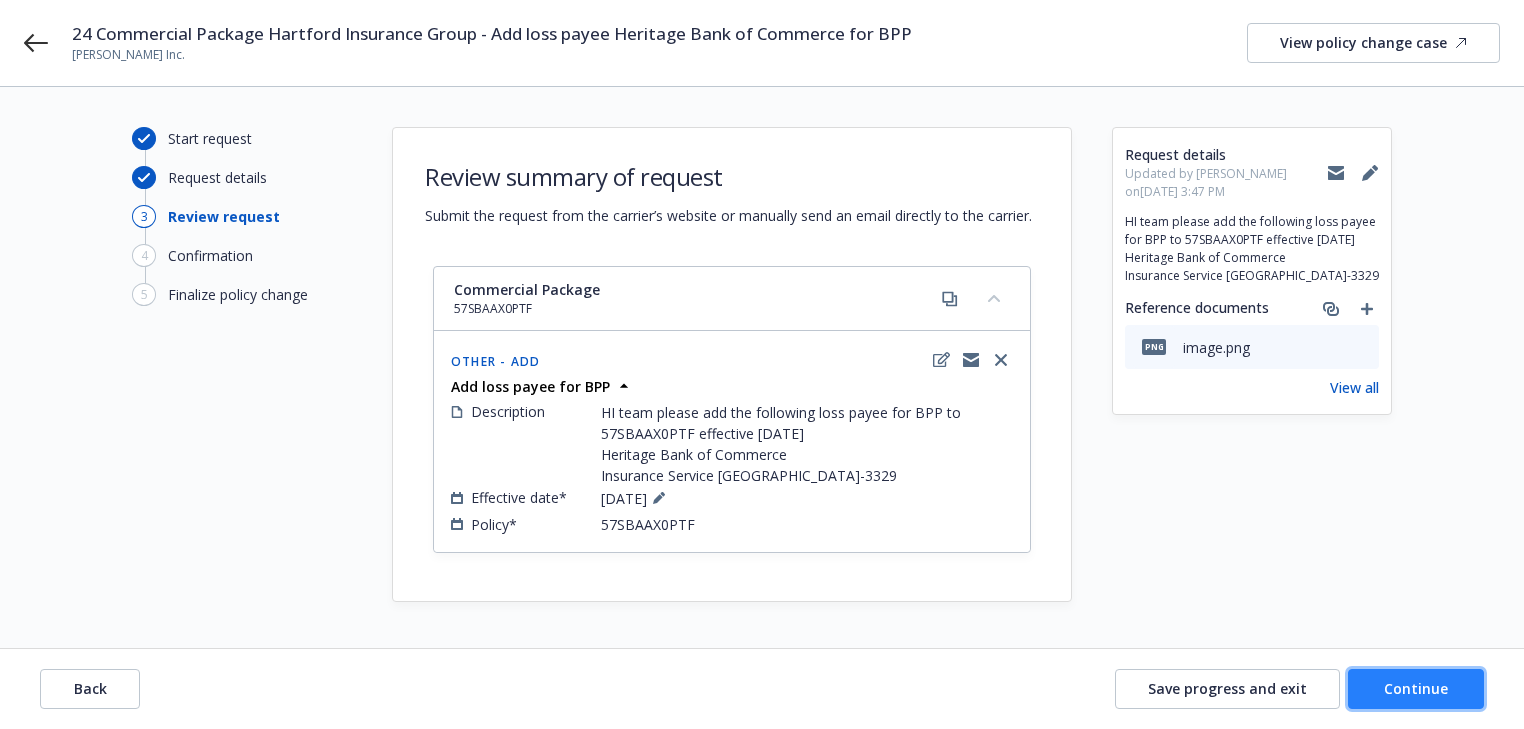 click on "Continue" at bounding box center [1416, 688] 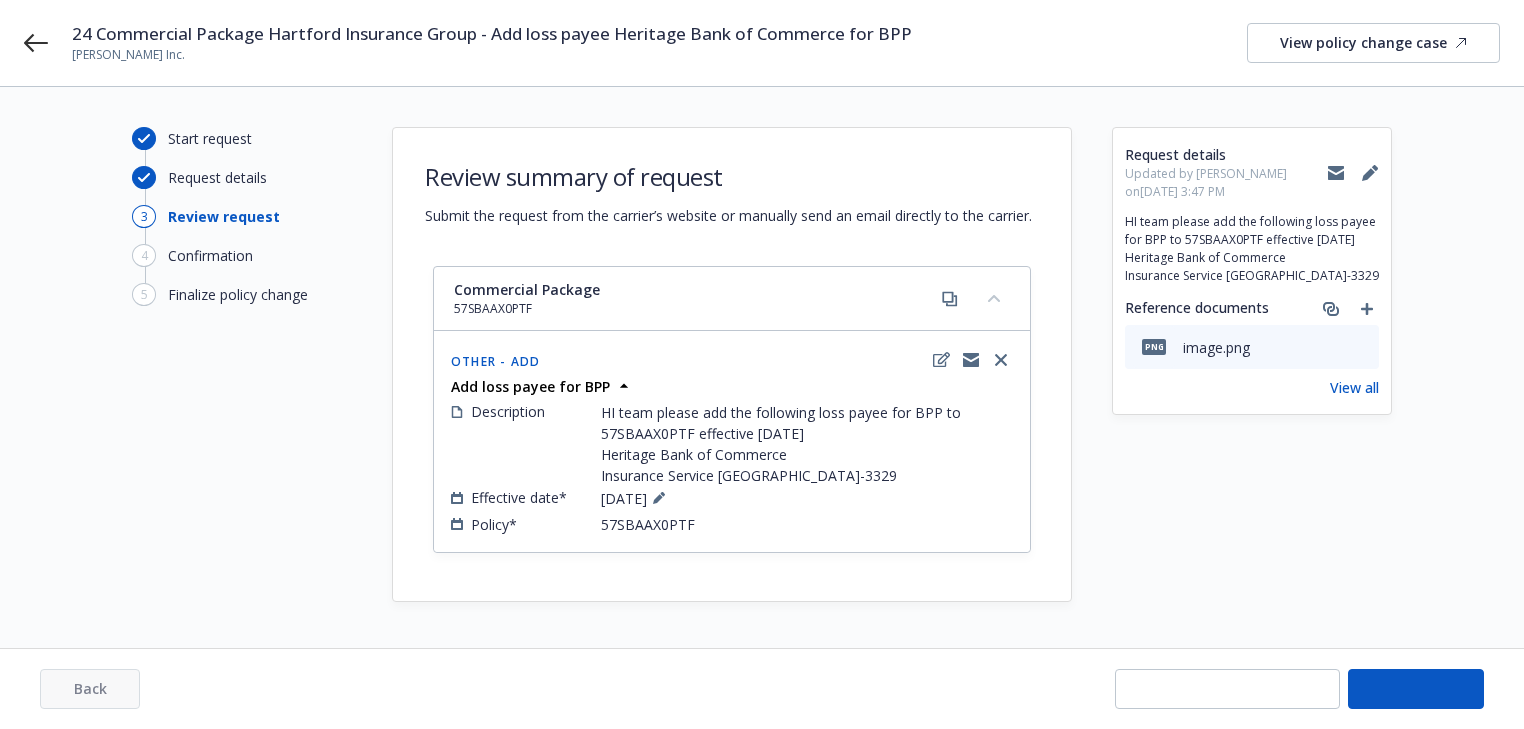 scroll, scrollTop: 55, scrollLeft: 0, axis: vertical 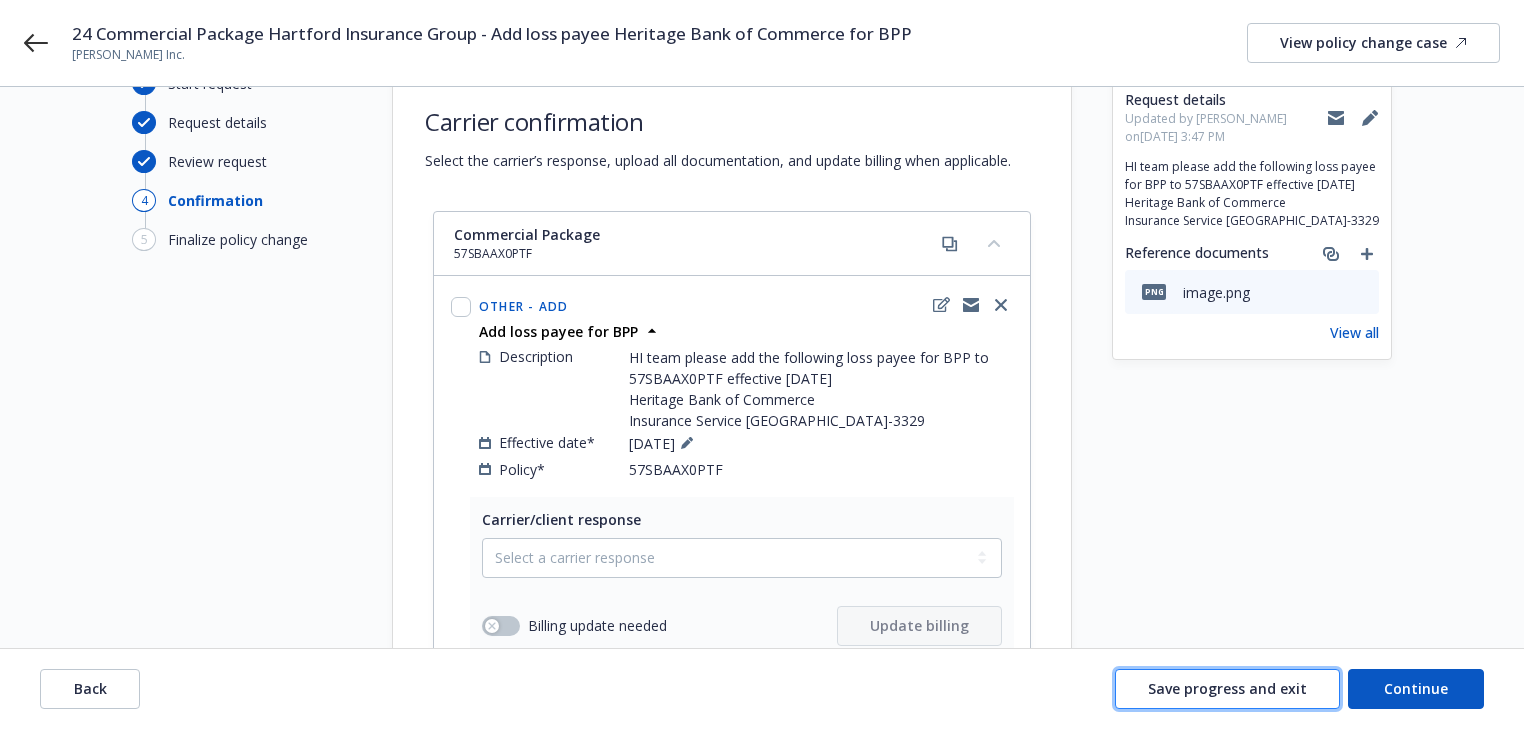 click on "Save progress and exit" at bounding box center (1227, 688) 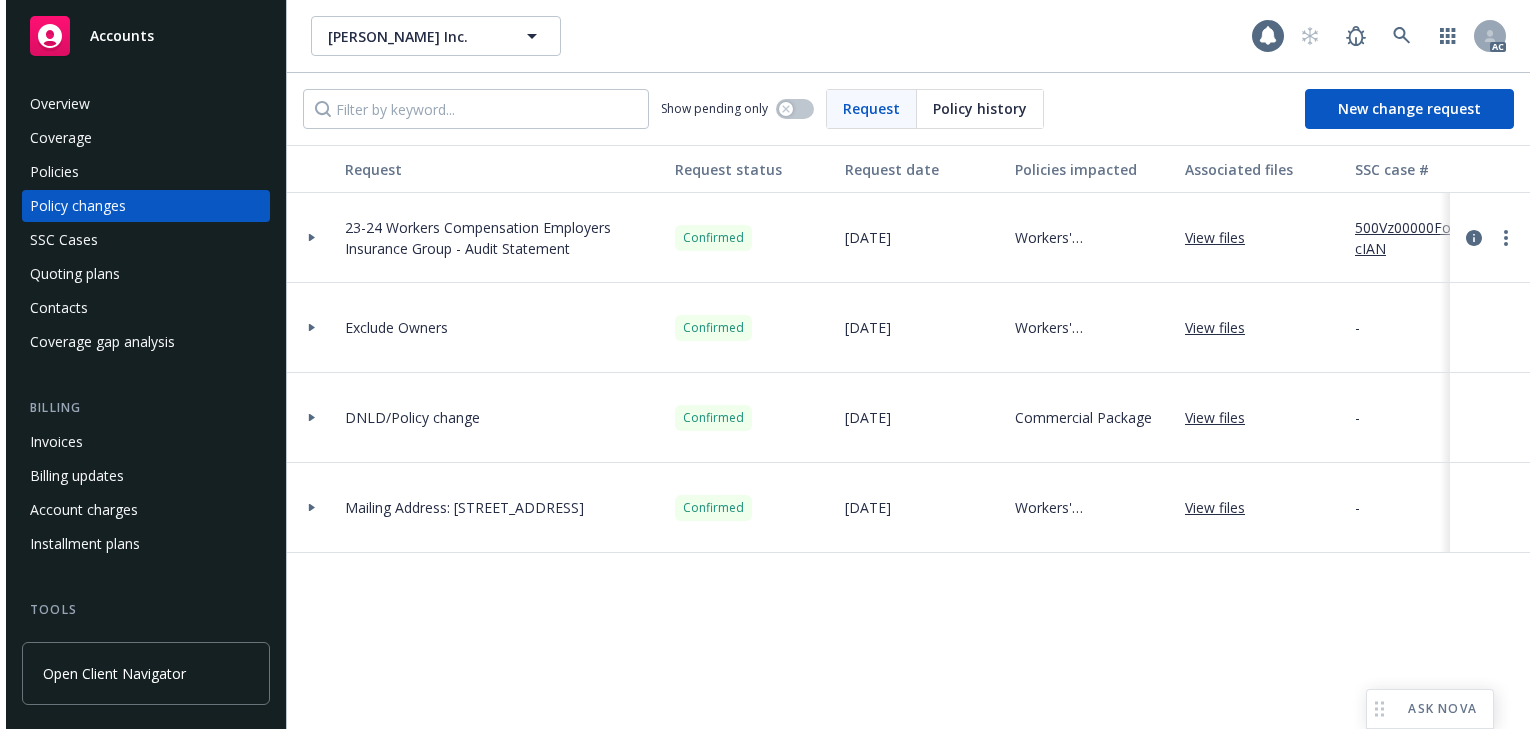 scroll, scrollTop: 0, scrollLeft: 0, axis: both 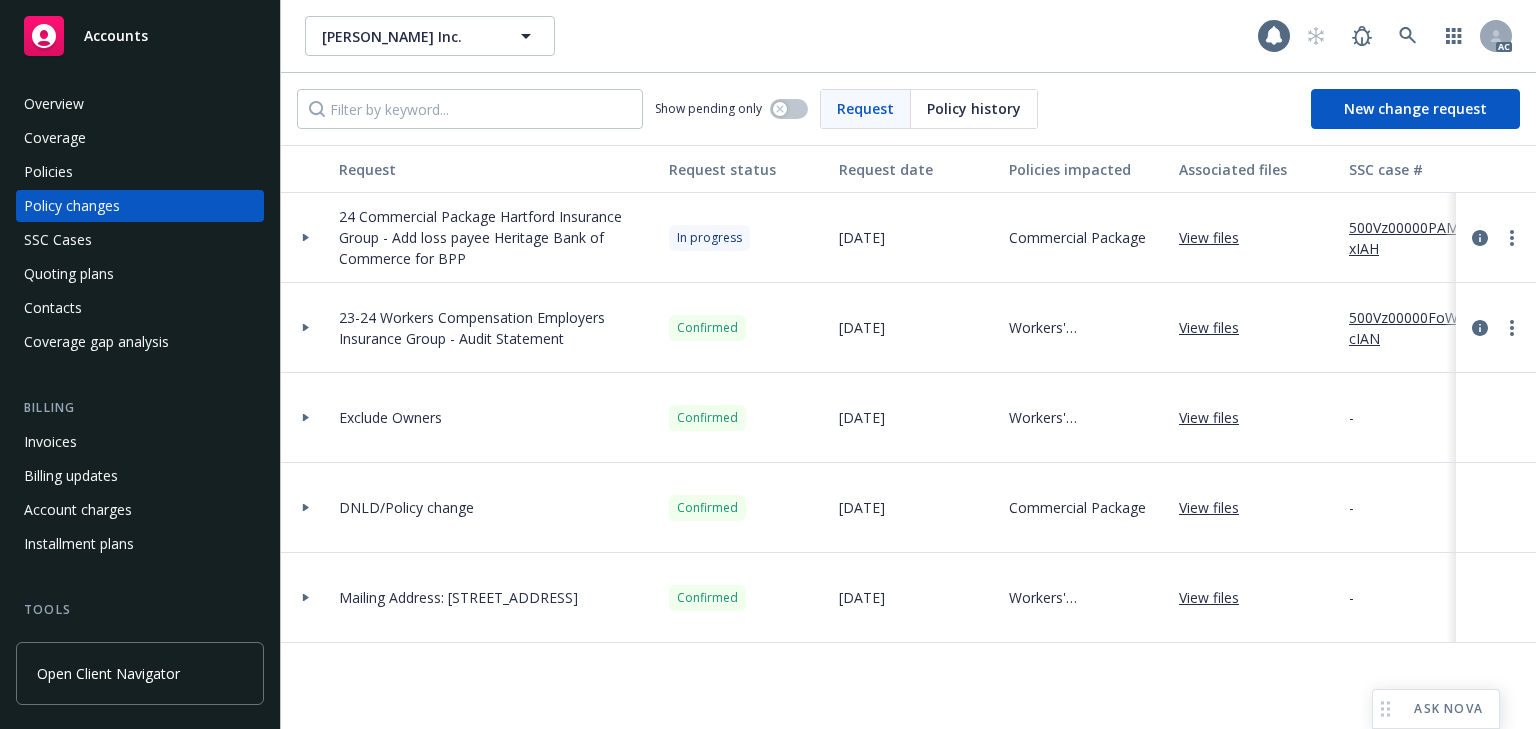 click on "500Vz00000PAMbxIAH" at bounding box center (1416, 238) 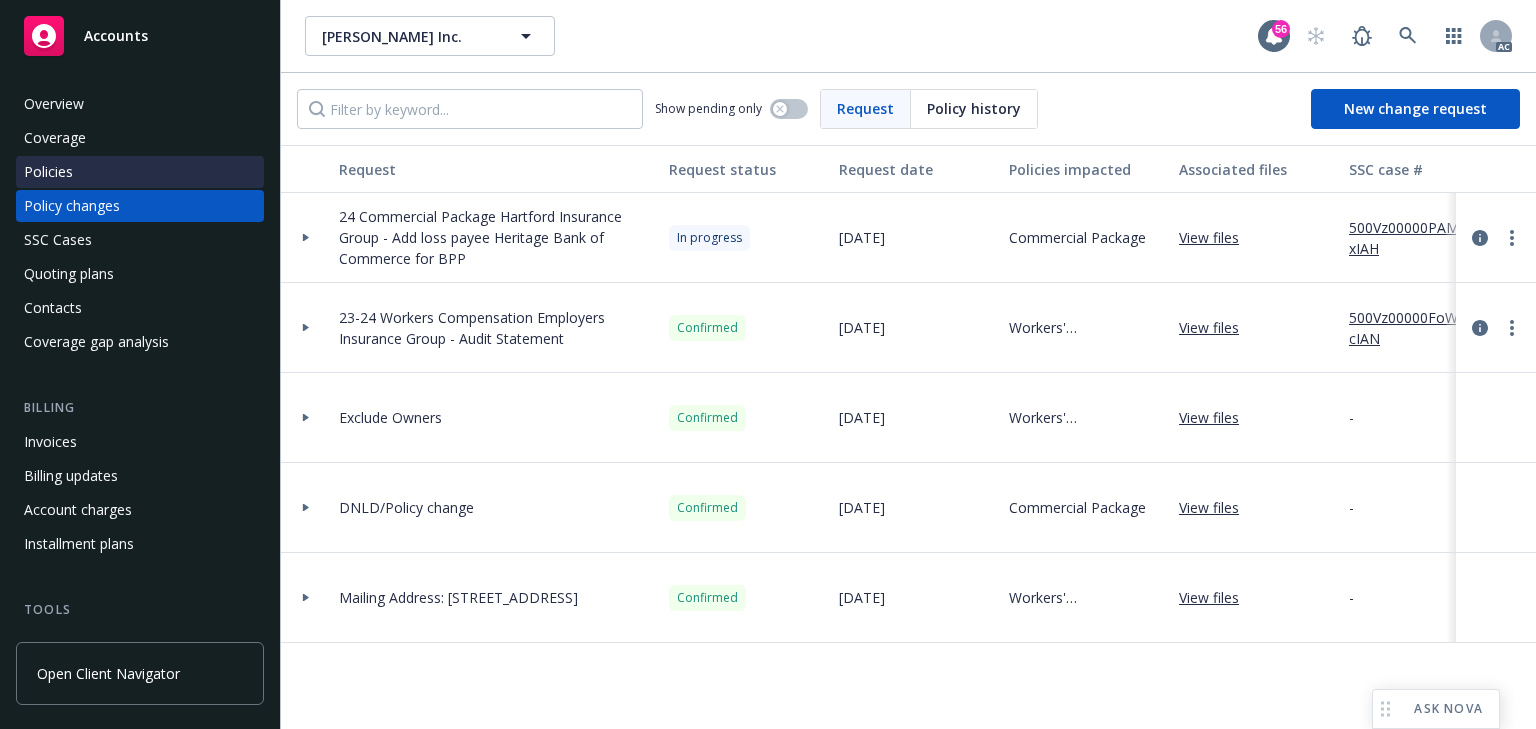 click on "Policies" at bounding box center (140, 172) 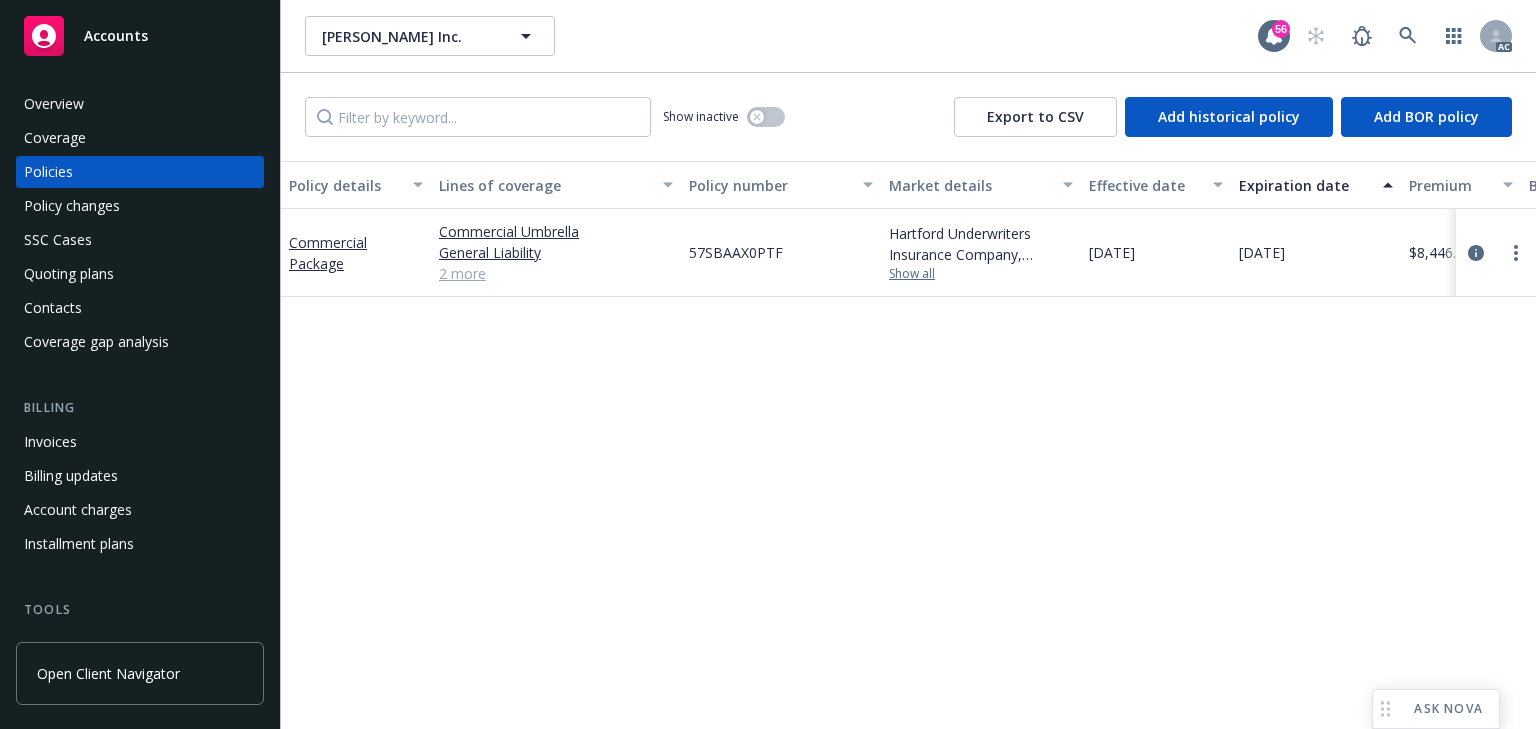 click on "Show all" at bounding box center [981, 274] 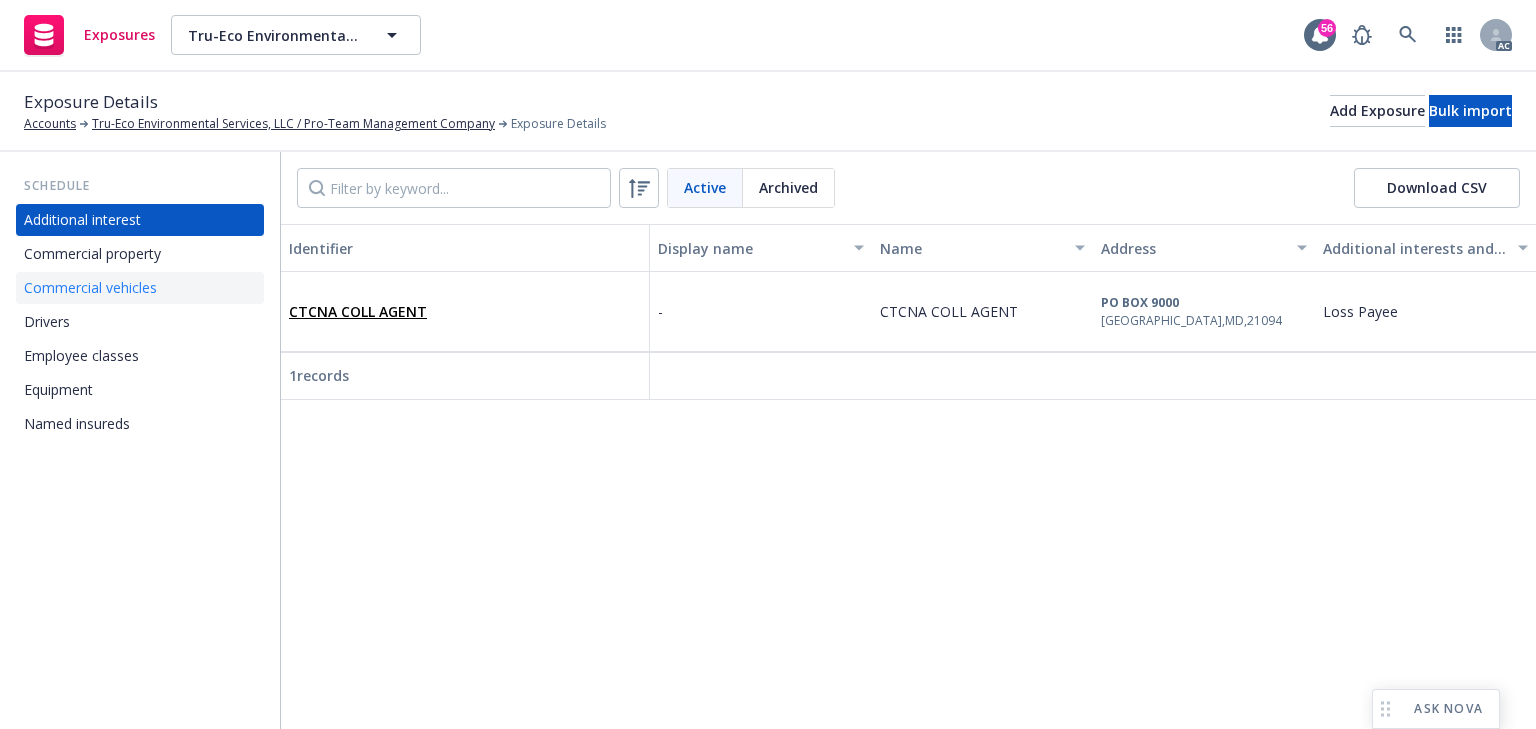 scroll, scrollTop: 0, scrollLeft: 0, axis: both 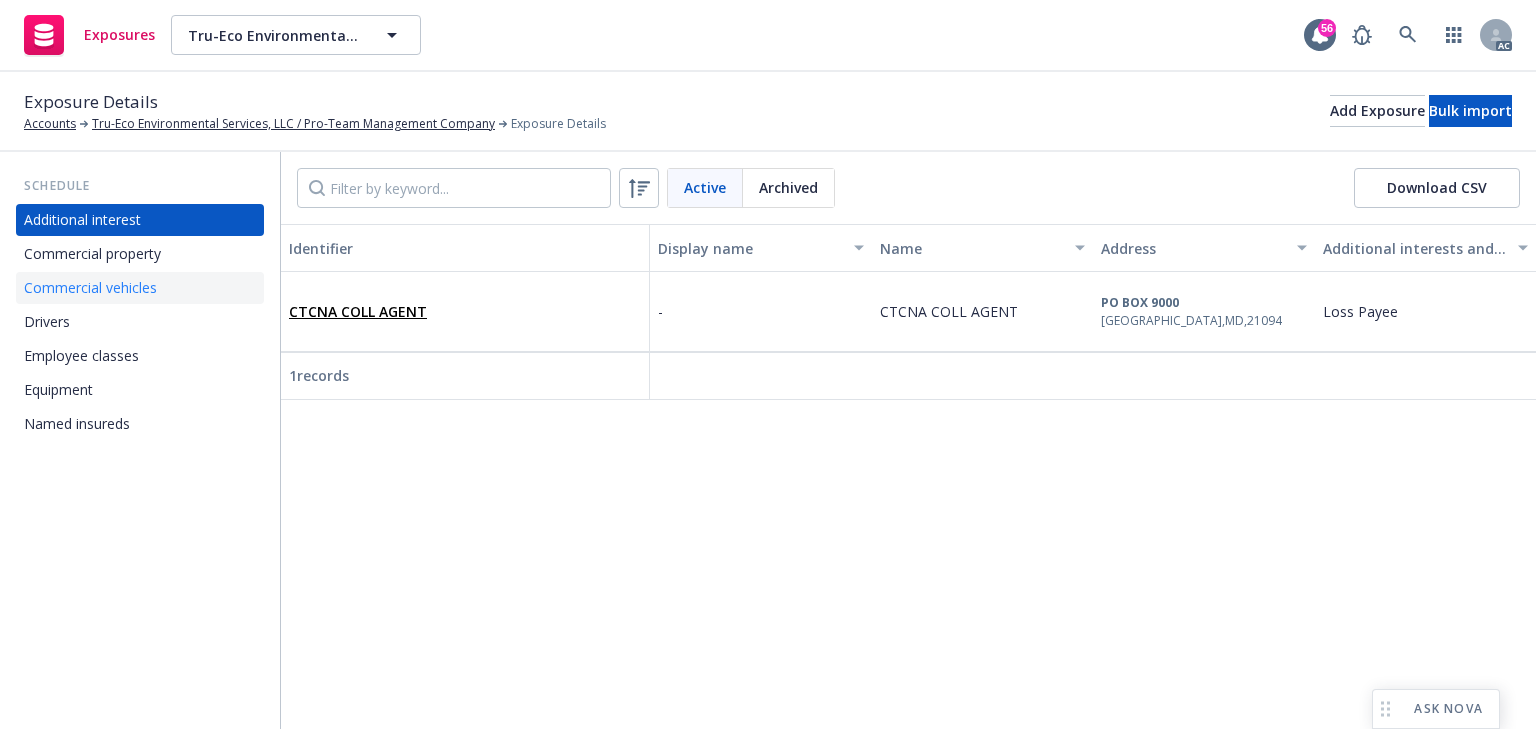 click on "Commercial vehicles" at bounding box center (90, 288) 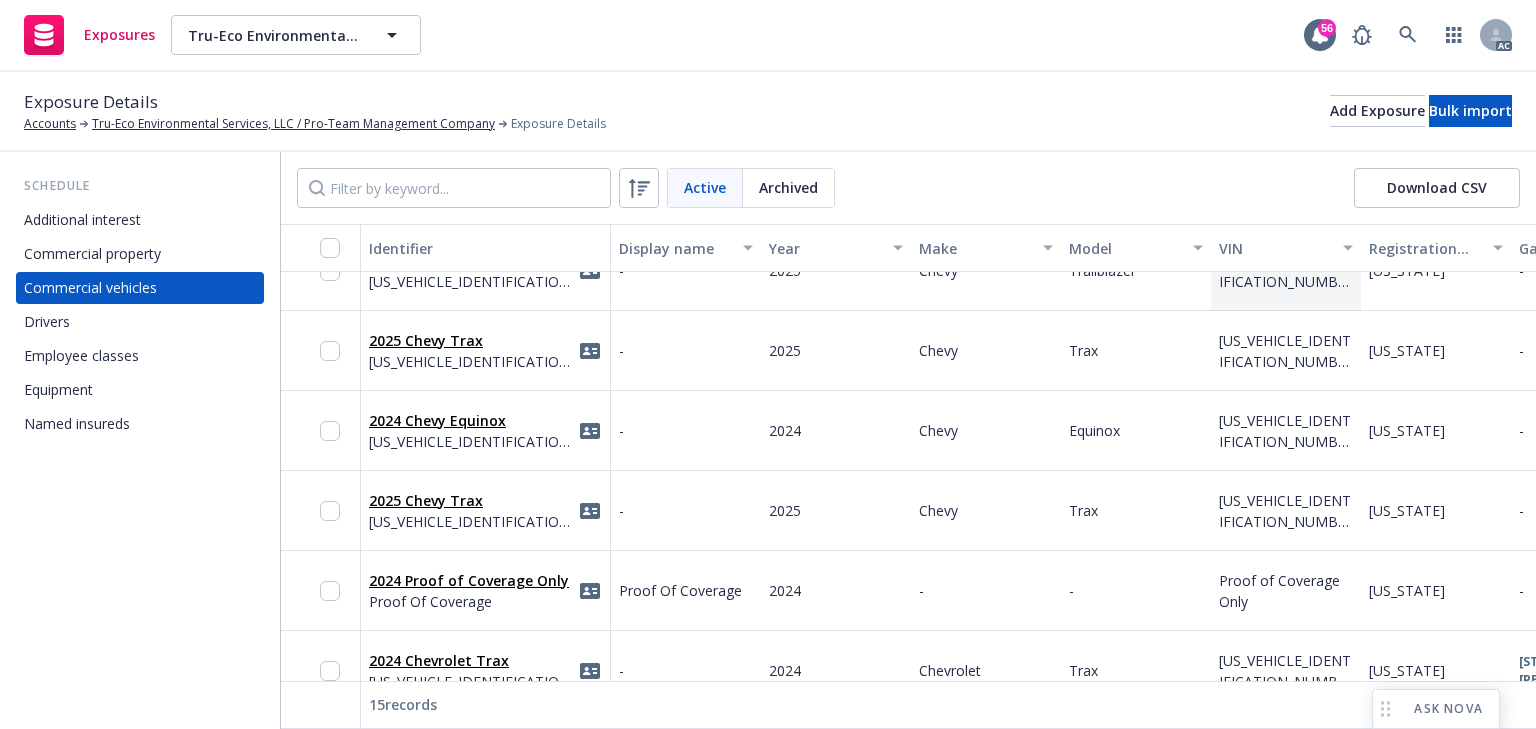 scroll, scrollTop: 240, scrollLeft: 0, axis: vertical 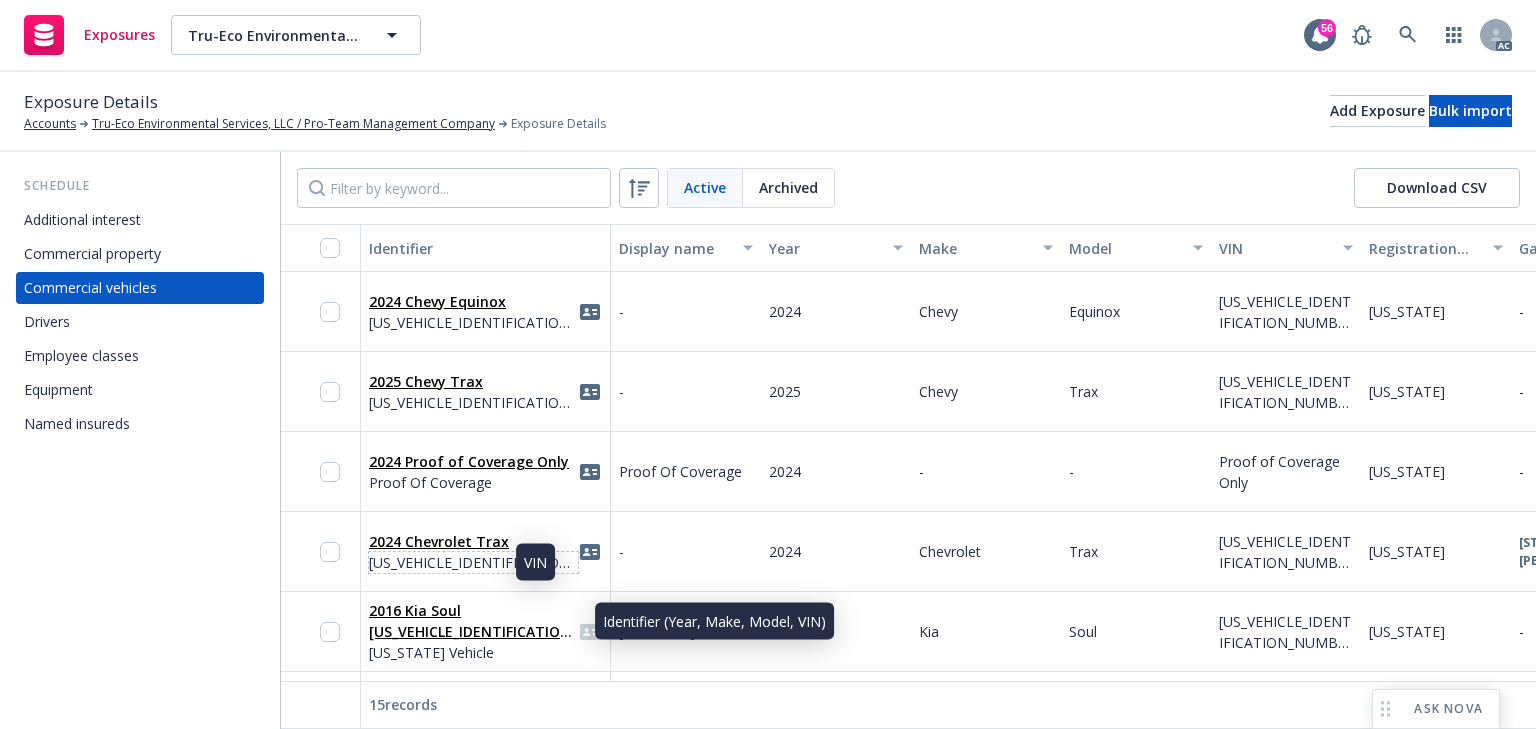 click on "KL77LFE2XRC200413" at bounding box center (473, 562) 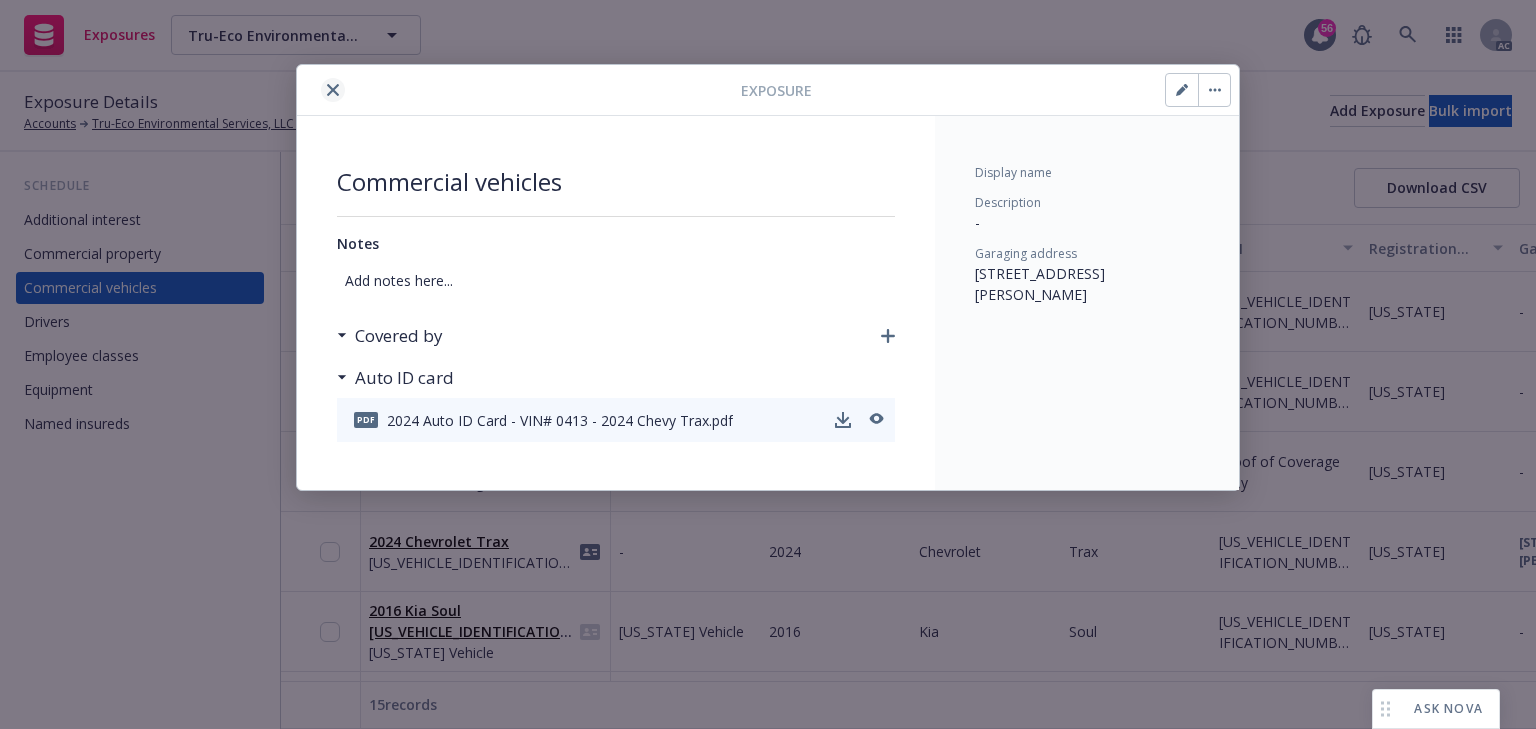 click 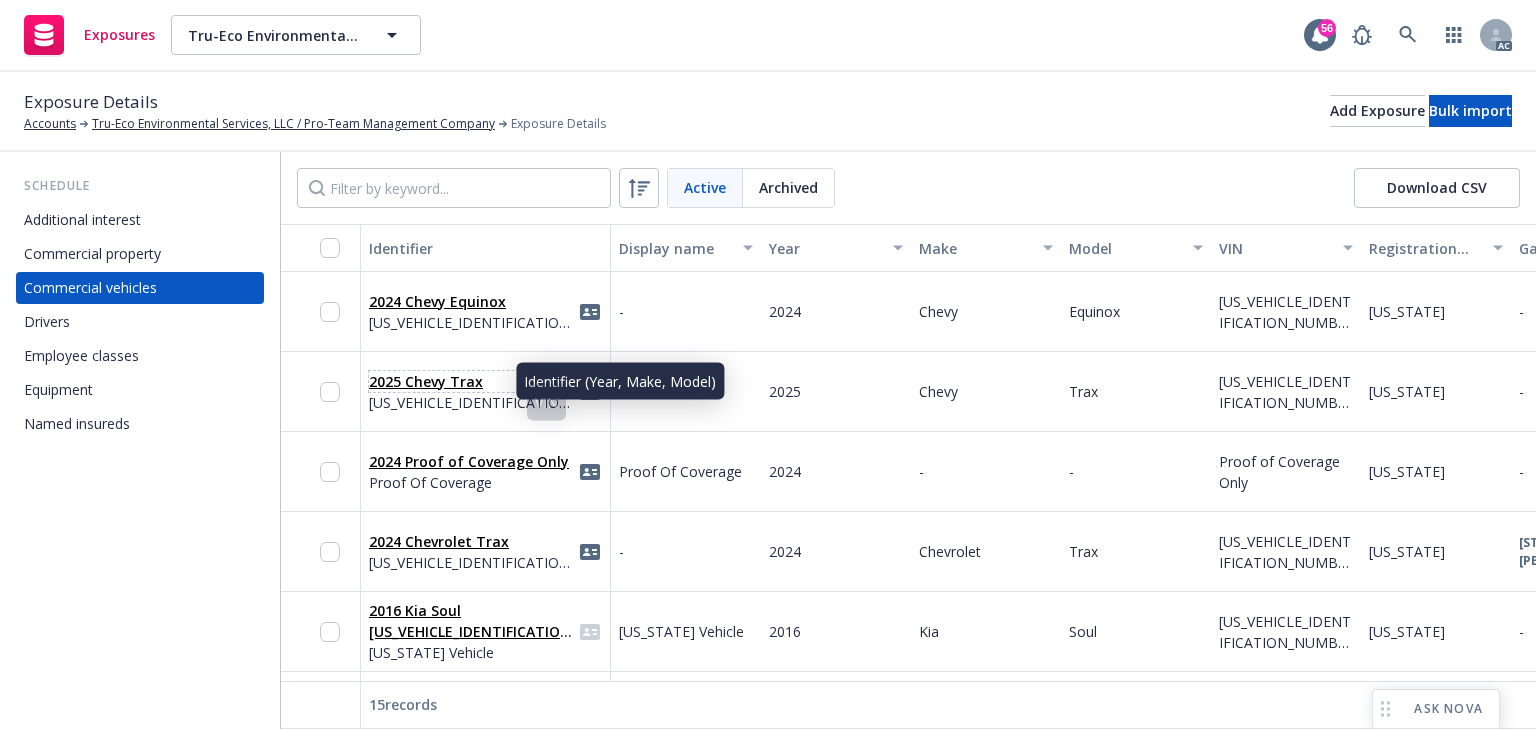 click on "2025 Chevy Trax" at bounding box center (426, 381) 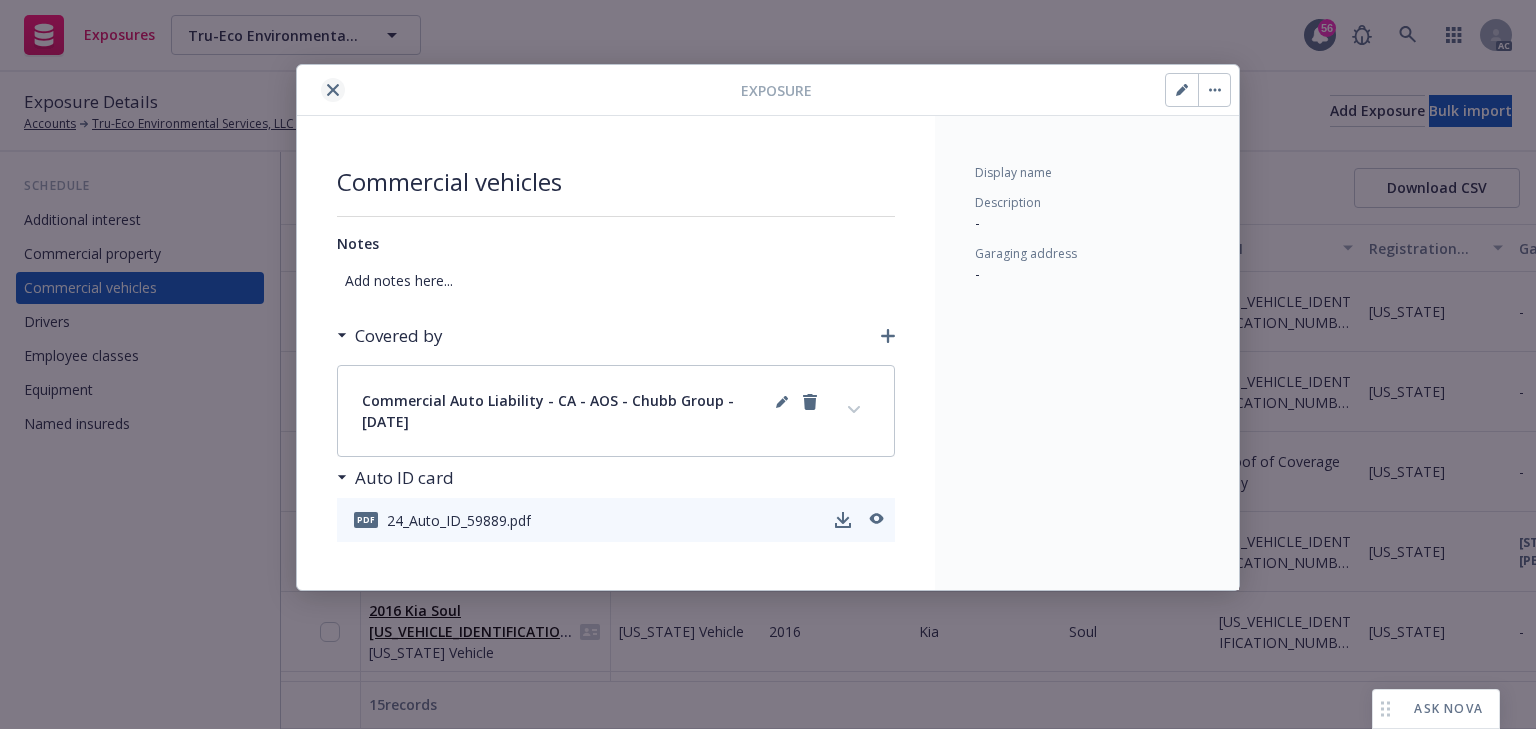 click 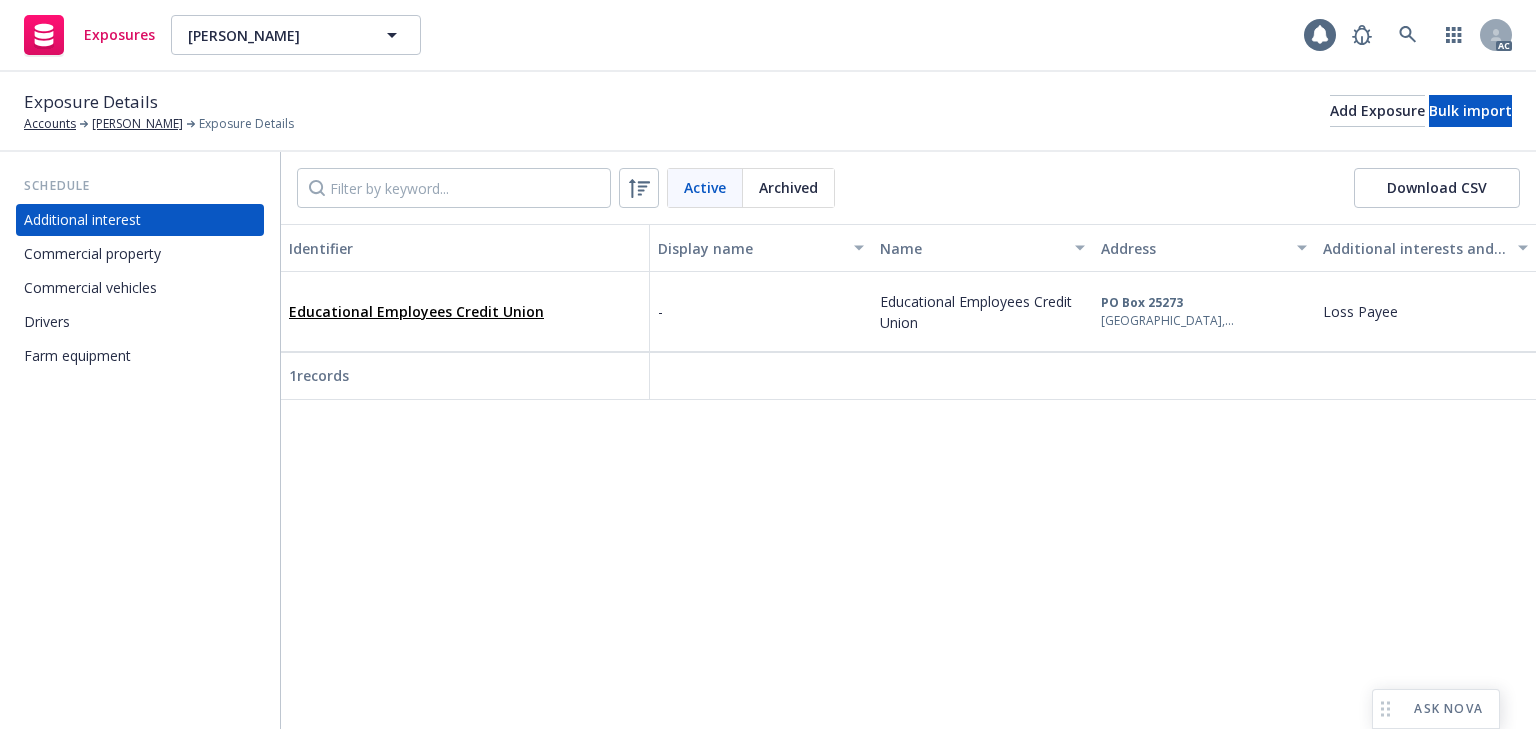 scroll, scrollTop: 0, scrollLeft: 0, axis: both 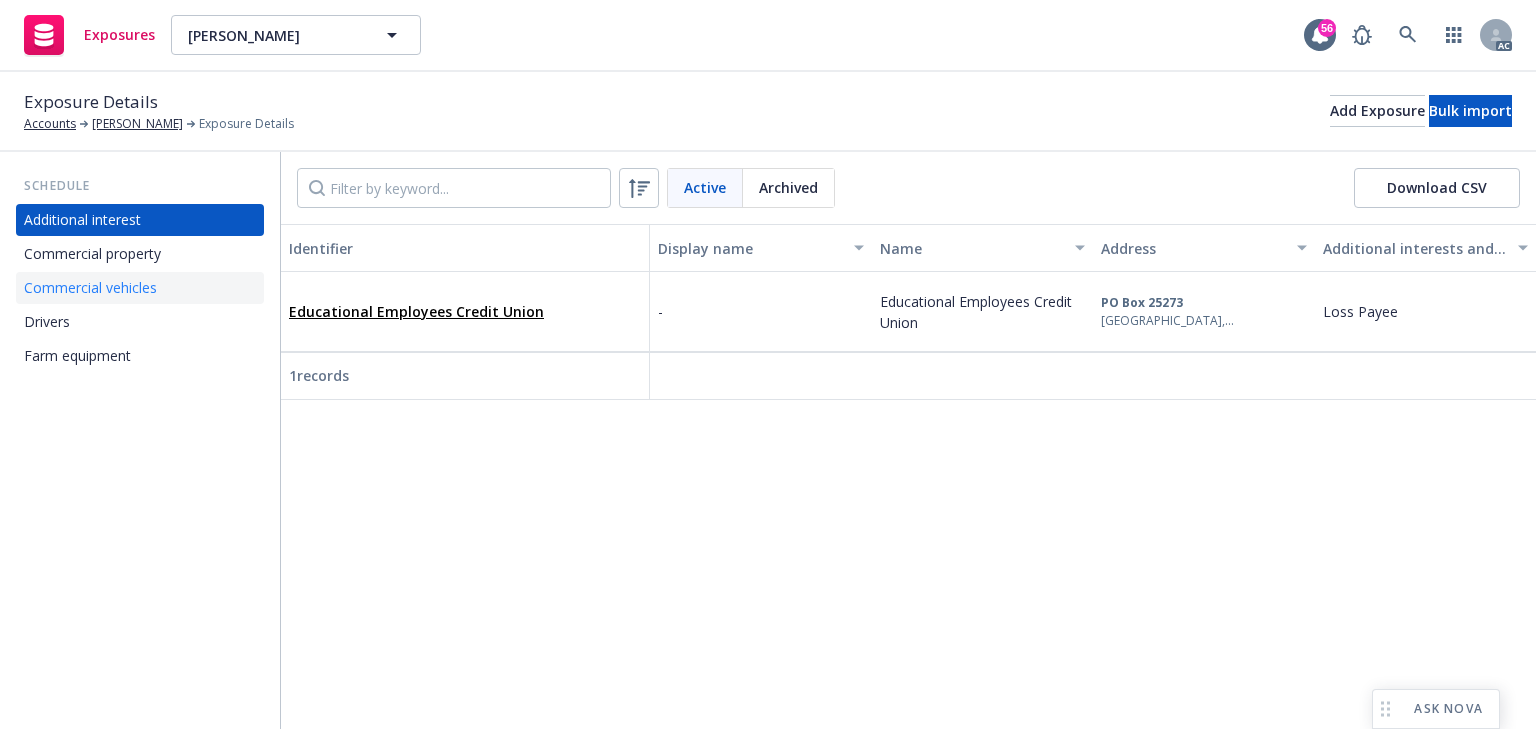 click on "Commercial vehicles" at bounding box center [90, 288] 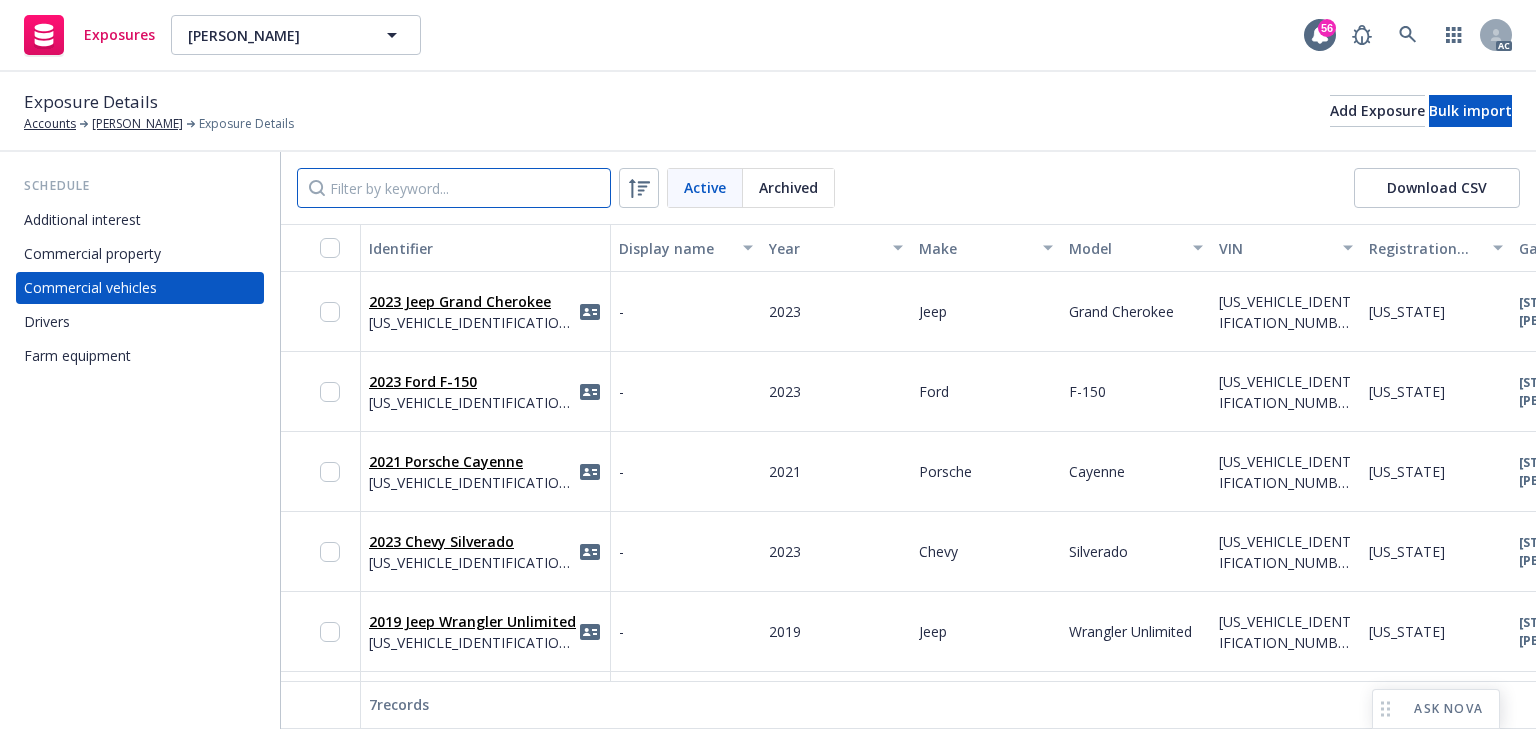 click at bounding box center [454, 188] 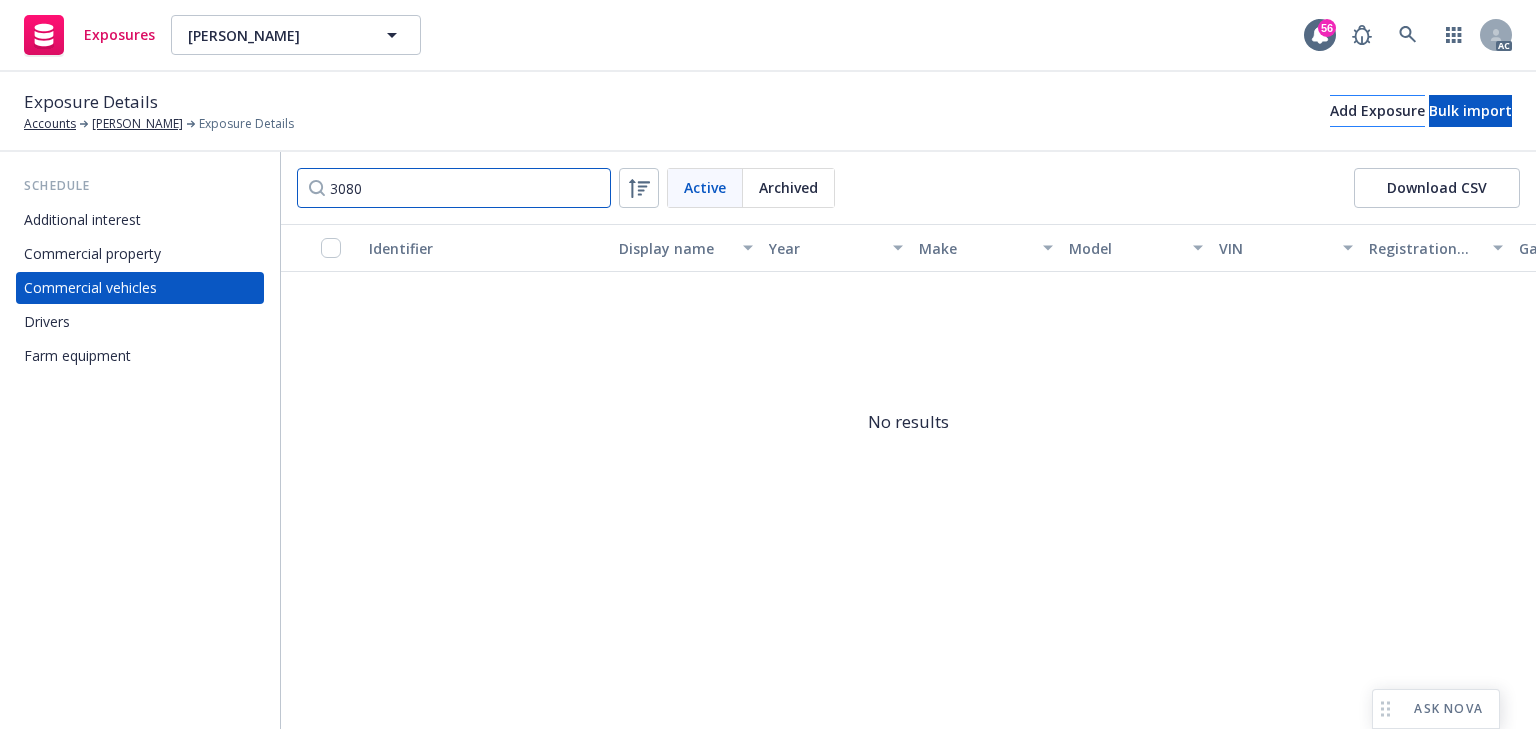 type on "3080" 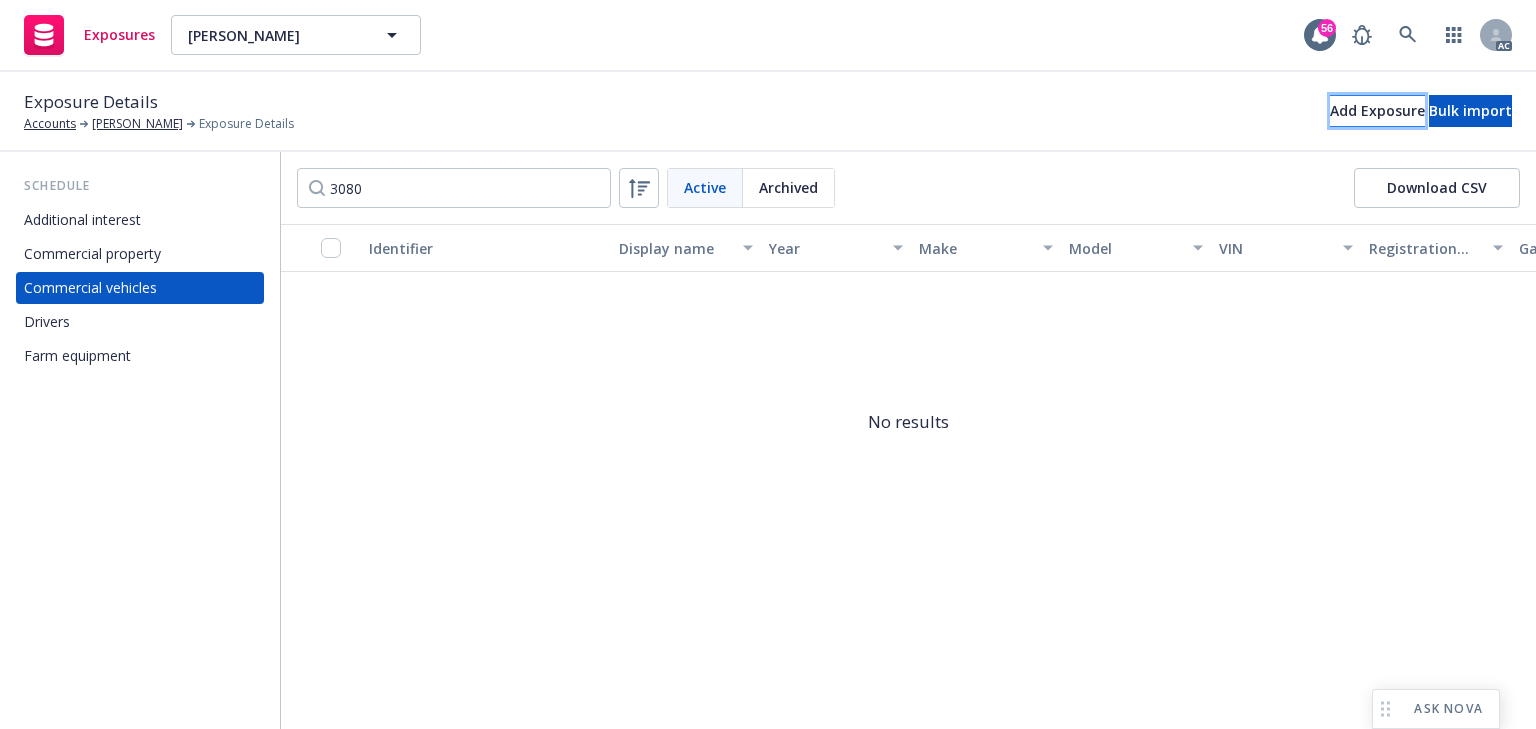 click on "Add Exposure" at bounding box center (1377, 111) 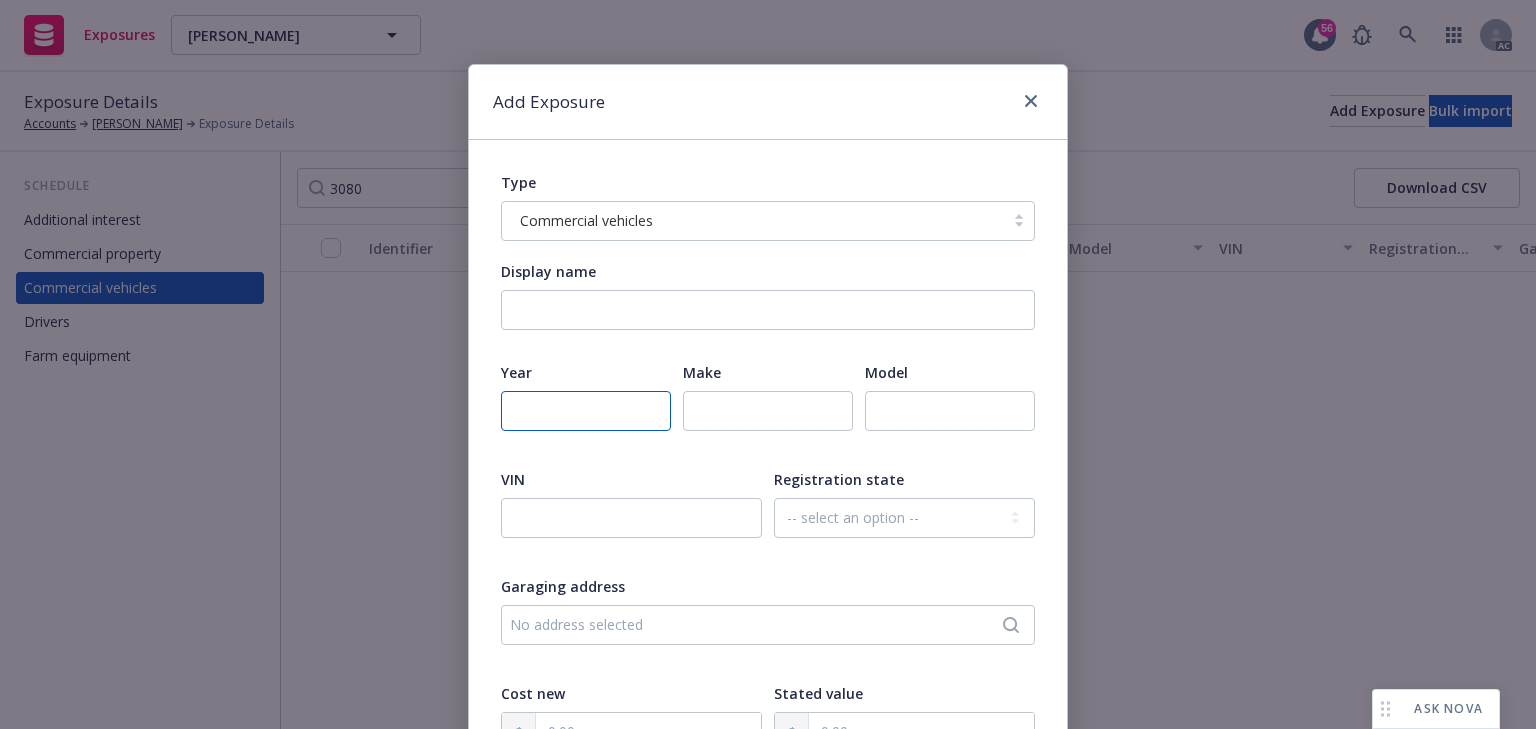 click at bounding box center [586, 411] 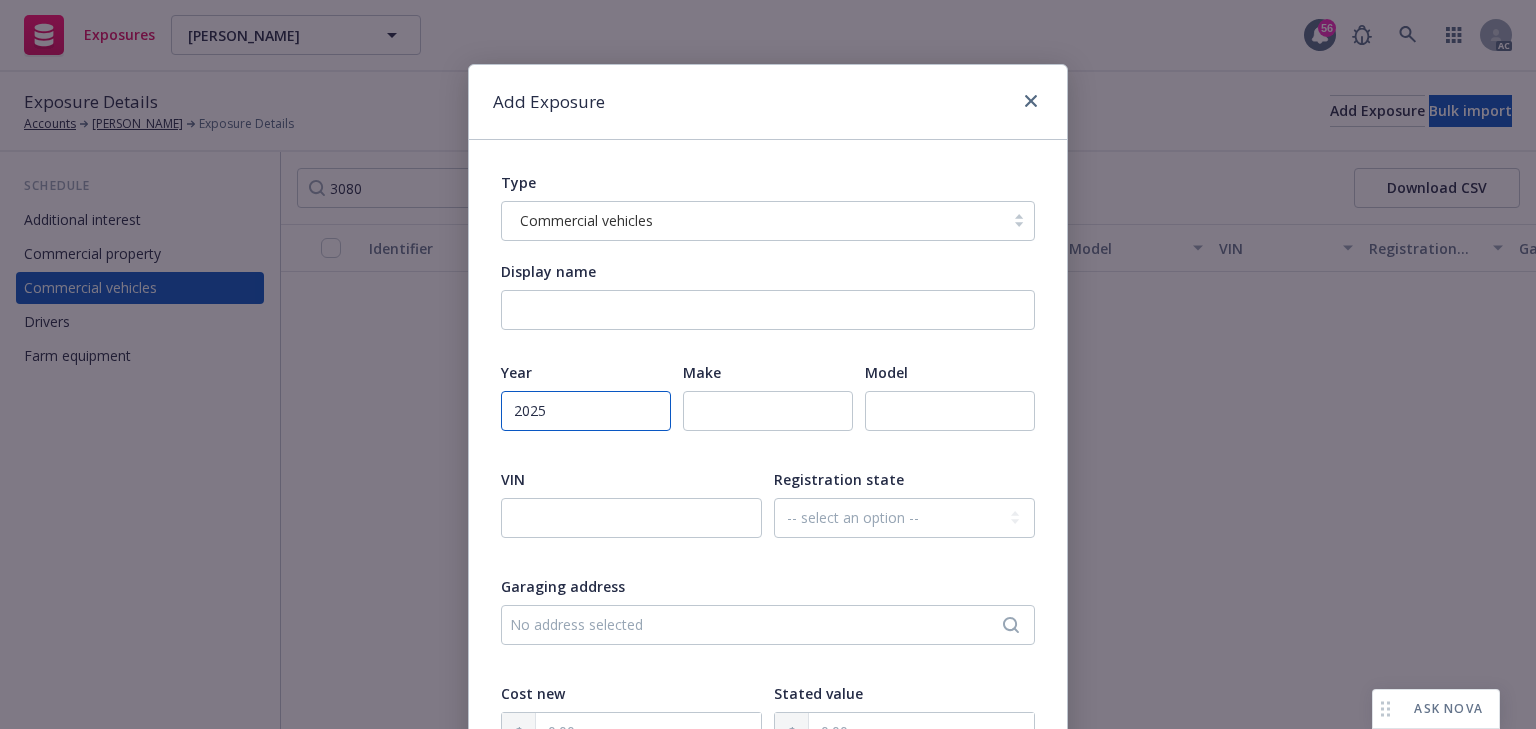 type on "2025" 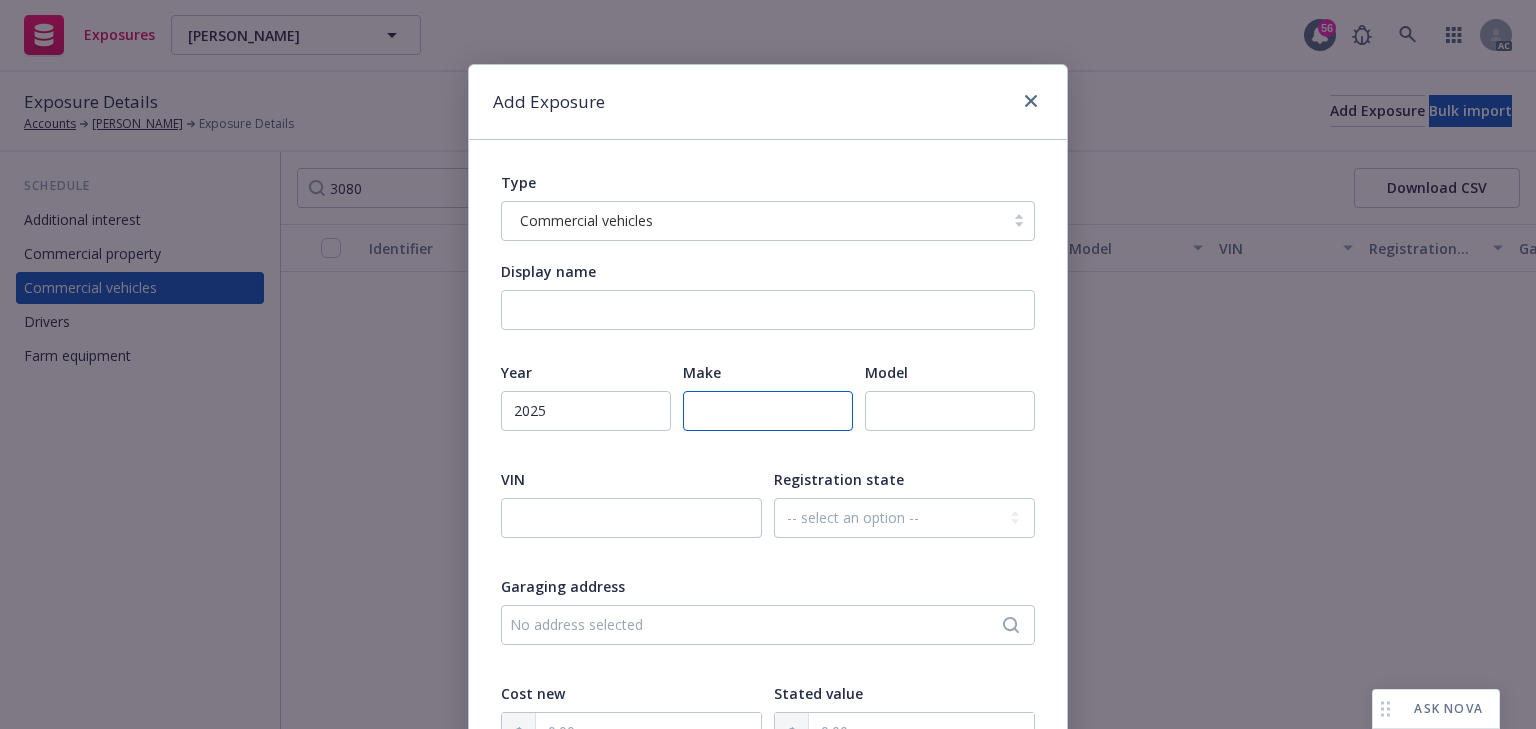 click at bounding box center [768, 411] 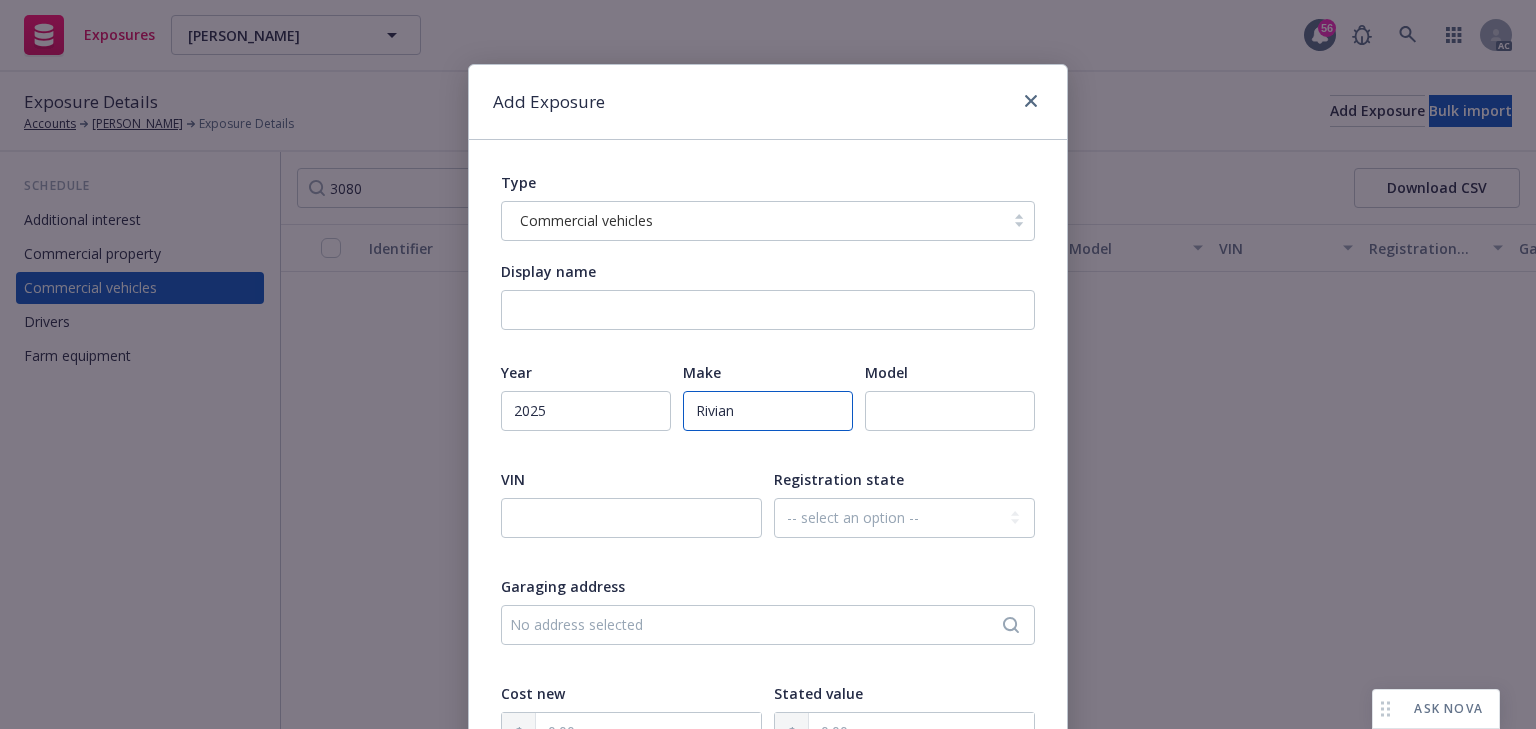 type on "Rivian" 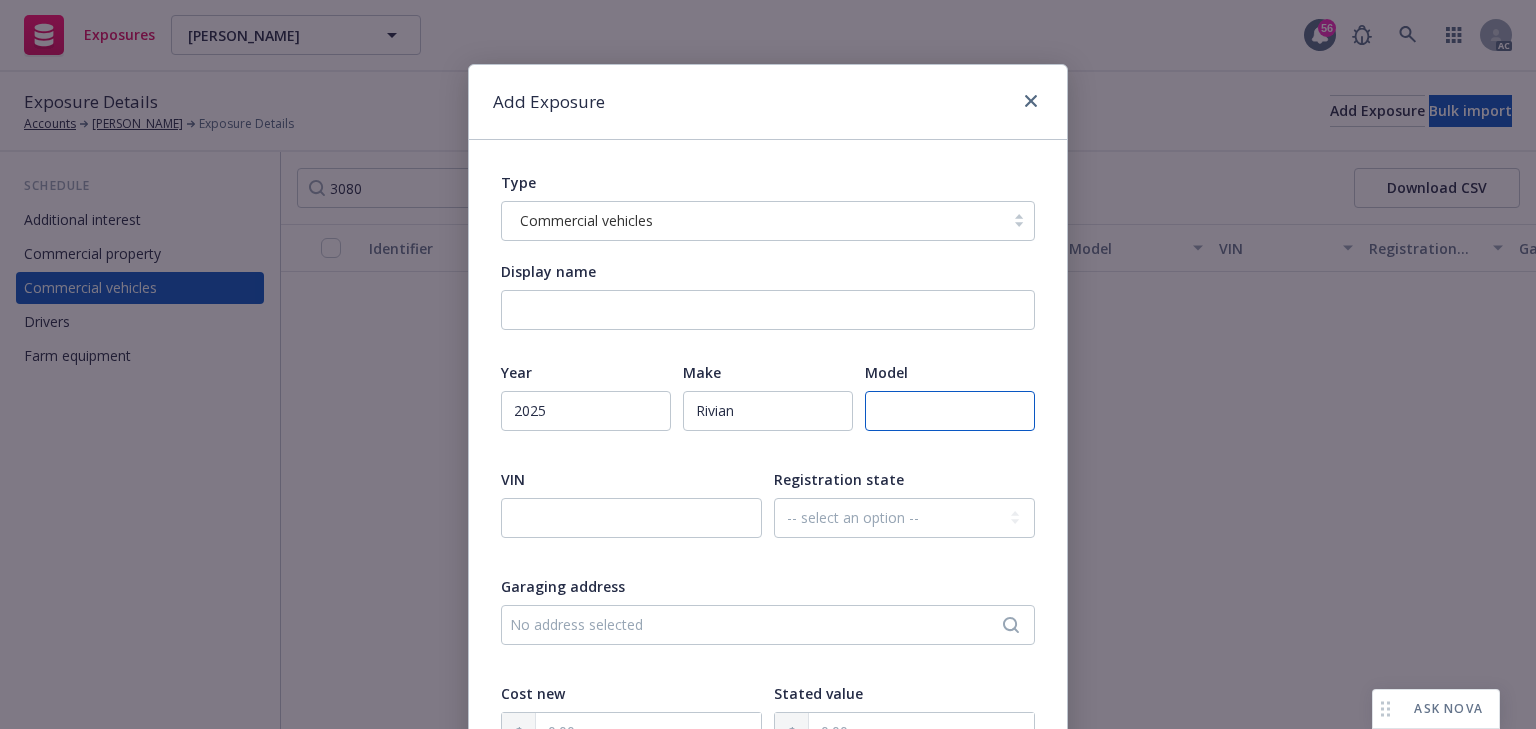 click at bounding box center [950, 411] 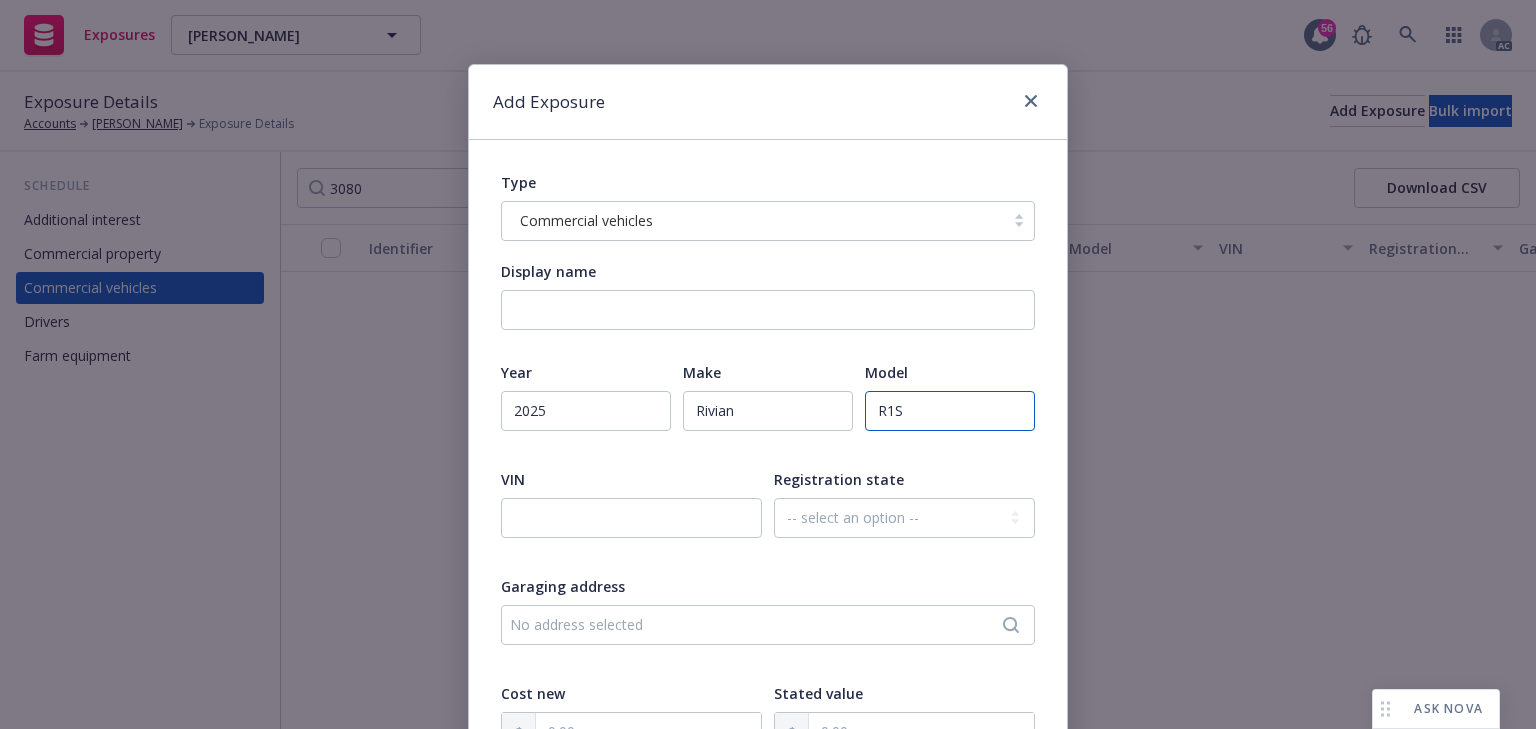 type on "R1S" 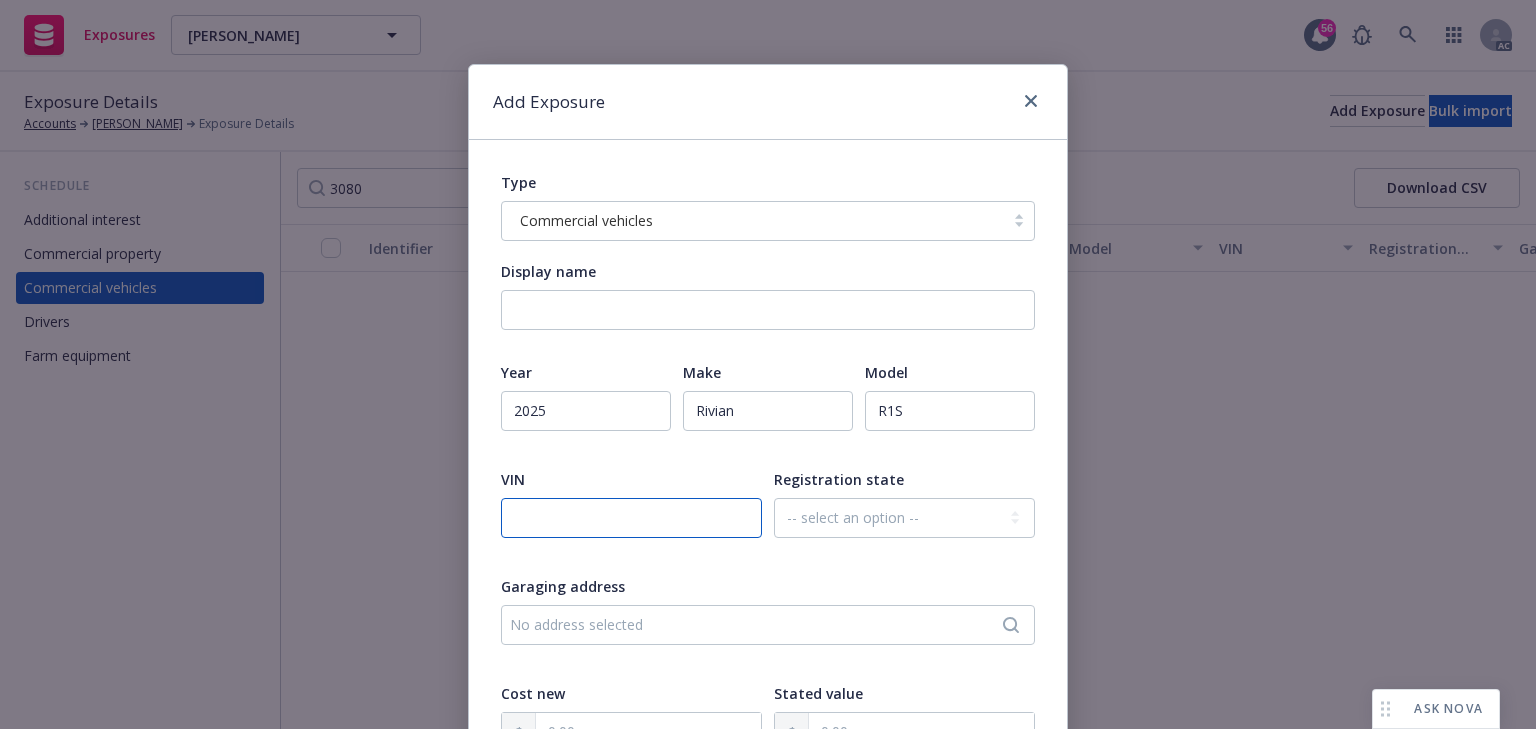 click at bounding box center (631, 518) 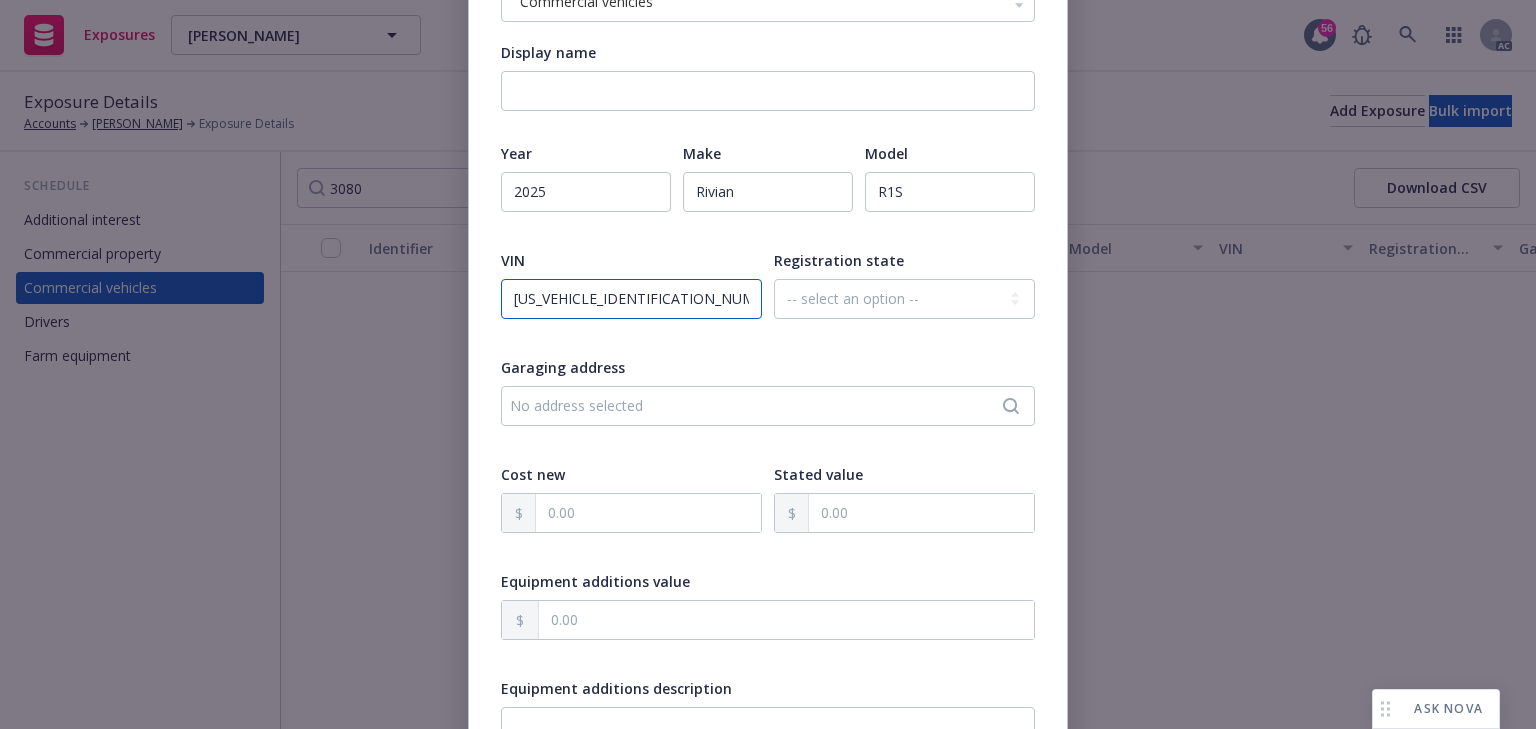 scroll, scrollTop: 240, scrollLeft: 0, axis: vertical 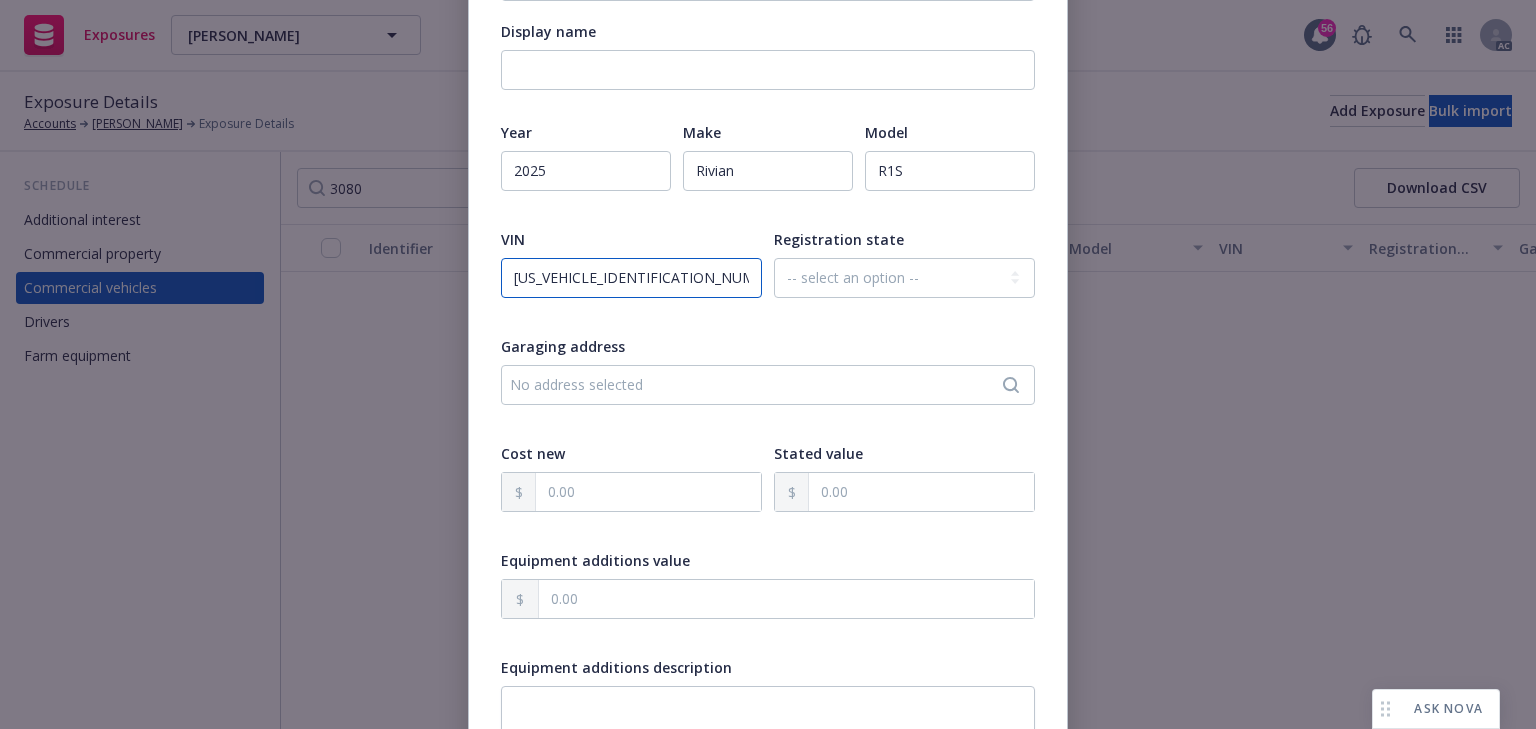 type on "[US_VEHICLE_IDENTIFICATION_NUMBER]" 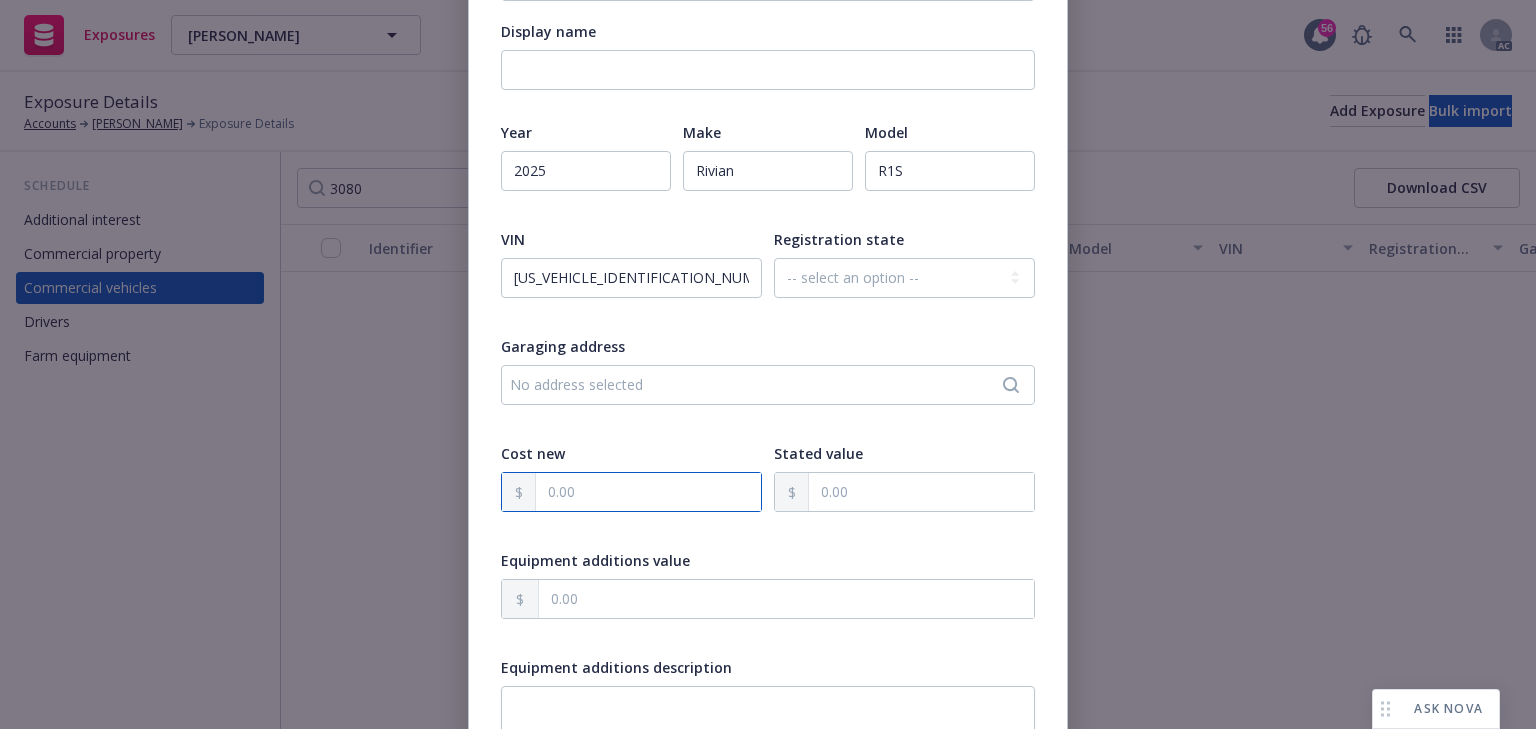 click at bounding box center [648, 492] 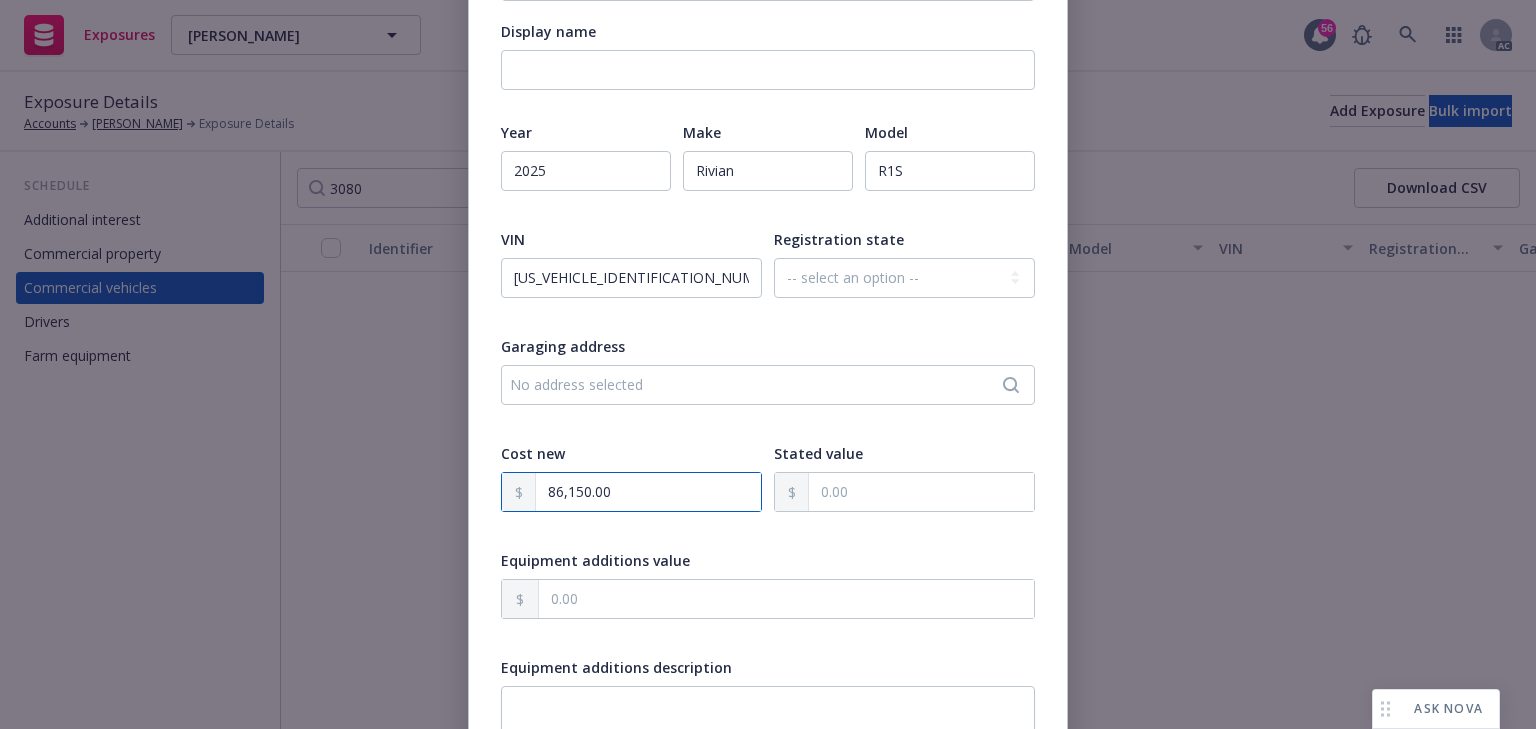 type on "86,150.00" 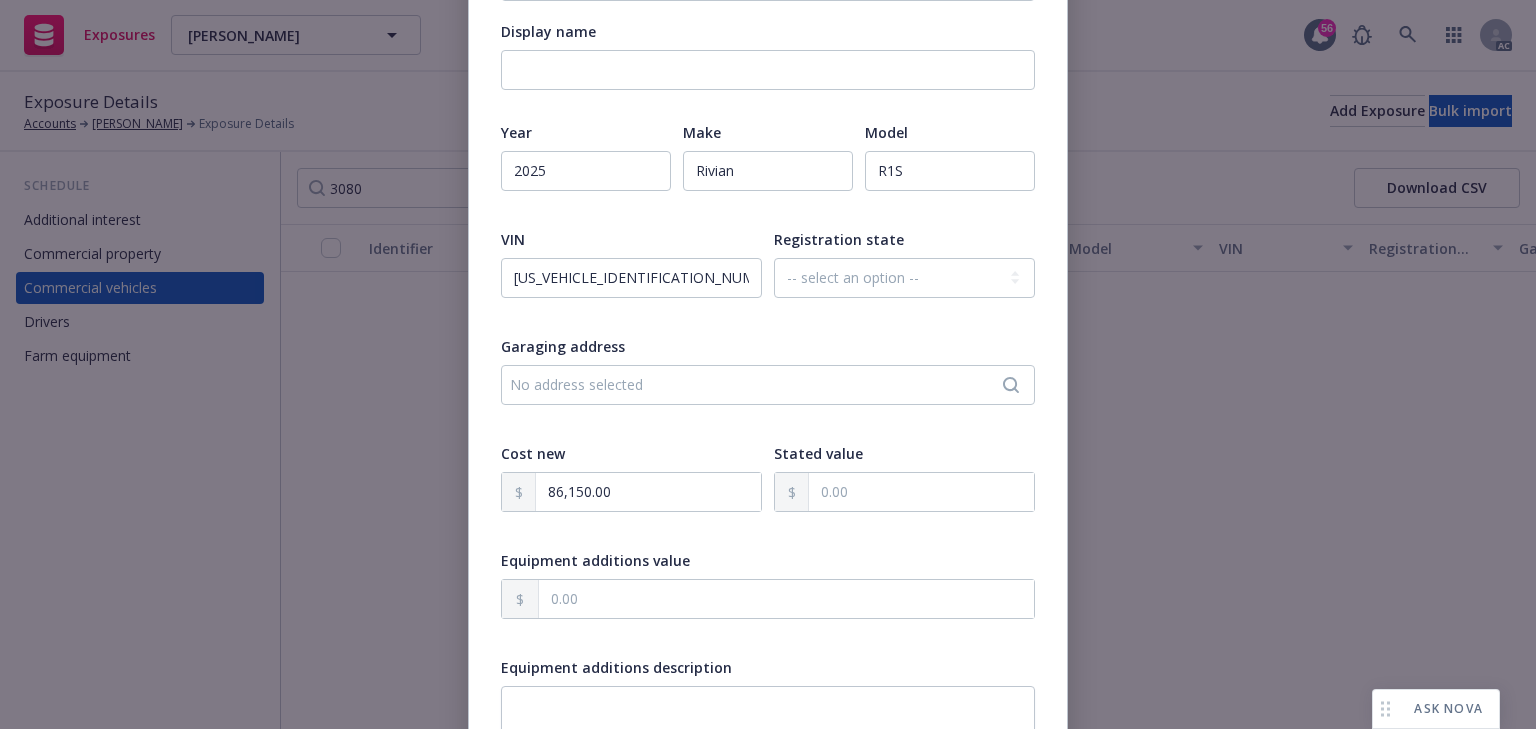 click on "Cost new" at bounding box center [631, 453] 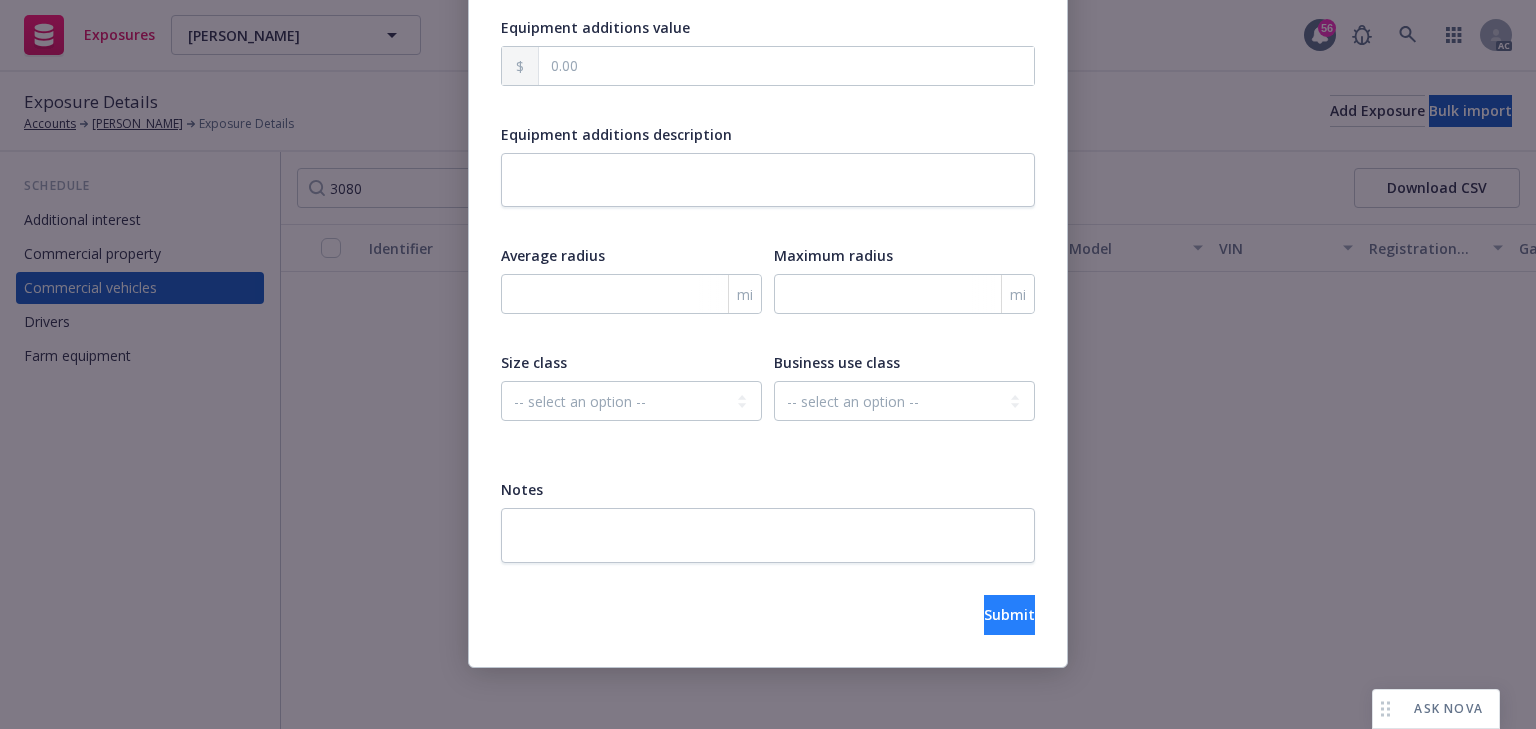 scroll, scrollTop: 774, scrollLeft: 0, axis: vertical 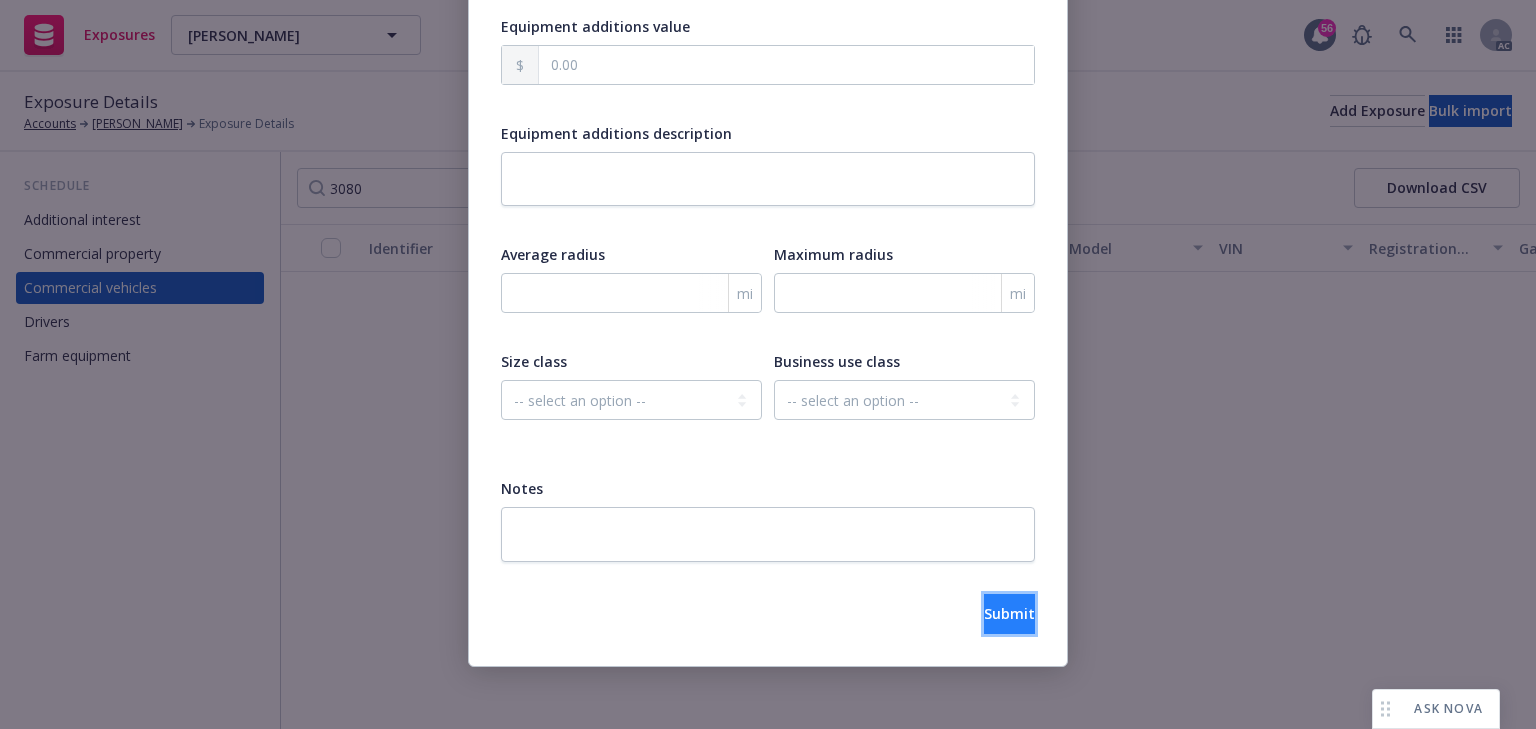 click on "Submit" at bounding box center [1009, 614] 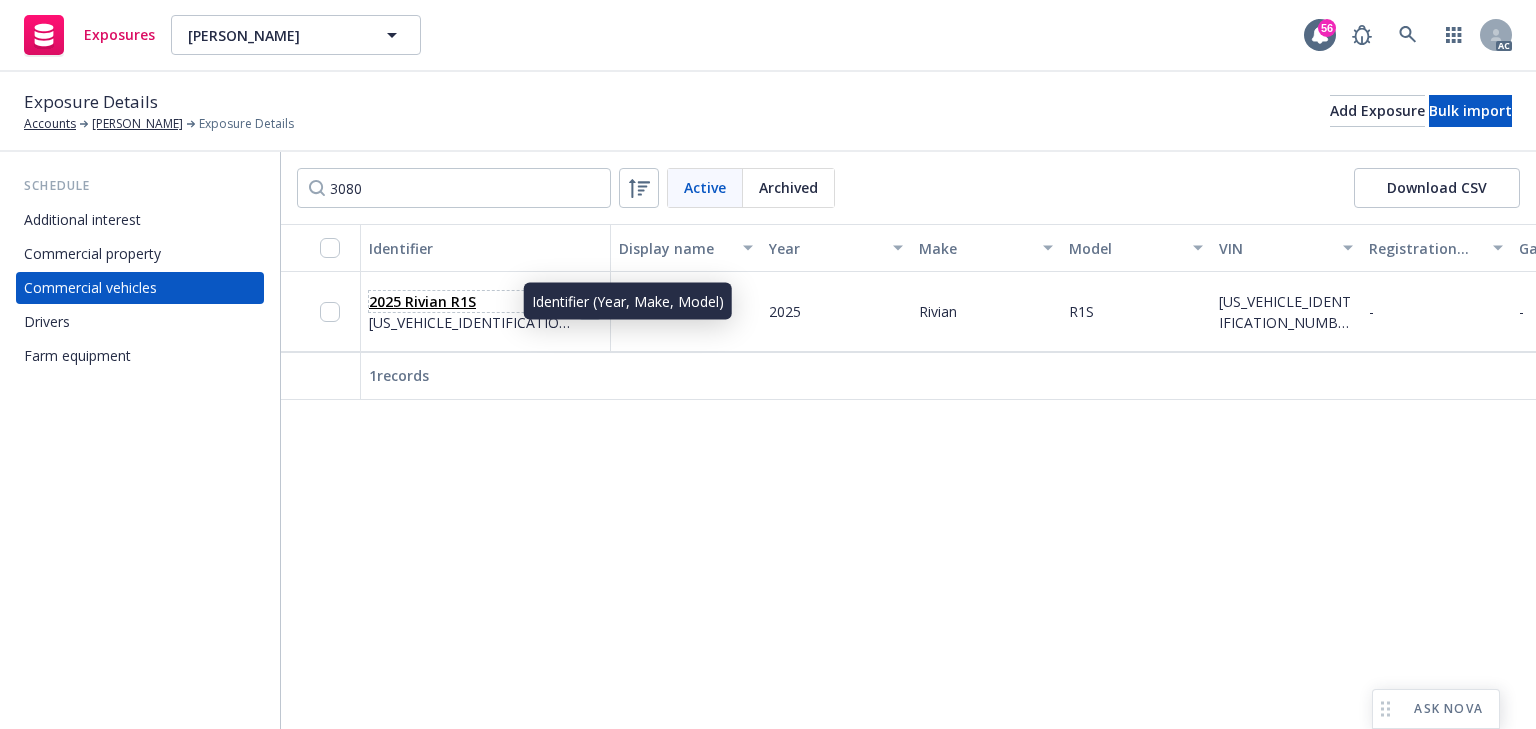 click on "2025 Rivian  R1S" at bounding box center (473, 301) 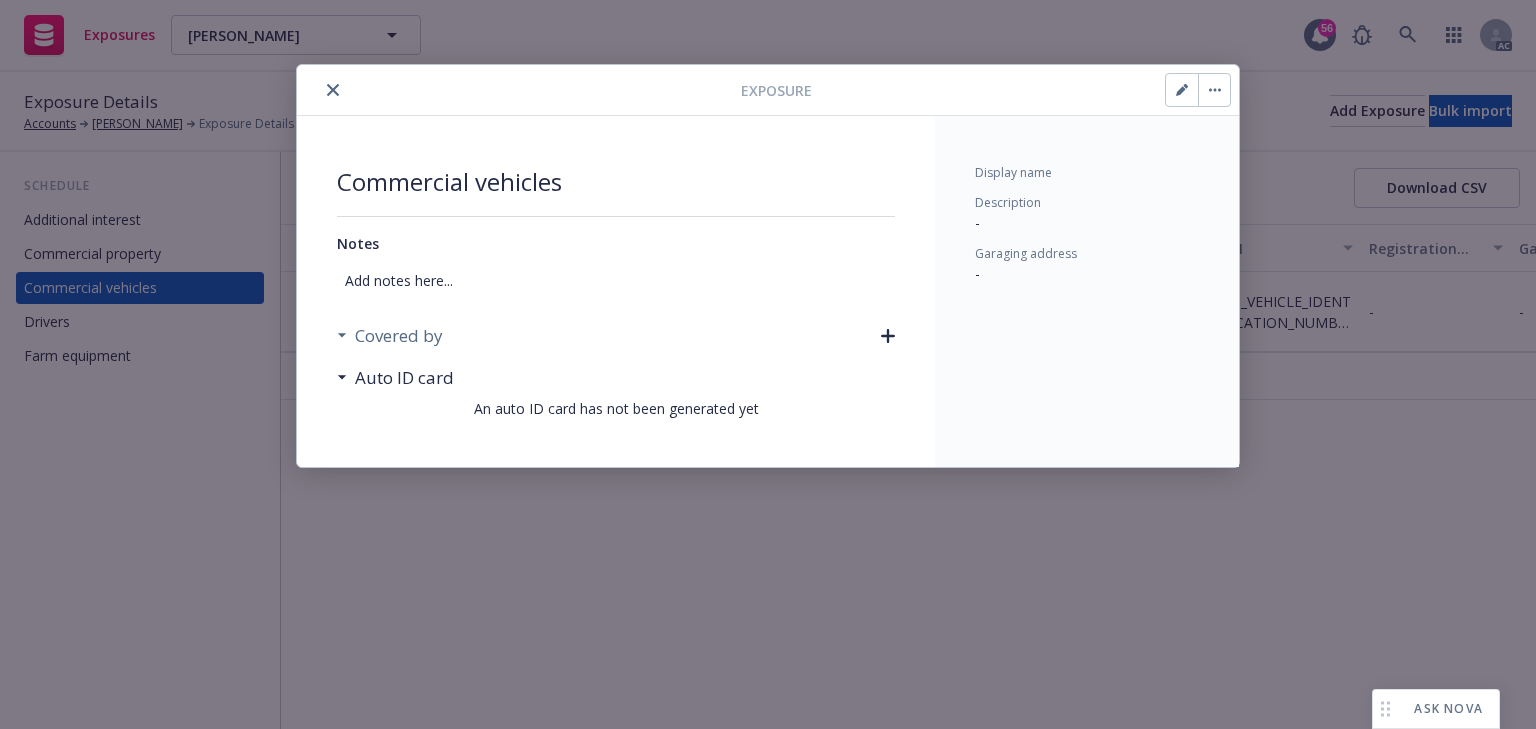 click 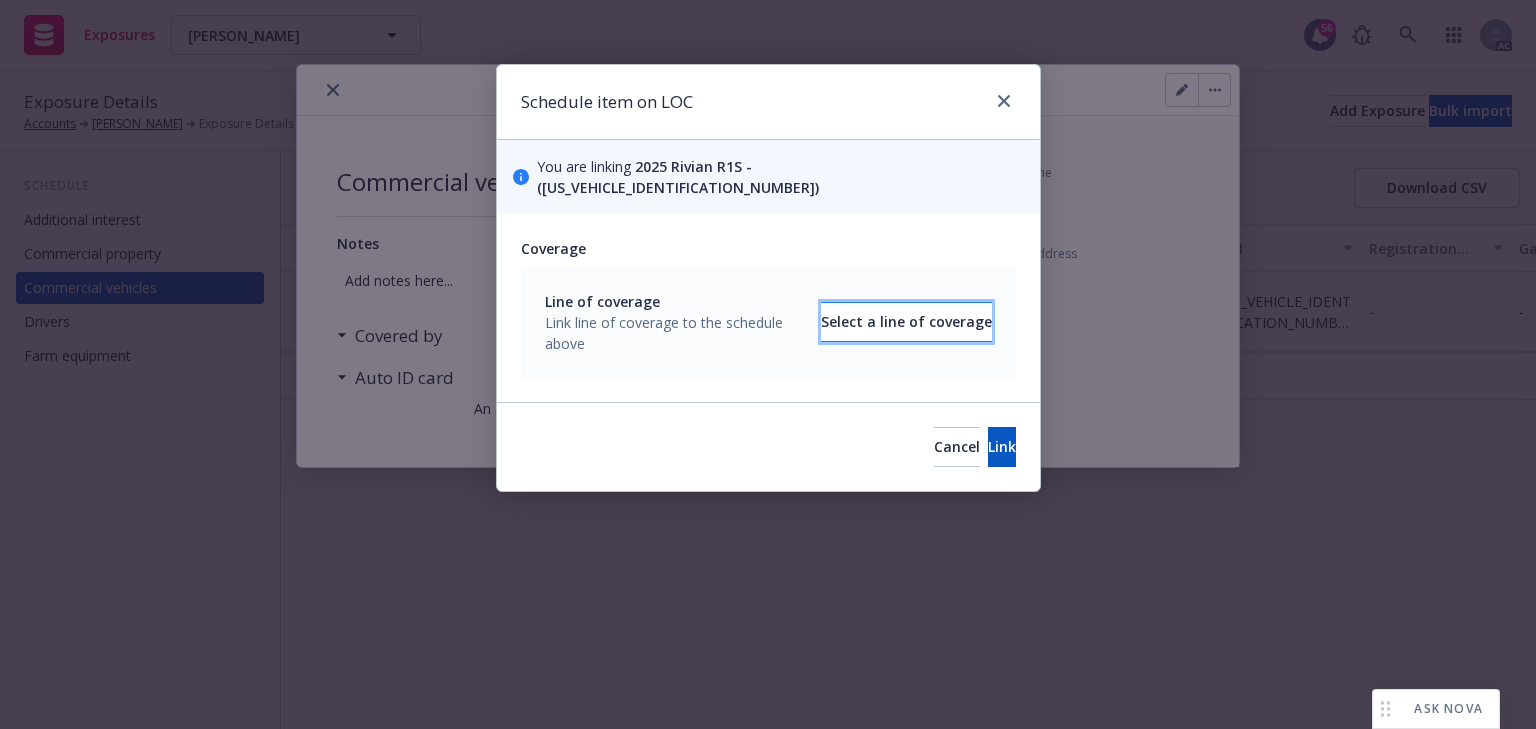 click on "Select a line of coverage" at bounding box center (906, 322) 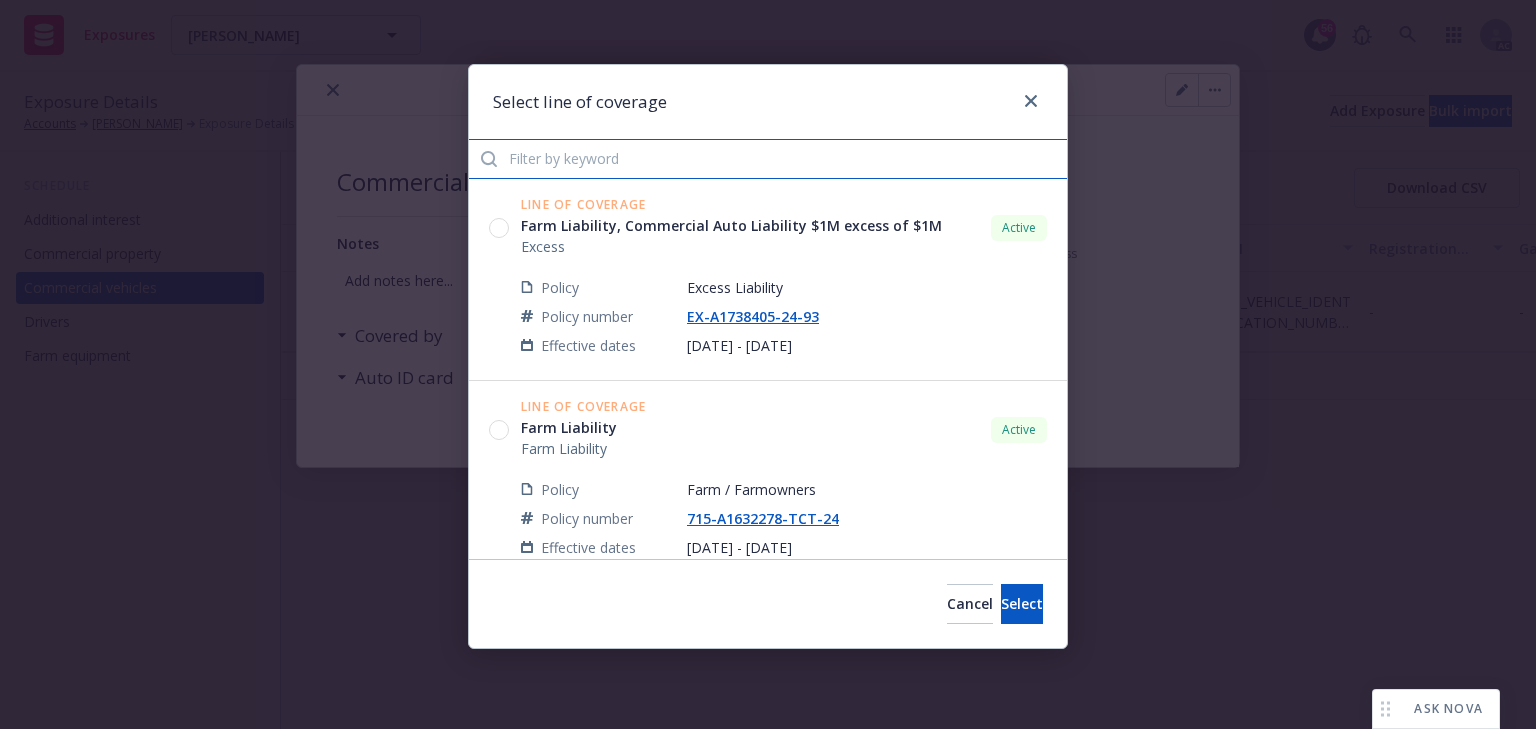 click at bounding box center [768, 159] 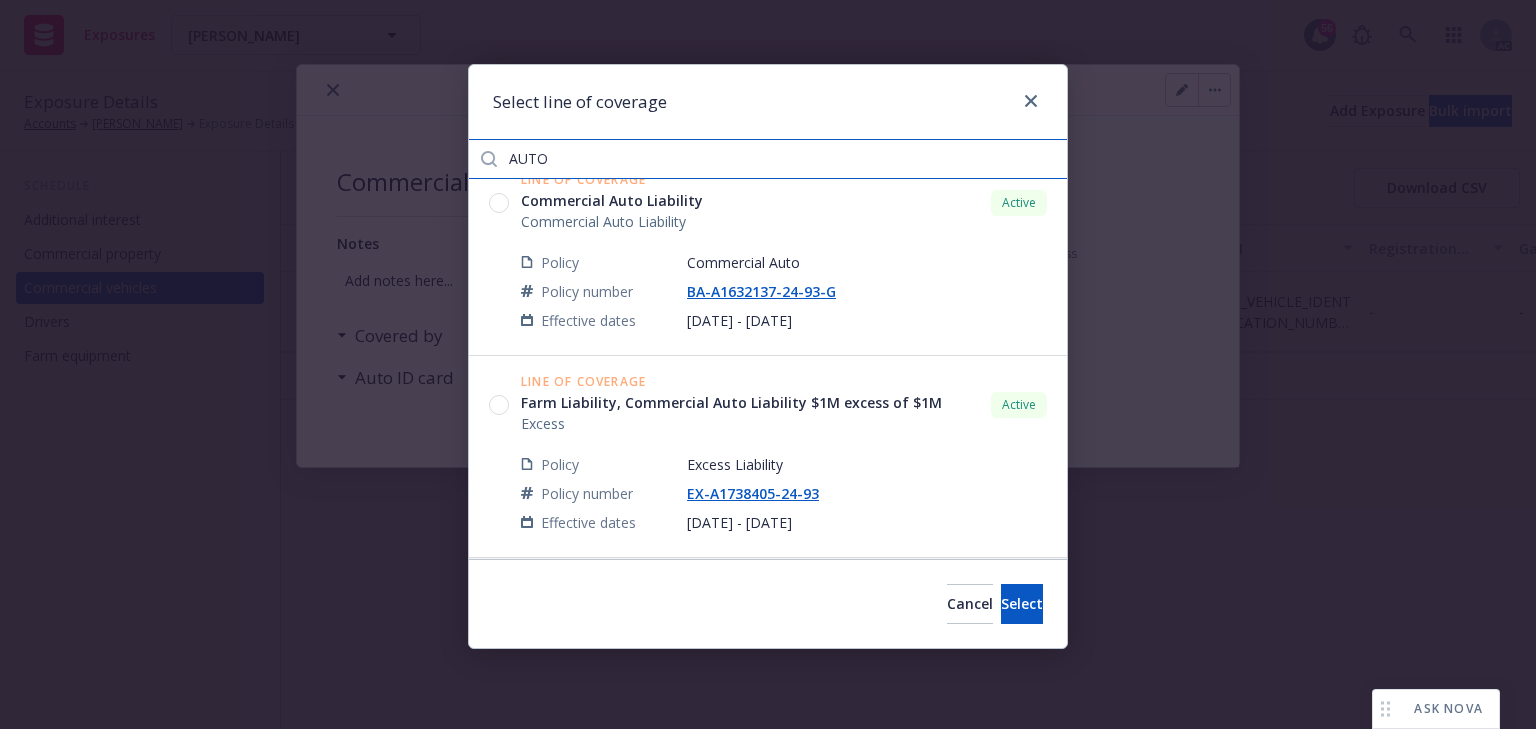 scroll, scrollTop: 39, scrollLeft: 0, axis: vertical 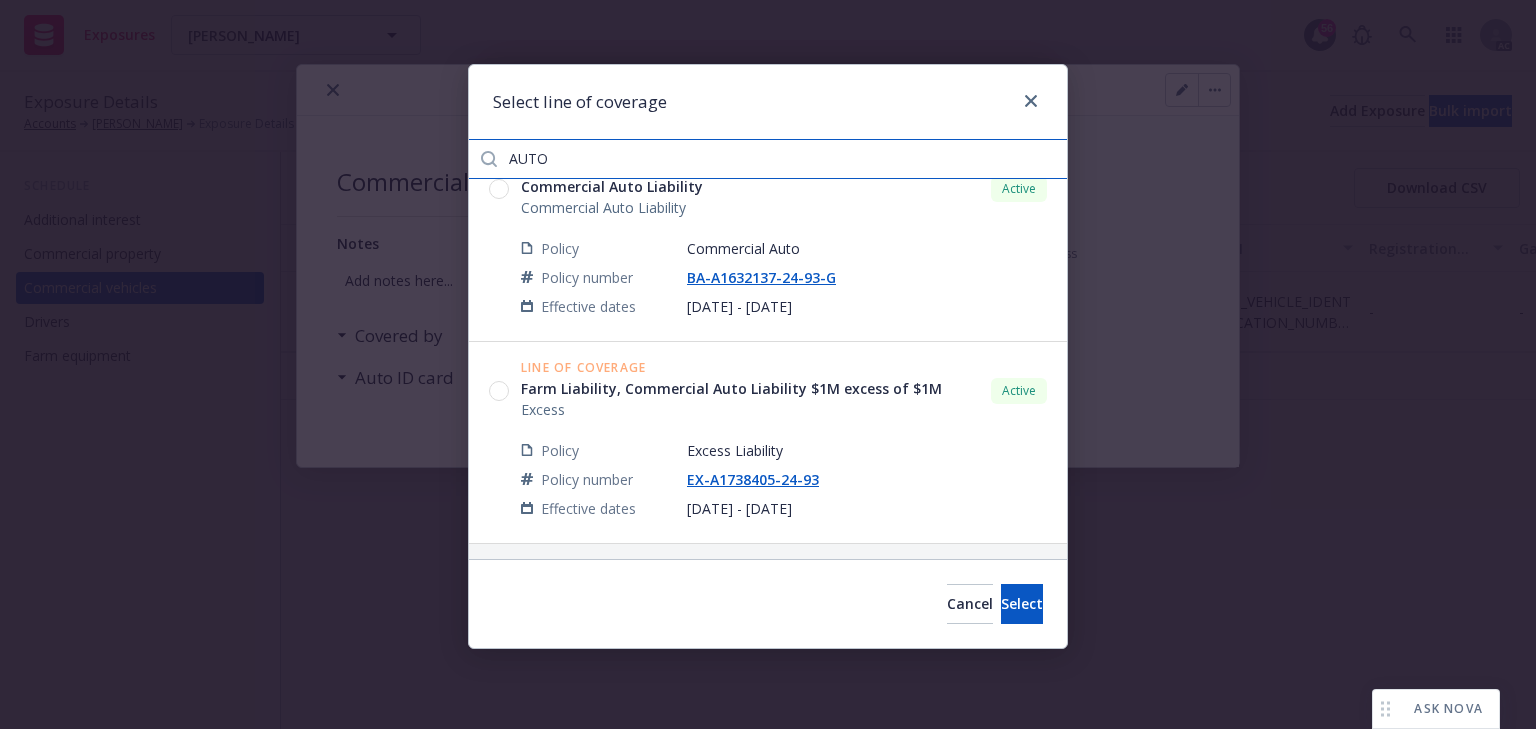 type on "AUTO" 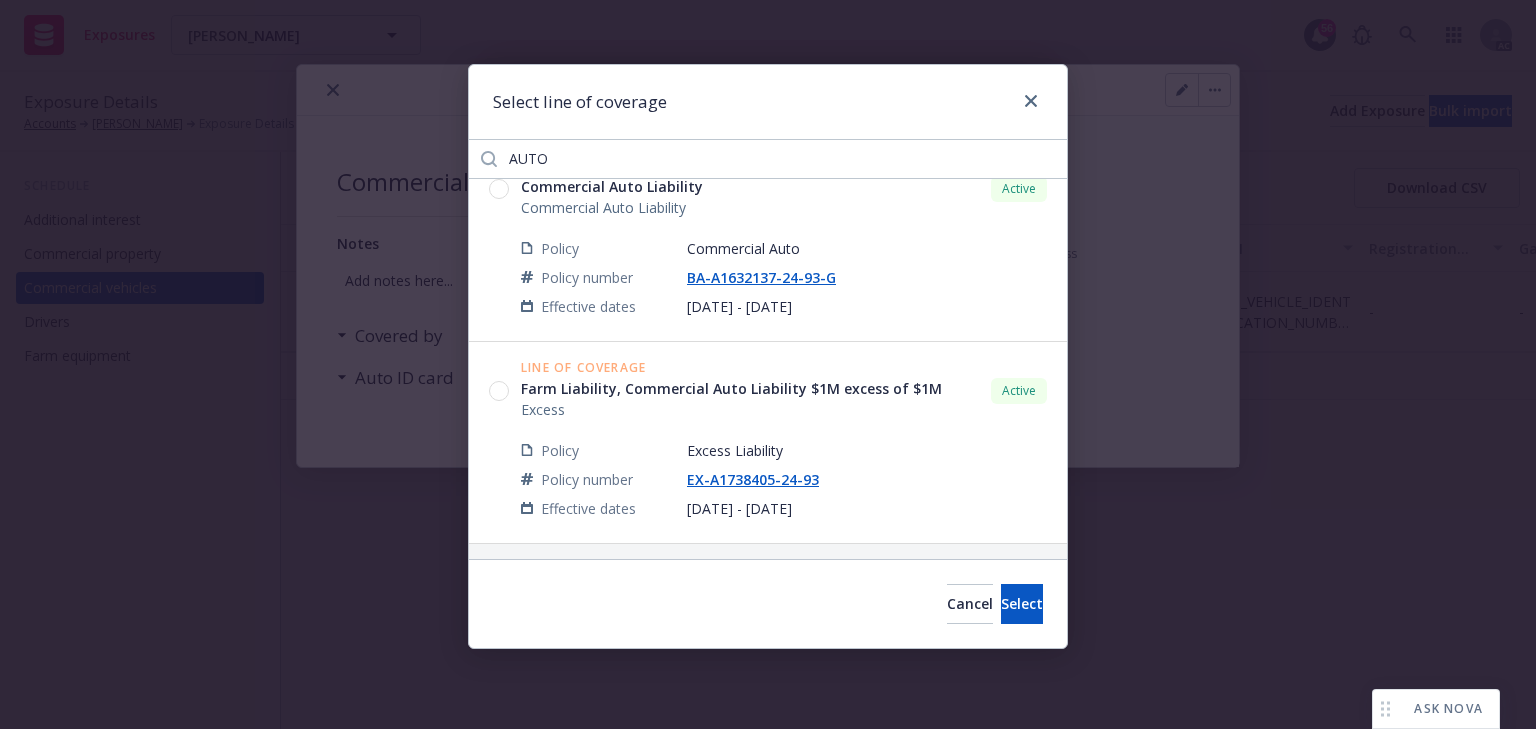 click 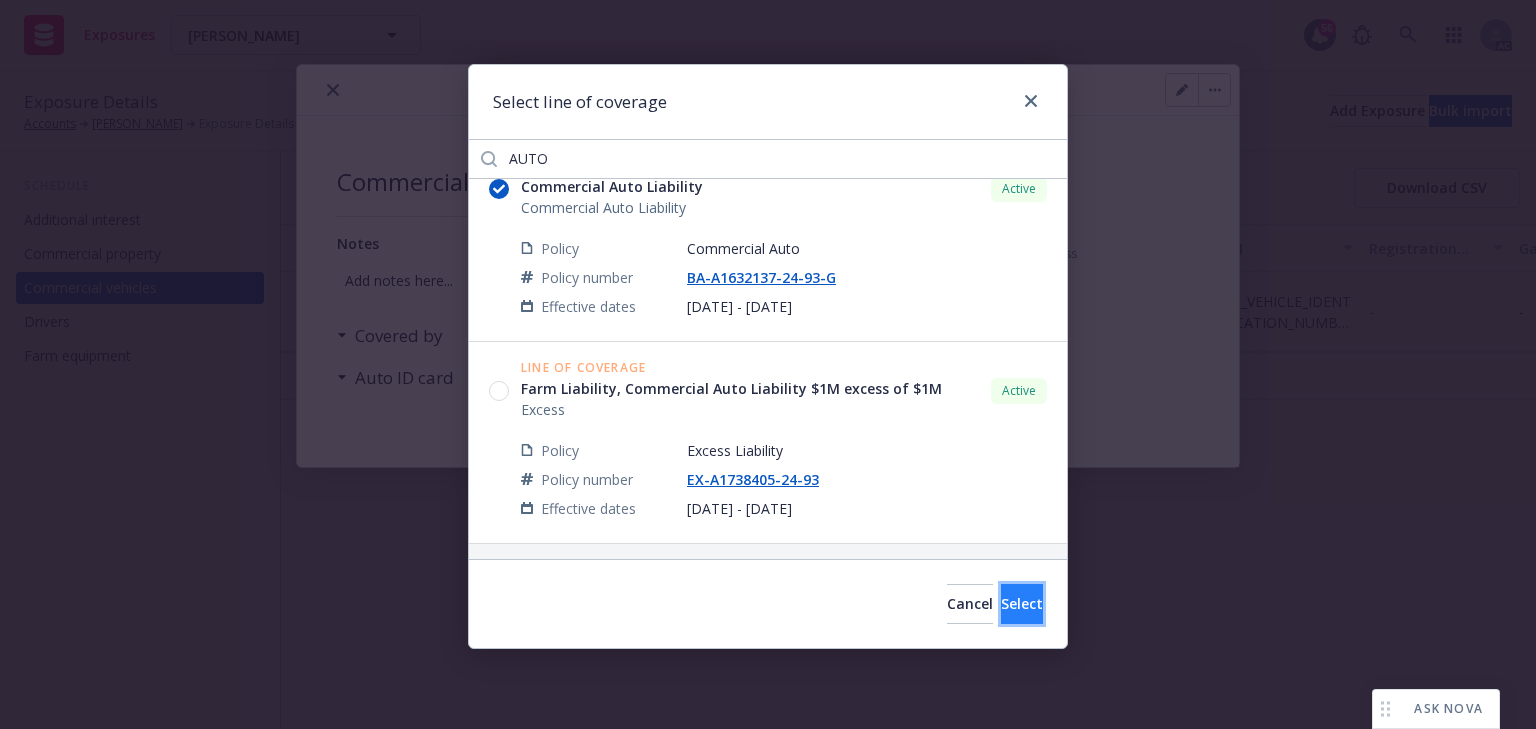 click on "Select" at bounding box center [1022, 603] 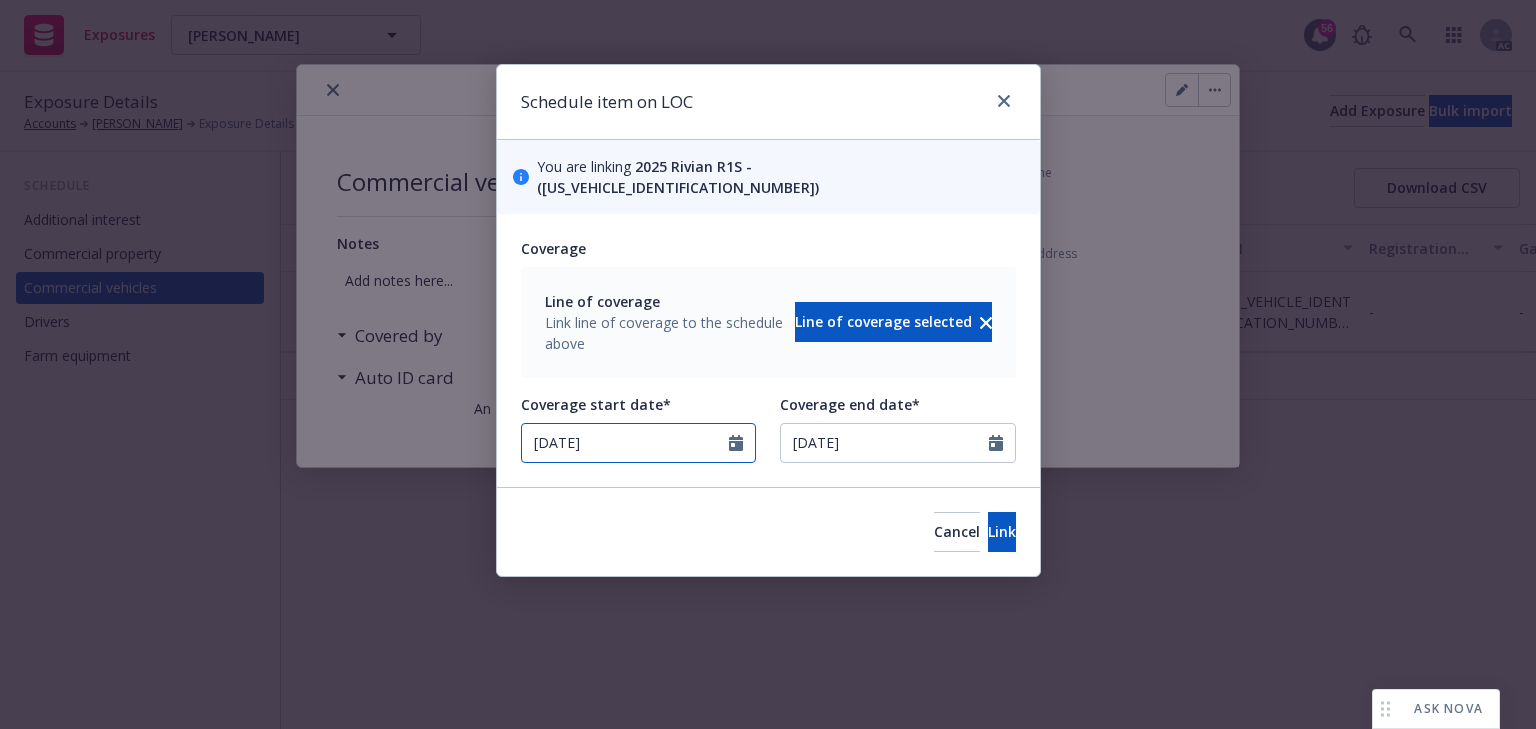 click 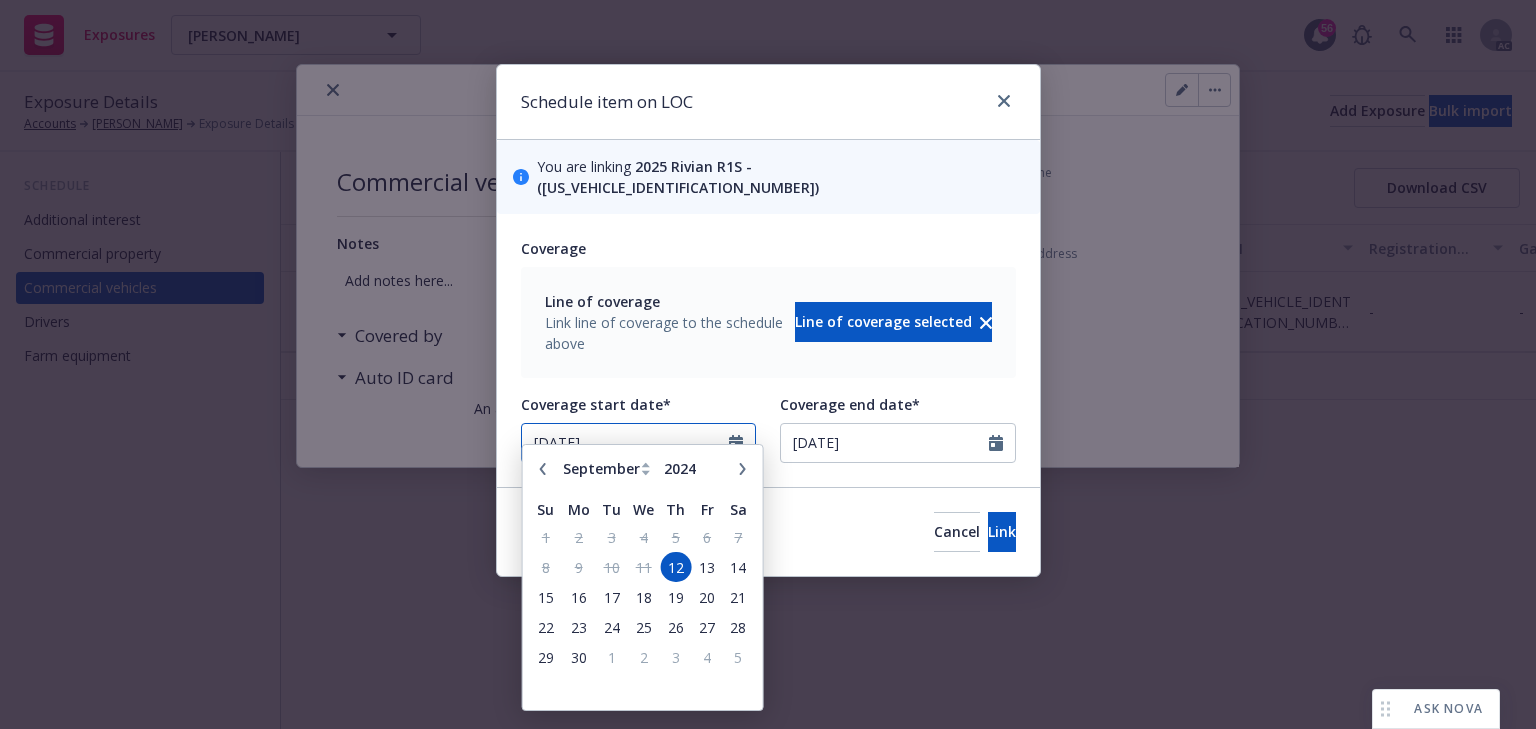 drag, startPoint x: 680, startPoint y: 418, endPoint x: 201, endPoint y: 402, distance: 479.26715 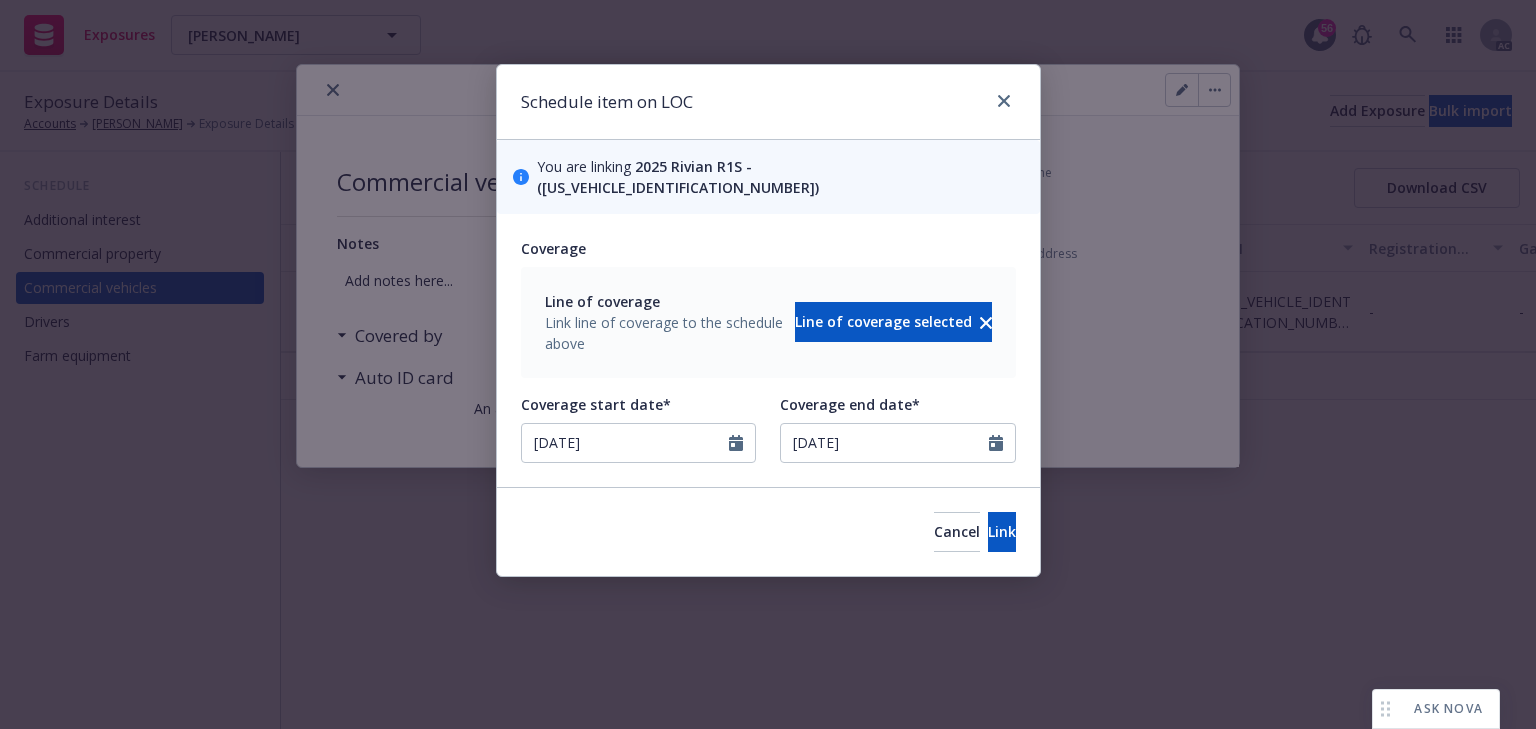 type on "[DATE]" 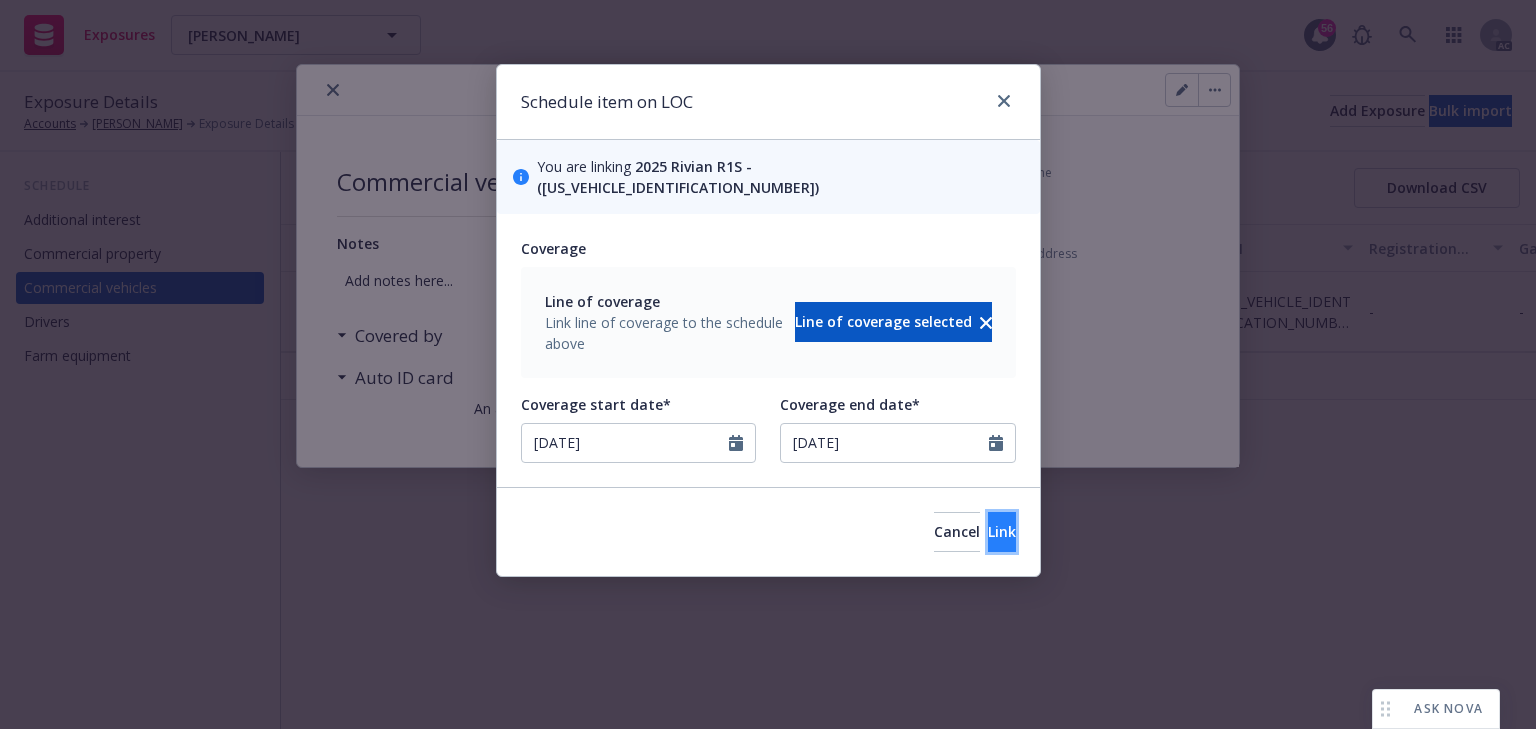 click on "Link" at bounding box center (1002, 531) 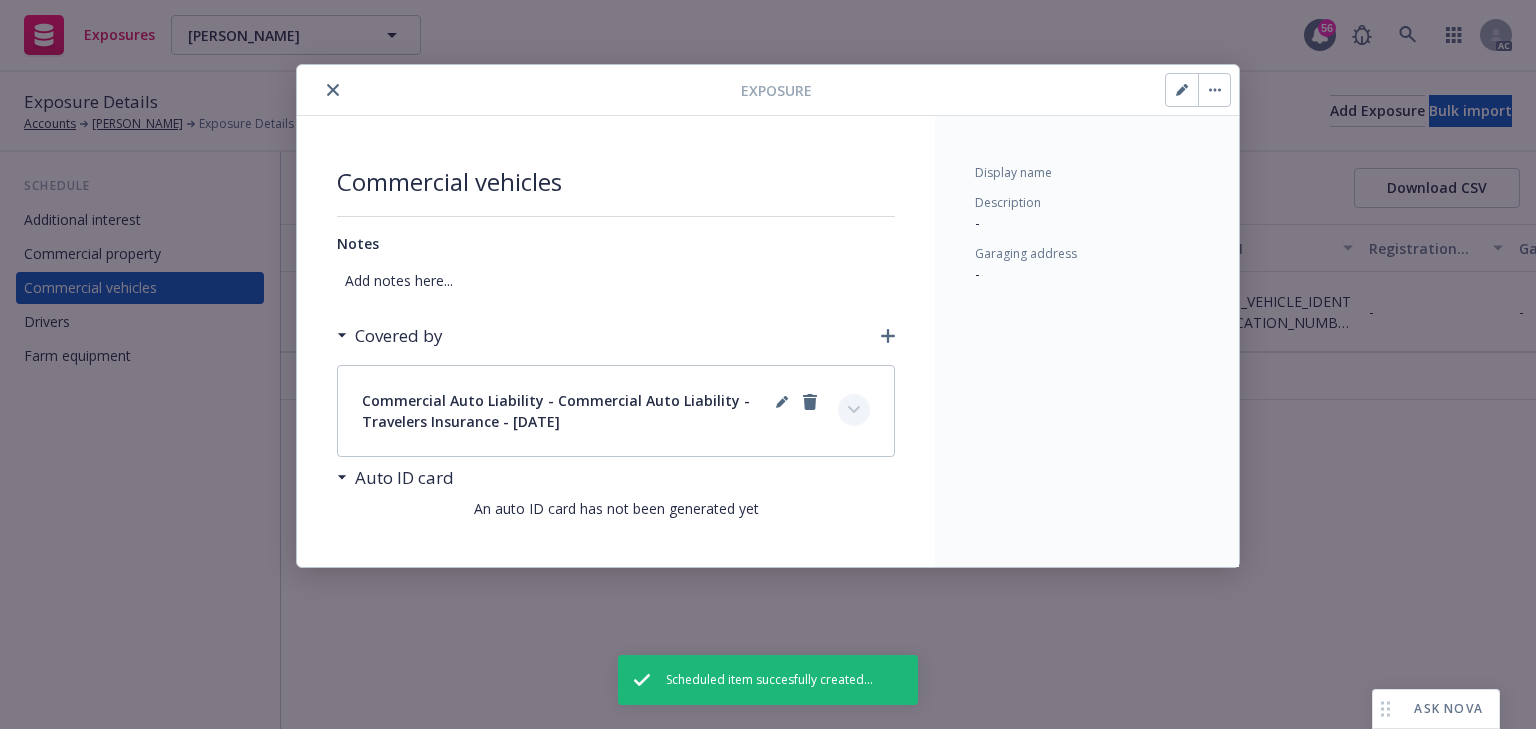 click 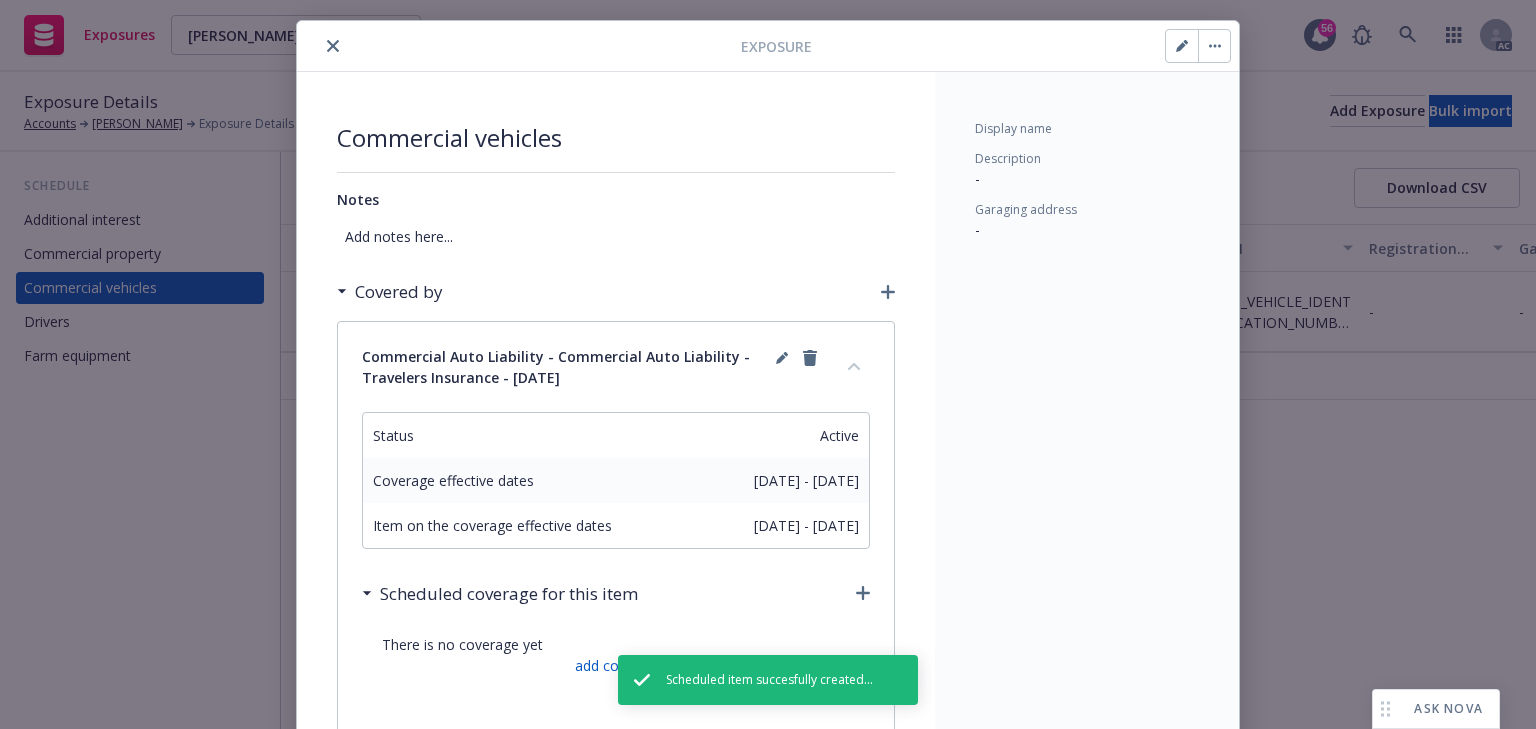 scroll, scrollTop: 0, scrollLeft: 0, axis: both 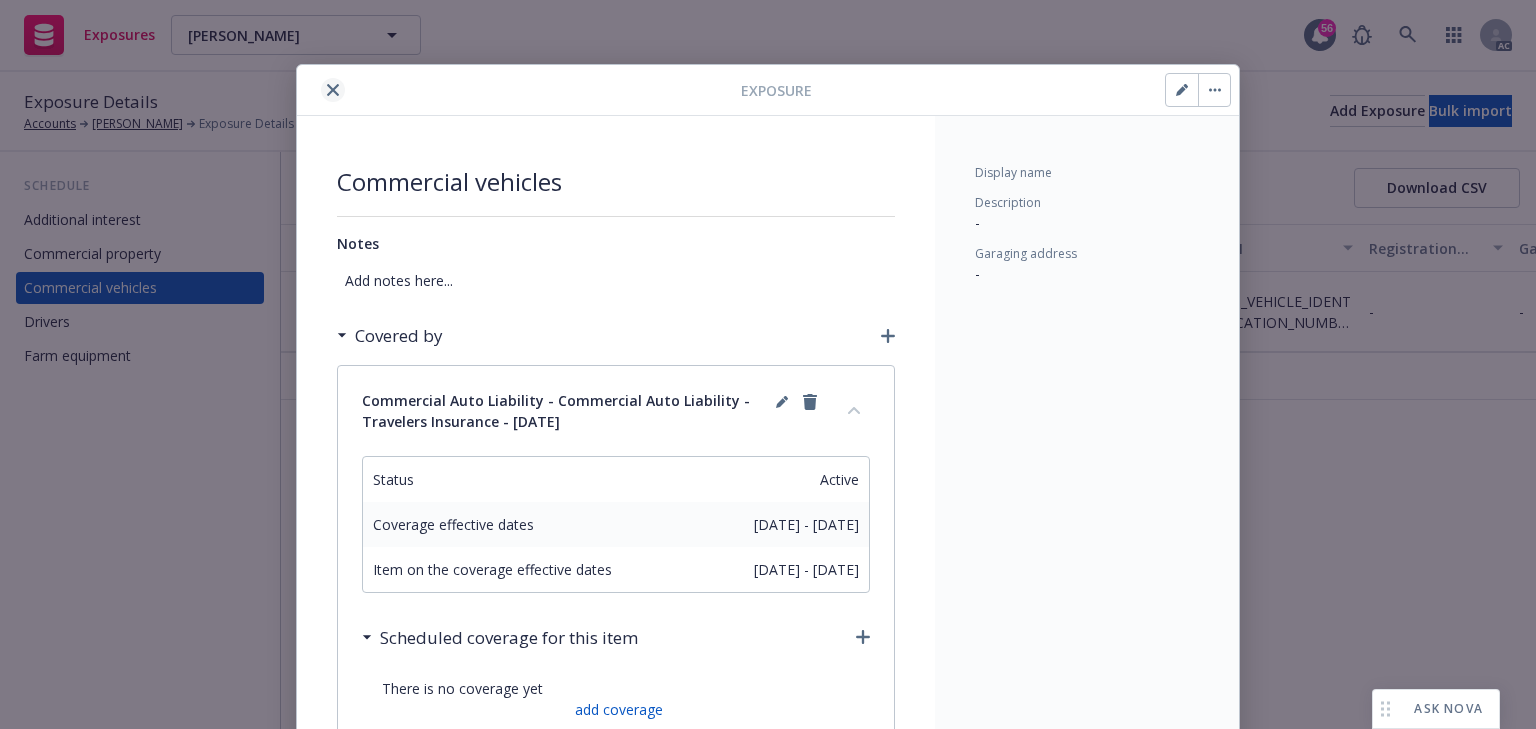click at bounding box center (333, 90) 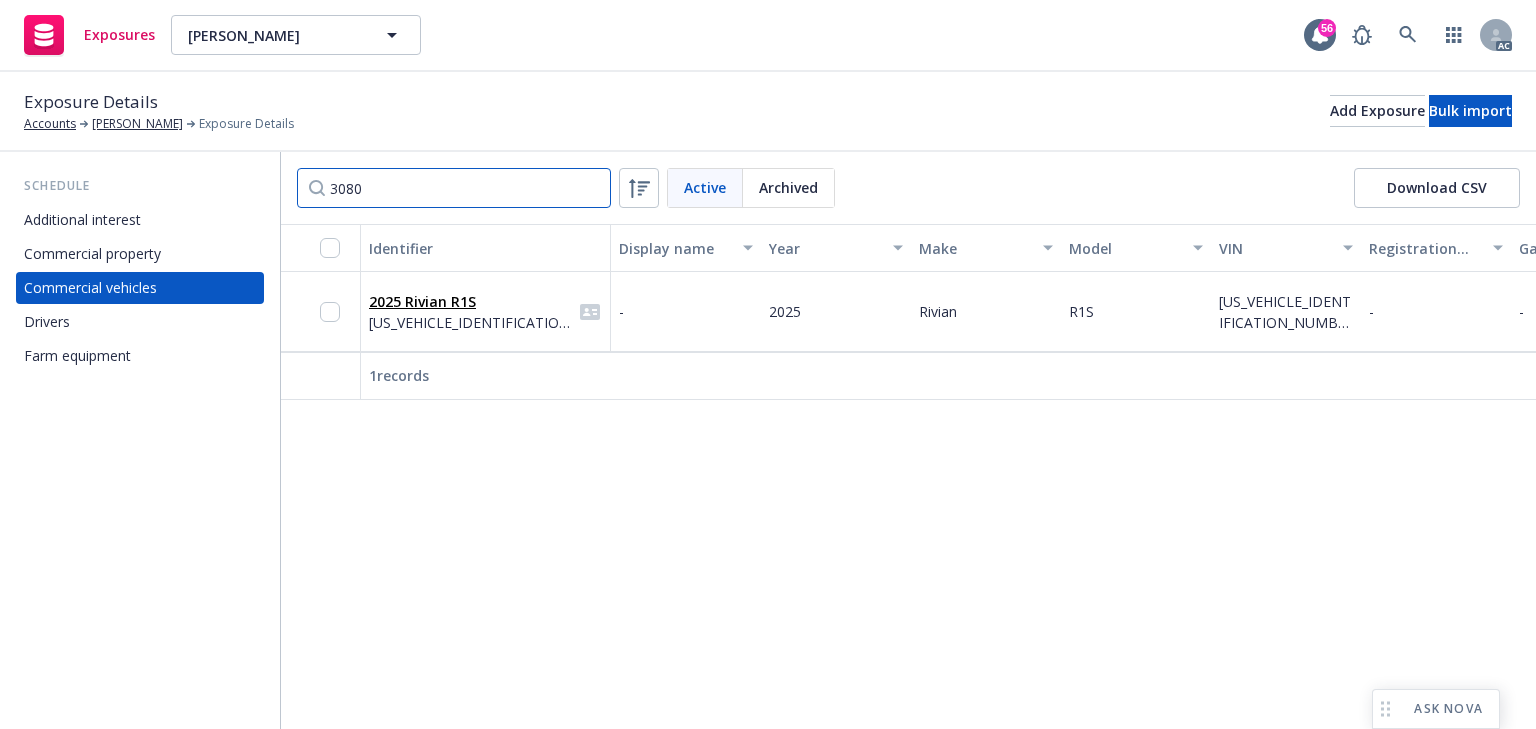 click on "3080" at bounding box center (454, 188) 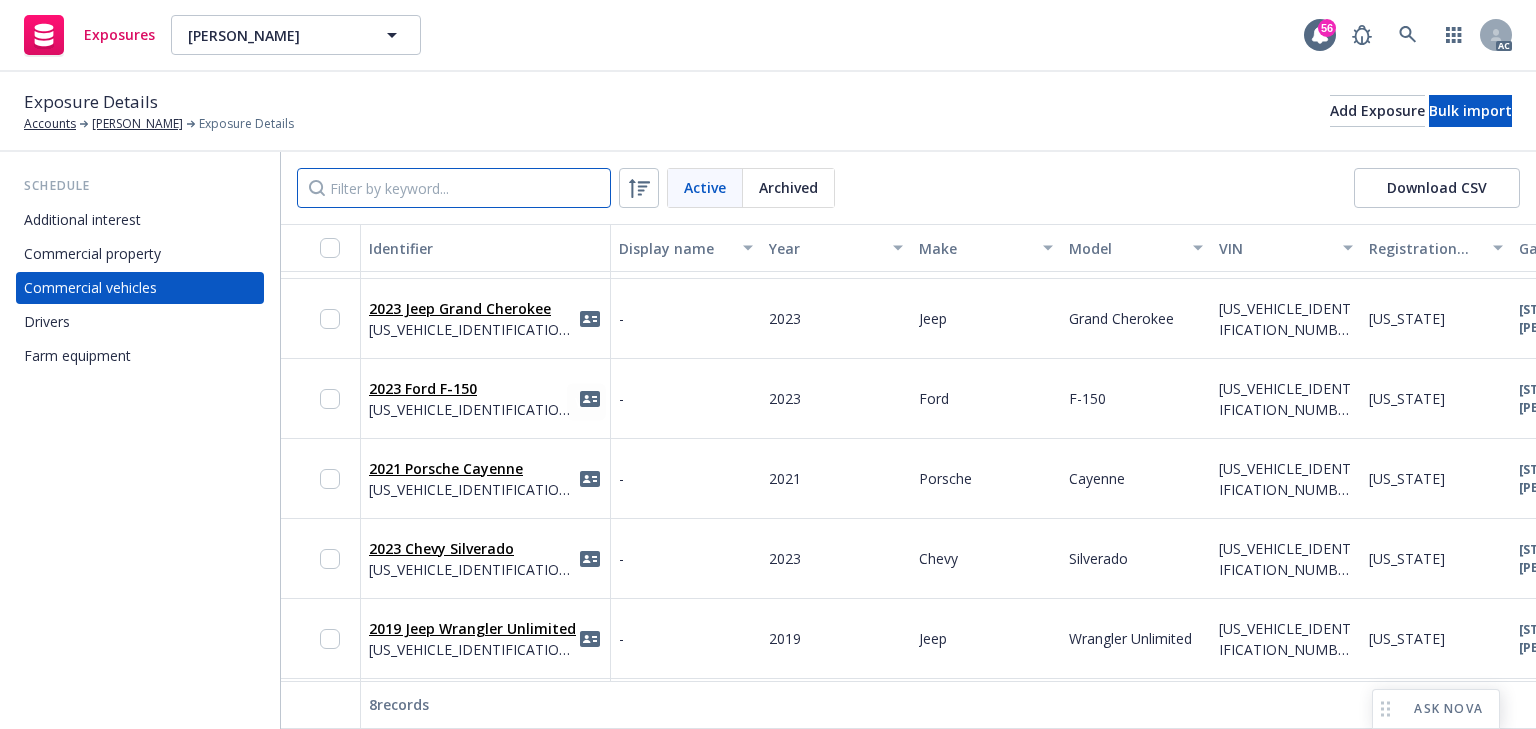 scroll, scrollTop: 0, scrollLeft: 0, axis: both 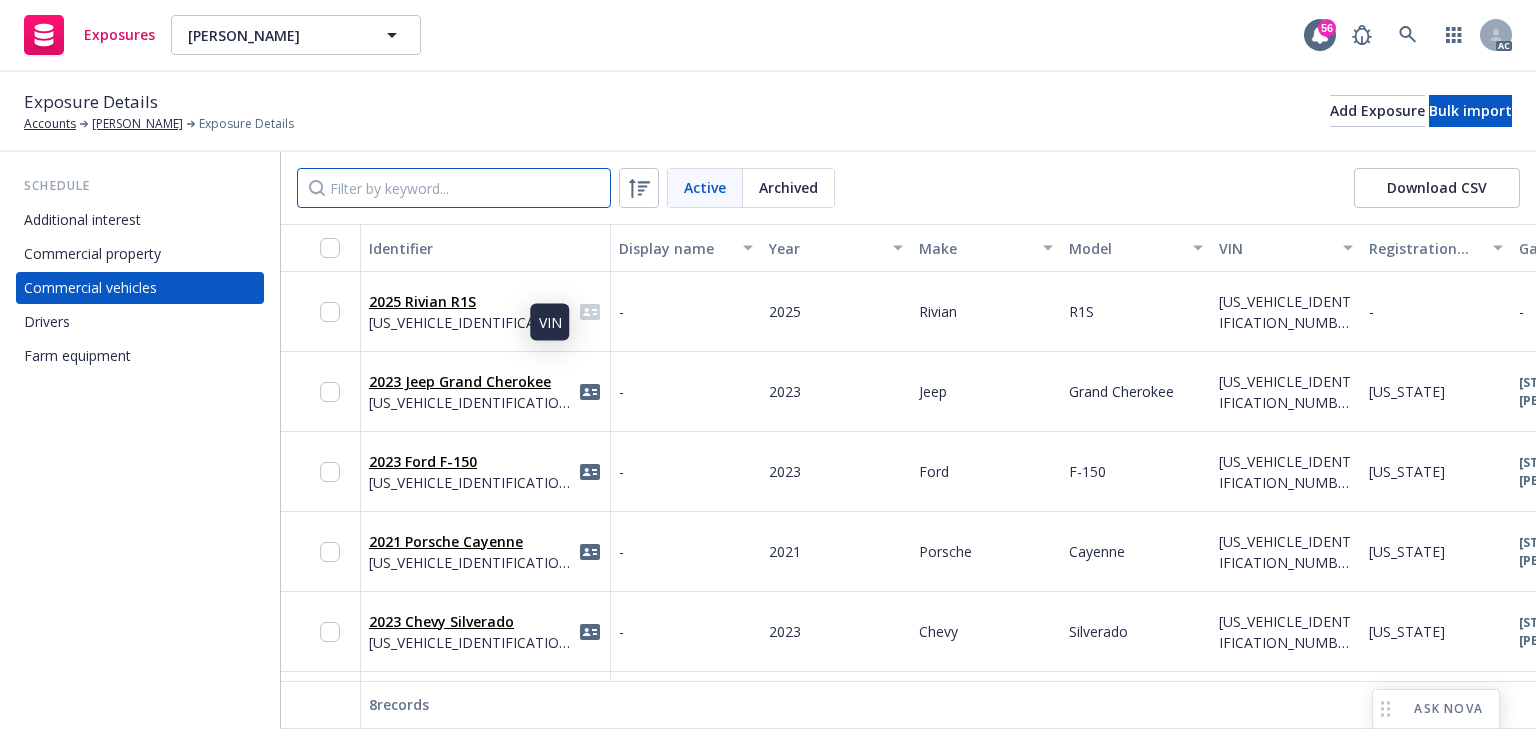 type 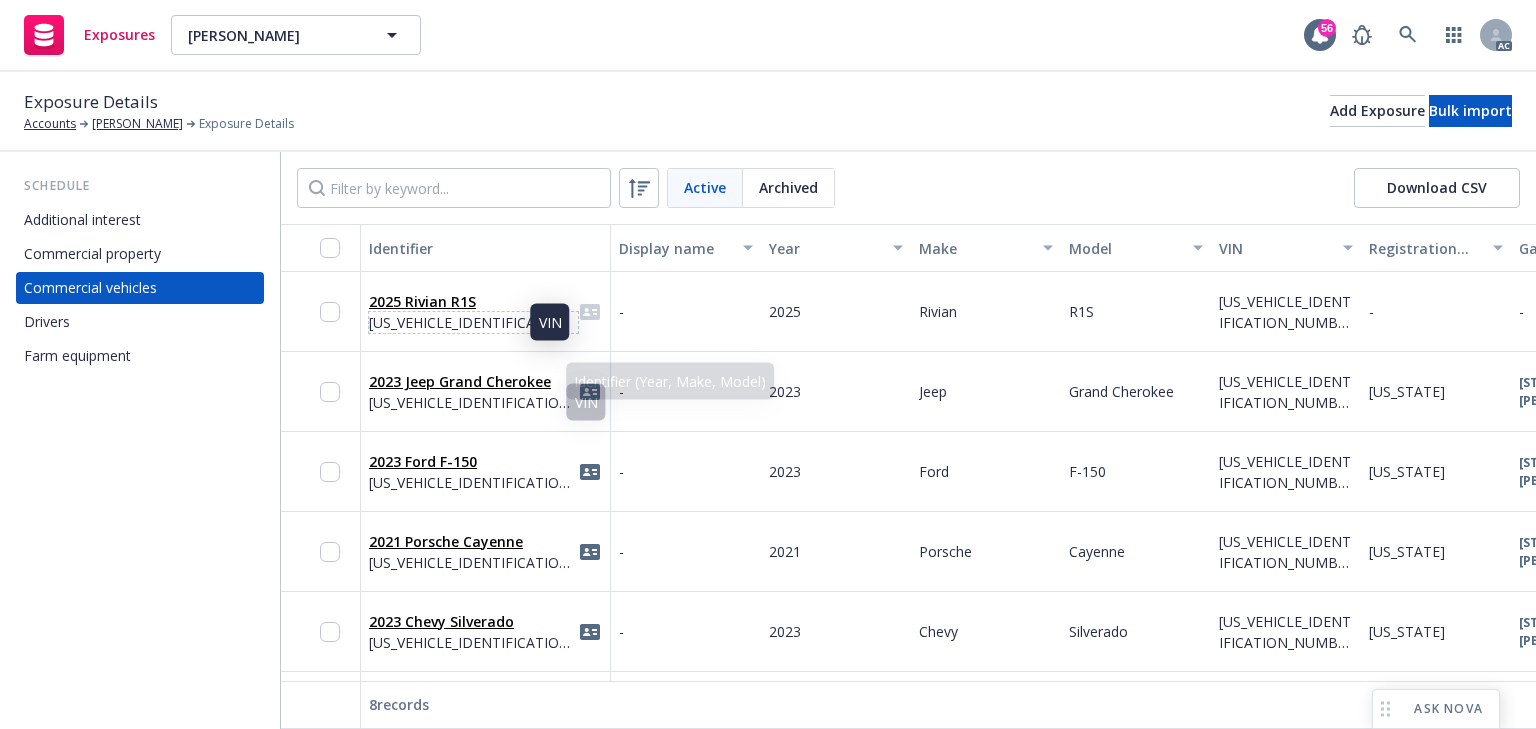 click on "[US_VEHICLE_IDENTIFICATION_NUMBER]" at bounding box center (473, 322) 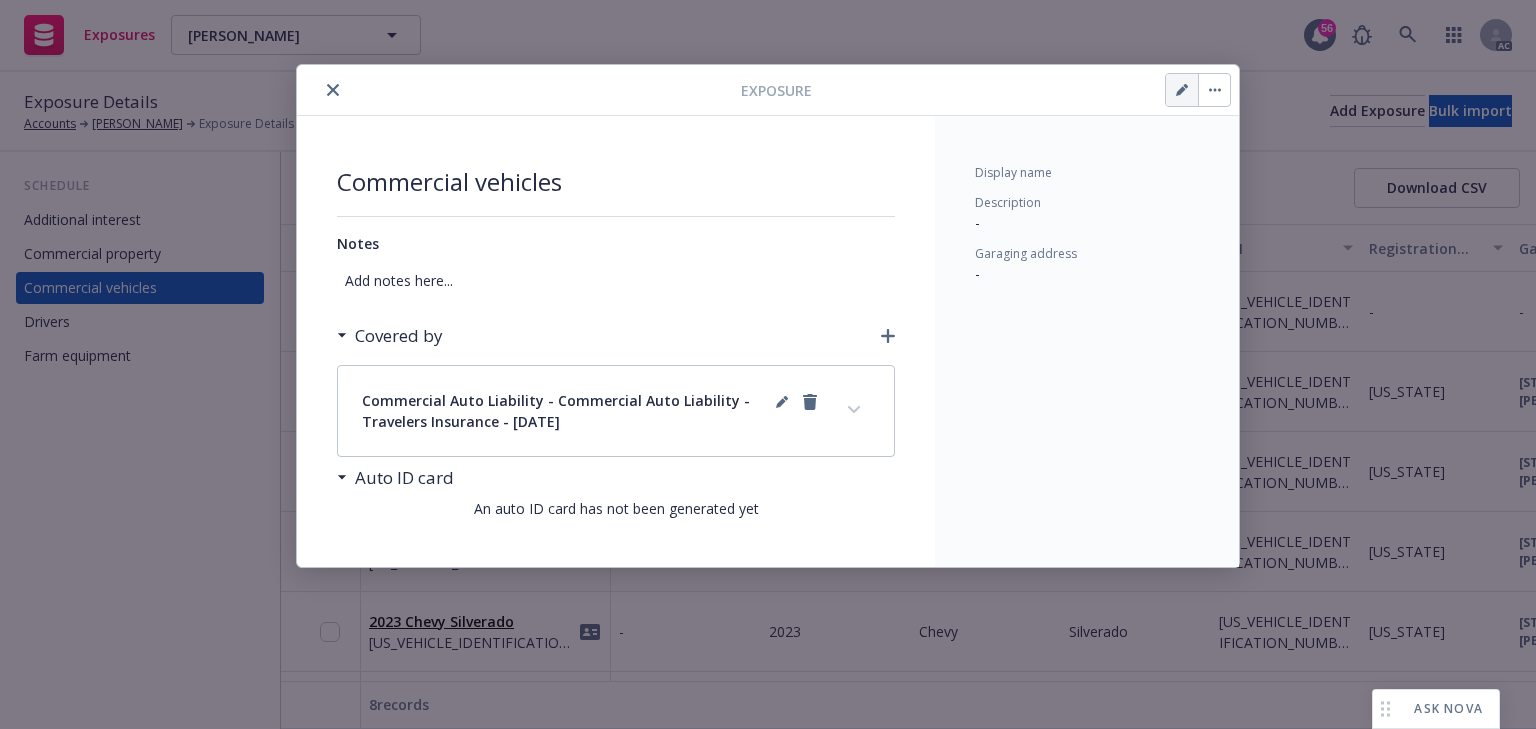 click 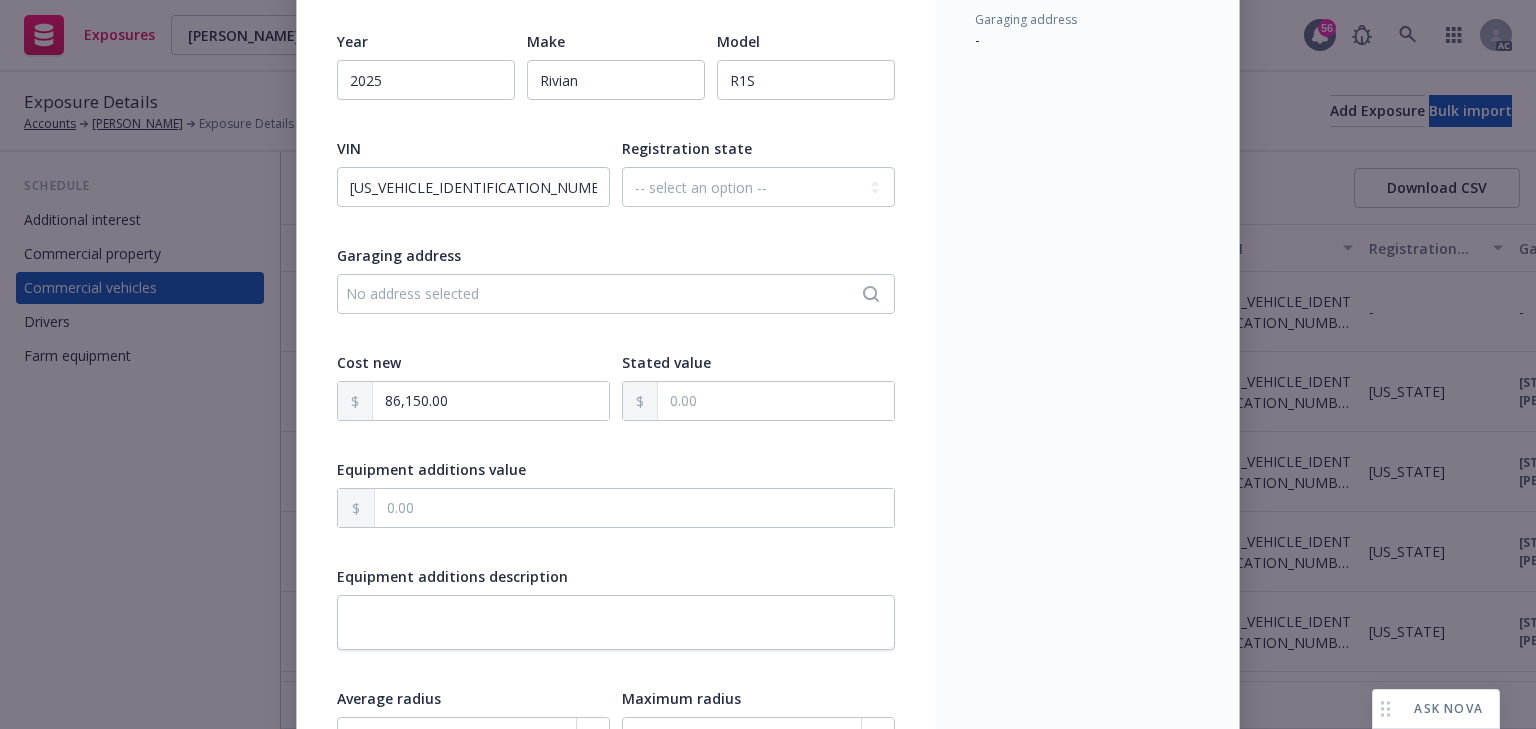 scroll, scrollTop: 240, scrollLeft: 0, axis: vertical 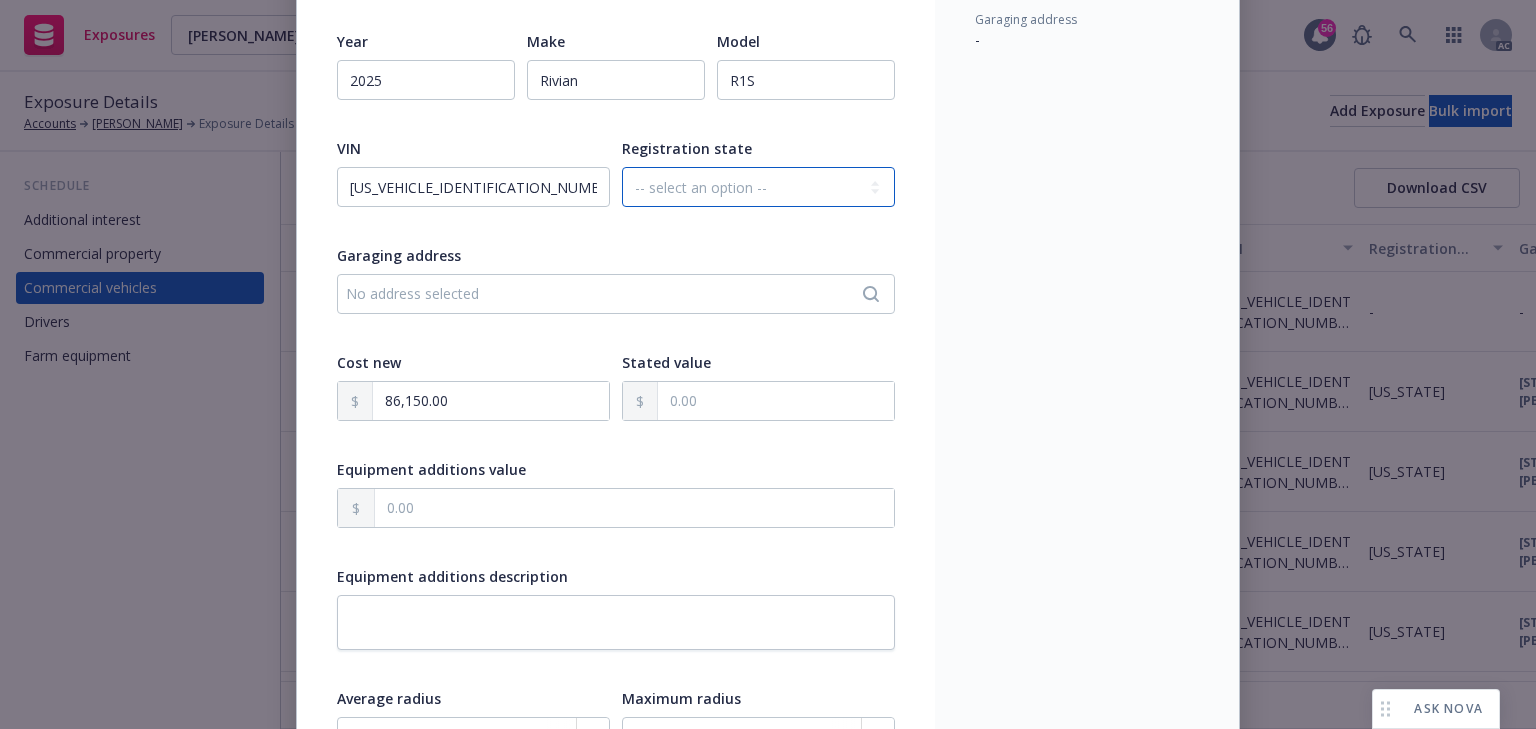 click on "-- select an option -- Alaska Alabama Arkansas American Samoa Arizona California Colorado Connecticut District Of Columbia Delaware Florida Federated States Of Micronesia Georgia Guam Hawaii Iowa Idaho Illinois Indiana Kansas Kentucky Louisiana Massachusetts Maryland Maine Marshall Islands Michigan Minnesota Missouri Northern Mariana Islands Mississippi Montana North Carolina North Dakota Nebraska New Hampshire New Jersey New Mexico Nevada New York Ohio Oklahoma Oregon Pennsylvania Puerto Rico Palau Rhode Island South Carolina South Dakota Tennessee Texas Utah Virginia Virgin Islands Vermont Washington Wisconsin West Virginia Wyoming" at bounding box center [758, 187] 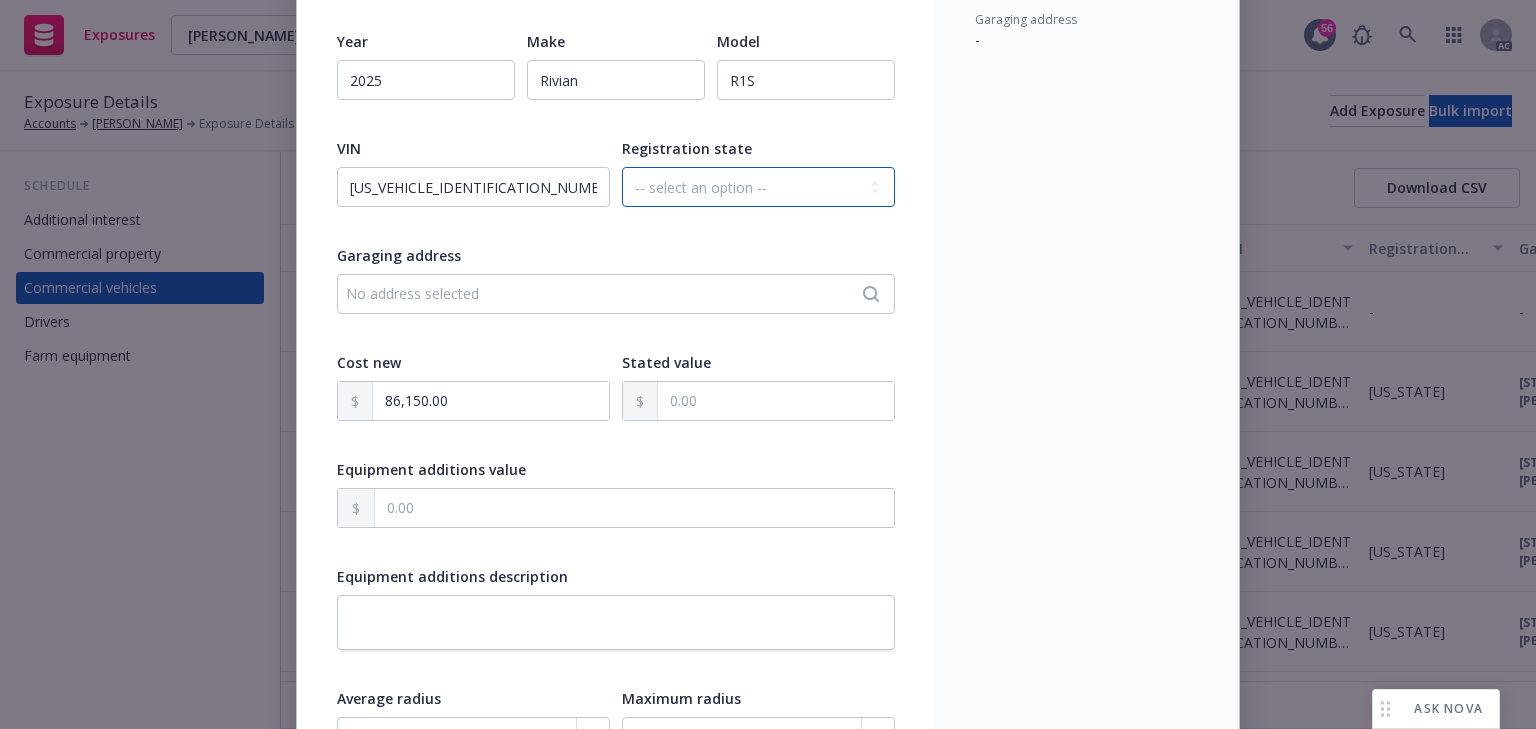 select on "CA" 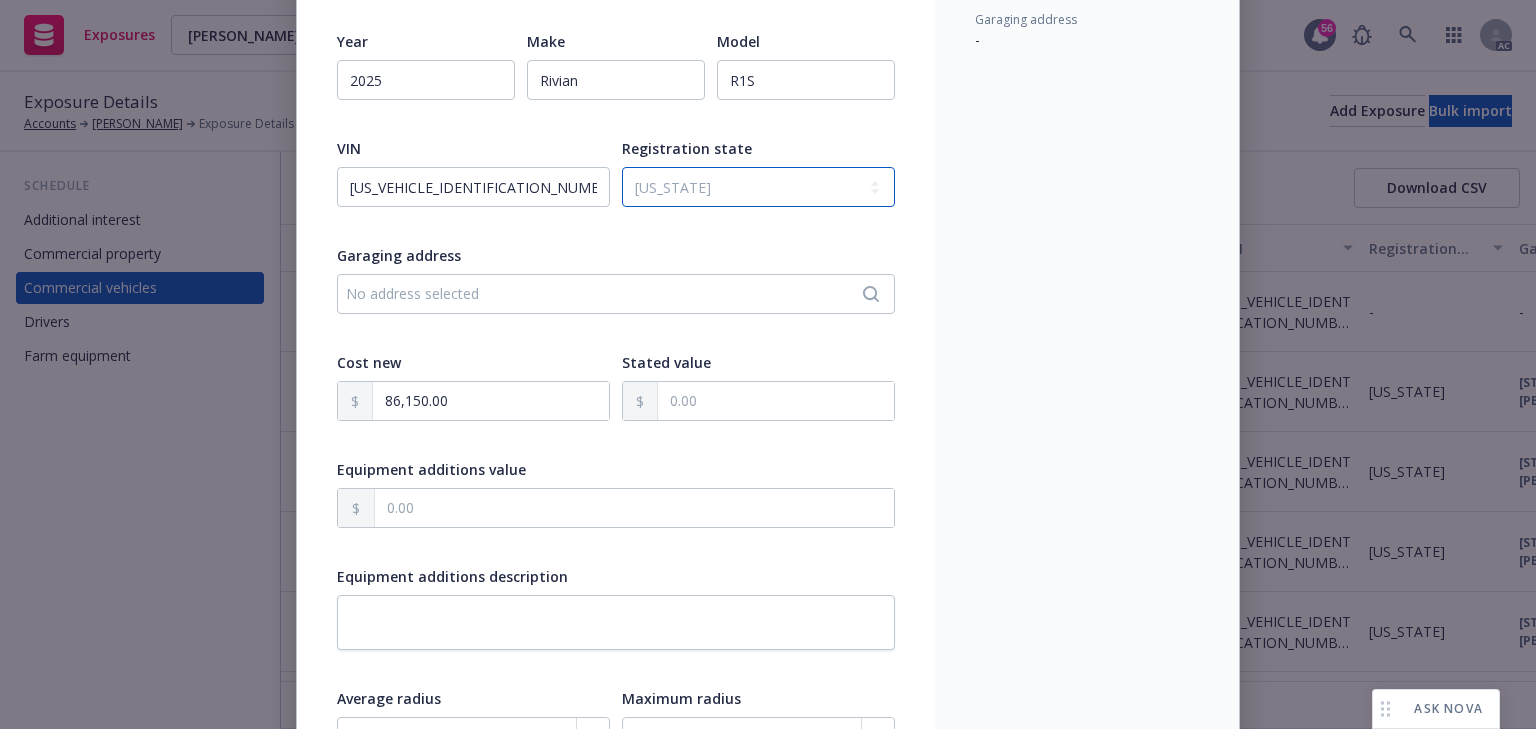 click on "-- select an option -- Alaska Alabama Arkansas American Samoa Arizona California Colorado Connecticut District Of Columbia Delaware Florida Federated States Of Micronesia Georgia Guam Hawaii Iowa Idaho Illinois Indiana Kansas Kentucky Louisiana Massachusetts Maryland Maine Marshall Islands Michigan Minnesota Missouri Northern Mariana Islands Mississippi Montana North Carolina North Dakota Nebraska New Hampshire New Jersey New Mexico Nevada New York Ohio Oklahoma Oregon Pennsylvania Puerto Rico Palau Rhode Island South Carolina South Dakota Tennessee Texas Utah Virginia Virgin Islands Vermont Washington Wisconsin West Virginia Wyoming" at bounding box center (758, 187) 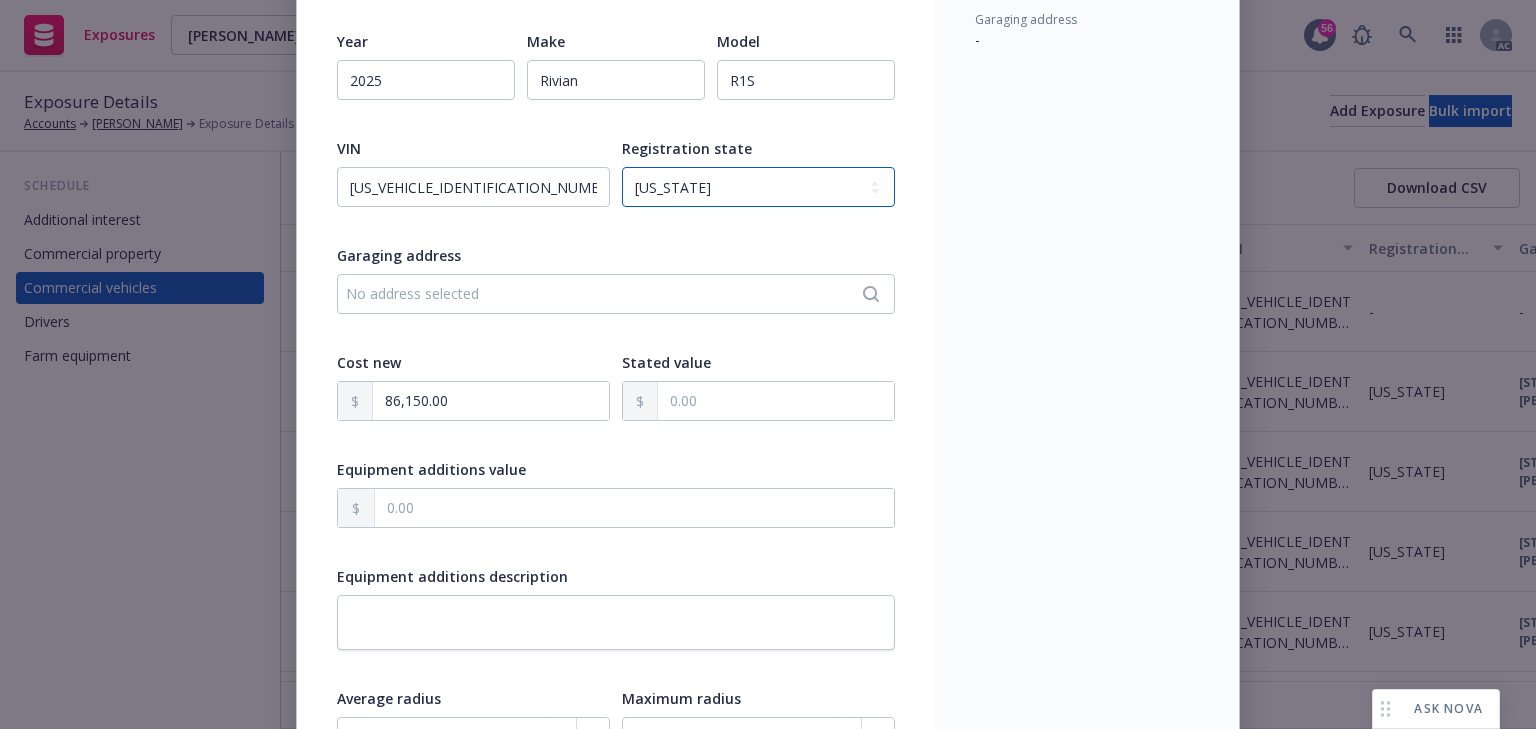 scroll, scrollTop: 0, scrollLeft: 0, axis: both 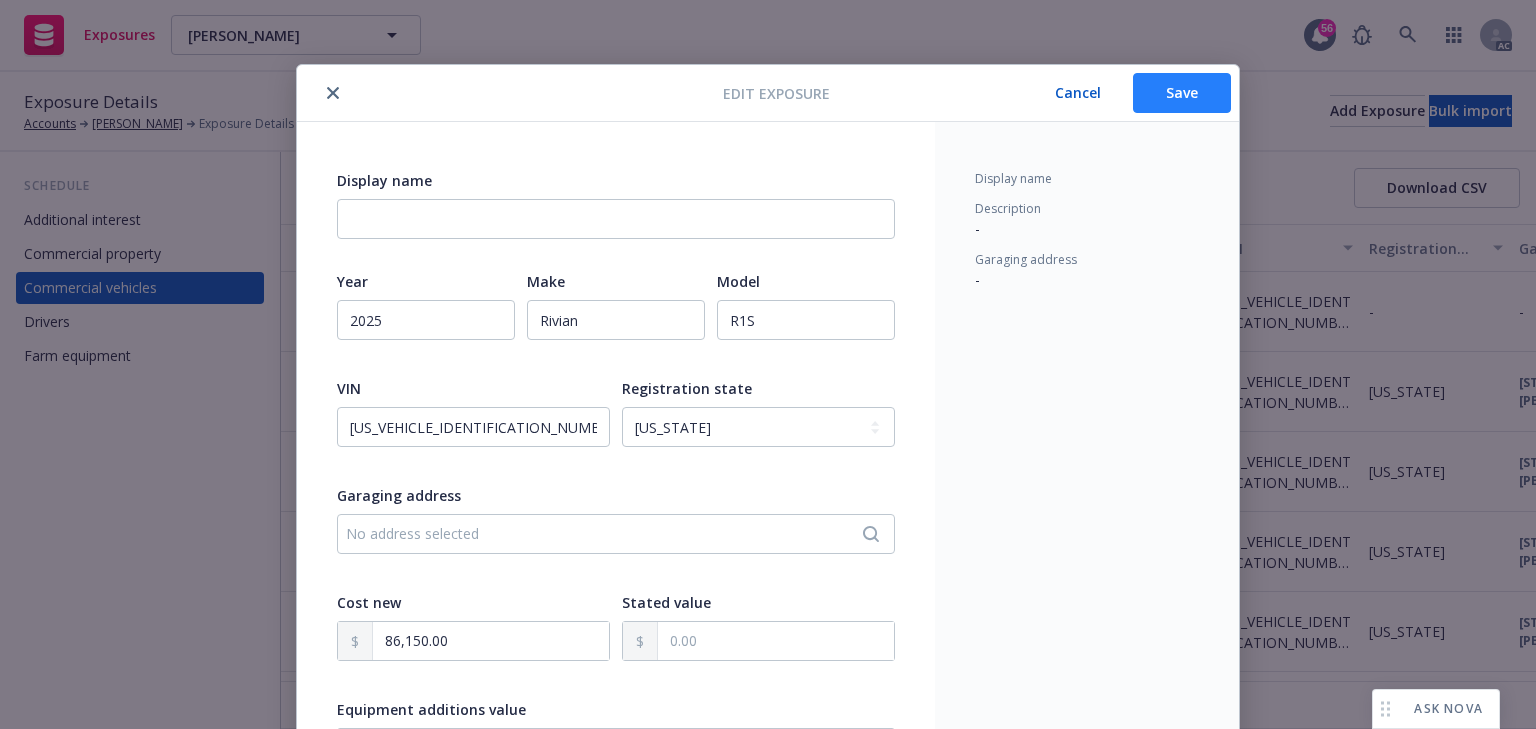 click on "Save" at bounding box center (1182, 93) 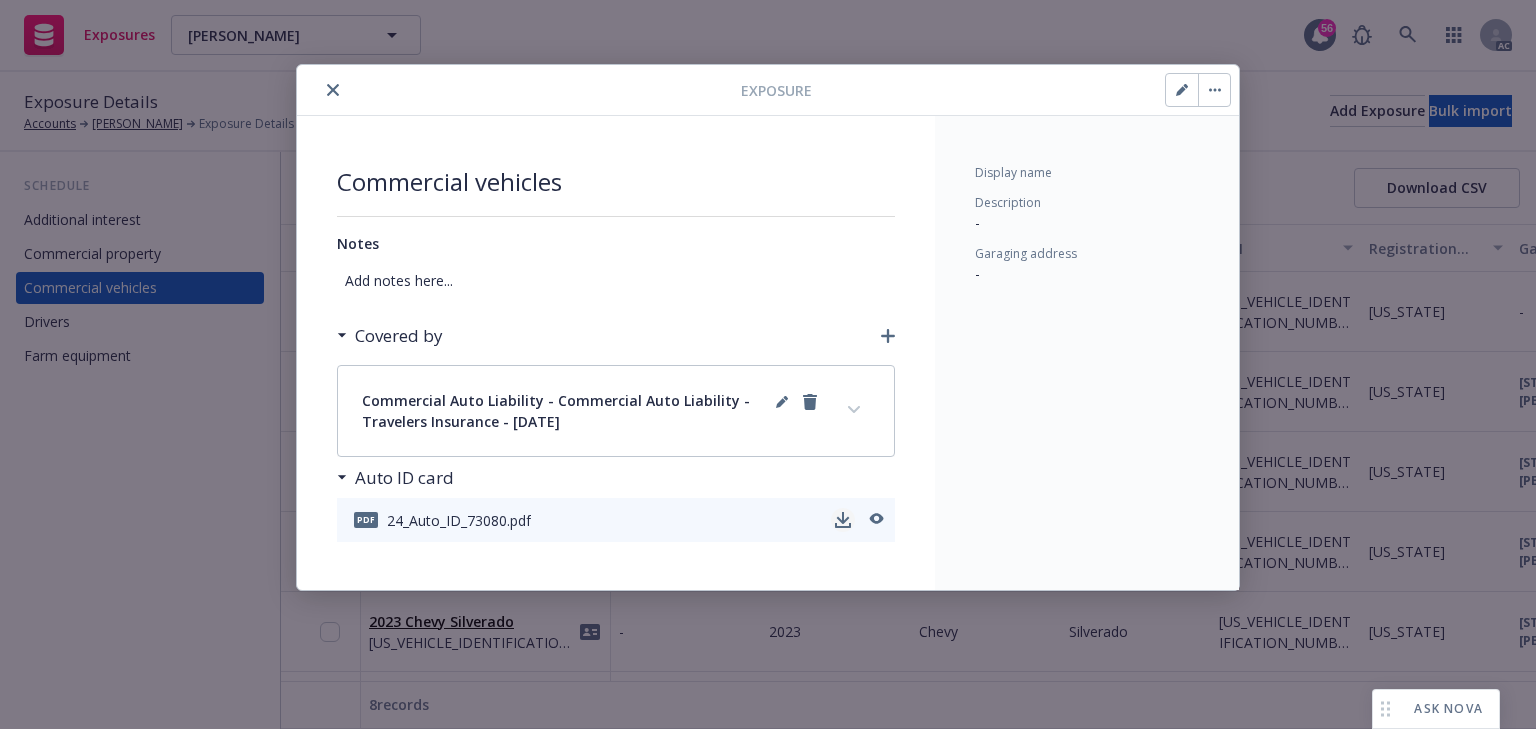 click 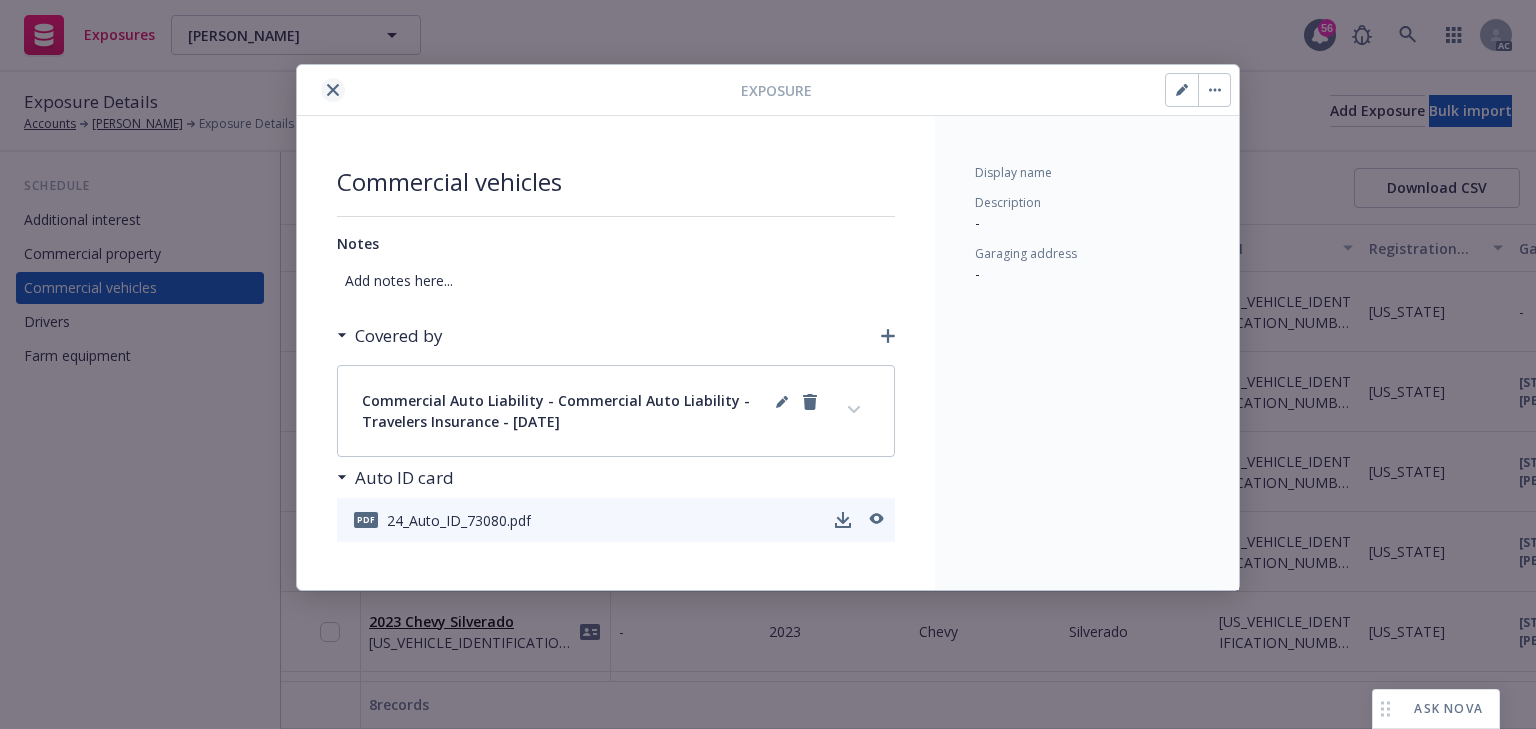 click 